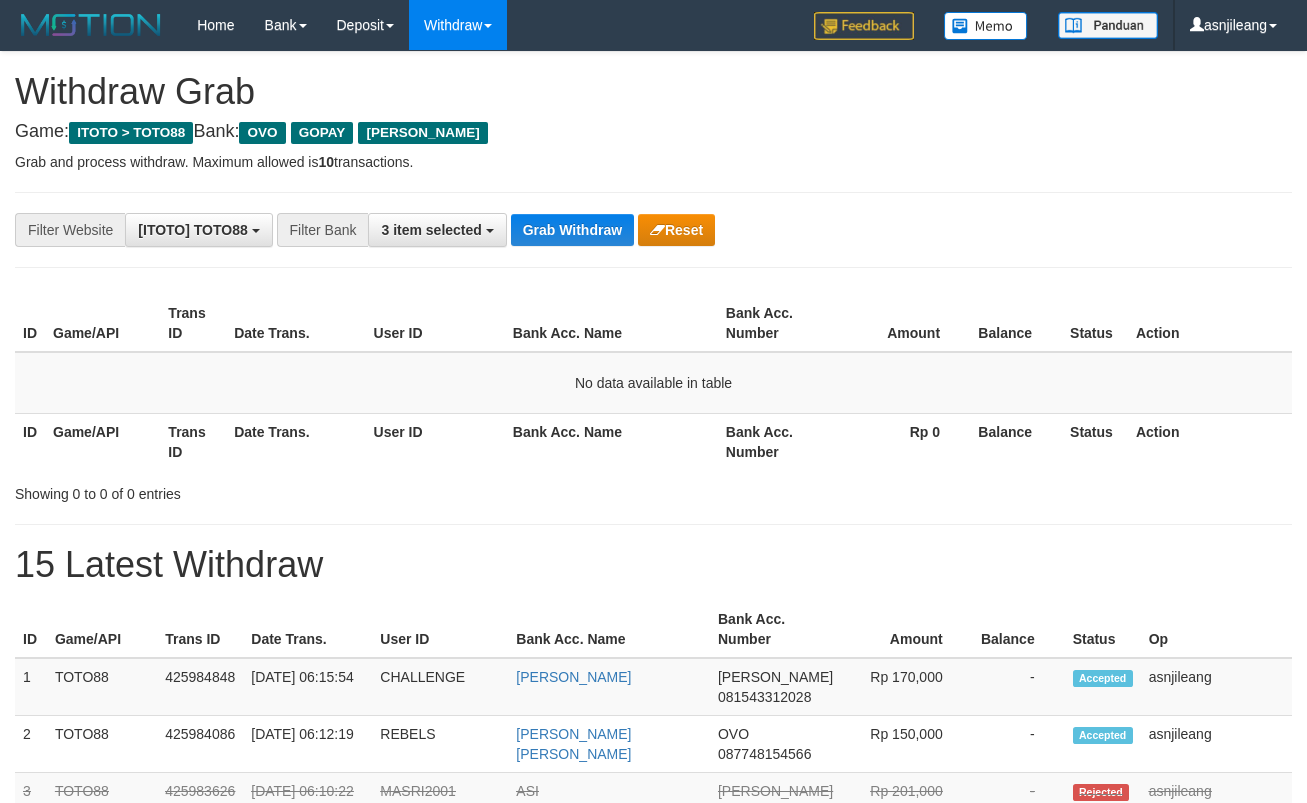 scroll, scrollTop: 0, scrollLeft: 0, axis: both 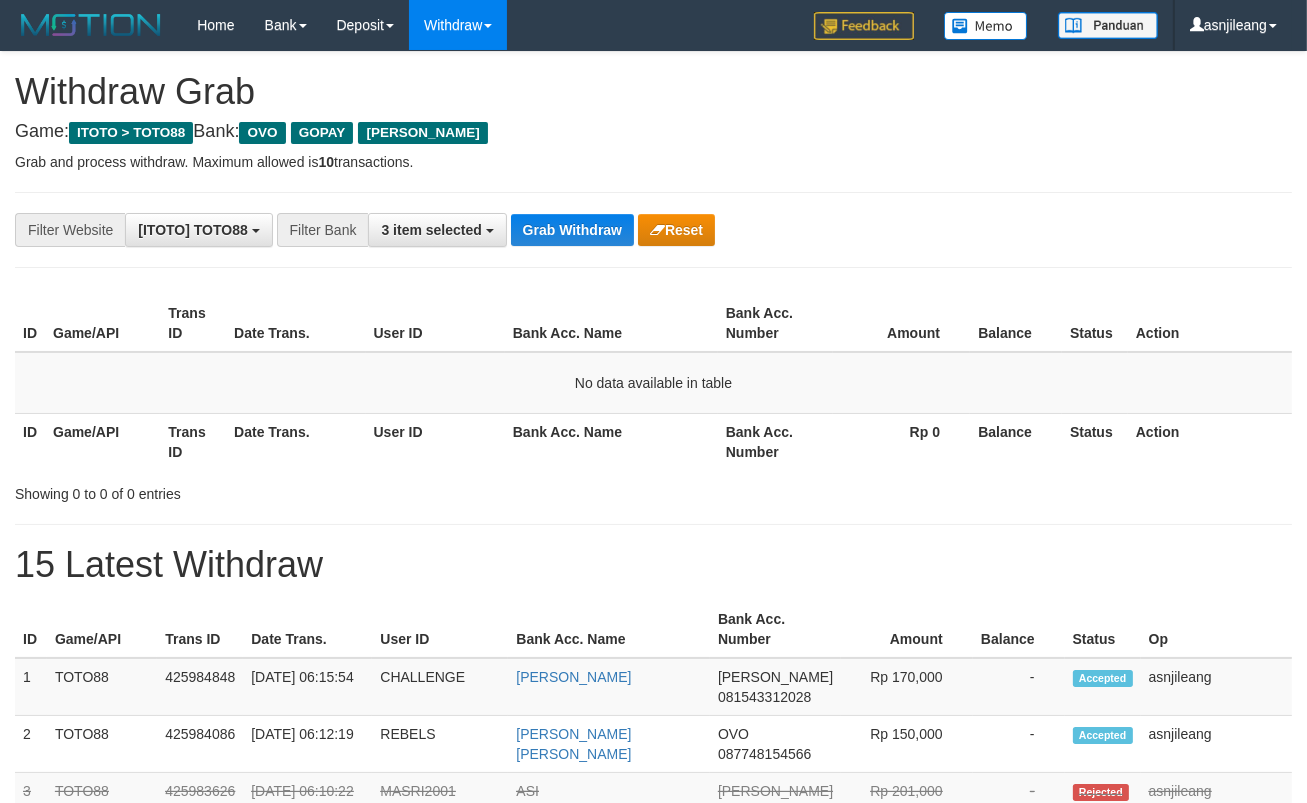 click on "Grab Withdraw" at bounding box center (572, 230) 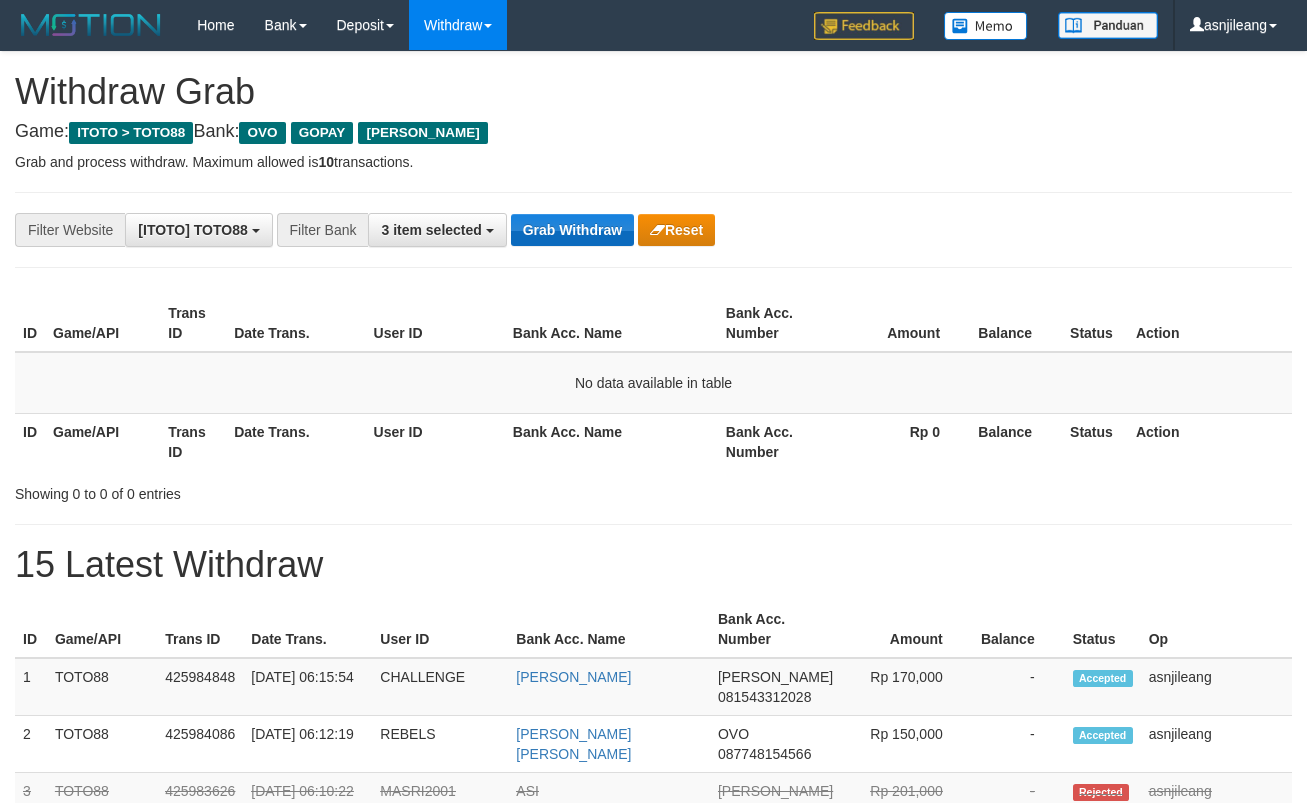 scroll, scrollTop: 0, scrollLeft: 0, axis: both 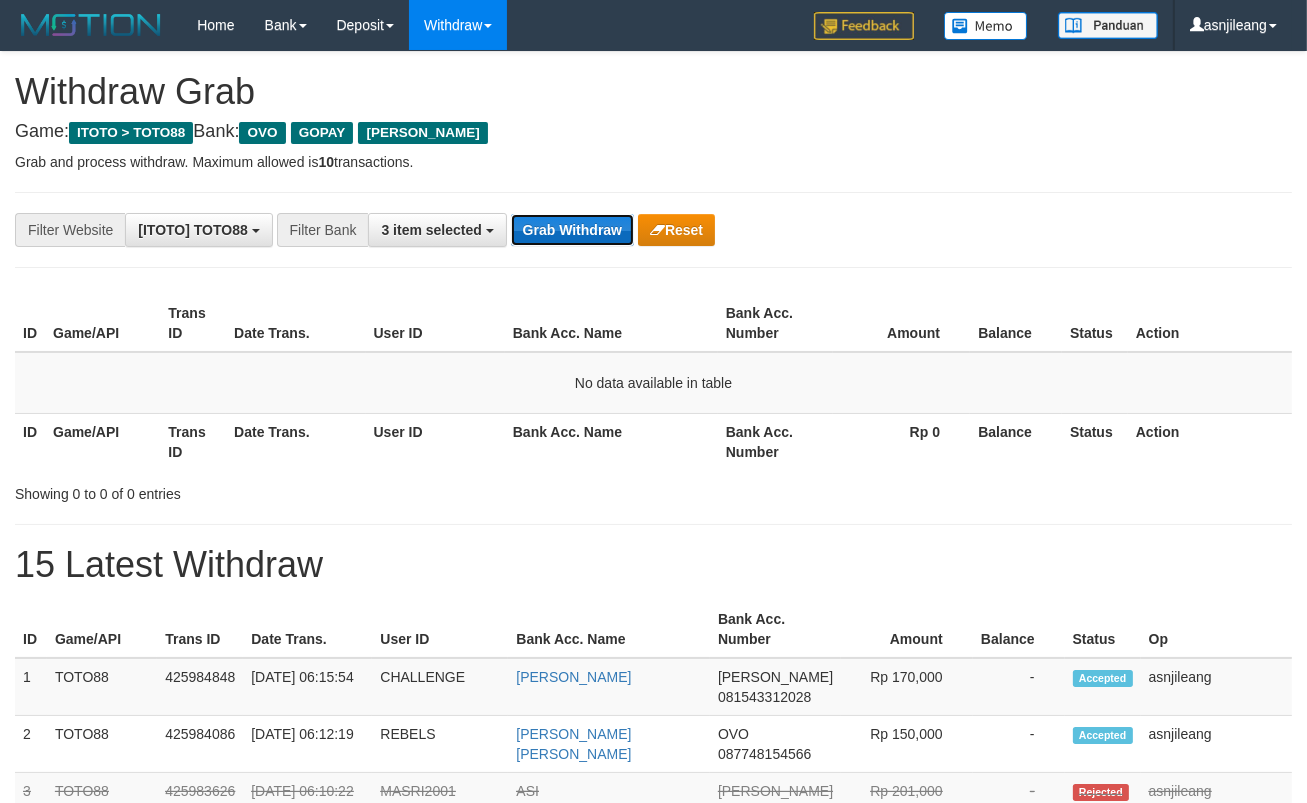 click on "Grab Withdraw" at bounding box center [572, 230] 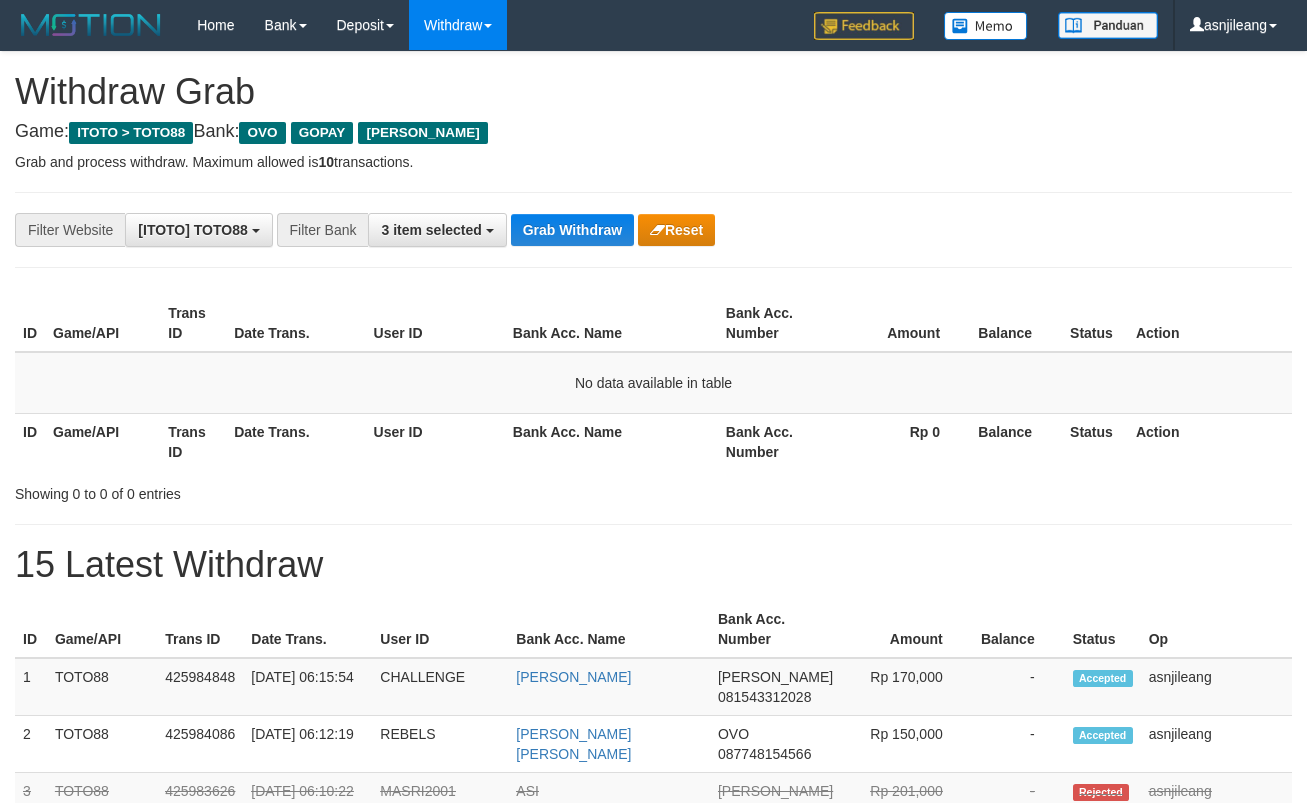 scroll, scrollTop: 0, scrollLeft: 0, axis: both 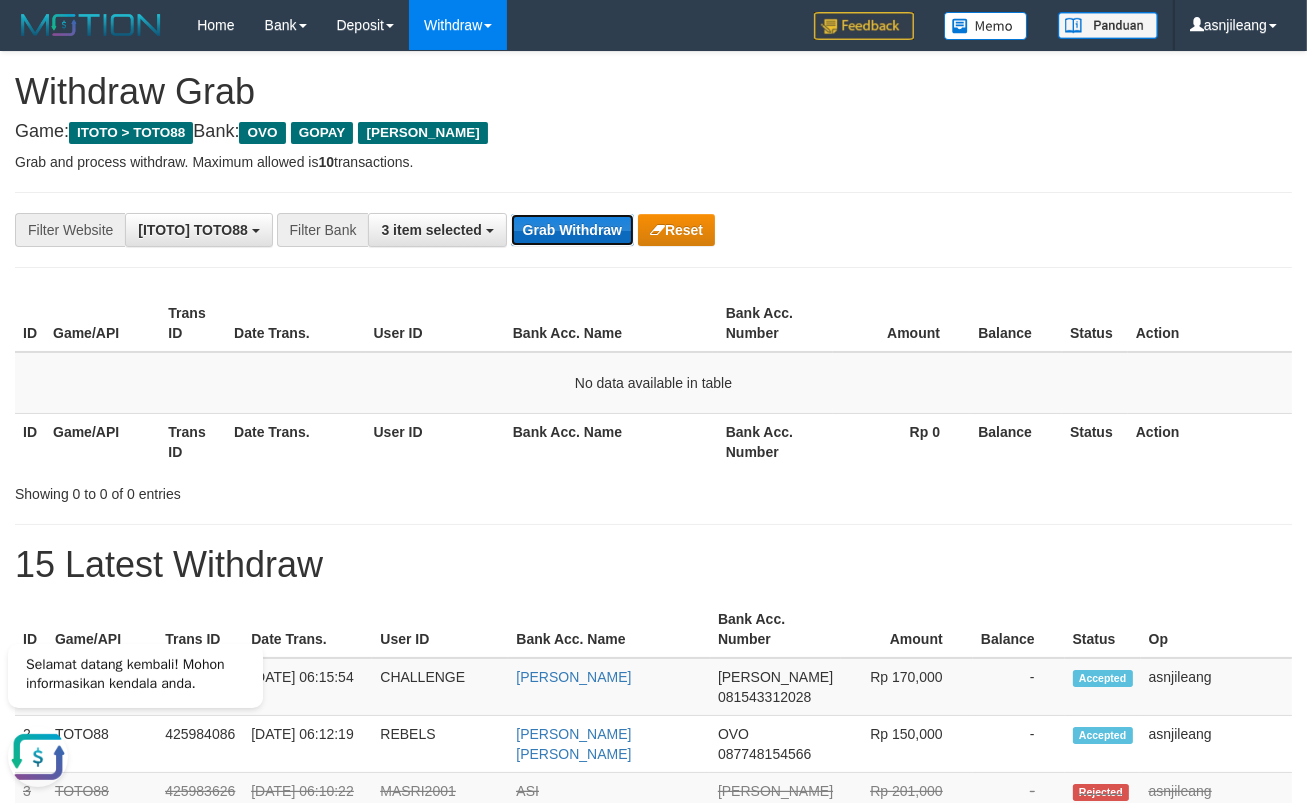 click on "Grab Withdraw" at bounding box center [572, 230] 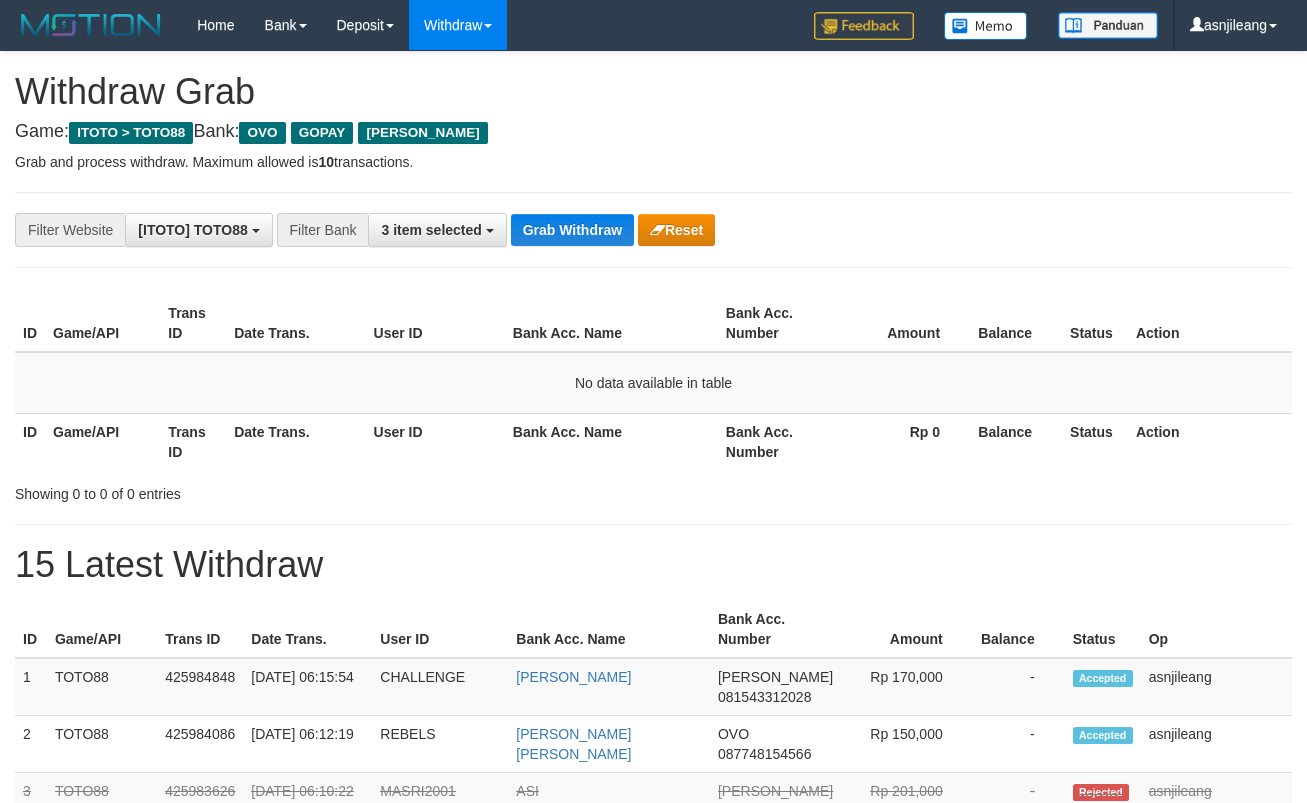 scroll, scrollTop: 0, scrollLeft: 0, axis: both 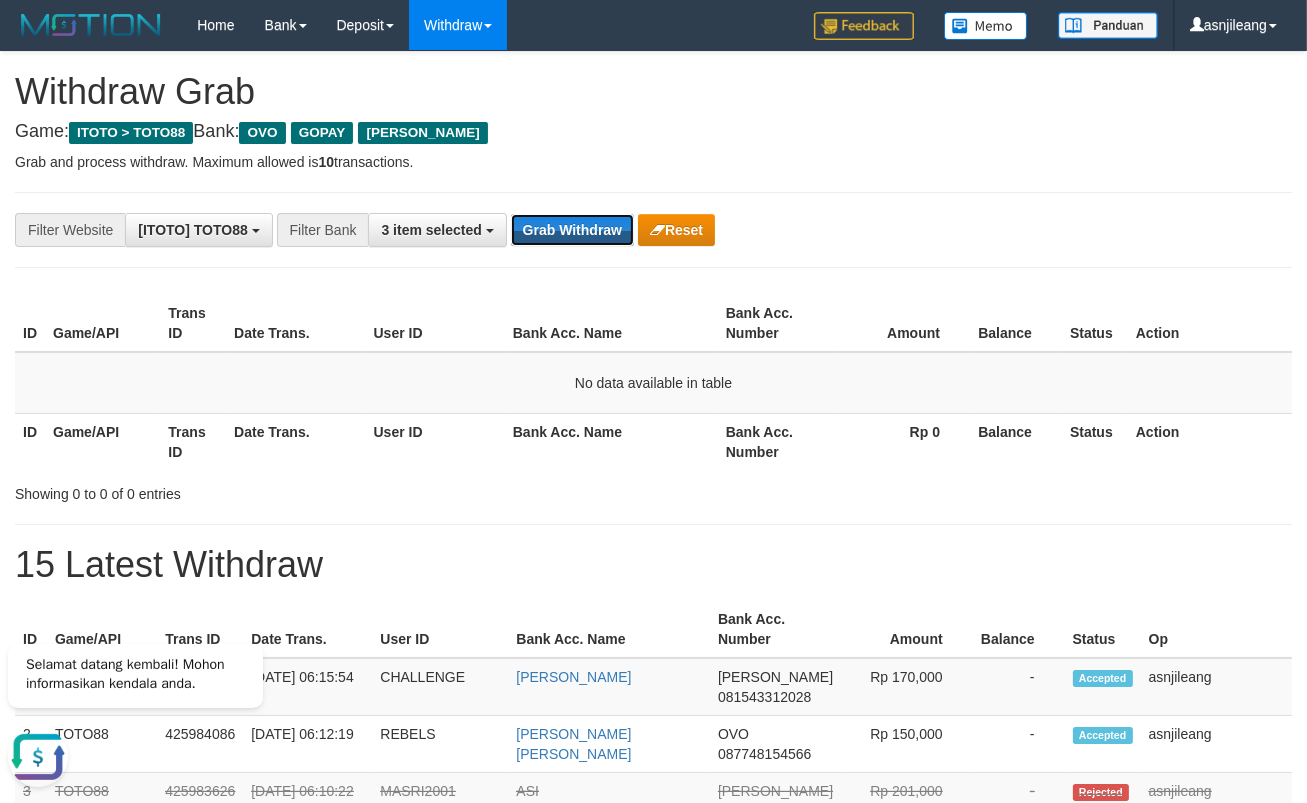 click on "Grab Withdraw" at bounding box center (572, 230) 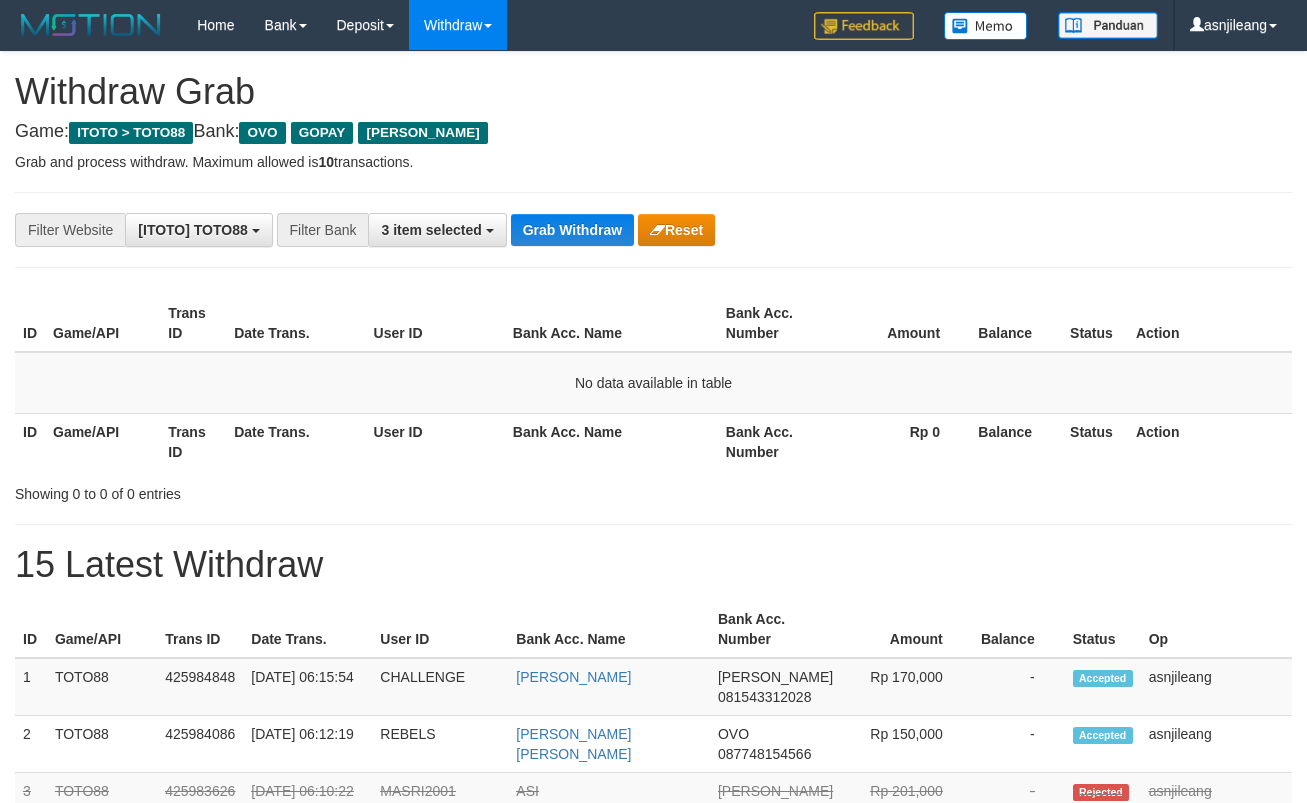 scroll, scrollTop: 0, scrollLeft: 0, axis: both 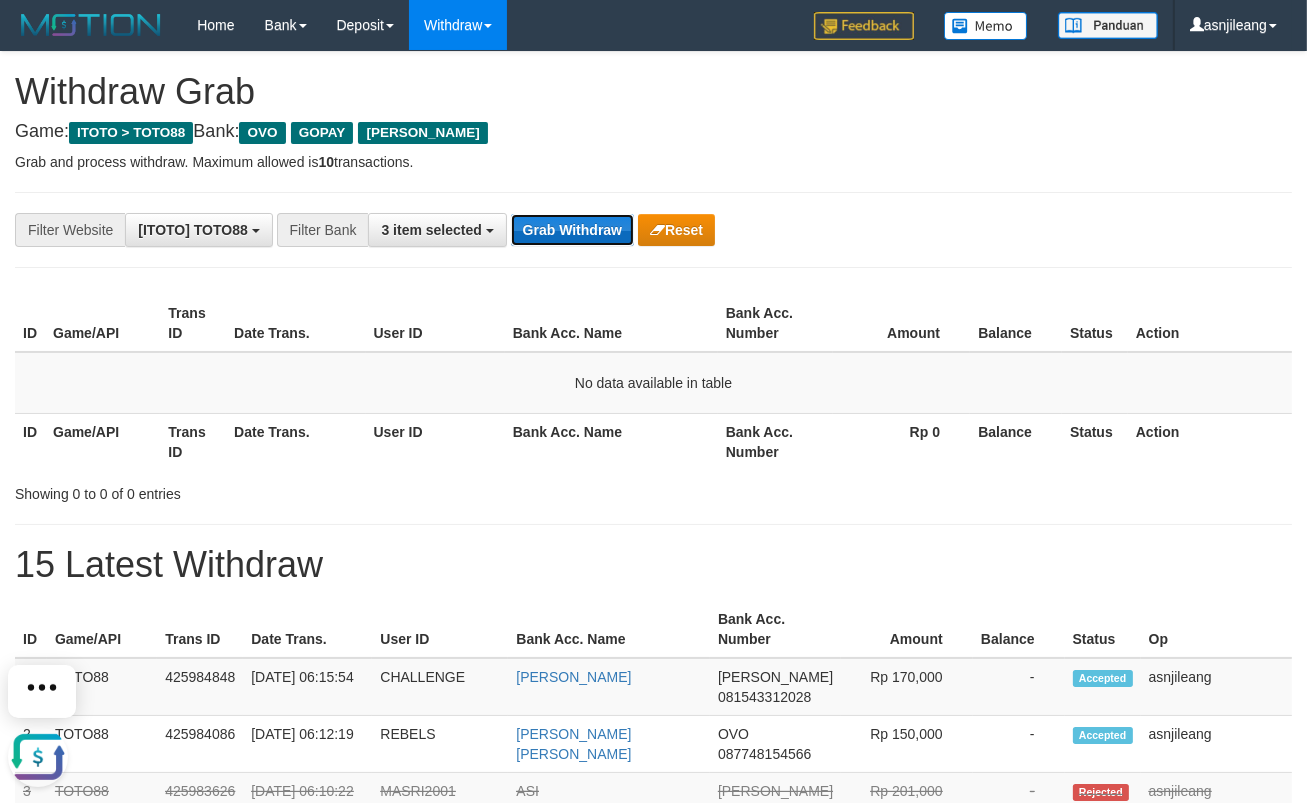 click on "Grab Withdraw" at bounding box center (572, 230) 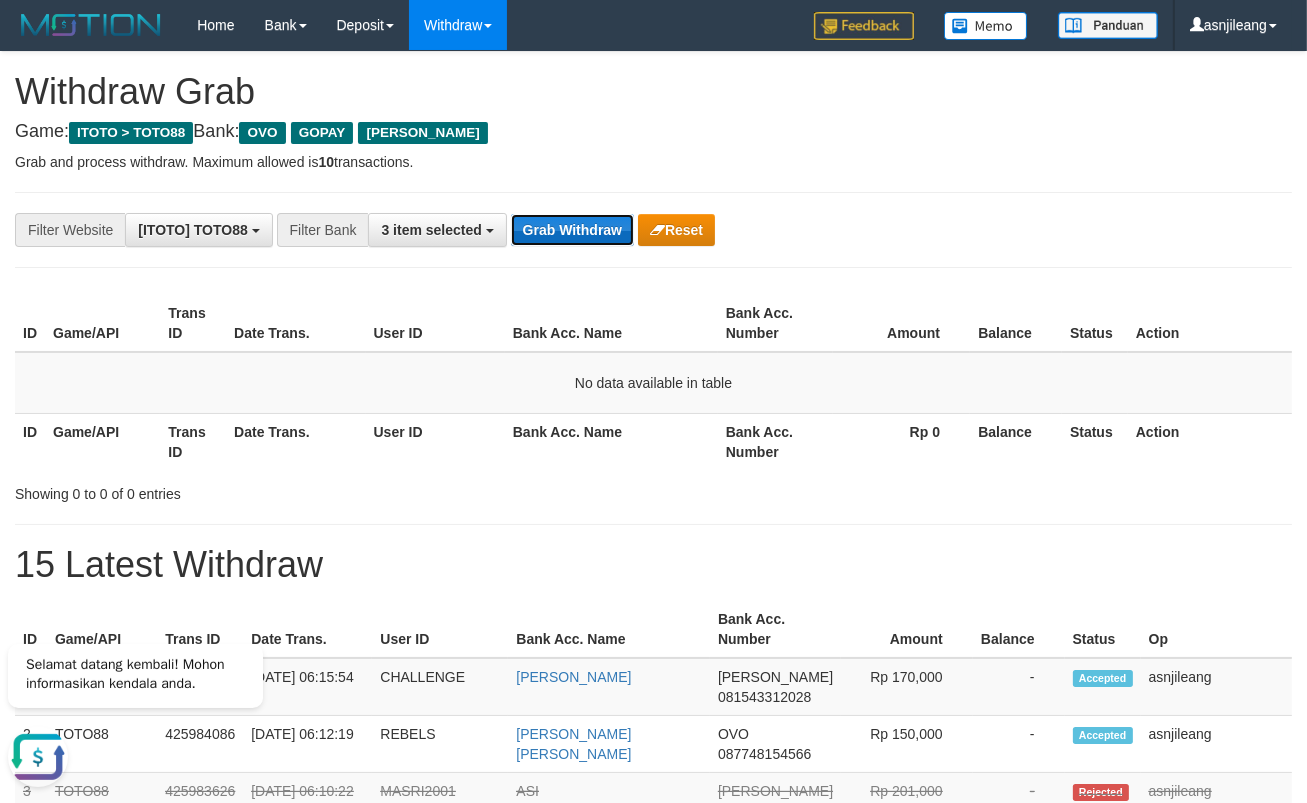 click on "Grab Withdraw" at bounding box center [572, 230] 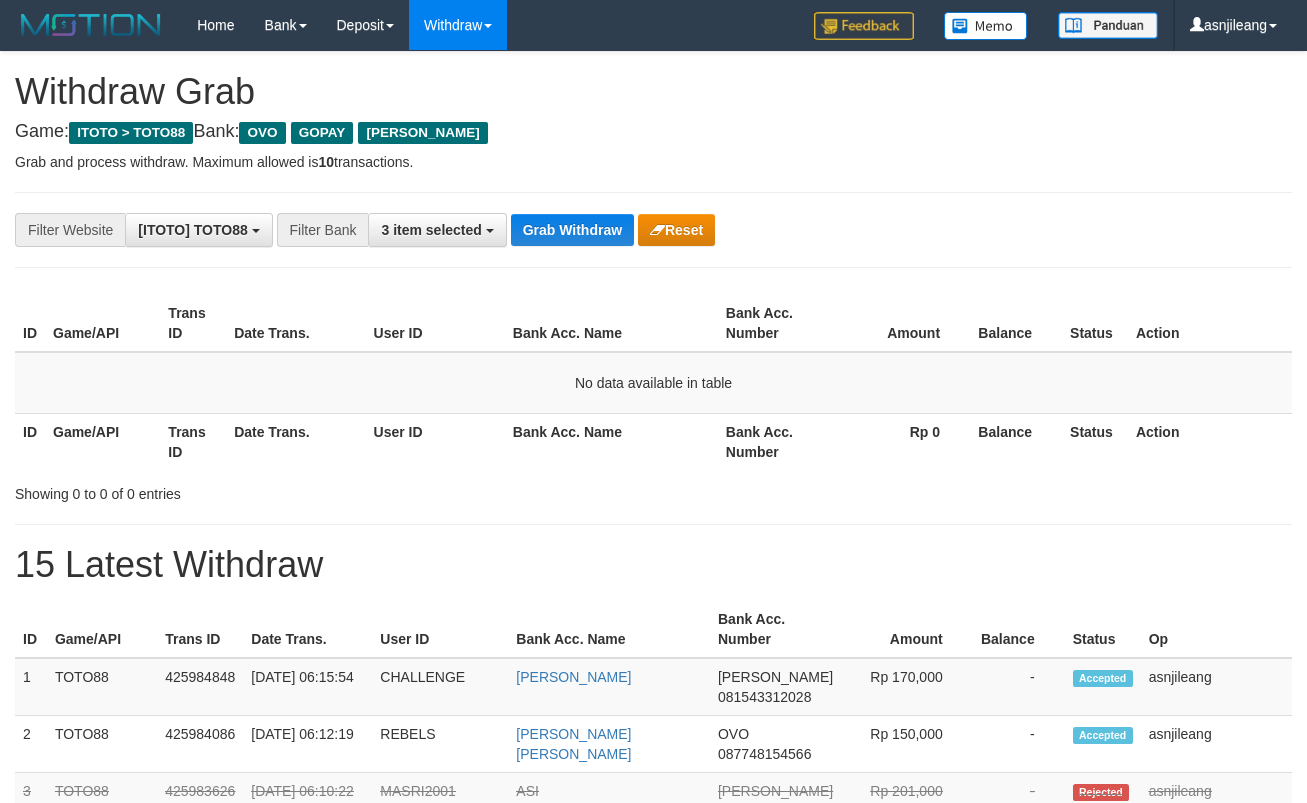scroll, scrollTop: 0, scrollLeft: 0, axis: both 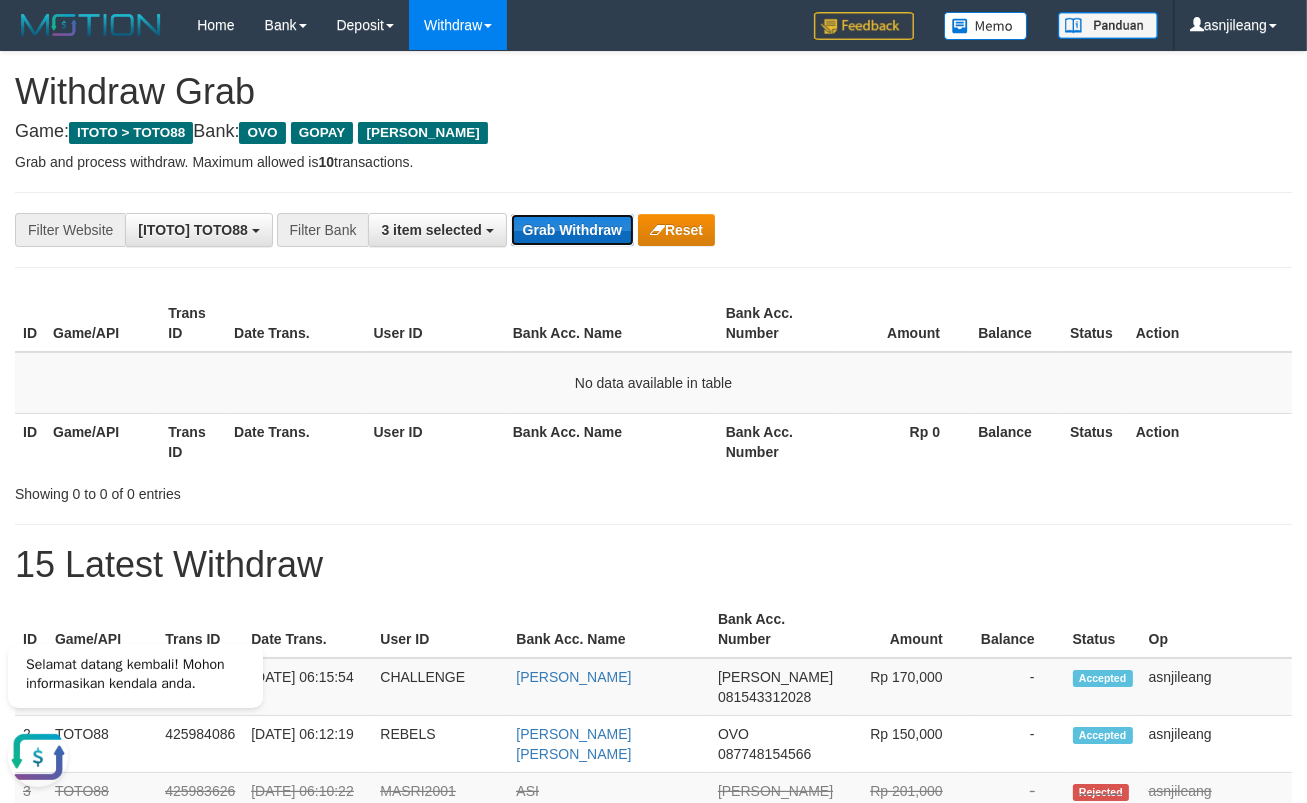 click on "Grab Withdraw" at bounding box center [572, 230] 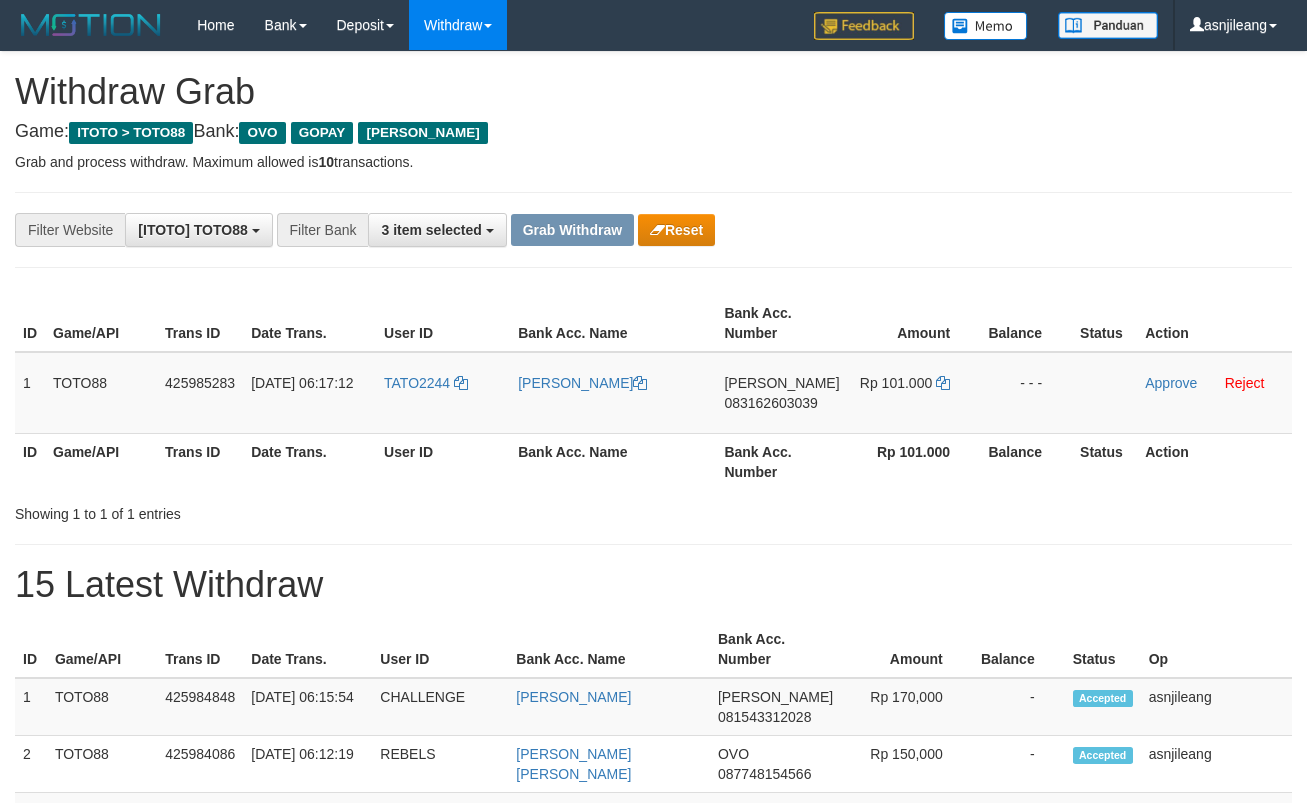 scroll, scrollTop: 0, scrollLeft: 0, axis: both 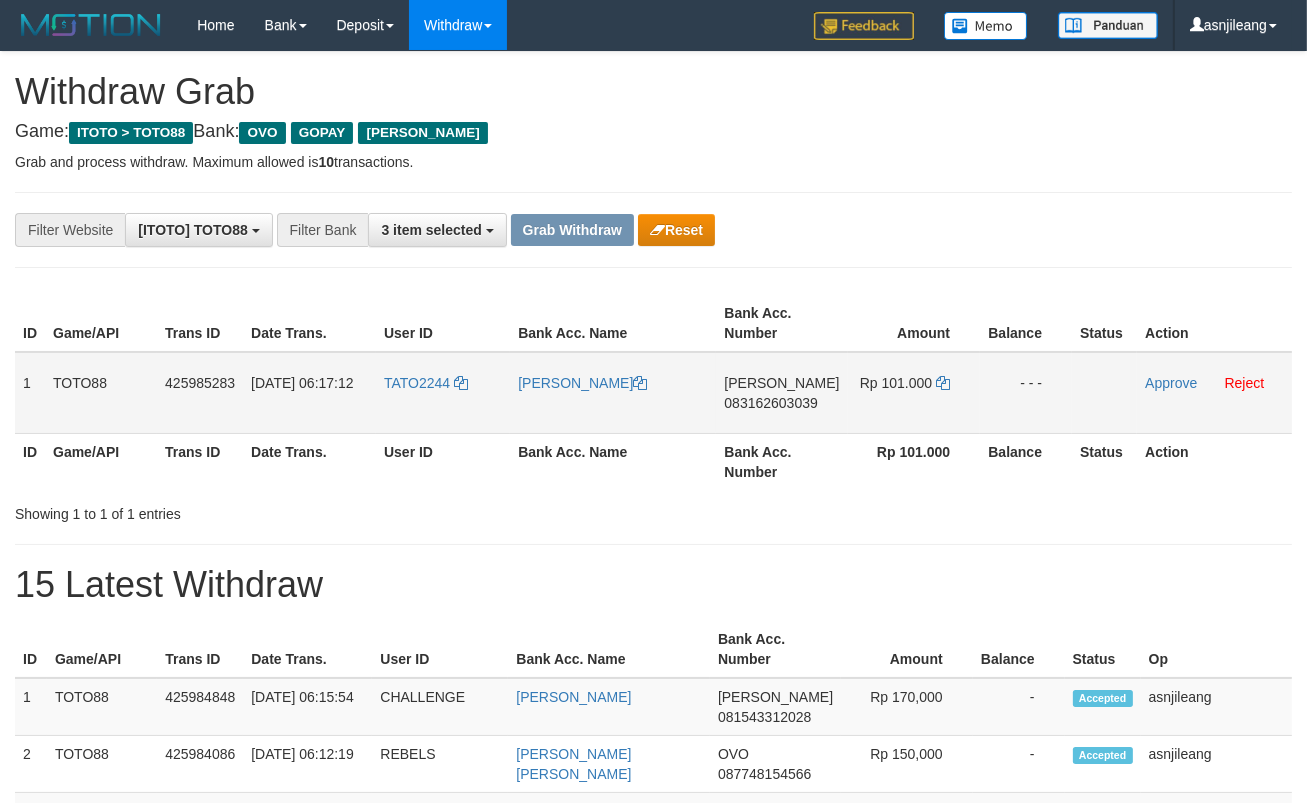 click on "083162603039" at bounding box center (770, 403) 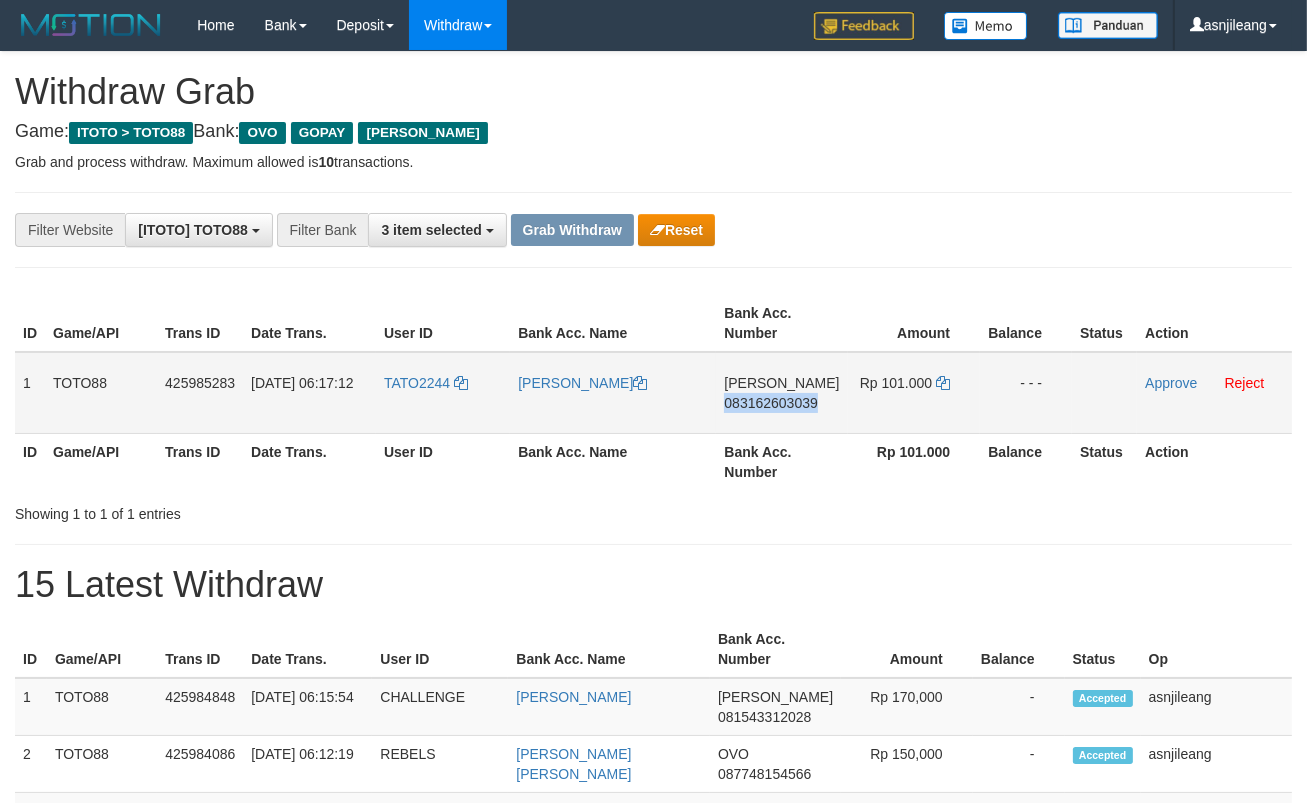 click on "083162603039" at bounding box center [770, 403] 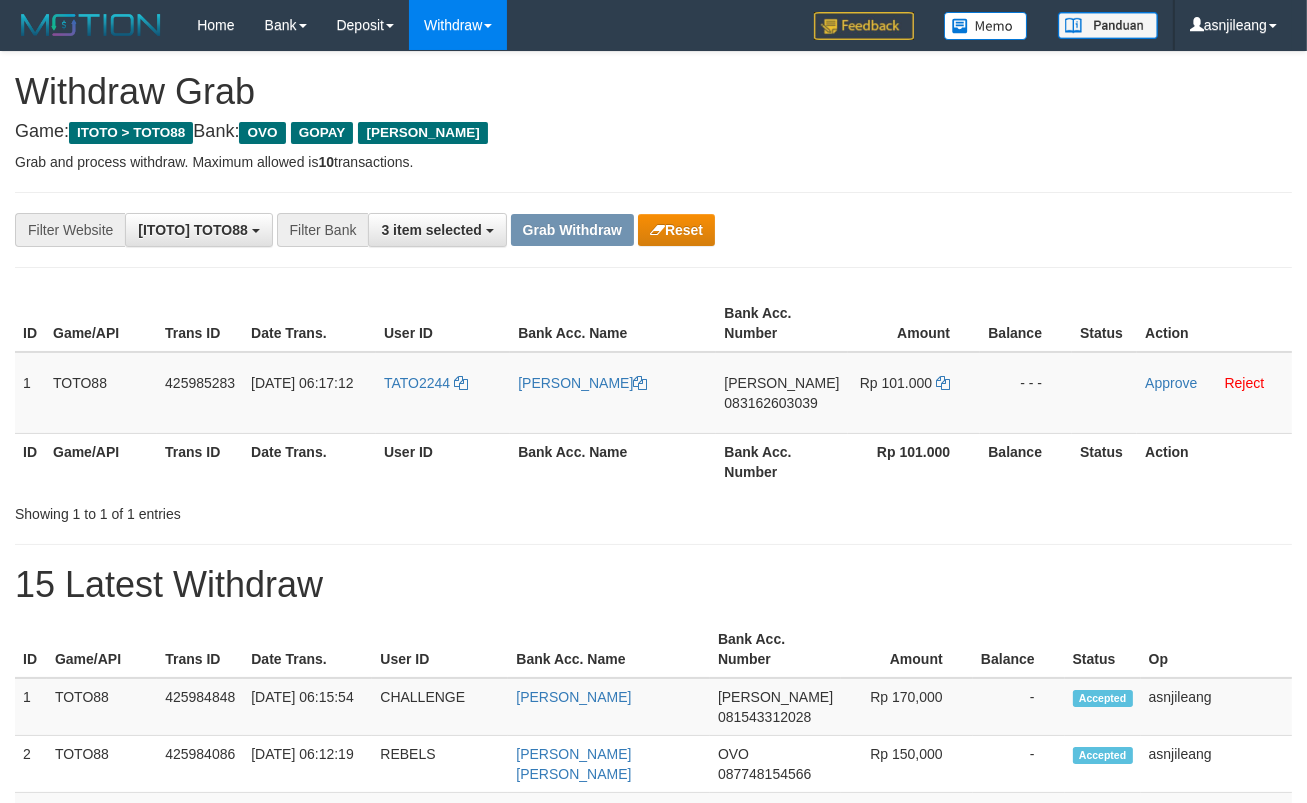 click on "Bank Acc. Number" at bounding box center (781, 461) 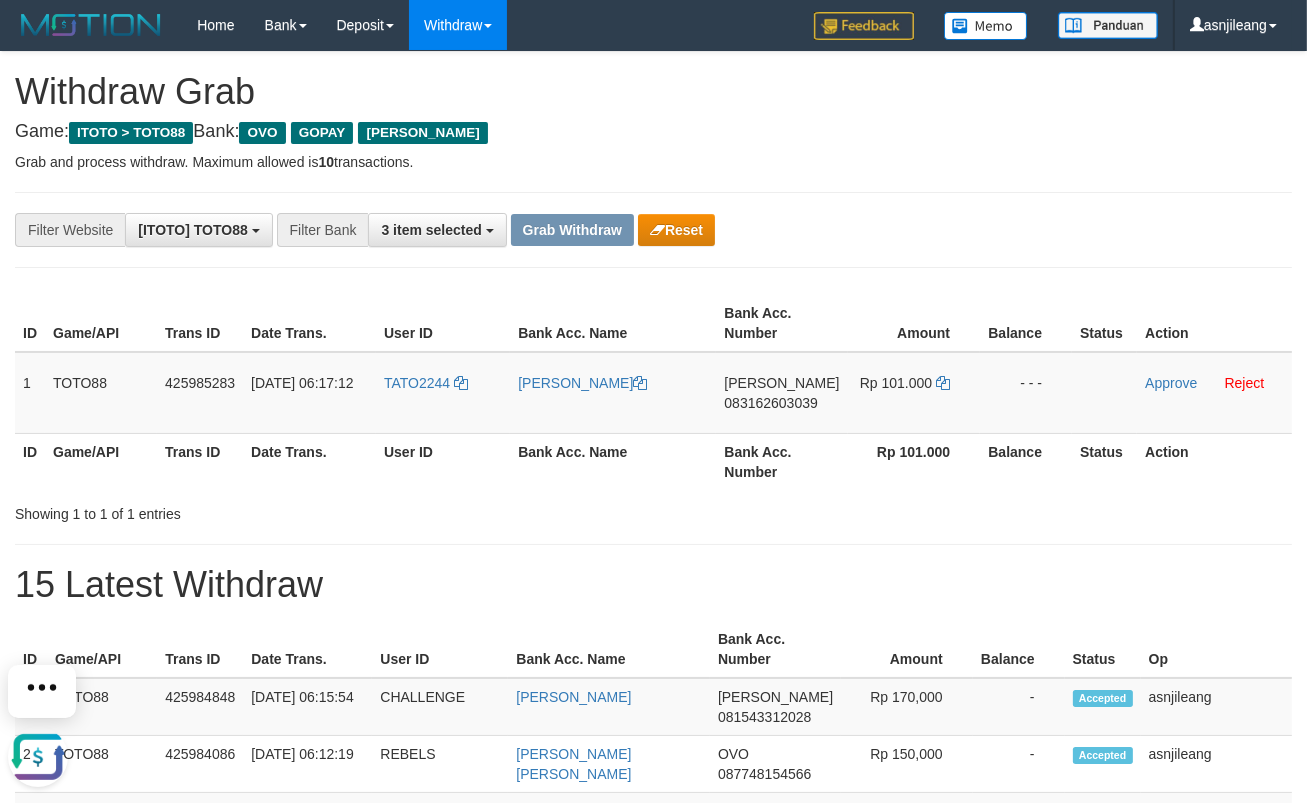 scroll, scrollTop: 0, scrollLeft: 0, axis: both 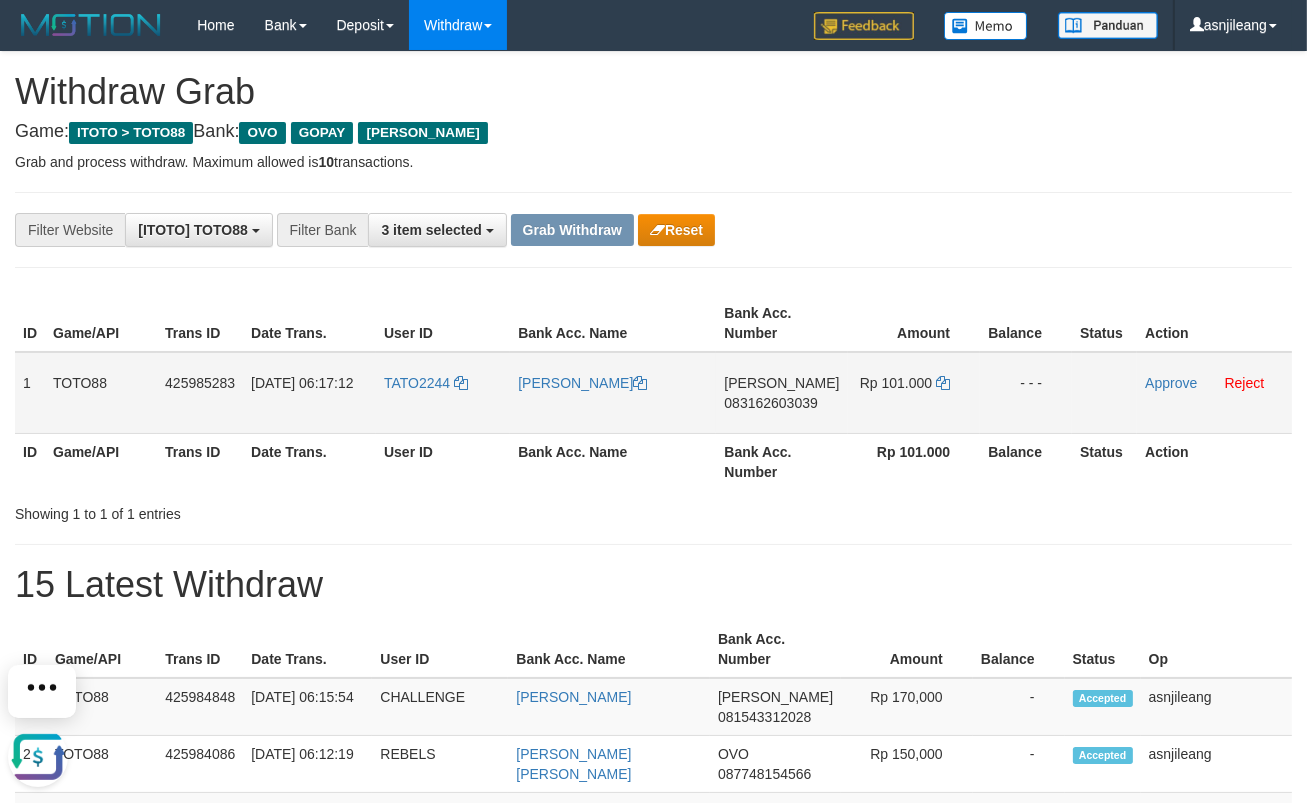click on "DANA
083162603039" at bounding box center [781, 393] 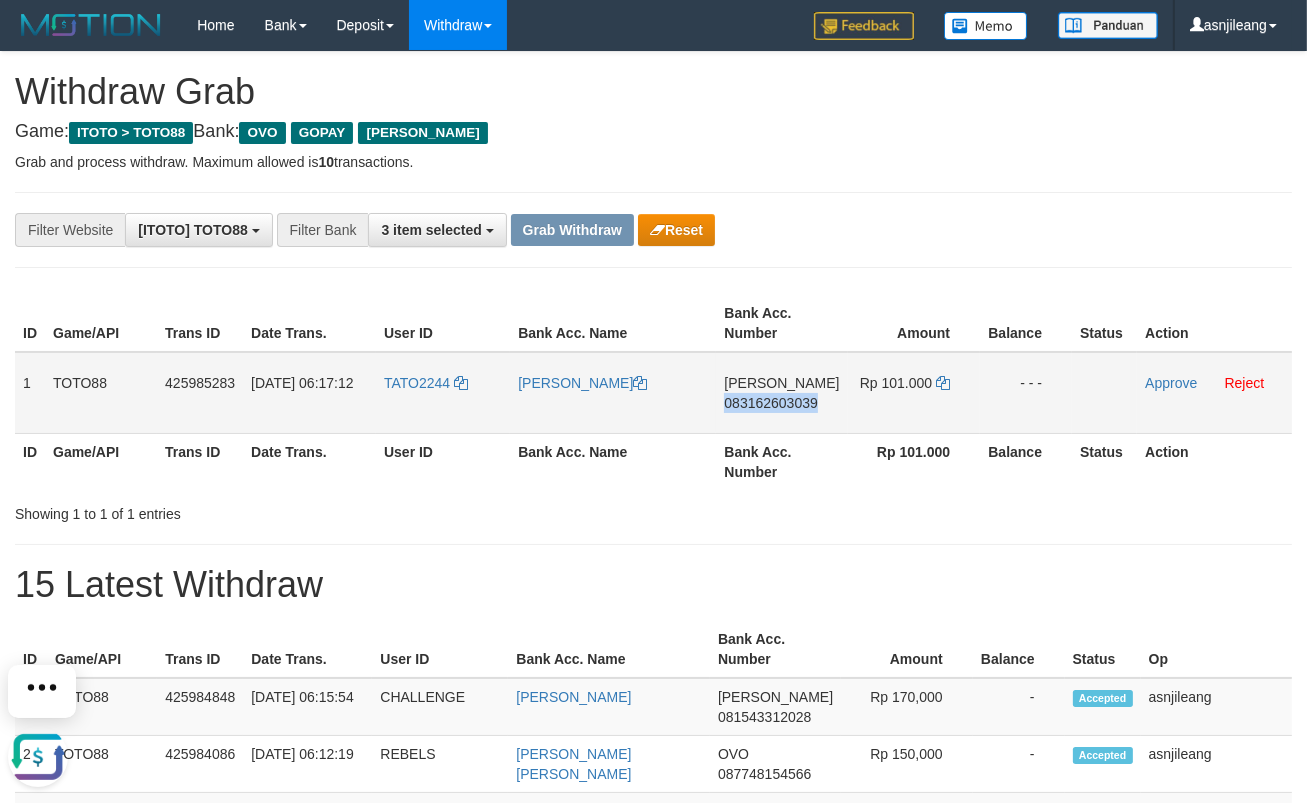 click on "DANA
083162603039" at bounding box center (781, 393) 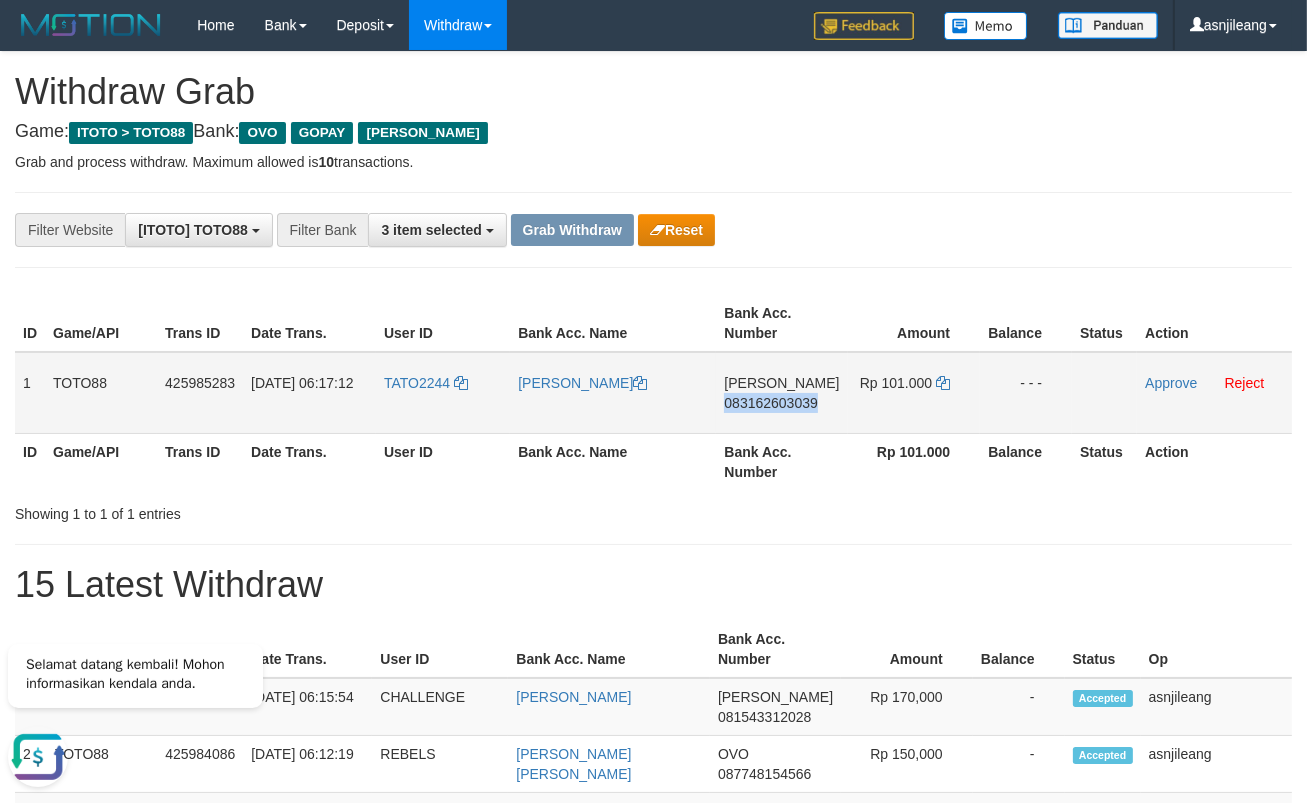 copy on "083162603039" 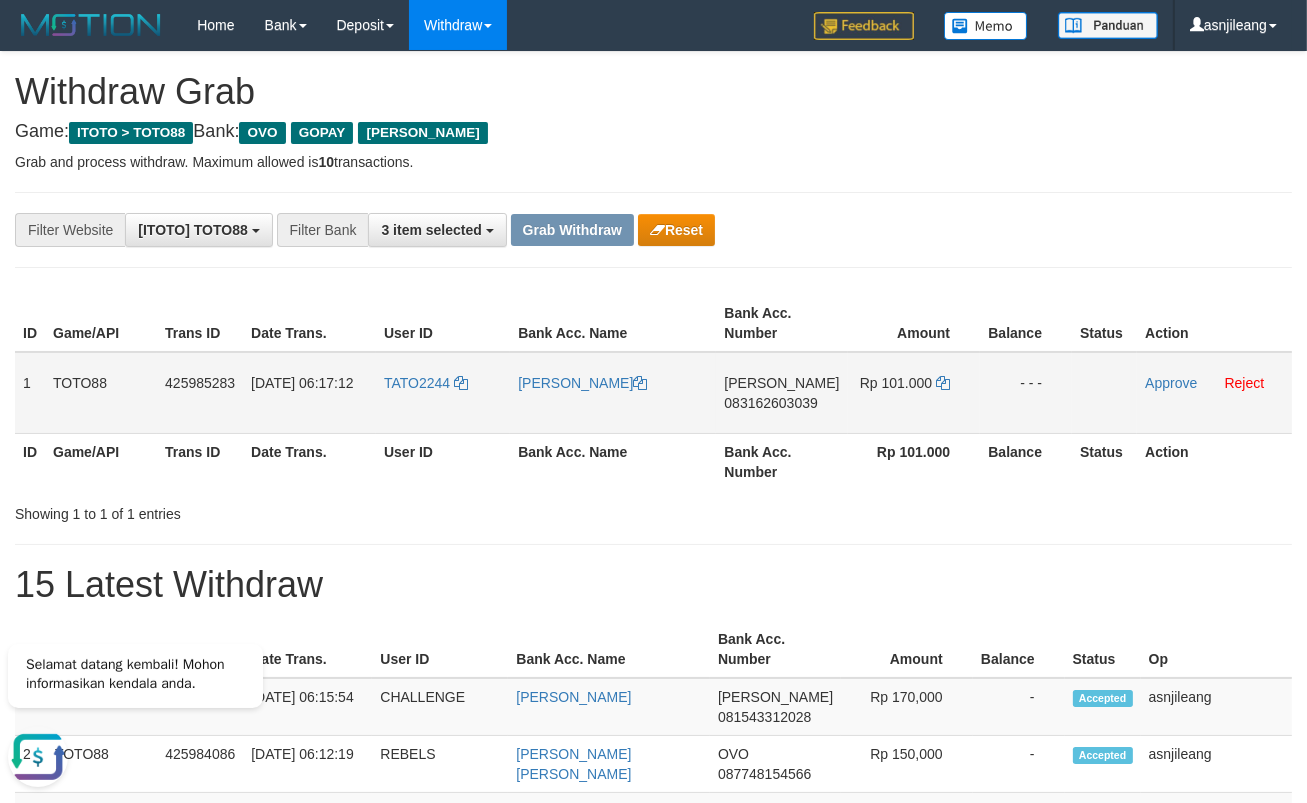 click on "Rp 101.000" at bounding box center [914, 393] 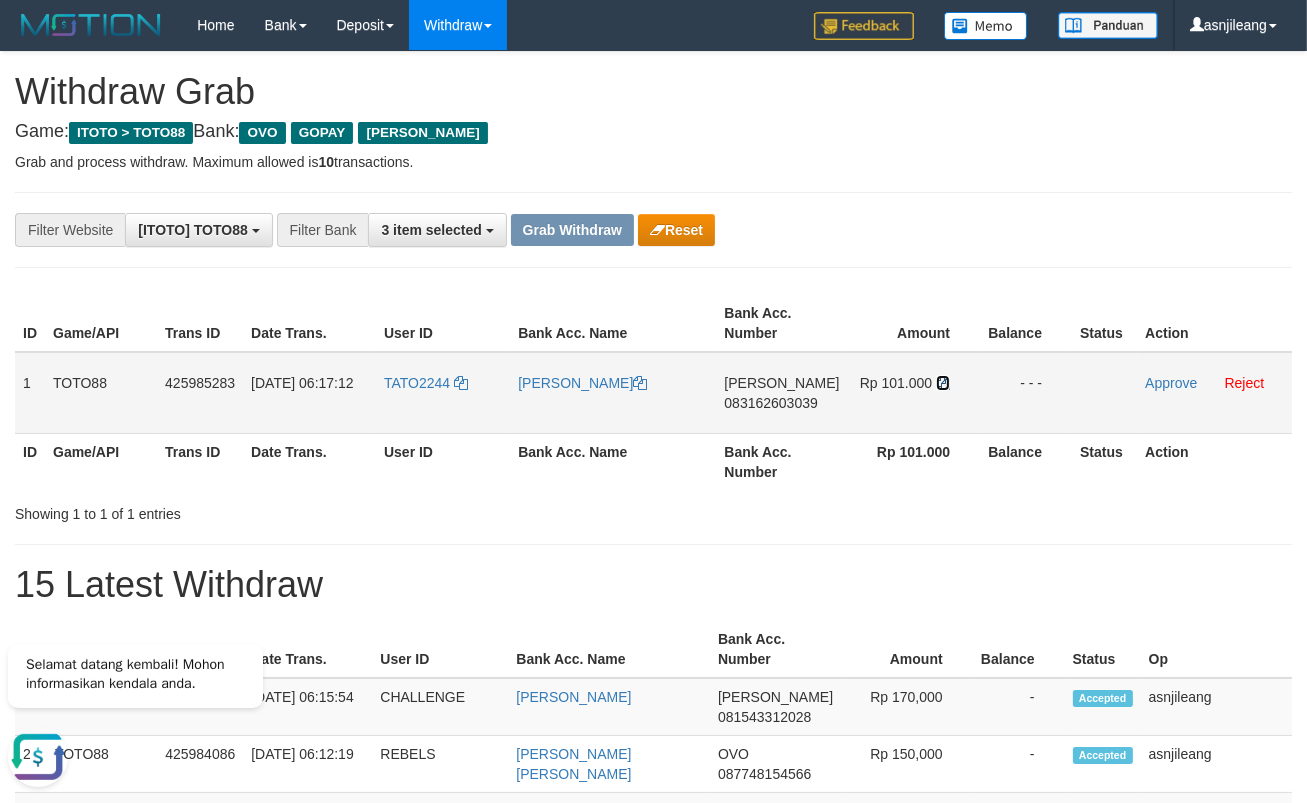 click at bounding box center (943, 383) 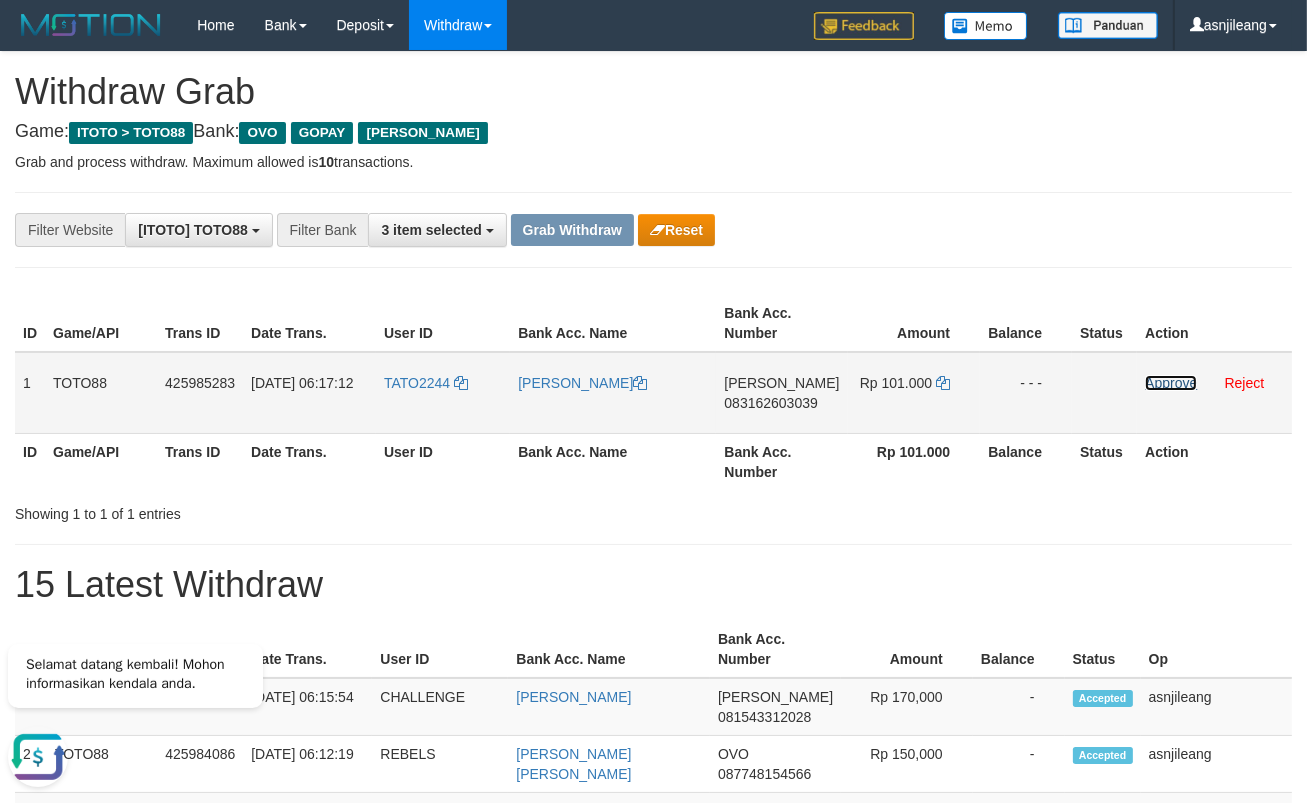 click on "Approve" at bounding box center (1171, 383) 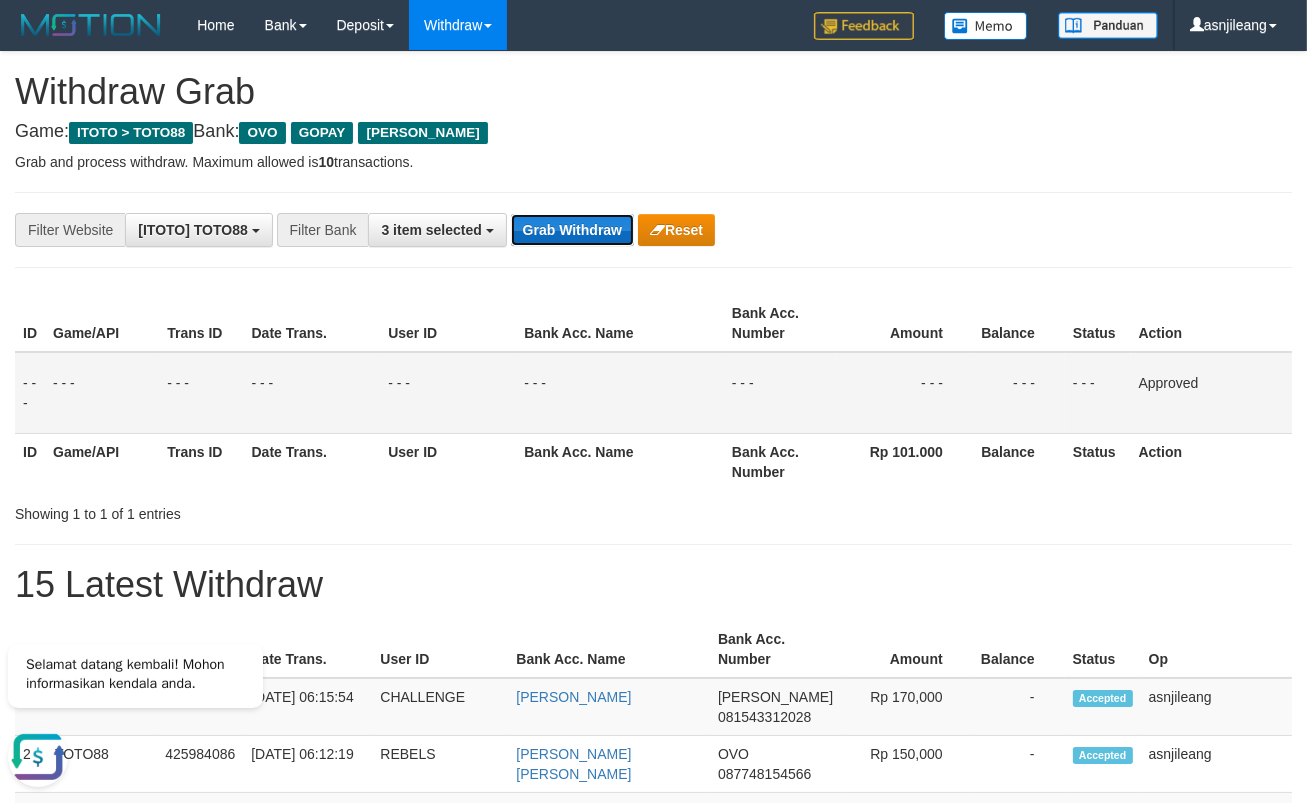 click on "Grab Withdraw" at bounding box center [572, 230] 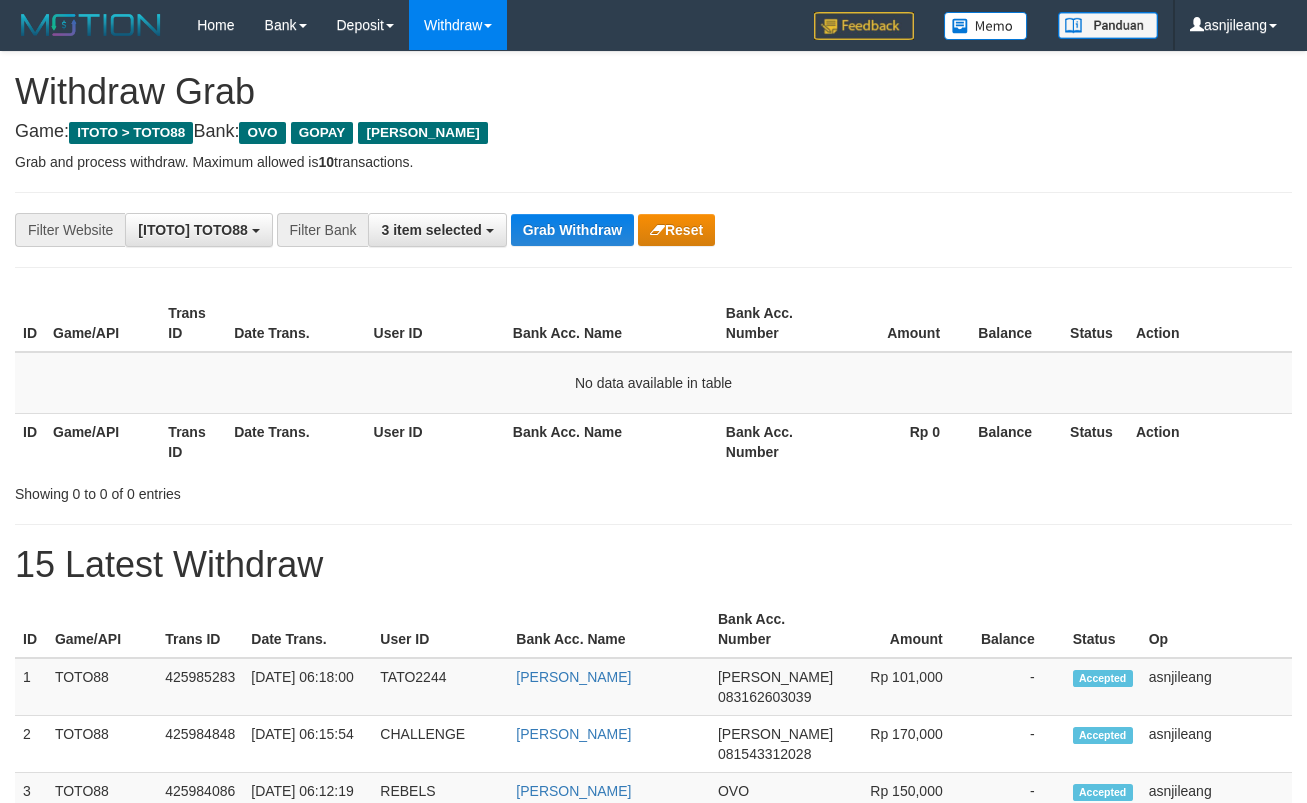 scroll, scrollTop: 0, scrollLeft: 0, axis: both 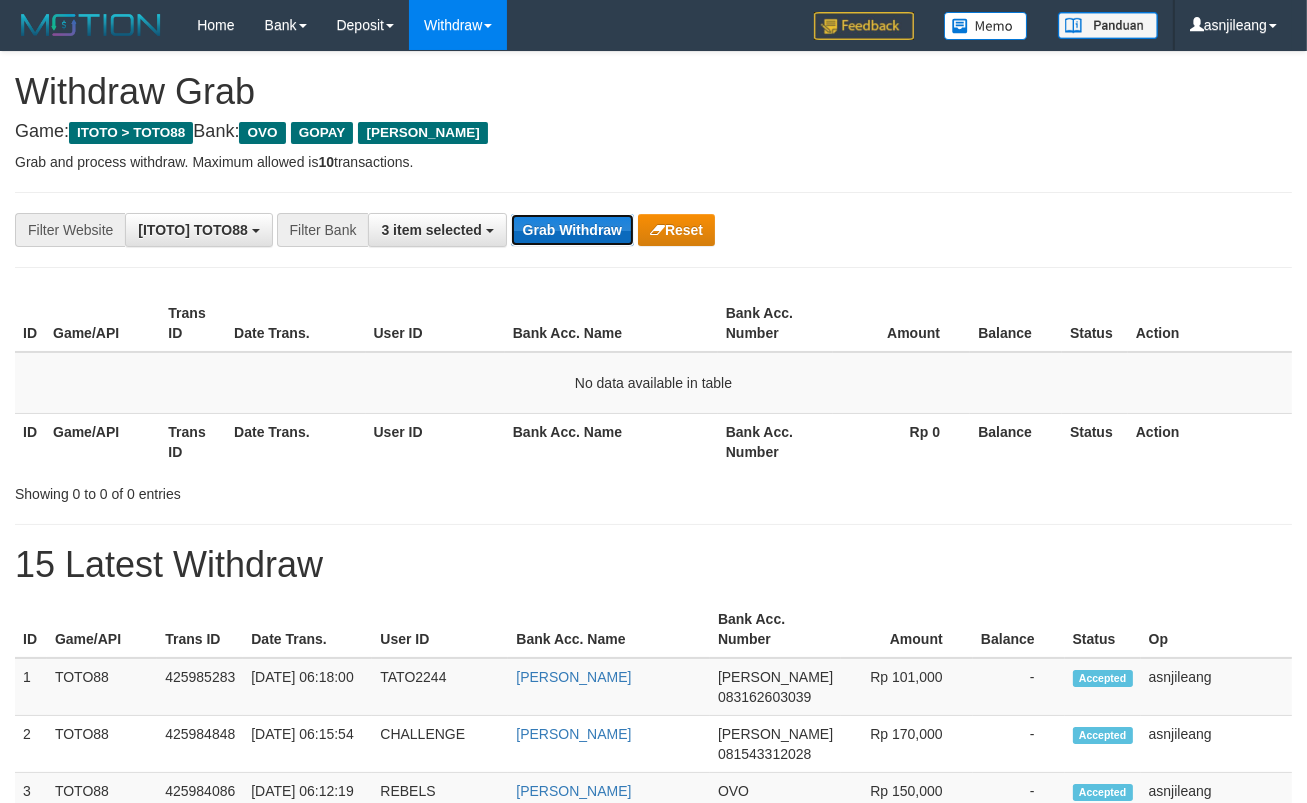 click on "Grab Withdraw" at bounding box center [572, 230] 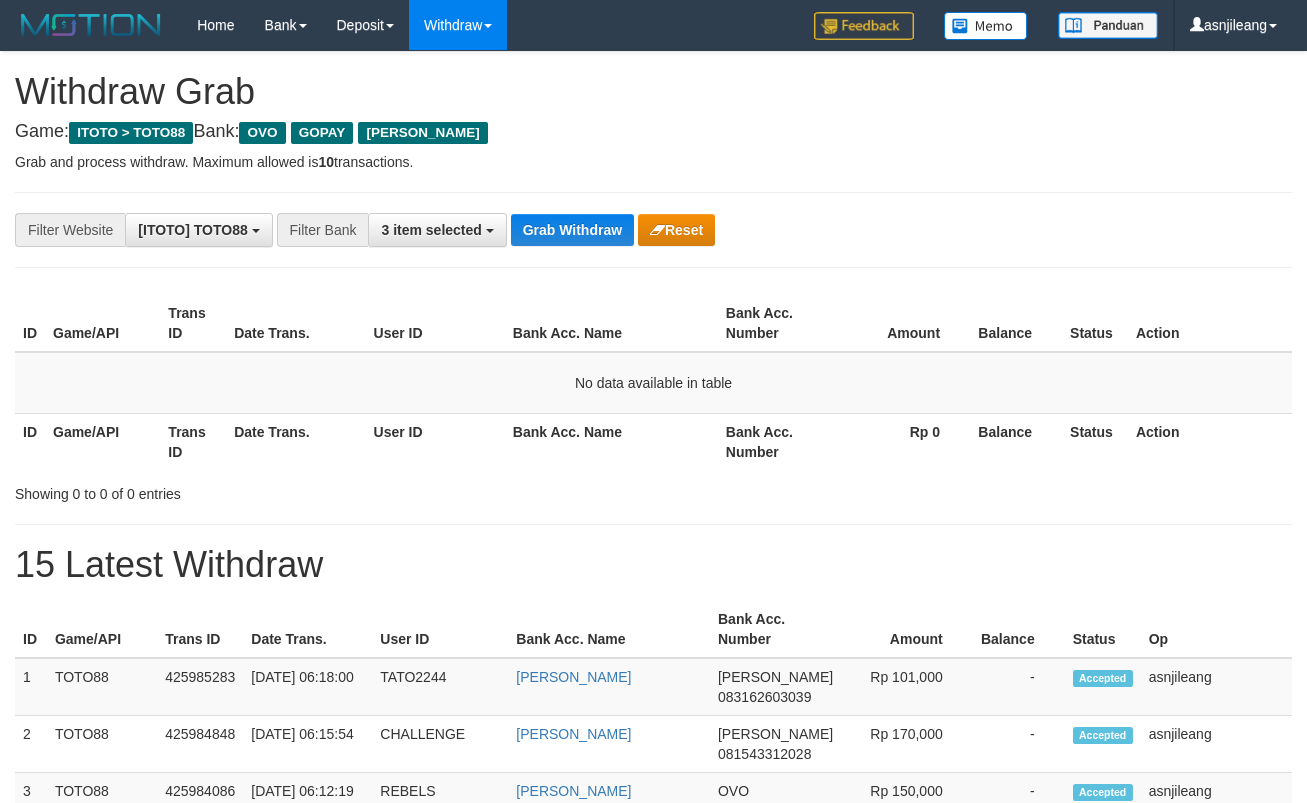scroll, scrollTop: 0, scrollLeft: 0, axis: both 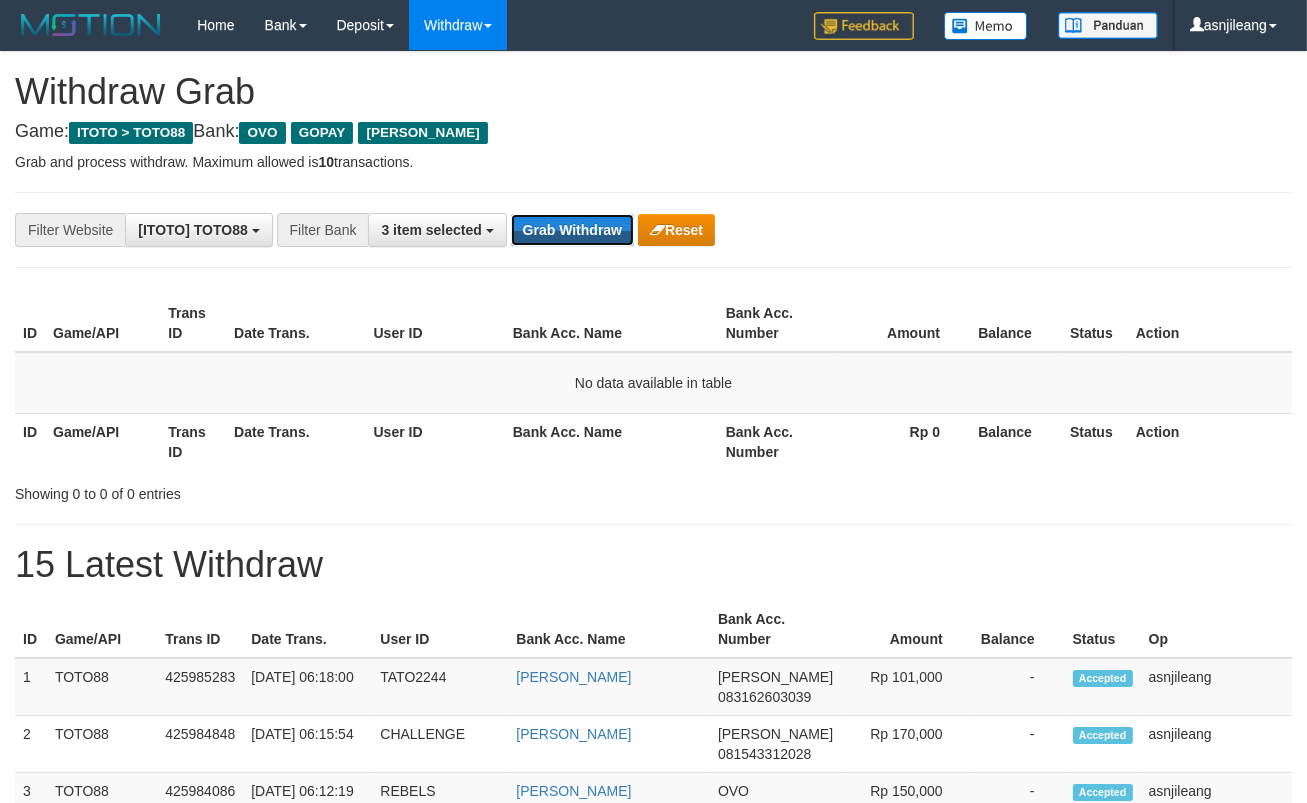 click on "Grab Withdraw" at bounding box center (572, 230) 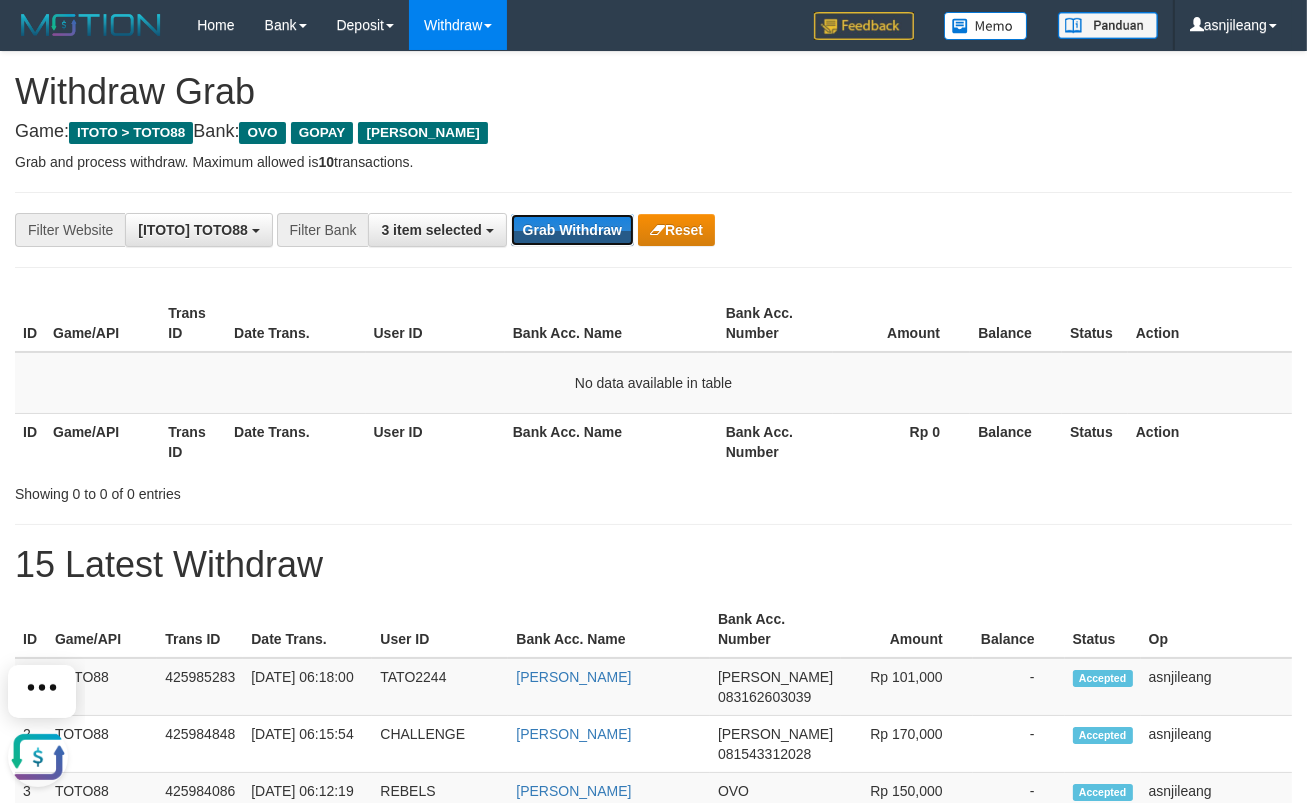scroll, scrollTop: 0, scrollLeft: 0, axis: both 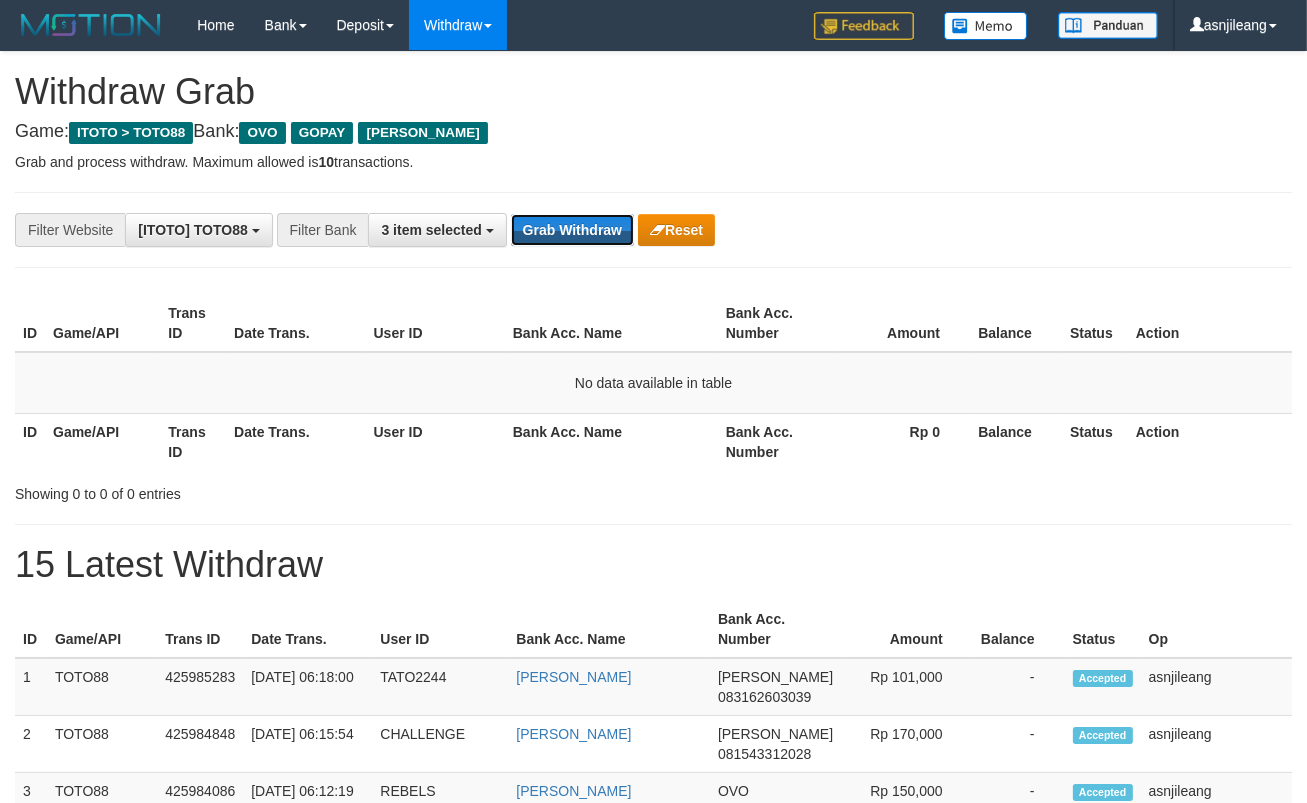 click on "Grab Withdraw" at bounding box center [572, 230] 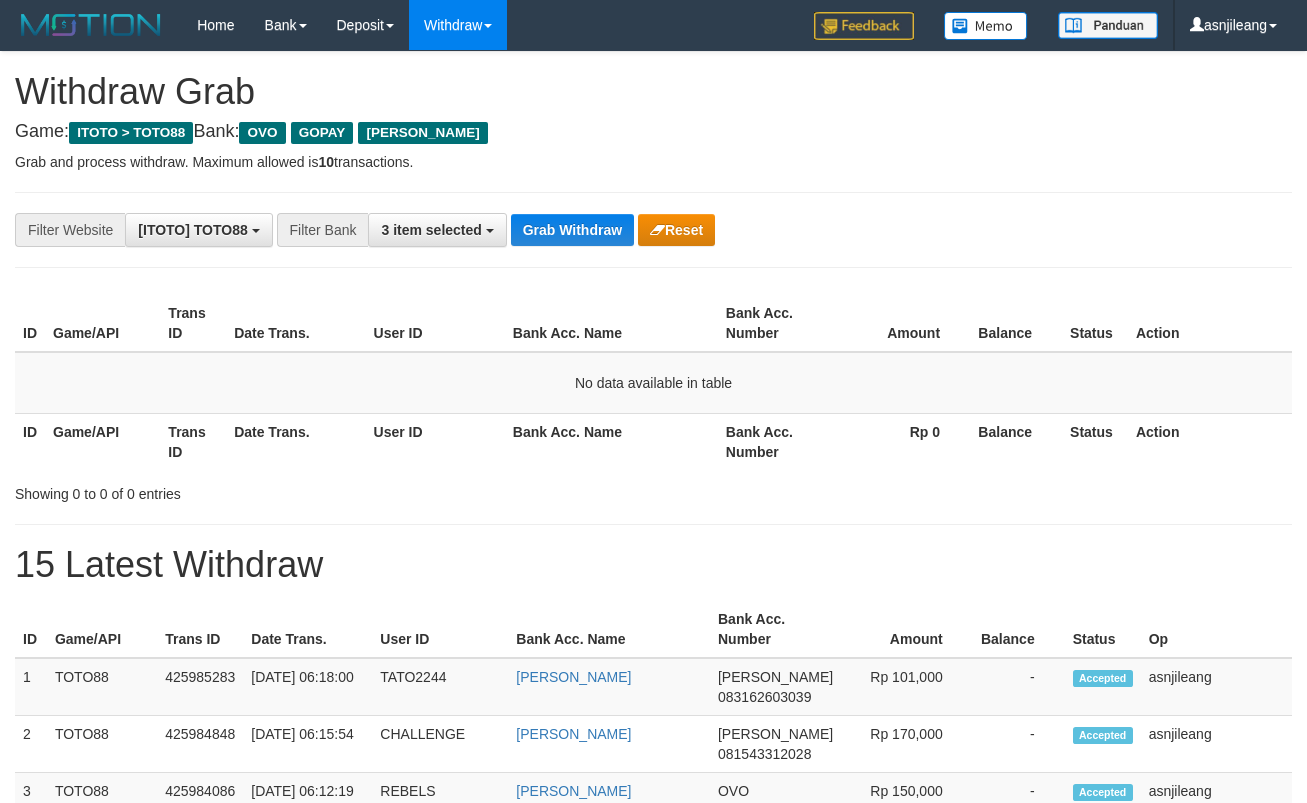 scroll, scrollTop: 0, scrollLeft: 0, axis: both 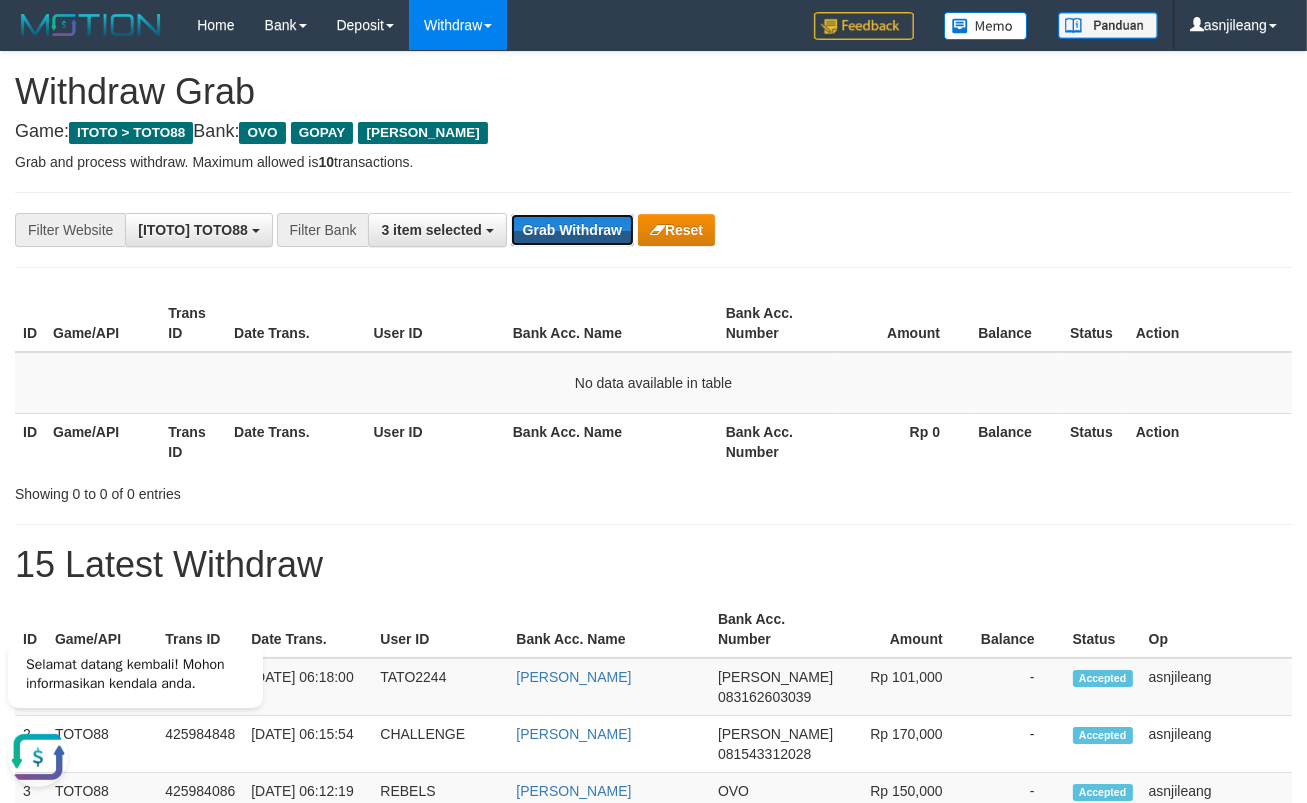 click on "Grab Withdraw" at bounding box center (572, 230) 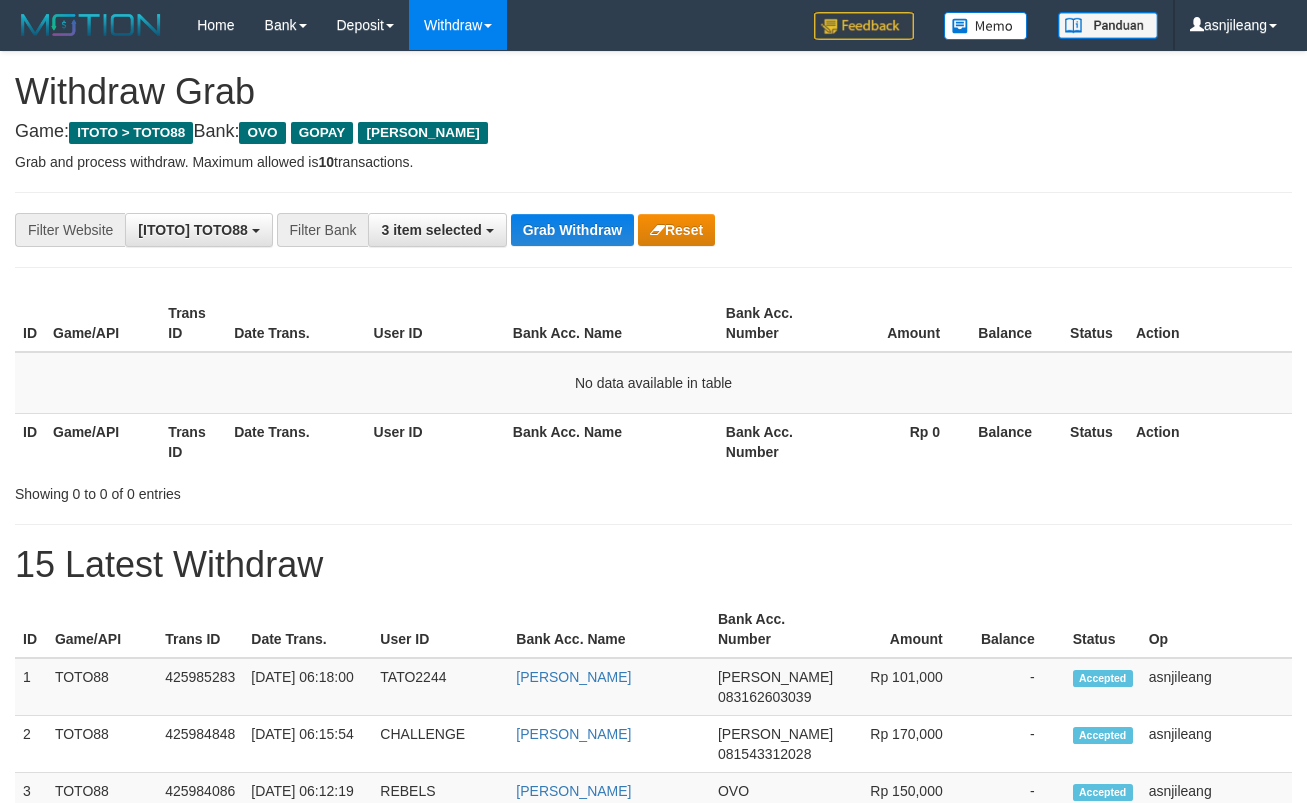 scroll, scrollTop: 0, scrollLeft: 0, axis: both 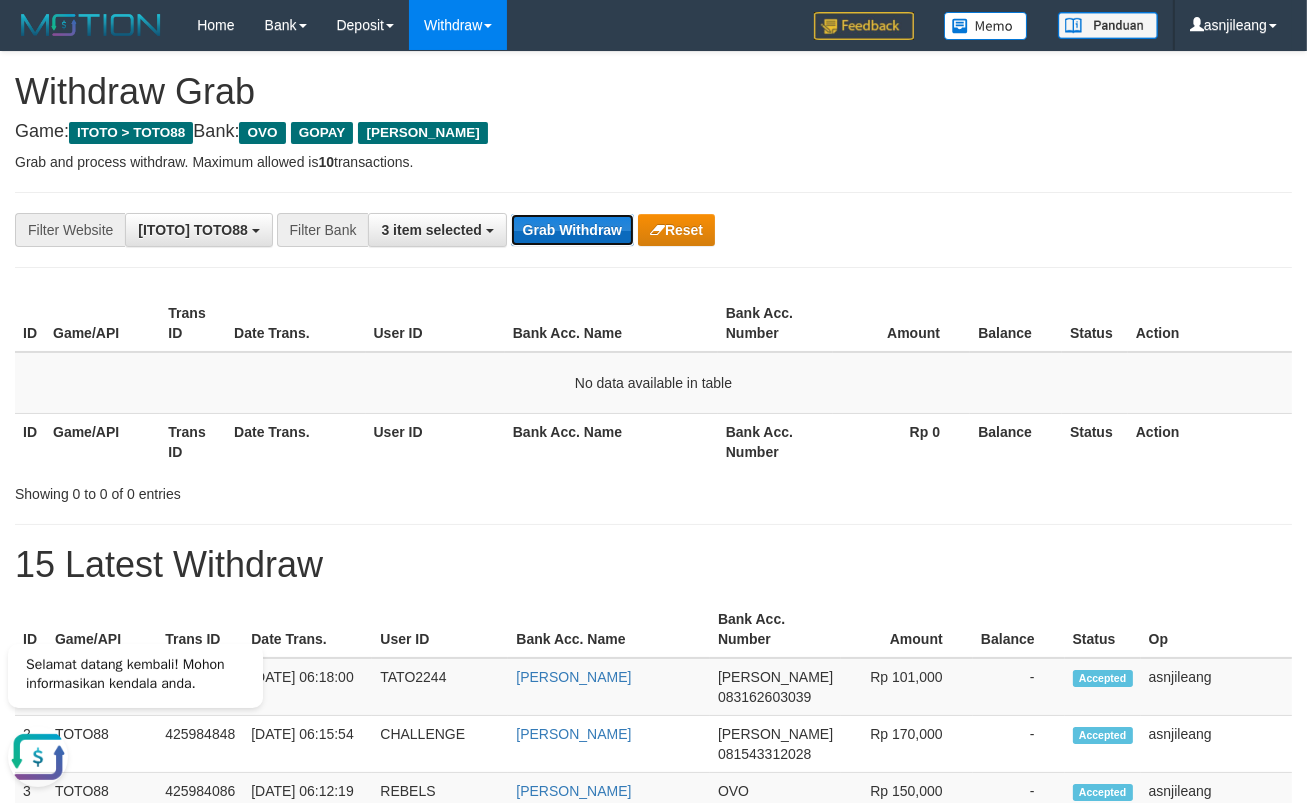 click on "Grab Withdraw" at bounding box center [572, 230] 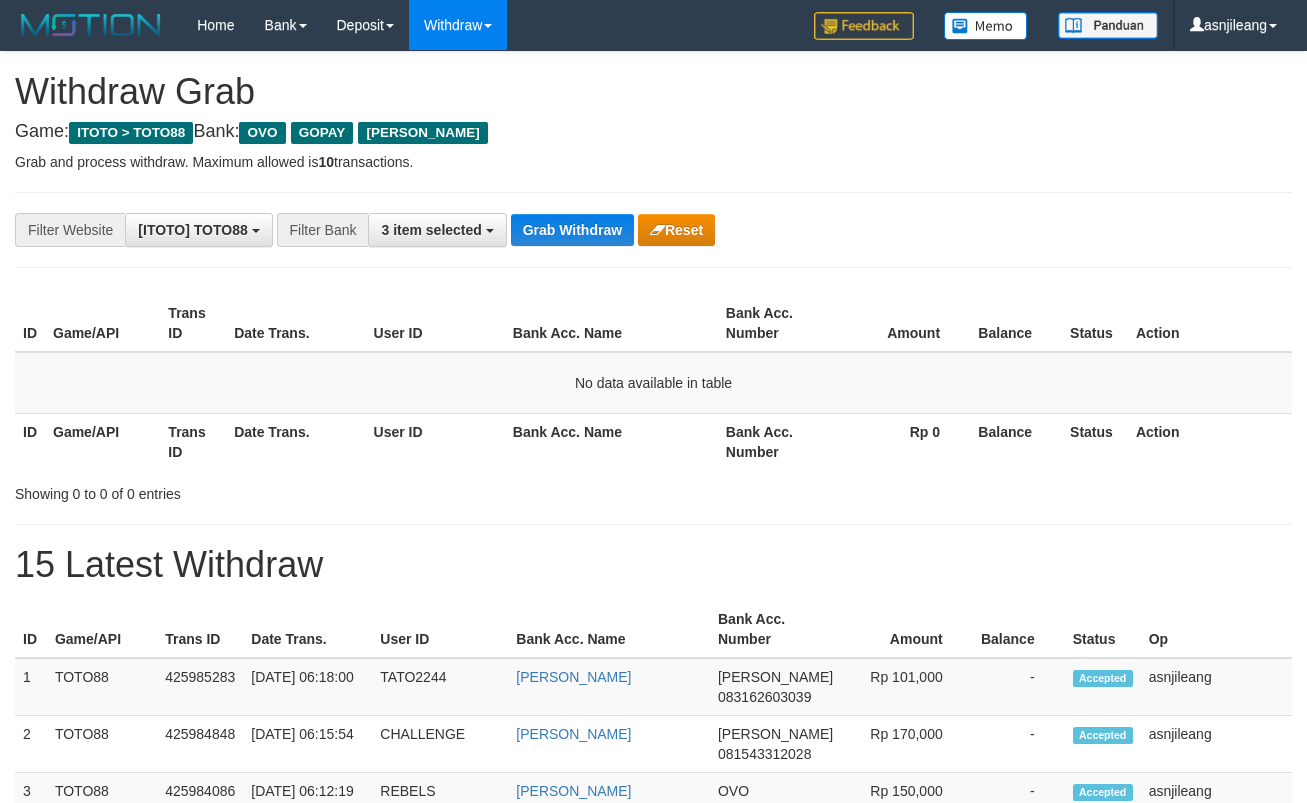 scroll, scrollTop: 0, scrollLeft: 0, axis: both 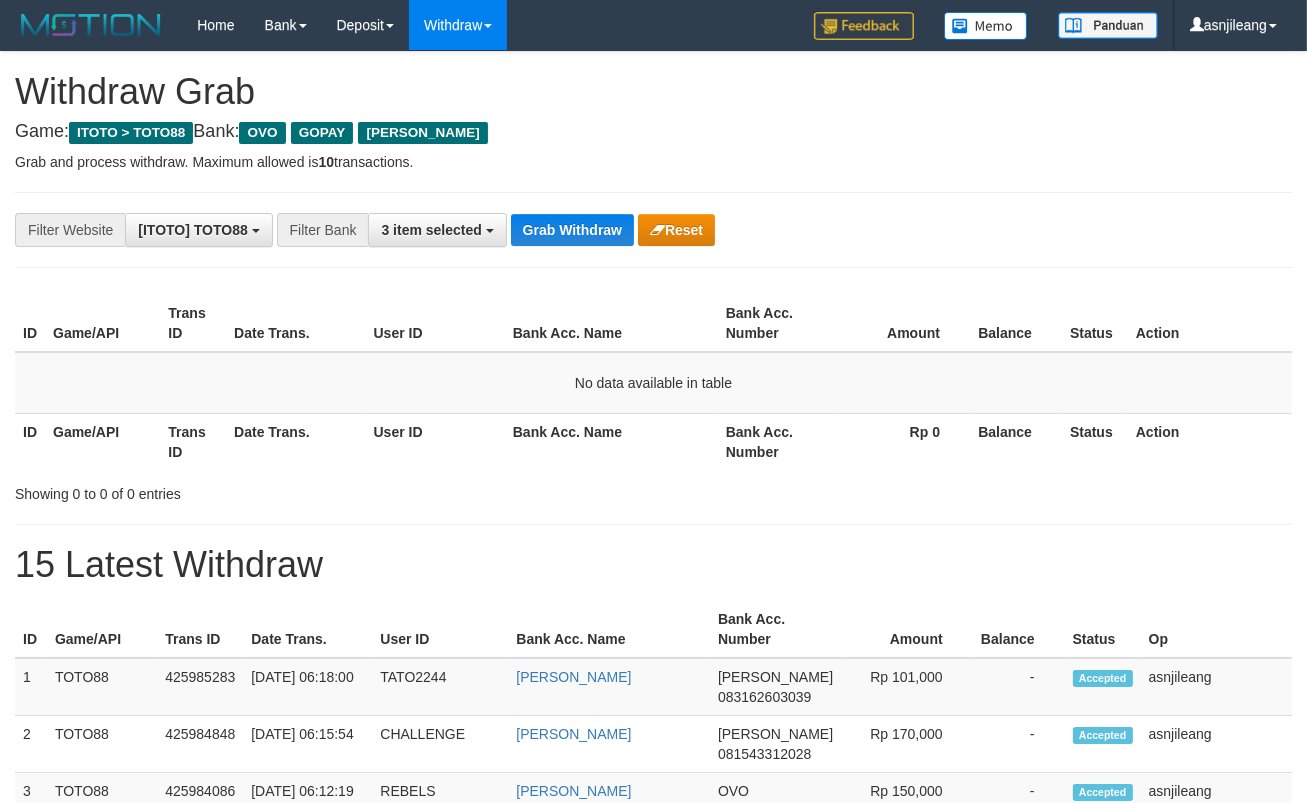 click on "Grab Withdraw" at bounding box center [572, 230] 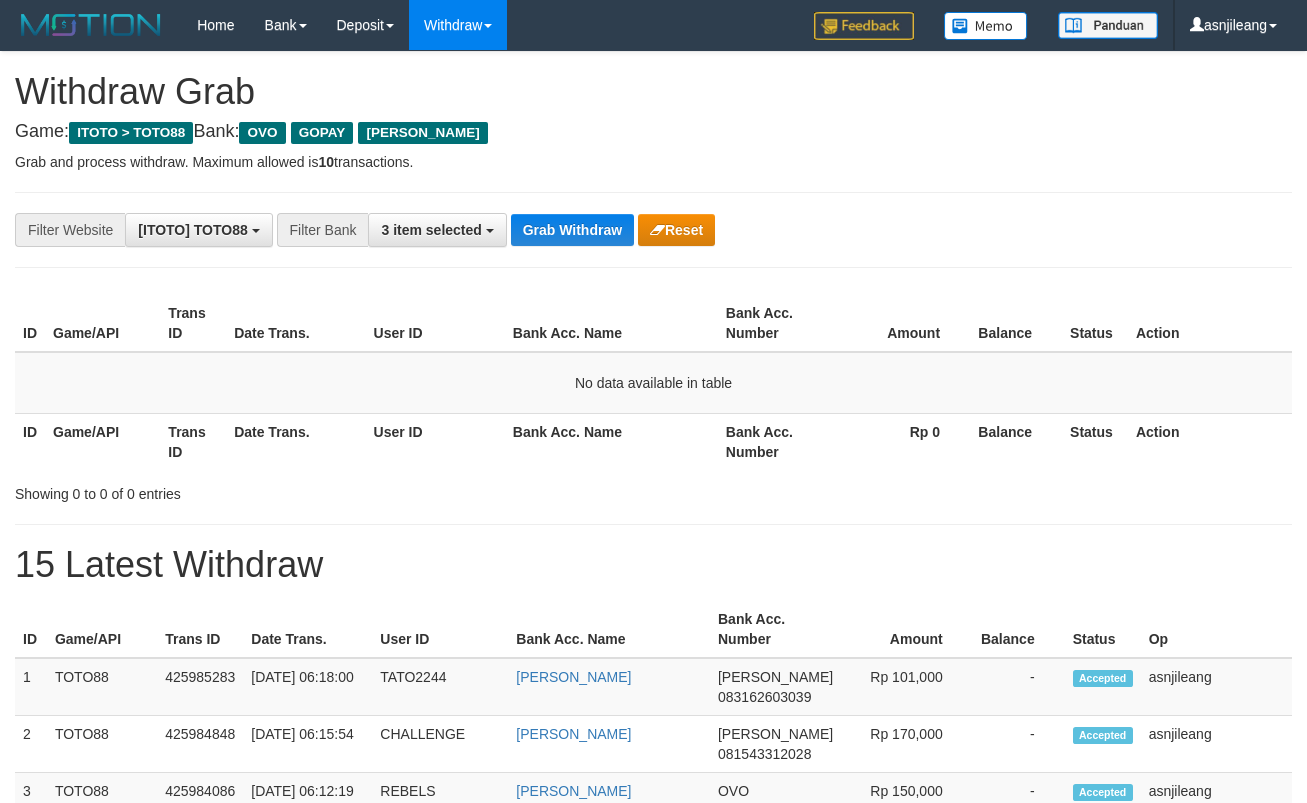 scroll, scrollTop: 0, scrollLeft: 0, axis: both 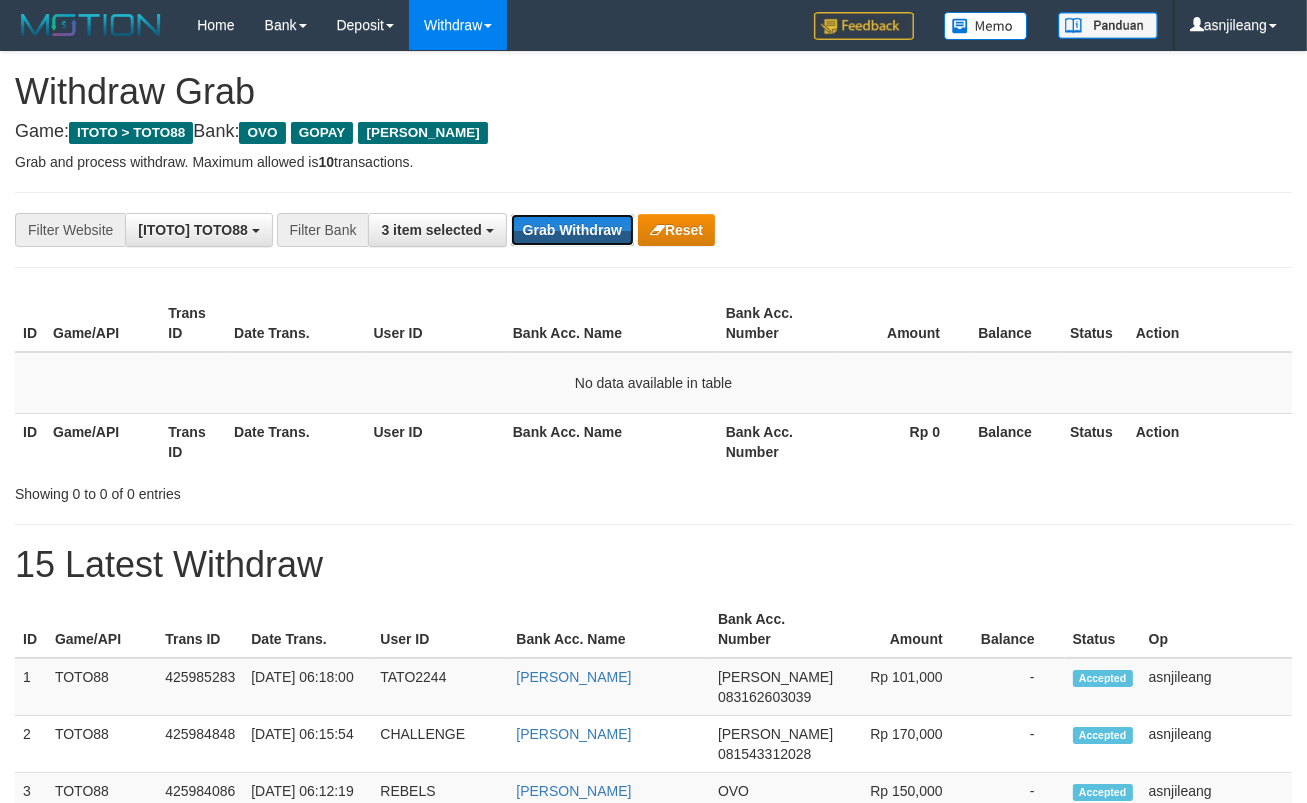 click on "Grab Withdraw" at bounding box center [572, 230] 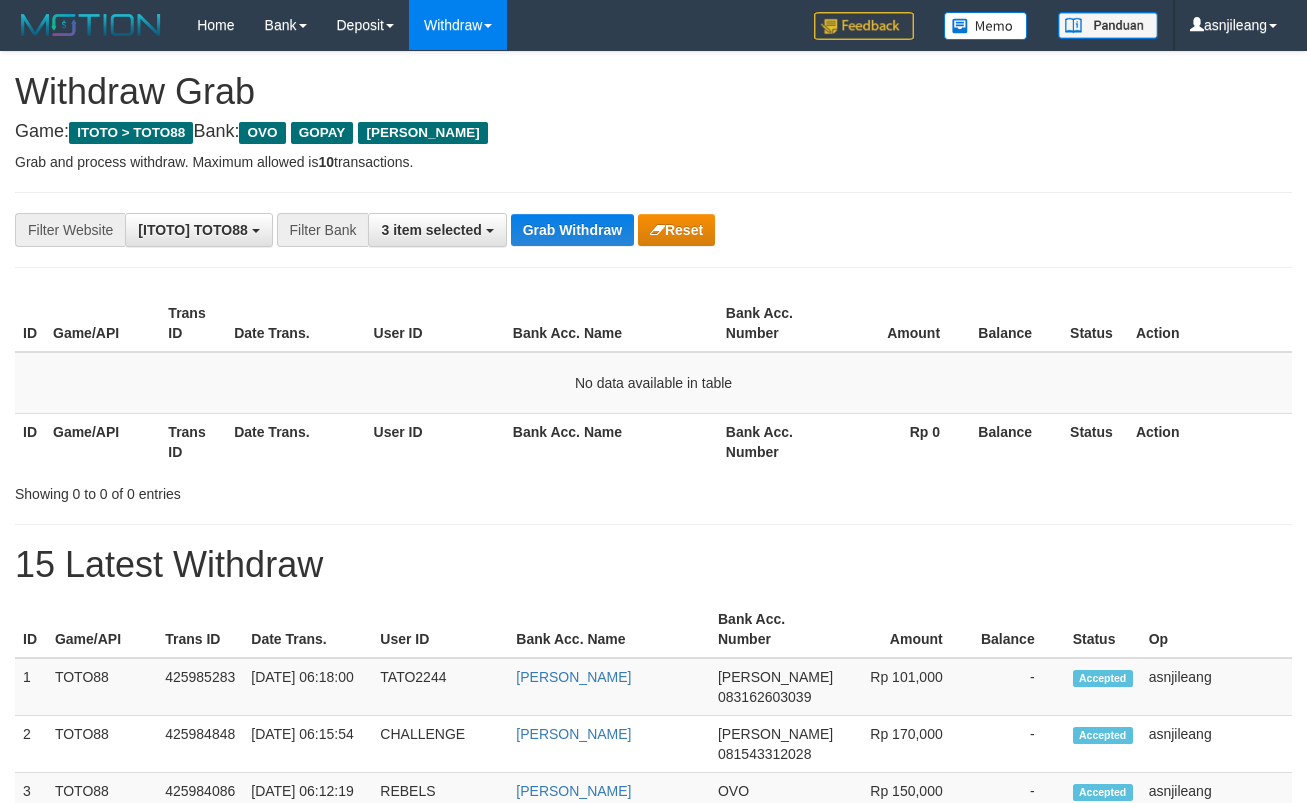 scroll, scrollTop: 0, scrollLeft: 0, axis: both 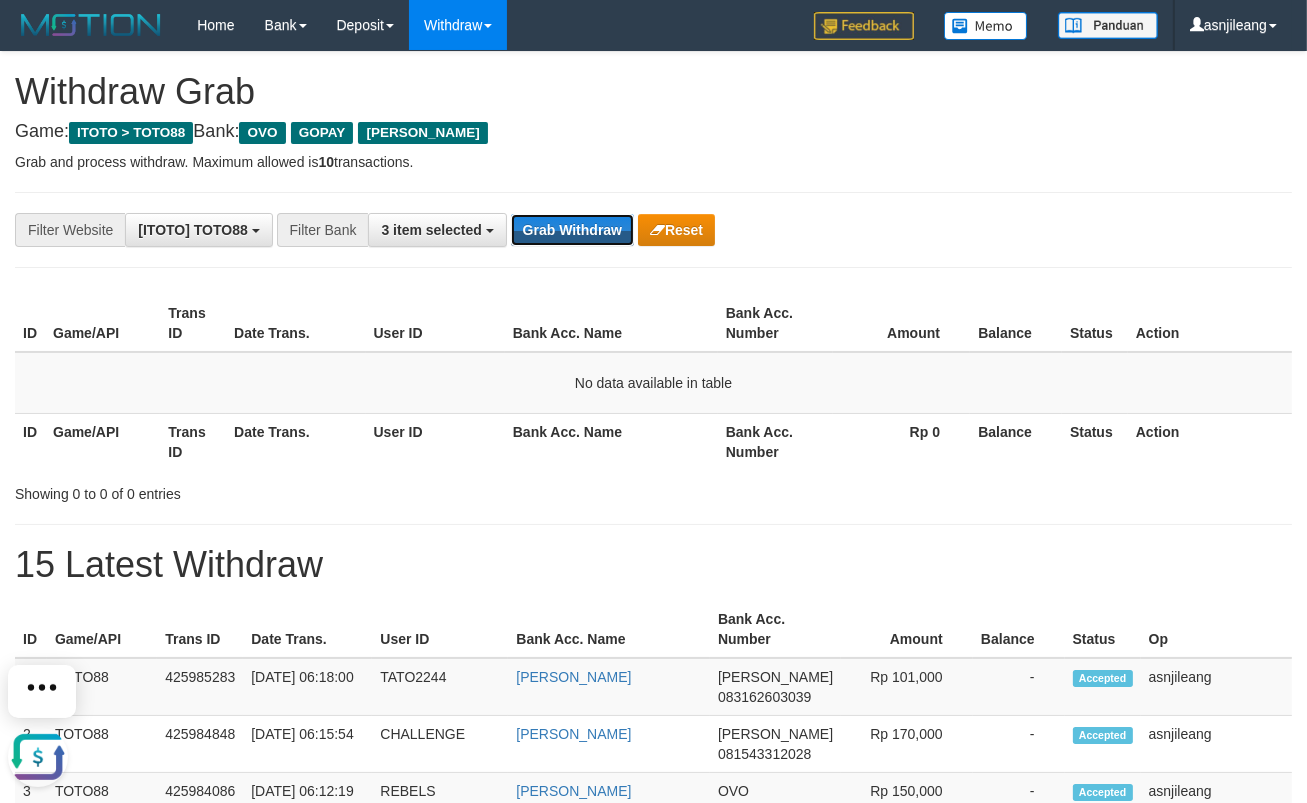click on "Grab Withdraw" at bounding box center [572, 230] 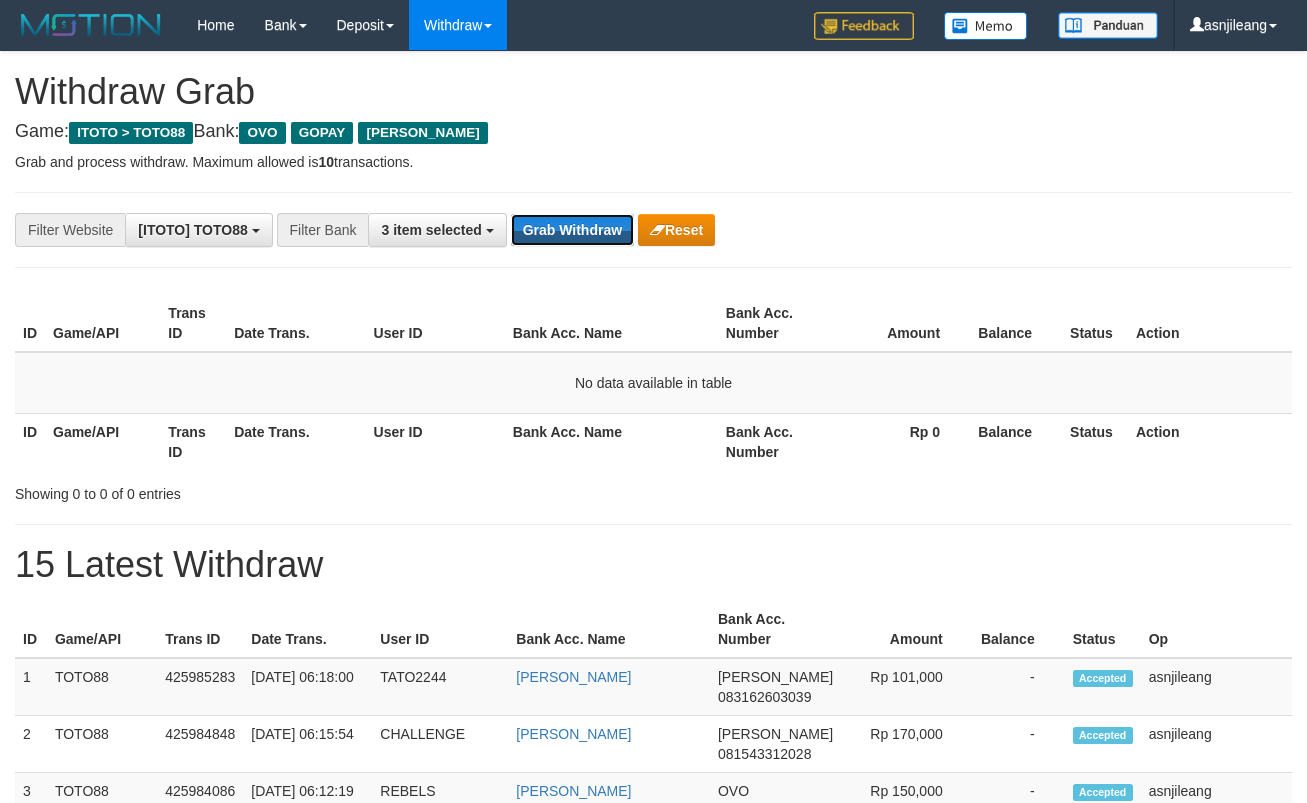 scroll, scrollTop: 0, scrollLeft: 0, axis: both 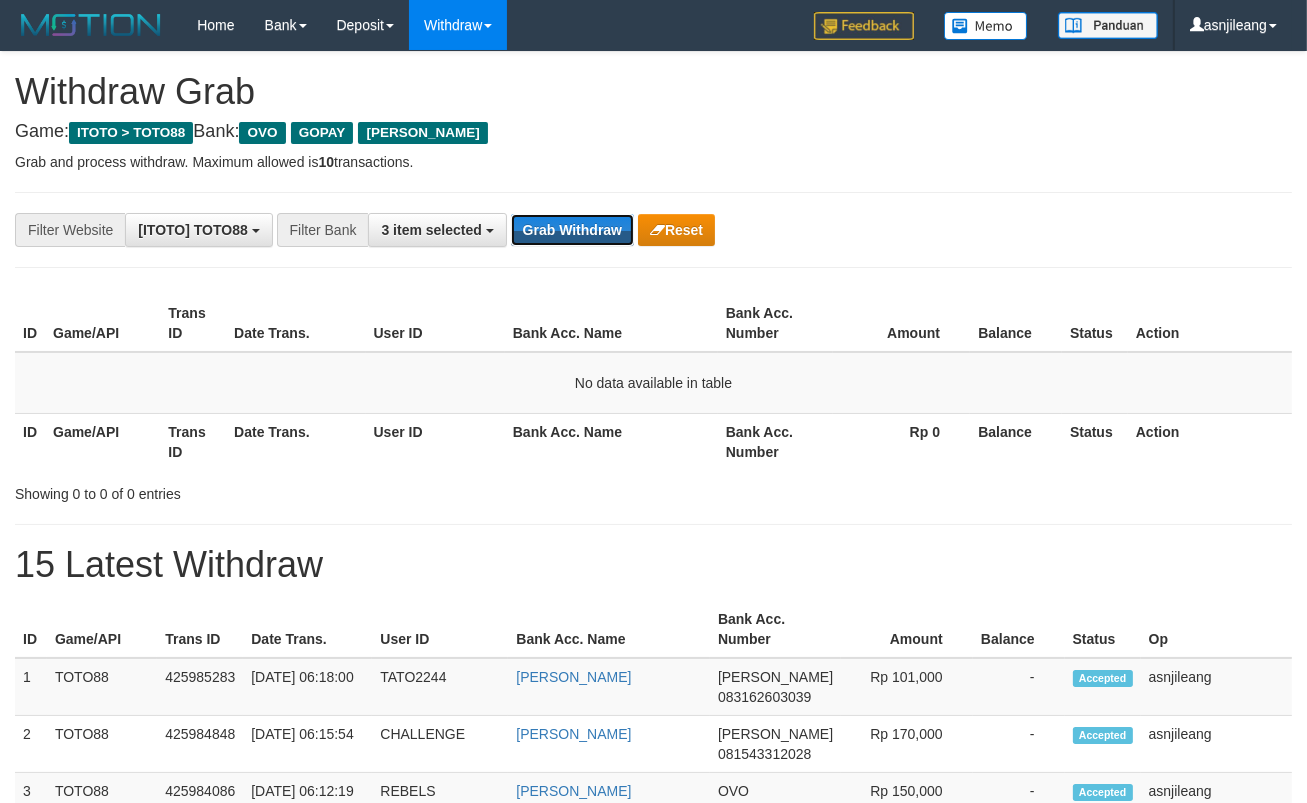 click on "Grab Withdraw" at bounding box center [572, 230] 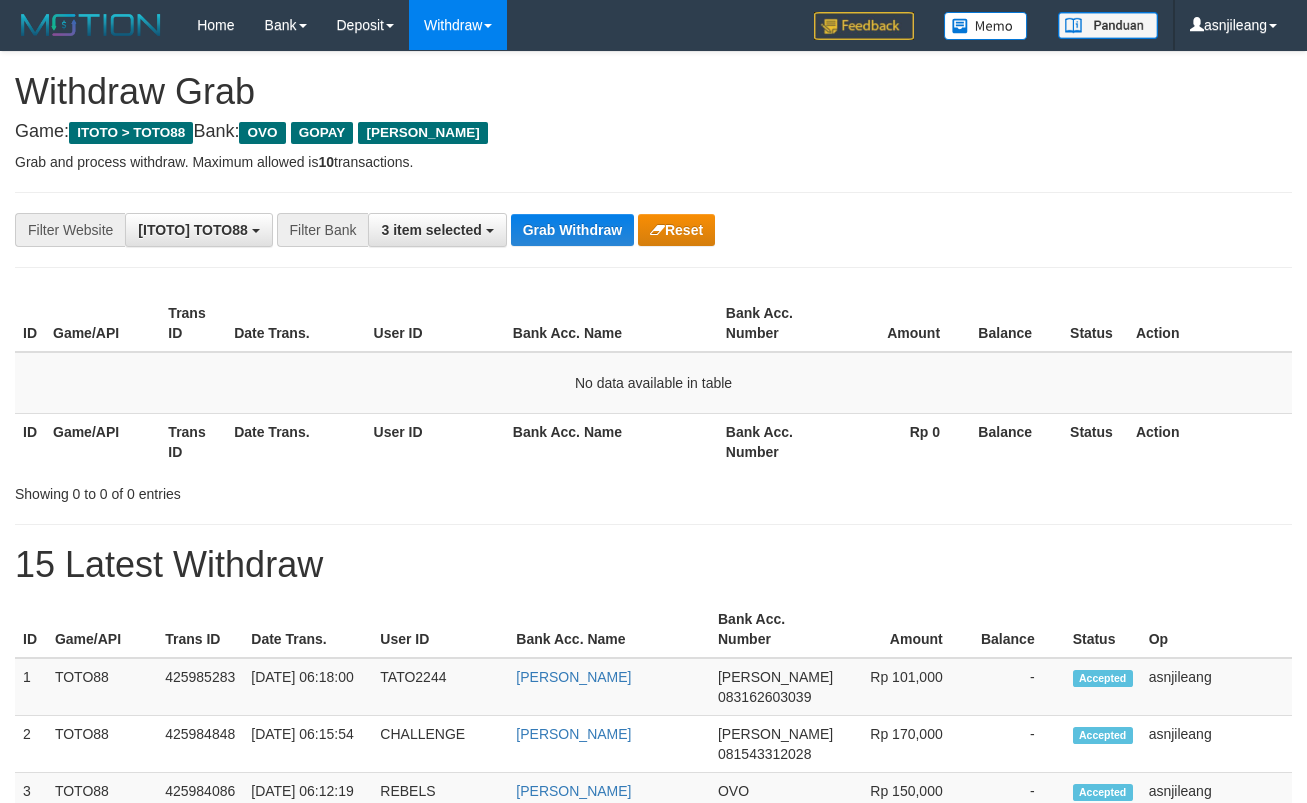 scroll, scrollTop: 0, scrollLeft: 0, axis: both 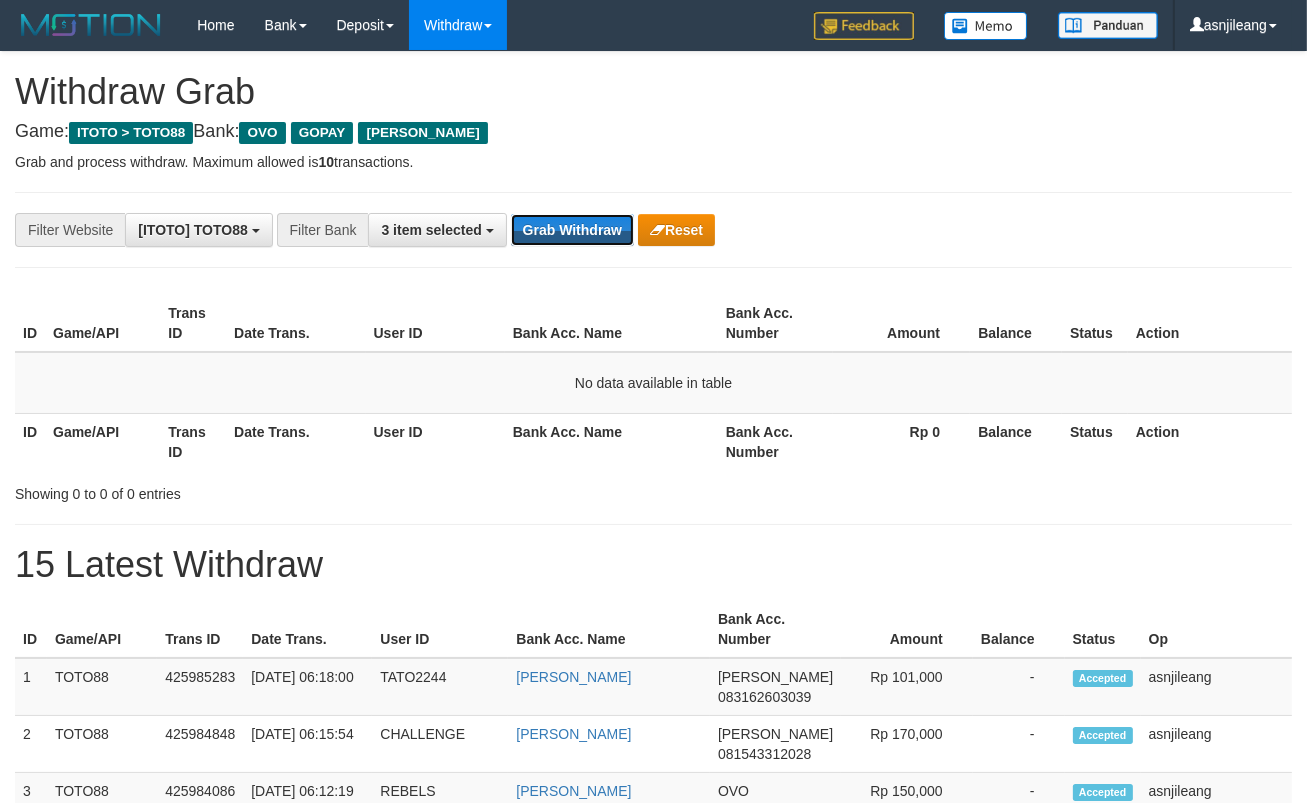 click on "Grab Withdraw" at bounding box center [572, 230] 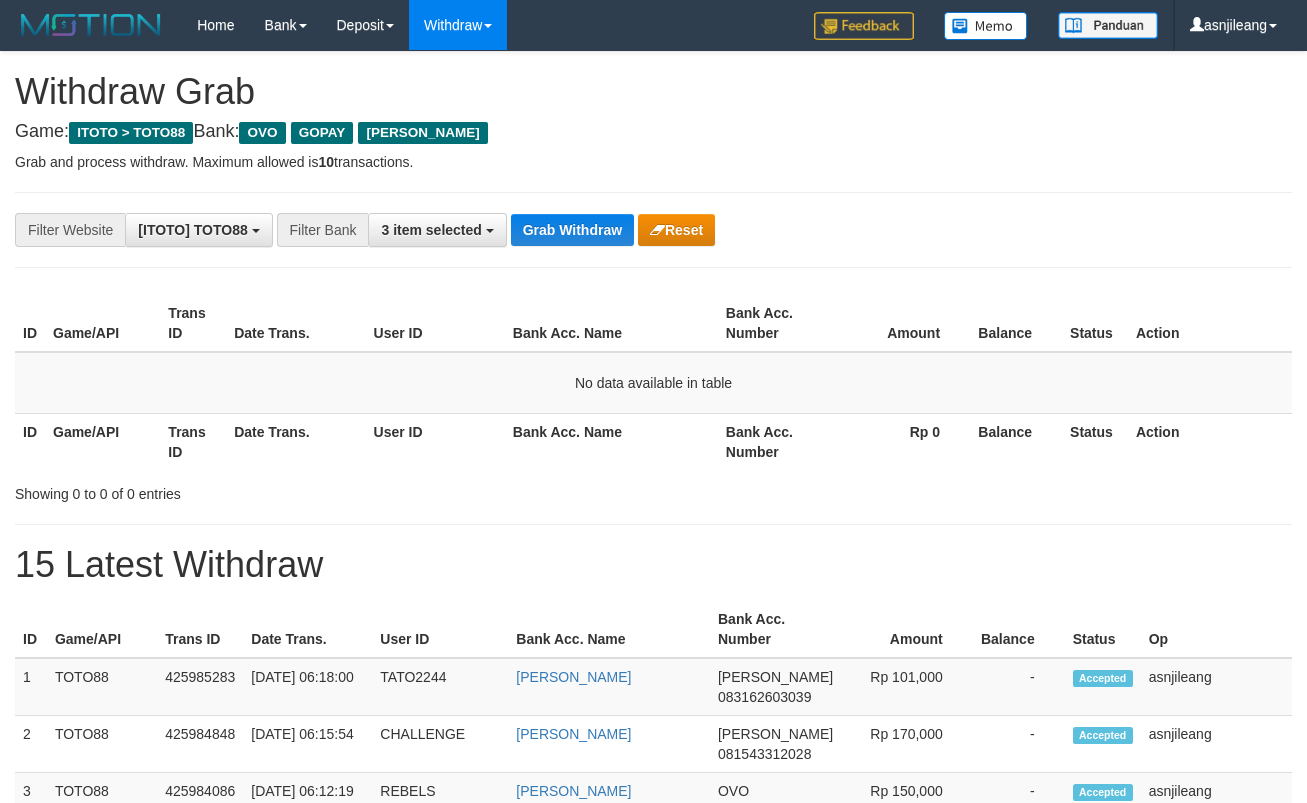 scroll, scrollTop: 0, scrollLeft: 0, axis: both 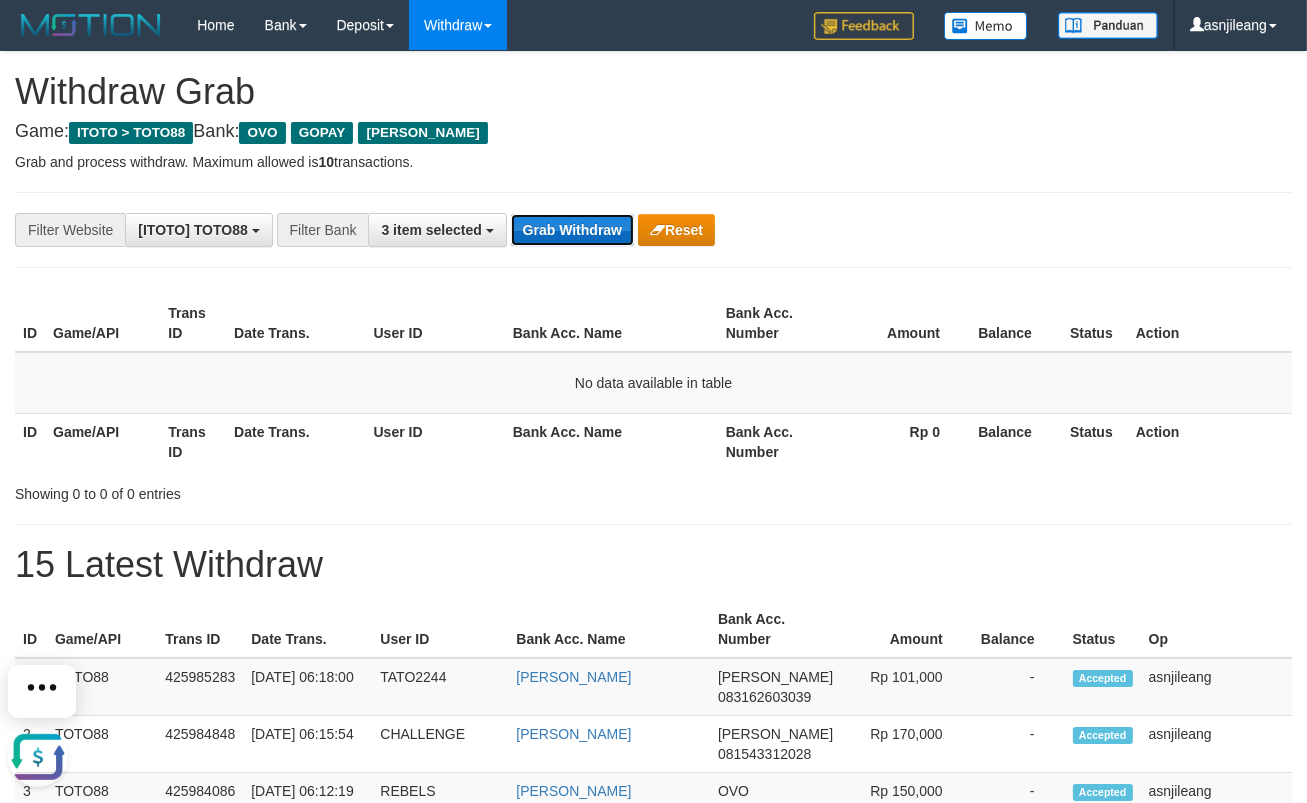 click on "Grab Withdraw" at bounding box center [572, 230] 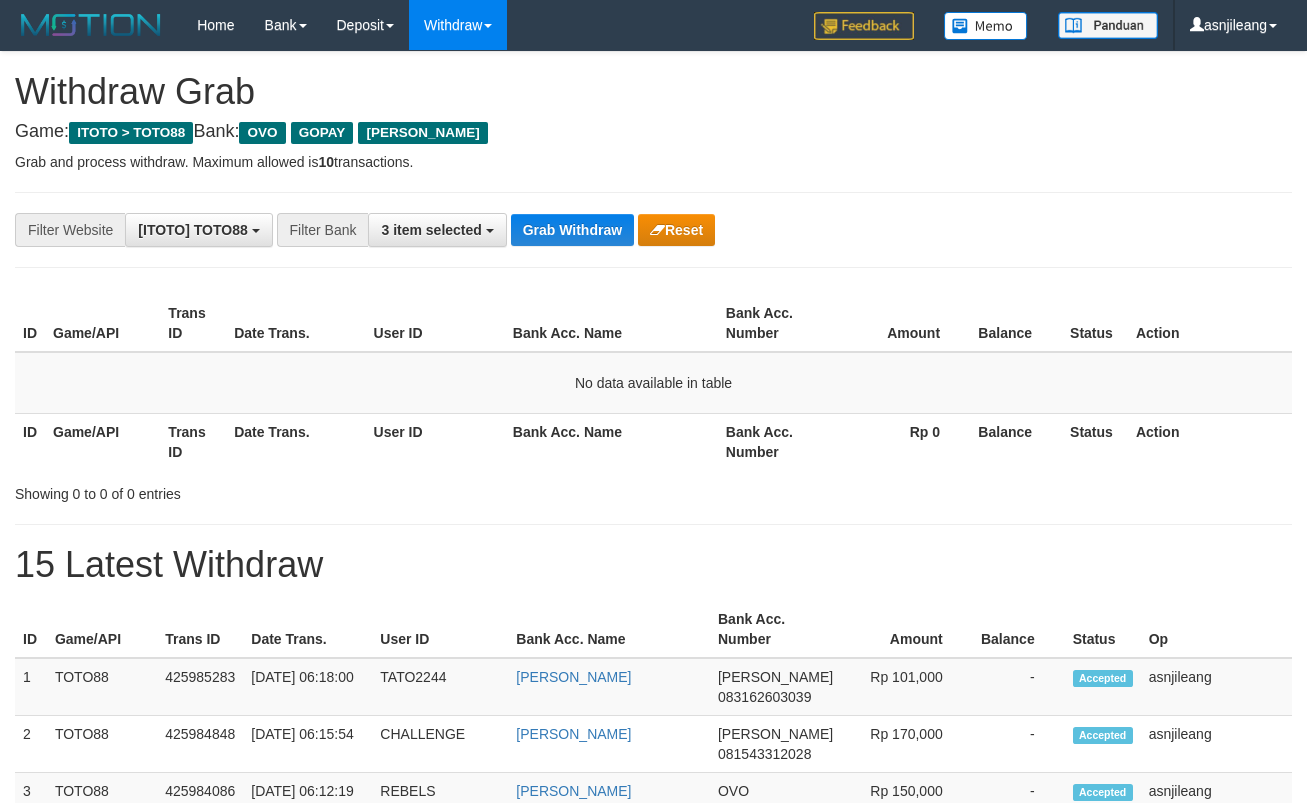 scroll, scrollTop: 0, scrollLeft: 0, axis: both 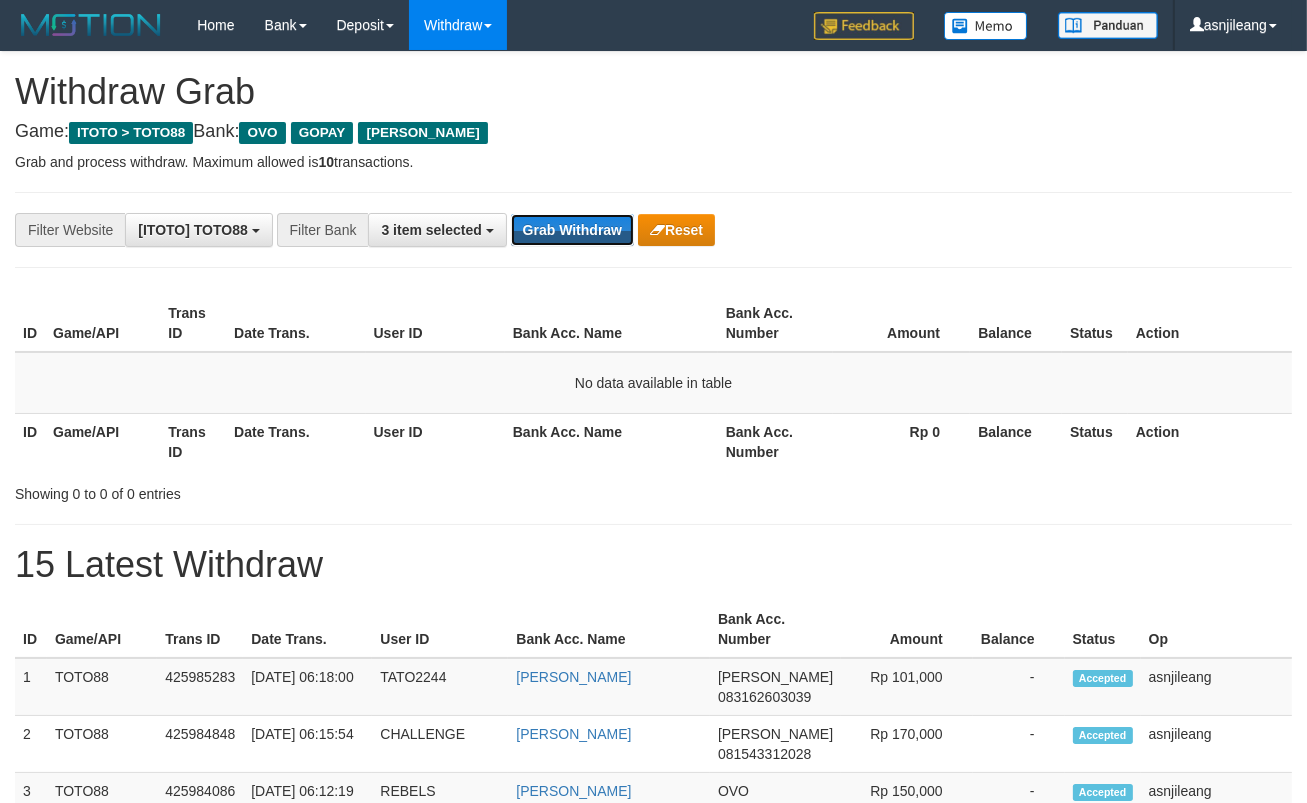 click on "Grab Withdraw" at bounding box center [572, 230] 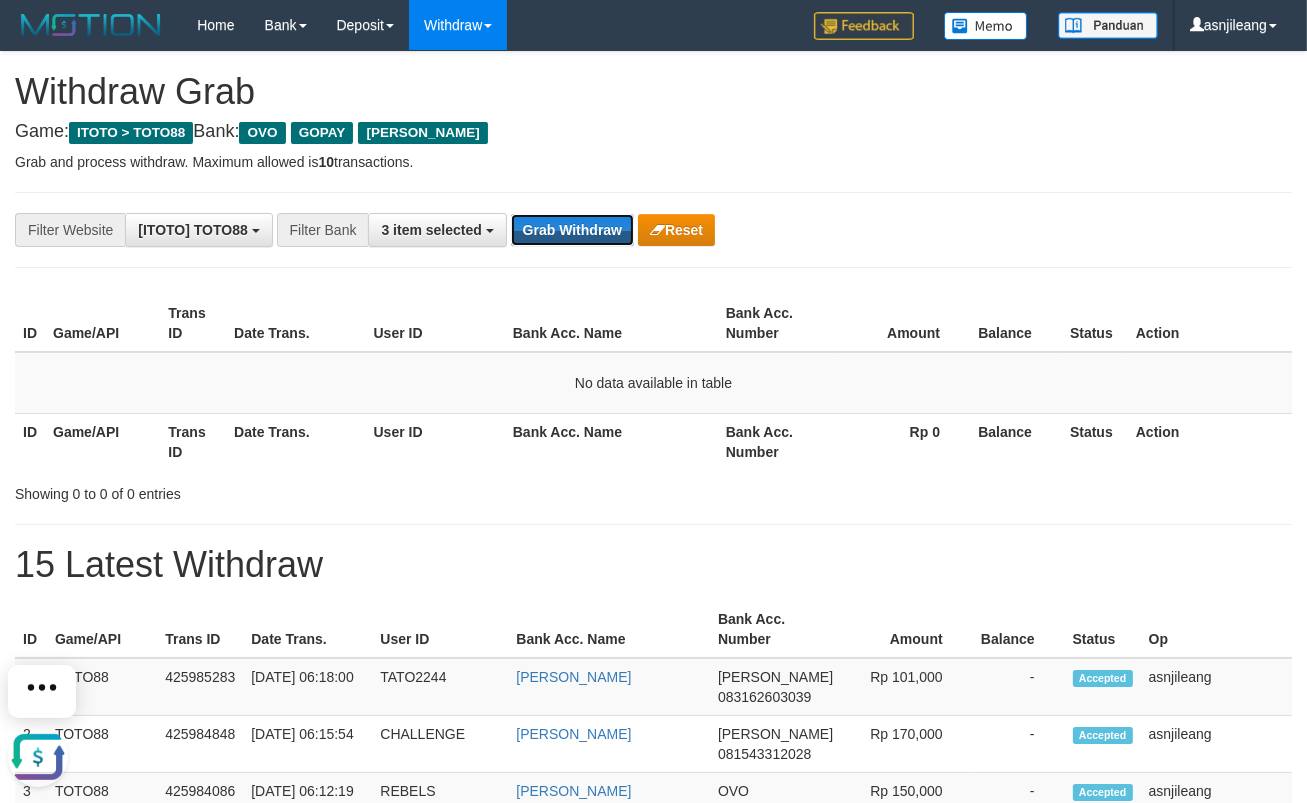 scroll, scrollTop: 0, scrollLeft: 0, axis: both 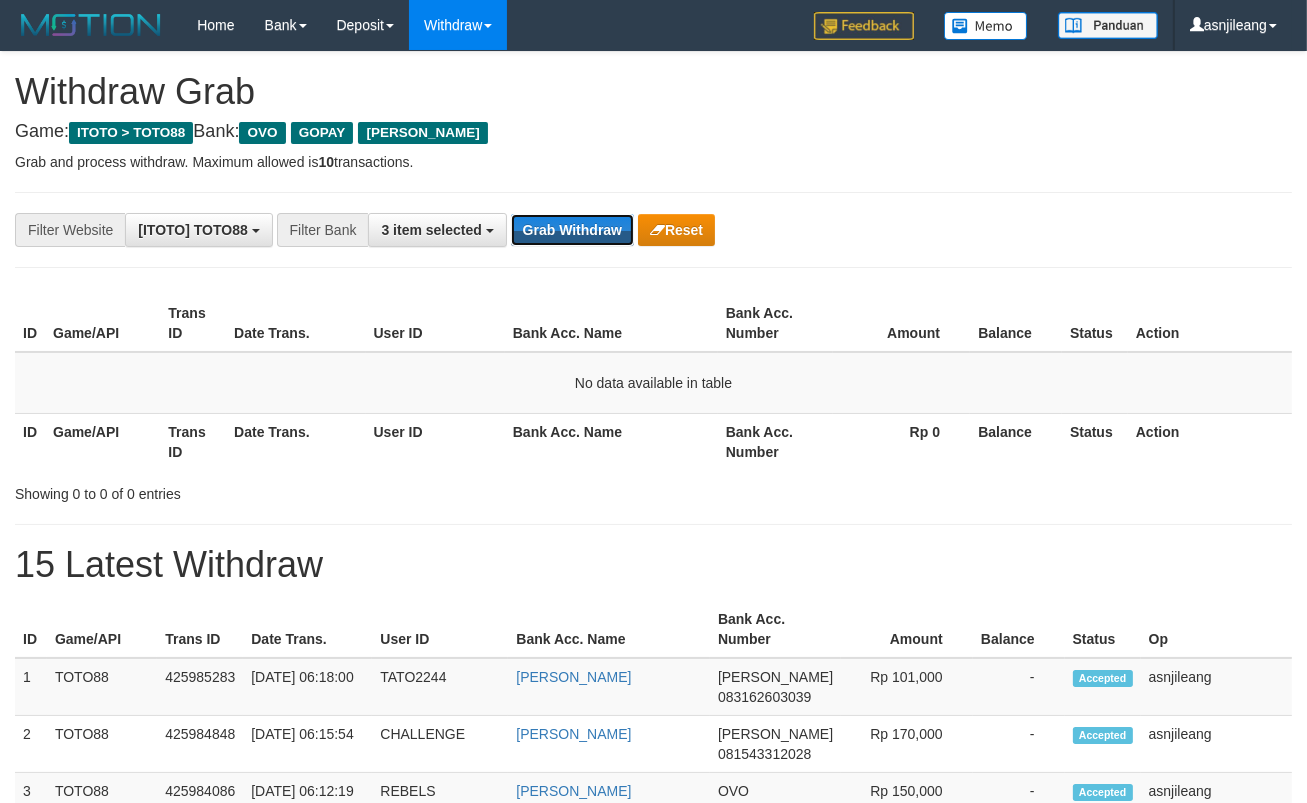 click on "Grab Withdraw" at bounding box center [572, 230] 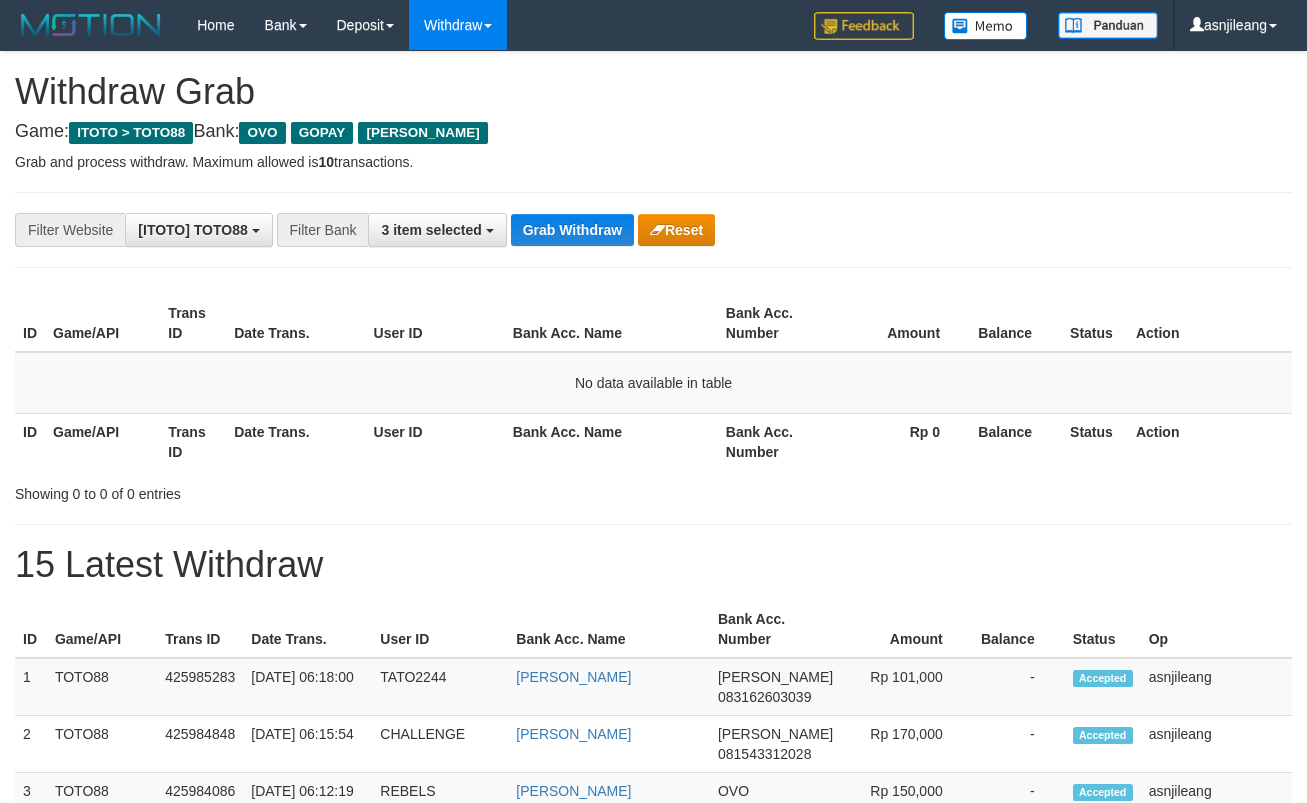 scroll, scrollTop: 0, scrollLeft: 0, axis: both 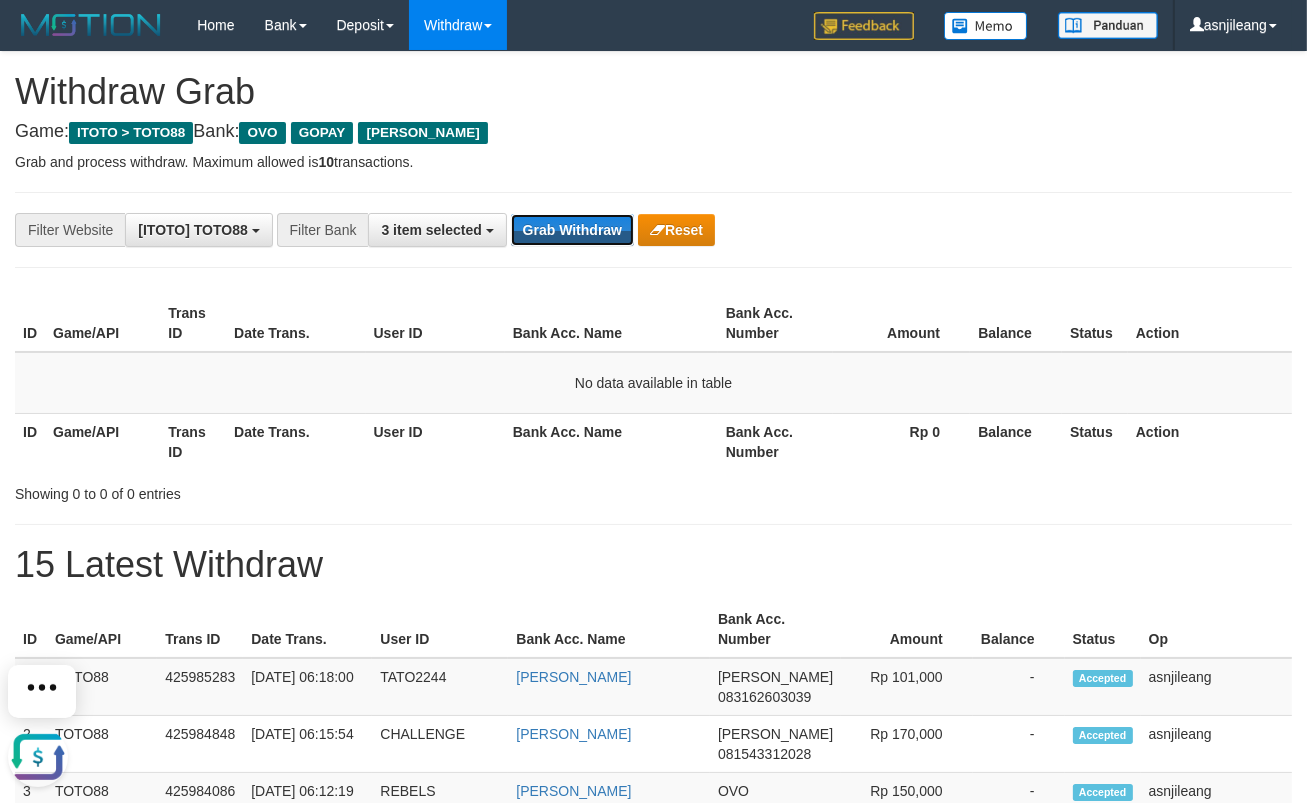 click on "Grab Withdraw" at bounding box center [572, 230] 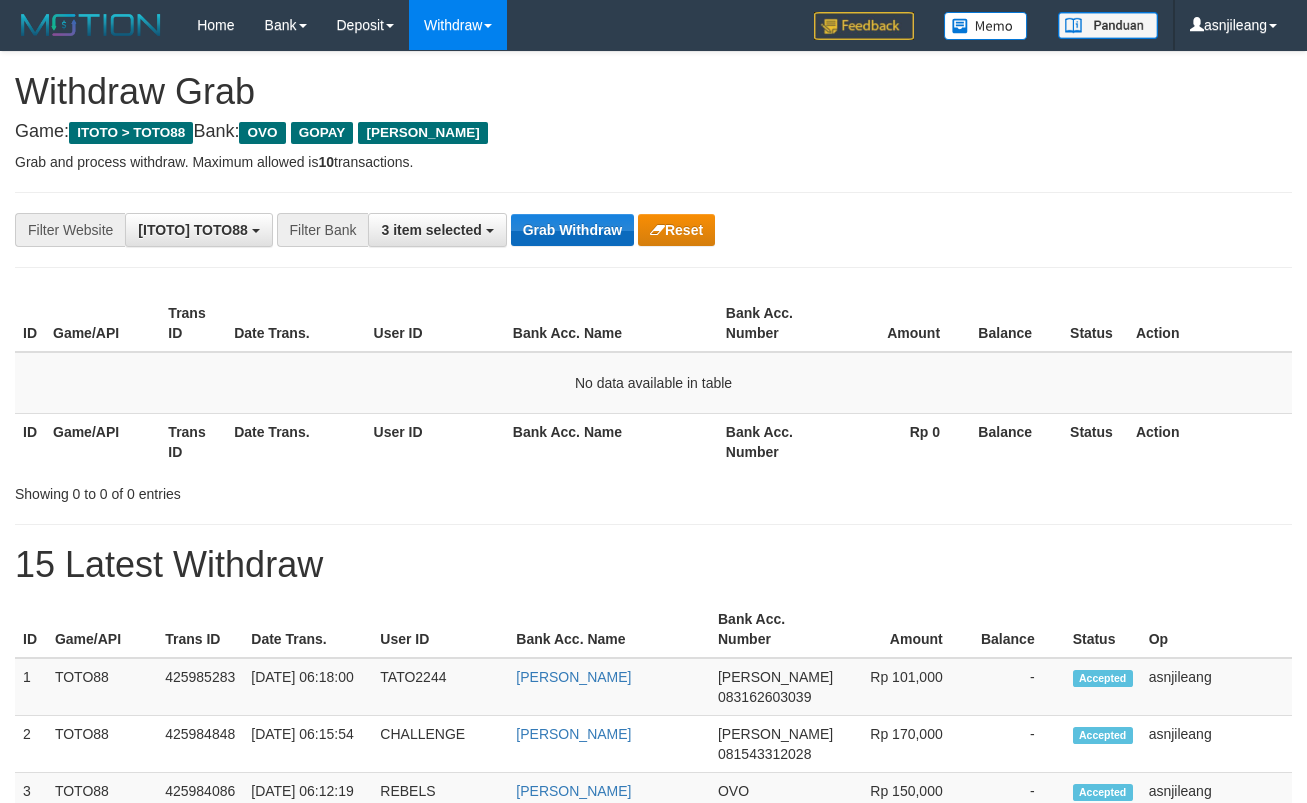 scroll, scrollTop: 0, scrollLeft: 0, axis: both 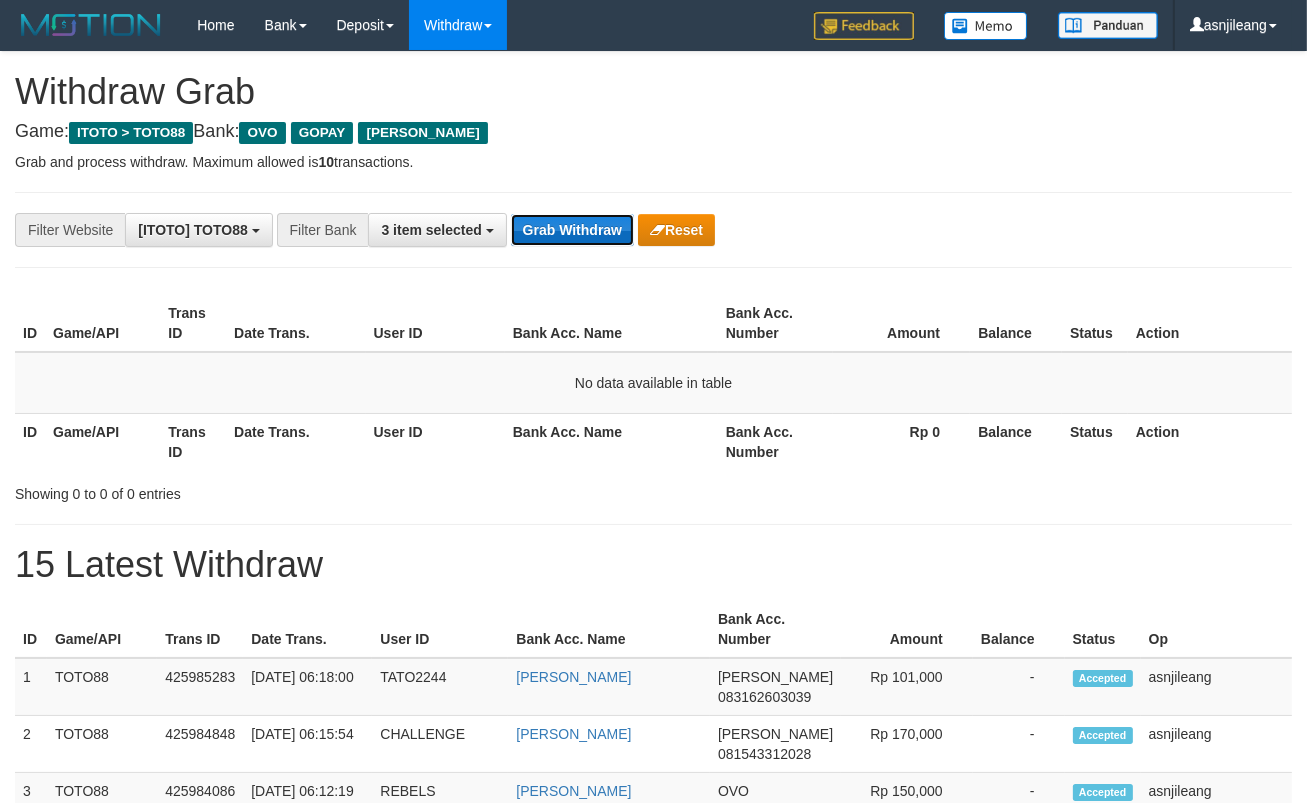 click on "Grab Withdraw" at bounding box center [572, 230] 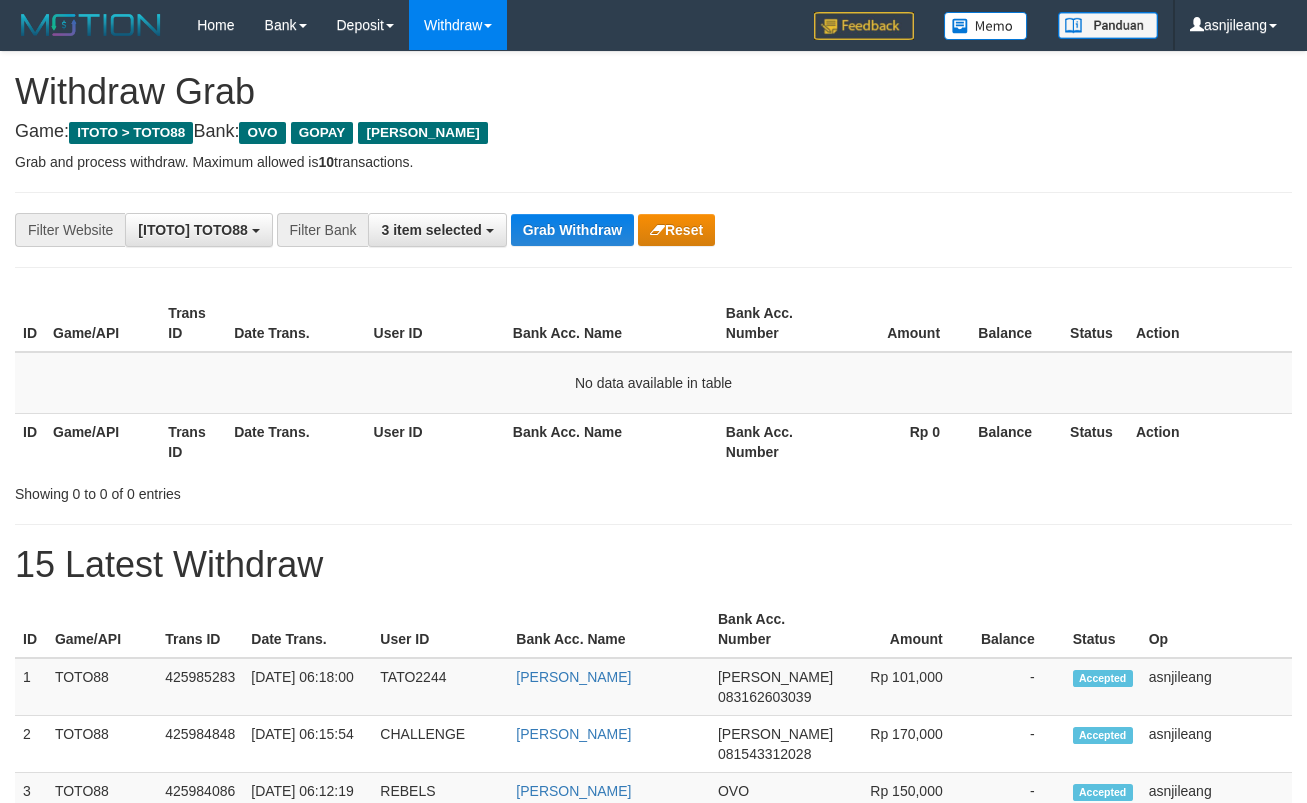 scroll, scrollTop: 0, scrollLeft: 0, axis: both 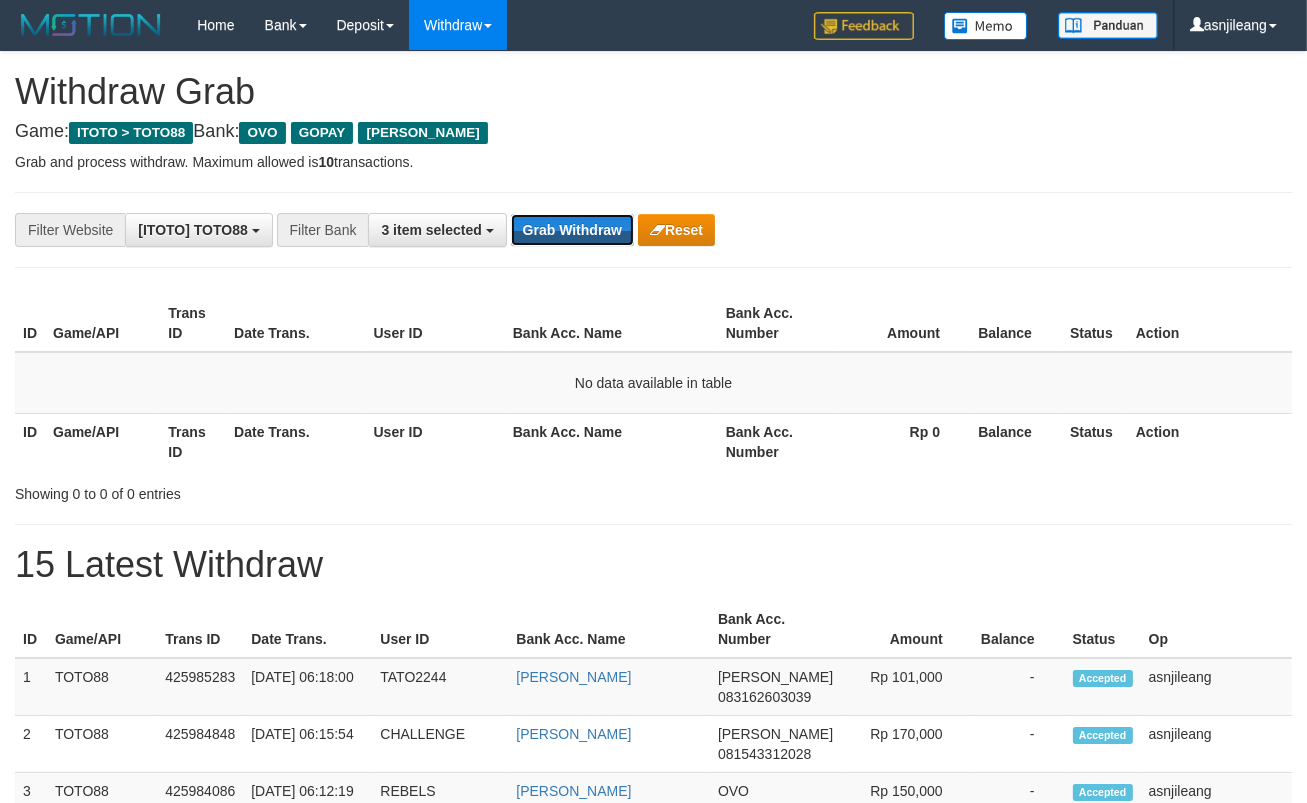 click on "Grab Withdraw" at bounding box center (572, 230) 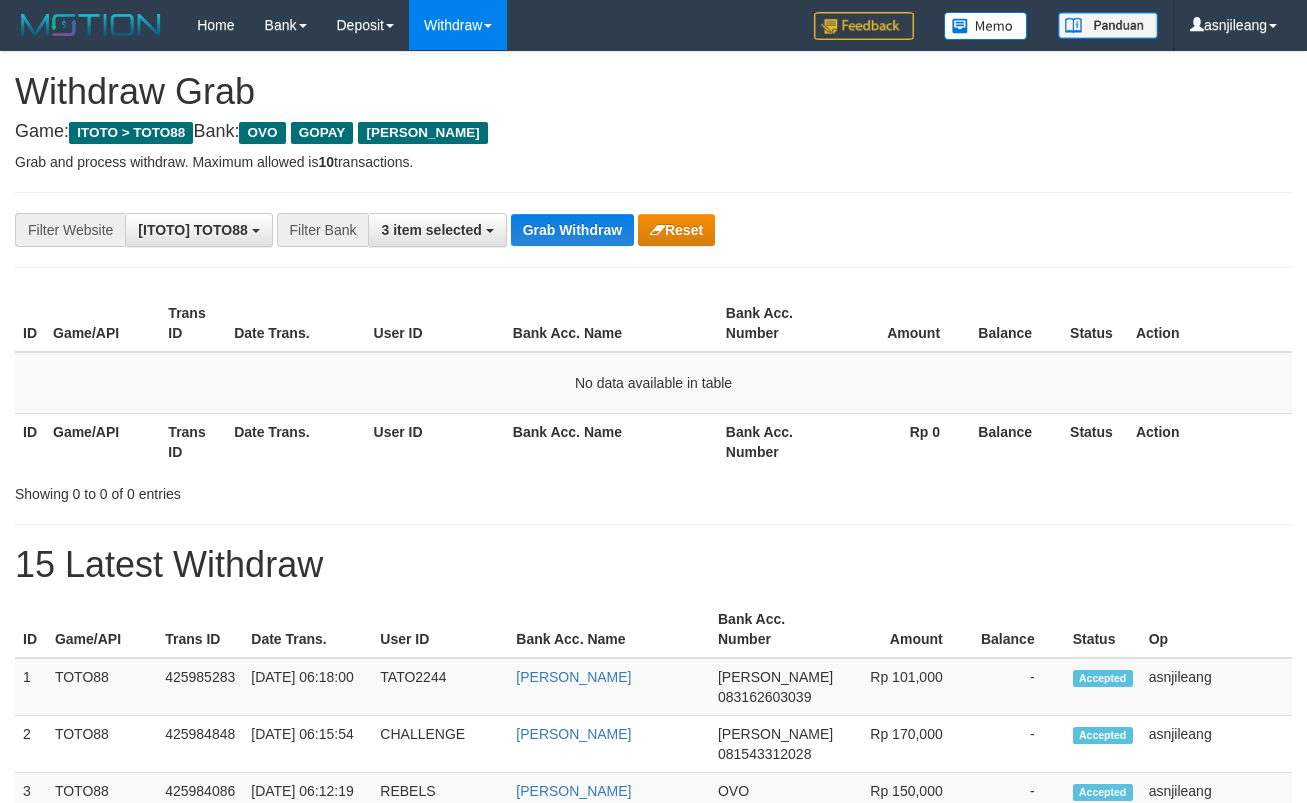 scroll, scrollTop: 0, scrollLeft: 0, axis: both 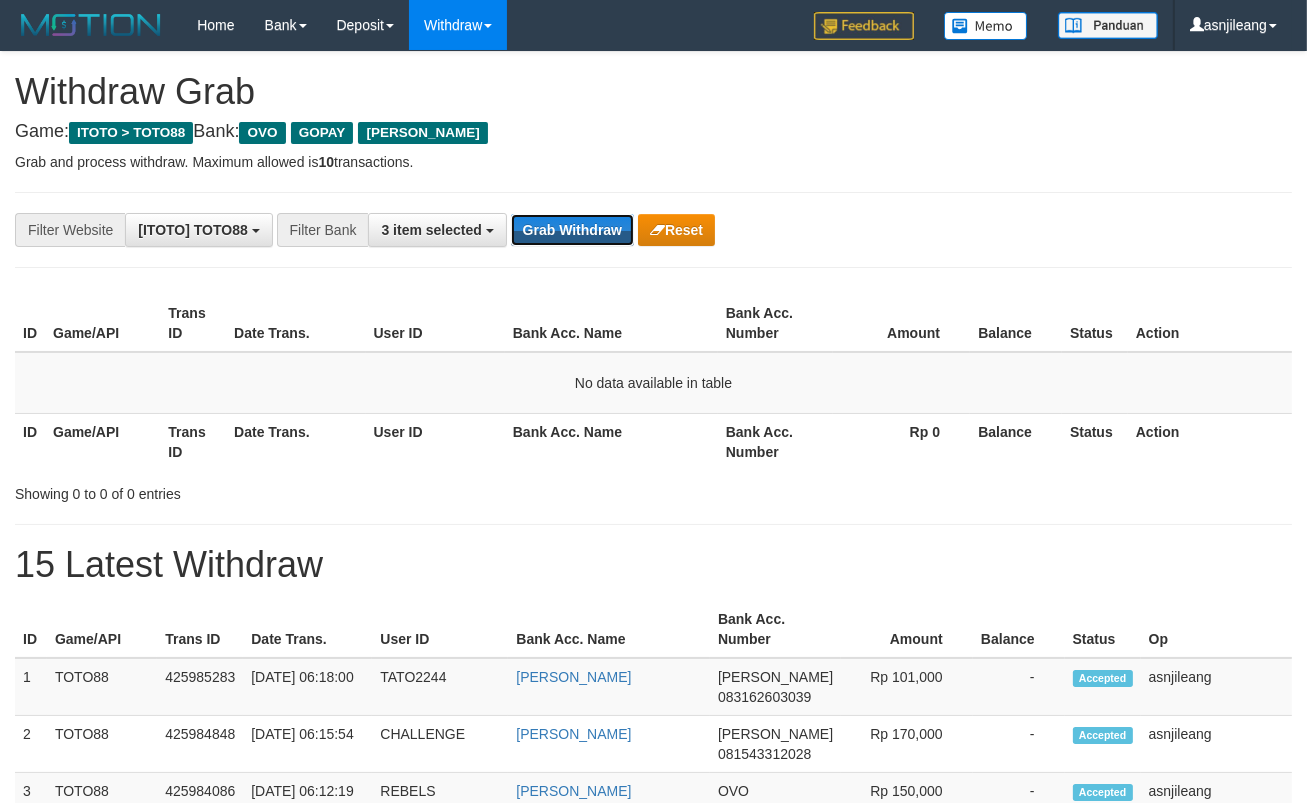 click on "Grab Withdraw" at bounding box center (572, 230) 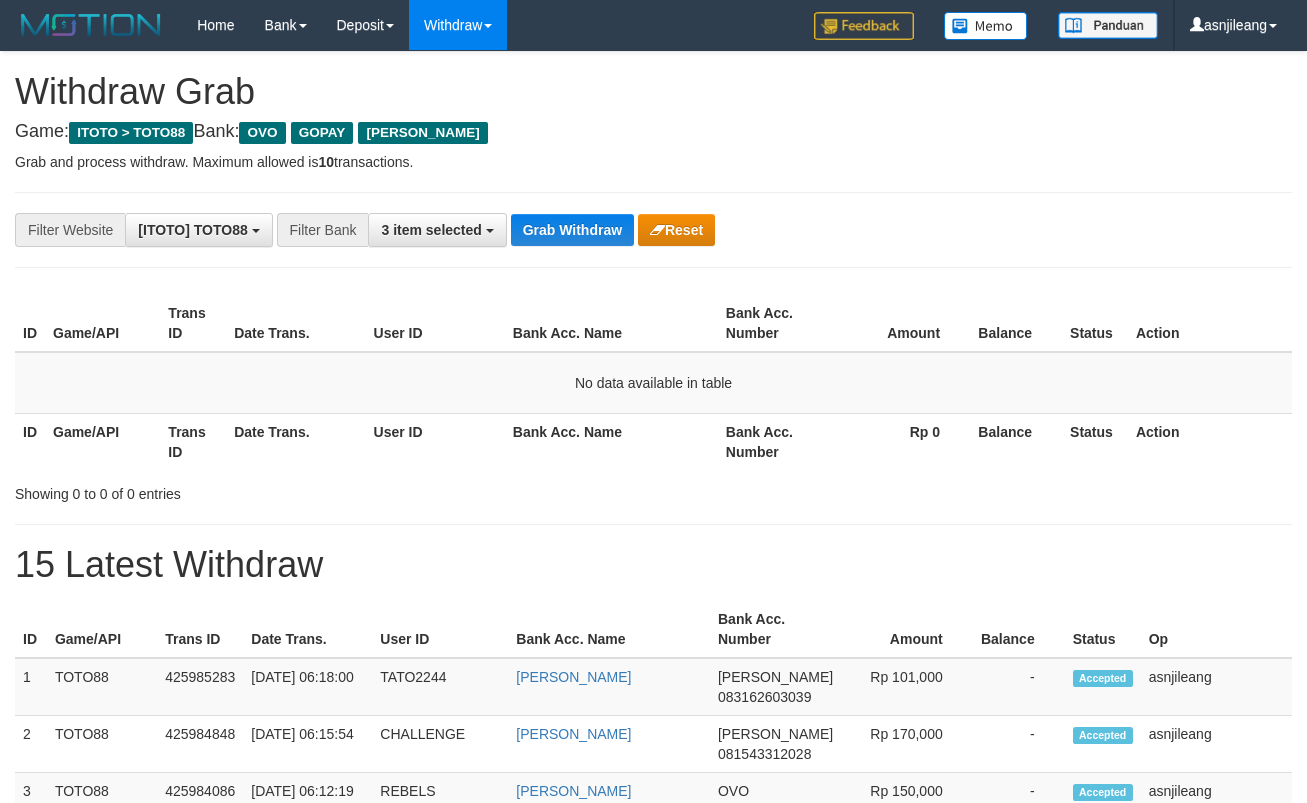 scroll, scrollTop: 0, scrollLeft: 0, axis: both 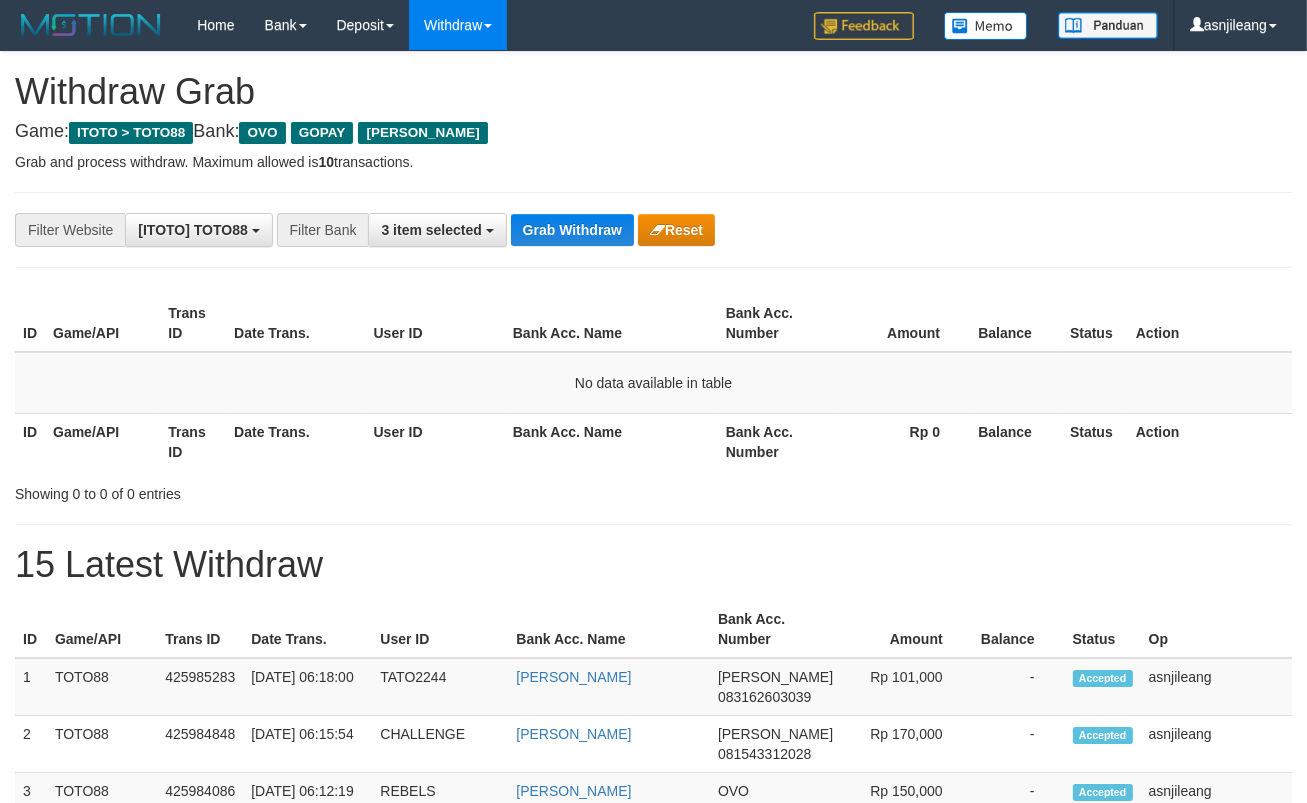 click on "Grab Withdraw" at bounding box center (572, 230) 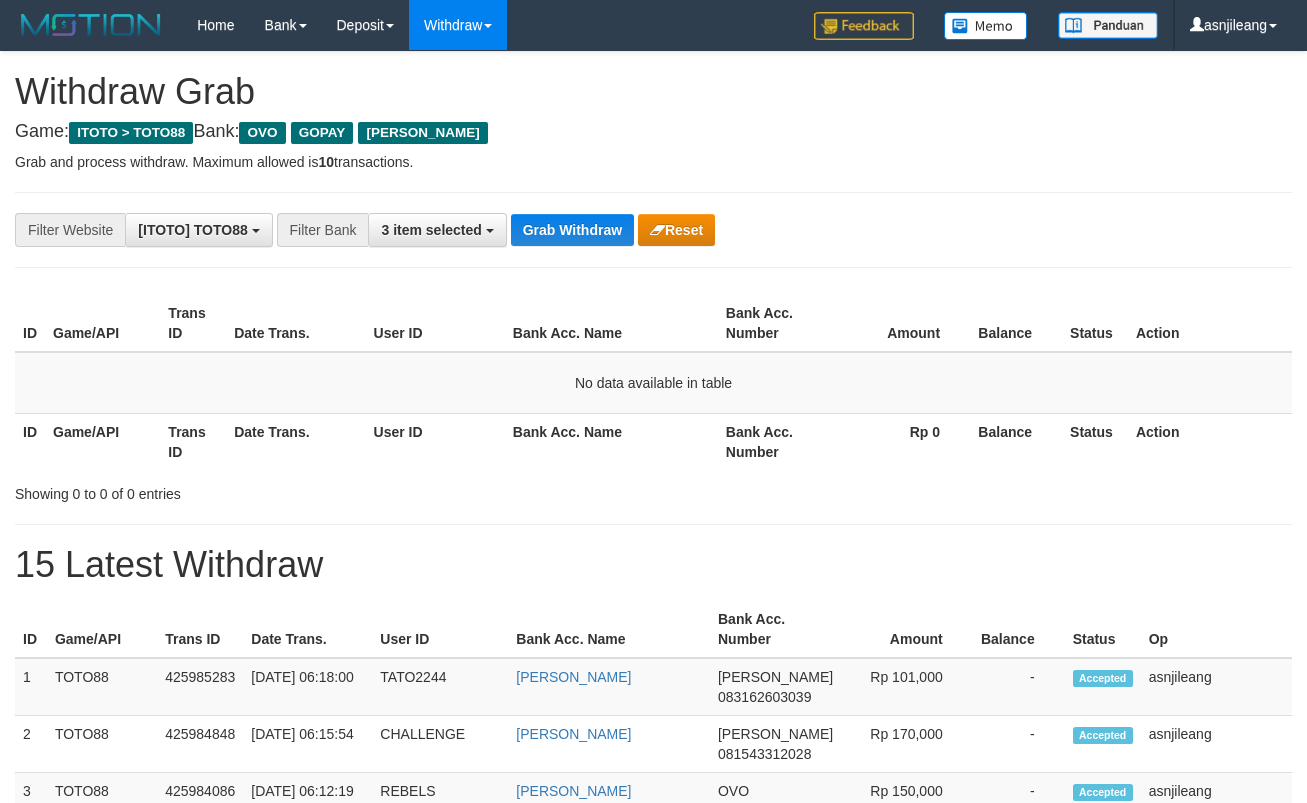 scroll, scrollTop: 0, scrollLeft: 0, axis: both 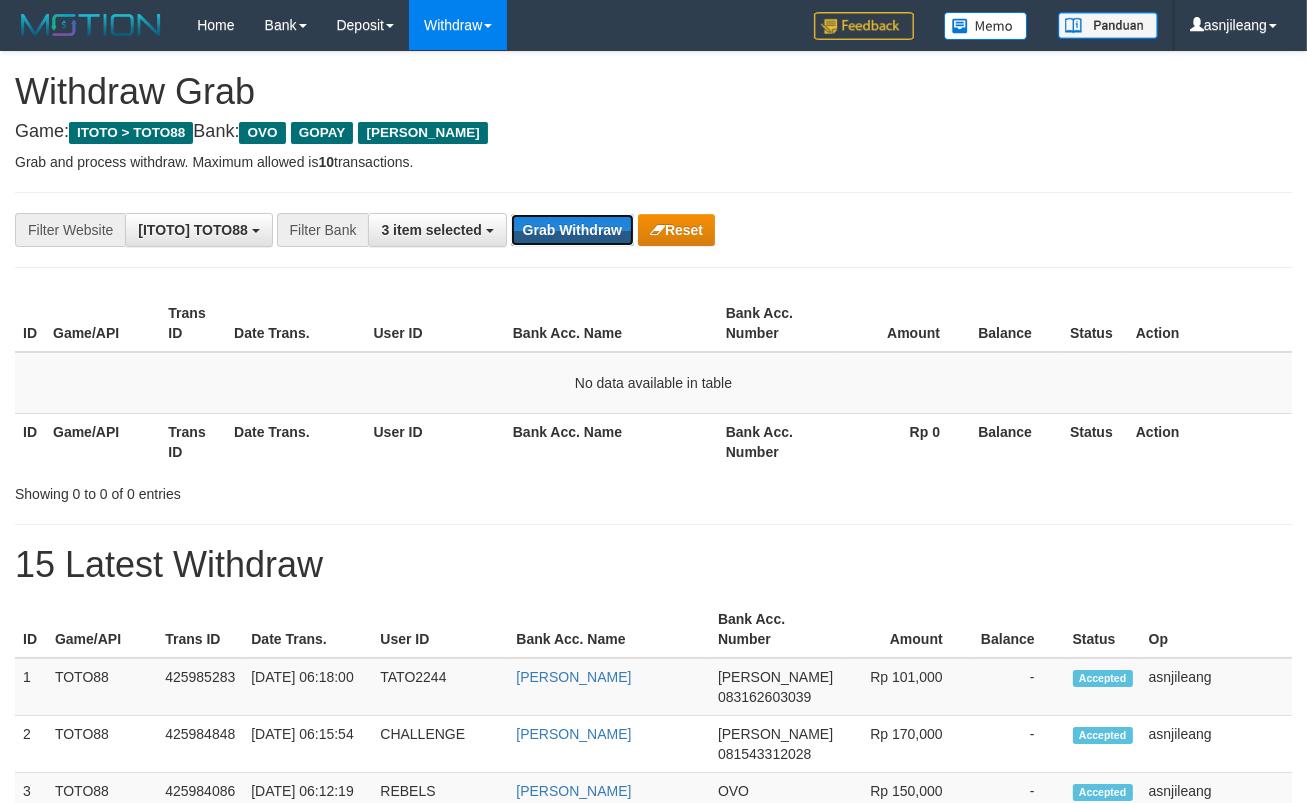 click on "Grab Withdraw" at bounding box center (572, 230) 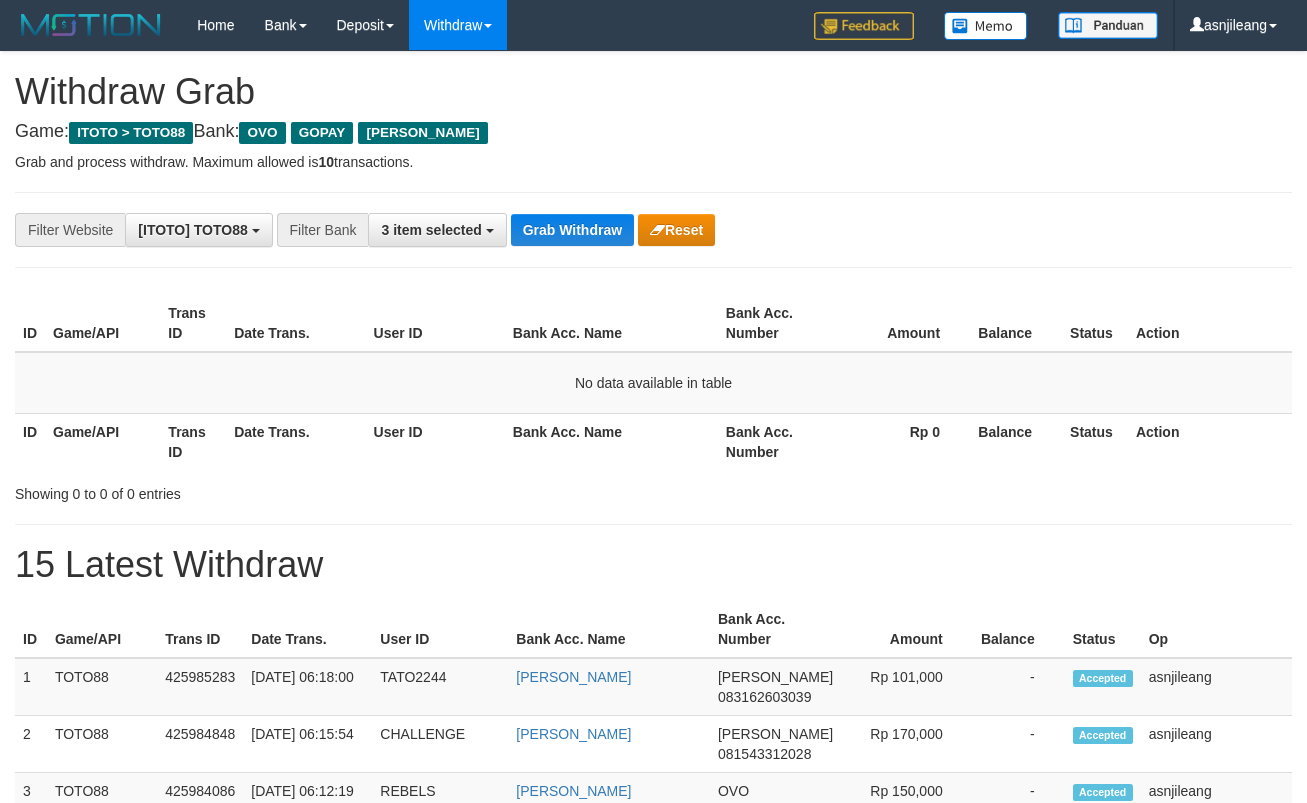 scroll, scrollTop: 0, scrollLeft: 0, axis: both 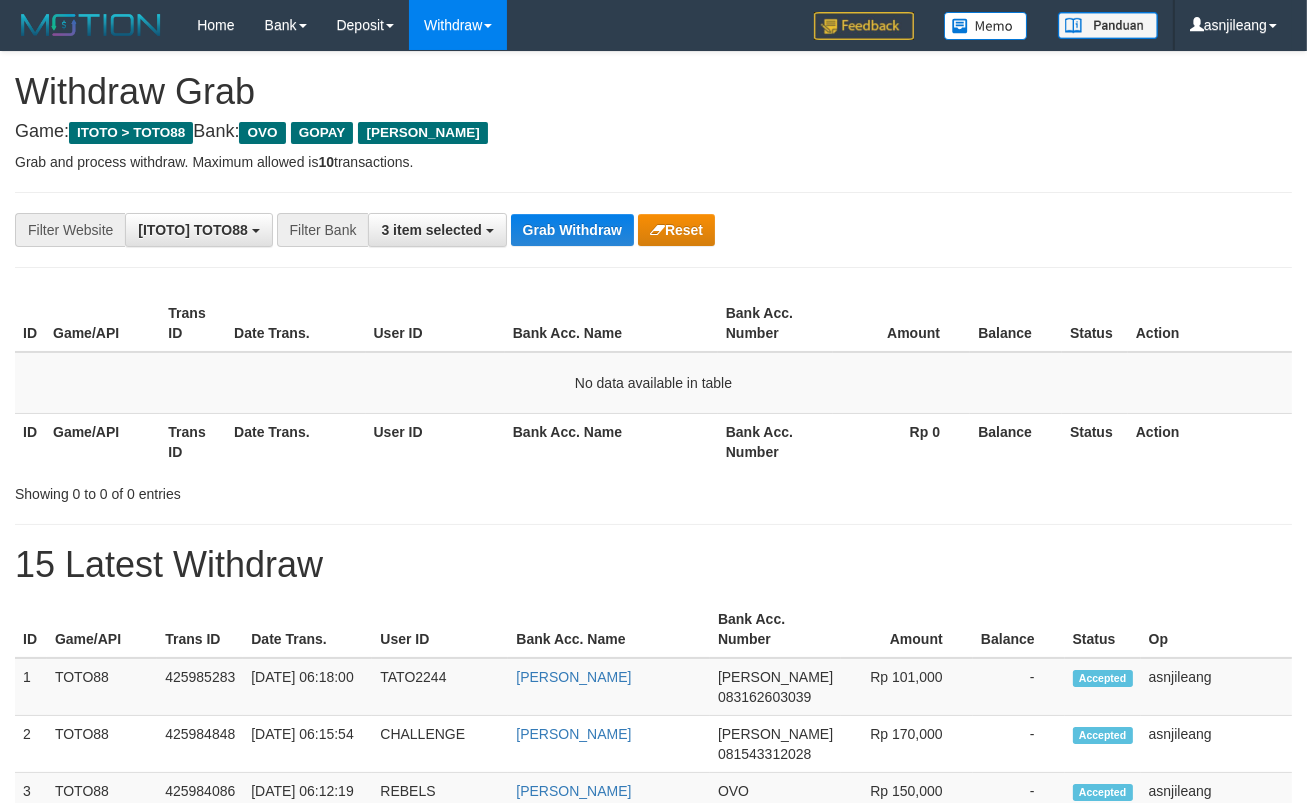 click on "Grab Withdraw" at bounding box center (572, 230) 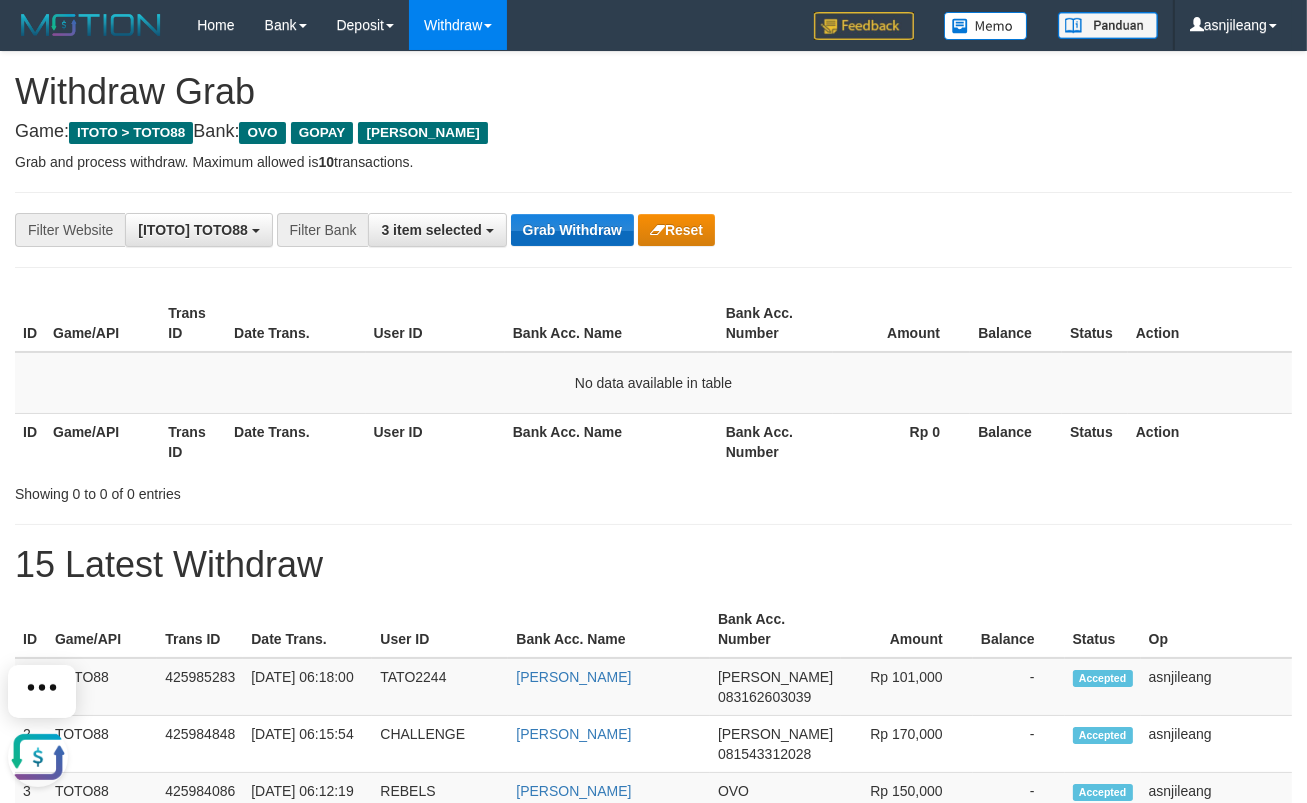 scroll, scrollTop: 0, scrollLeft: 0, axis: both 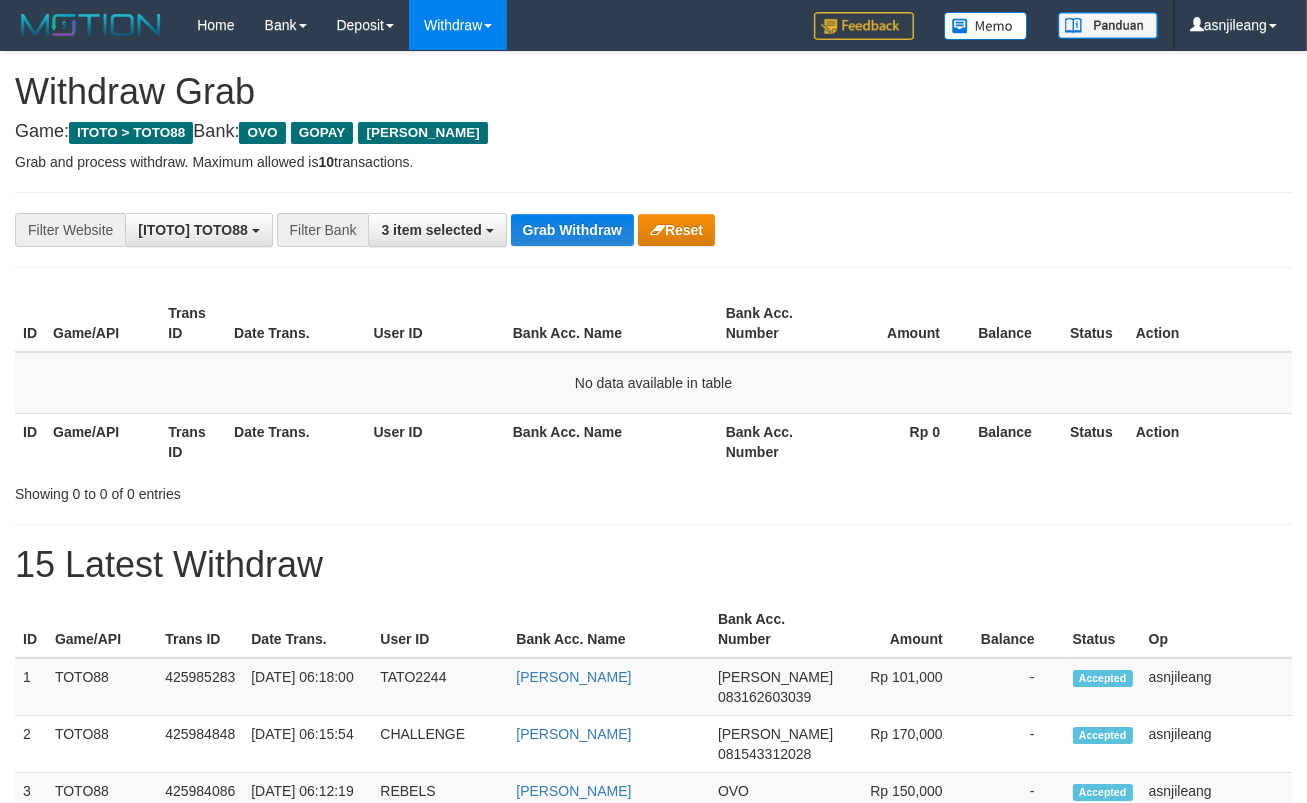 click on "Grab Withdraw" at bounding box center [572, 230] 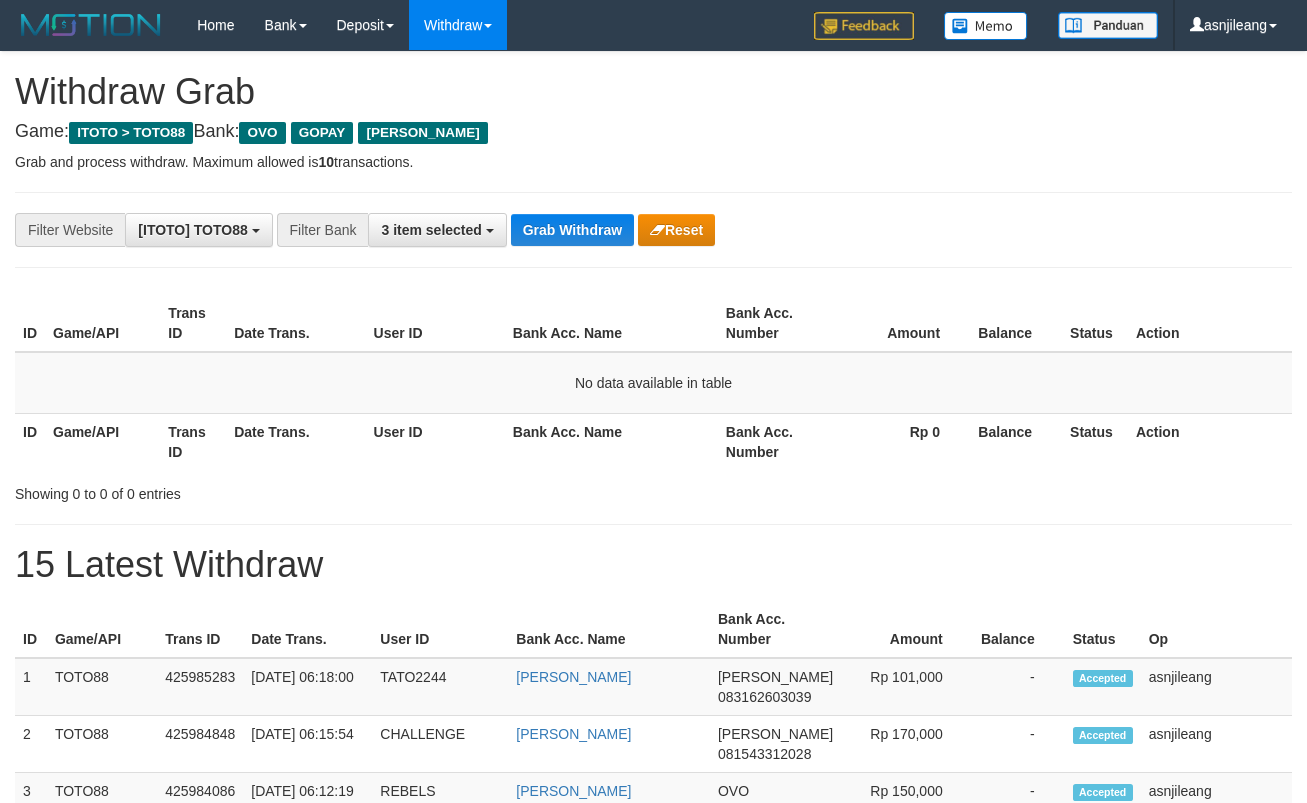 scroll, scrollTop: 0, scrollLeft: 0, axis: both 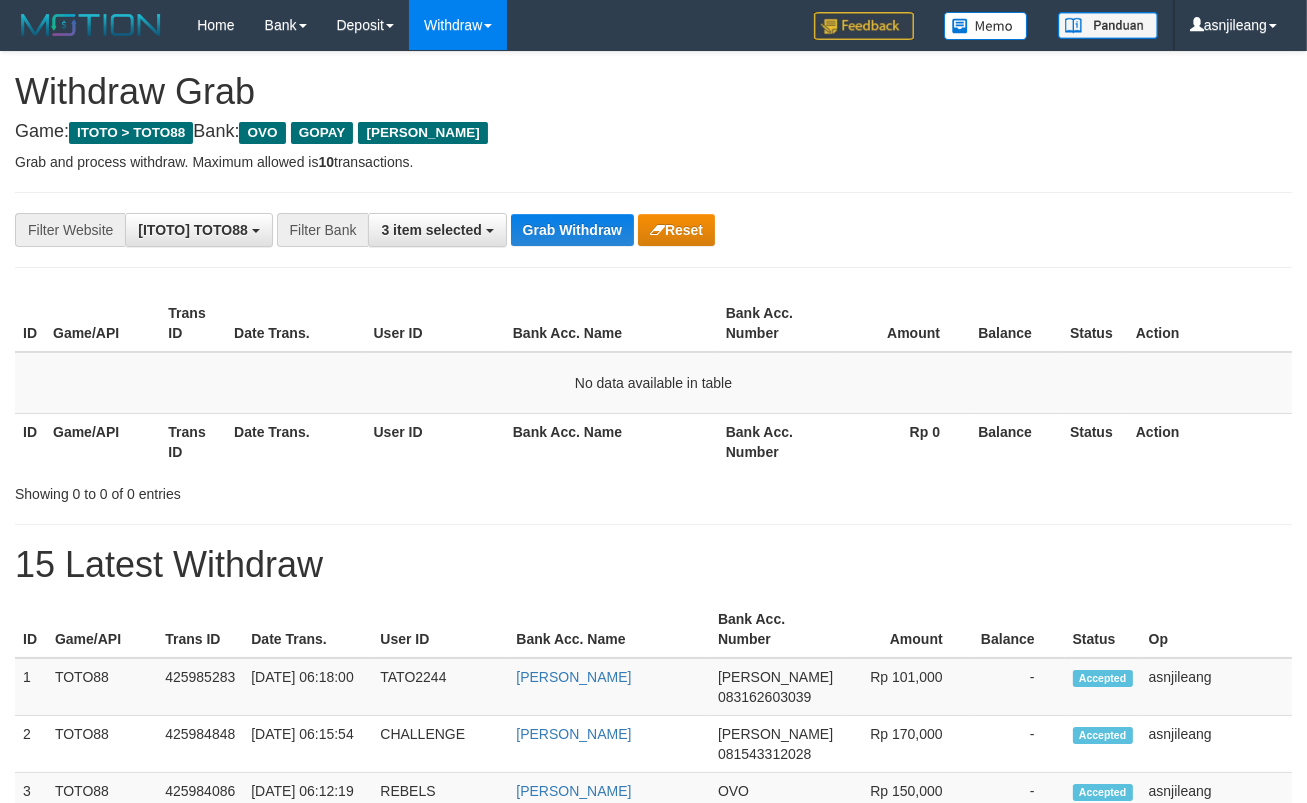 click on "Grab Withdraw" at bounding box center [572, 230] 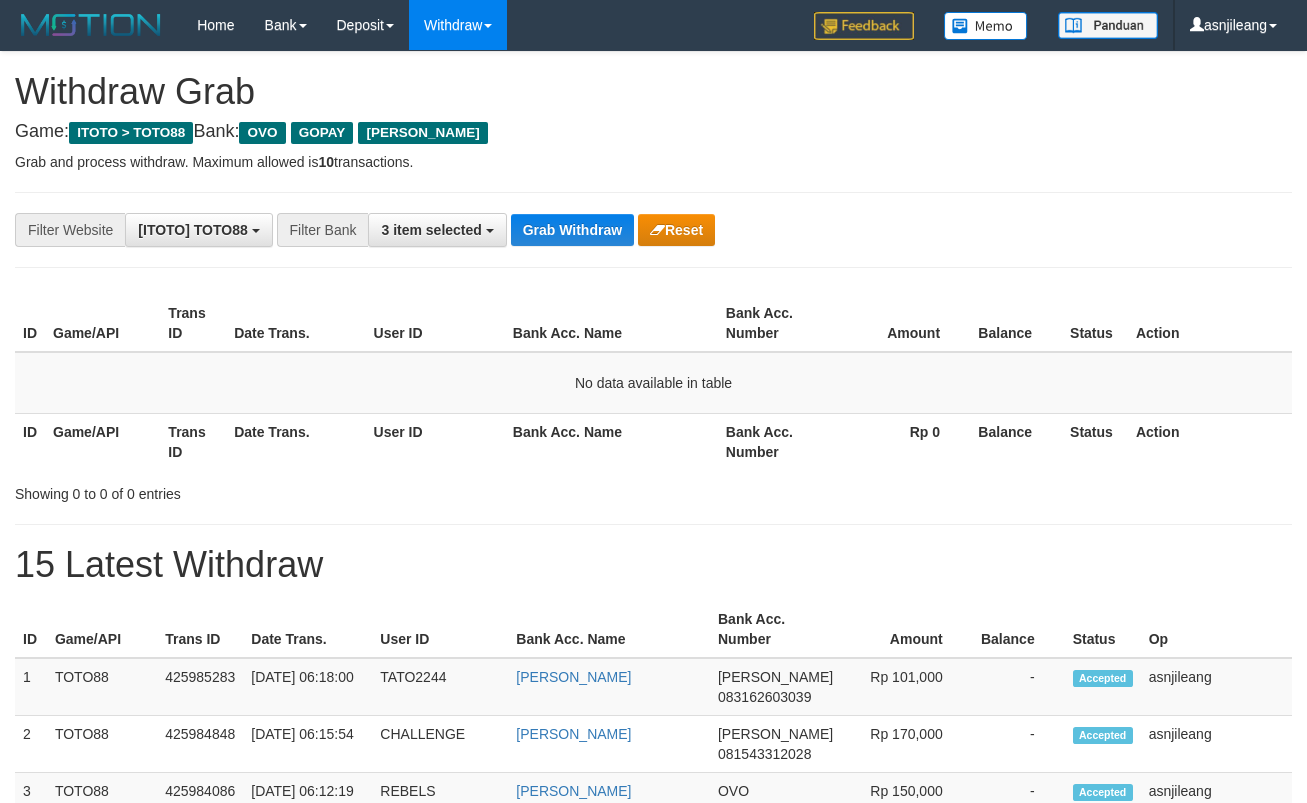 scroll, scrollTop: 0, scrollLeft: 0, axis: both 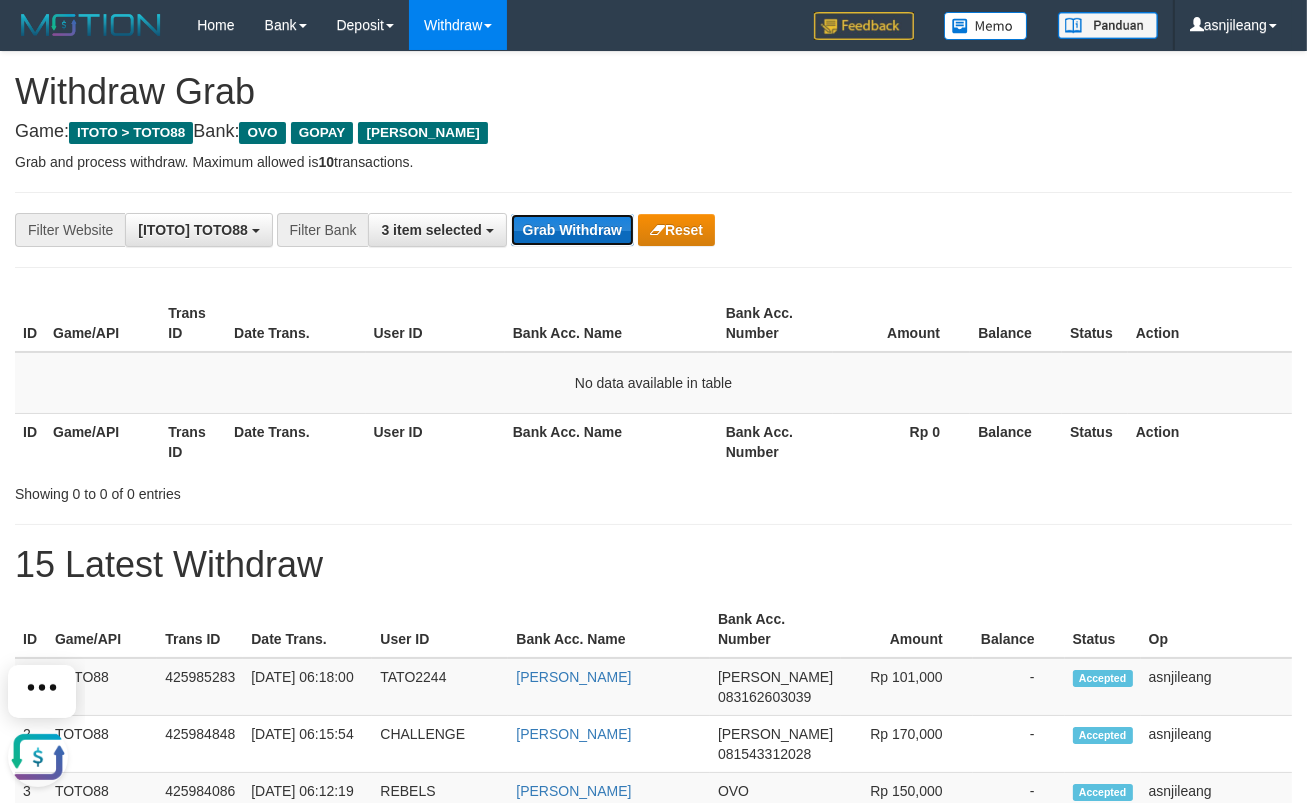 click on "Grab Withdraw" at bounding box center [572, 230] 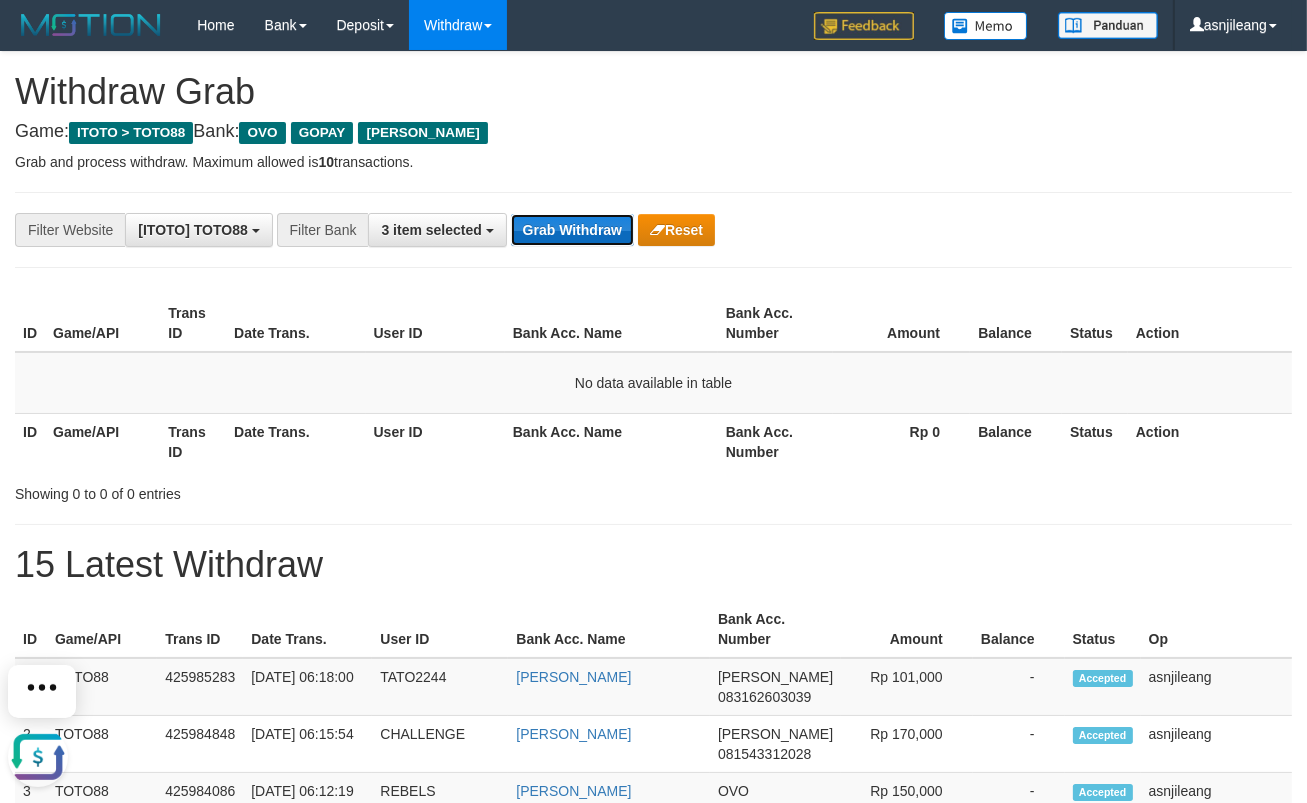 click on "Grab Withdraw" at bounding box center [572, 230] 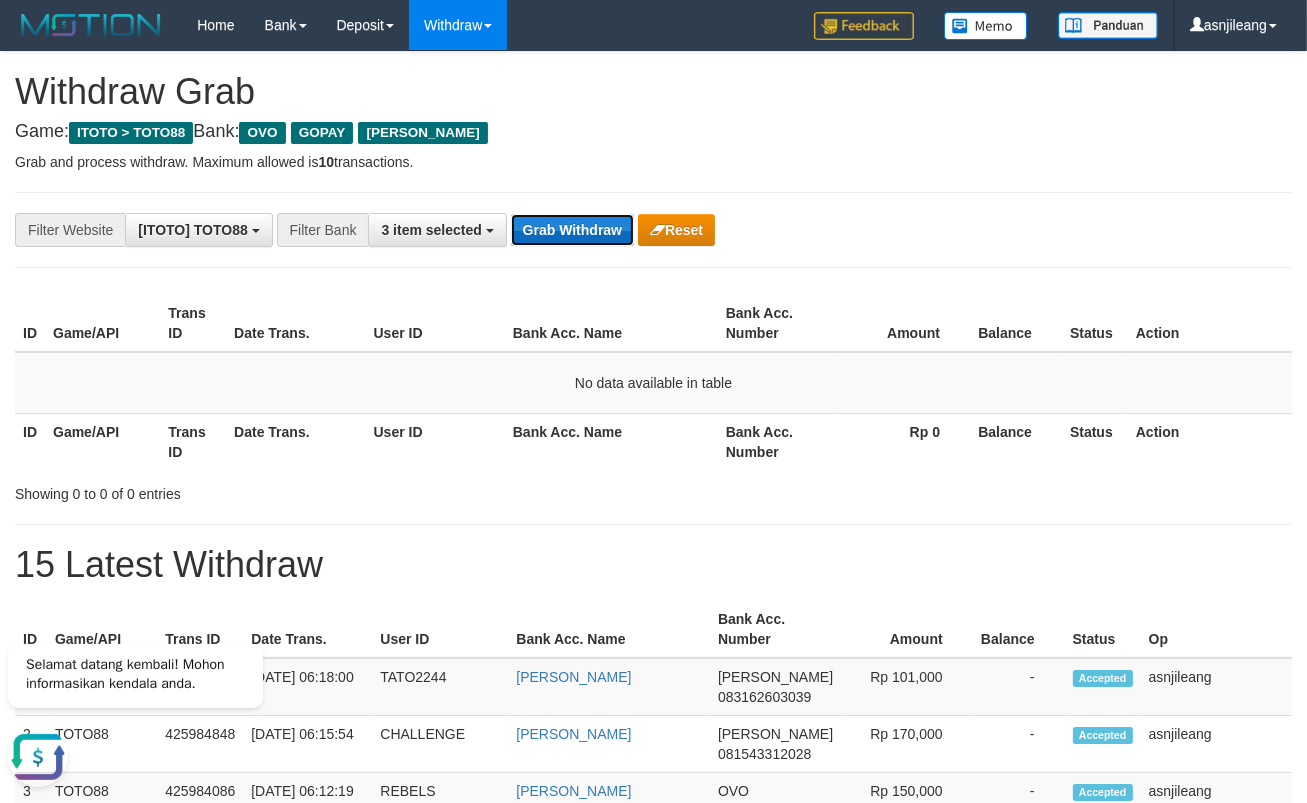 click on "Grab Withdraw" at bounding box center (572, 230) 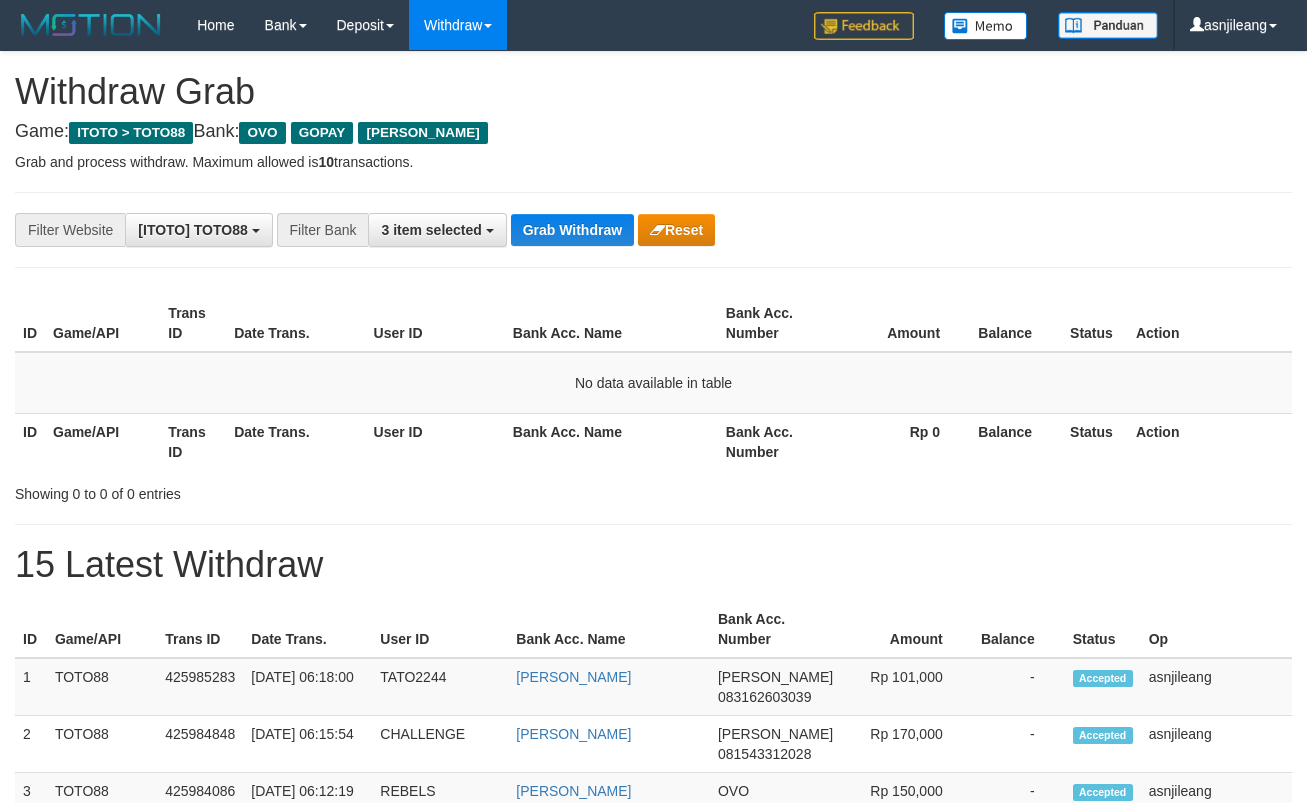 scroll, scrollTop: 0, scrollLeft: 0, axis: both 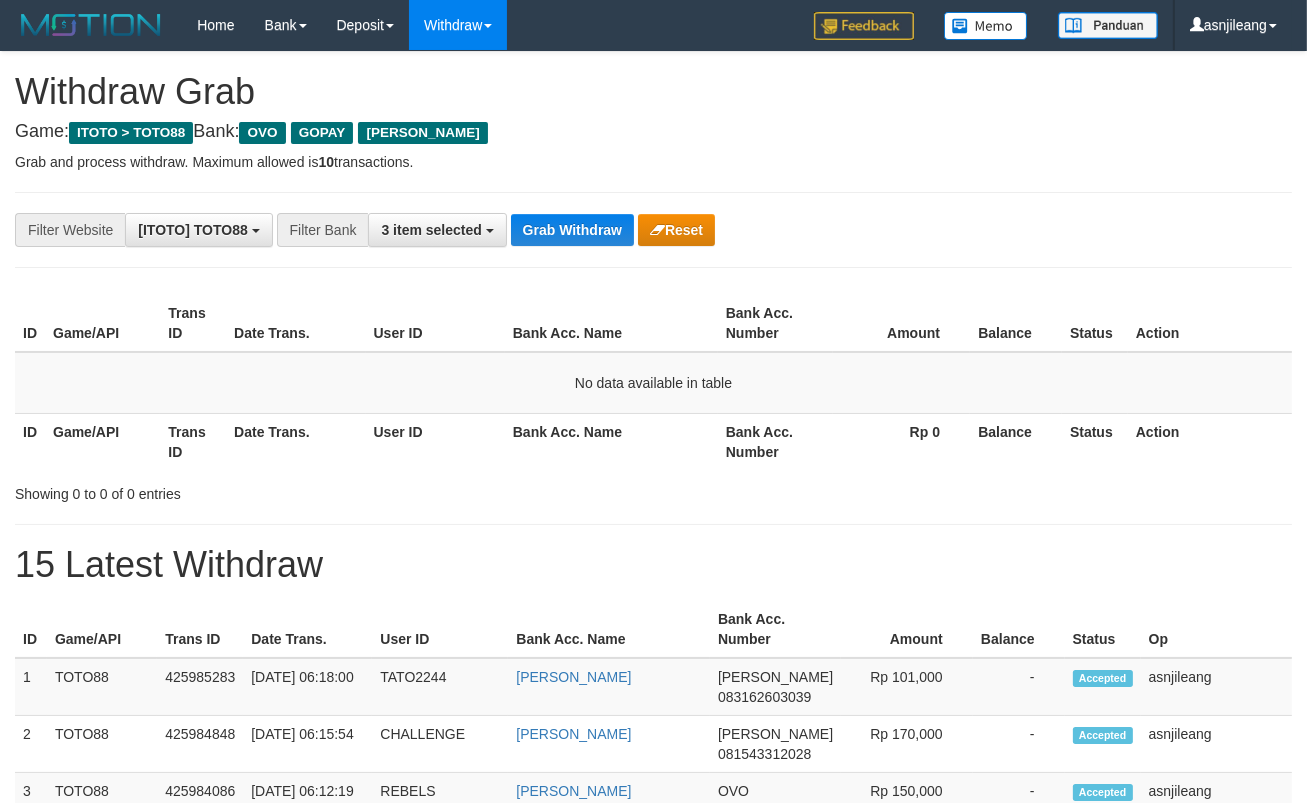 click on "Grab Withdraw" at bounding box center (572, 230) 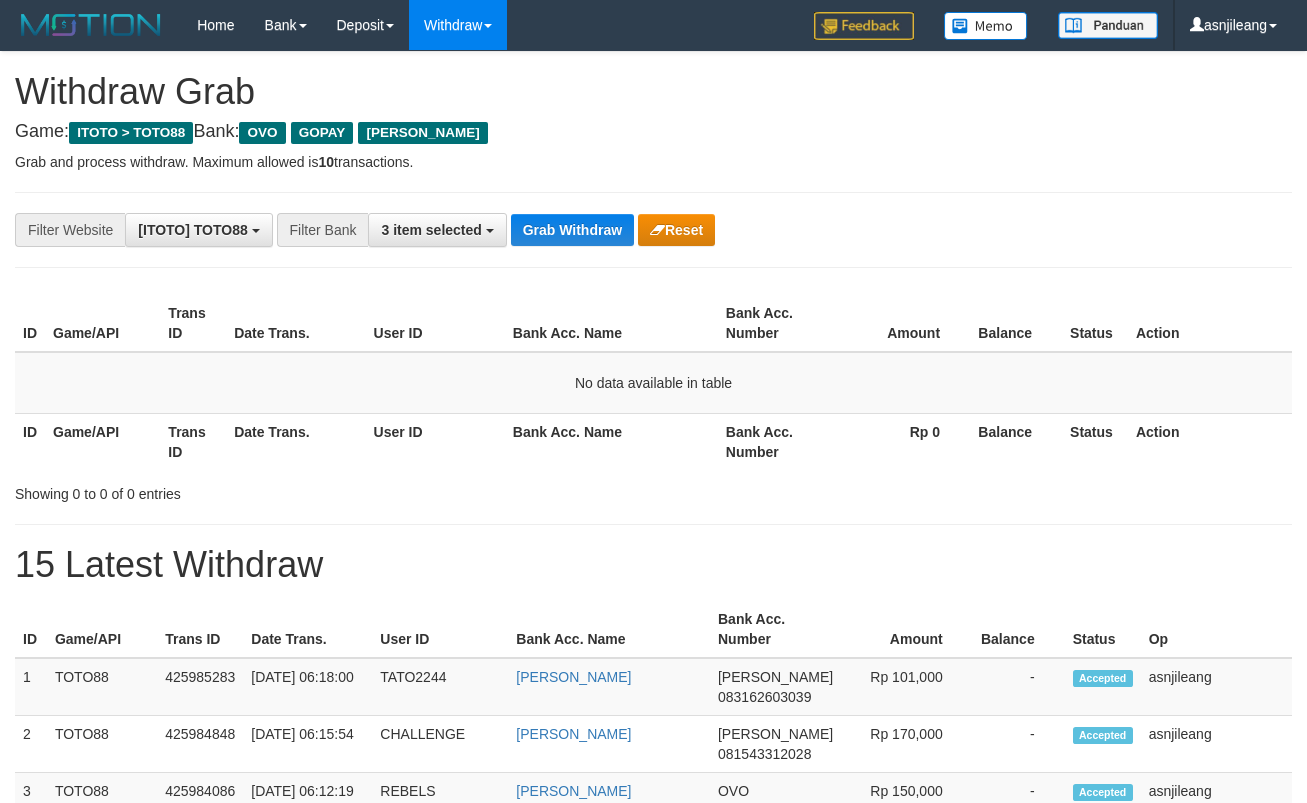 scroll, scrollTop: 0, scrollLeft: 0, axis: both 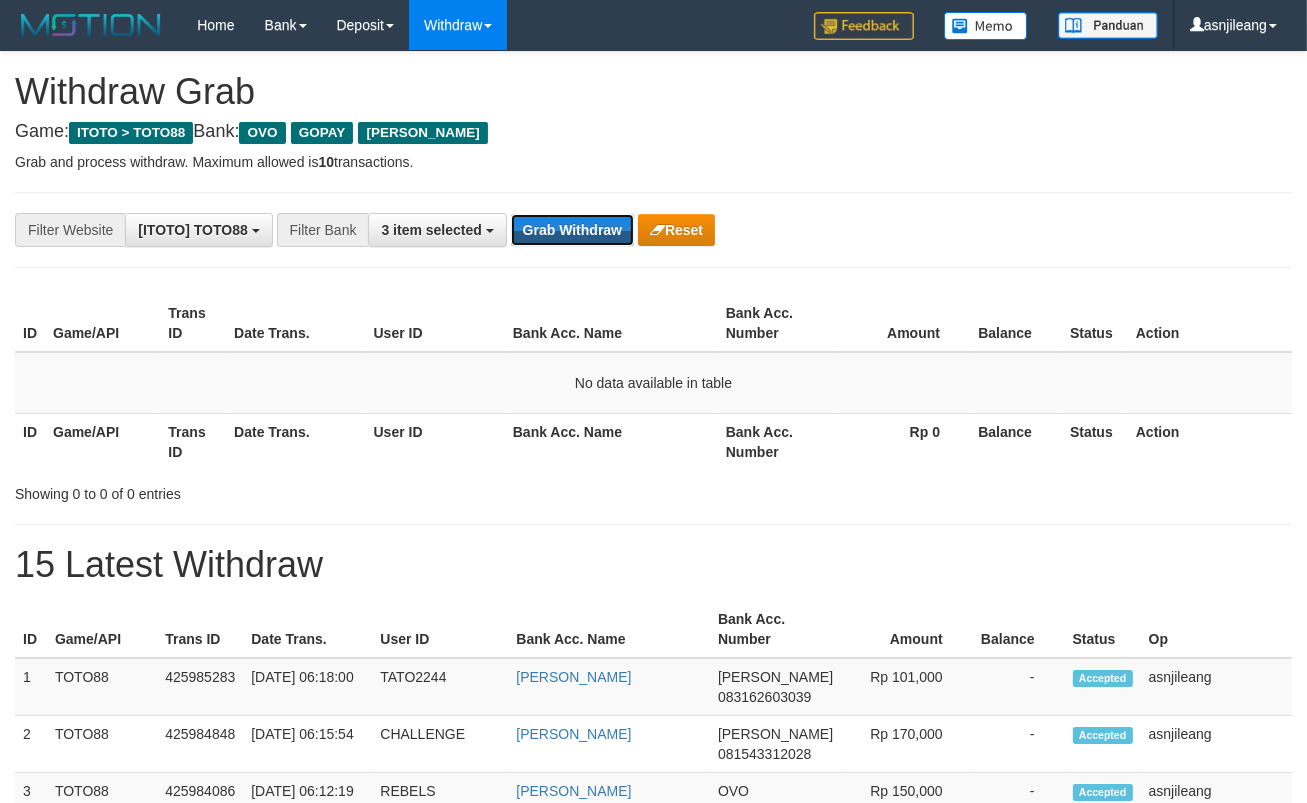 click on "Grab Withdraw" at bounding box center [572, 230] 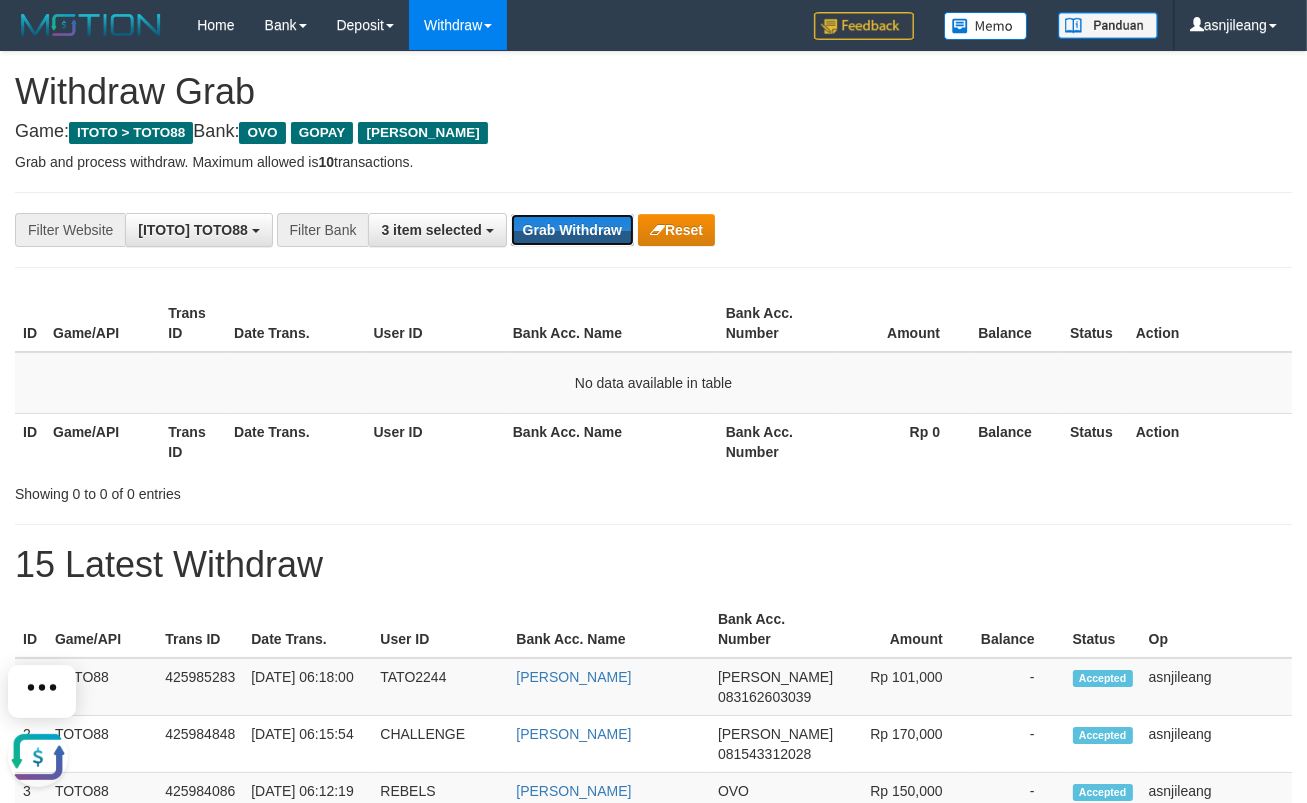 scroll, scrollTop: 0, scrollLeft: 0, axis: both 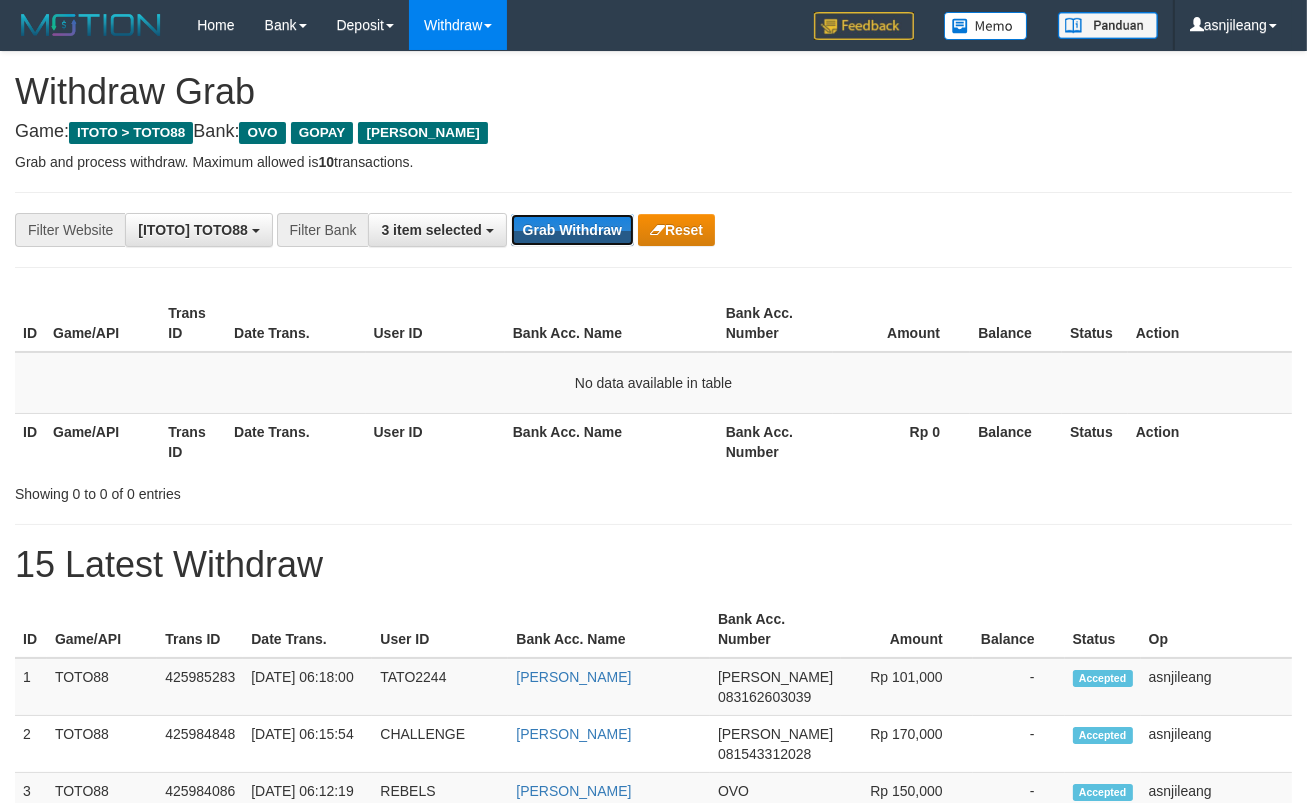 click on "Grab Withdraw" at bounding box center [572, 230] 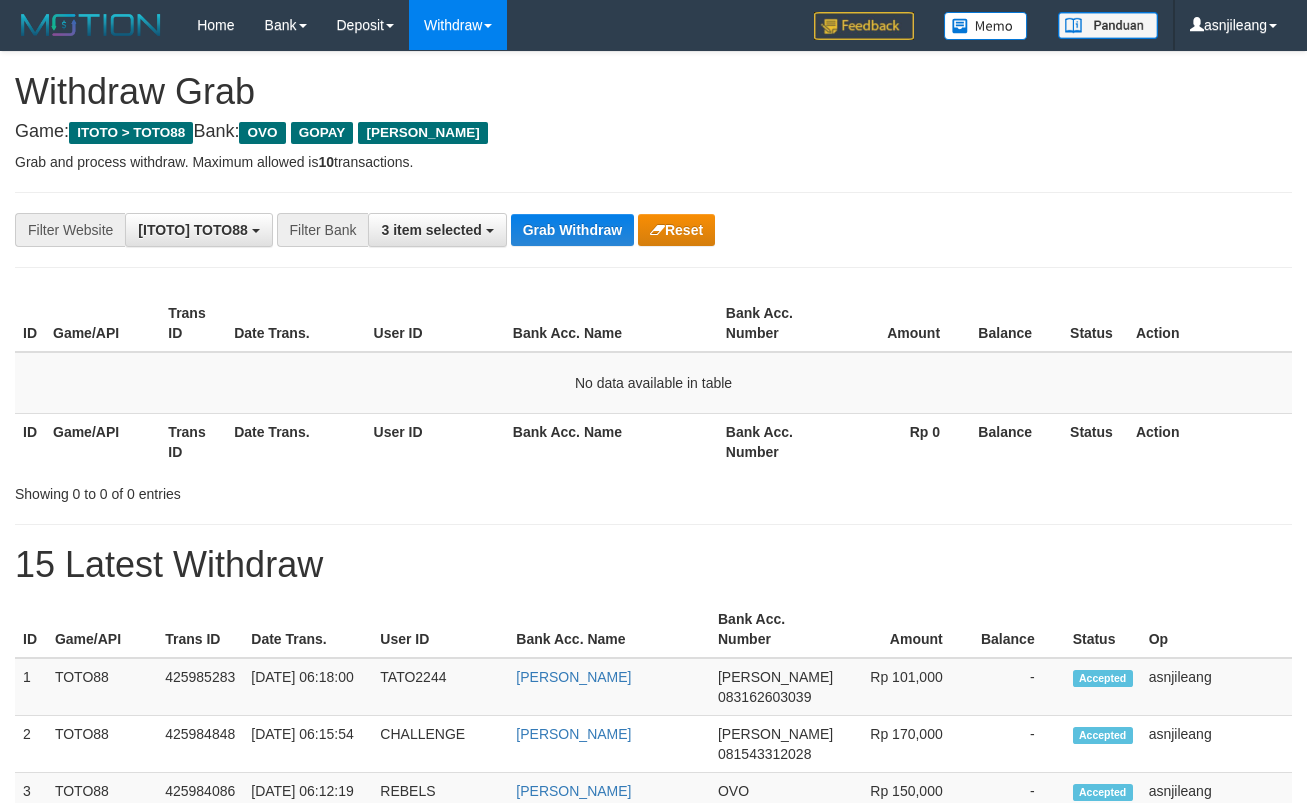 scroll, scrollTop: 0, scrollLeft: 0, axis: both 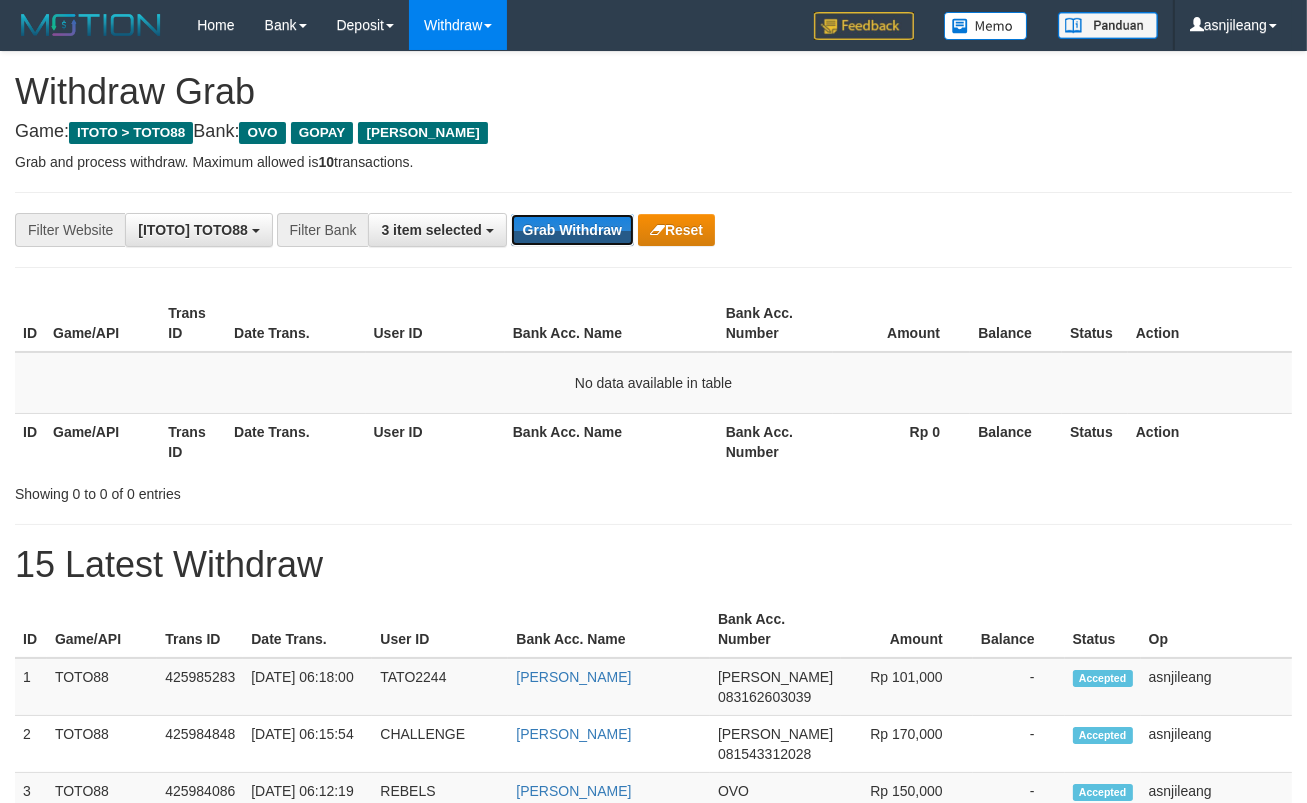 click on "Grab Withdraw" at bounding box center [572, 230] 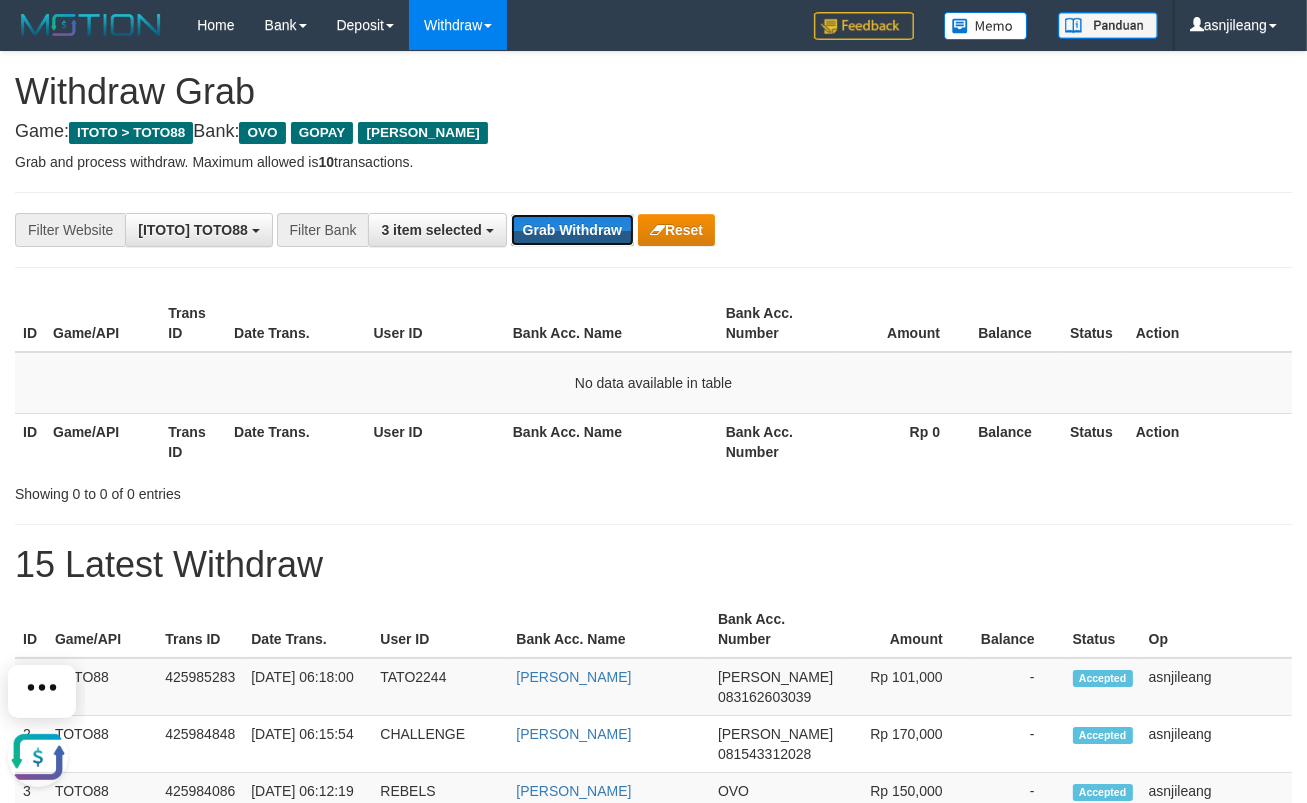 scroll, scrollTop: 0, scrollLeft: 0, axis: both 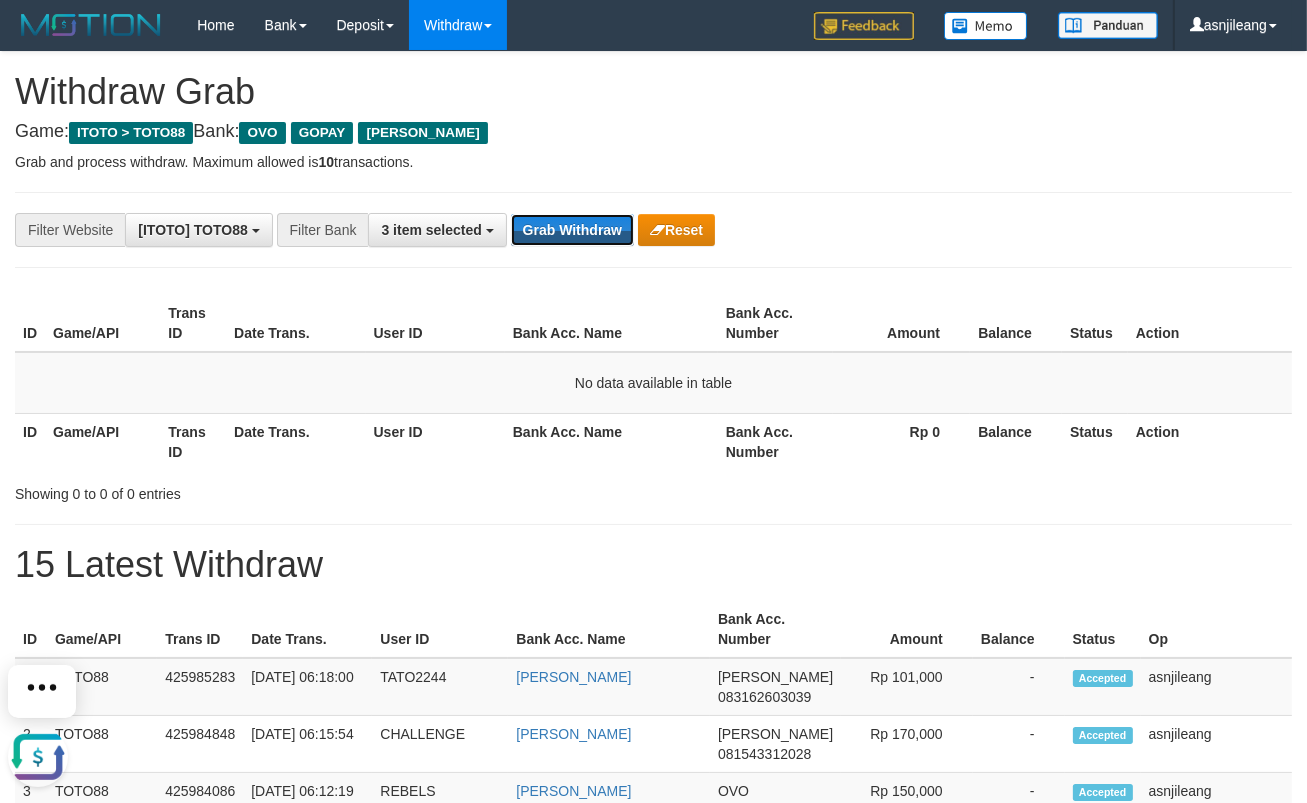 click on "Grab Withdraw" at bounding box center [572, 230] 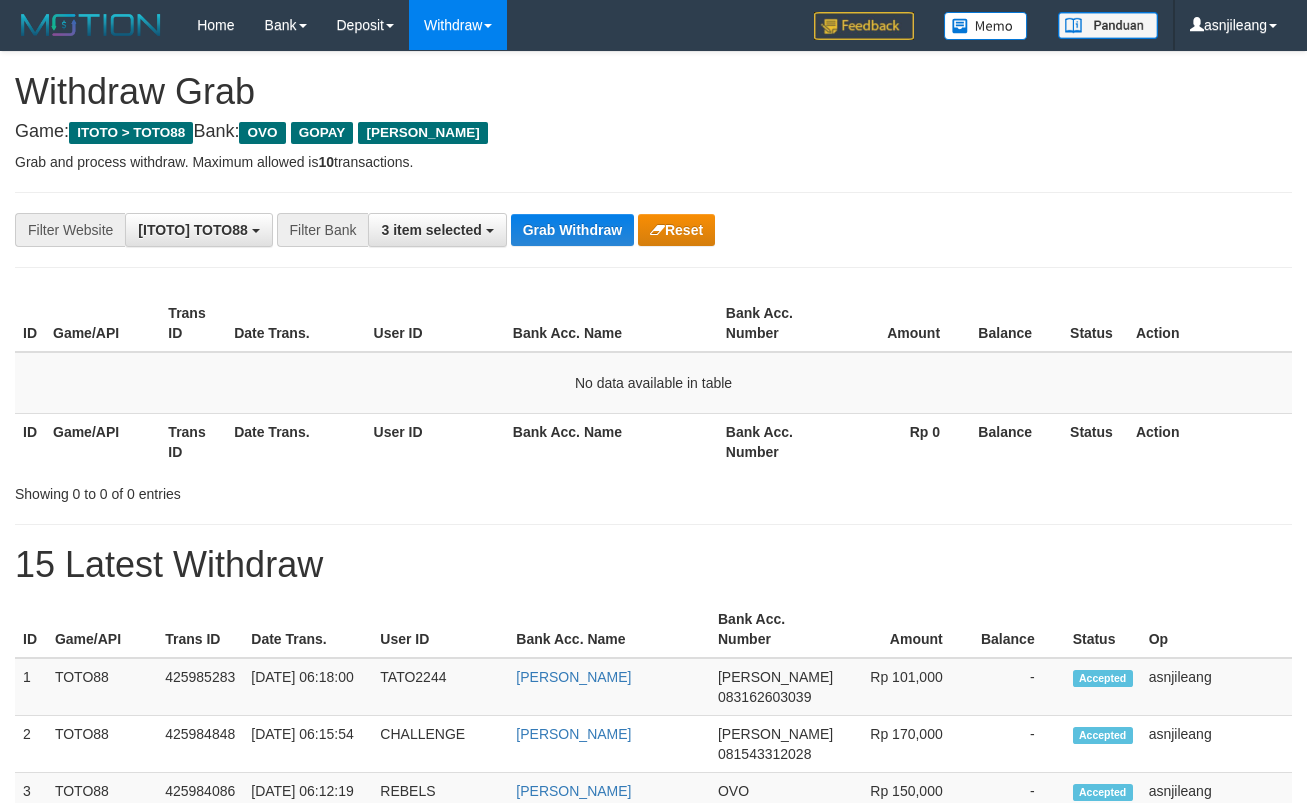 scroll, scrollTop: 0, scrollLeft: 0, axis: both 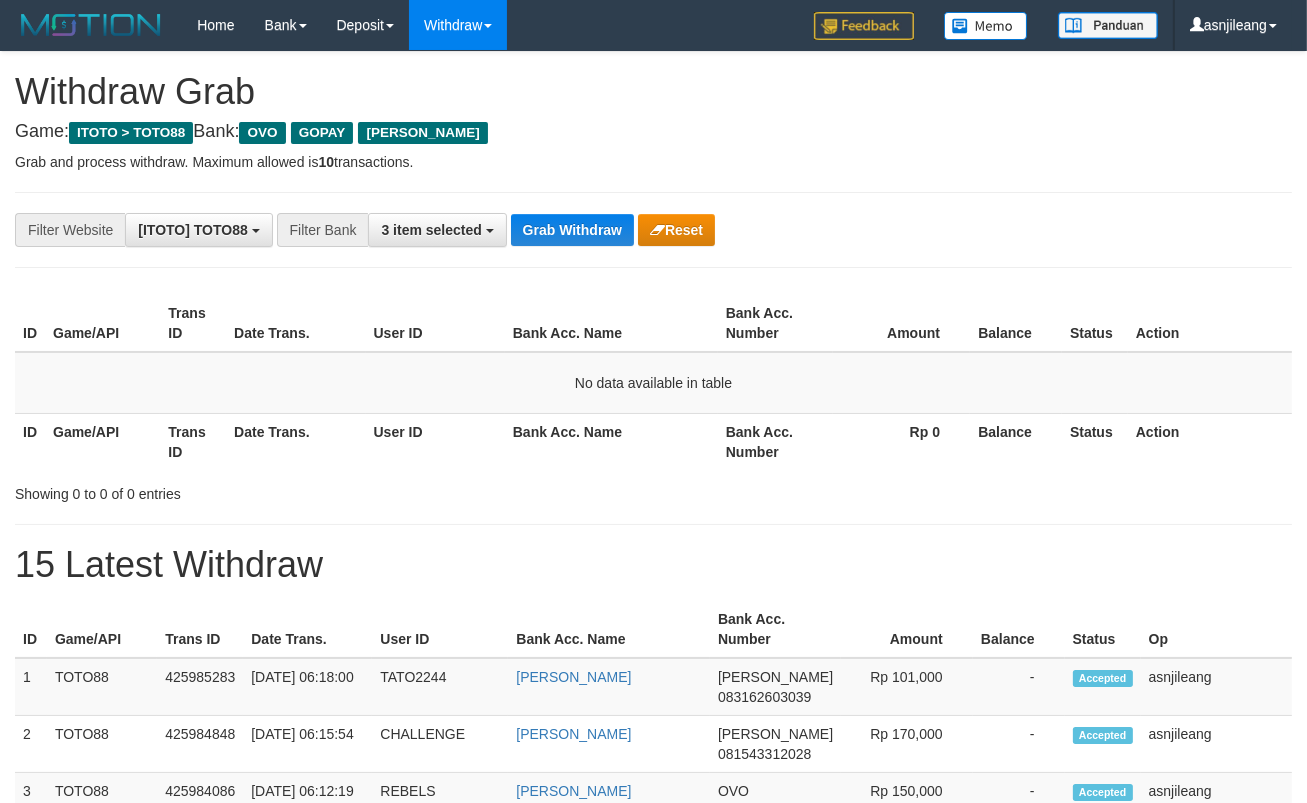 click on "Grab Withdraw" at bounding box center (572, 230) 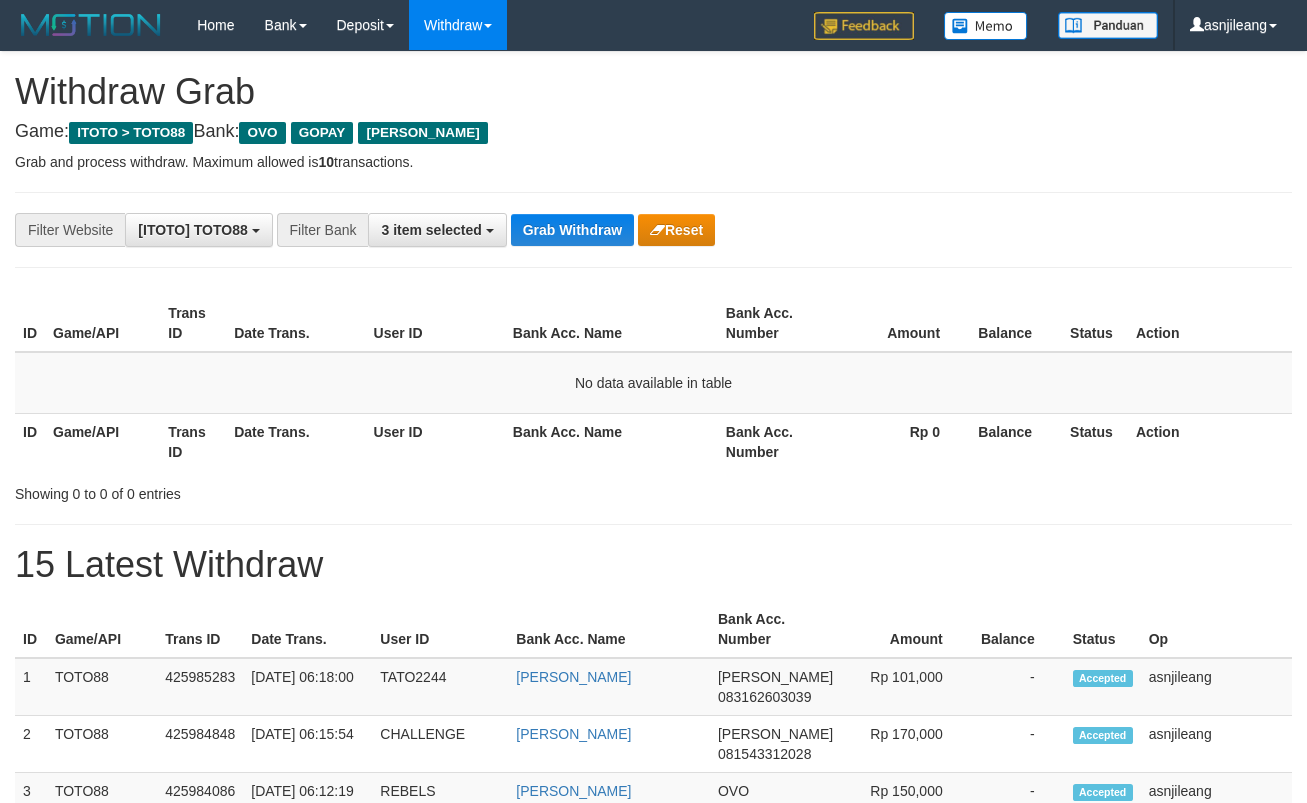 scroll, scrollTop: 0, scrollLeft: 0, axis: both 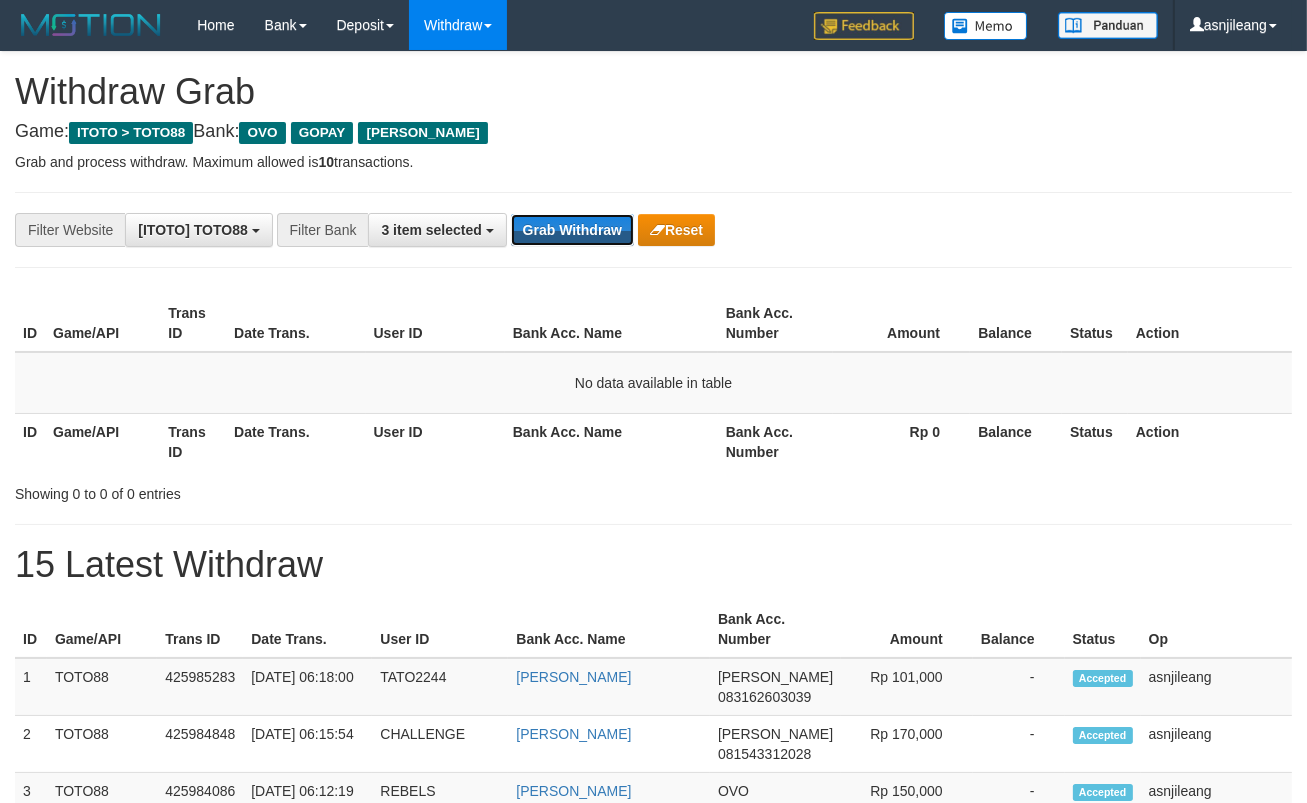 click on "Grab Withdraw" at bounding box center [572, 230] 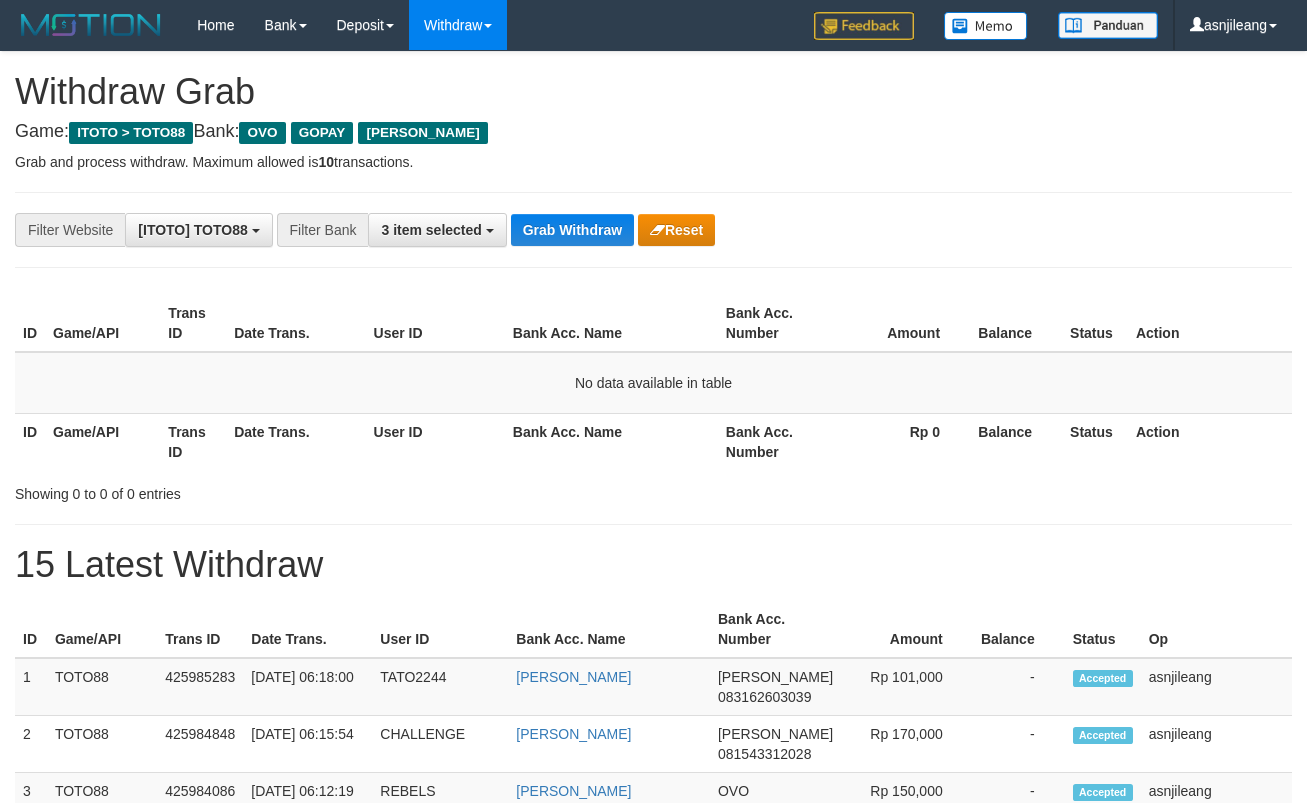 scroll, scrollTop: 0, scrollLeft: 0, axis: both 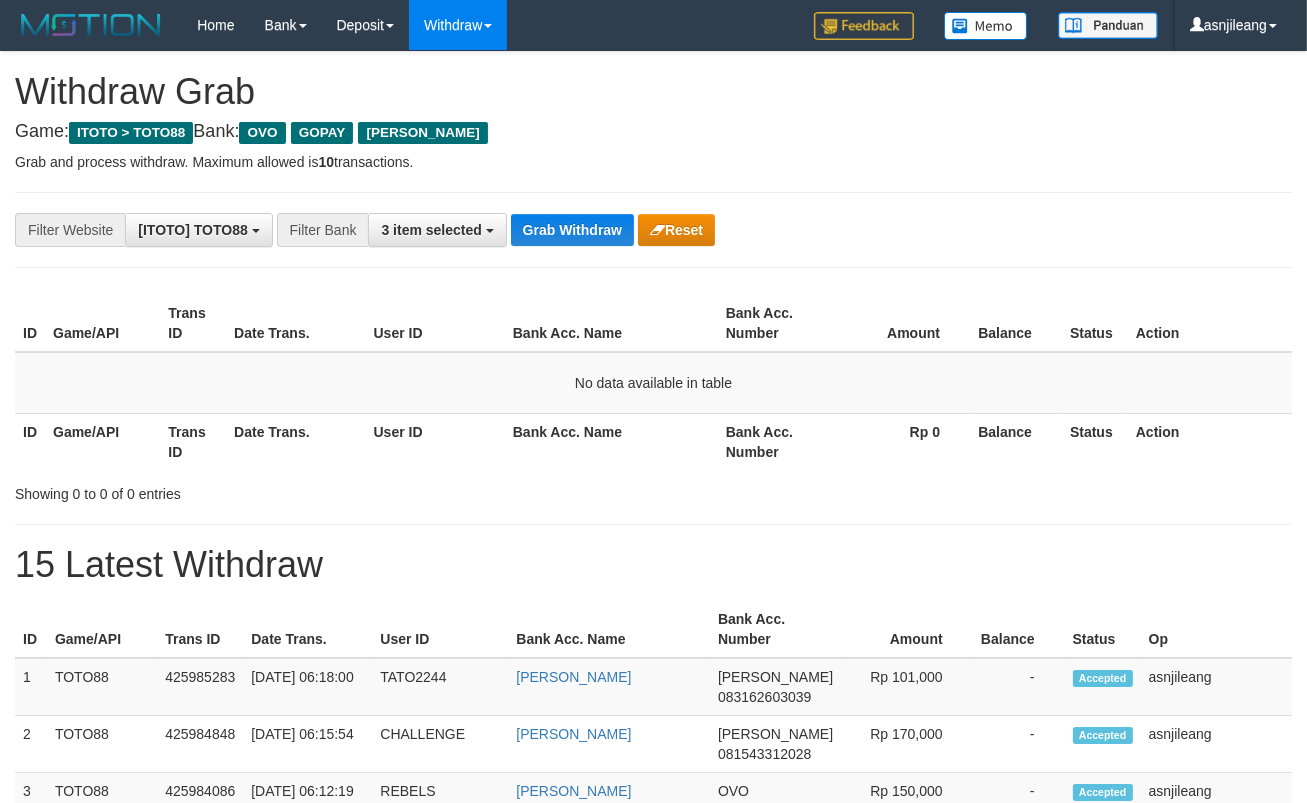 click on "Grab Withdraw" at bounding box center [572, 230] 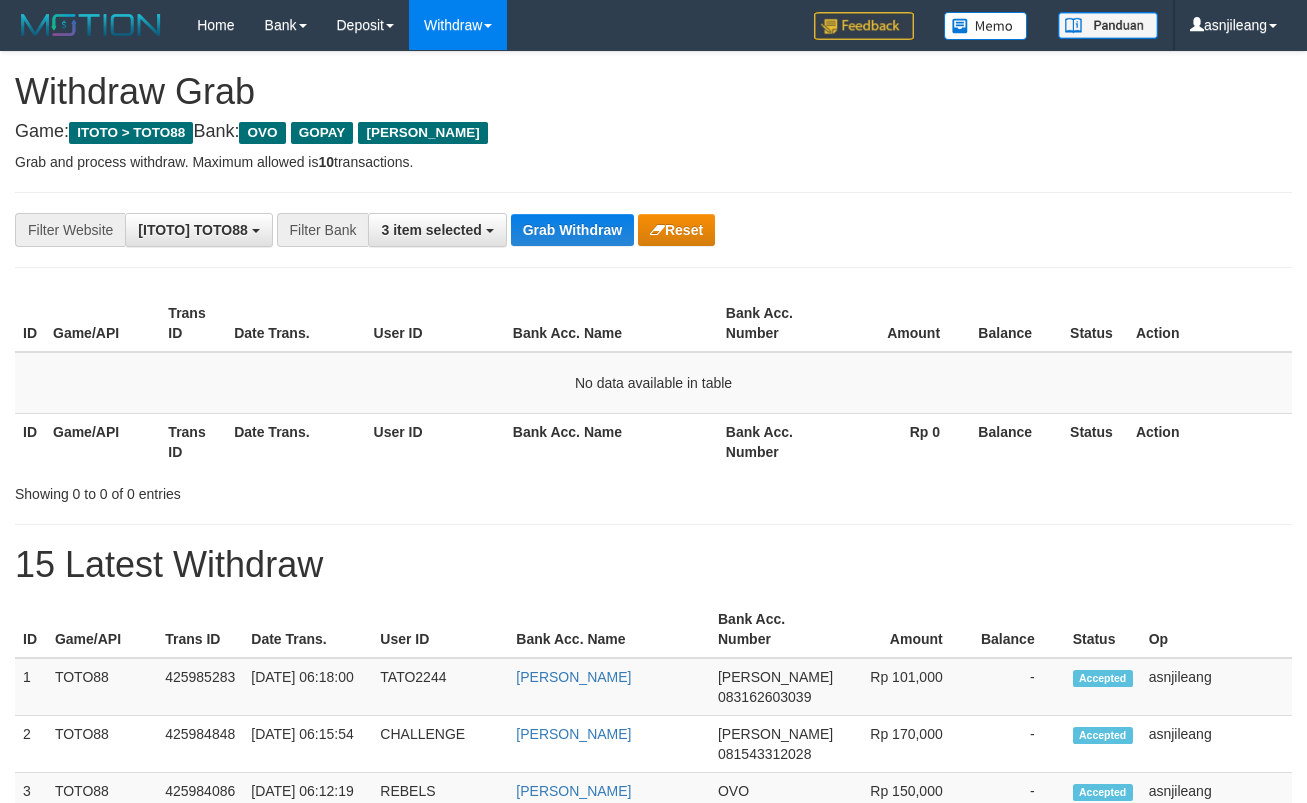 scroll, scrollTop: 0, scrollLeft: 0, axis: both 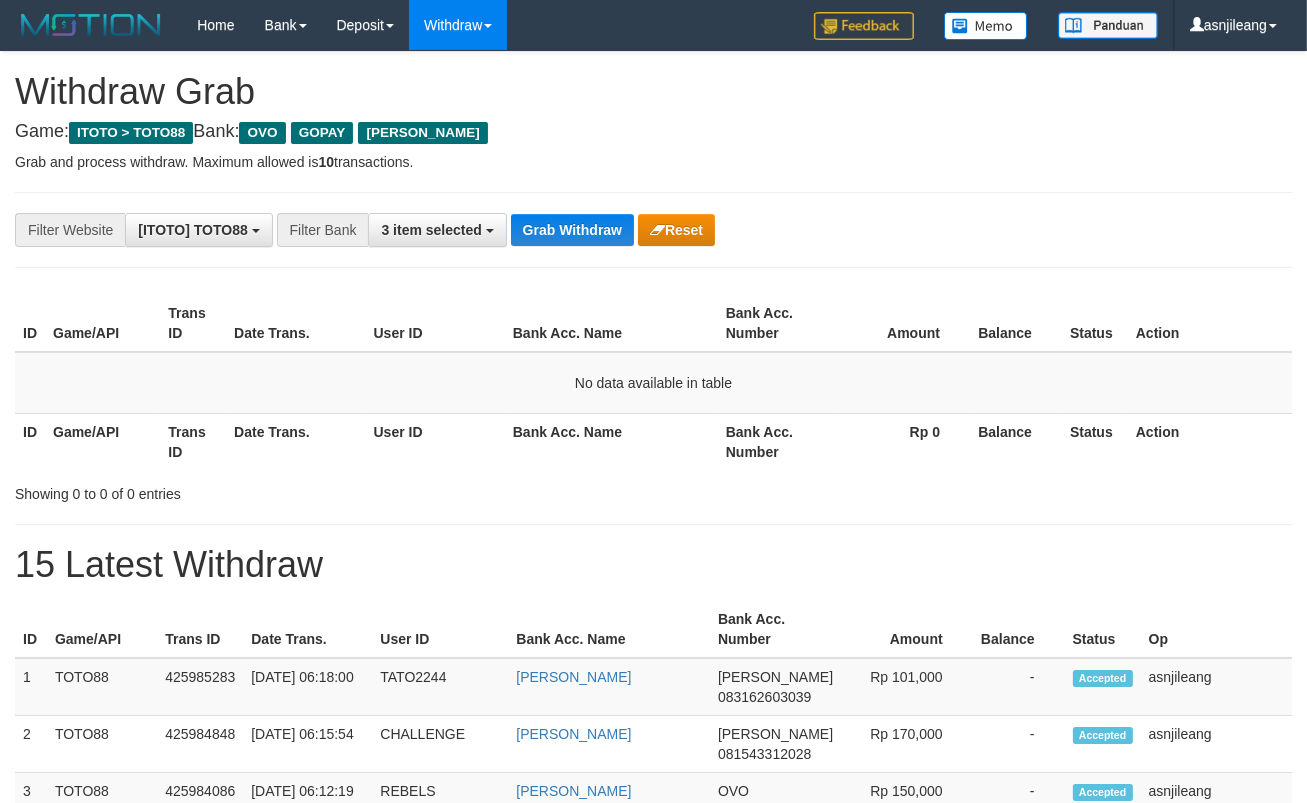 click on "Grab Withdraw" at bounding box center [572, 230] 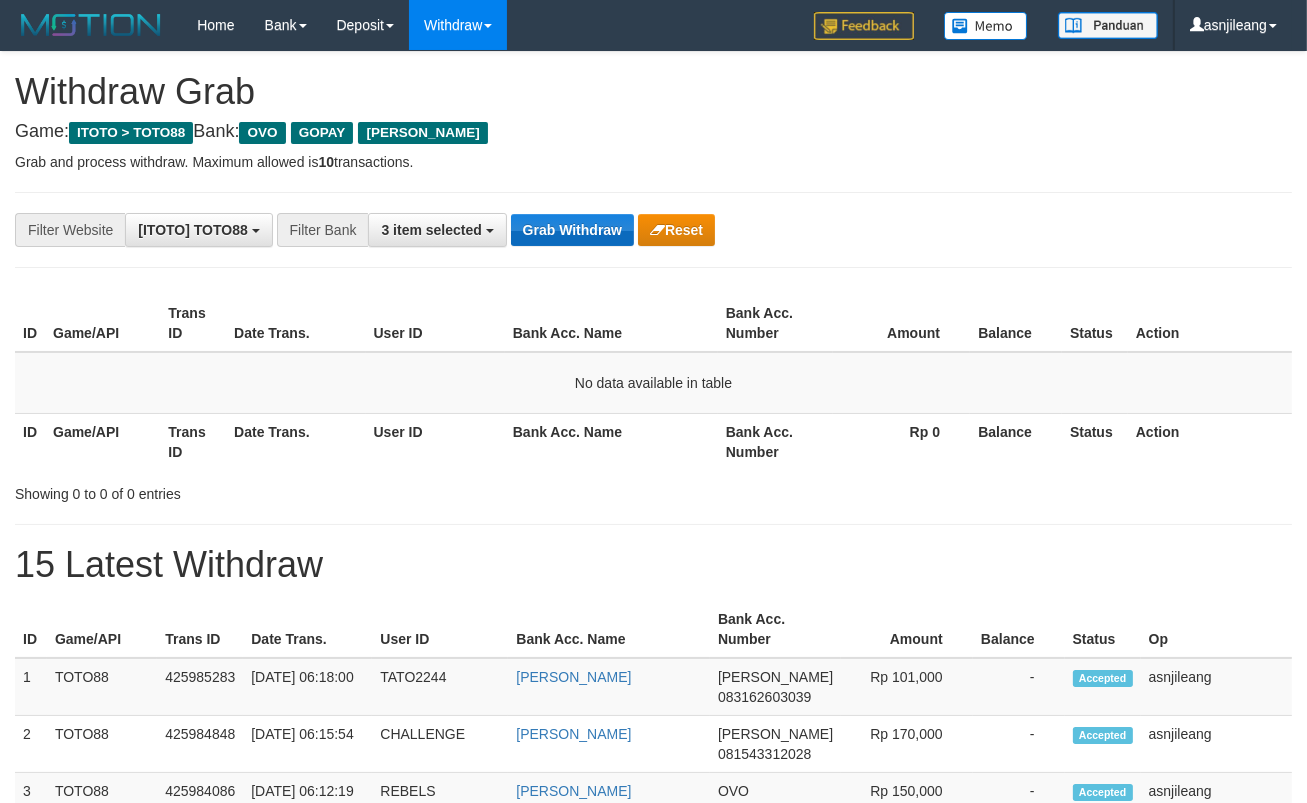 click on "Grab Withdraw" at bounding box center [572, 230] 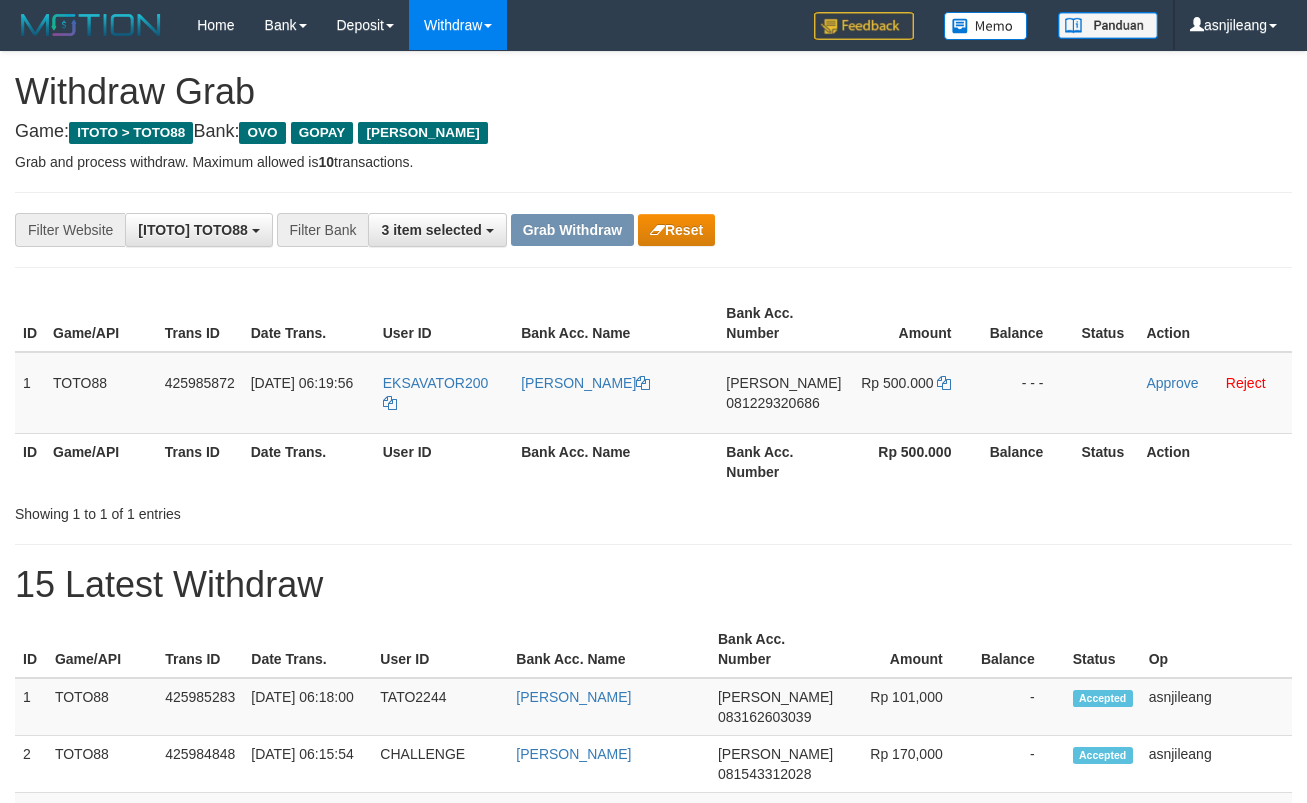 scroll, scrollTop: 0, scrollLeft: 0, axis: both 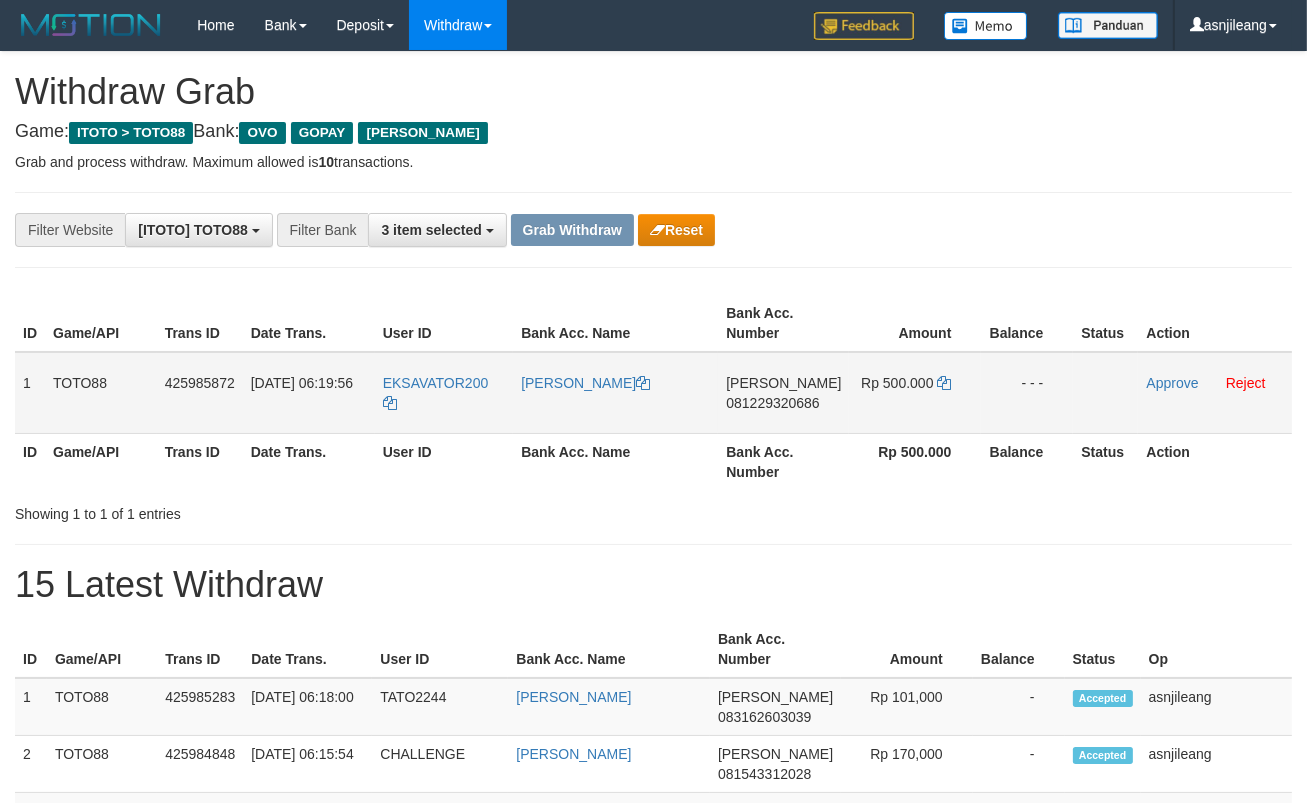 click on "DANA
081229320686" at bounding box center (783, 393) 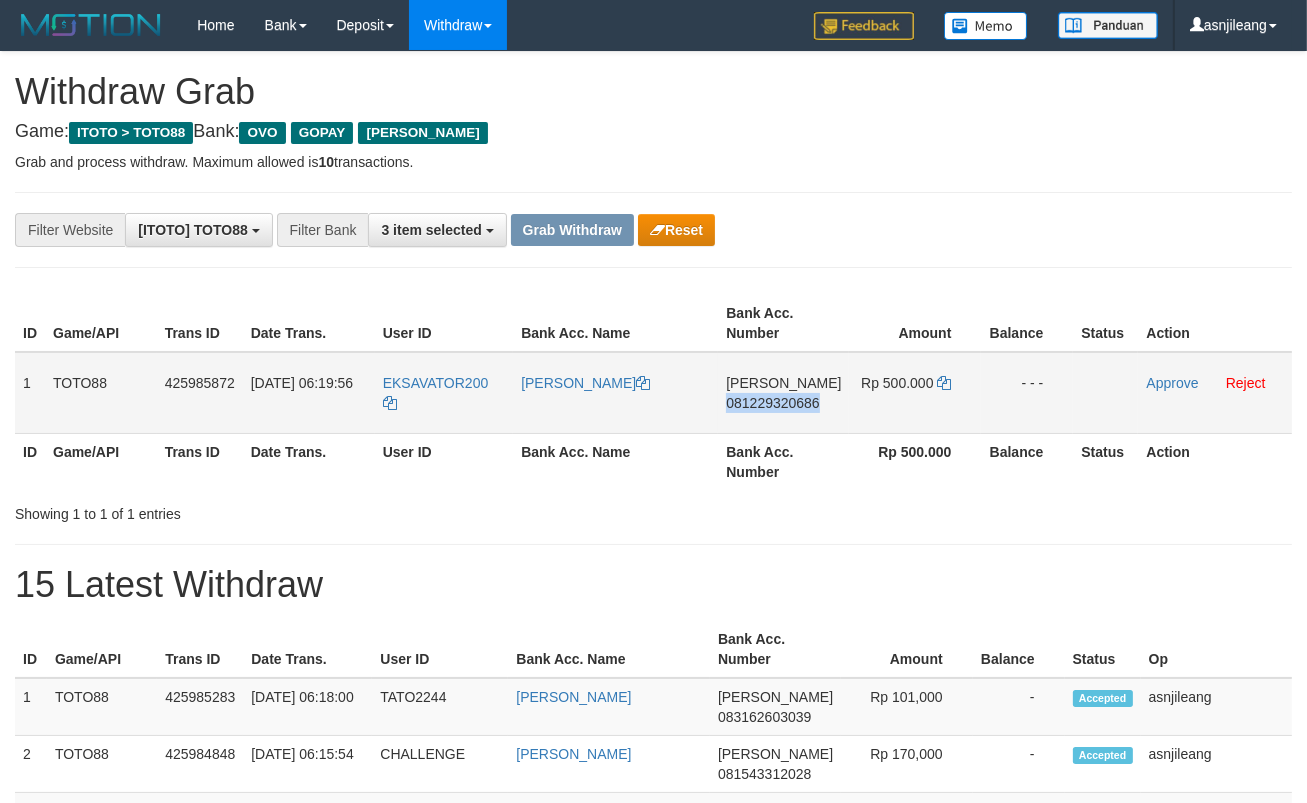 click on "DANA
081229320686" at bounding box center (783, 393) 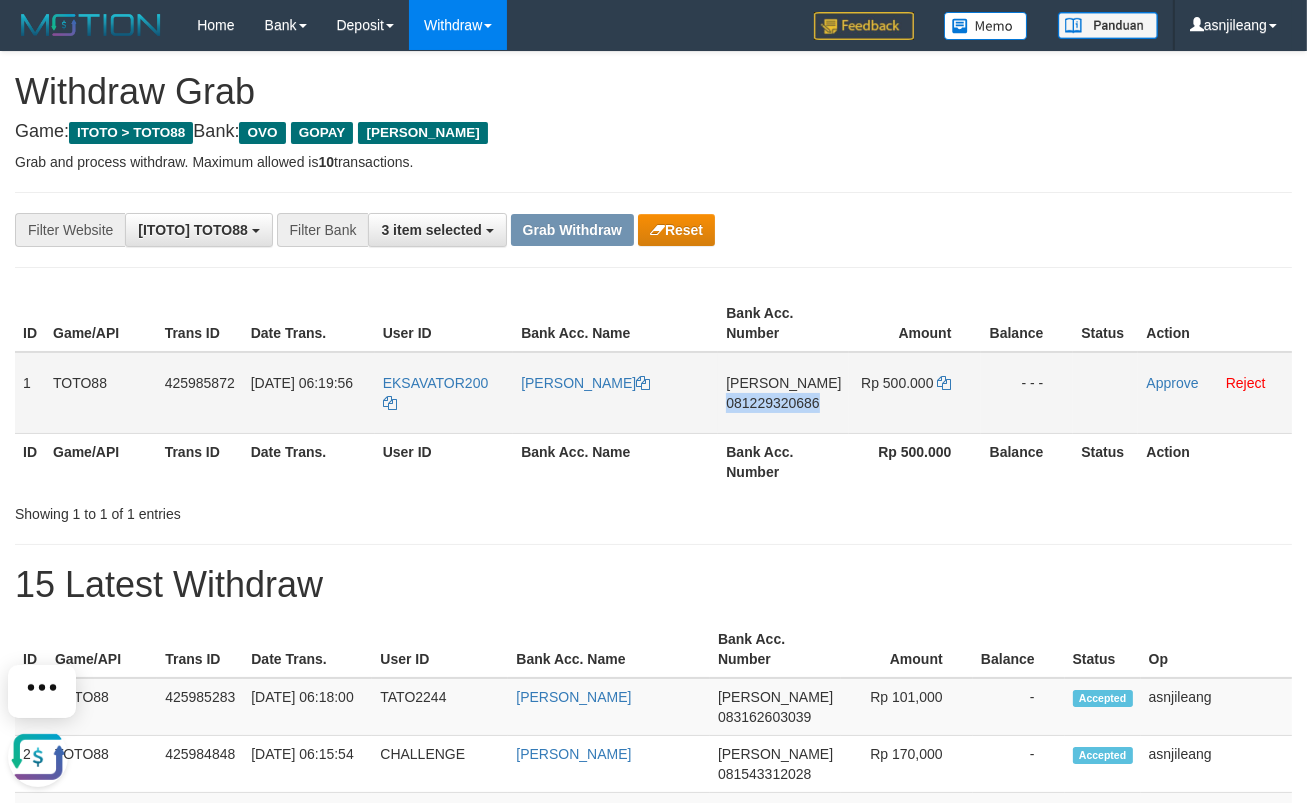 scroll, scrollTop: 0, scrollLeft: 0, axis: both 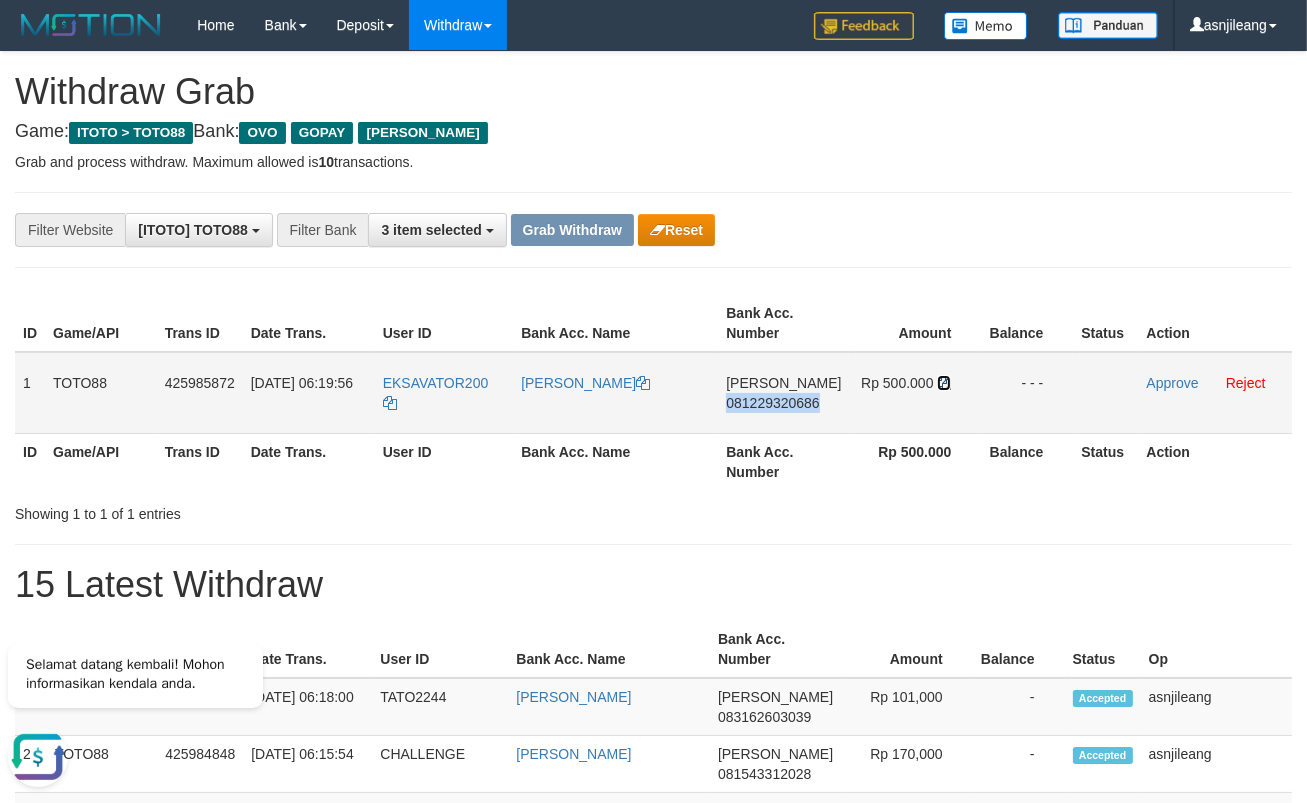 click at bounding box center [944, 383] 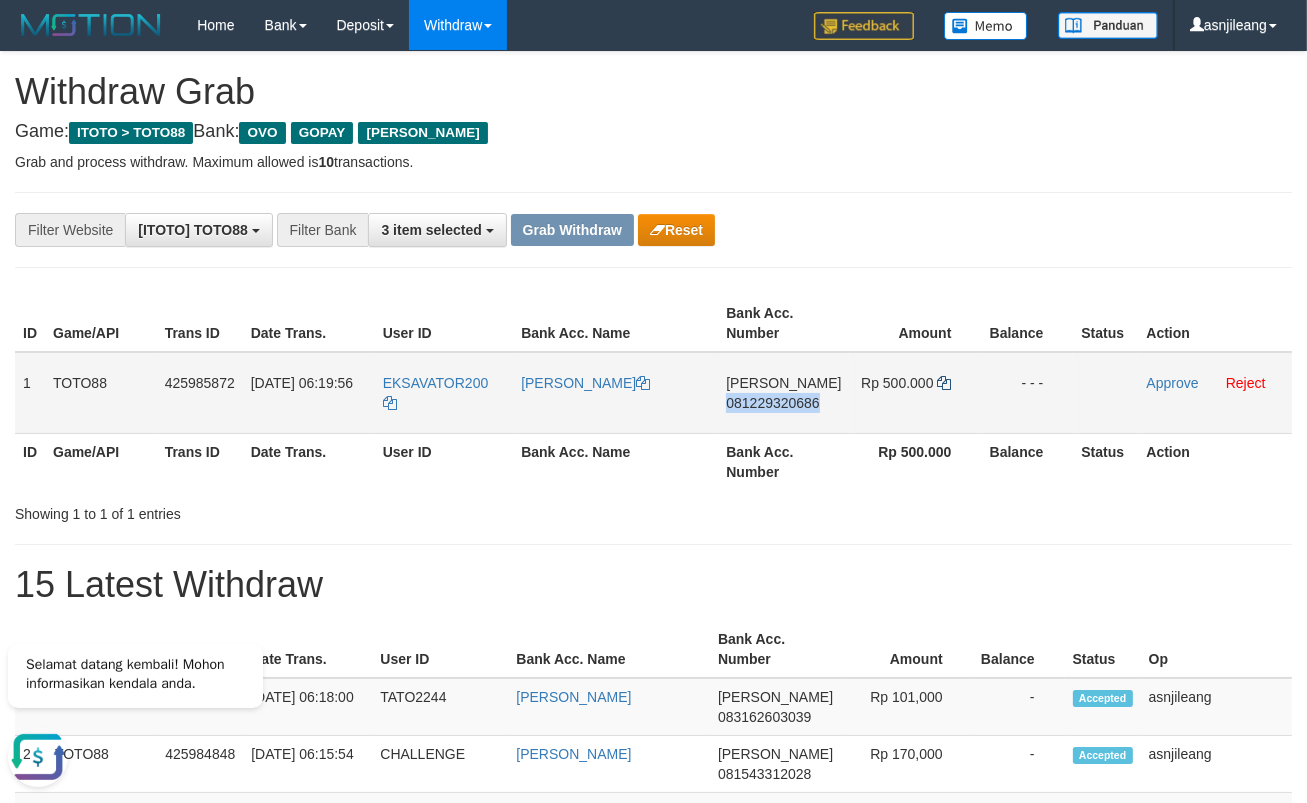 copy on "081229320686" 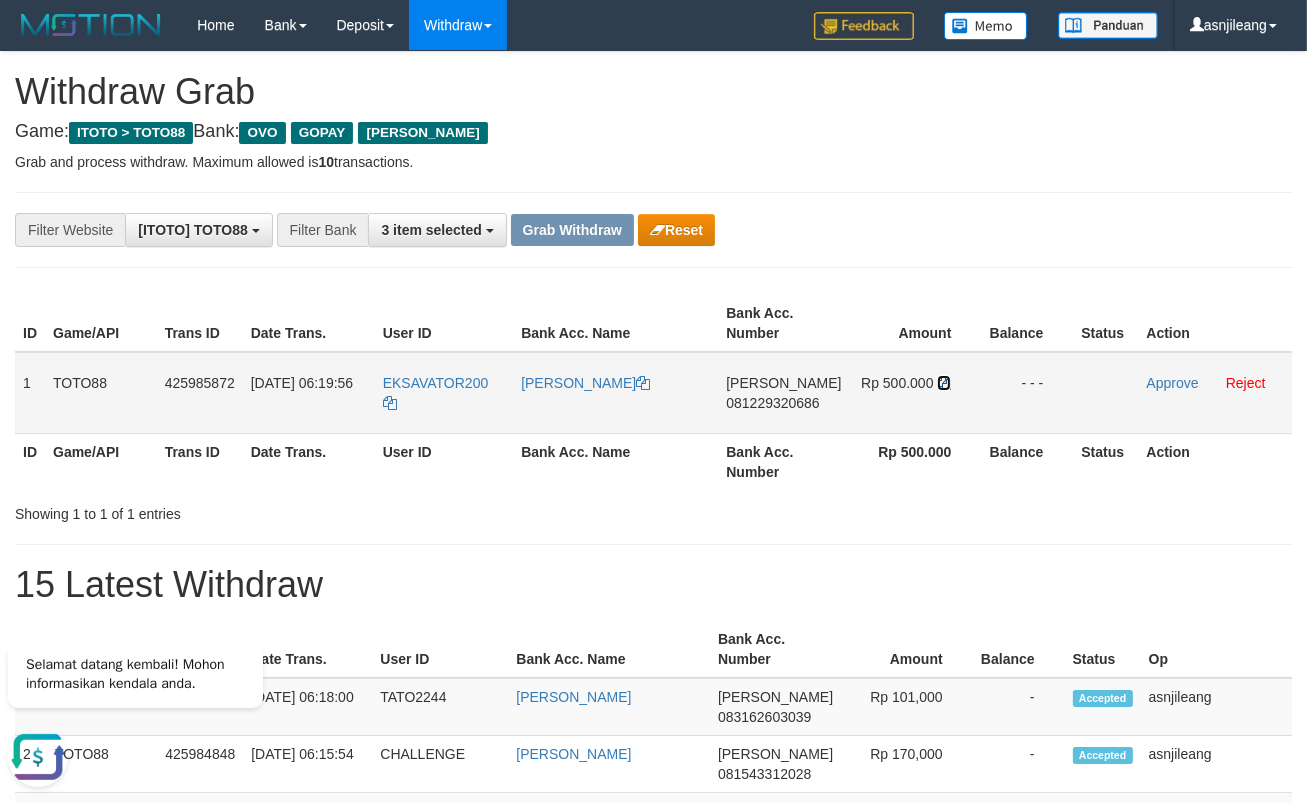 click at bounding box center [944, 383] 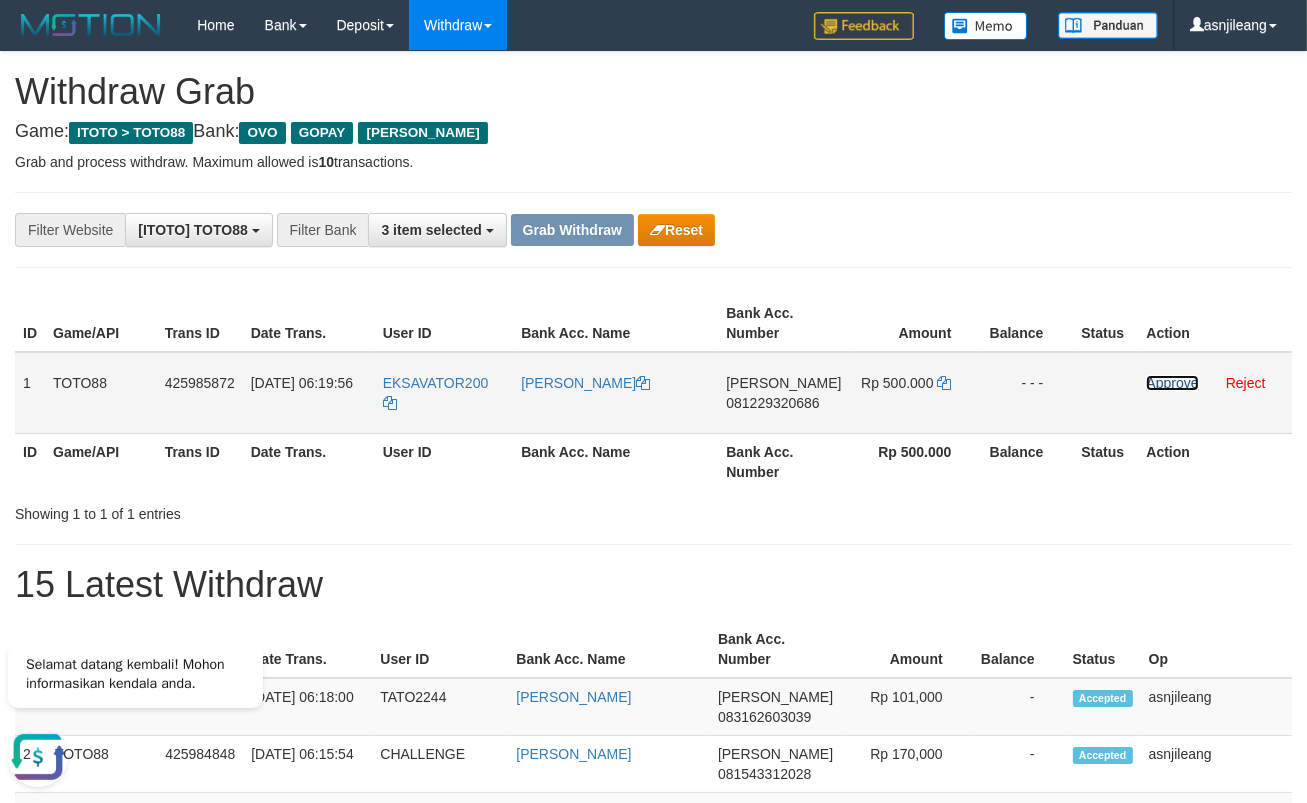 click on "Approve" at bounding box center (1172, 383) 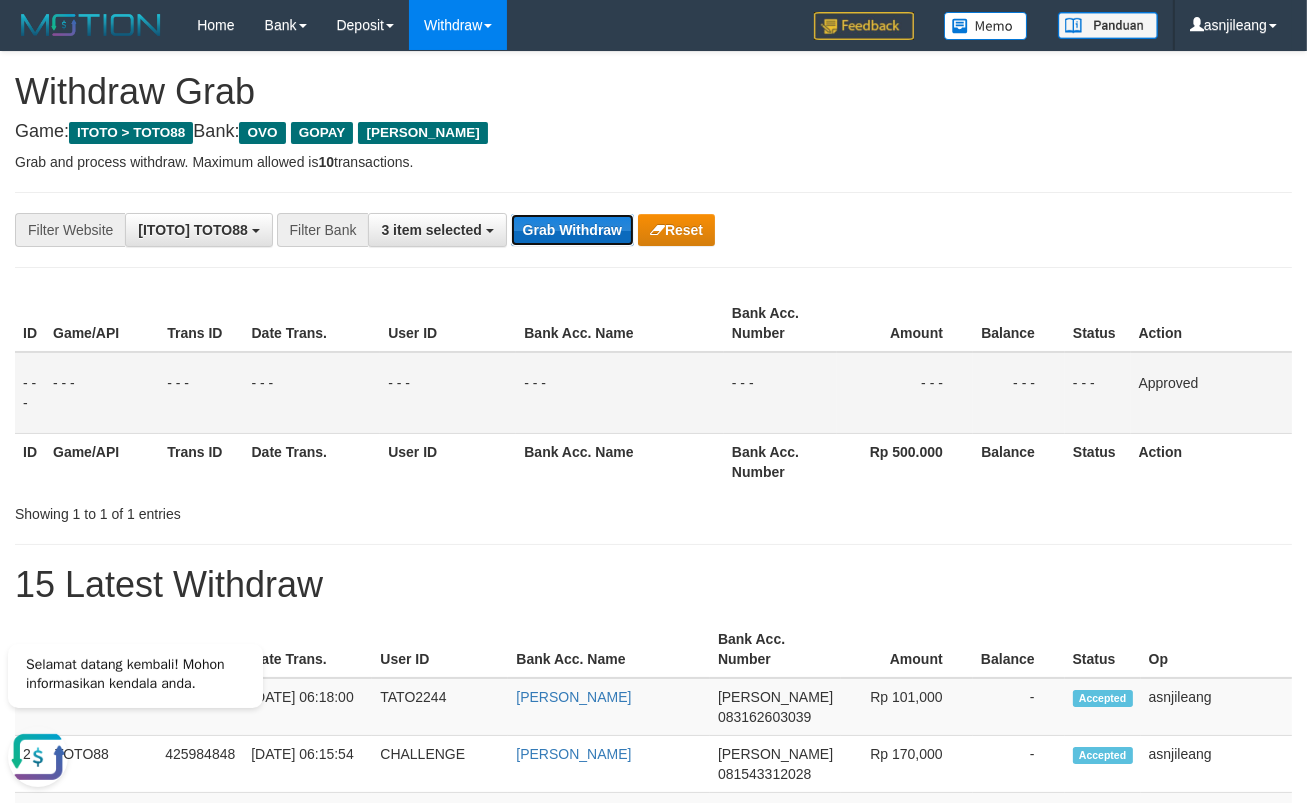 click on "Grab Withdraw" at bounding box center [572, 230] 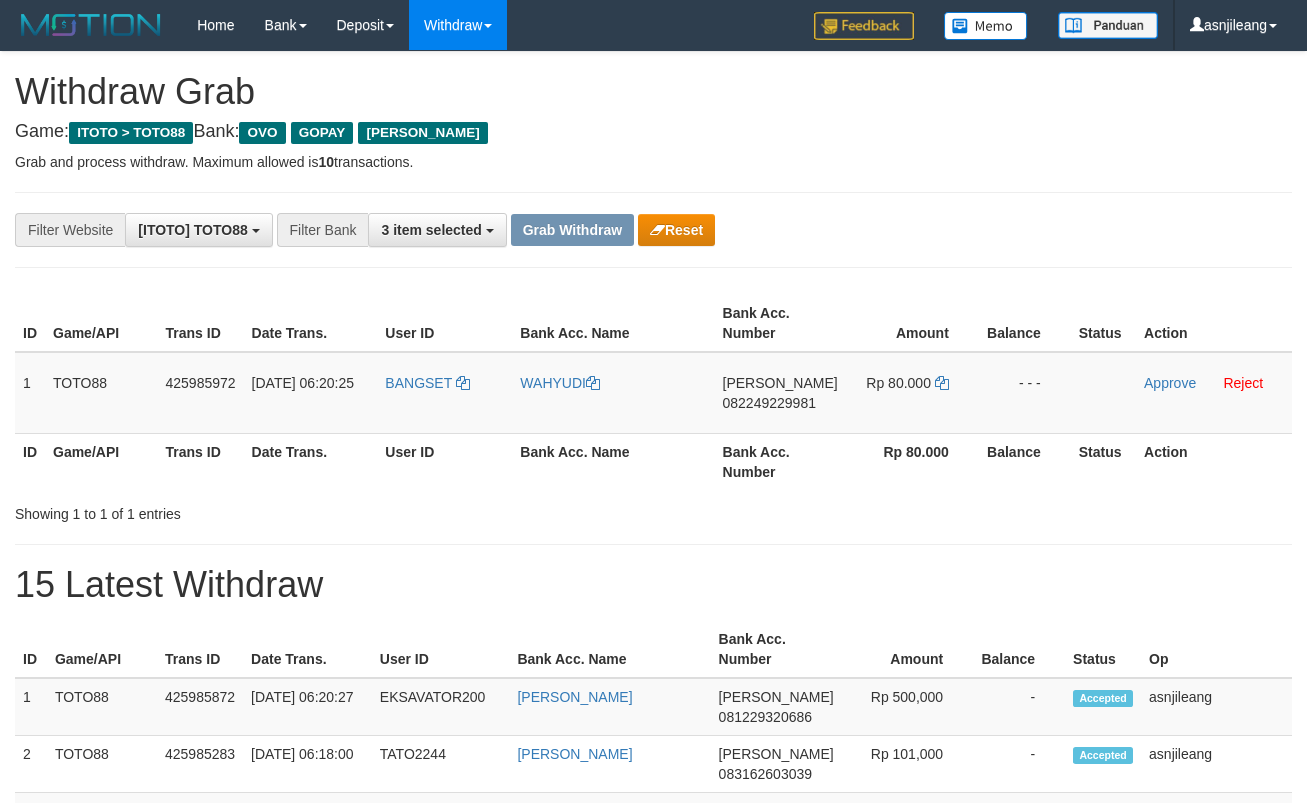 scroll, scrollTop: 0, scrollLeft: 0, axis: both 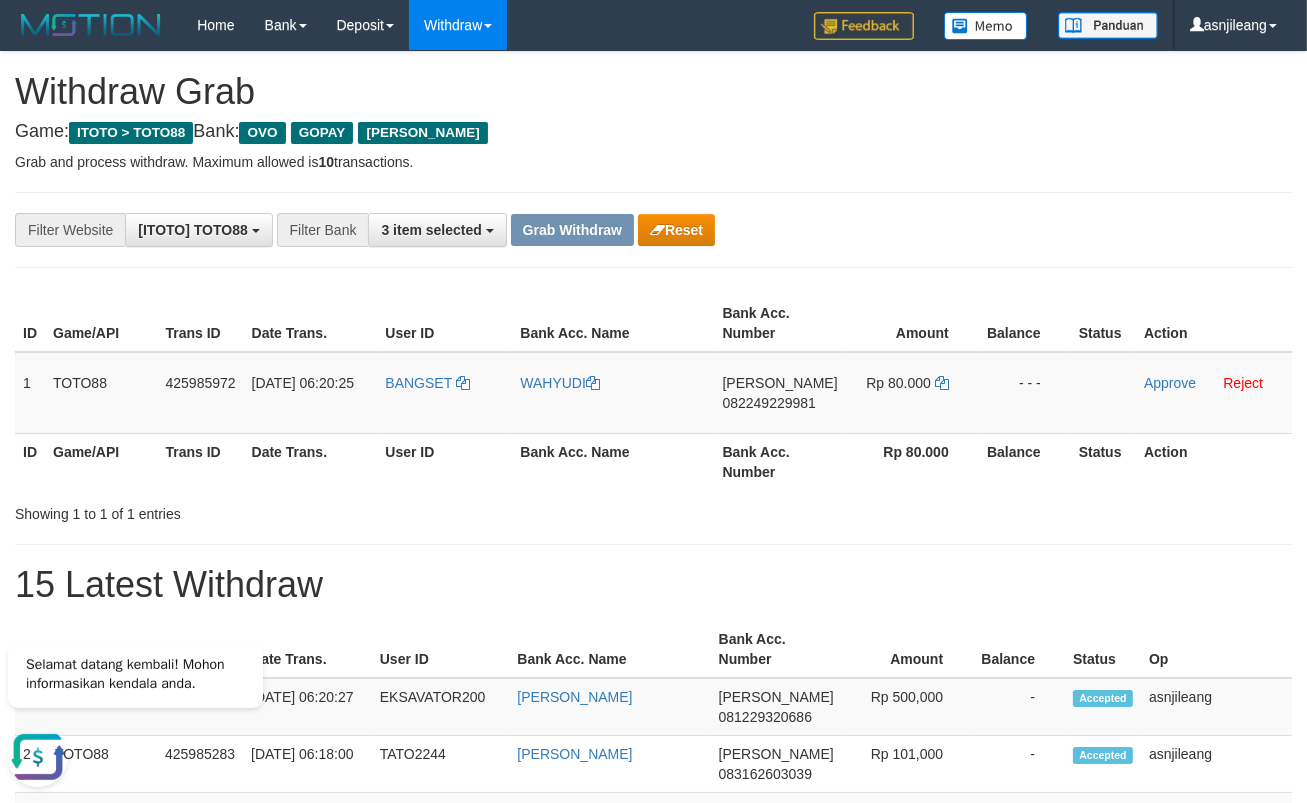 click on "Bank Acc. Number" at bounding box center [780, 461] 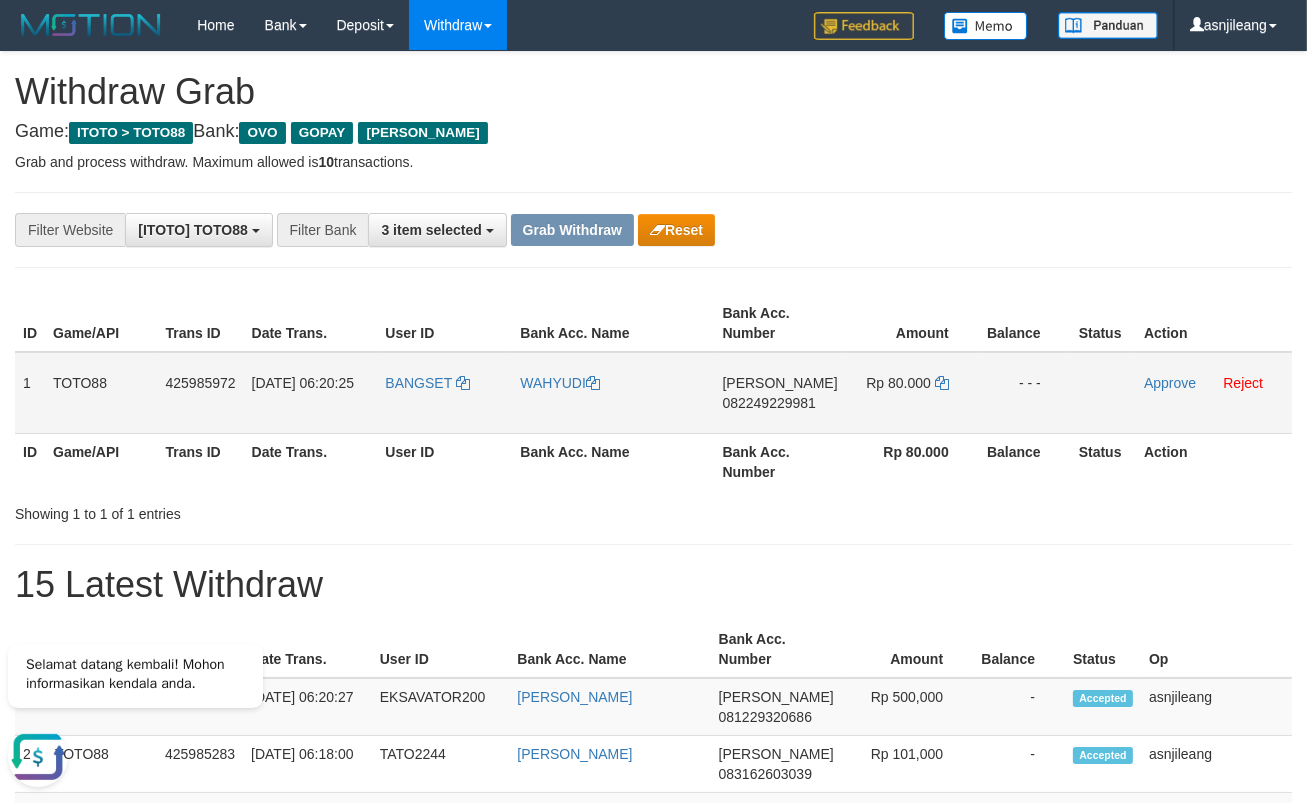 click on "DANA
082249229981" at bounding box center [780, 393] 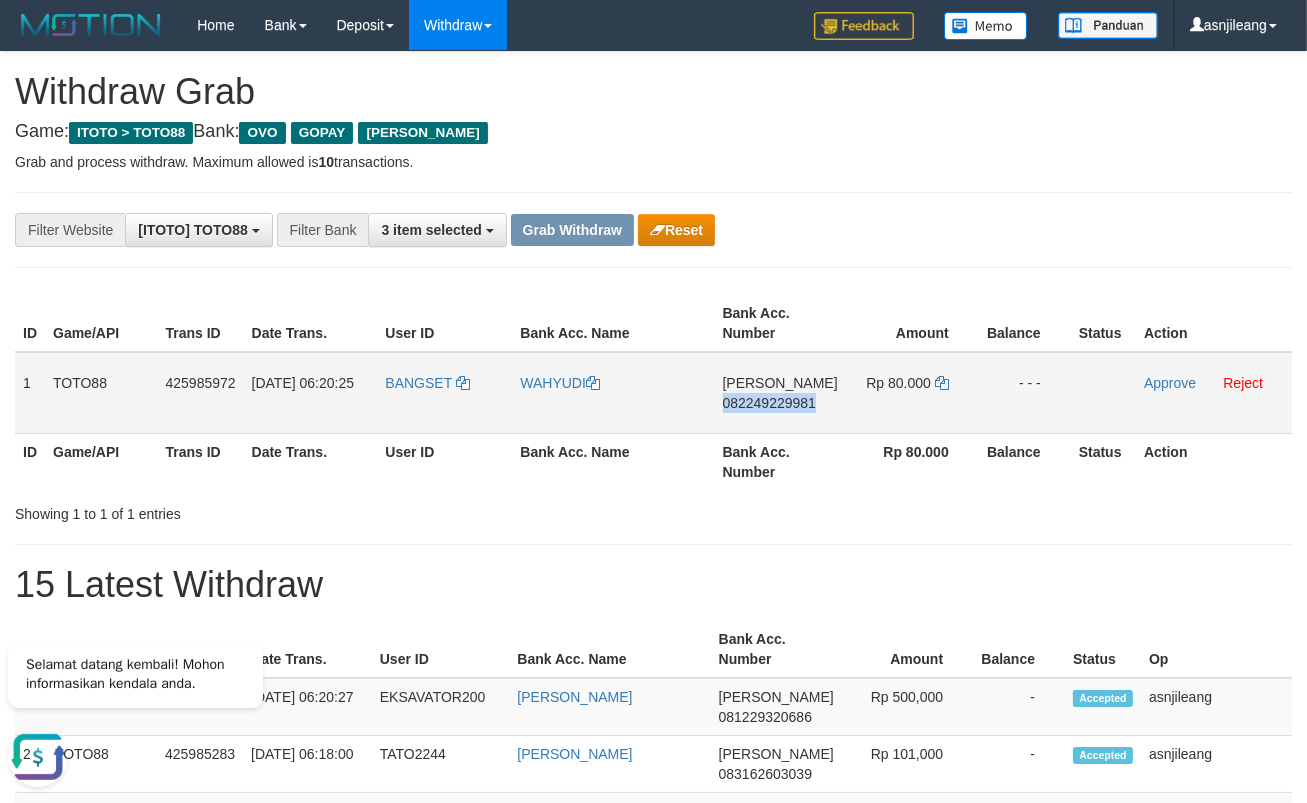 click on "DANA
082249229981" at bounding box center [780, 393] 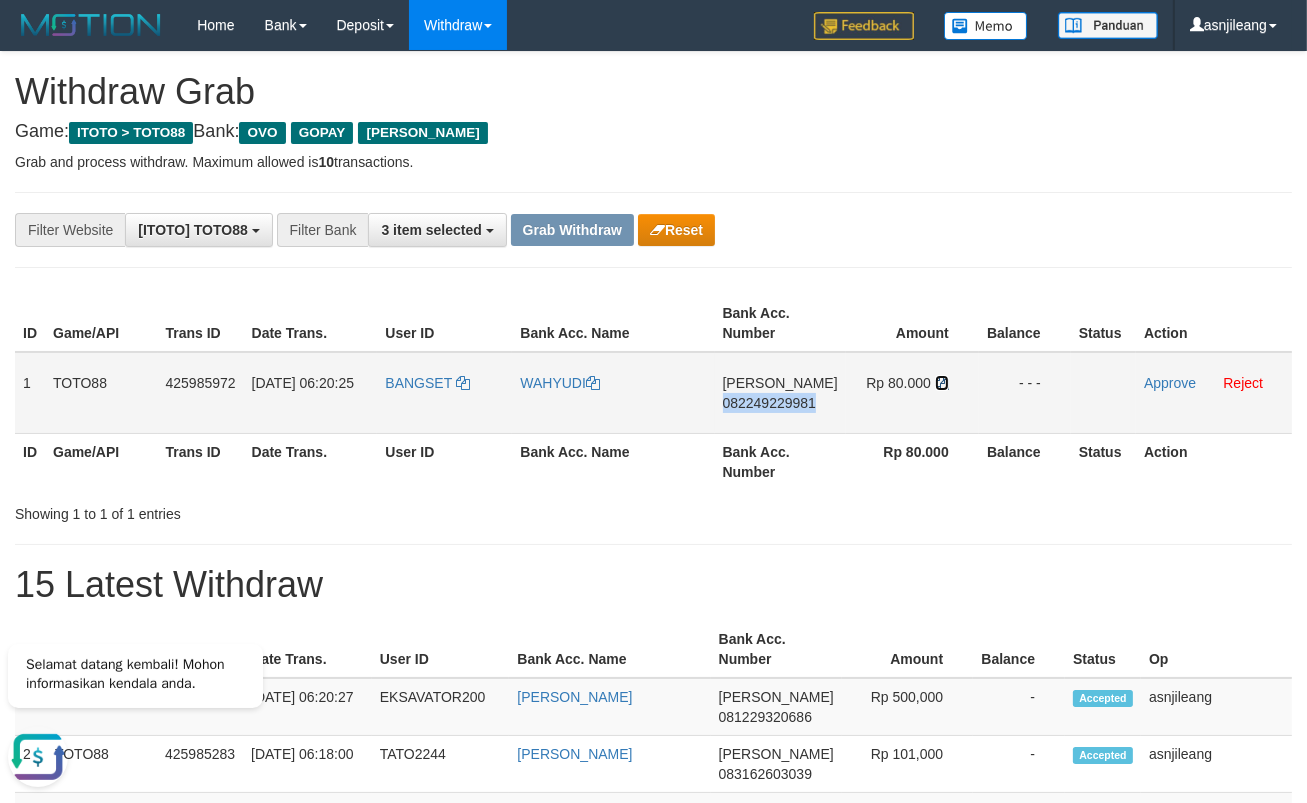 click at bounding box center [942, 383] 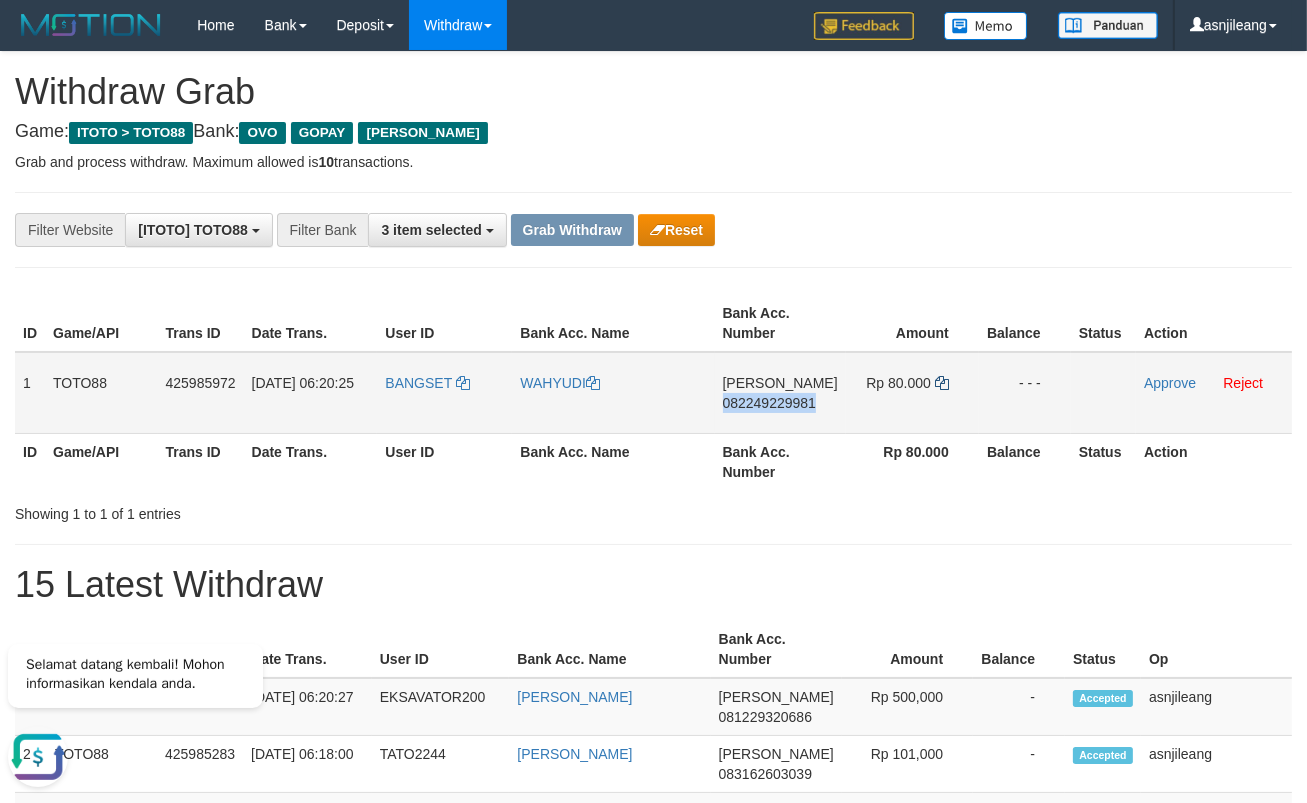 copy on "082249229981" 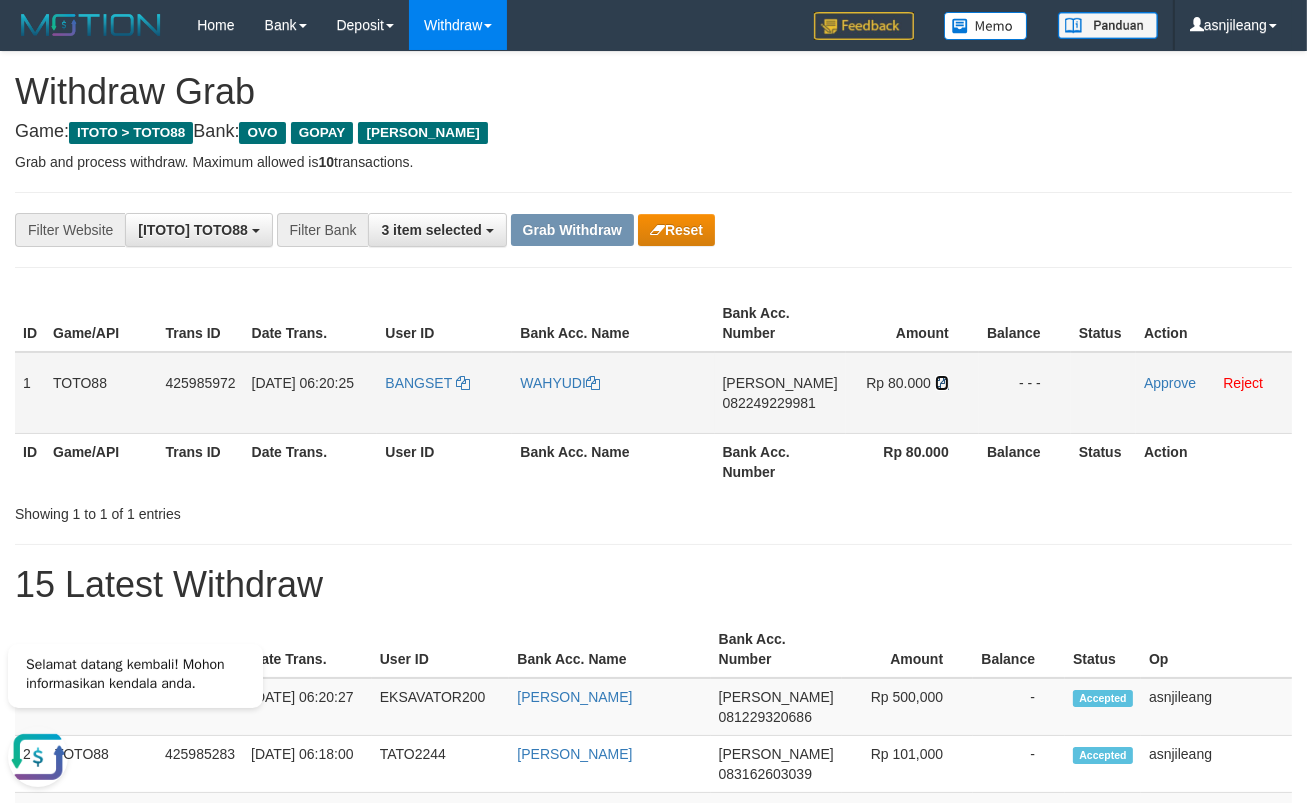 click at bounding box center [942, 383] 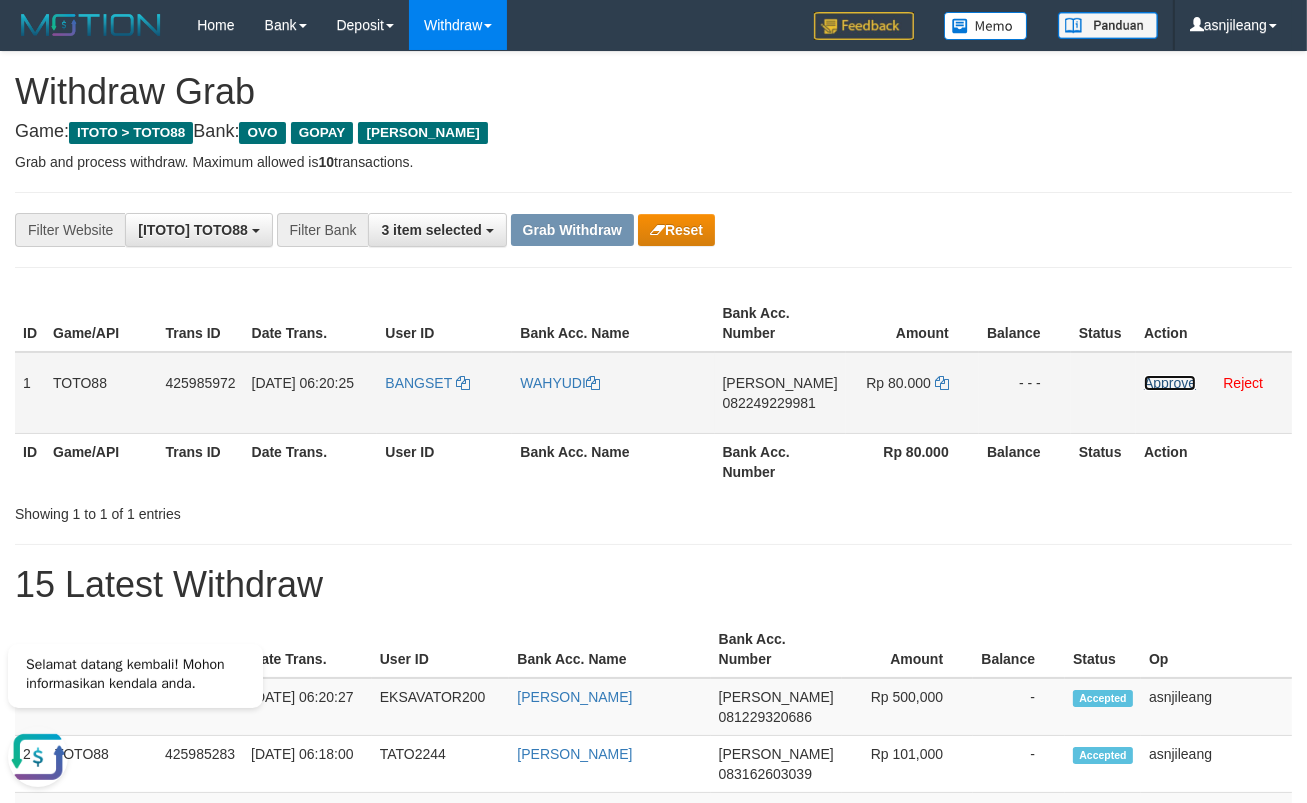 click on "Approve" at bounding box center (1170, 383) 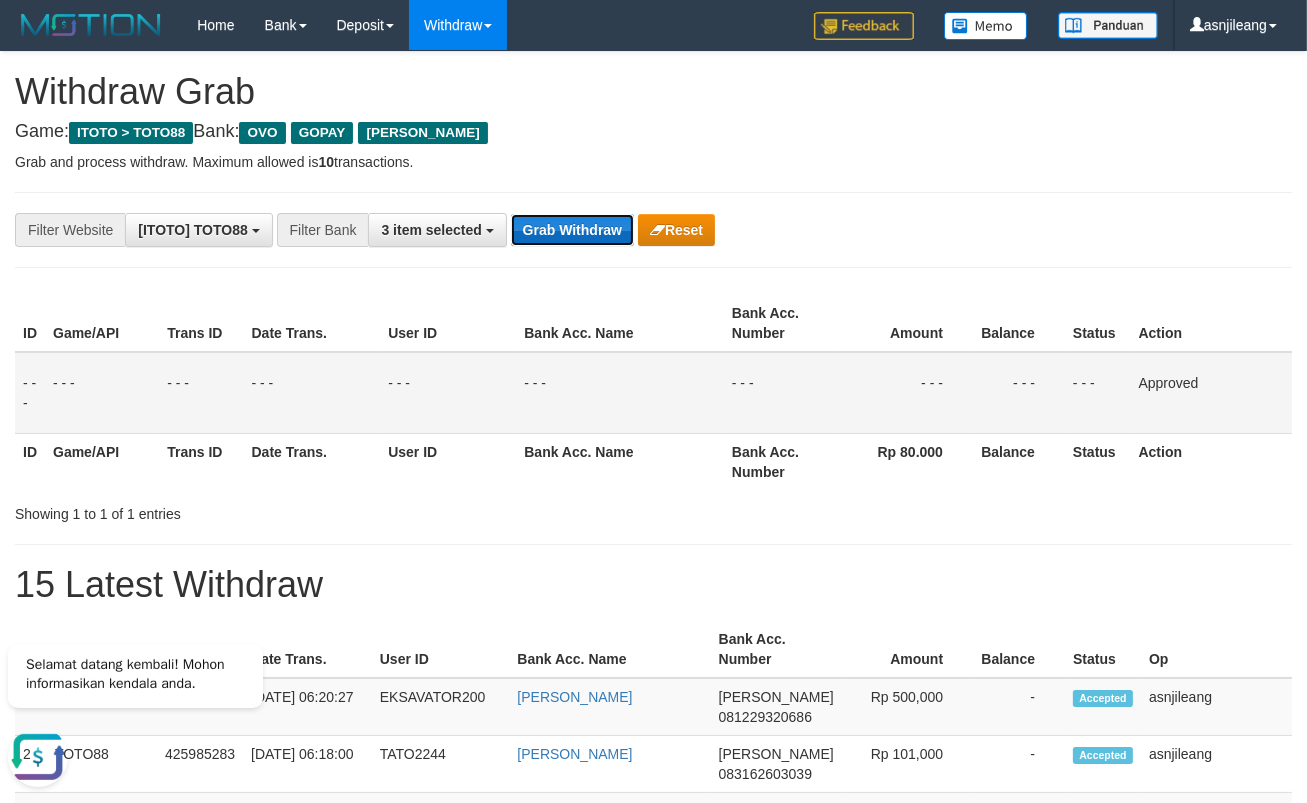 click on "Grab Withdraw" at bounding box center [572, 230] 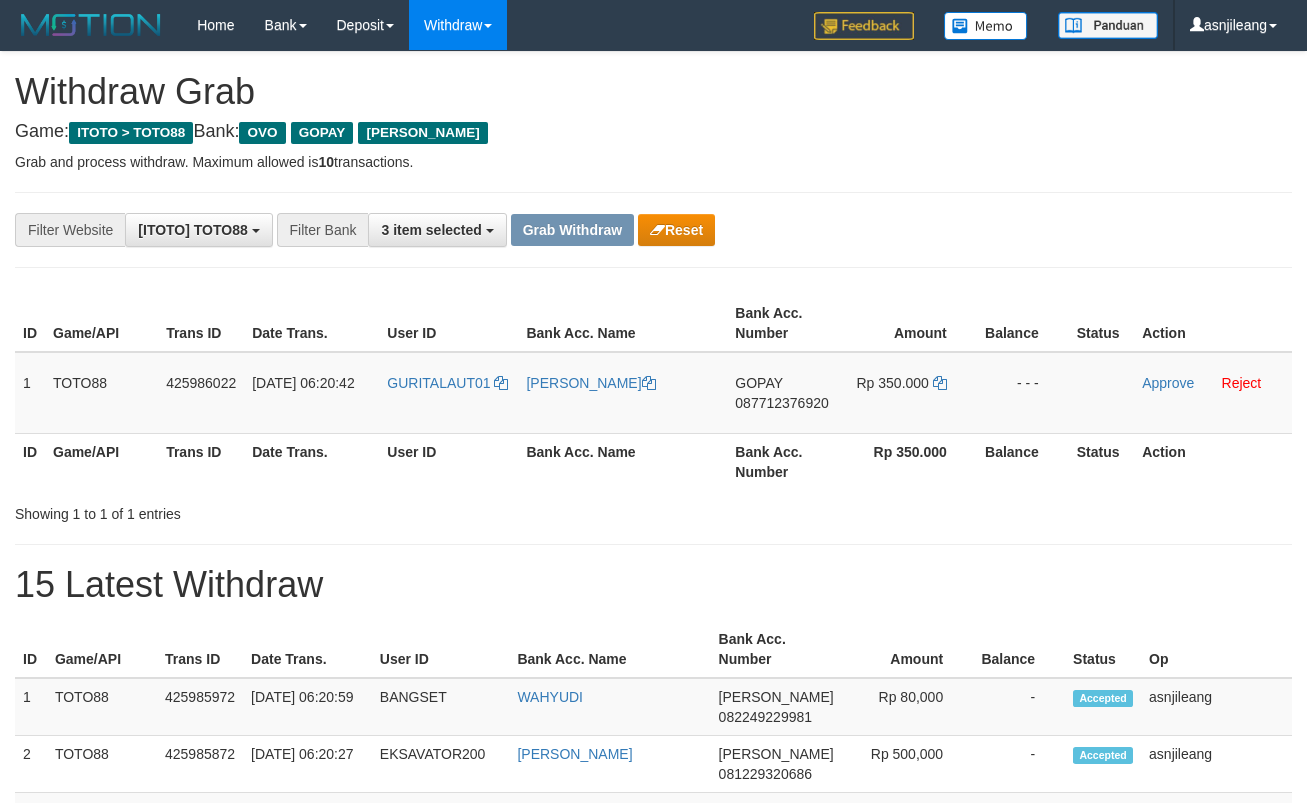 scroll, scrollTop: 0, scrollLeft: 0, axis: both 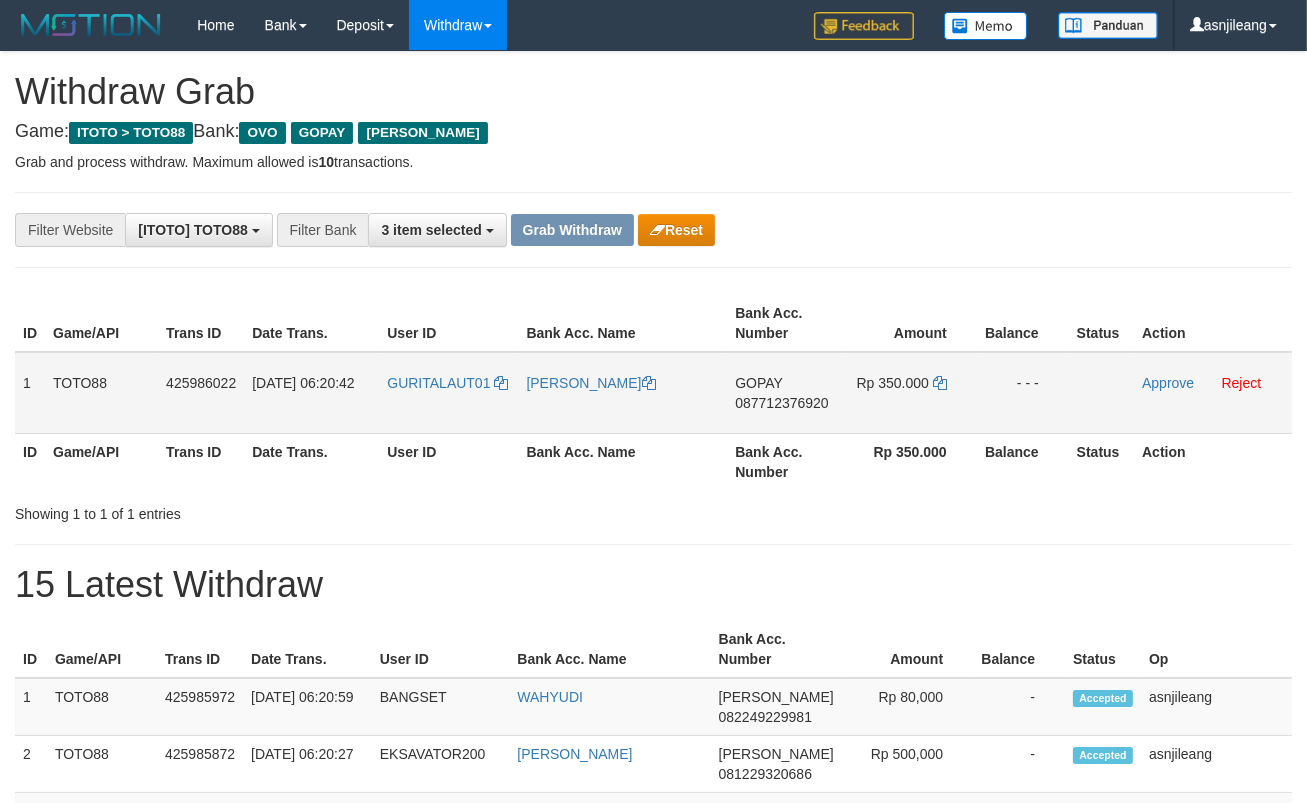 click on "087712376920" at bounding box center [781, 403] 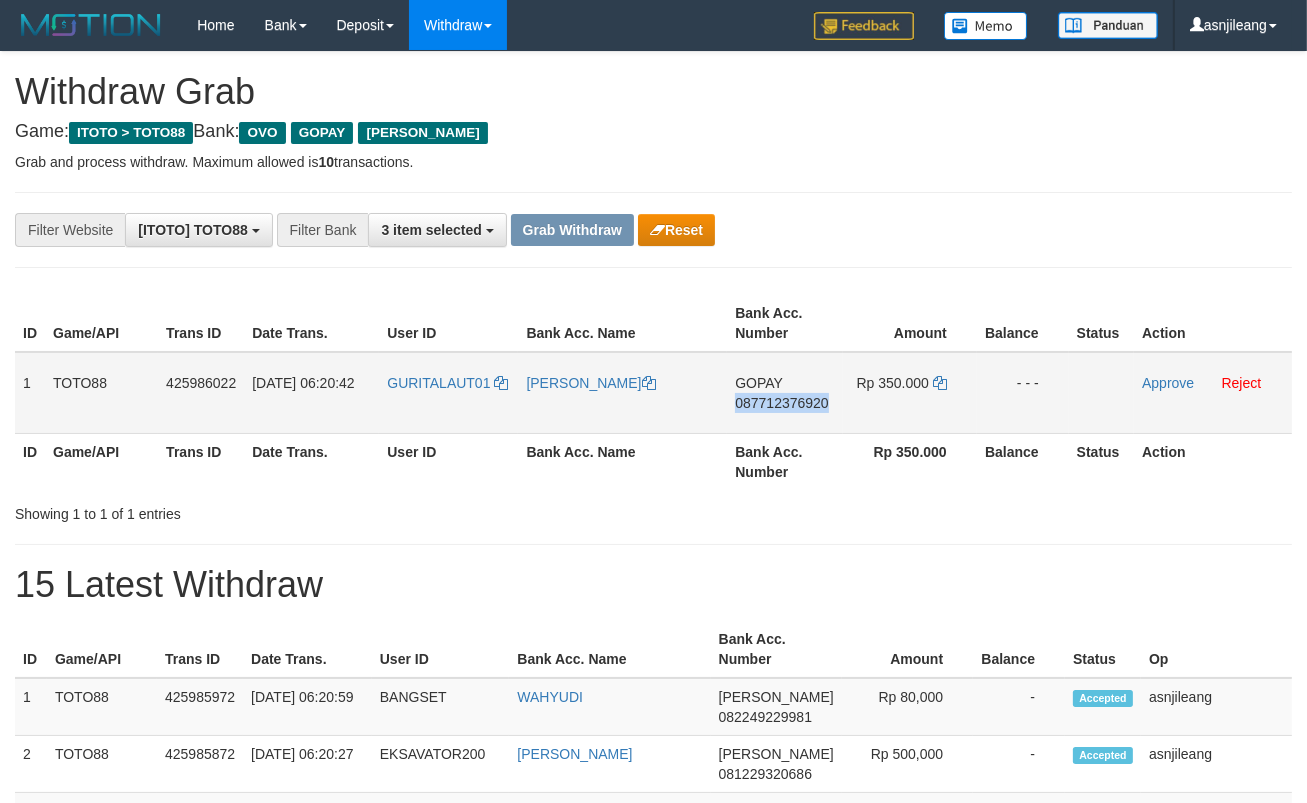 click on "087712376920" at bounding box center (781, 403) 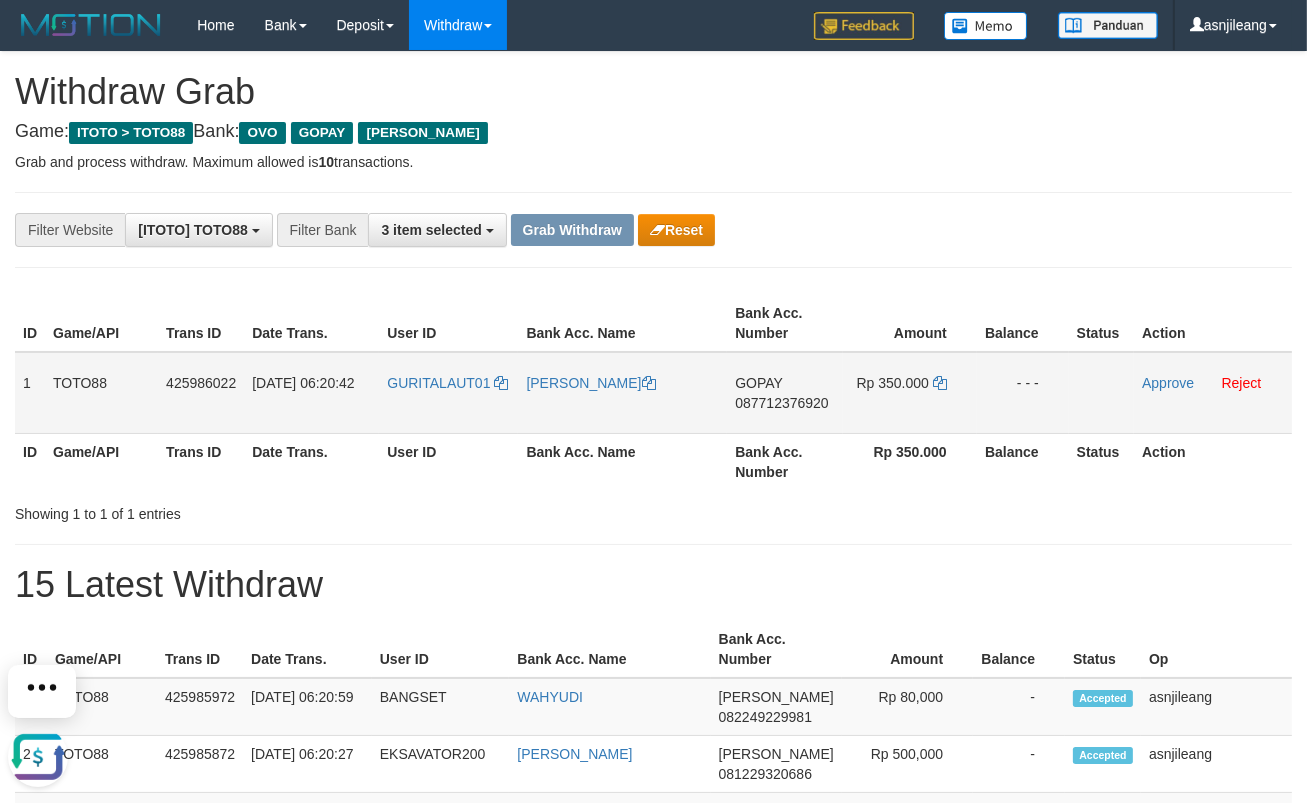 scroll, scrollTop: 0, scrollLeft: 0, axis: both 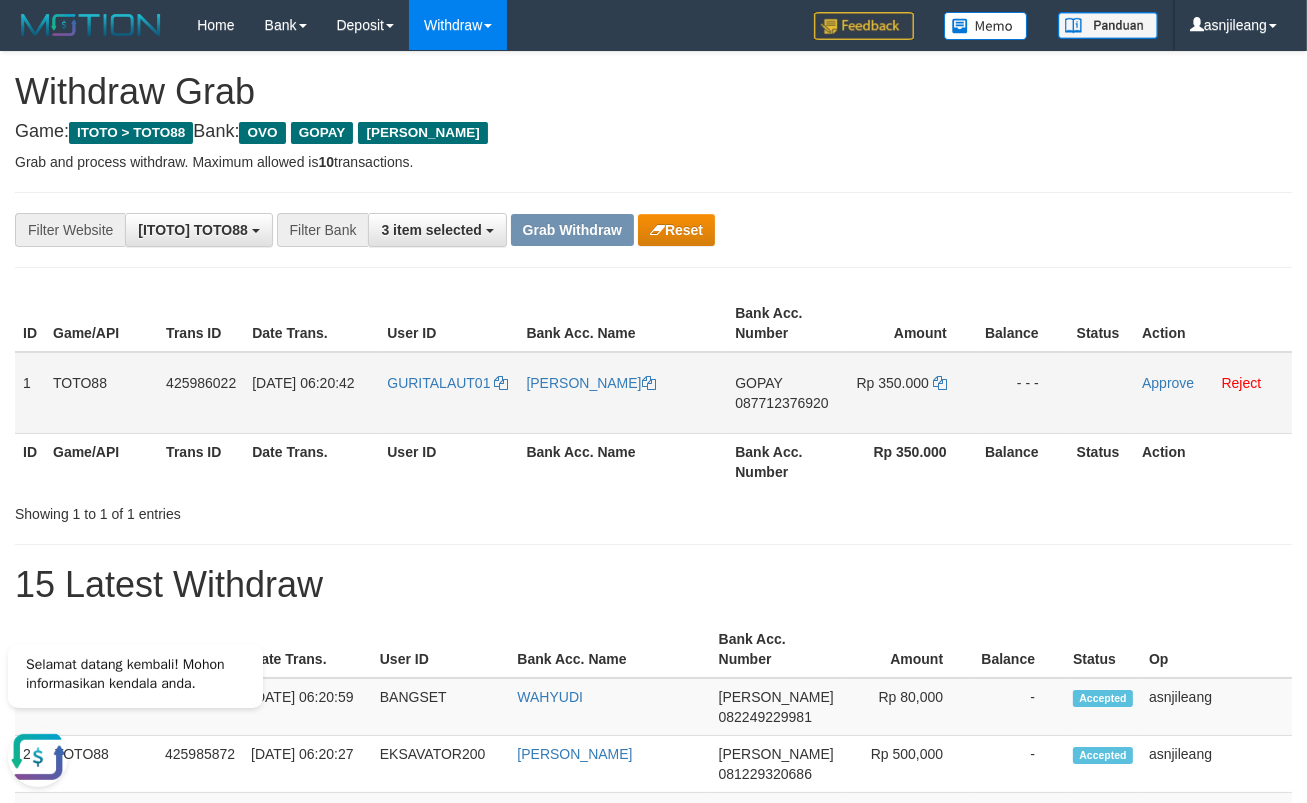 click on "Approve
Reject" at bounding box center [1213, 393] 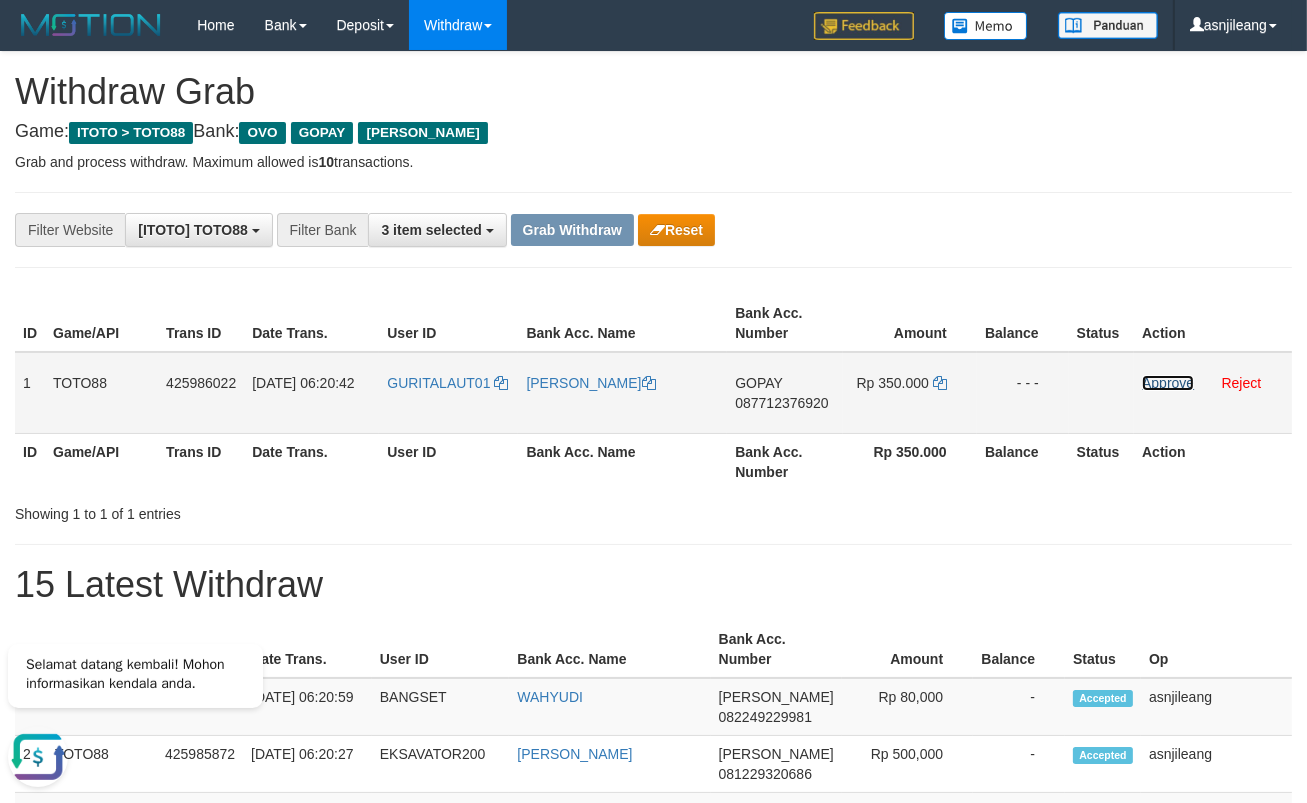 click on "Approve" at bounding box center [1168, 383] 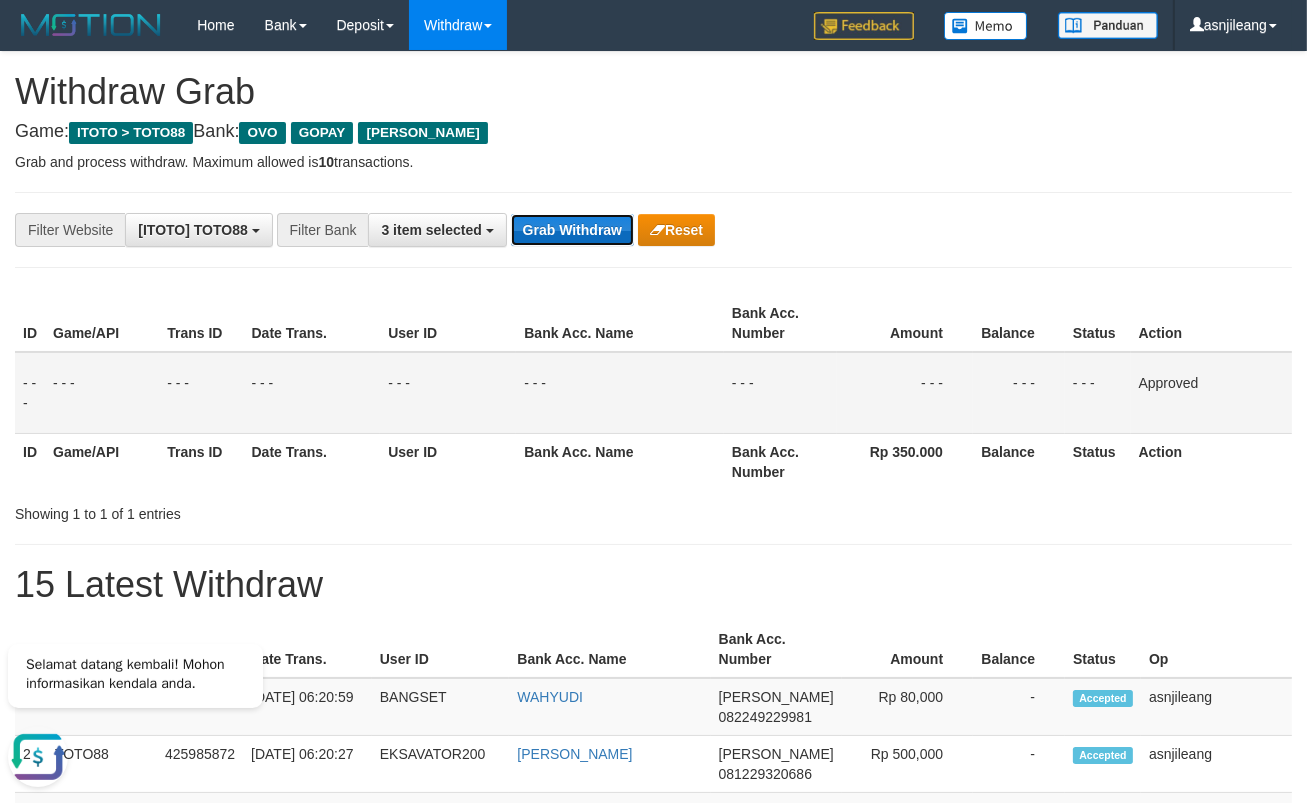 click on "Grab Withdraw" at bounding box center (572, 230) 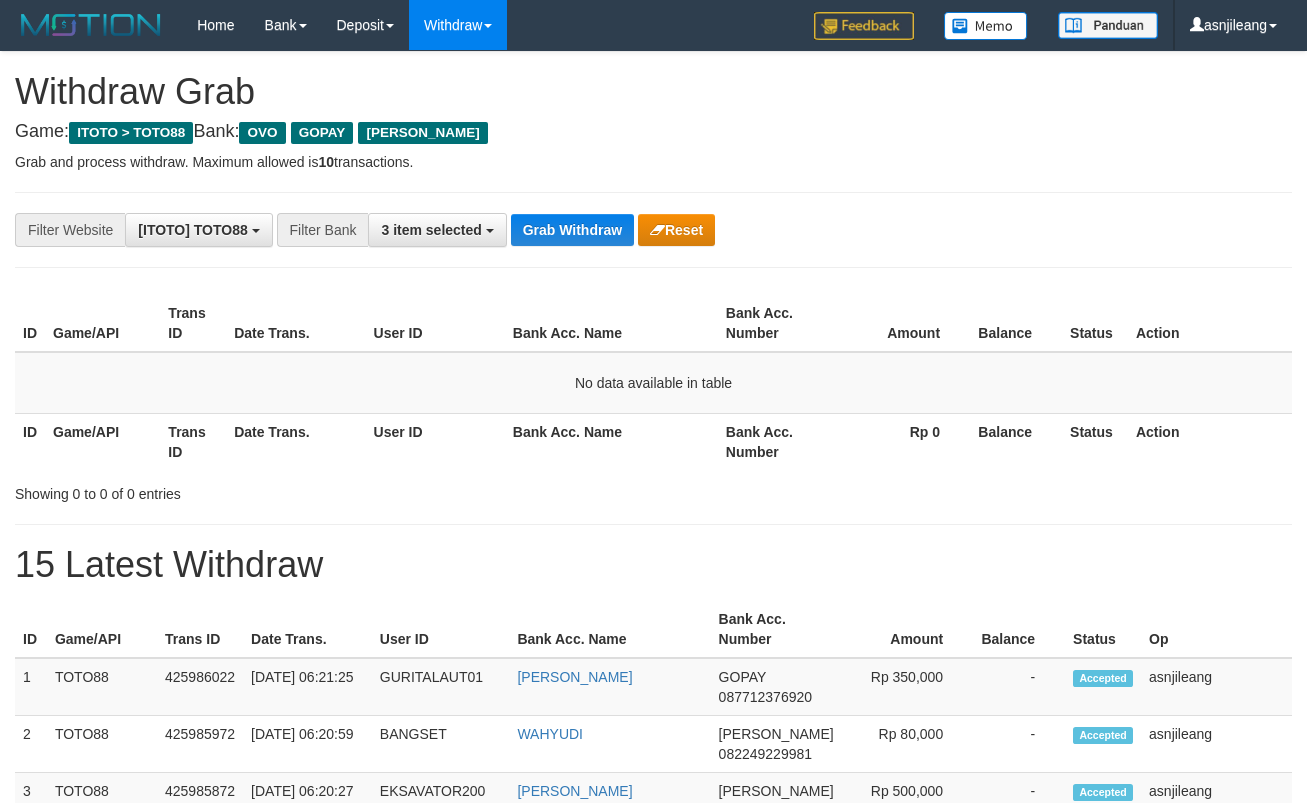 scroll, scrollTop: 0, scrollLeft: 0, axis: both 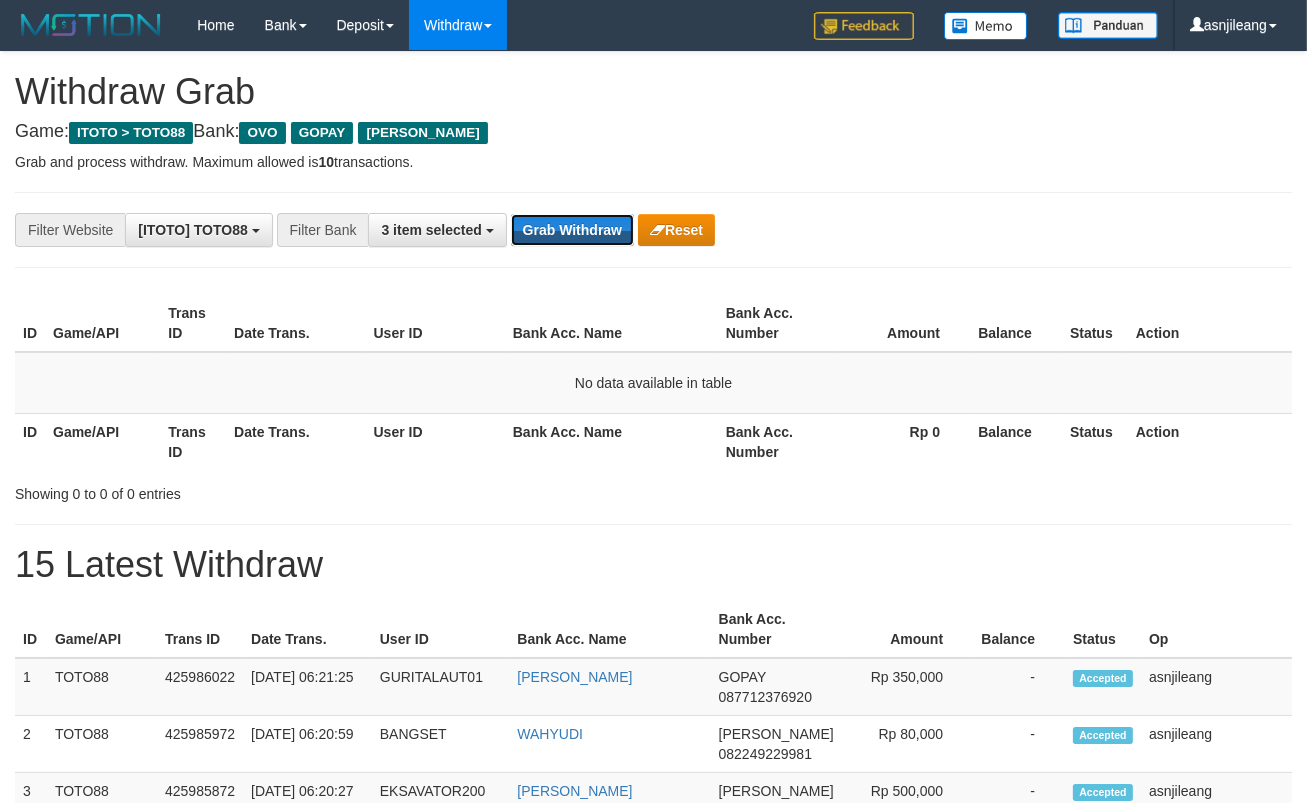 click on "Grab Withdraw" at bounding box center (572, 230) 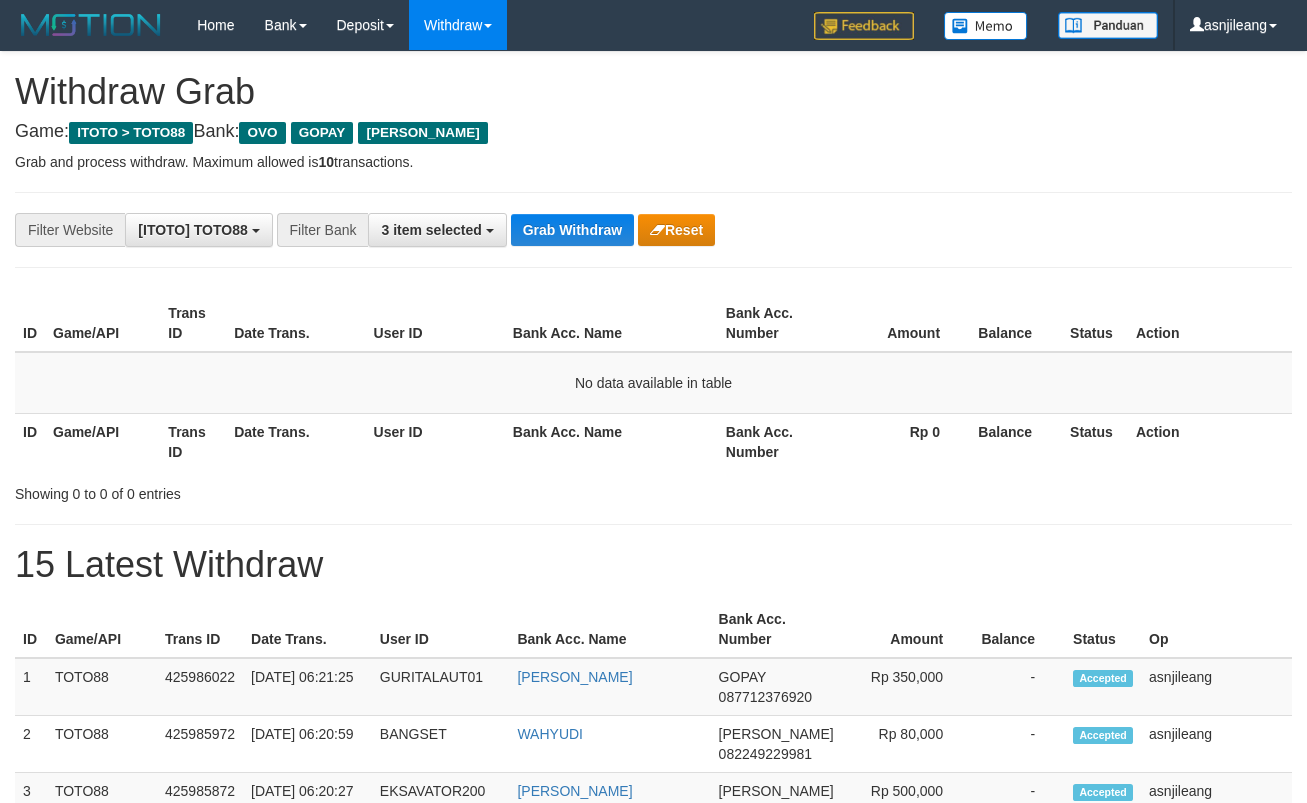 scroll, scrollTop: 0, scrollLeft: 0, axis: both 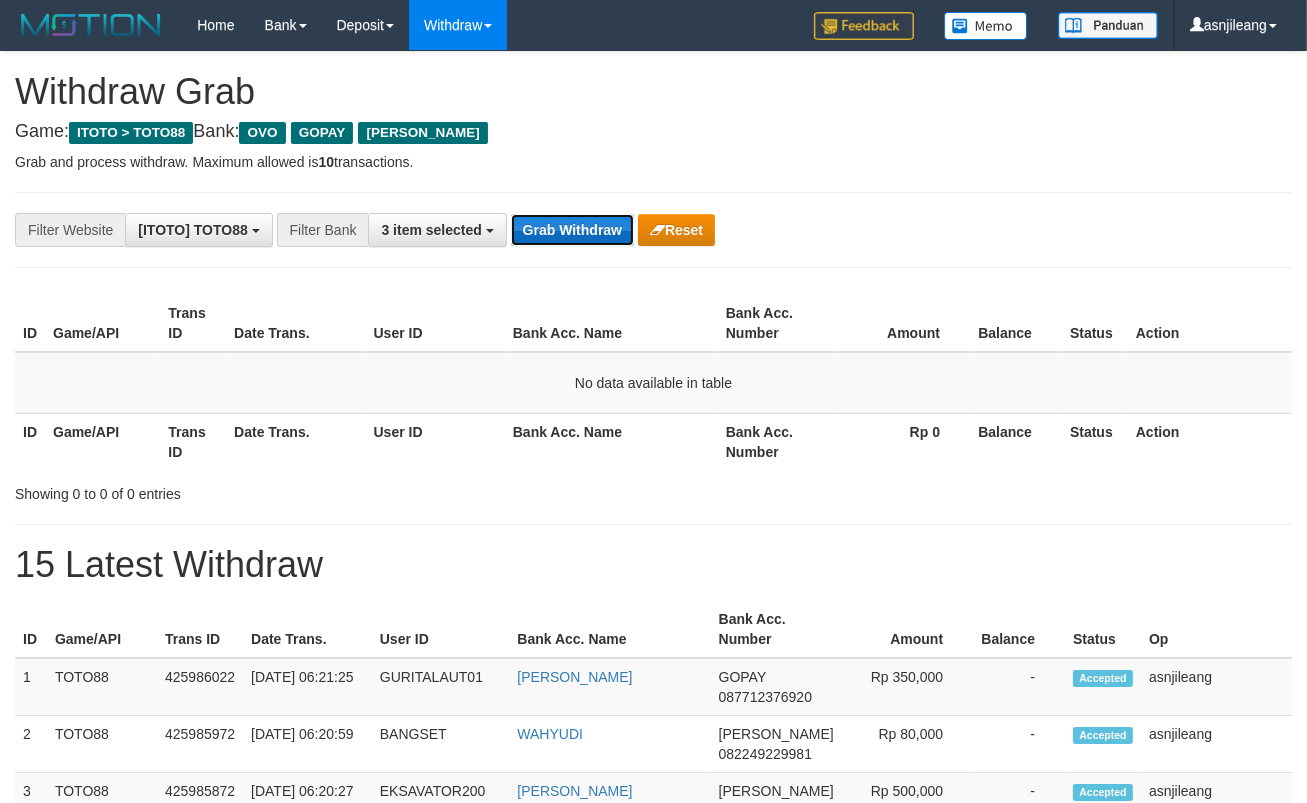 click on "Grab Withdraw" at bounding box center (572, 230) 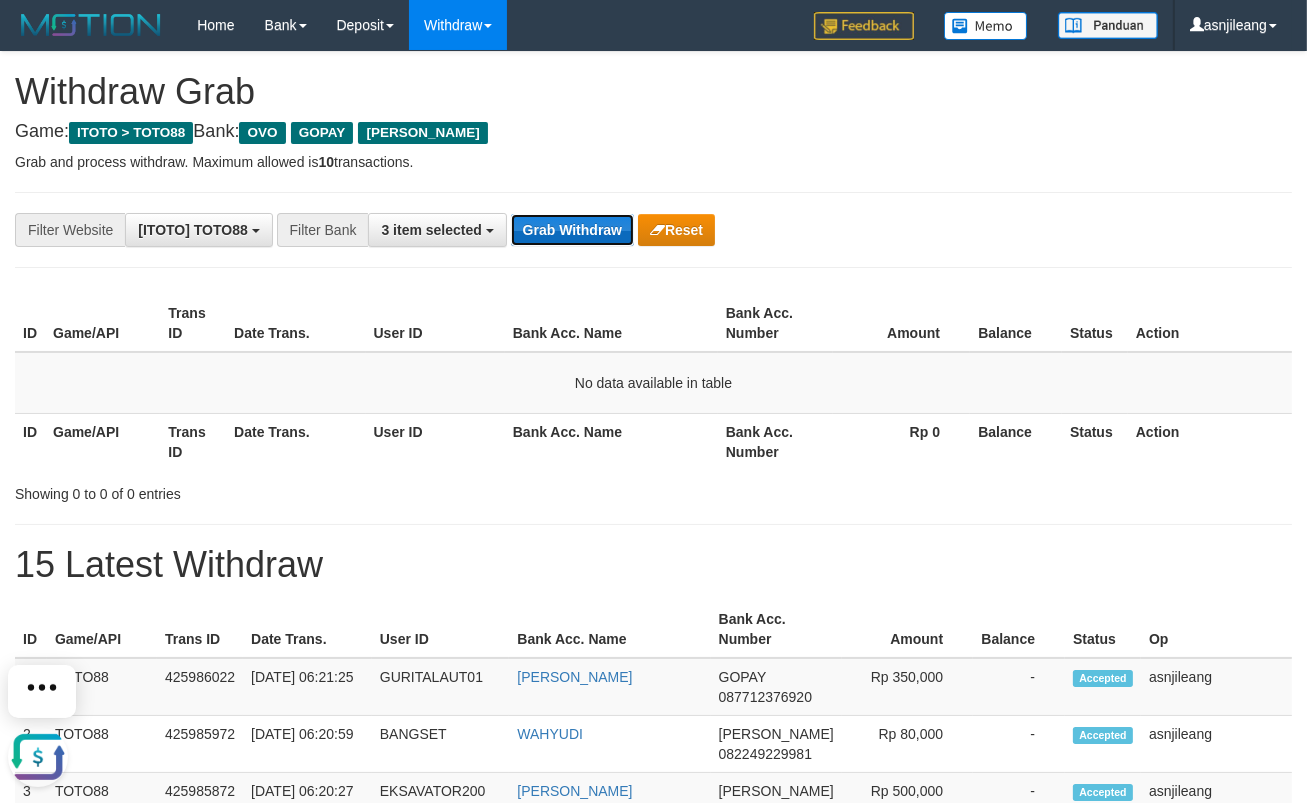 scroll, scrollTop: 0, scrollLeft: 0, axis: both 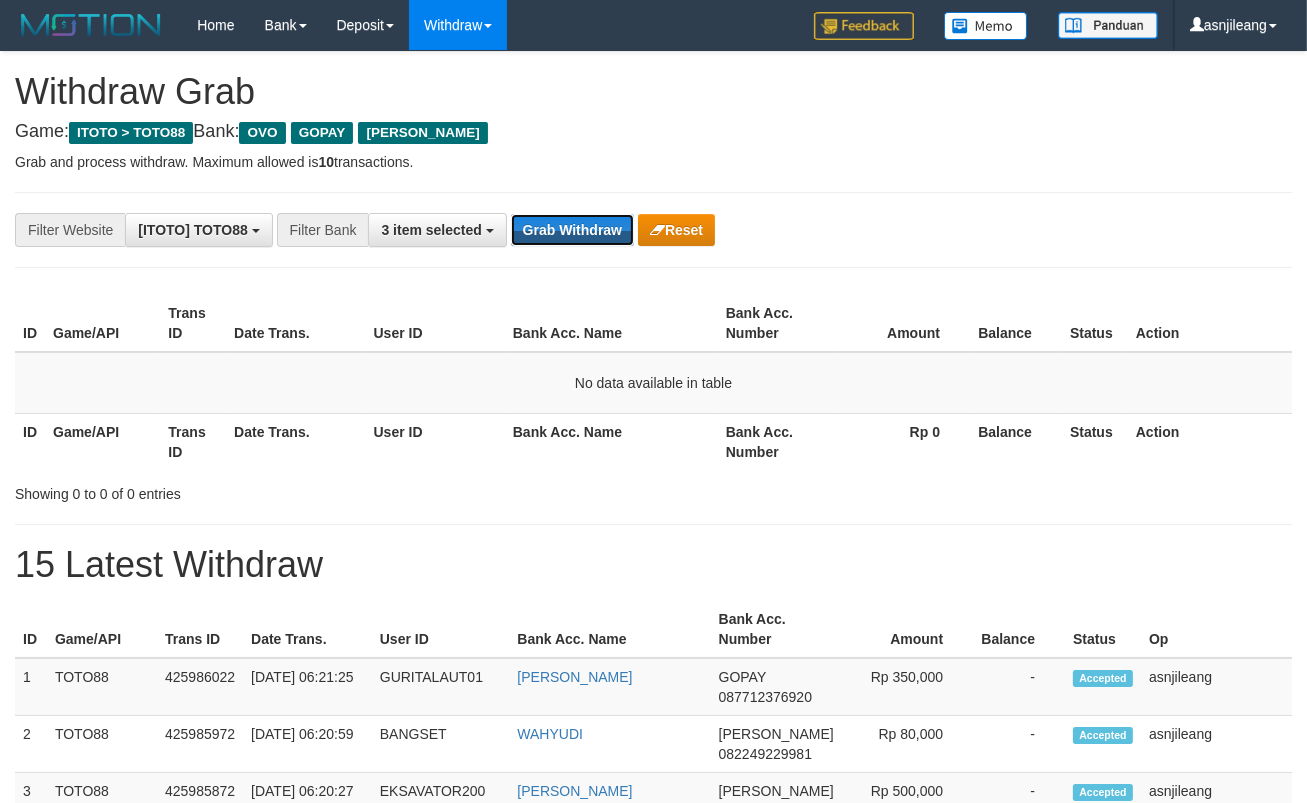 click on "Grab Withdraw" at bounding box center (572, 230) 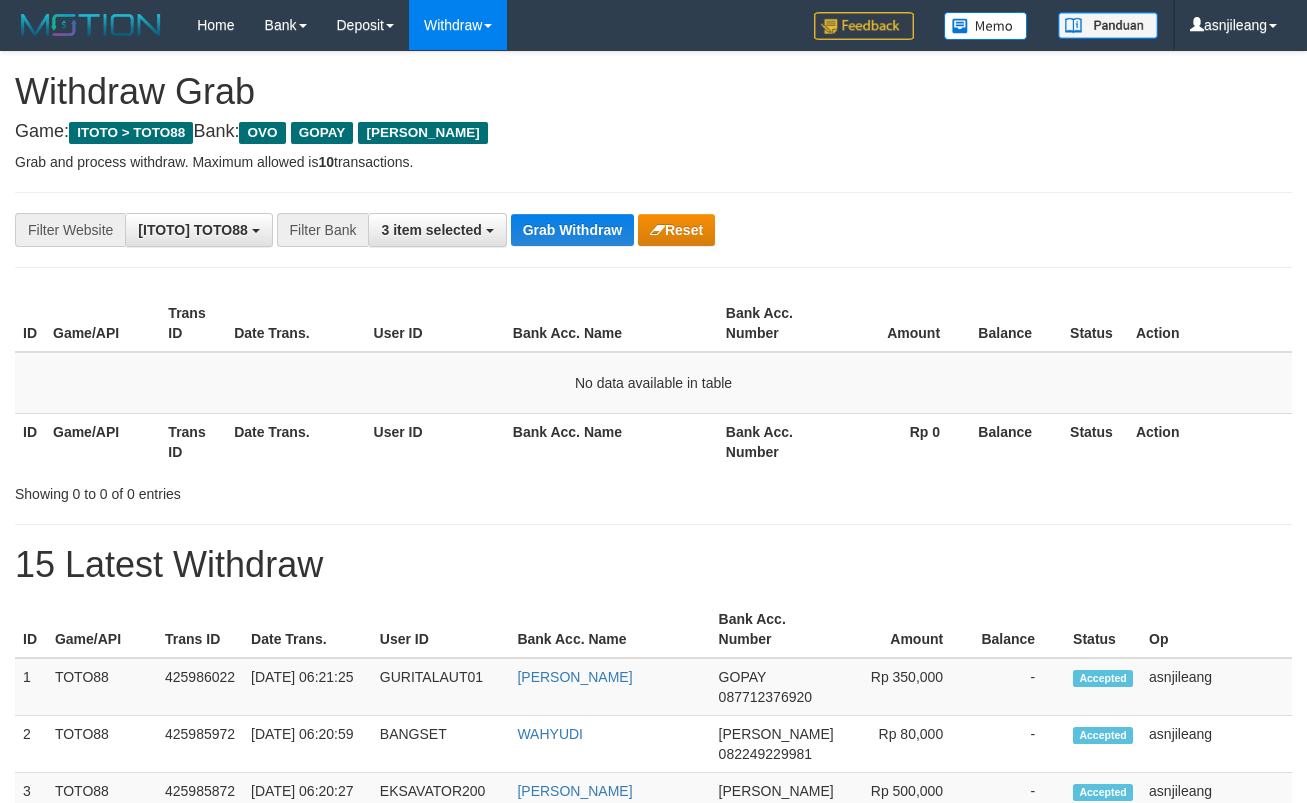 scroll, scrollTop: 0, scrollLeft: 0, axis: both 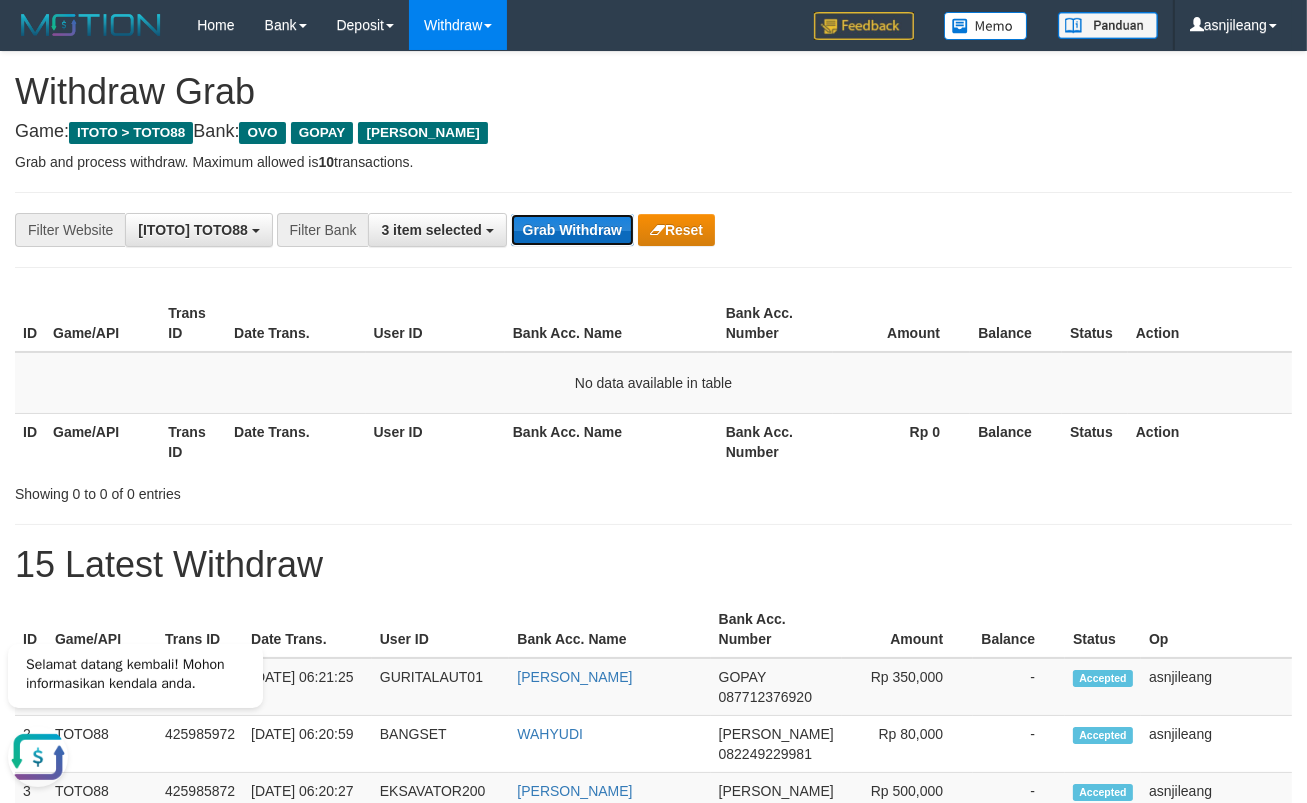 click on "Grab Withdraw" at bounding box center (572, 230) 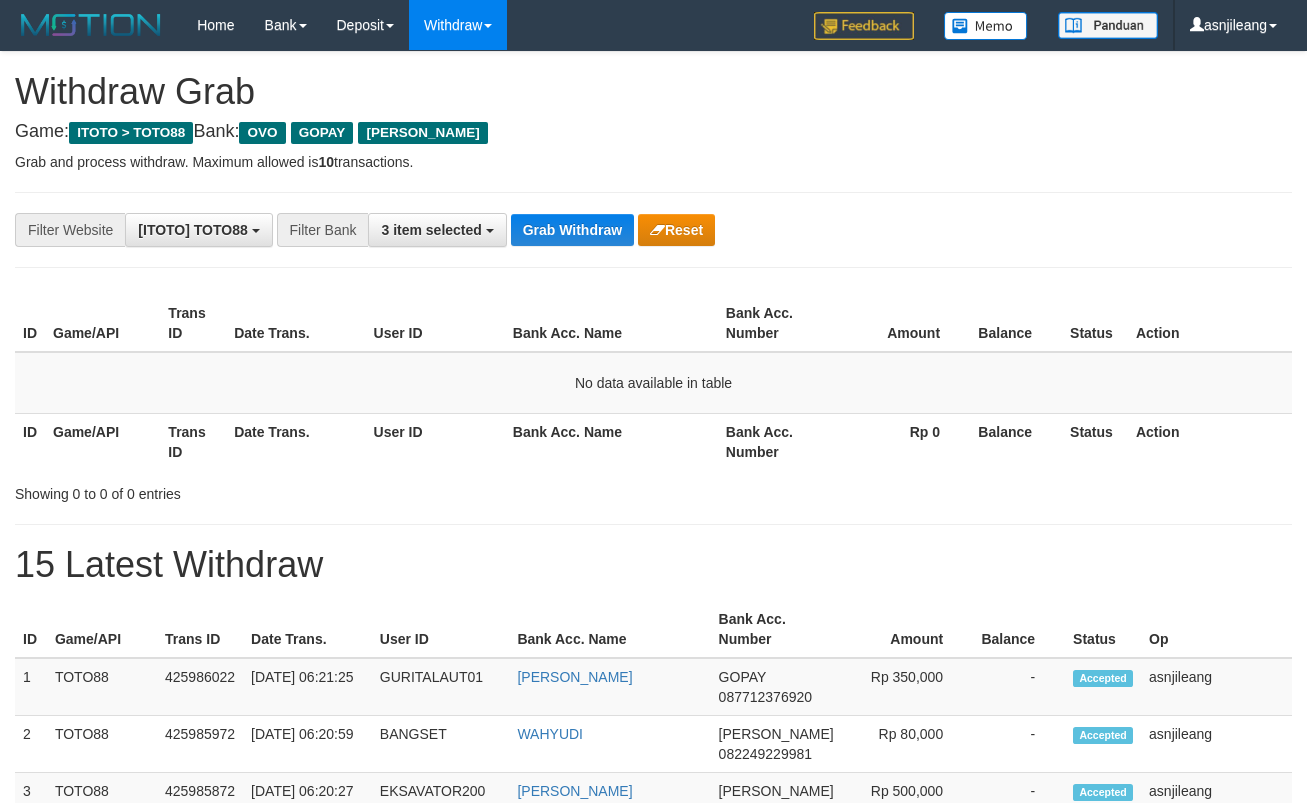 scroll, scrollTop: 0, scrollLeft: 0, axis: both 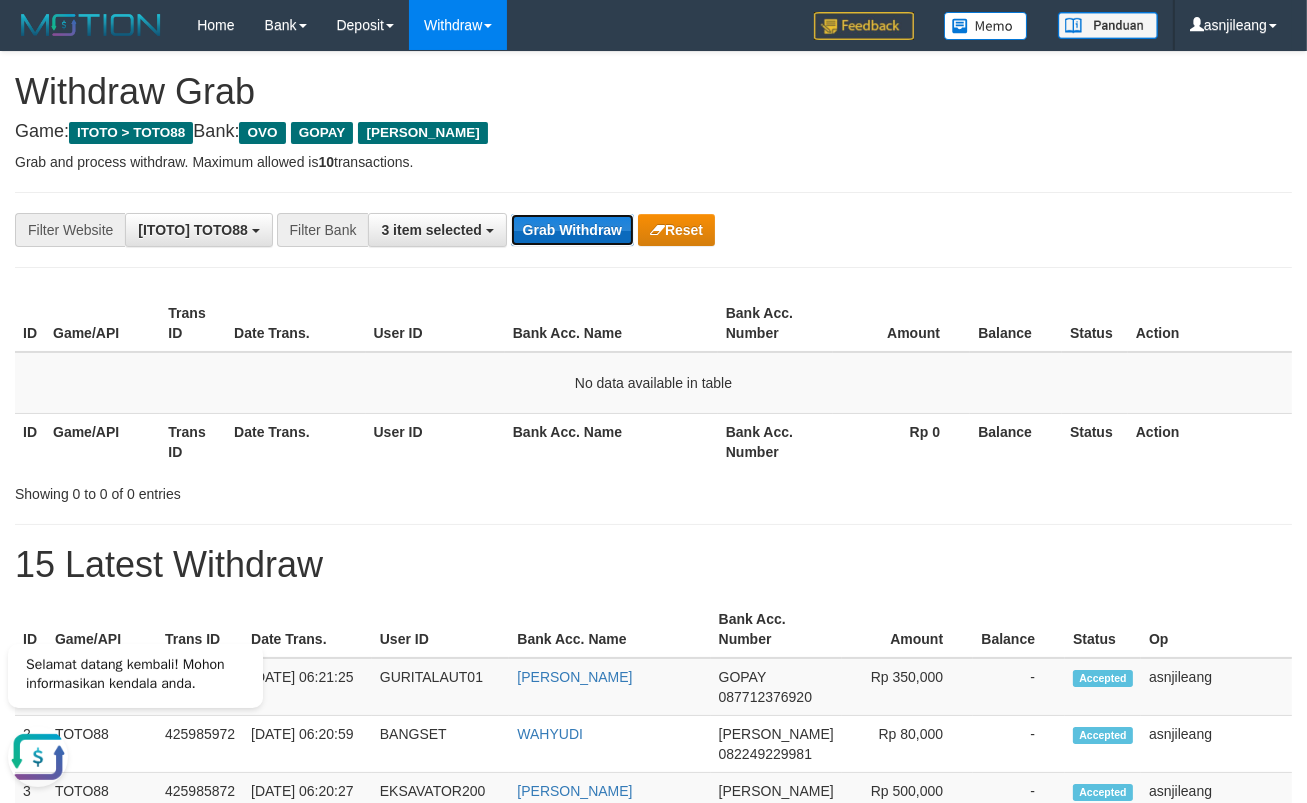 click on "Grab Withdraw" at bounding box center (572, 230) 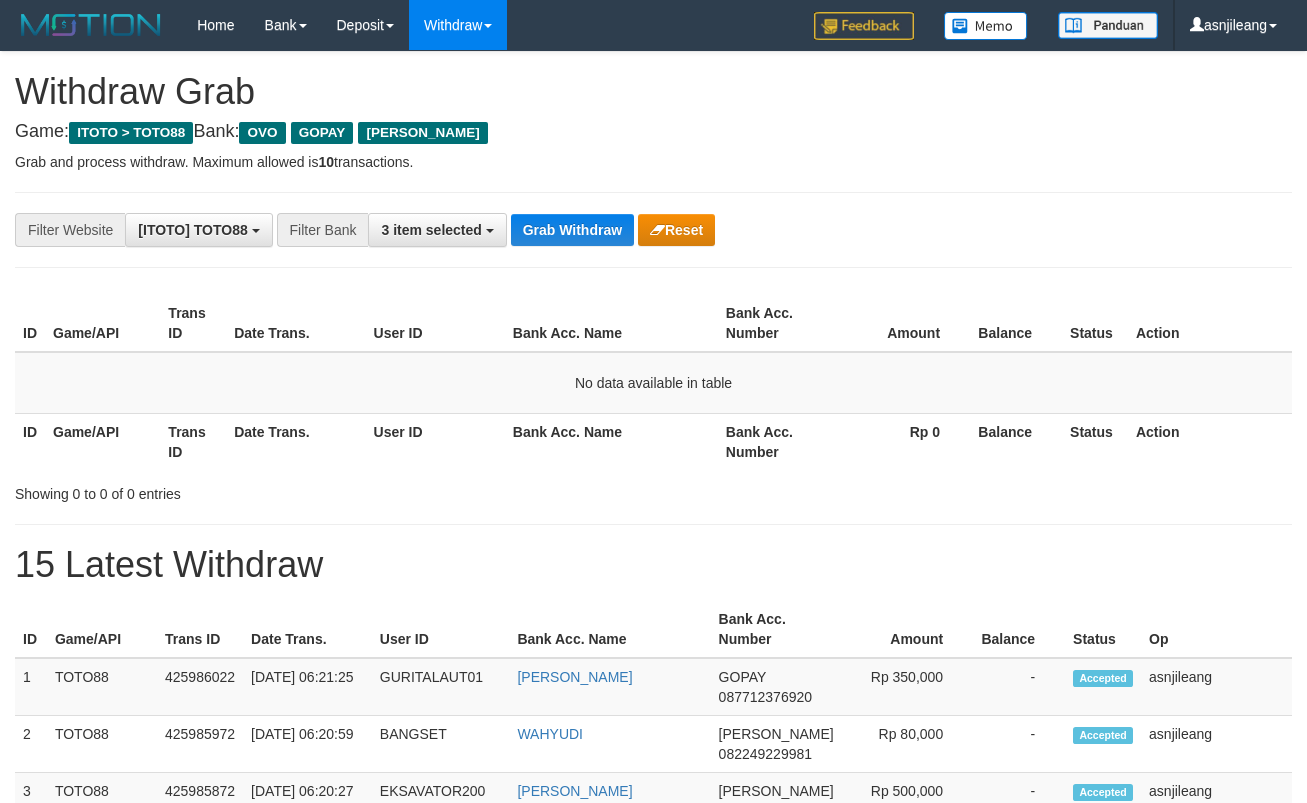 scroll, scrollTop: 0, scrollLeft: 0, axis: both 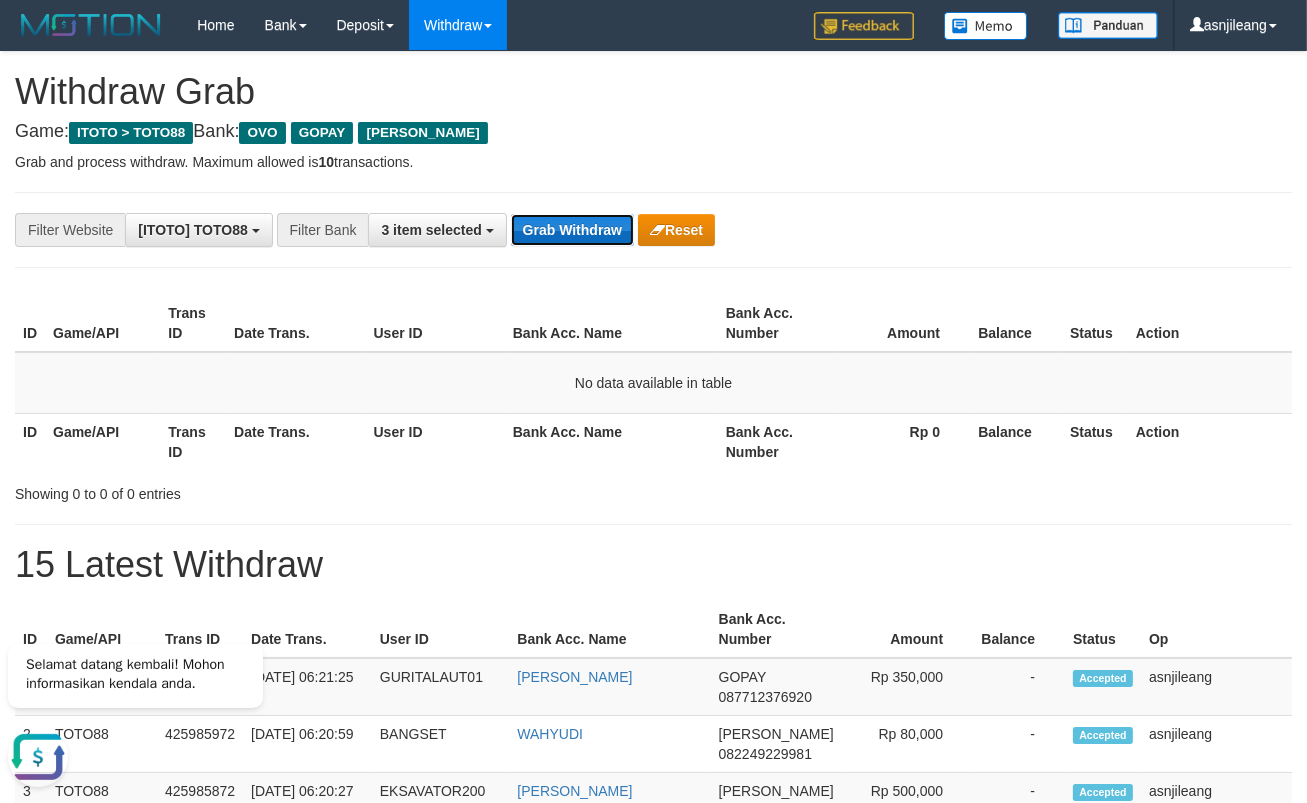 click on "Grab Withdraw" at bounding box center (572, 230) 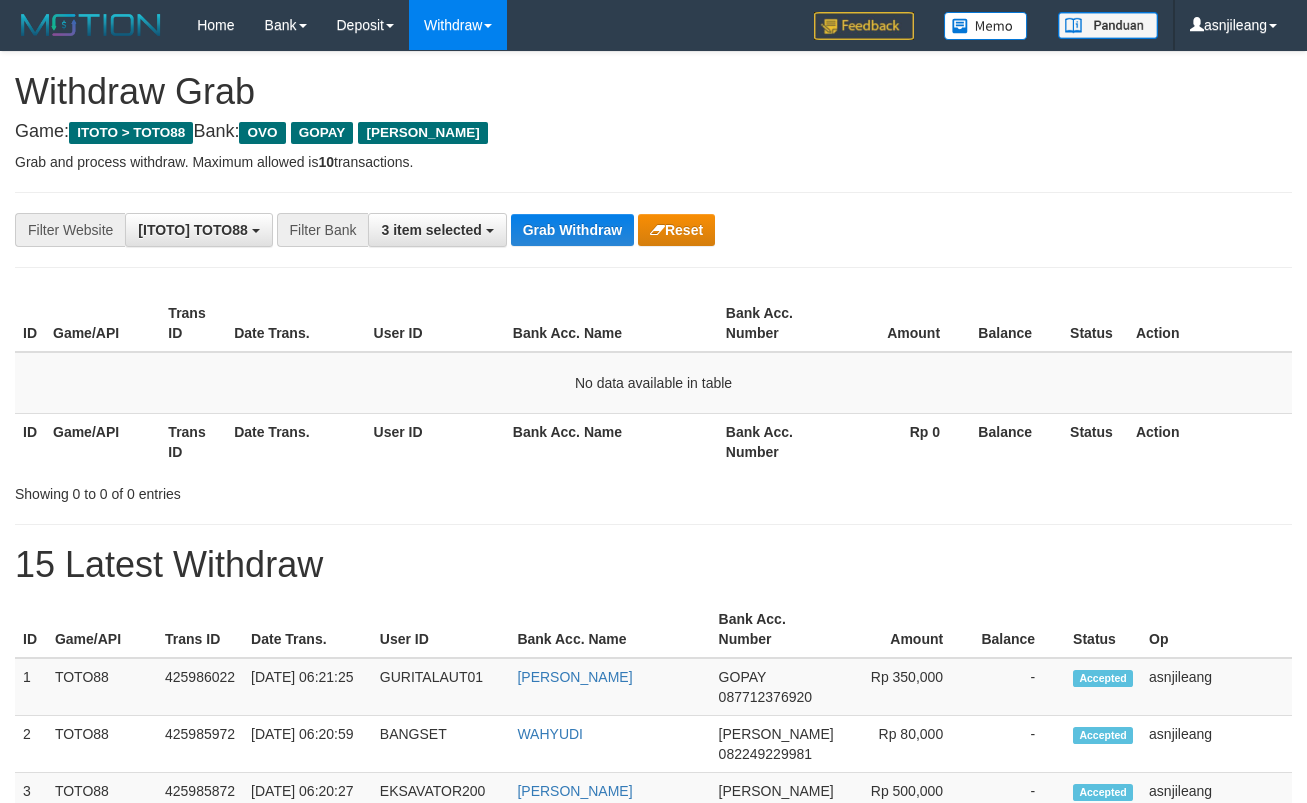 scroll, scrollTop: 0, scrollLeft: 0, axis: both 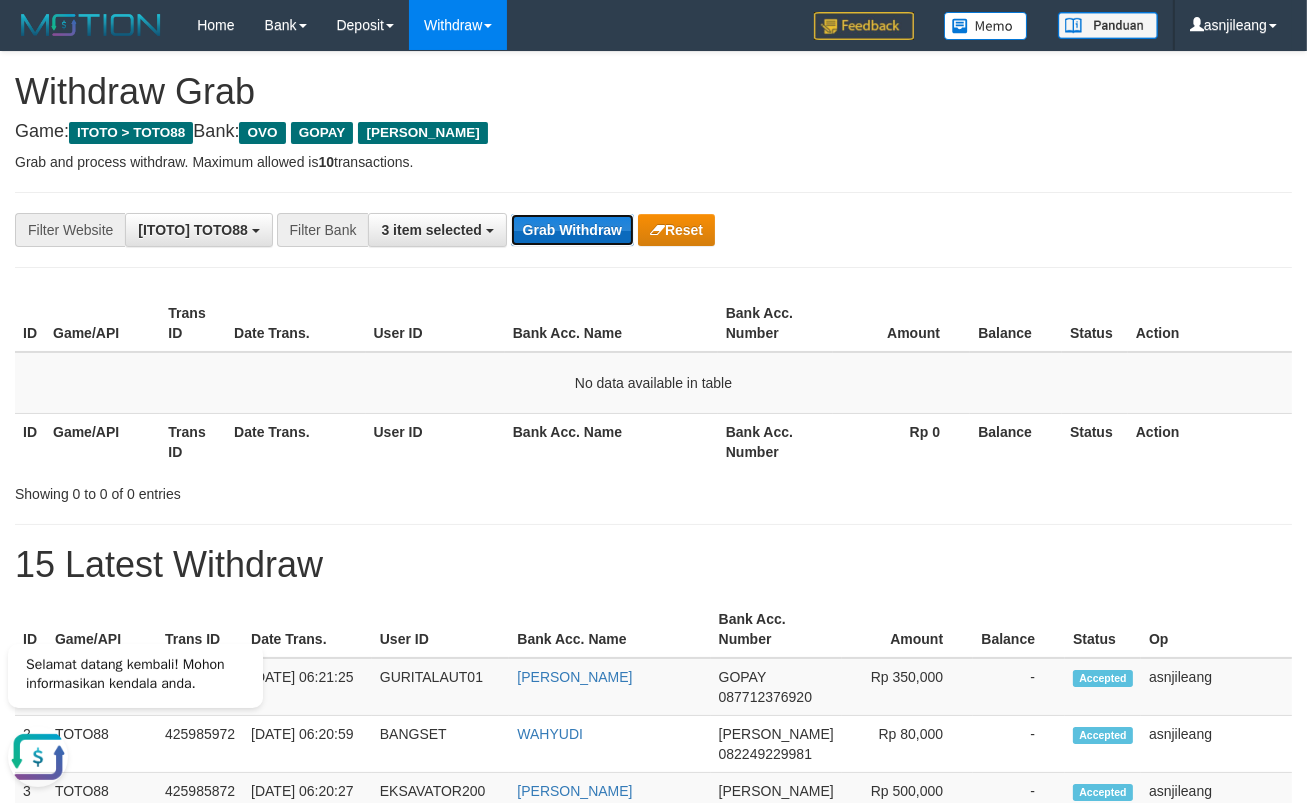 click on "Grab Withdraw" at bounding box center (572, 230) 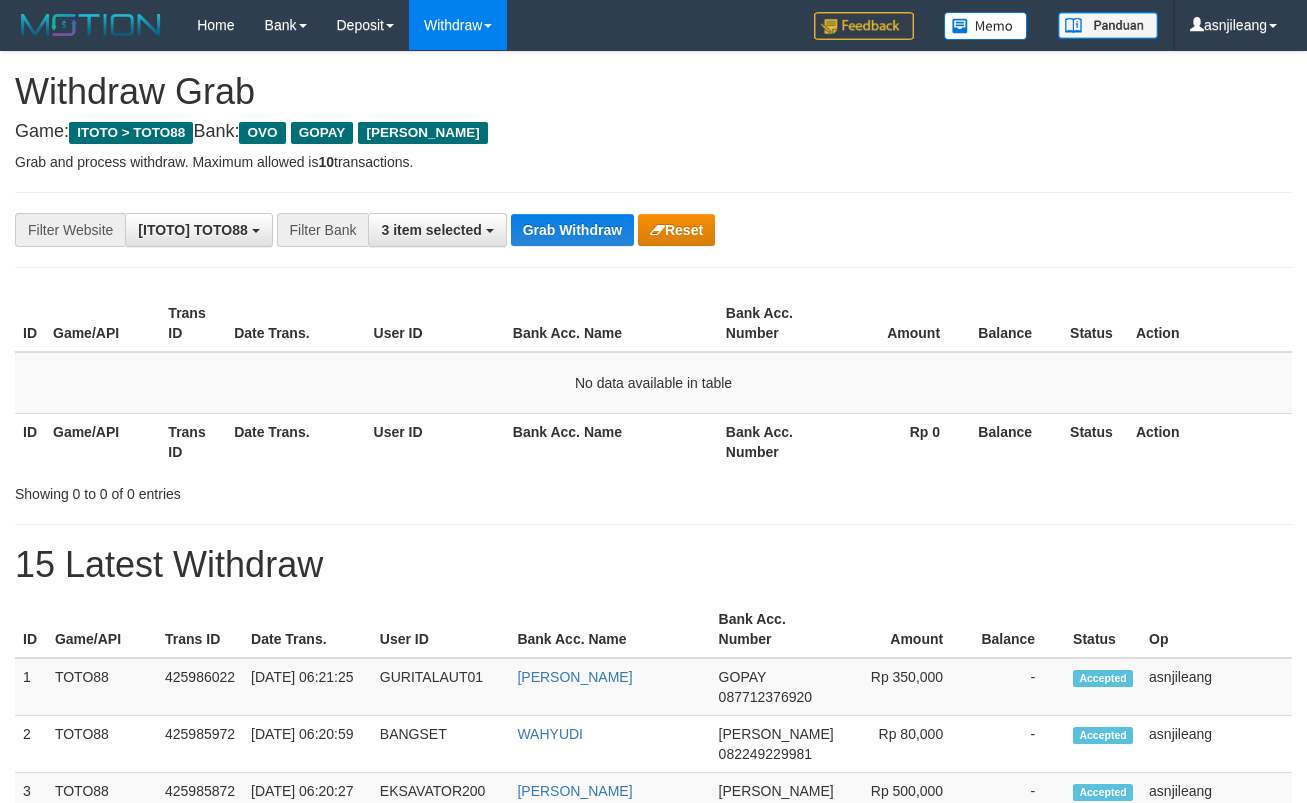 scroll, scrollTop: 0, scrollLeft: 0, axis: both 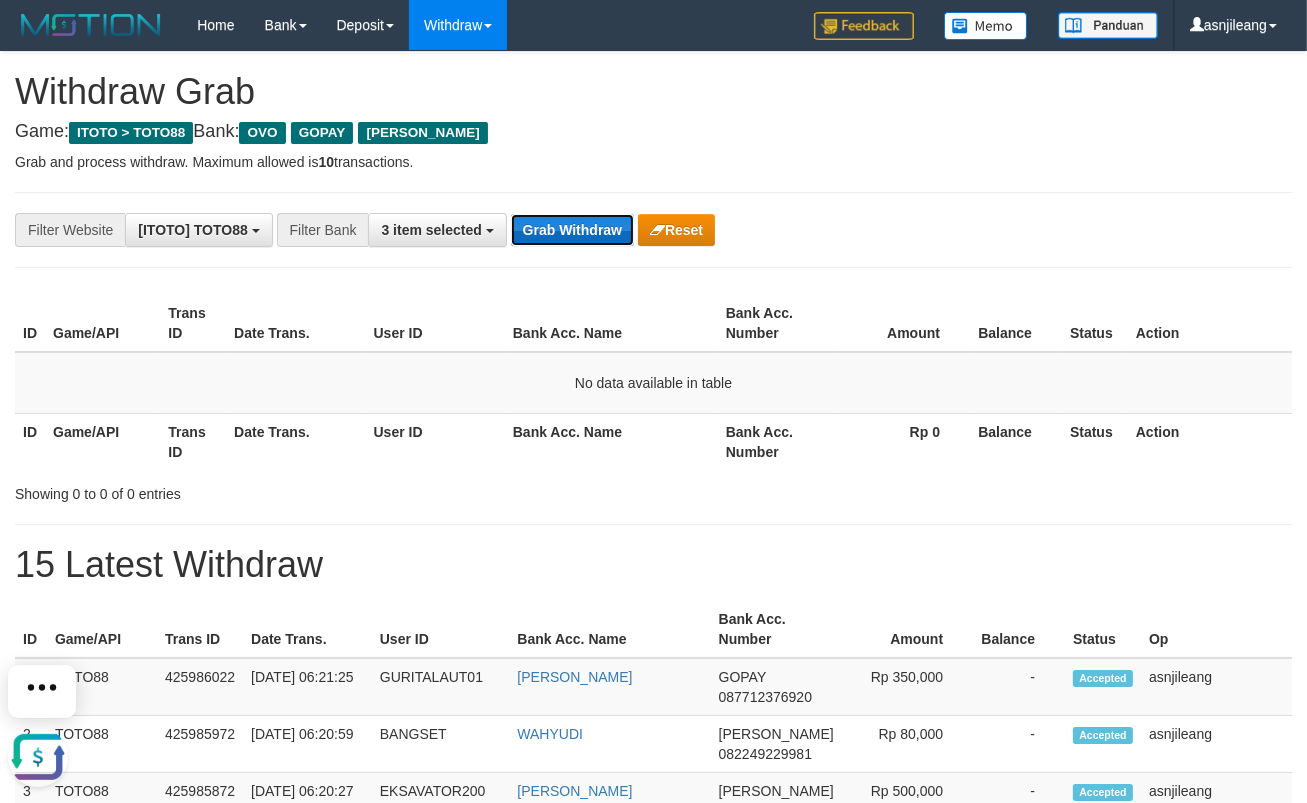 click on "Grab Withdraw" at bounding box center [572, 230] 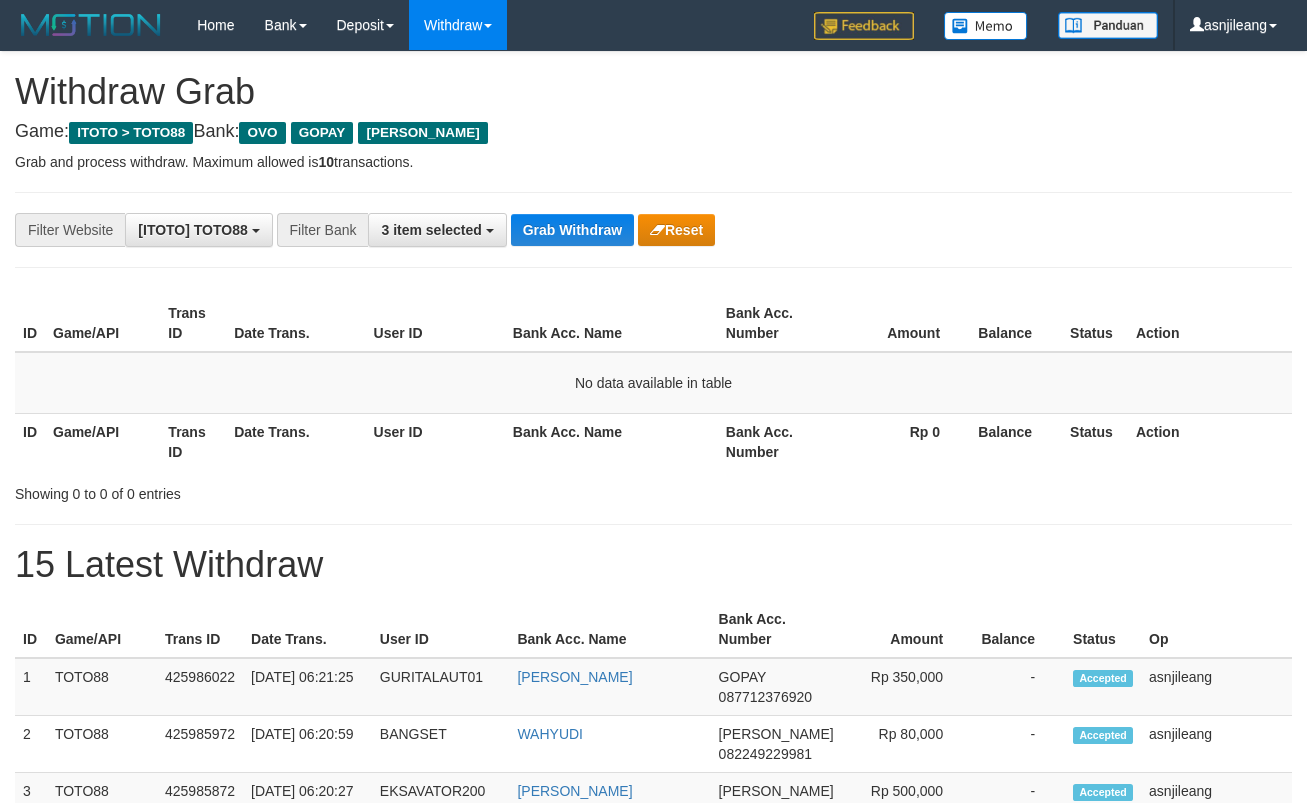 scroll, scrollTop: 0, scrollLeft: 0, axis: both 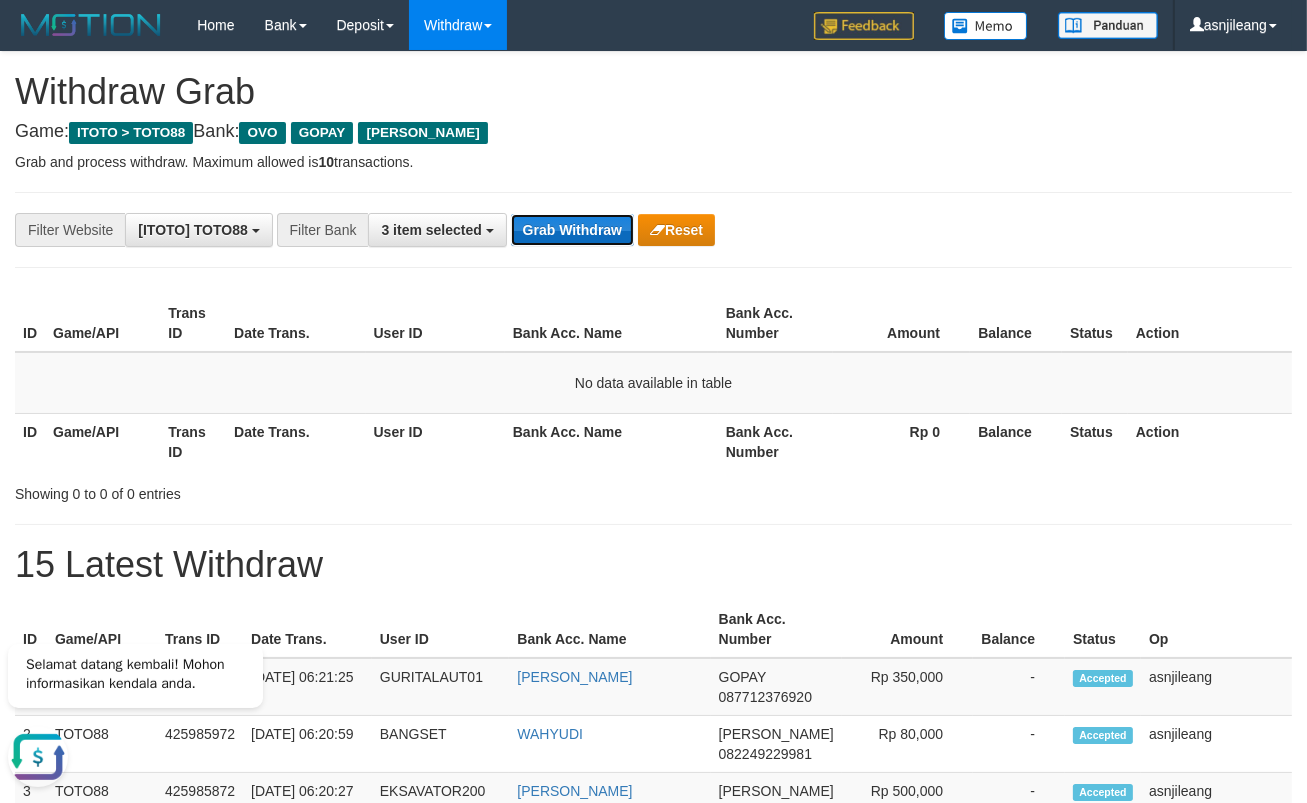 click on "Grab Withdraw" at bounding box center (572, 230) 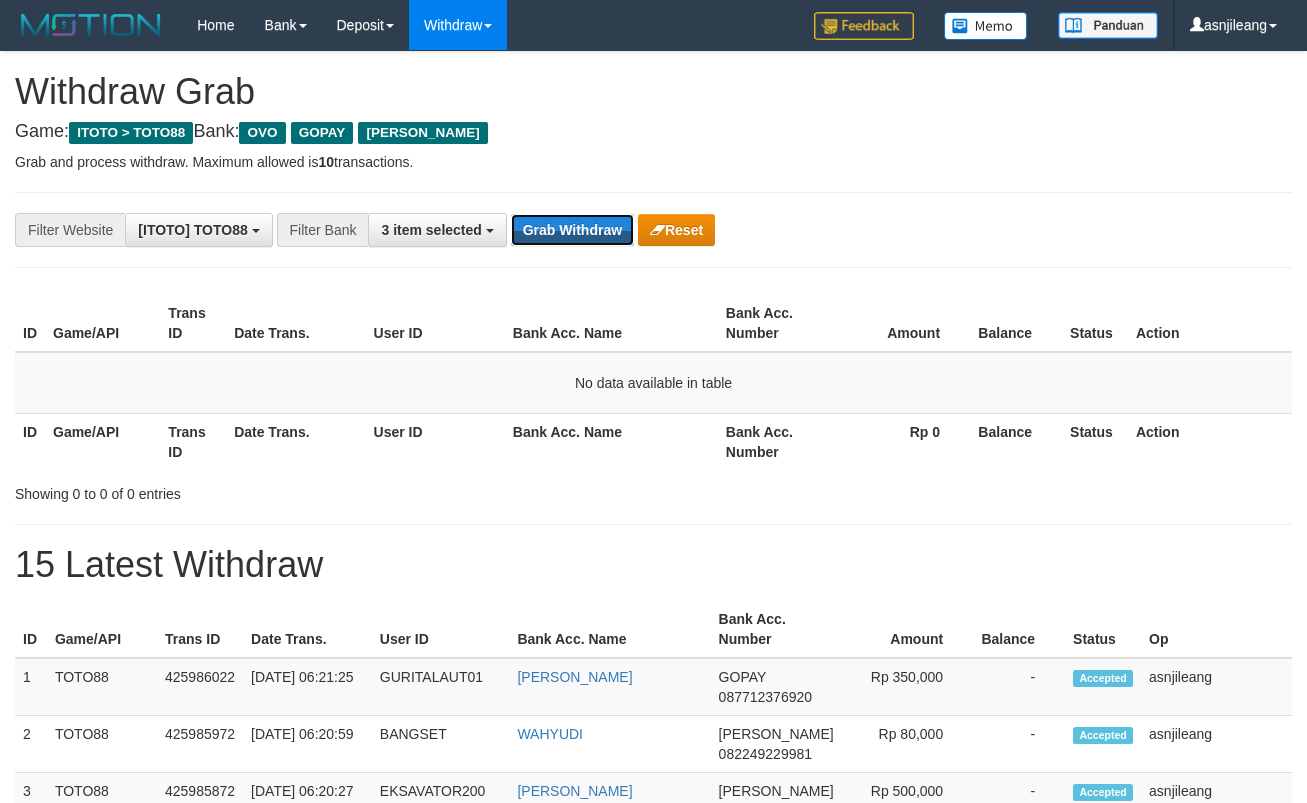 scroll, scrollTop: 0, scrollLeft: 0, axis: both 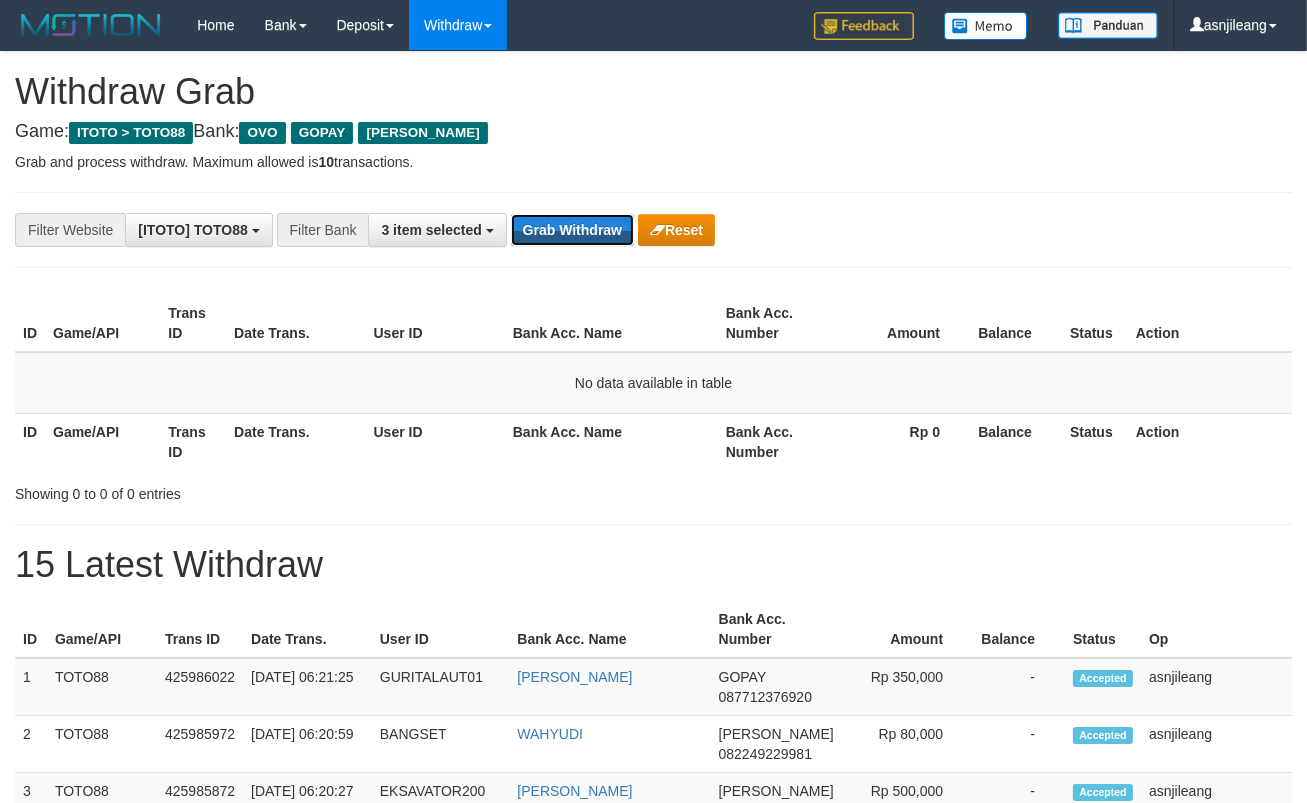 click on "Grab Withdraw" at bounding box center [572, 230] 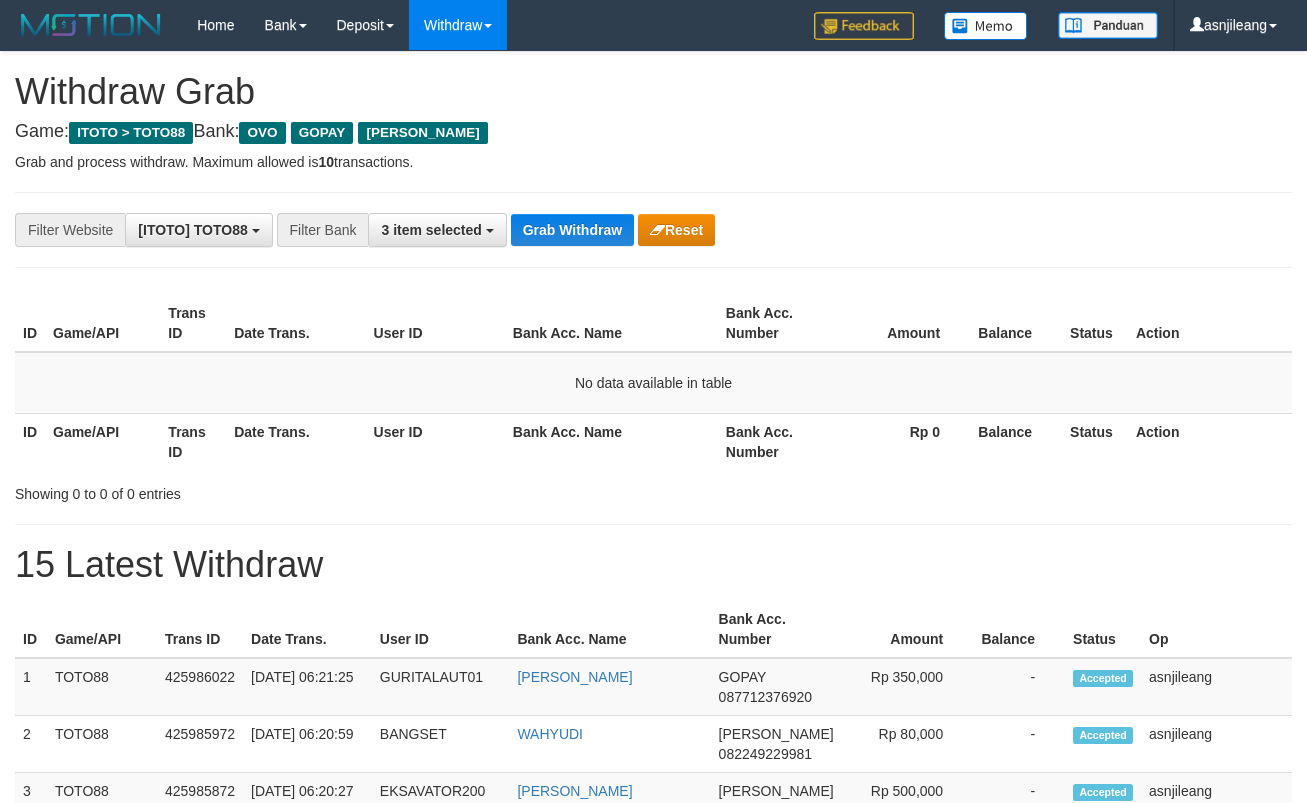scroll, scrollTop: 0, scrollLeft: 0, axis: both 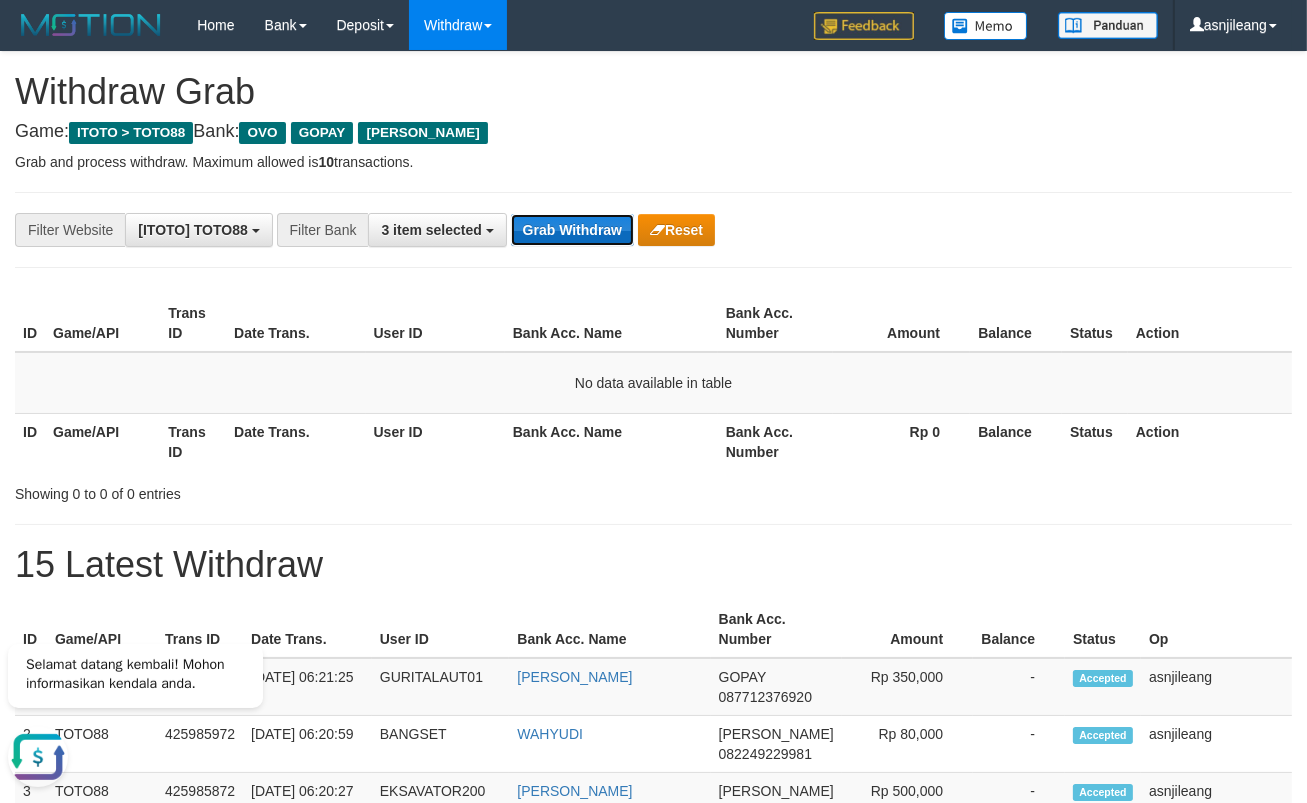 click on "Grab Withdraw" at bounding box center (572, 230) 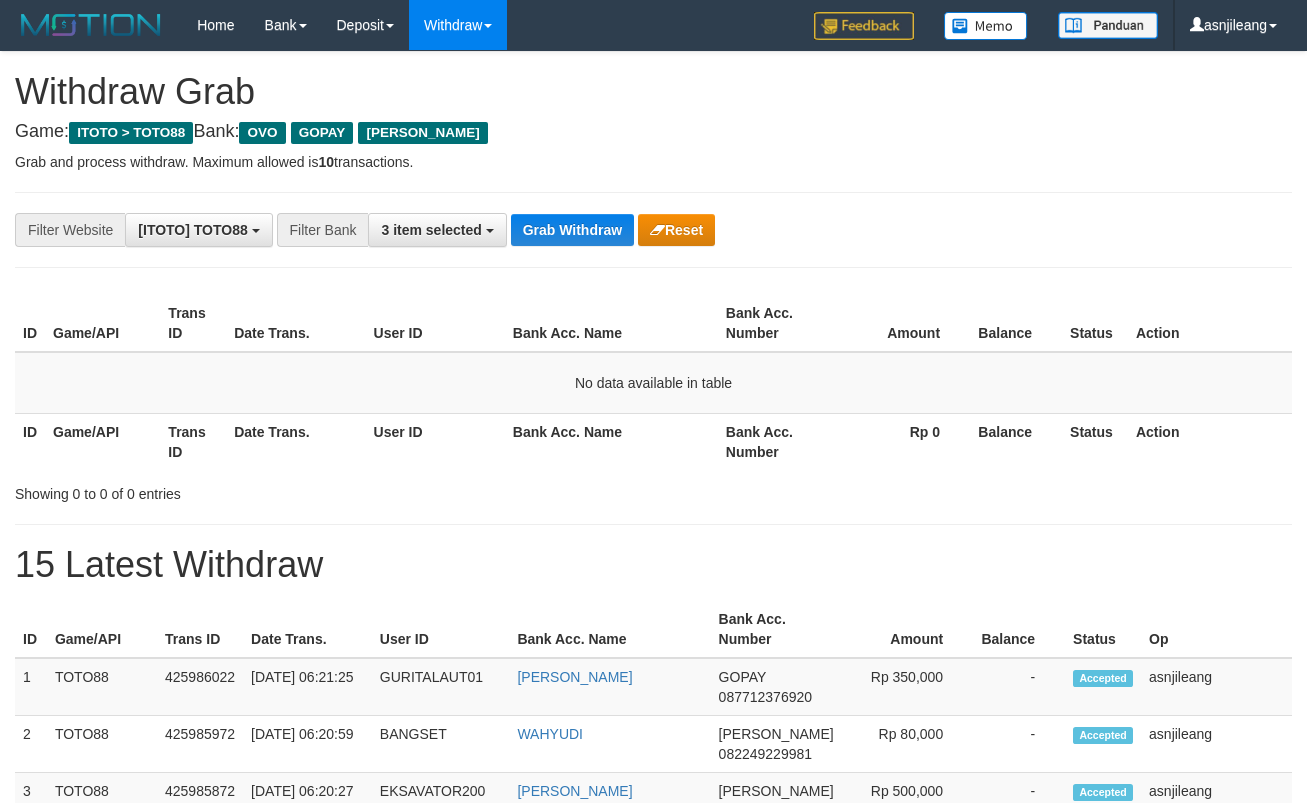 scroll, scrollTop: 0, scrollLeft: 0, axis: both 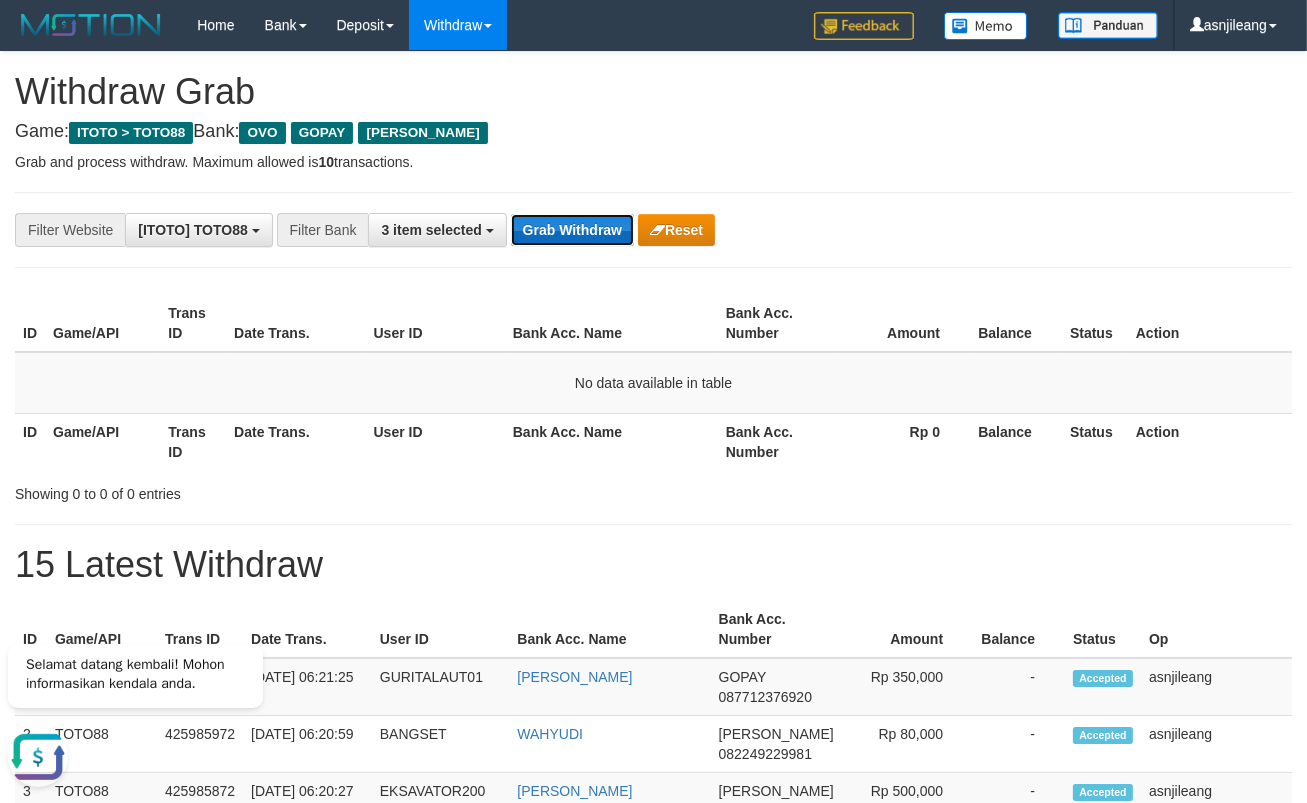 click on "Grab Withdraw" at bounding box center [572, 230] 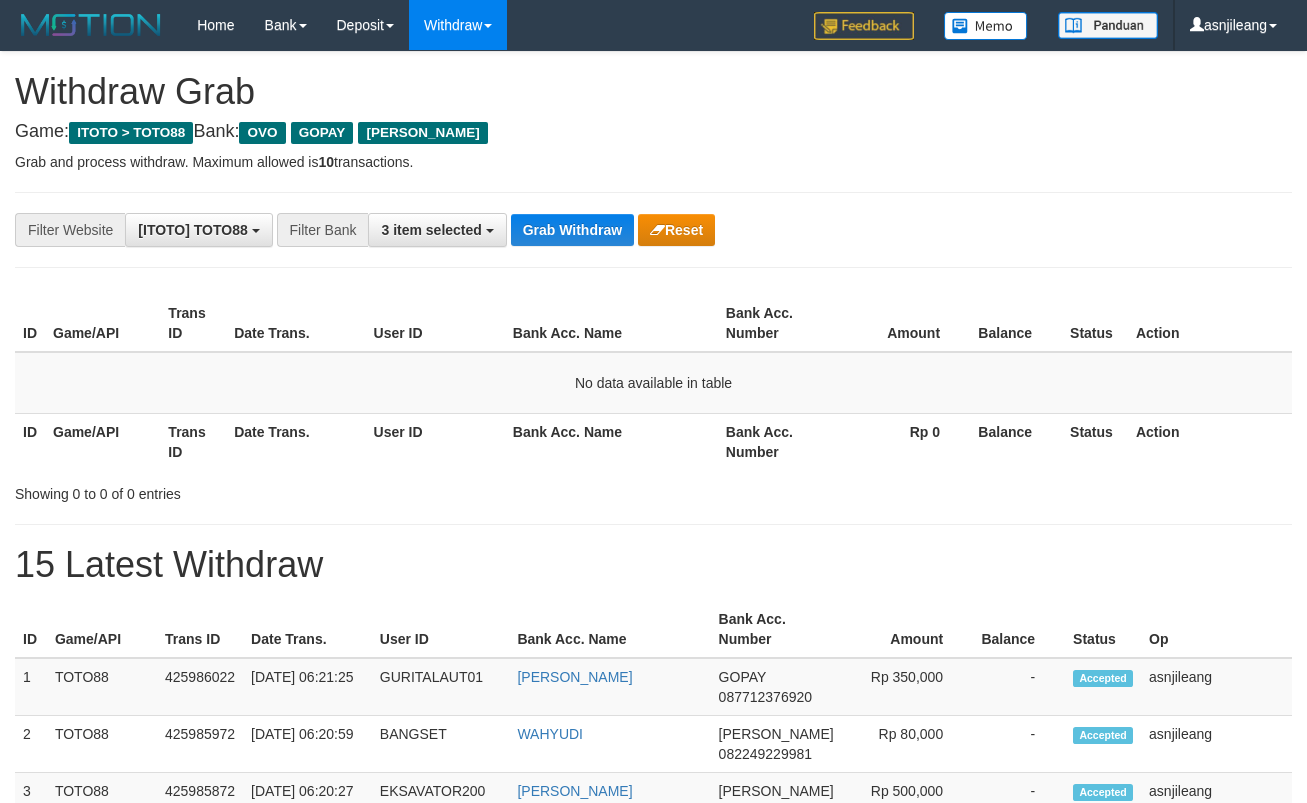 scroll, scrollTop: 0, scrollLeft: 0, axis: both 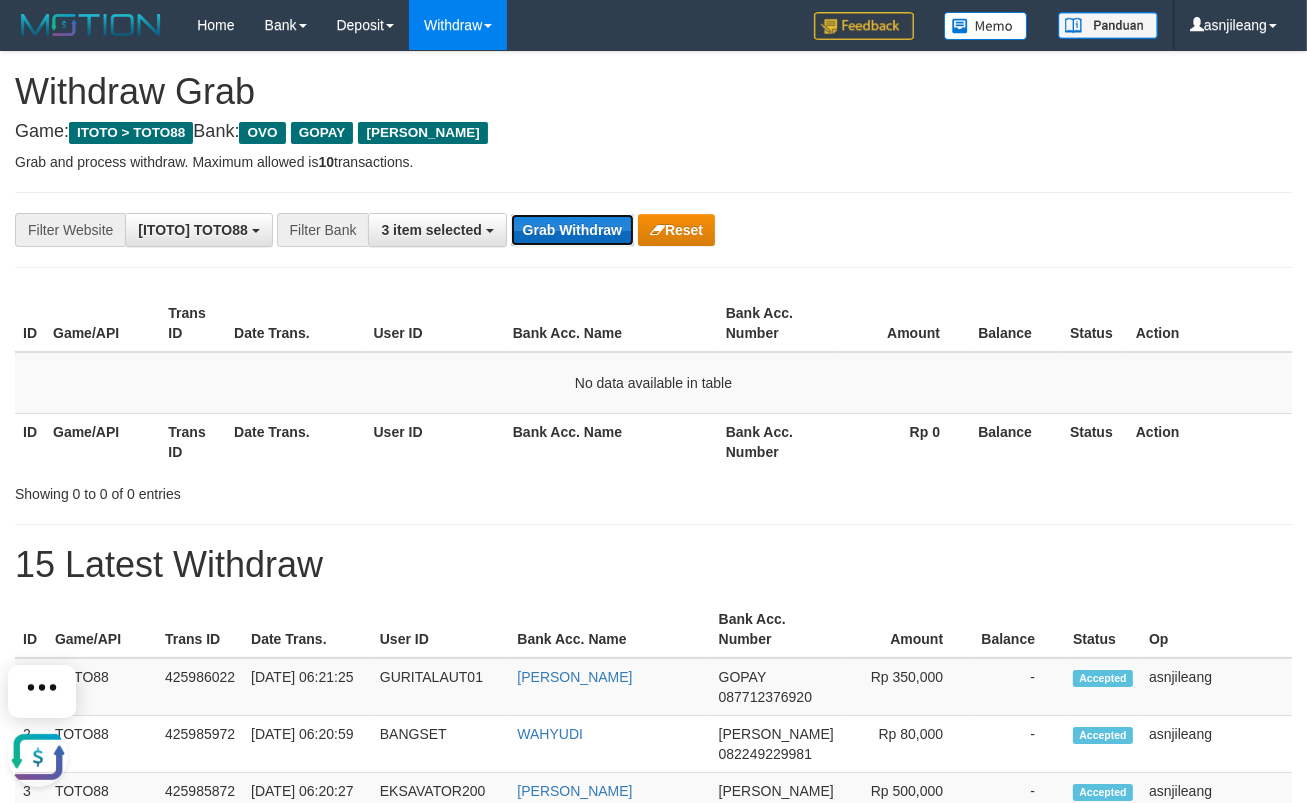 click on "Grab Withdraw" at bounding box center (572, 230) 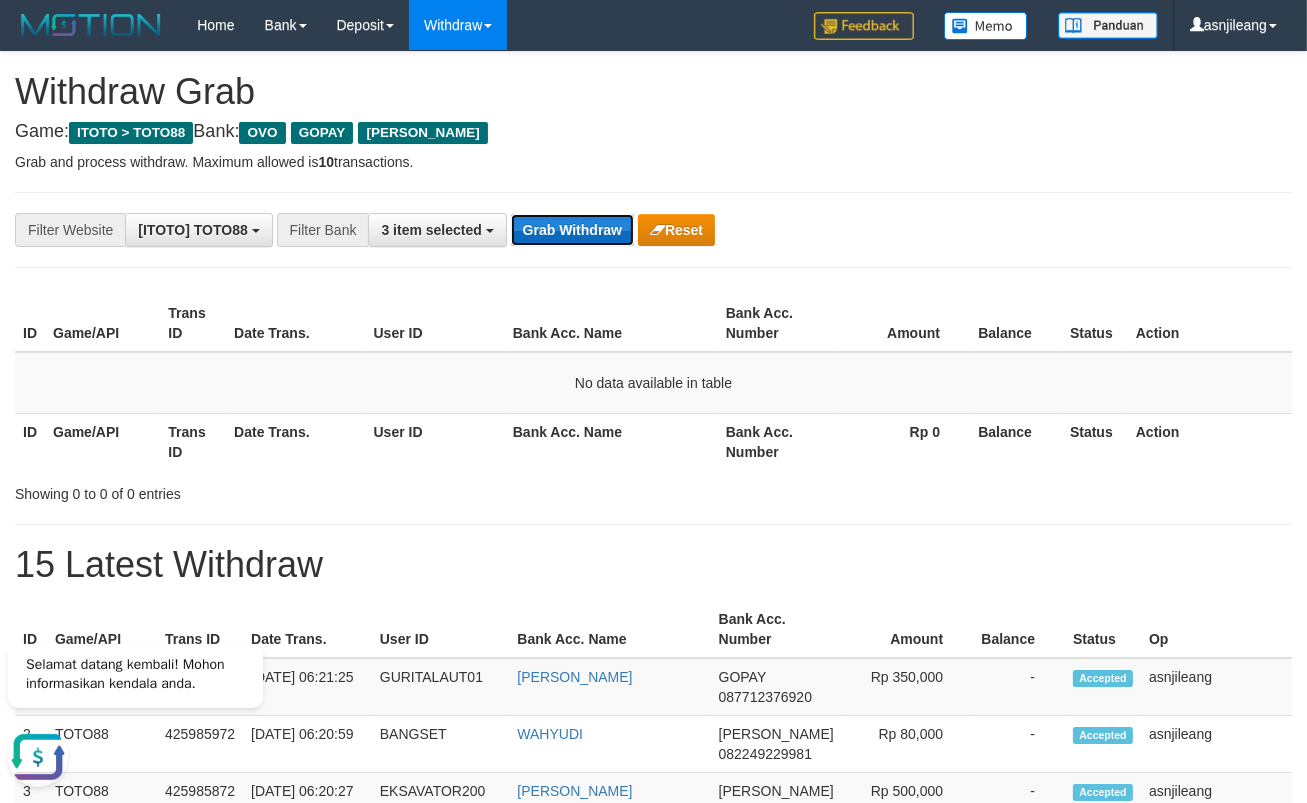 click on "Grab Withdraw" at bounding box center [572, 230] 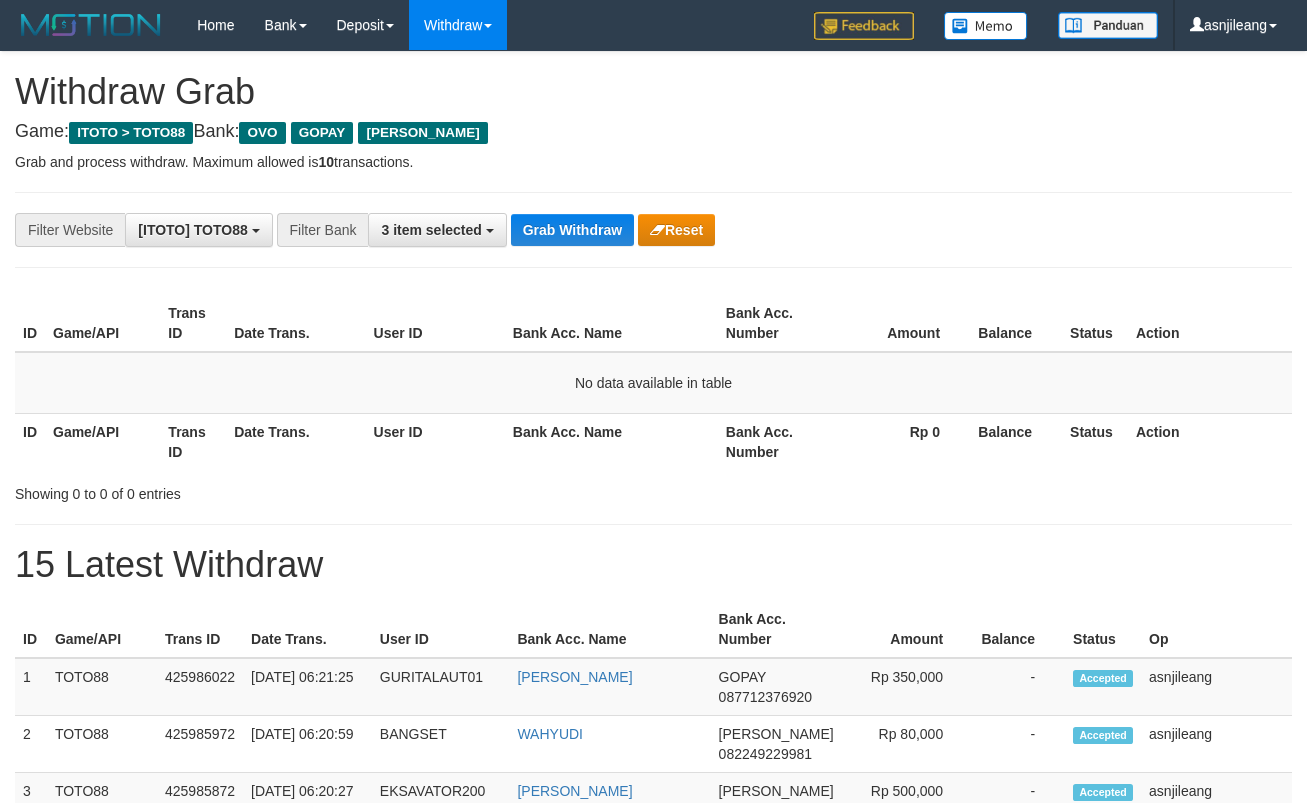 scroll, scrollTop: 0, scrollLeft: 0, axis: both 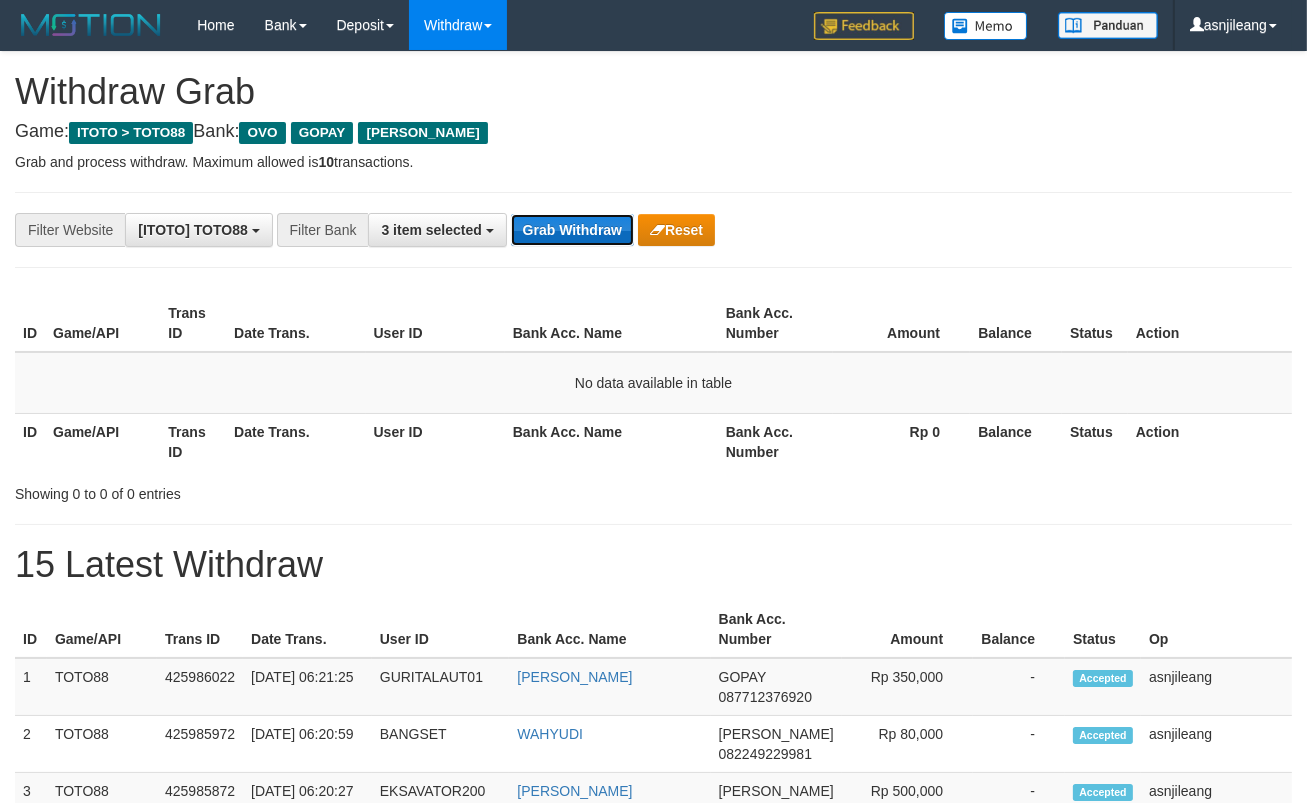 click on "Grab Withdraw" at bounding box center (572, 230) 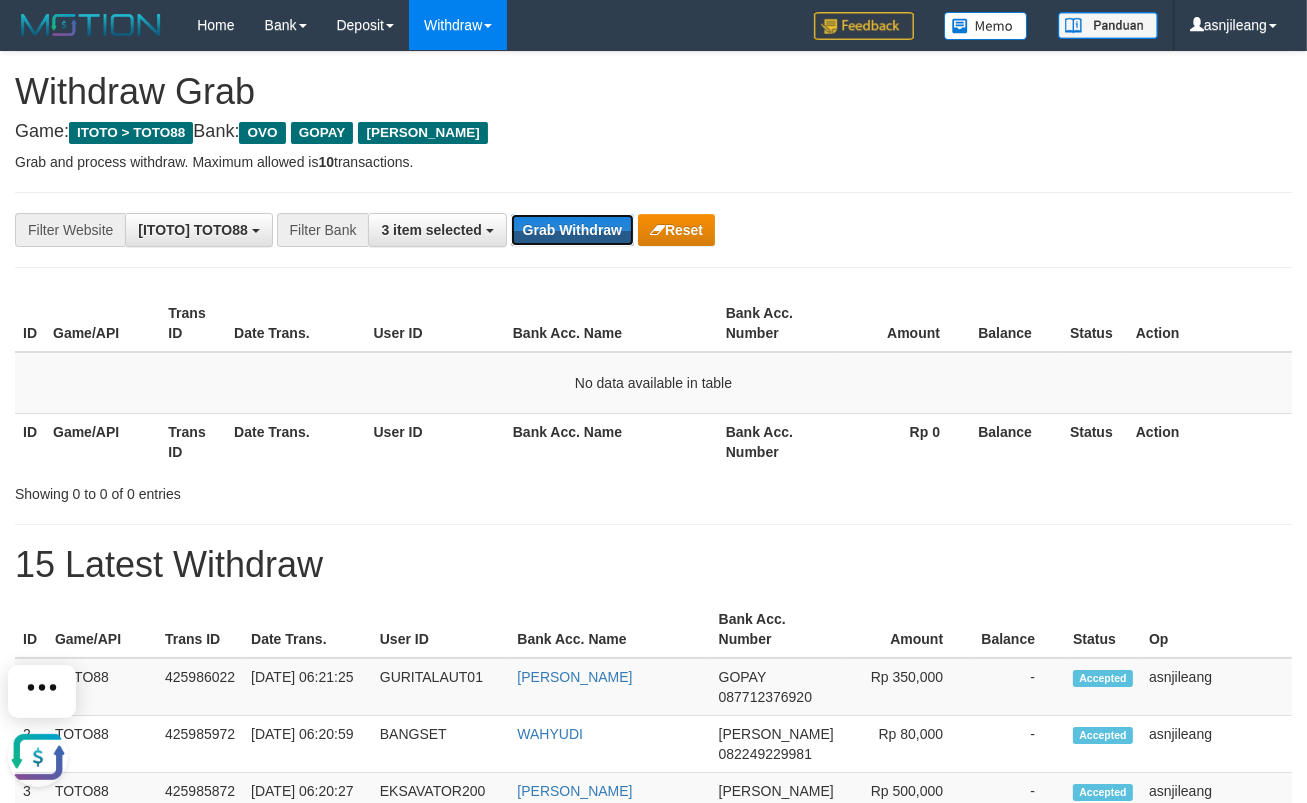 scroll, scrollTop: 0, scrollLeft: 0, axis: both 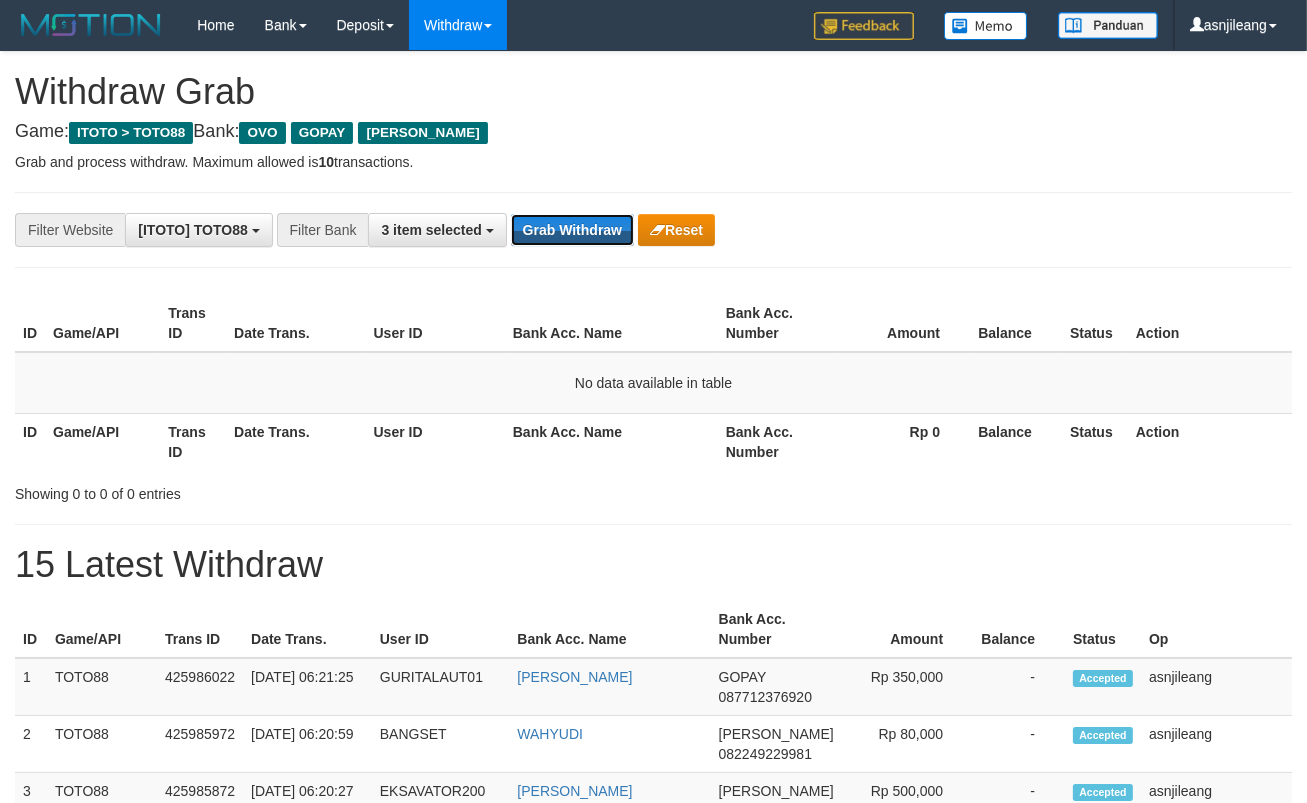 click on "Grab Withdraw" at bounding box center [572, 230] 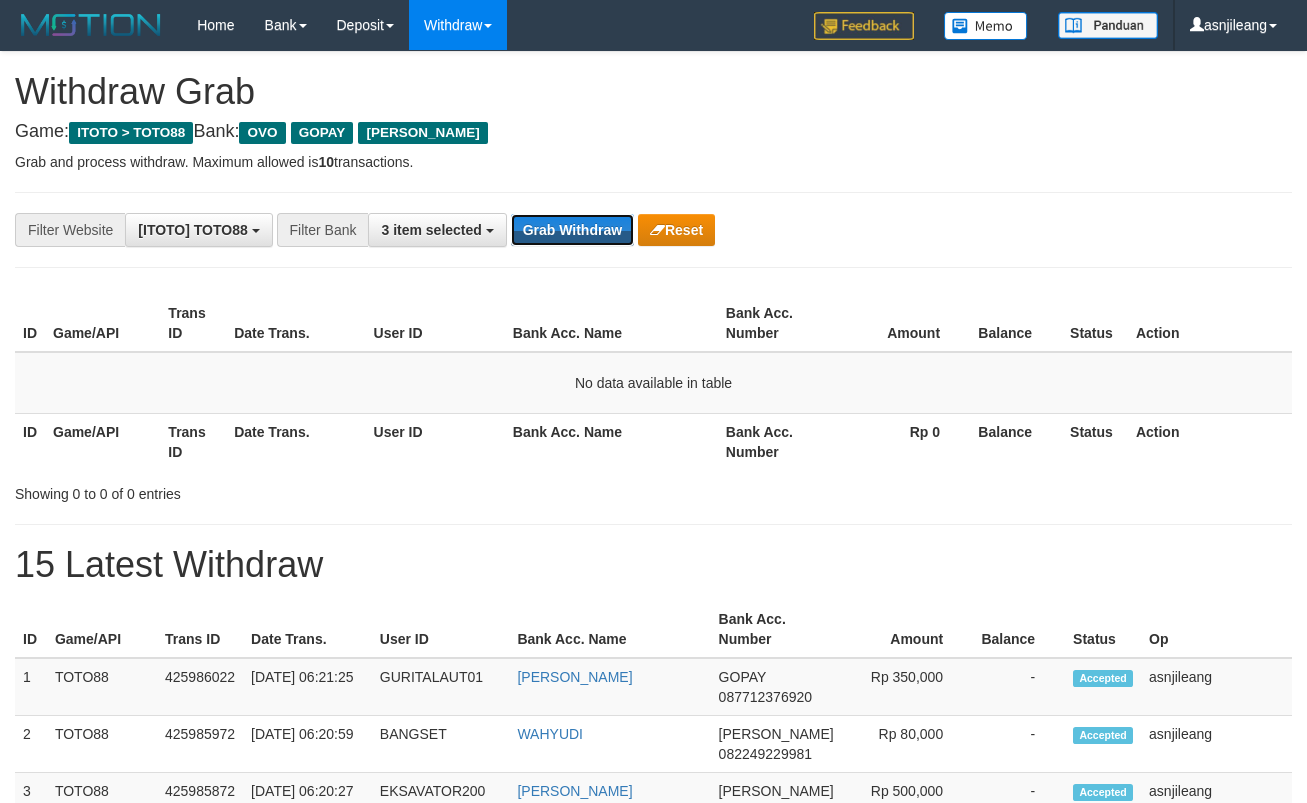 scroll, scrollTop: 0, scrollLeft: 0, axis: both 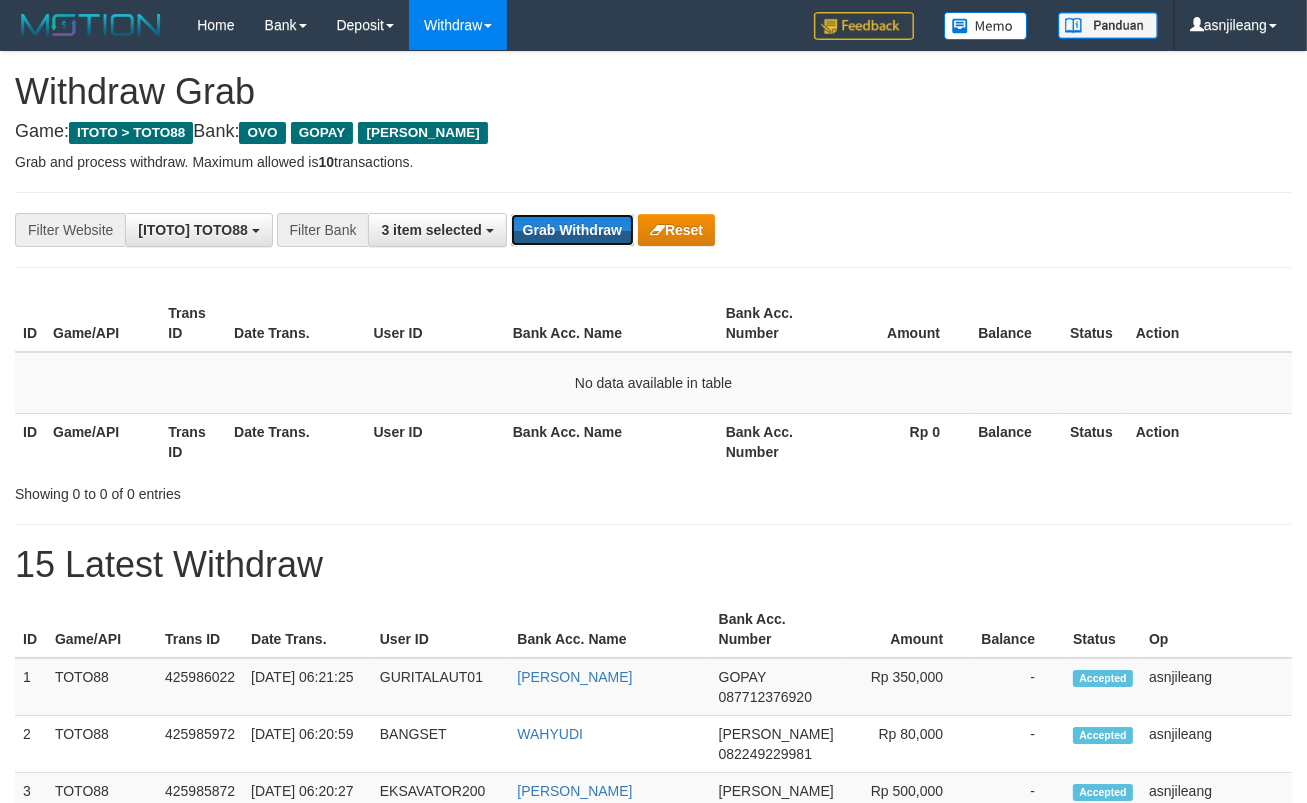 click on "Grab Withdraw" at bounding box center (572, 230) 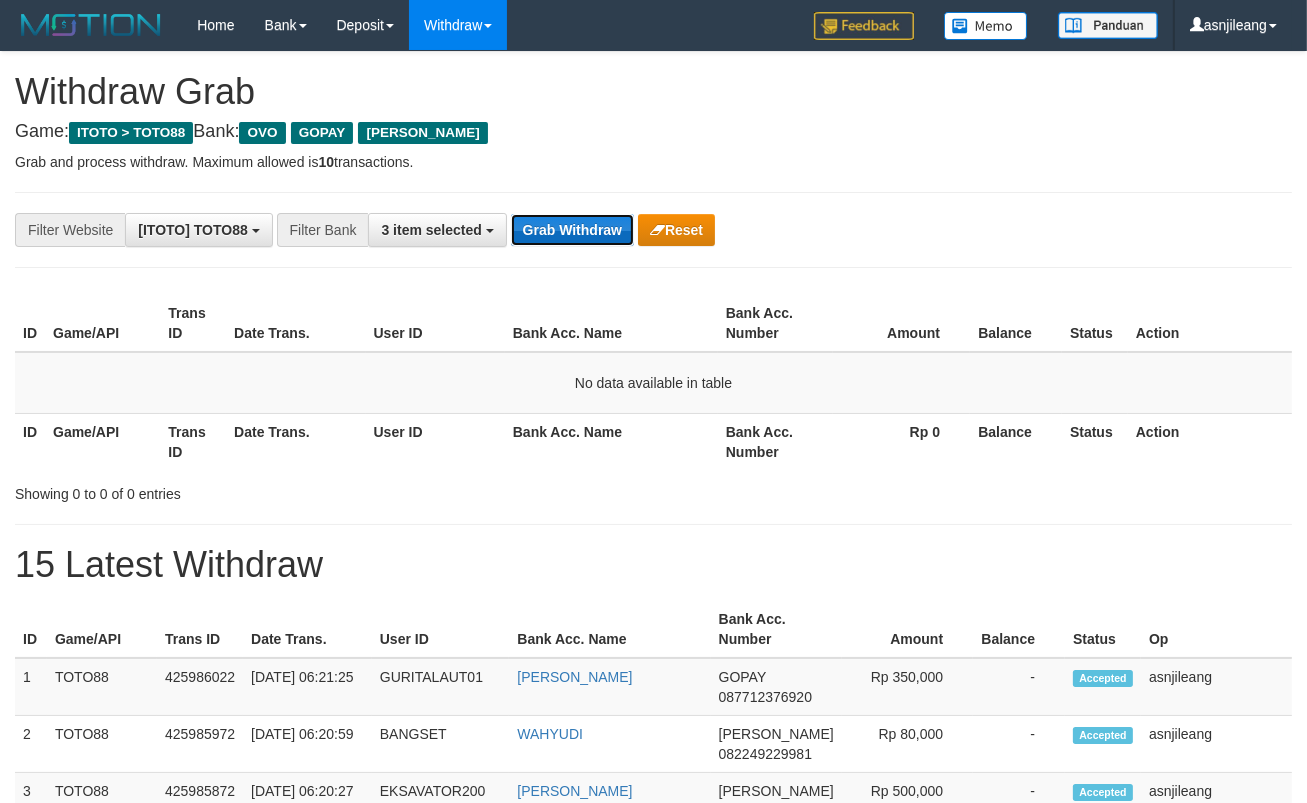 drag, startPoint x: 0, startPoint y: 0, endPoint x: 570, endPoint y: 221, distance: 611.3436 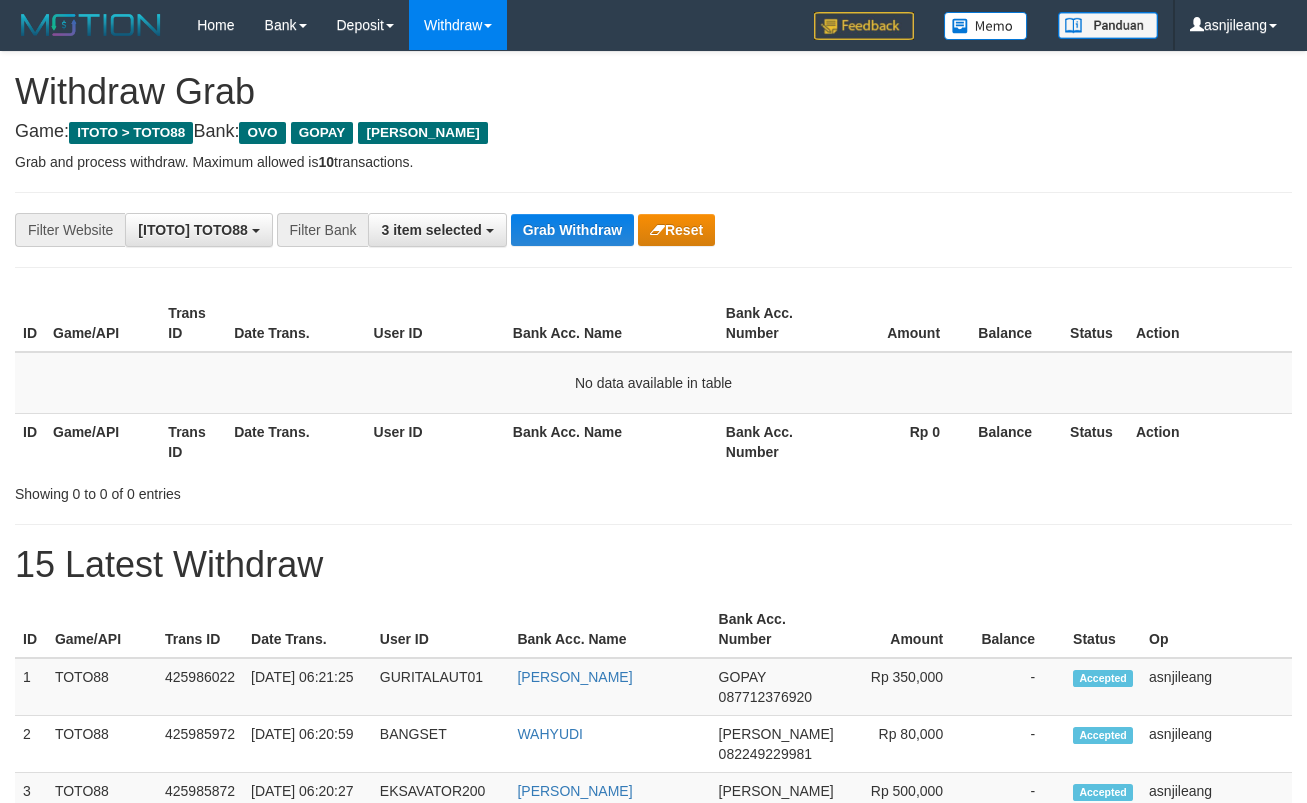 click on "Grab Withdraw" at bounding box center [572, 230] 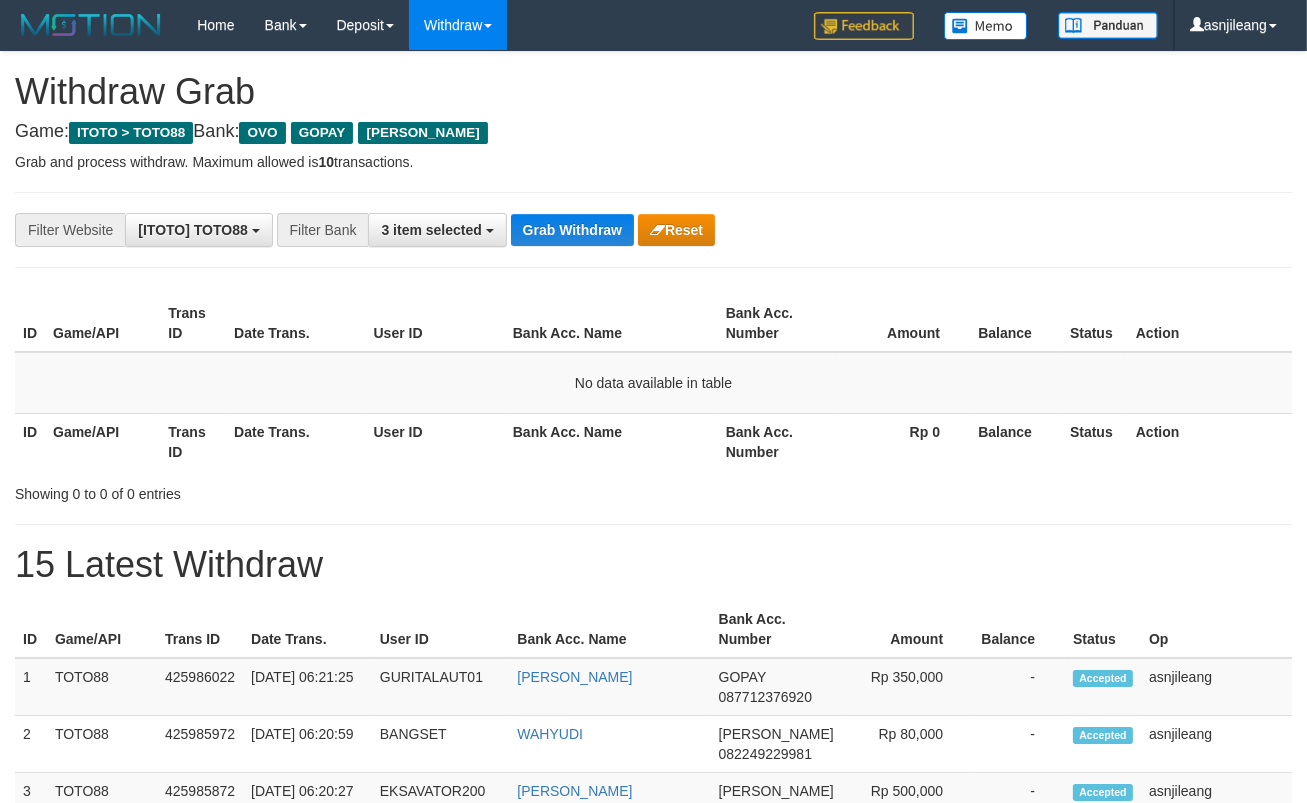 scroll, scrollTop: 17, scrollLeft: 0, axis: vertical 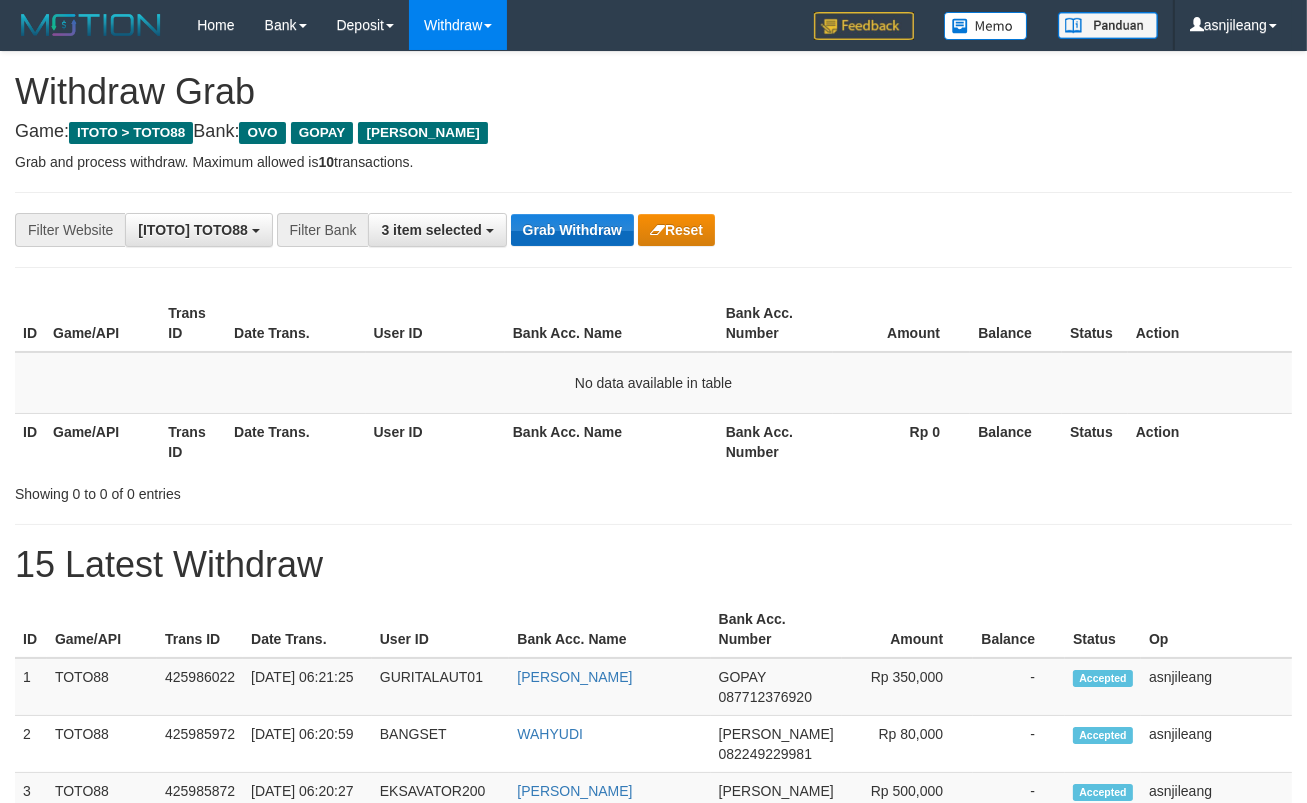 drag, startPoint x: 0, startPoint y: 0, endPoint x: 557, endPoint y: 236, distance: 604.9339 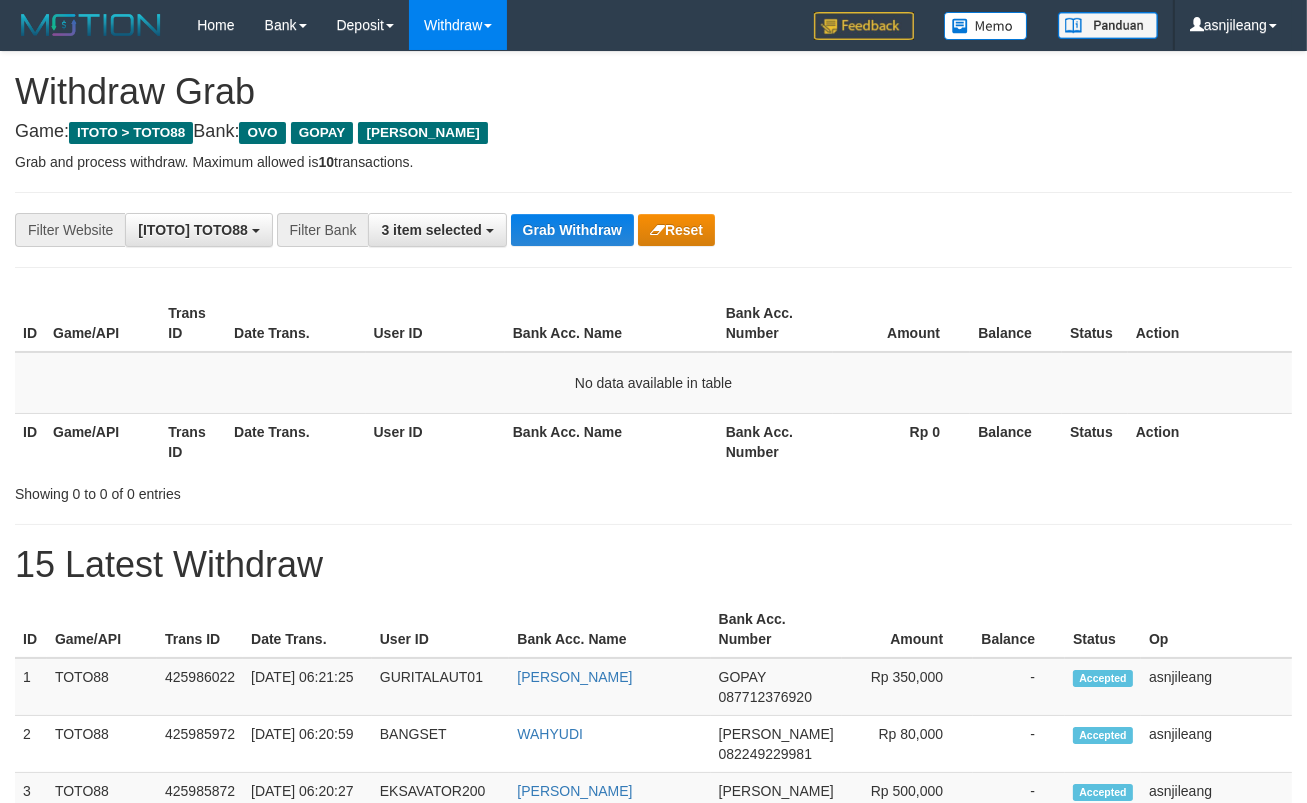 drag, startPoint x: 557, startPoint y: 236, endPoint x: 267, endPoint y: 337, distance: 307.0847 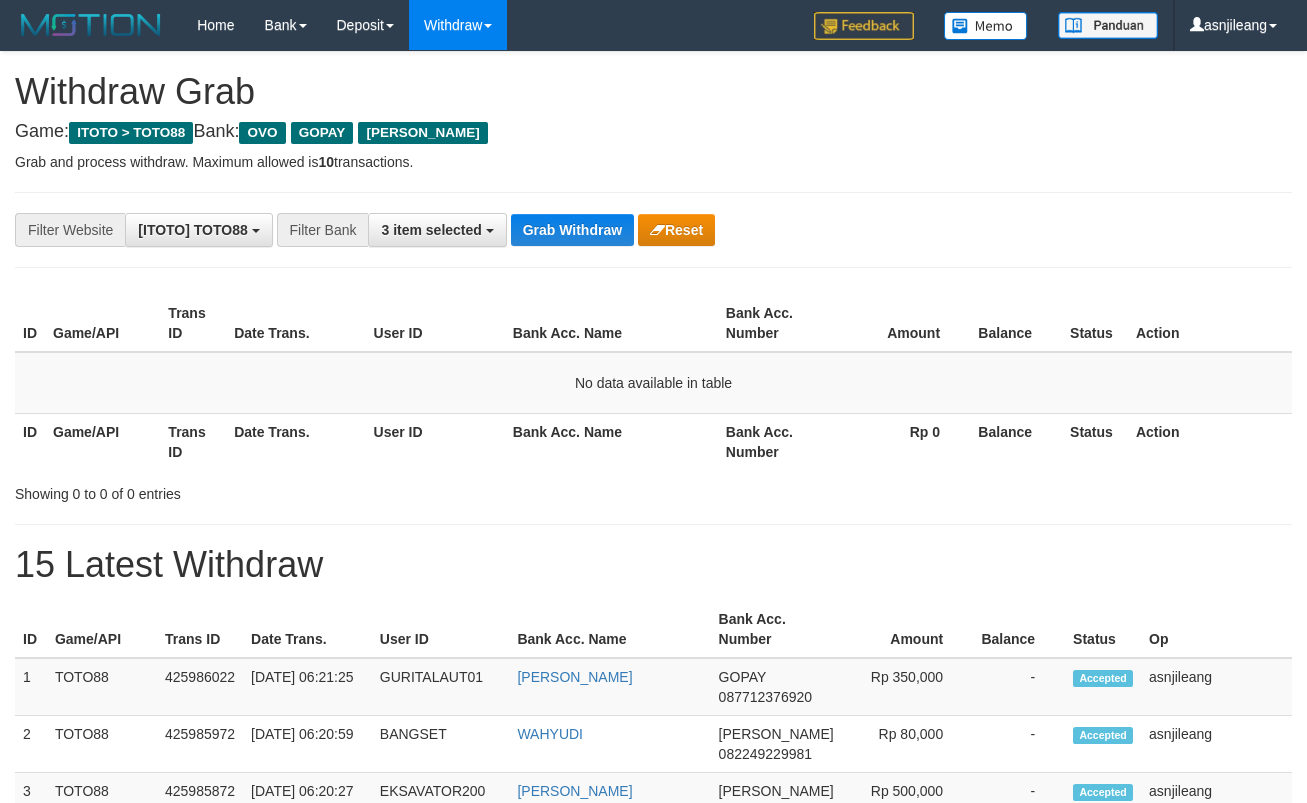 scroll, scrollTop: 0, scrollLeft: 0, axis: both 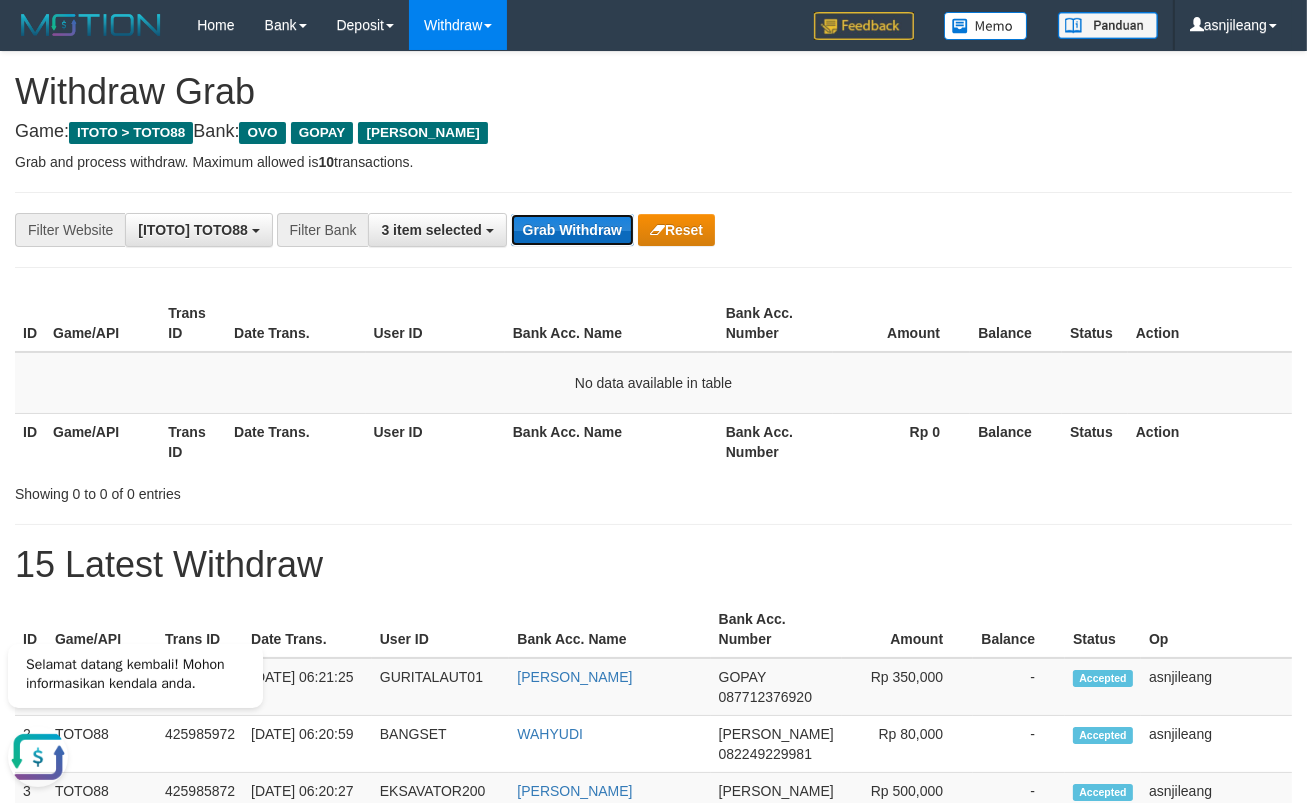 click on "Grab Withdraw" at bounding box center [572, 230] 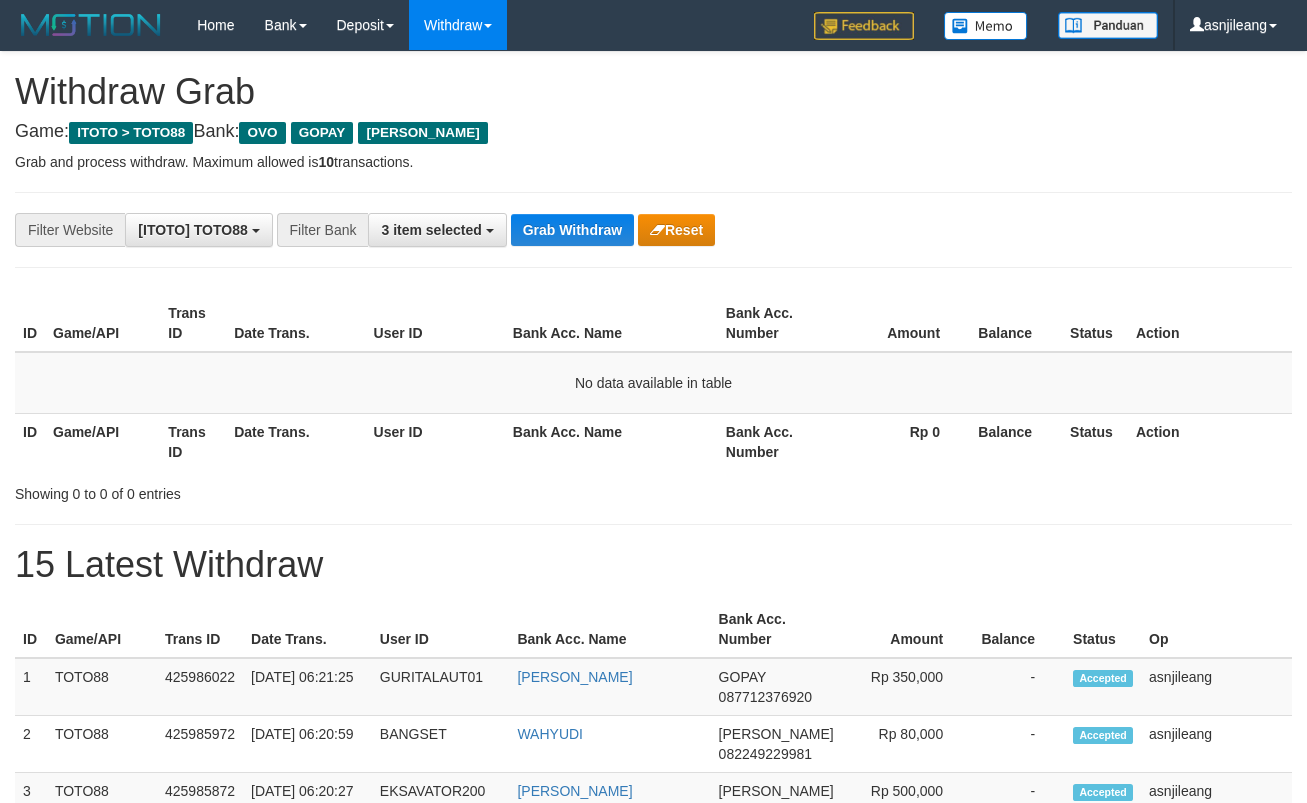 scroll, scrollTop: 0, scrollLeft: 0, axis: both 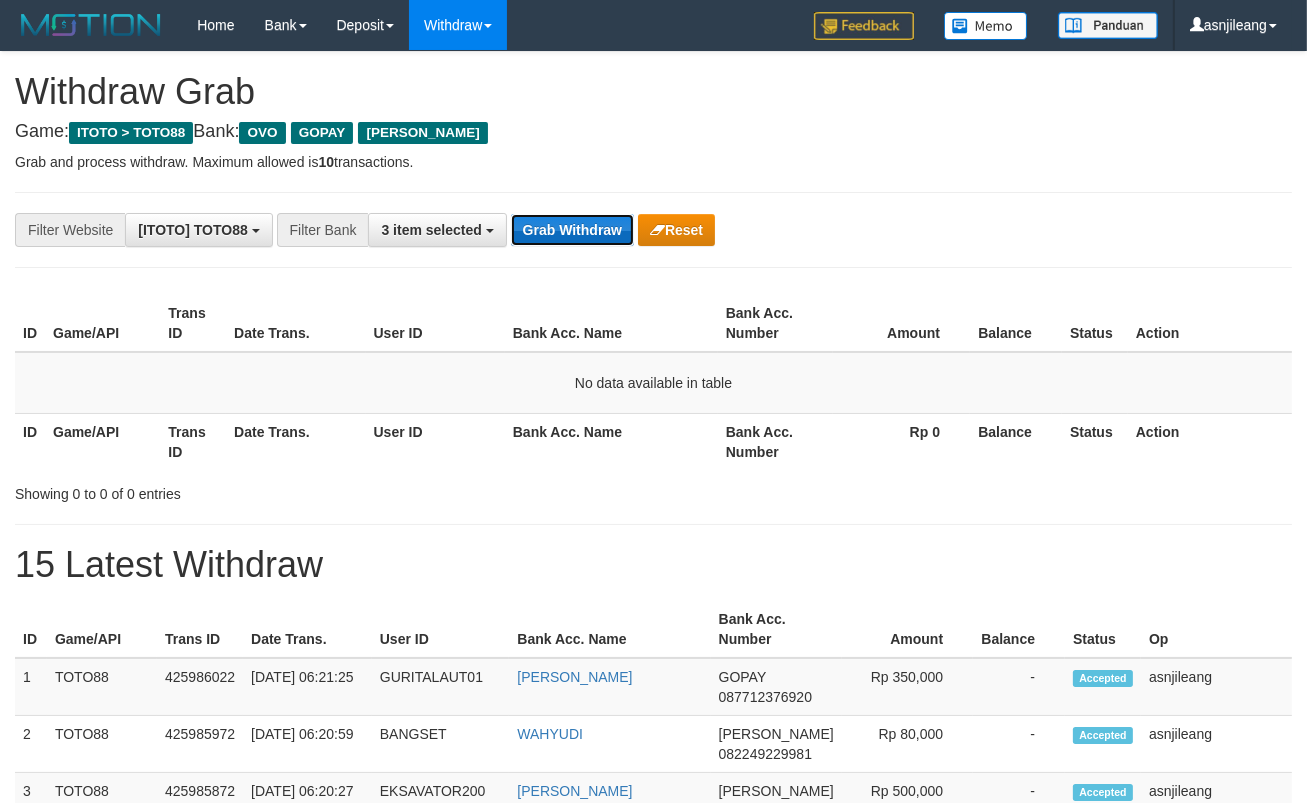 click on "Grab Withdraw" at bounding box center (572, 230) 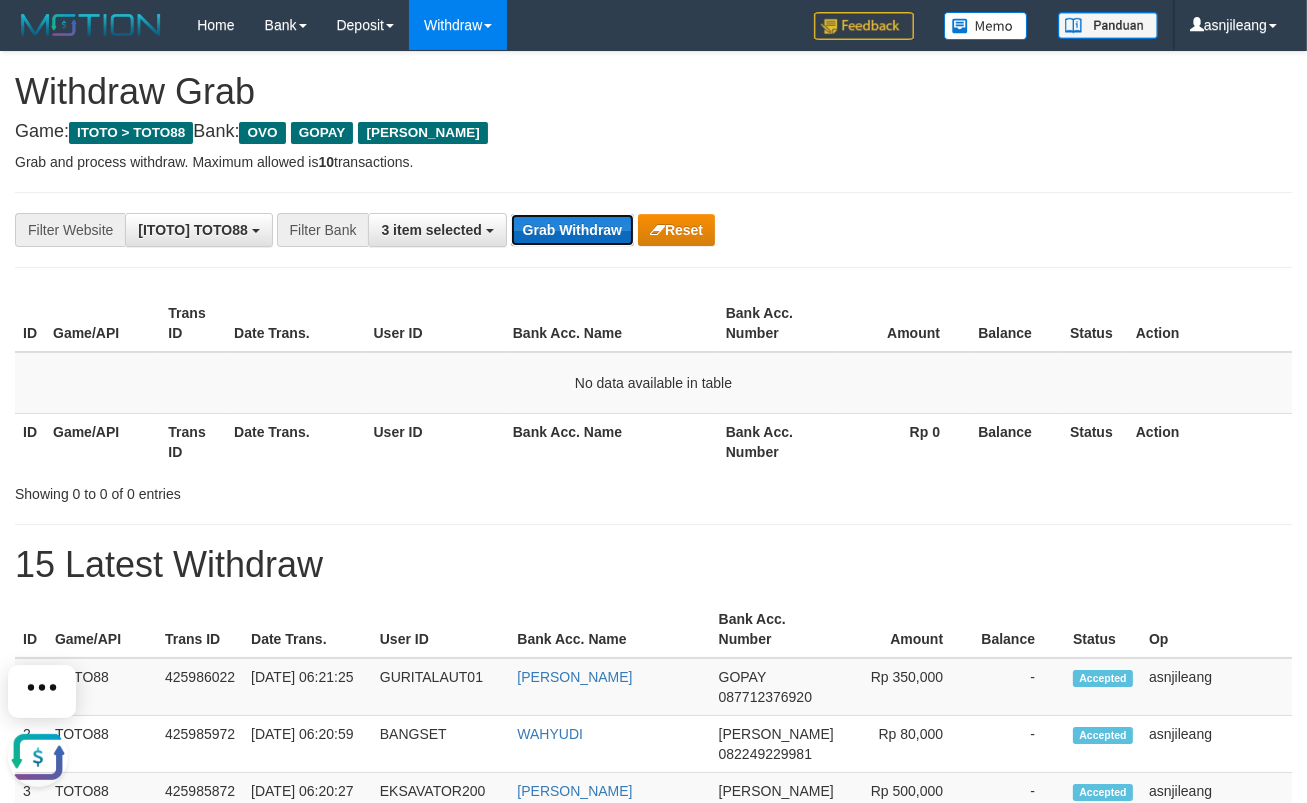scroll, scrollTop: 0, scrollLeft: 0, axis: both 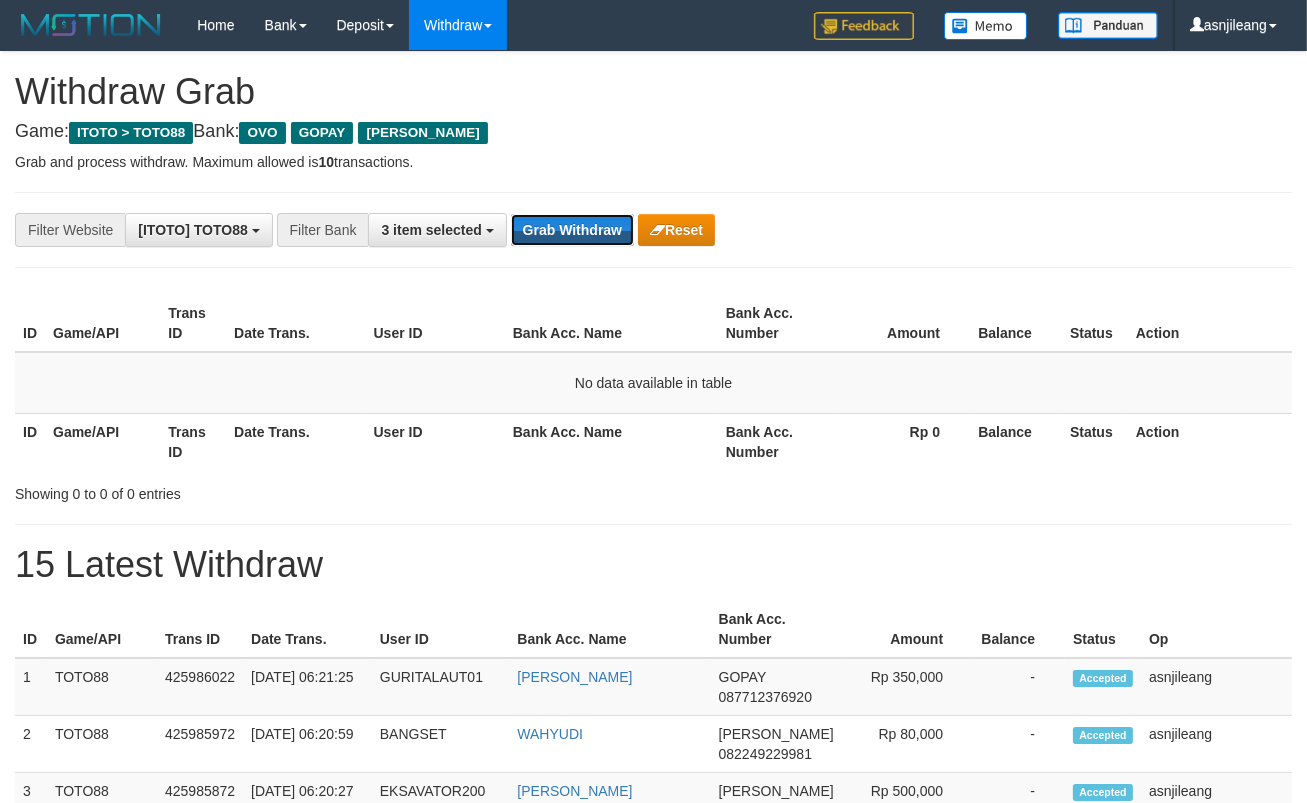 click on "Grab Withdraw" at bounding box center (572, 230) 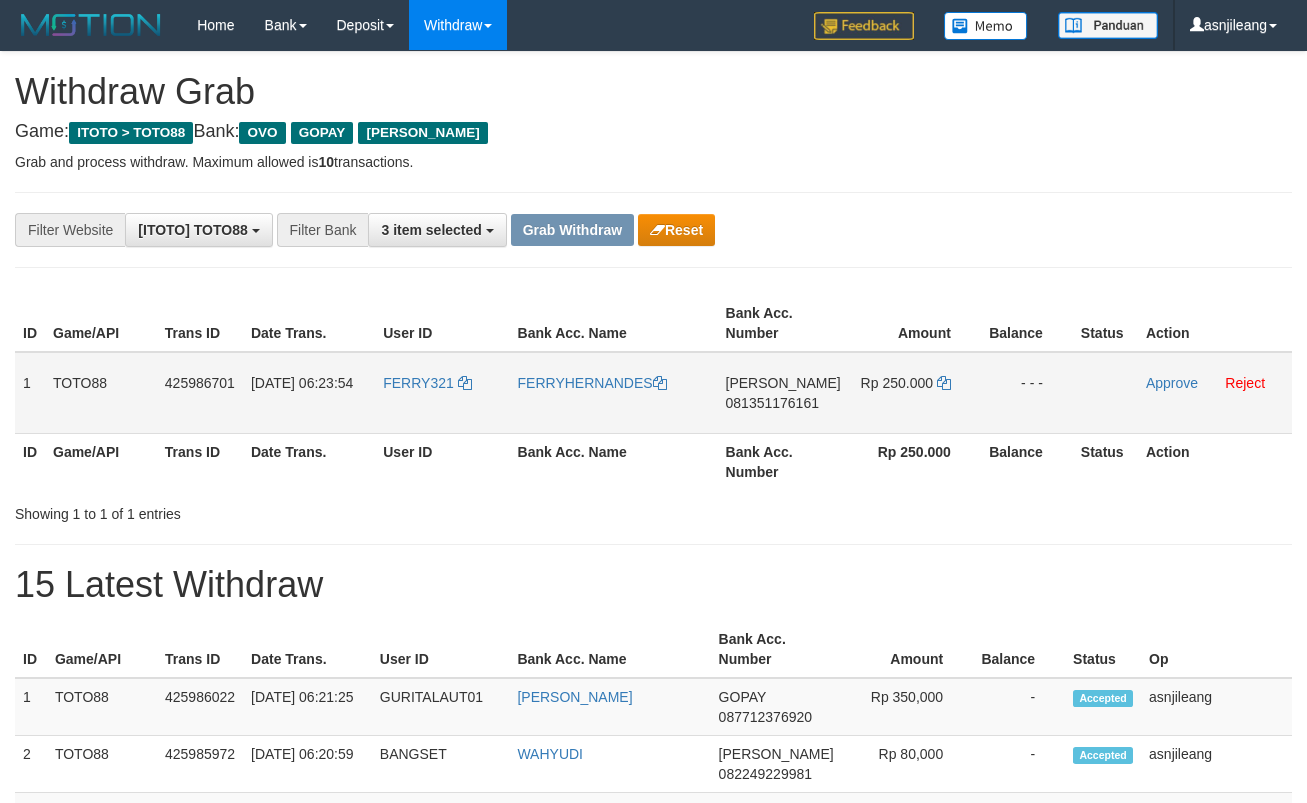scroll, scrollTop: 0, scrollLeft: 0, axis: both 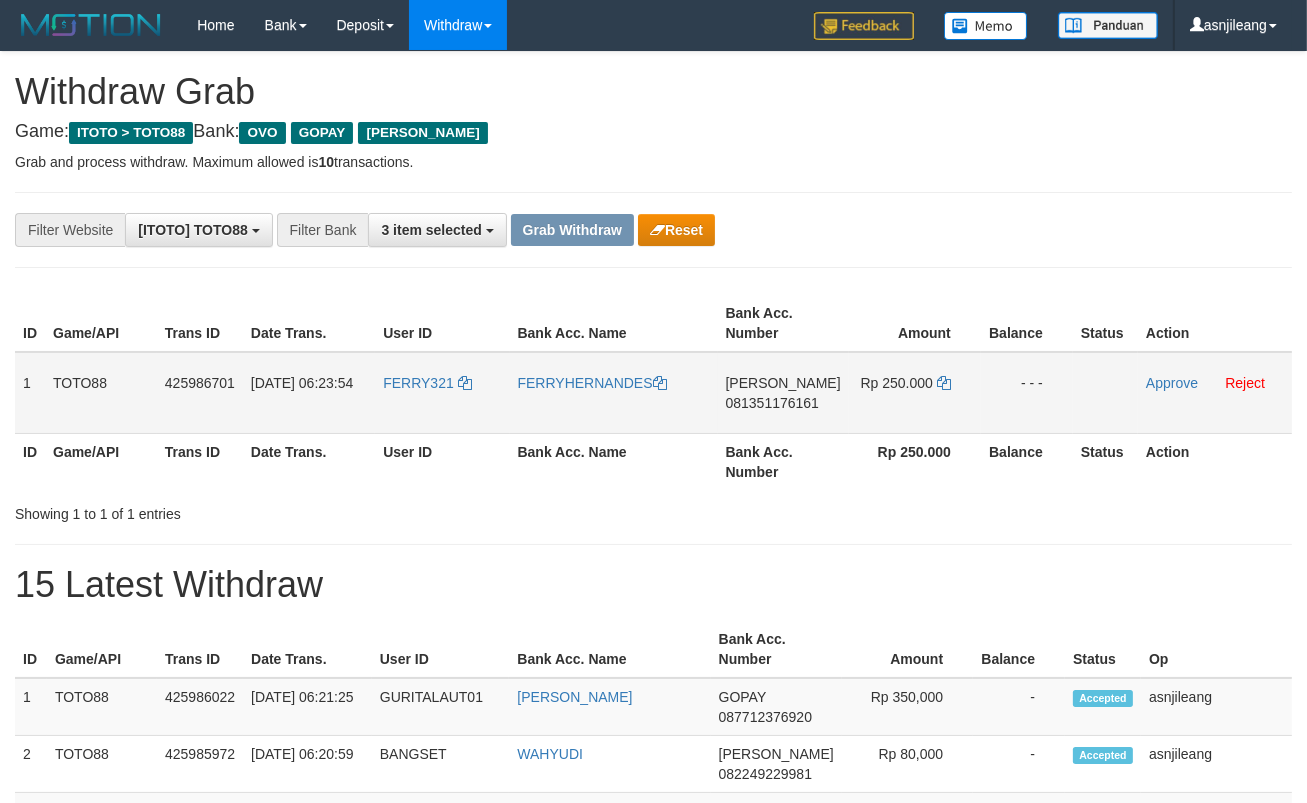 click on "DANA
081351176161" at bounding box center (783, 393) 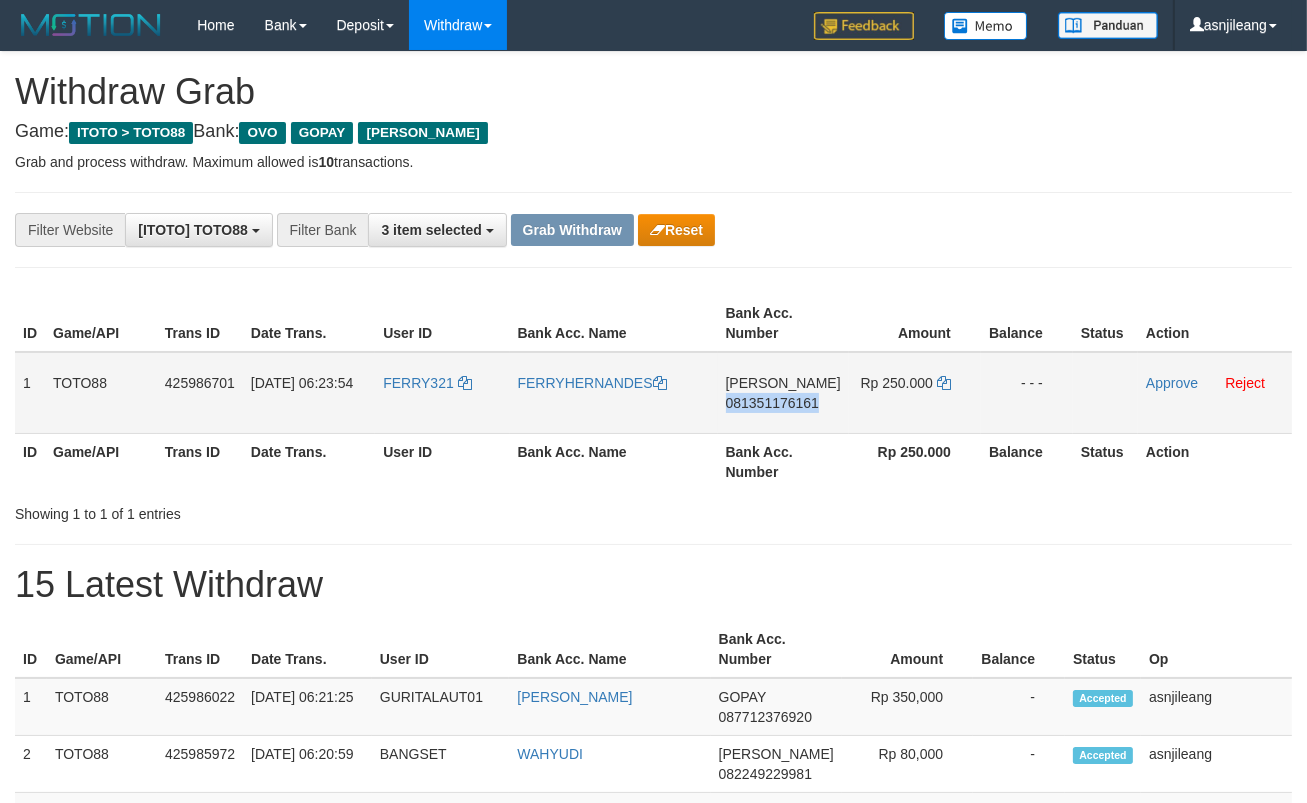 click on "DANA
081351176161" at bounding box center (783, 393) 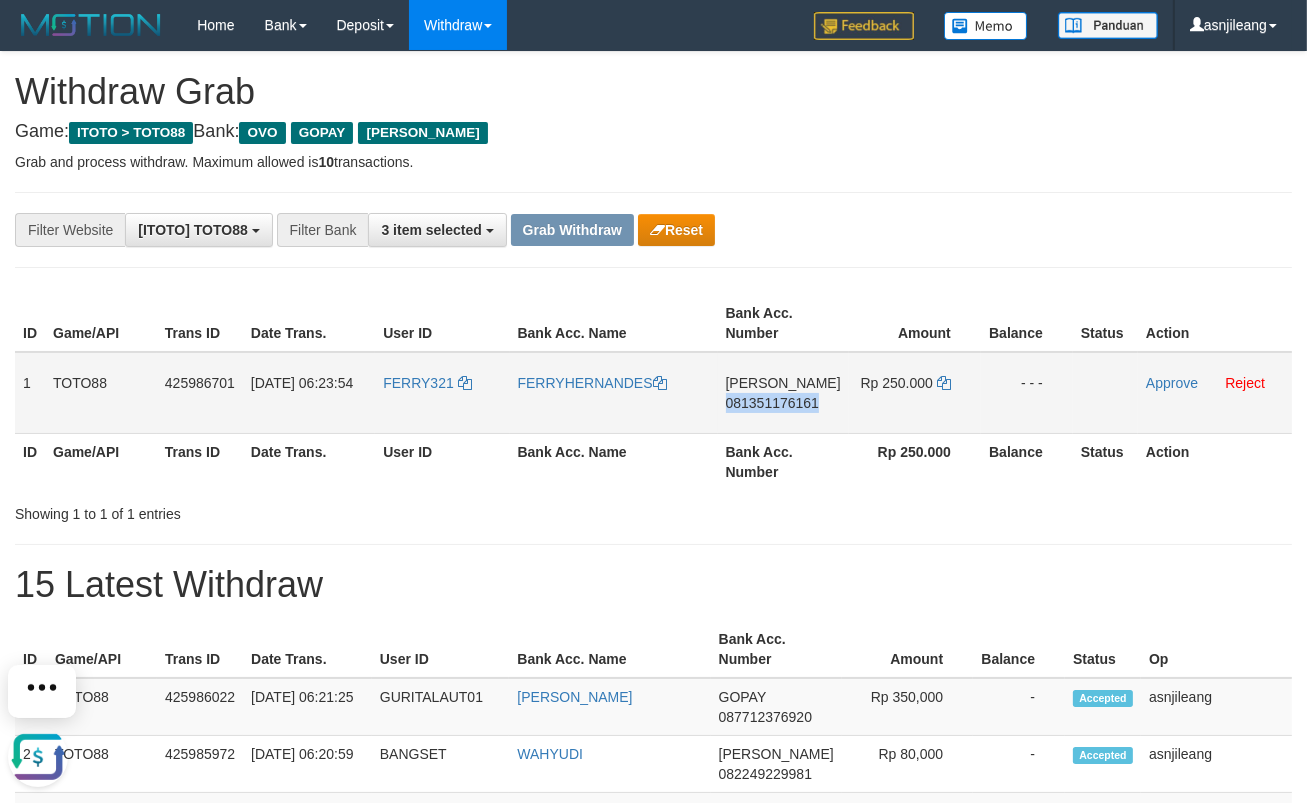 scroll, scrollTop: 0, scrollLeft: 0, axis: both 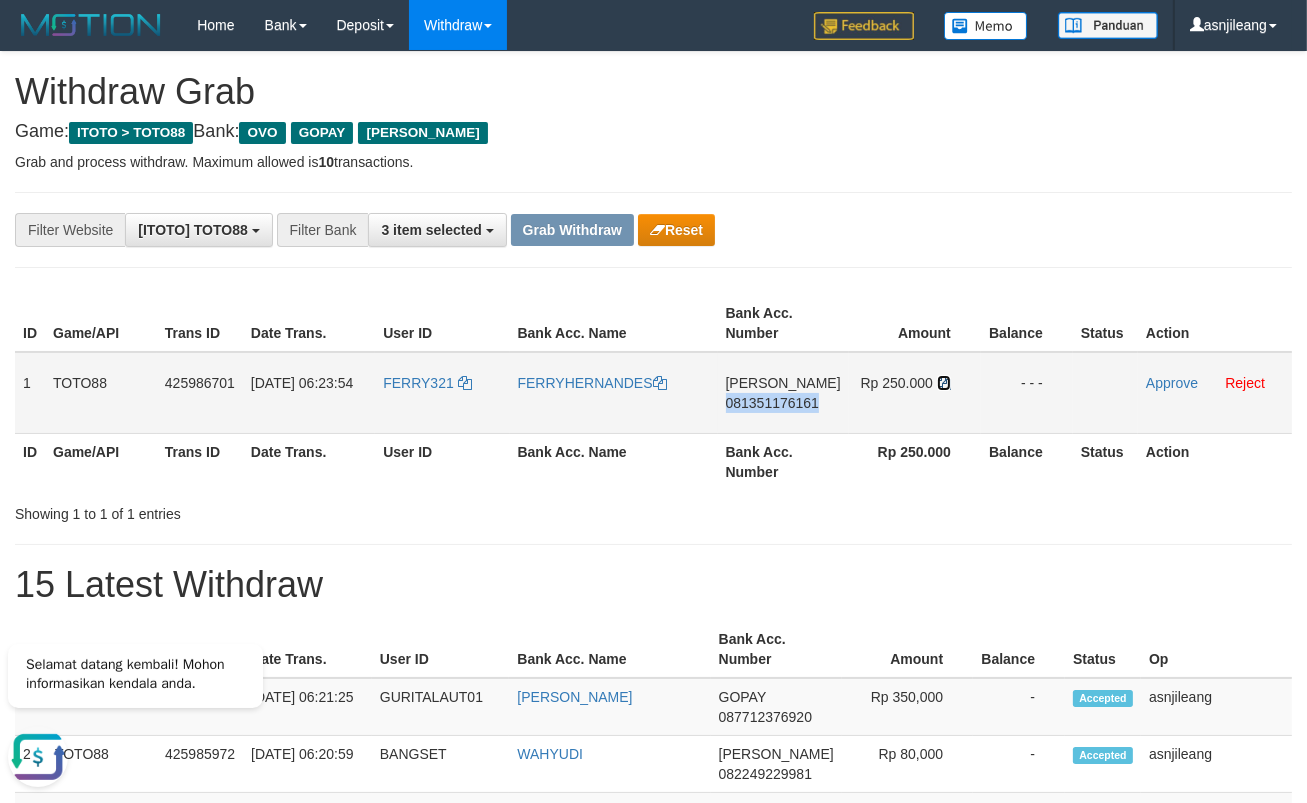 click at bounding box center [944, 383] 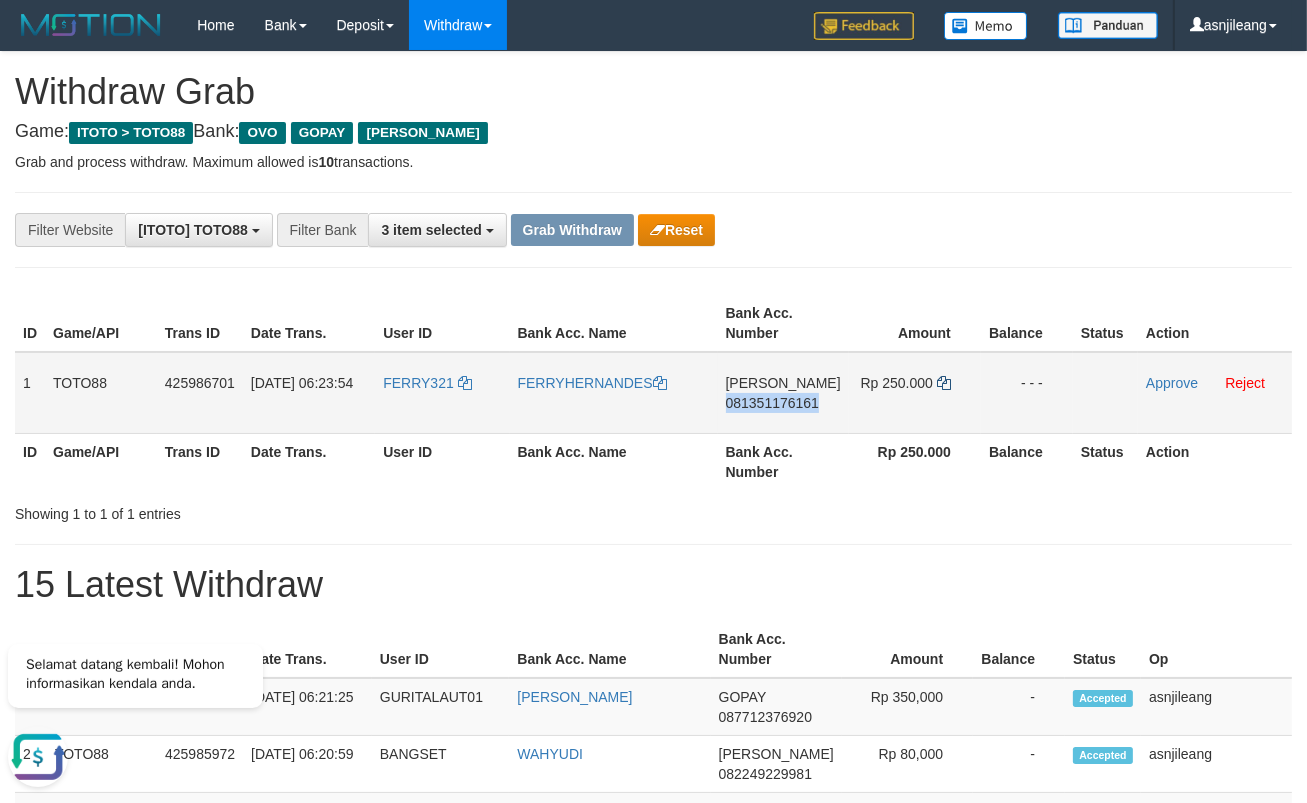 copy on "081351176161" 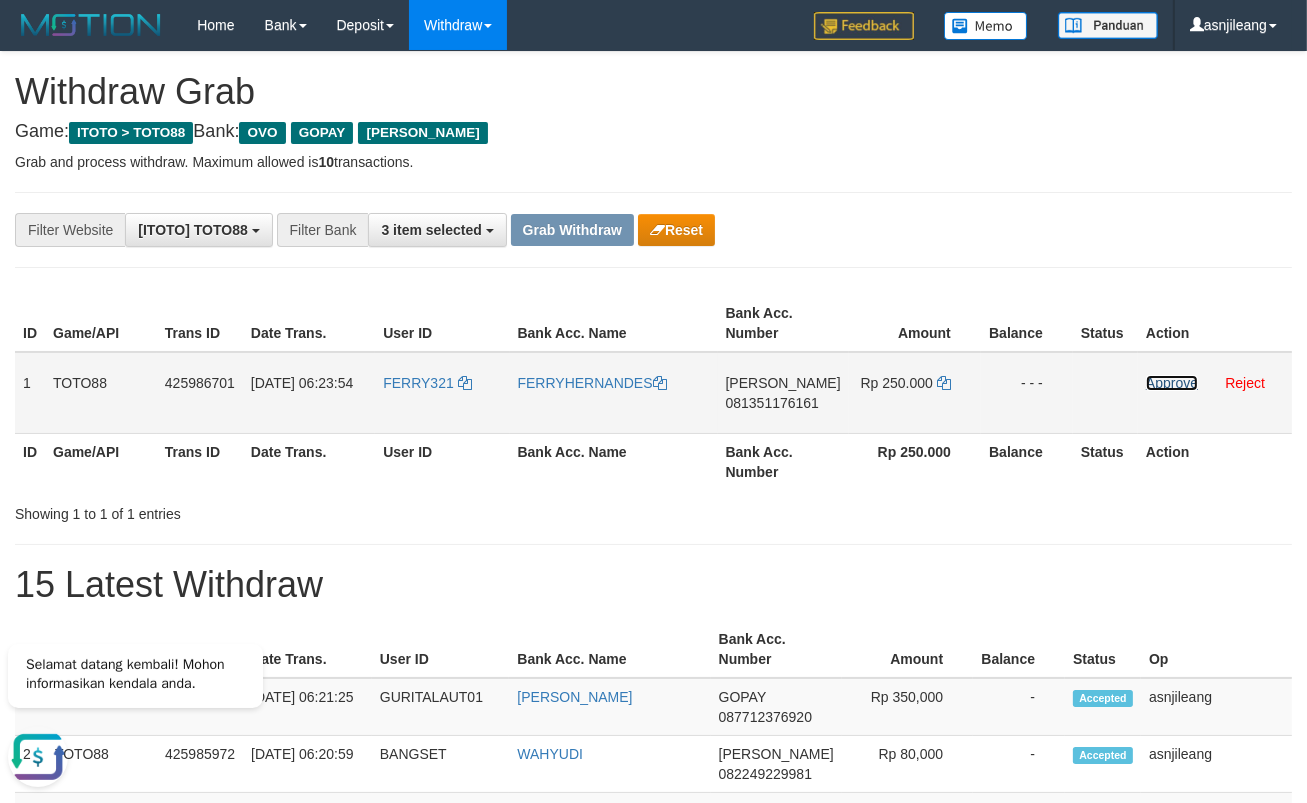 click on "Approve" at bounding box center (1172, 383) 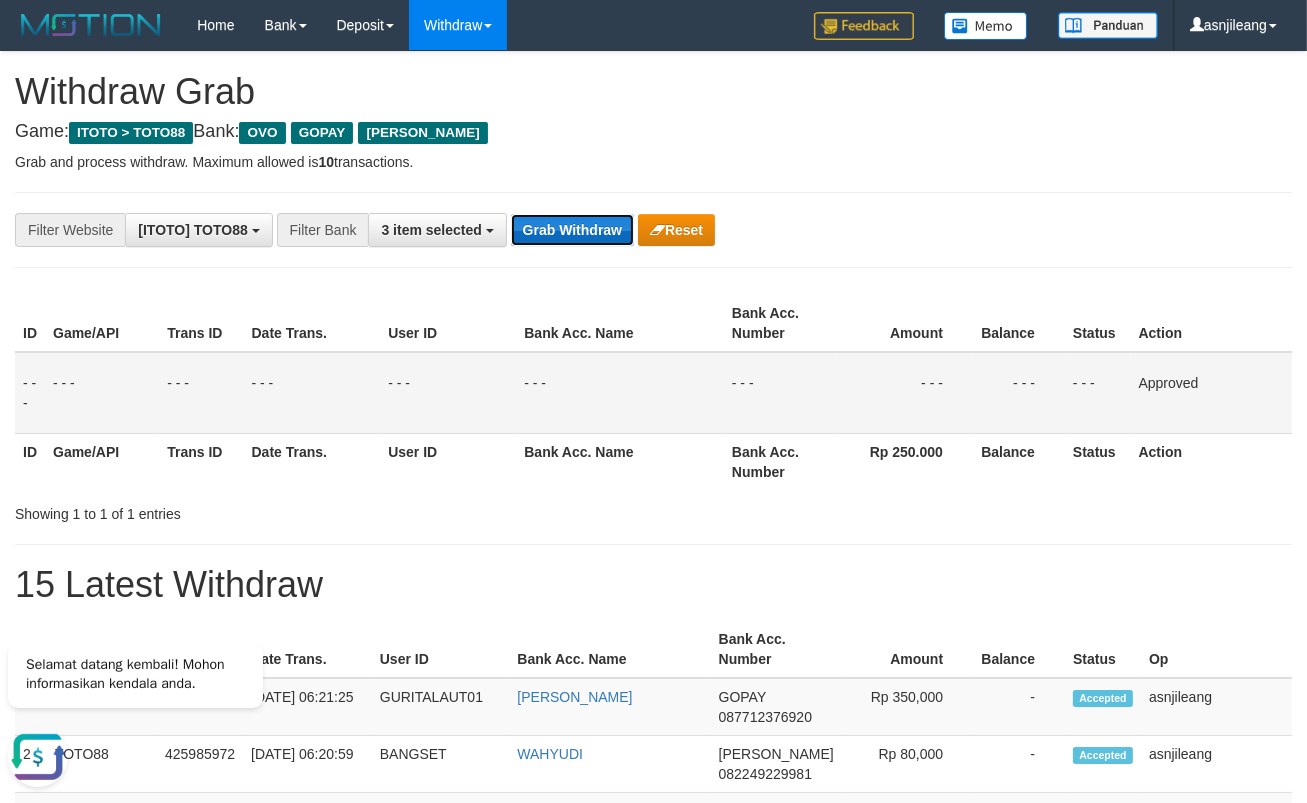 click on "Grab Withdraw" at bounding box center [572, 230] 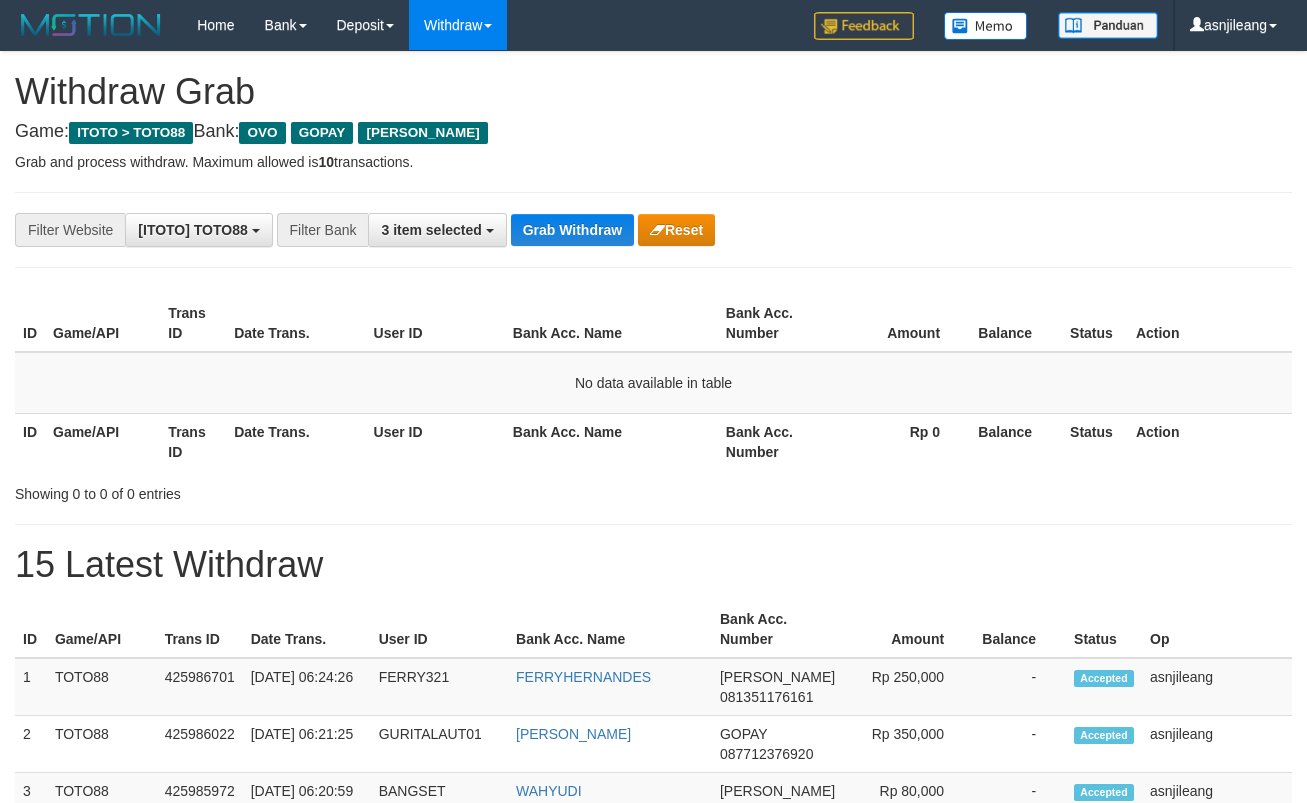 scroll, scrollTop: 0, scrollLeft: 0, axis: both 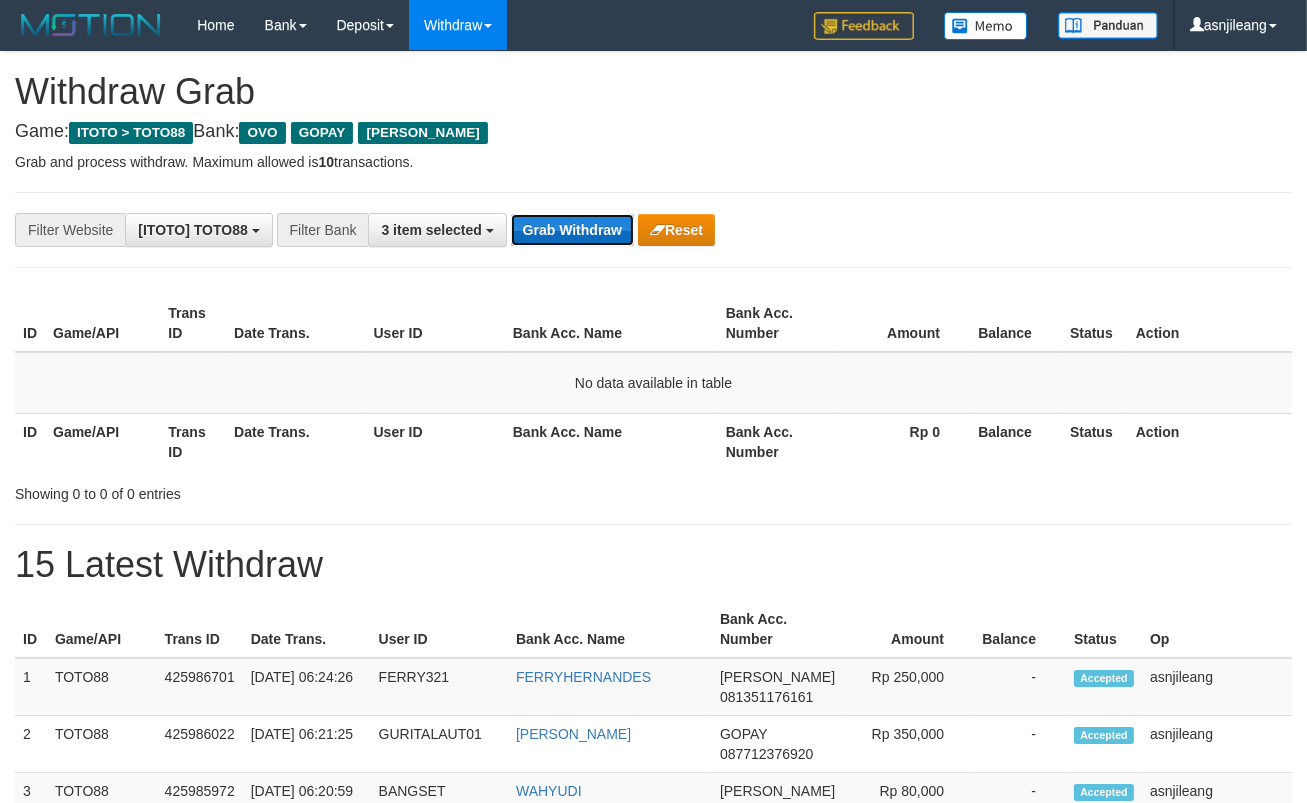 click on "Grab Withdraw" at bounding box center [572, 230] 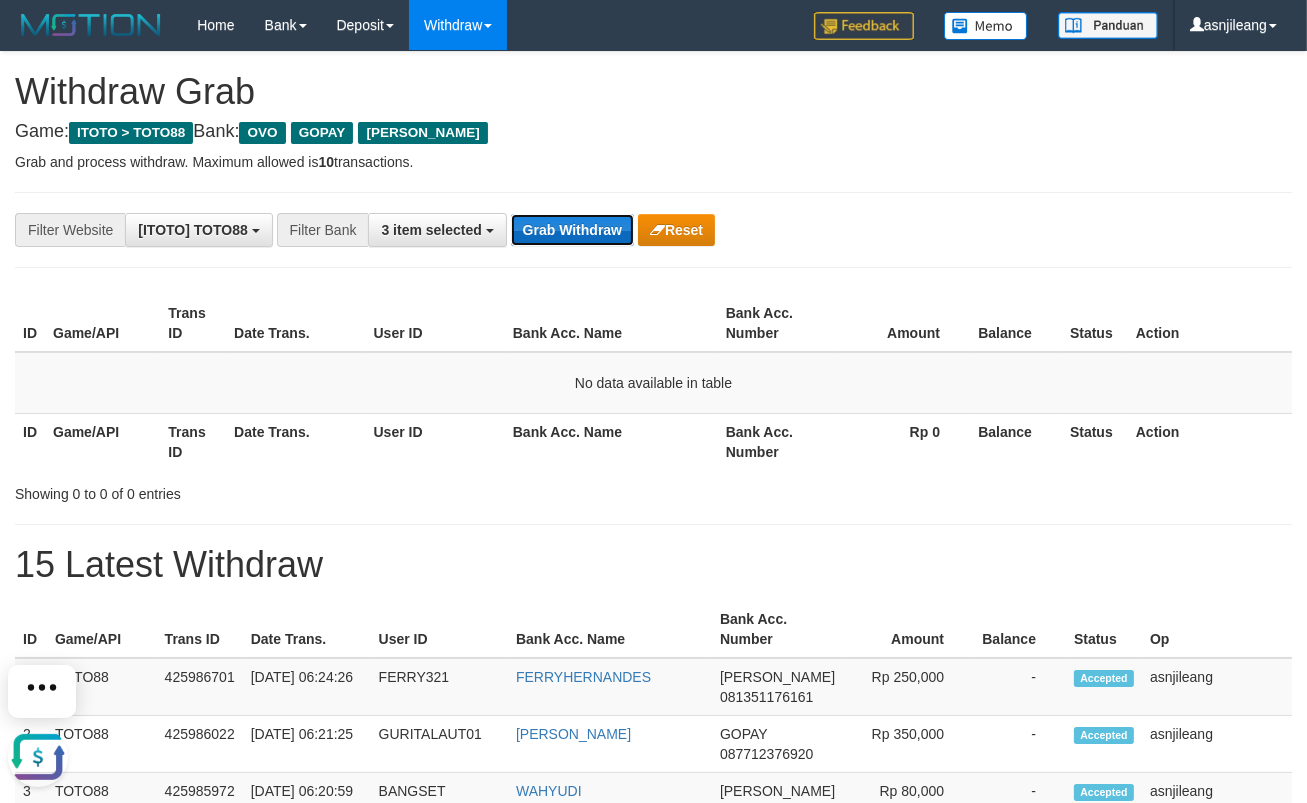 scroll, scrollTop: 0, scrollLeft: 0, axis: both 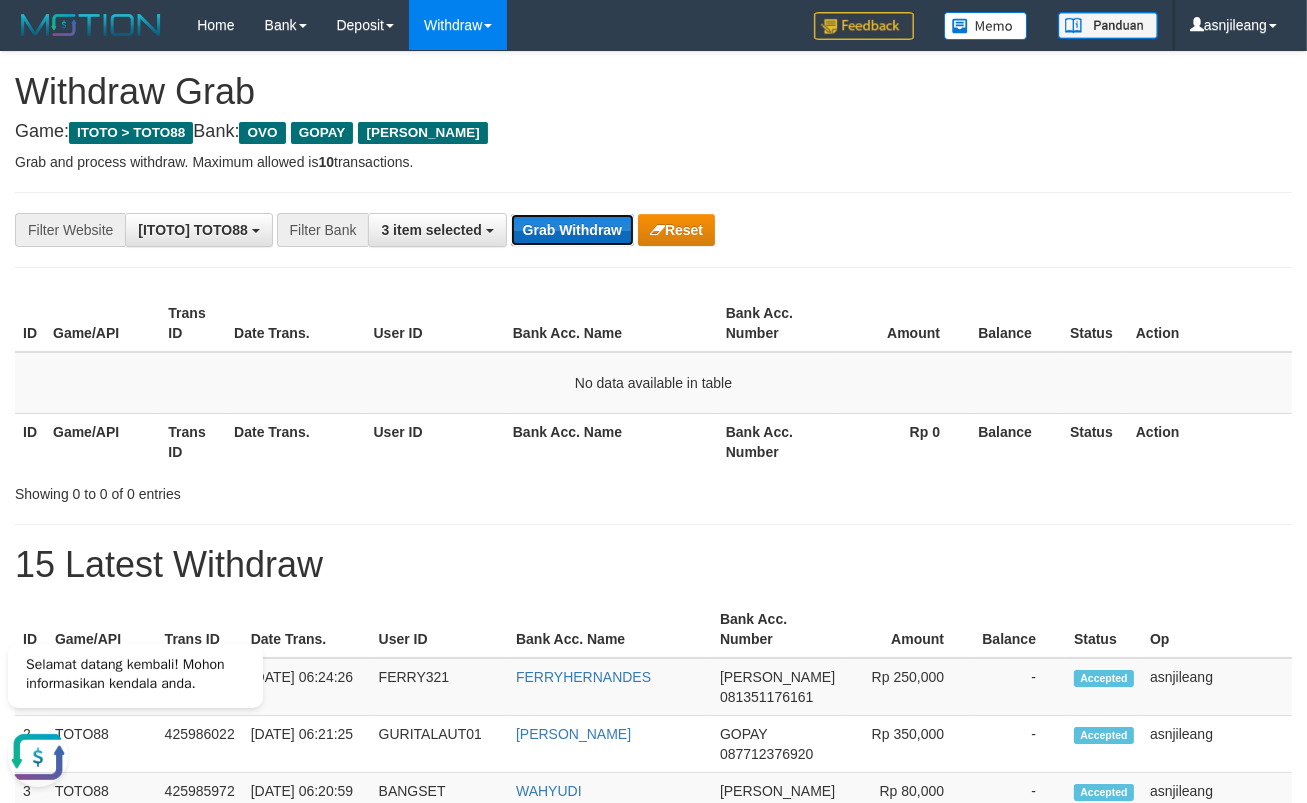 click on "Grab Withdraw" at bounding box center [572, 230] 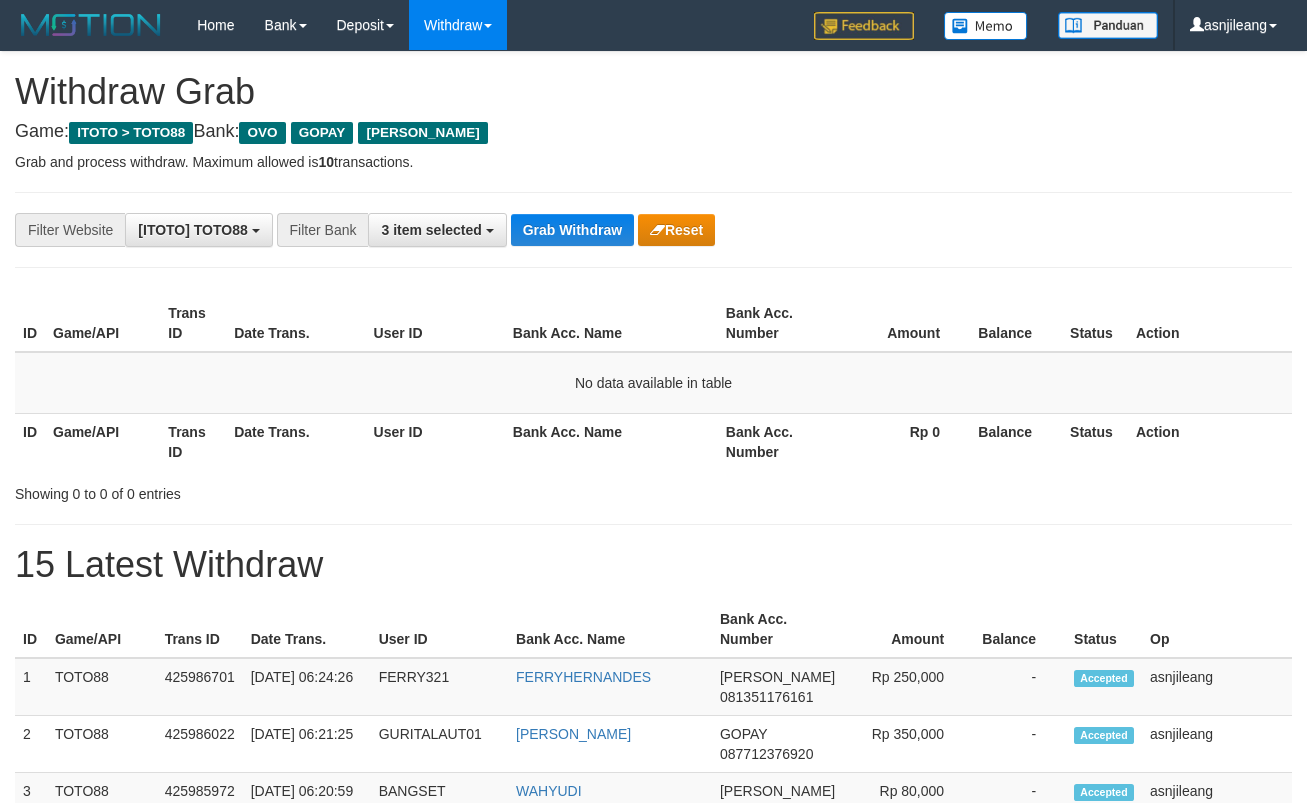 click on "**********" at bounding box center (544, 230) 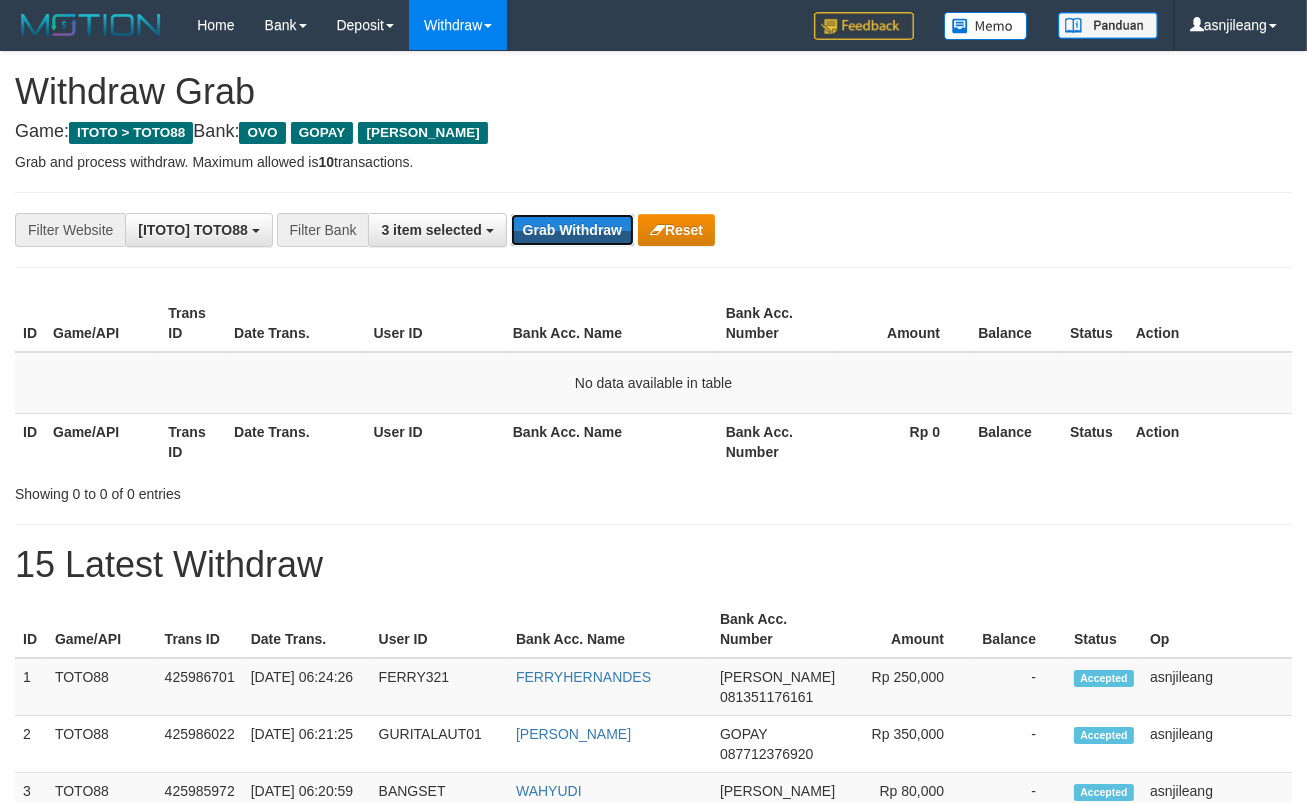 scroll, scrollTop: 17, scrollLeft: 0, axis: vertical 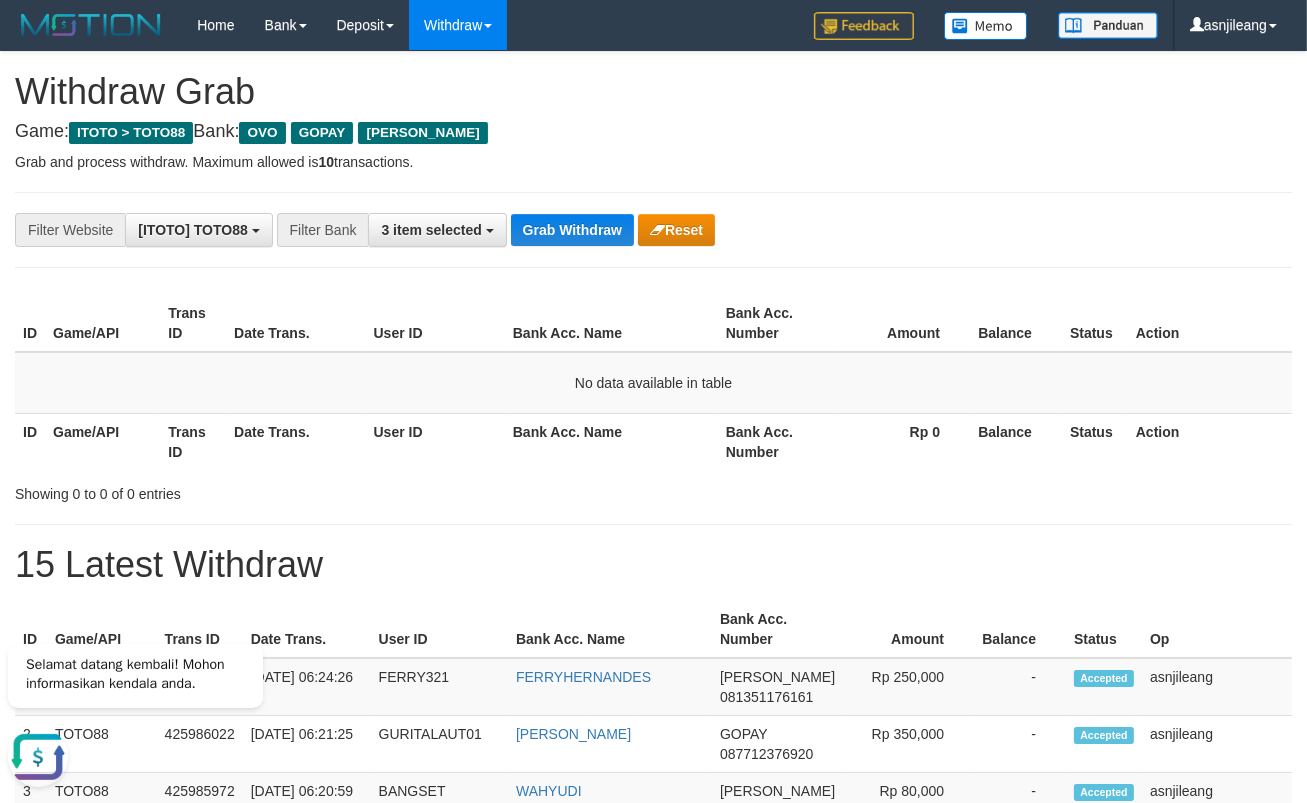 click on "**********" at bounding box center (653, 1113) 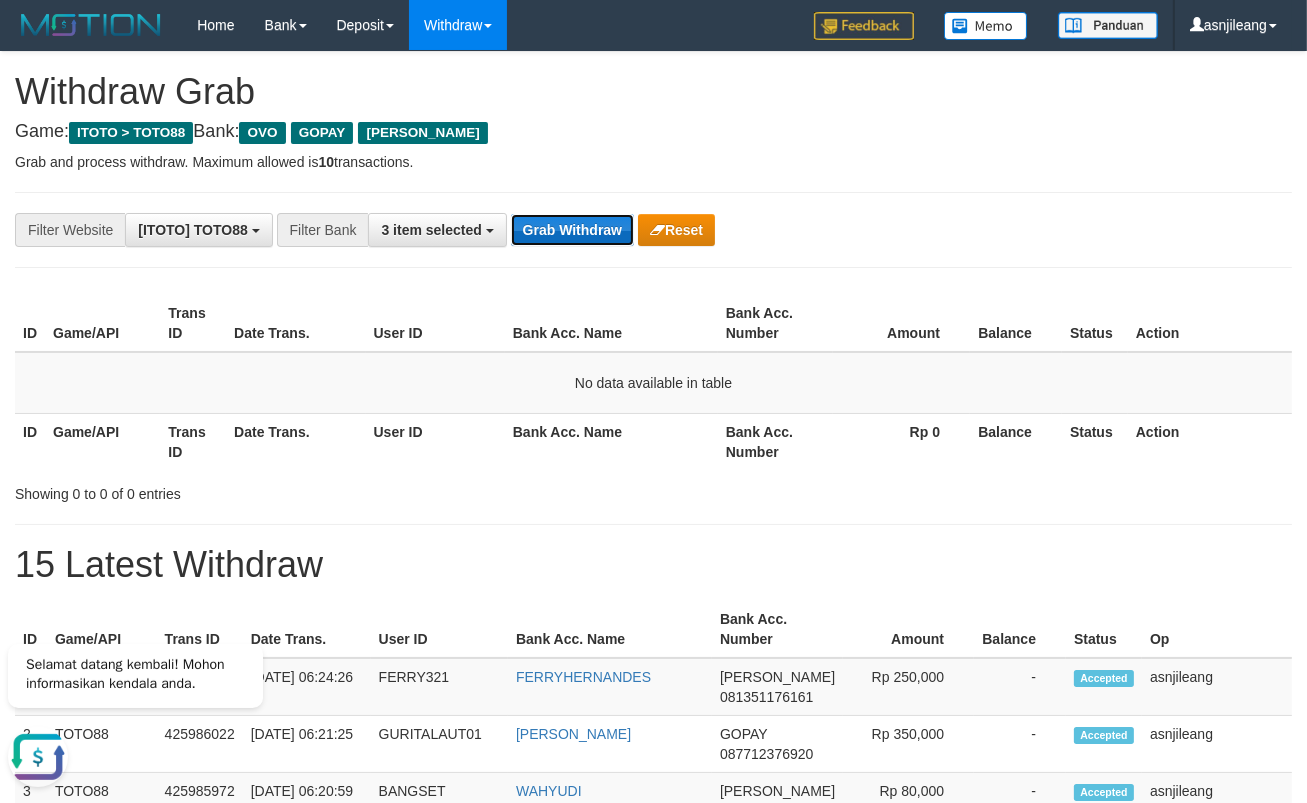 click on "Grab Withdraw" at bounding box center [572, 230] 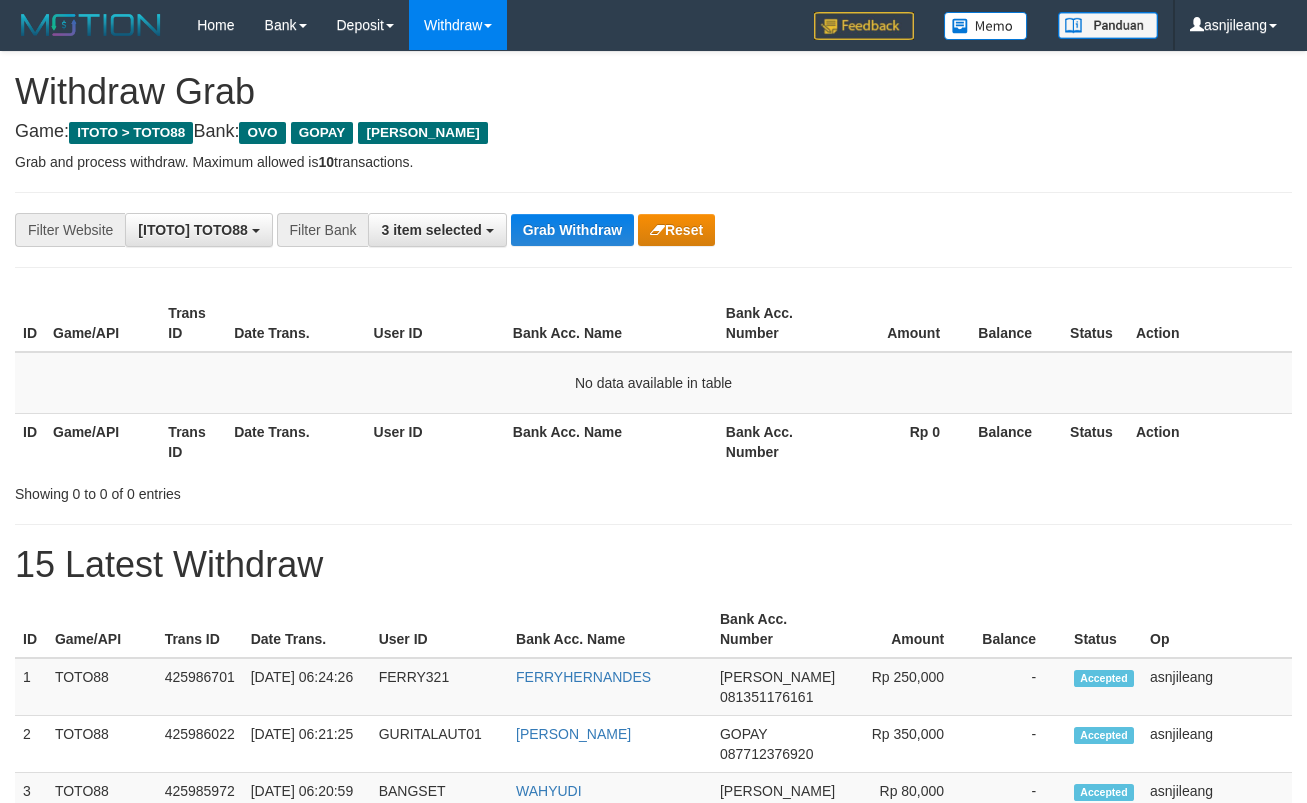 scroll, scrollTop: 0, scrollLeft: 0, axis: both 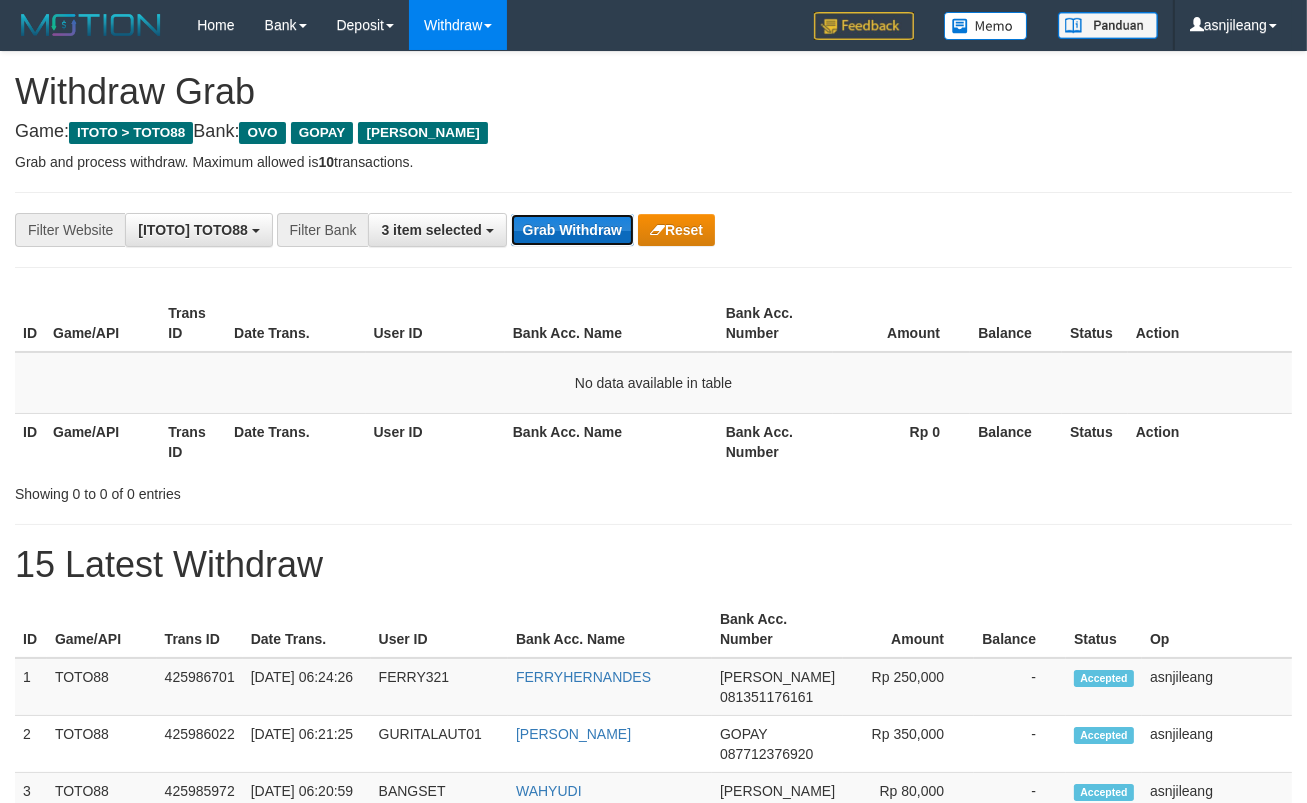 click on "Grab Withdraw" at bounding box center [572, 230] 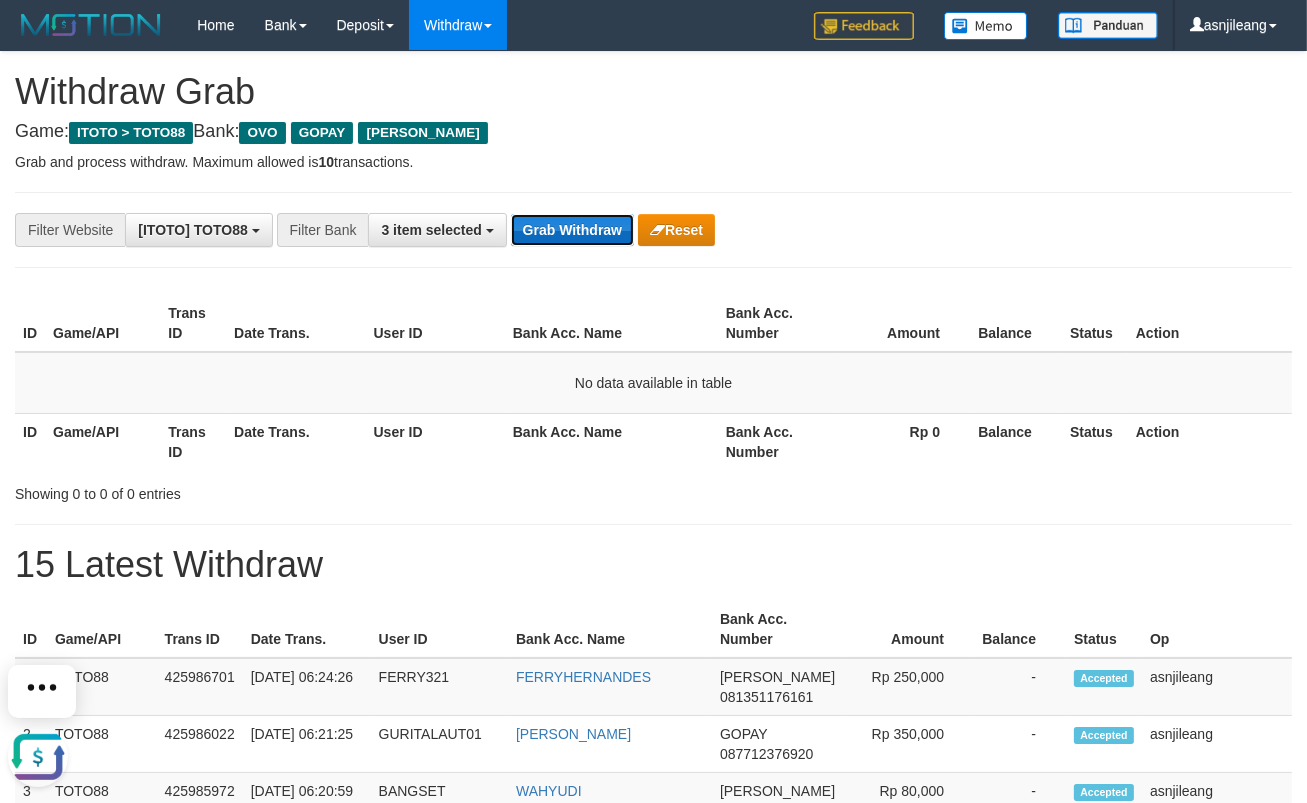 scroll, scrollTop: 0, scrollLeft: 0, axis: both 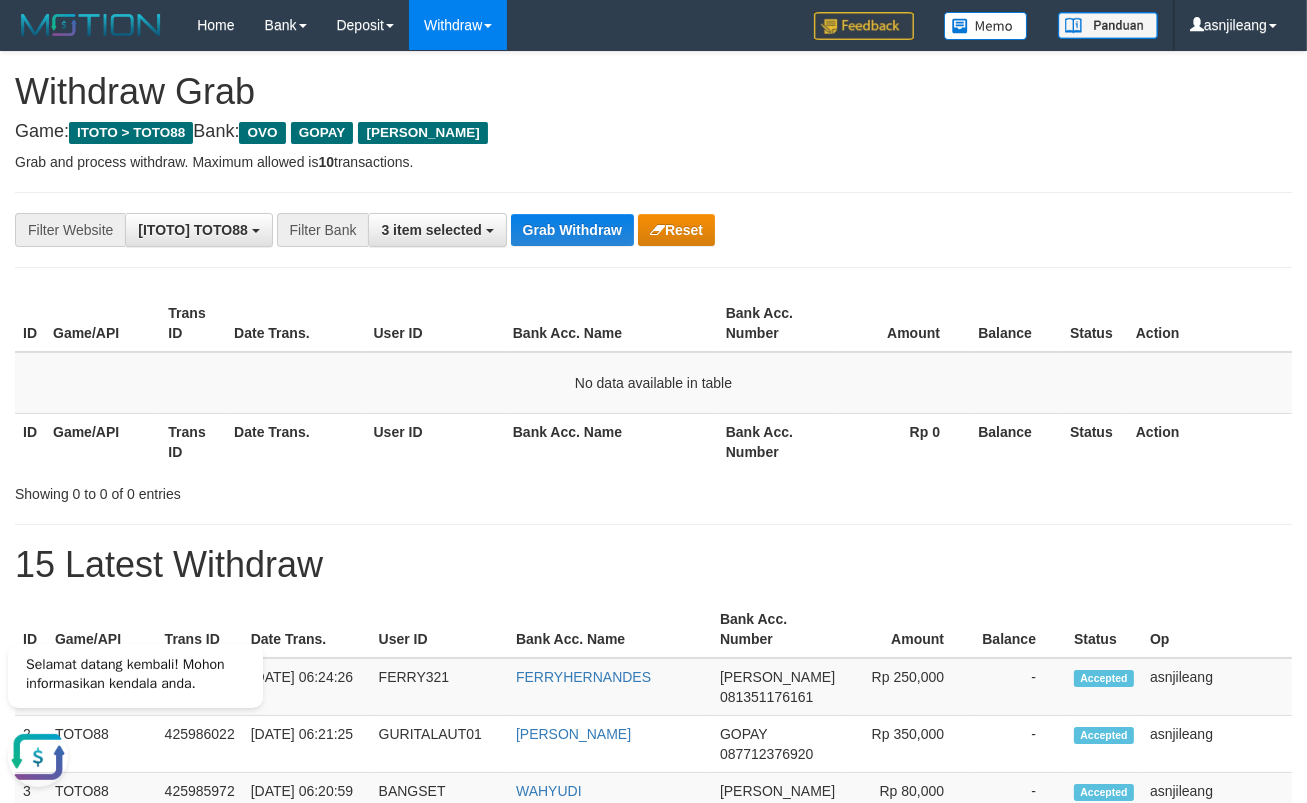 click on "**********" at bounding box center (653, 1113) 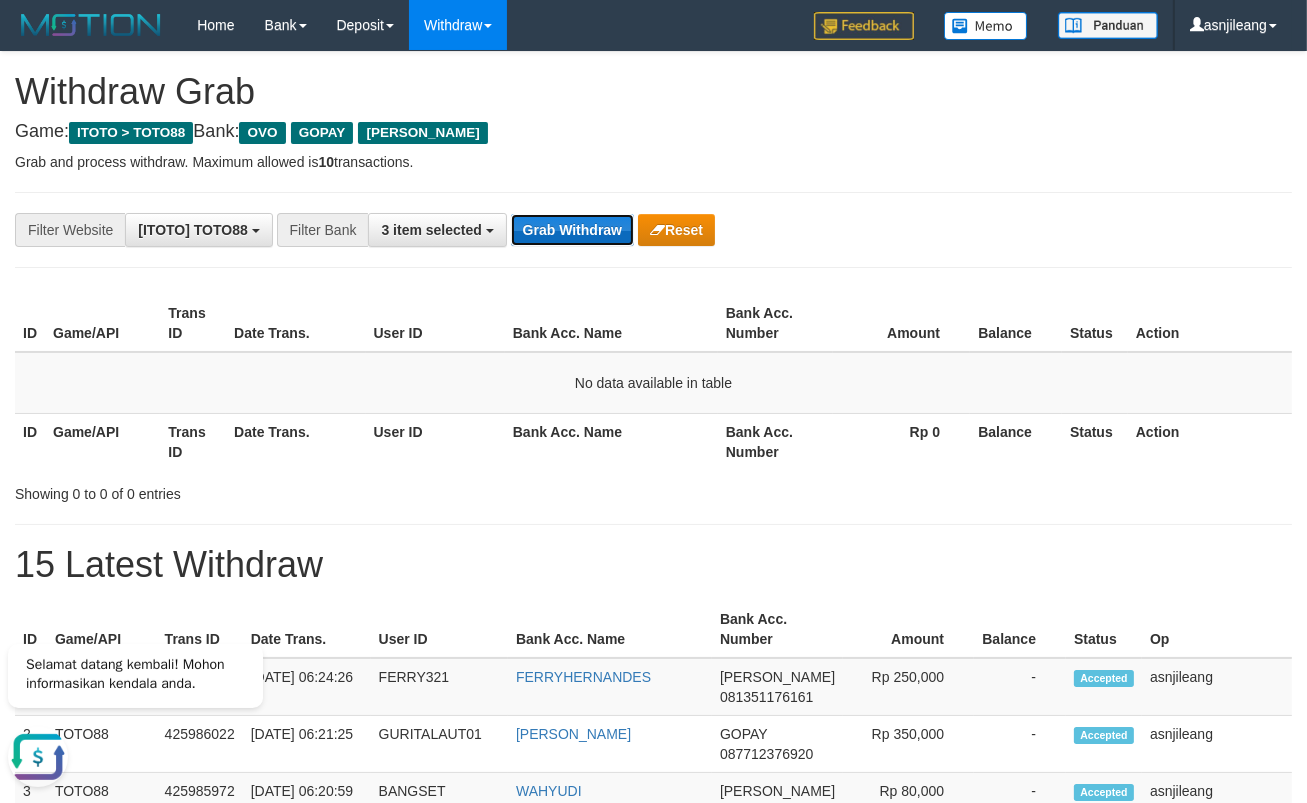 click on "Grab Withdraw" at bounding box center (572, 230) 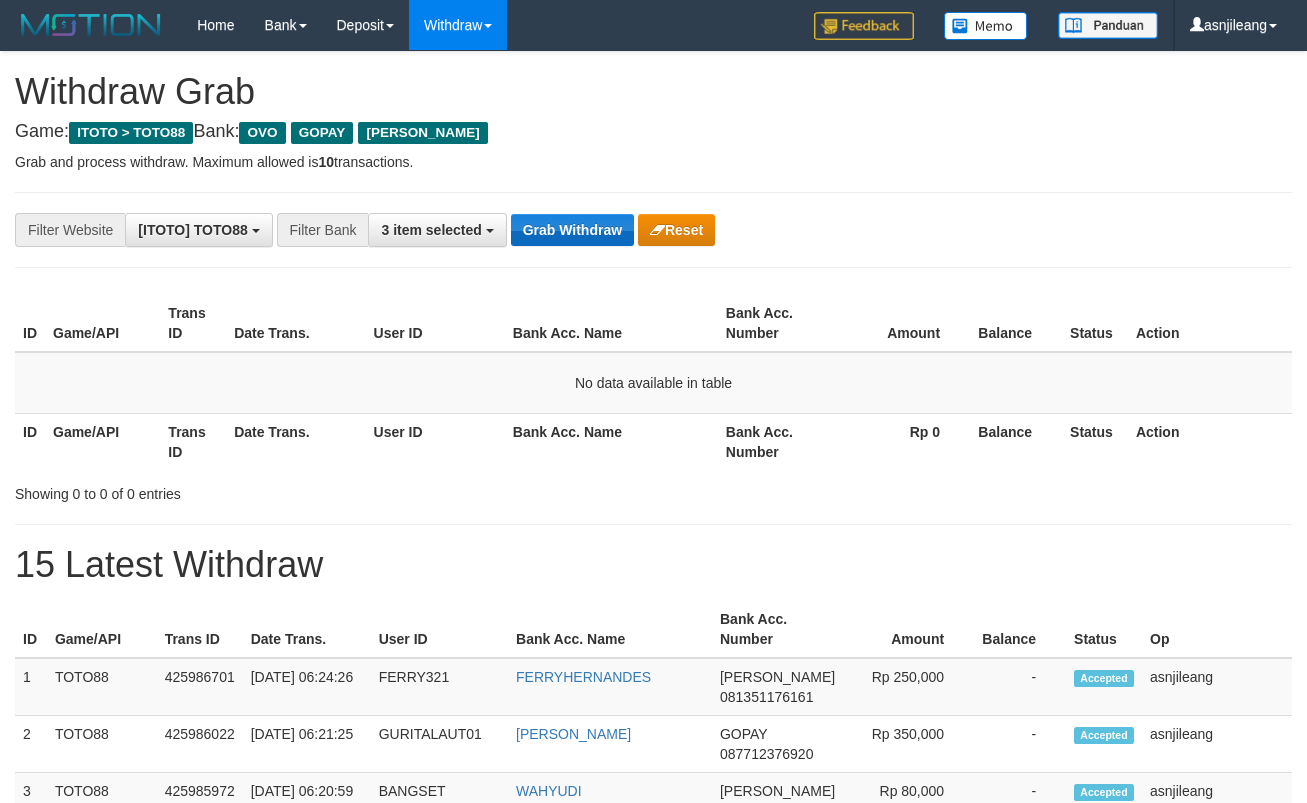scroll, scrollTop: 0, scrollLeft: 0, axis: both 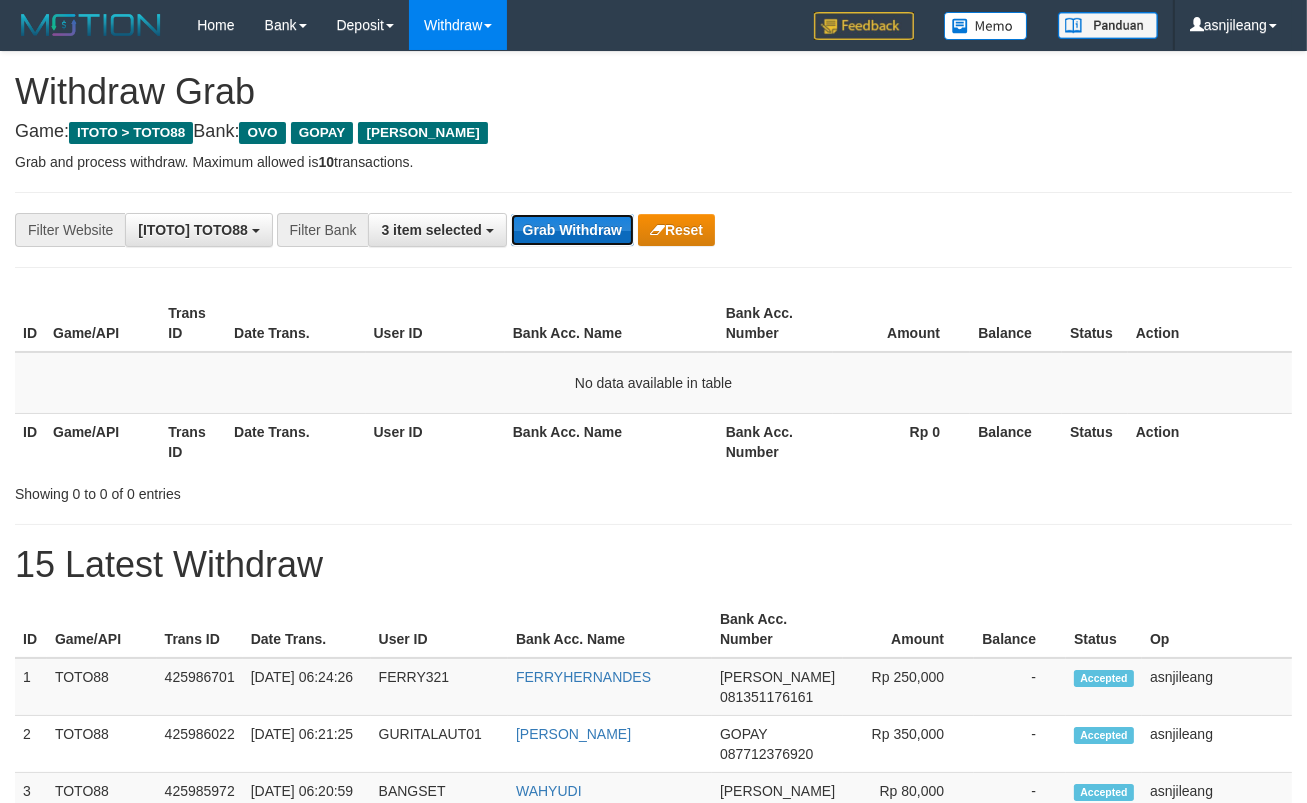 click on "Grab Withdraw" at bounding box center (572, 230) 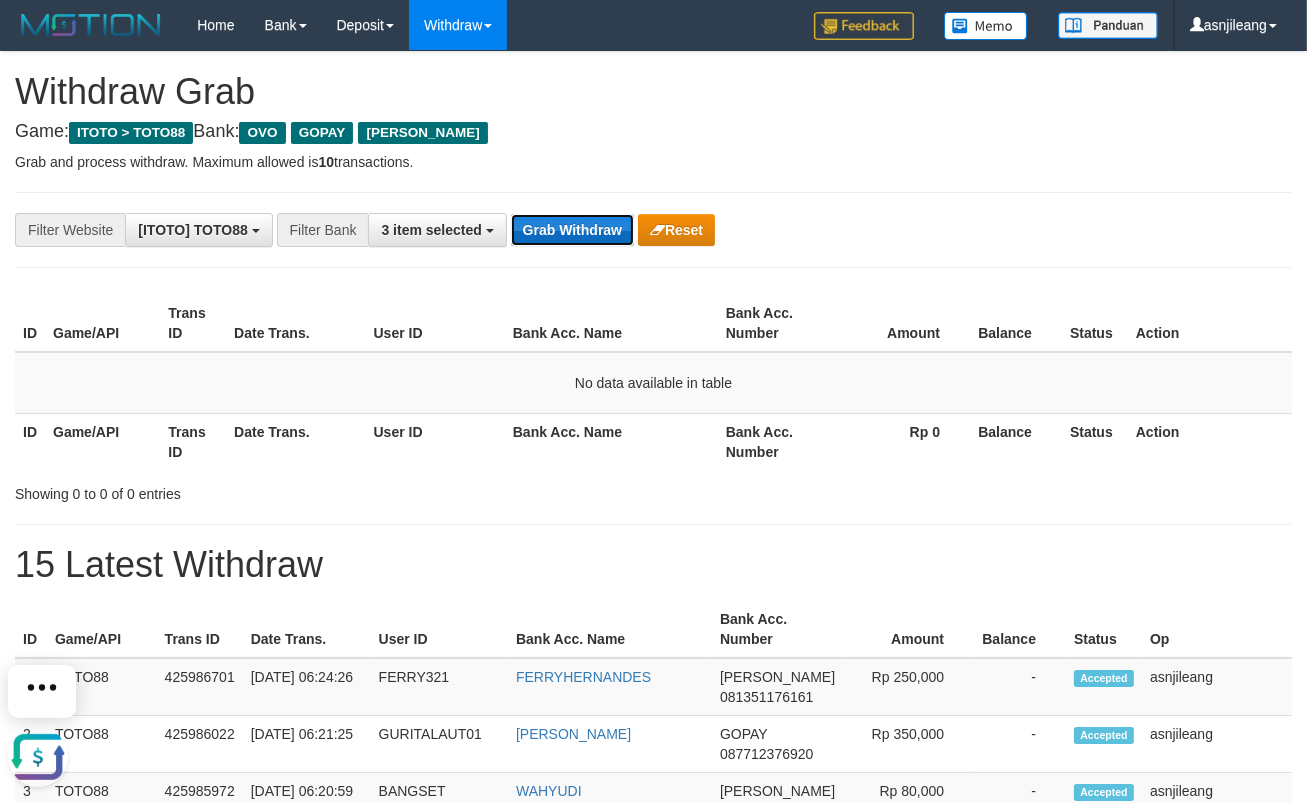scroll, scrollTop: 0, scrollLeft: 0, axis: both 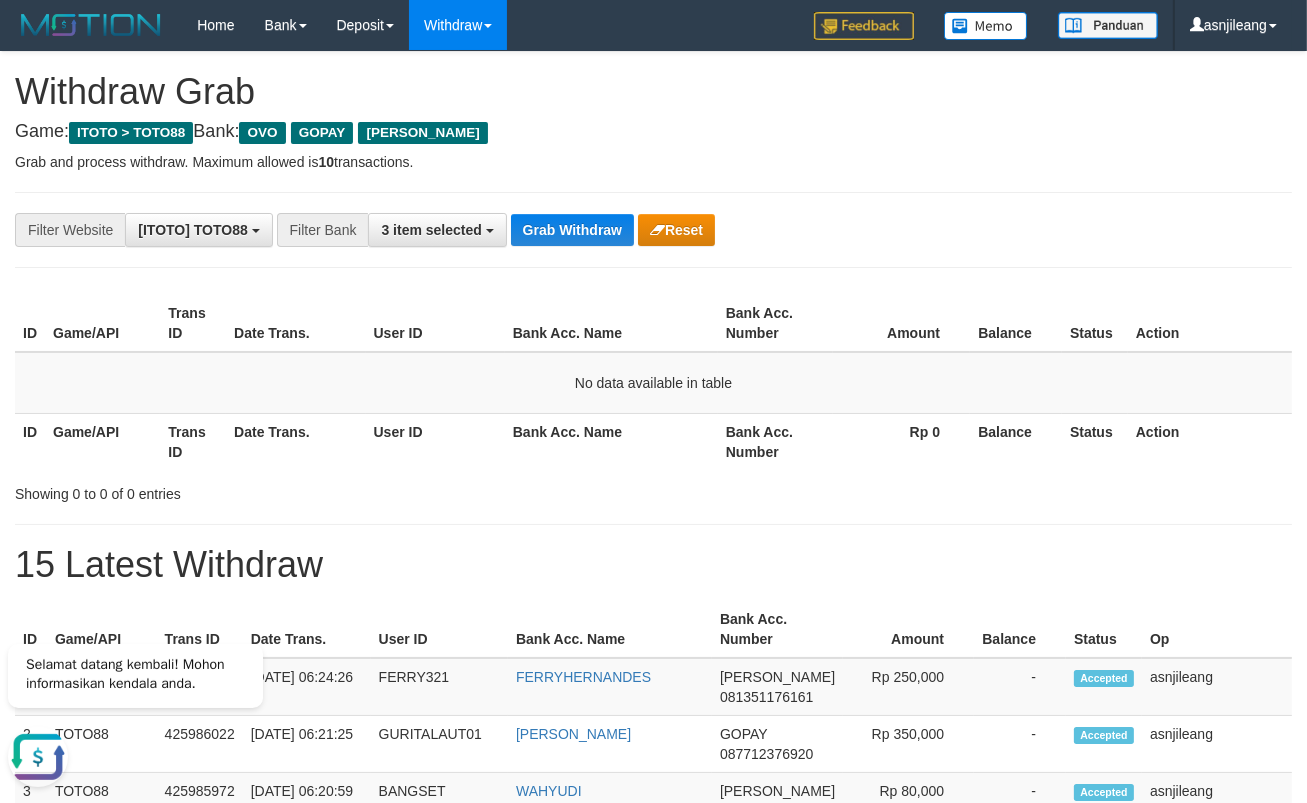 click on "**********" at bounding box center [653, 1113] 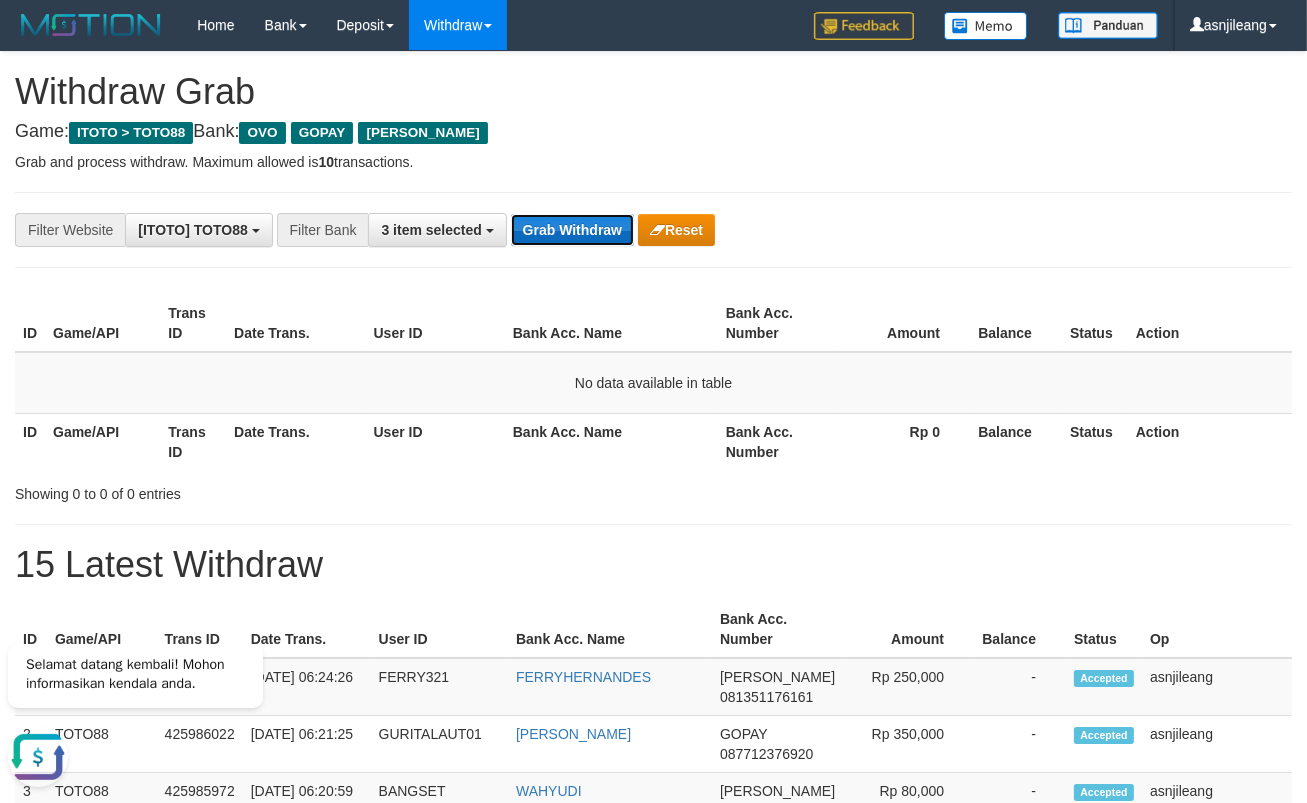 click on "Grab Withdraw" at bounding box center [572, 230] 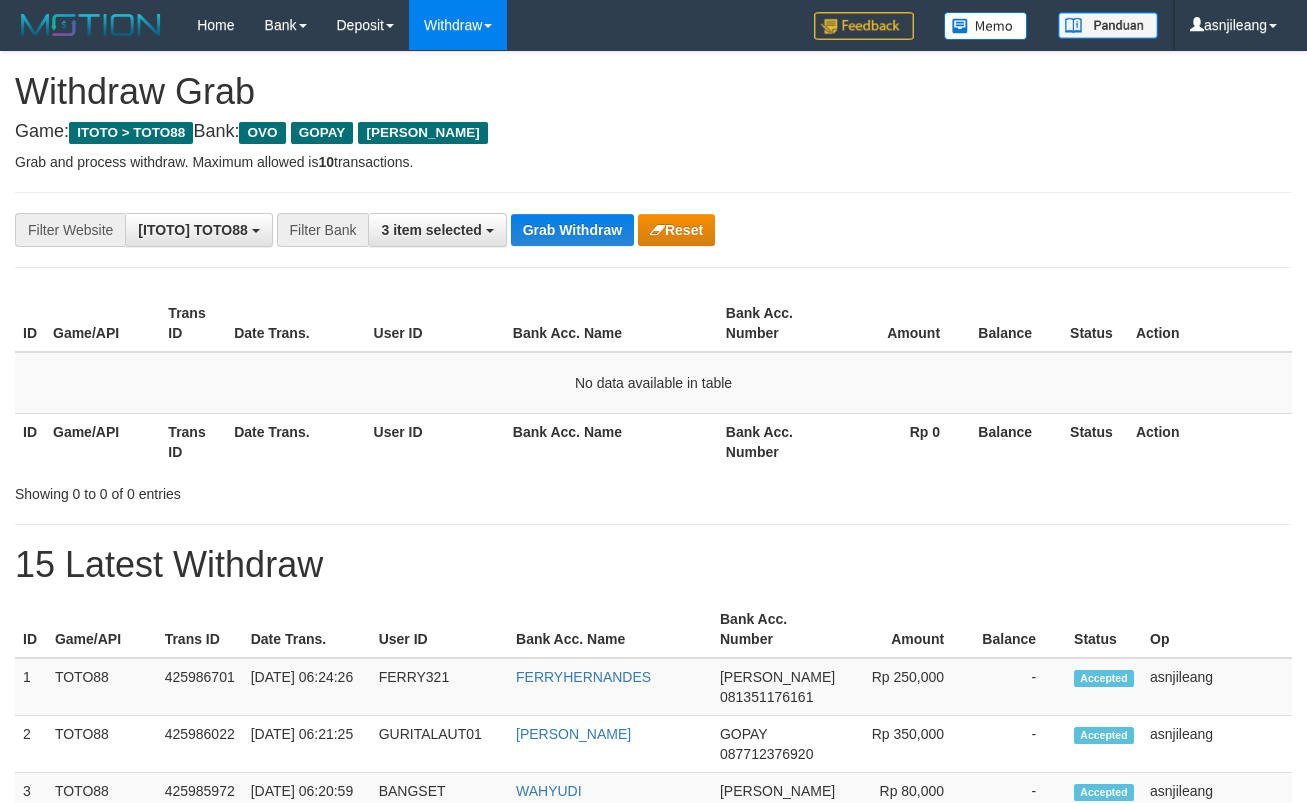 scroll, scrollTop: 0, scrollLeft: 0, axis: both 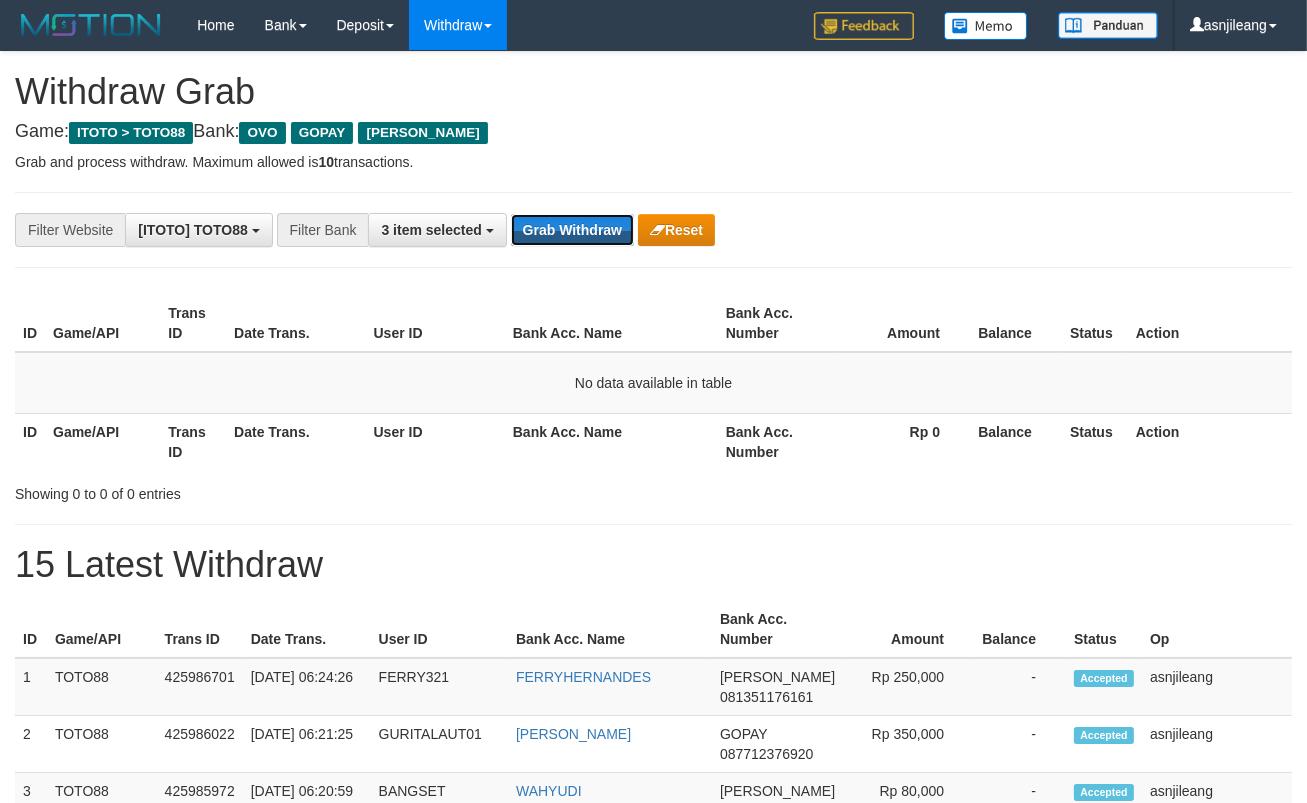 click on "Grab Withdraw" at bounding box center (572, 230) 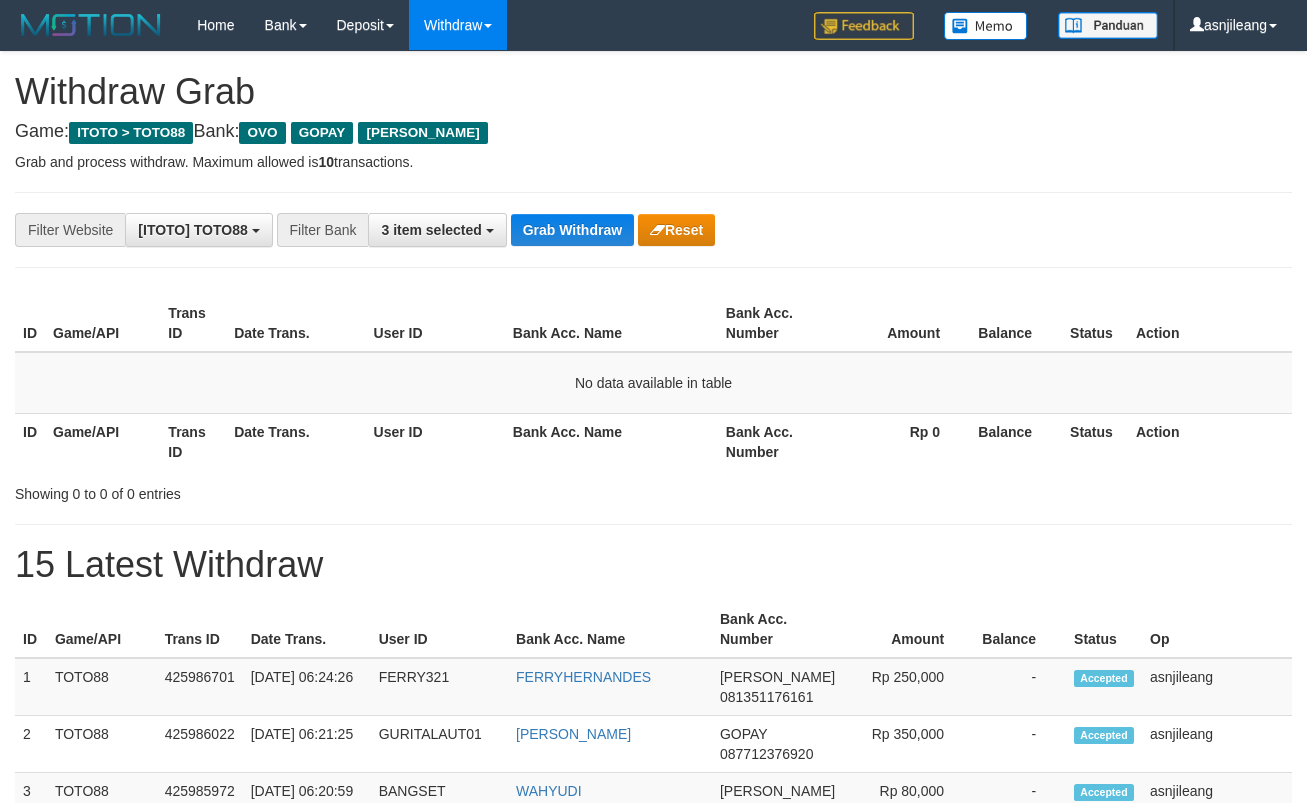scroll, scrollTop: 0, scrollLeft: 0, axis: both 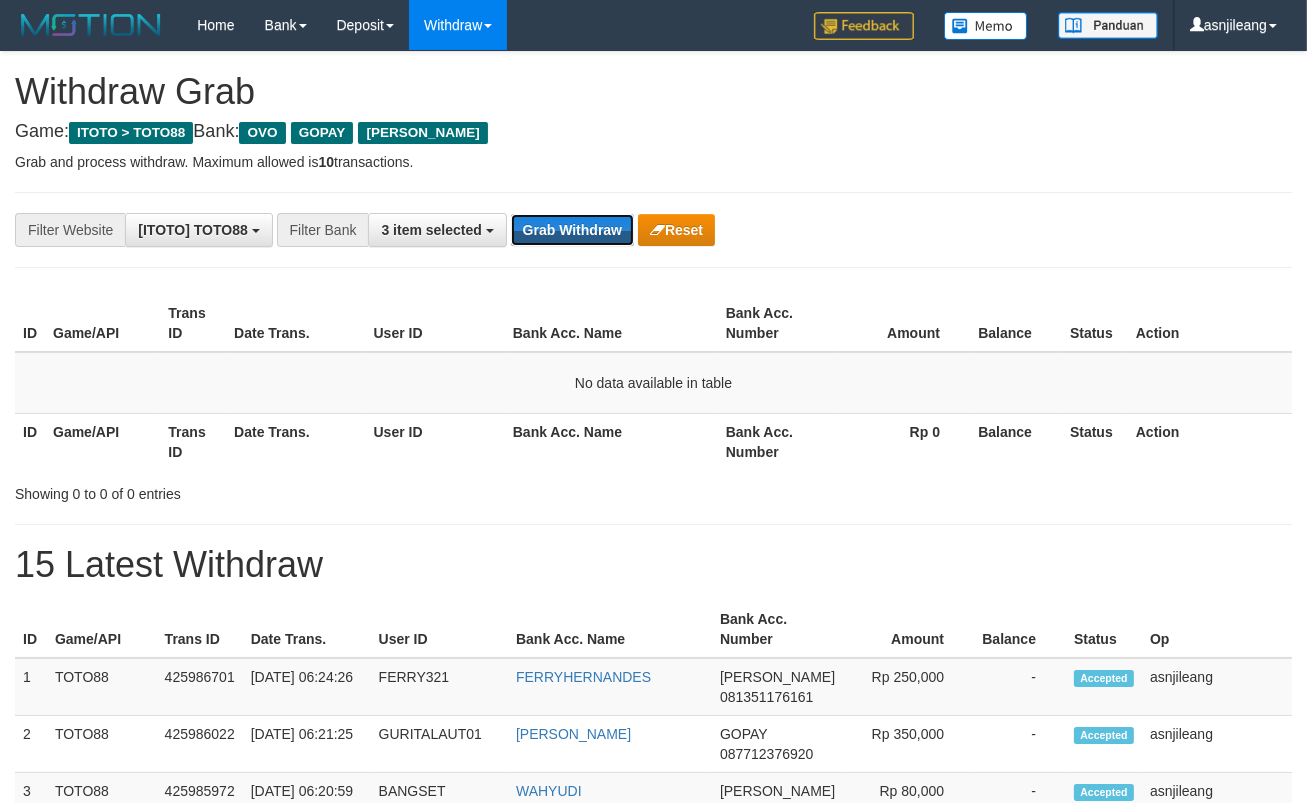 click on "Grab Withdraw" at bounding box center (572, 230) 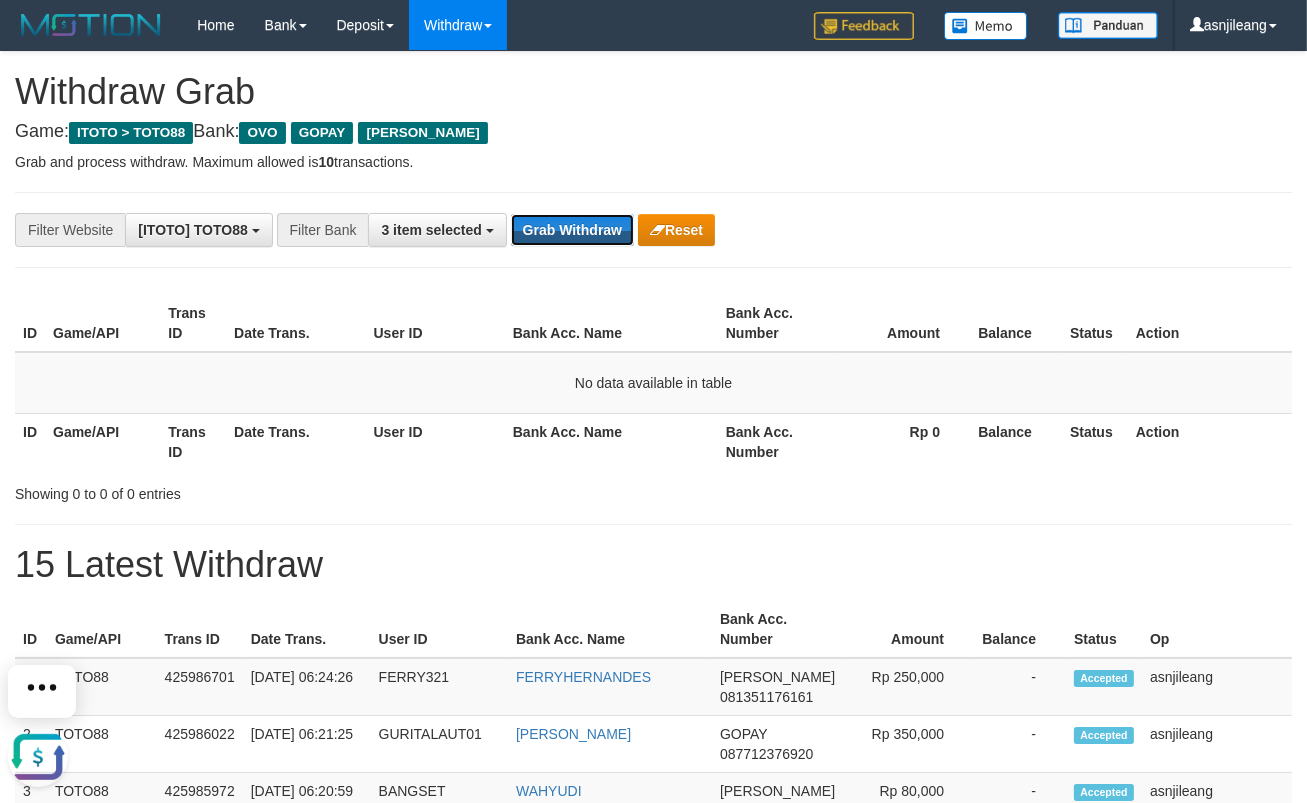 scroll, scrollTop: 0, scrollLeft: 0, axis: both 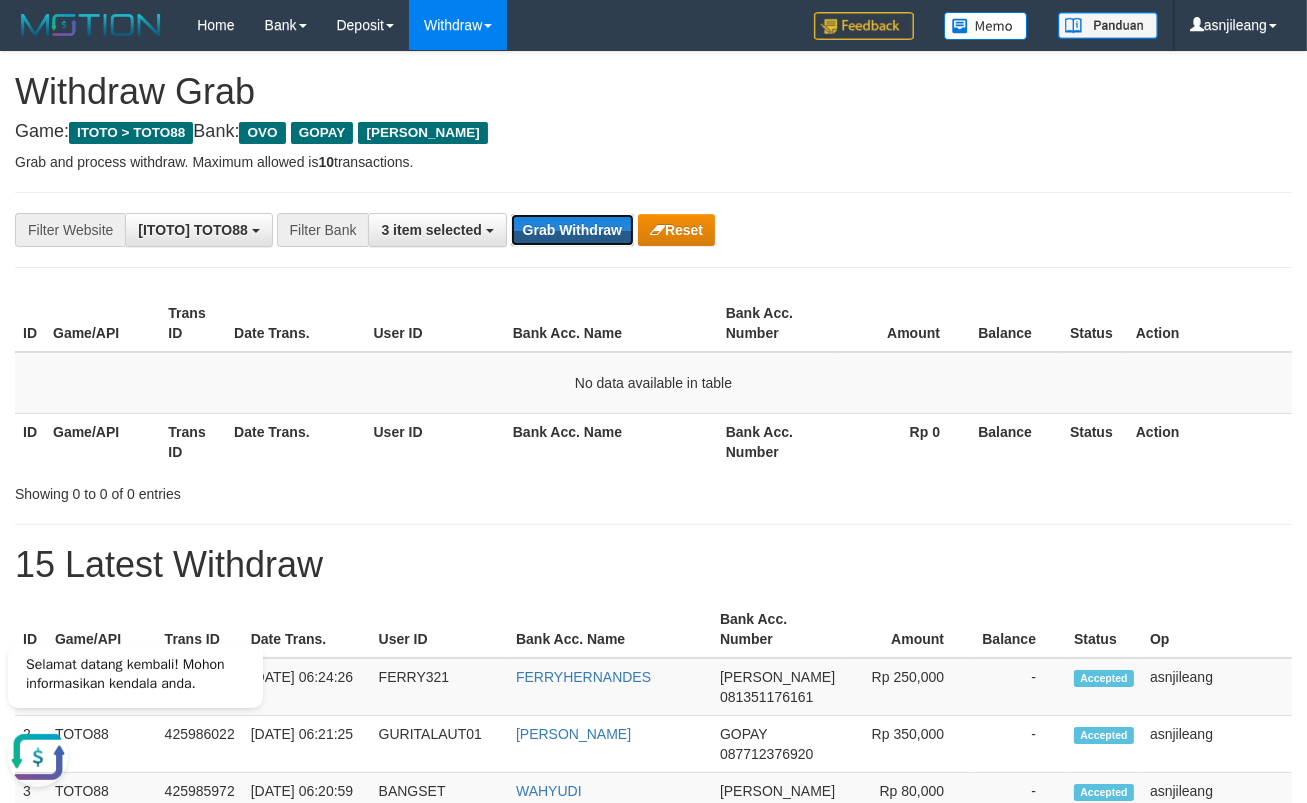 click on "Grab Withdraw" at bounding box center (572, 230) 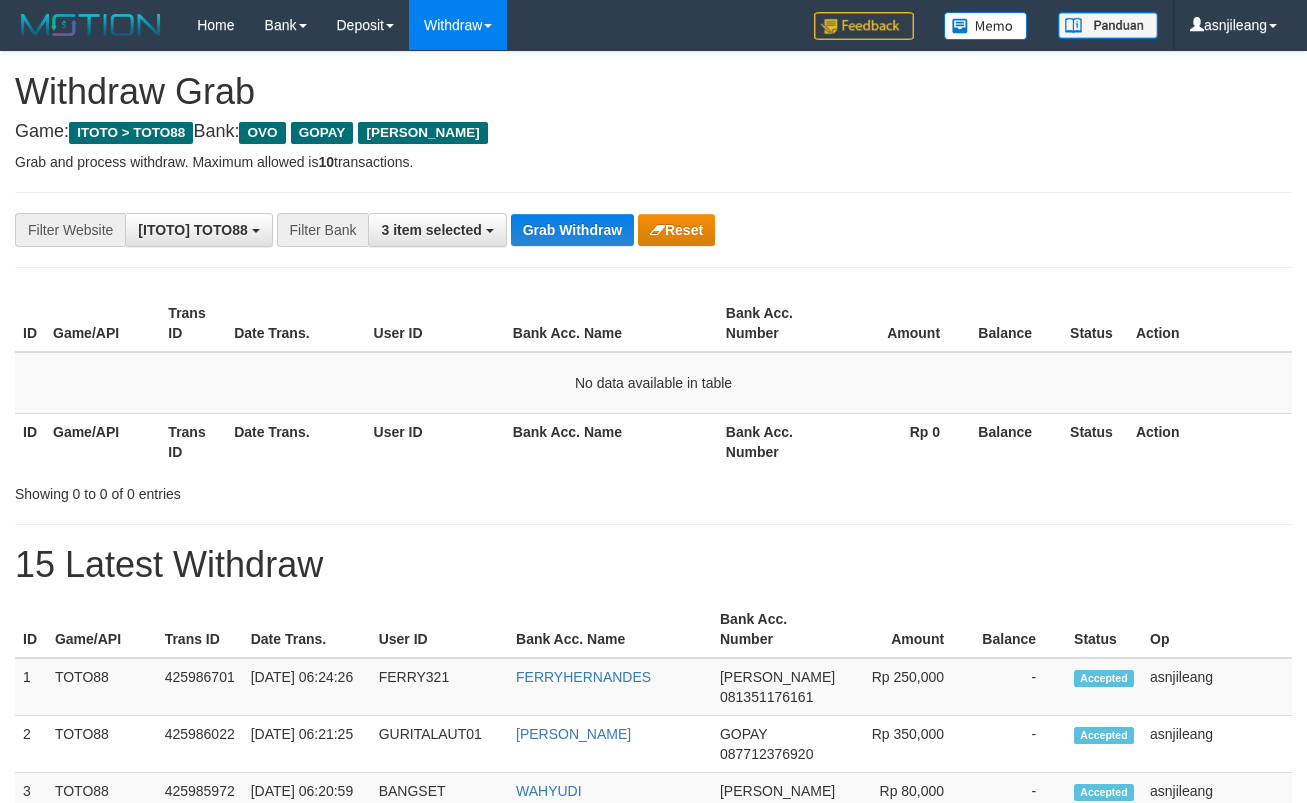 scroll, scrollTop: 0, scrollLeft: 0, axis: both 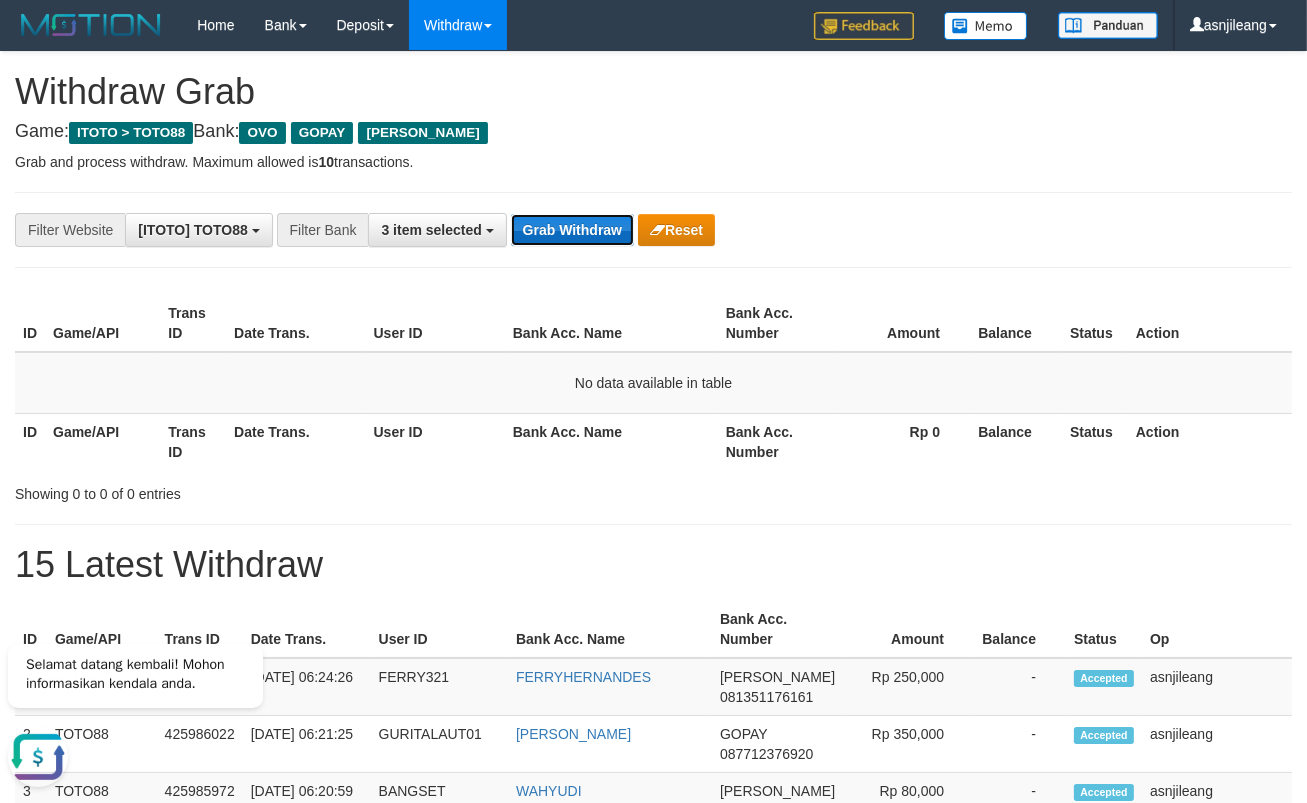 click on "Grab Withdraw" at bounding box center (572, 230) 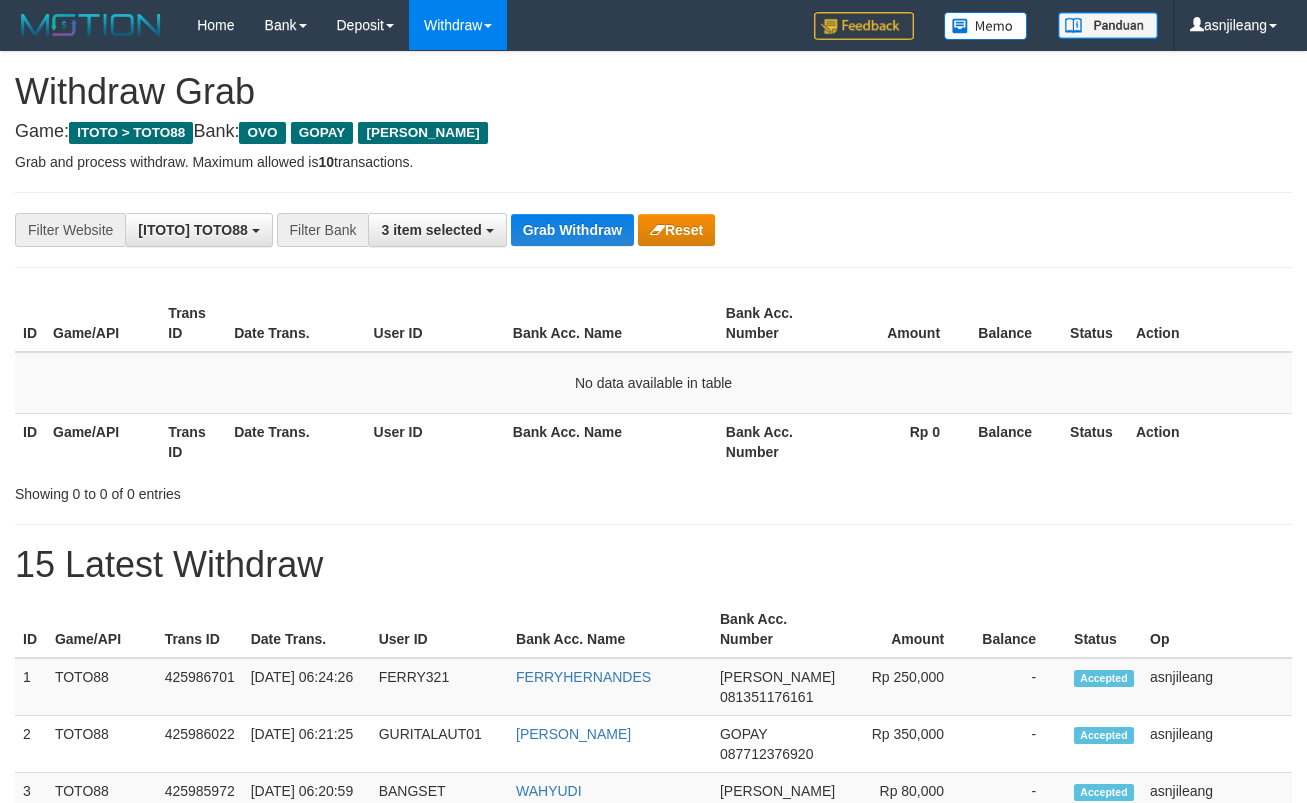 scroll, scrollTop: 0, scrollLeft: 0, axis: both 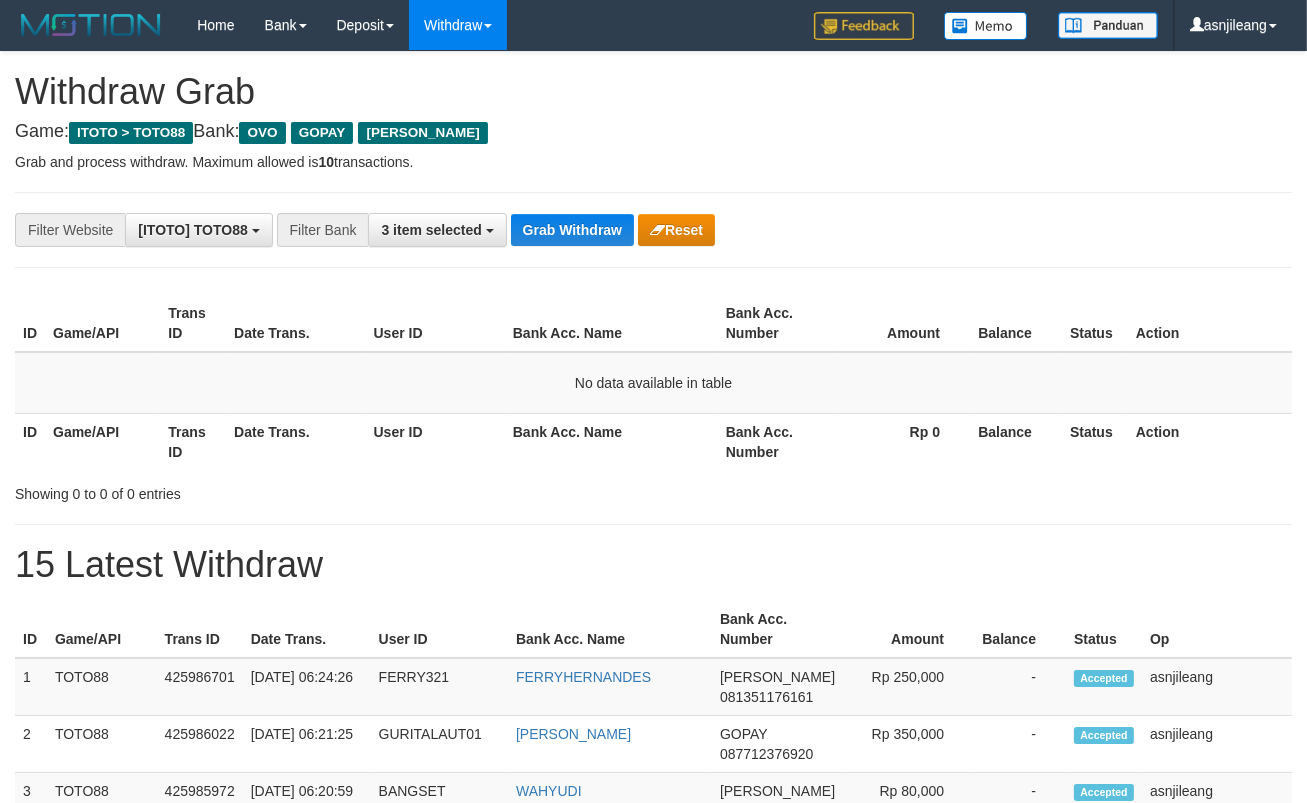 click on "Grab Withdraw" at bounding box center [572, 230] 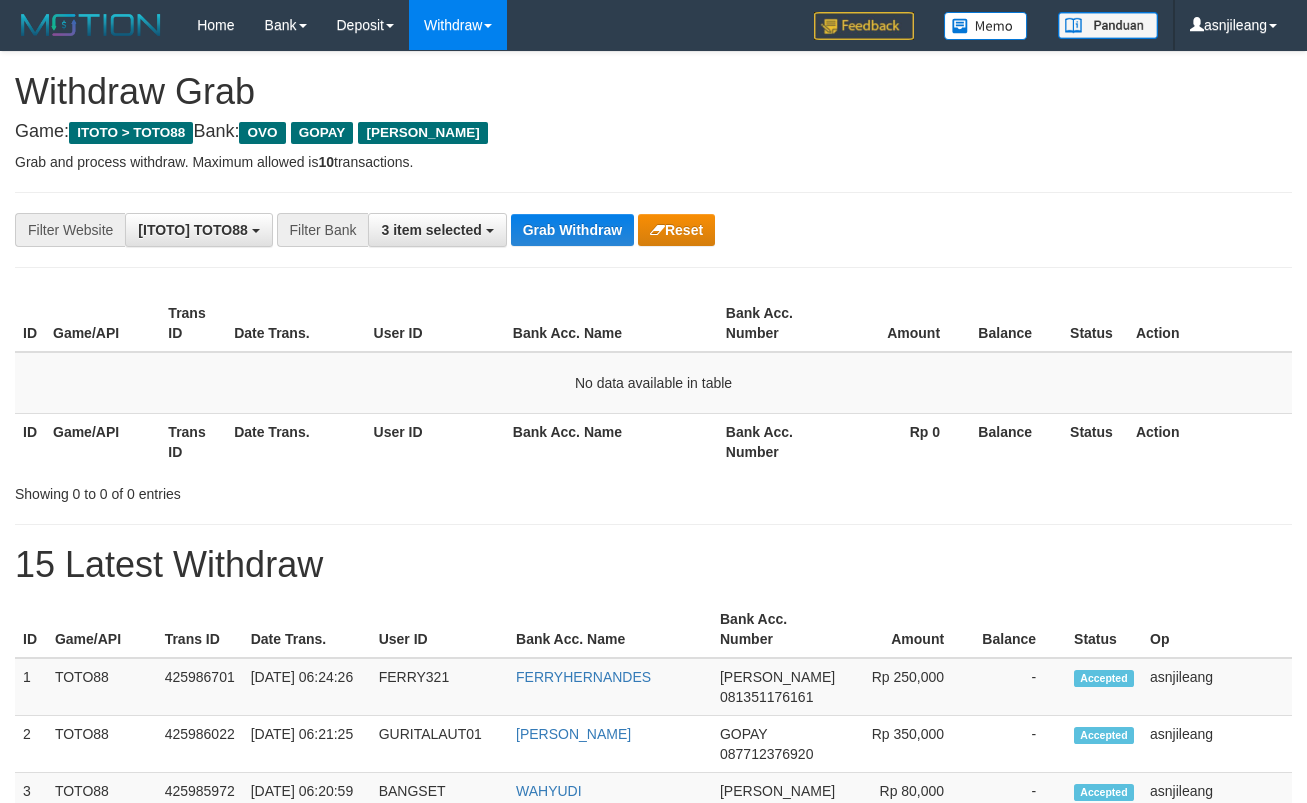 scroll, scrollTop: 0, scrollLeft: 0, axis: both 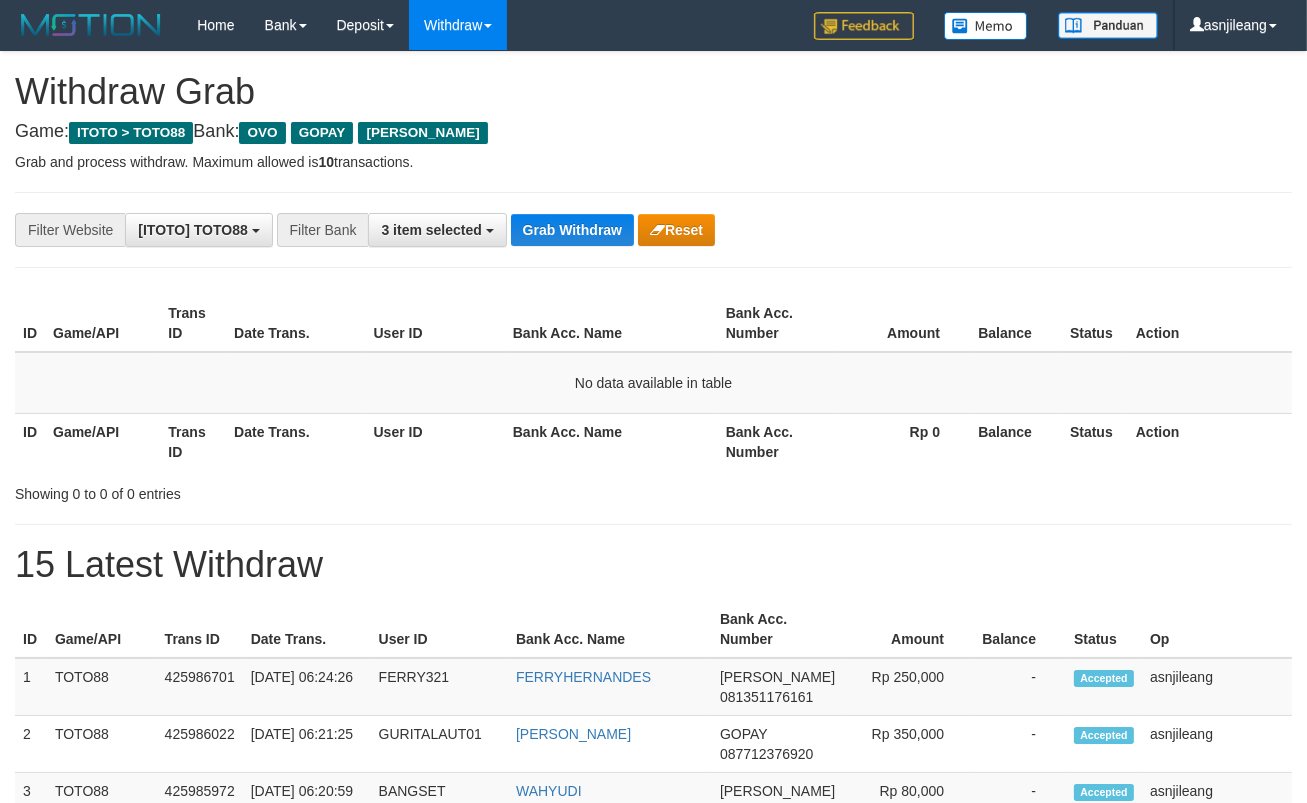 click on "Grab Withdraw" at bounding box center [572, 230] 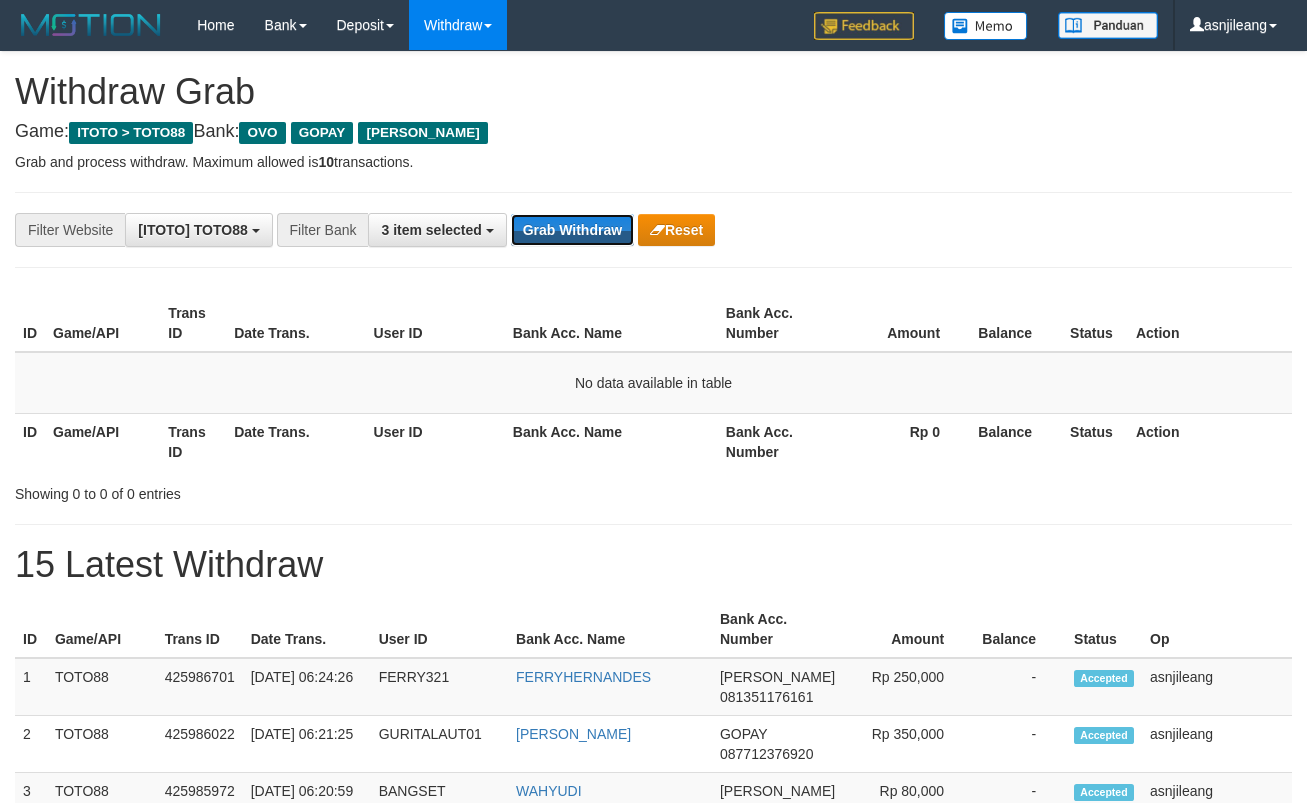 scroll, scrollTop: 0, scrollLeft: 0, axis: both 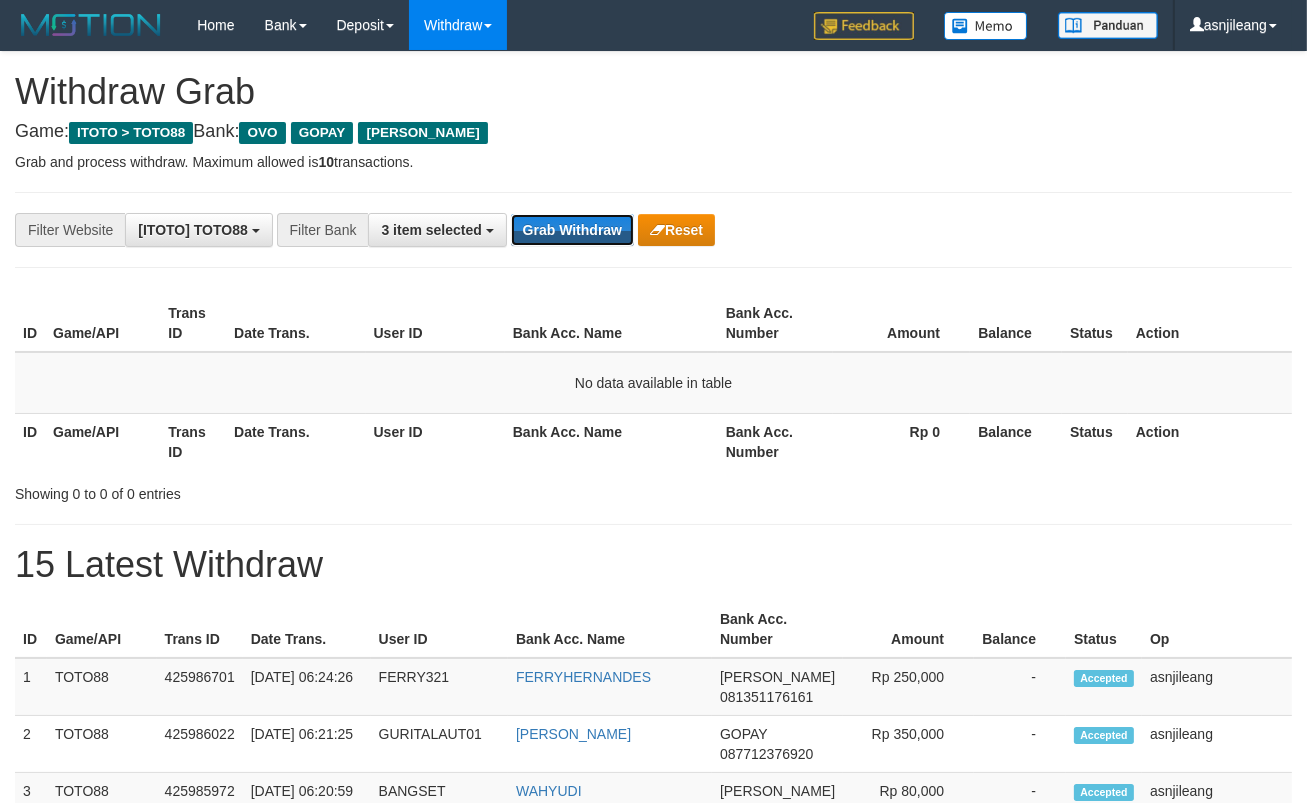 click on "Grab Withdraw" at bounding box center [572, 230] 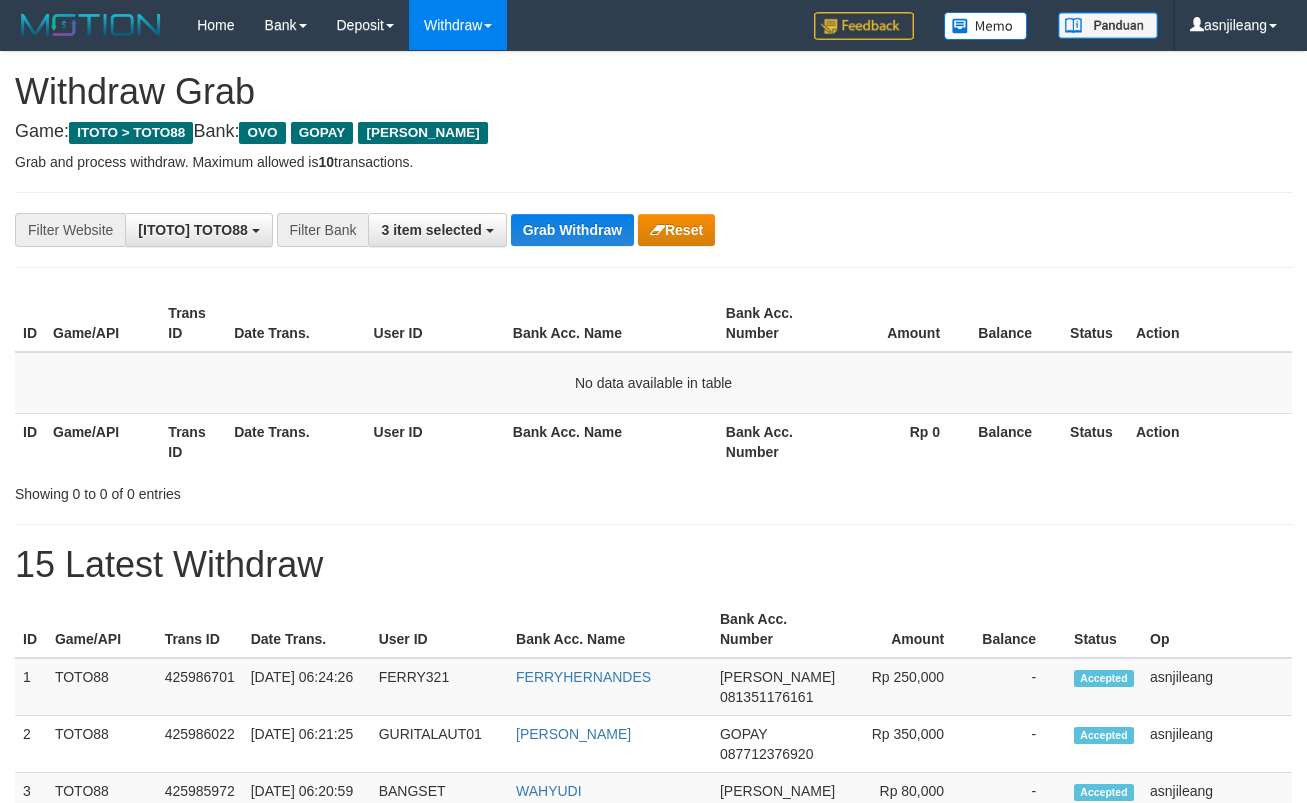 scroll, scrollTop: 0, scrollLeft: 0, axis: both 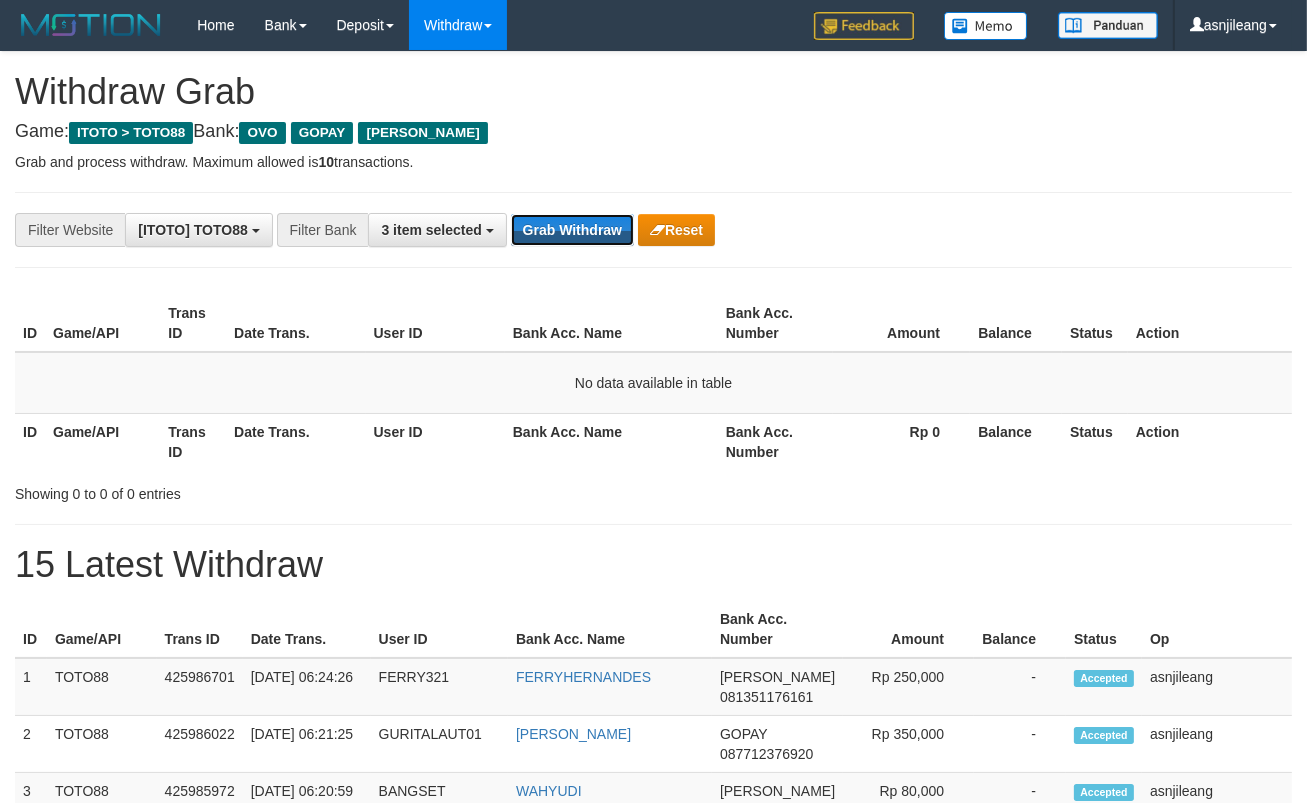 click on "Grab Withdraw" at bounding box center [572, 230] 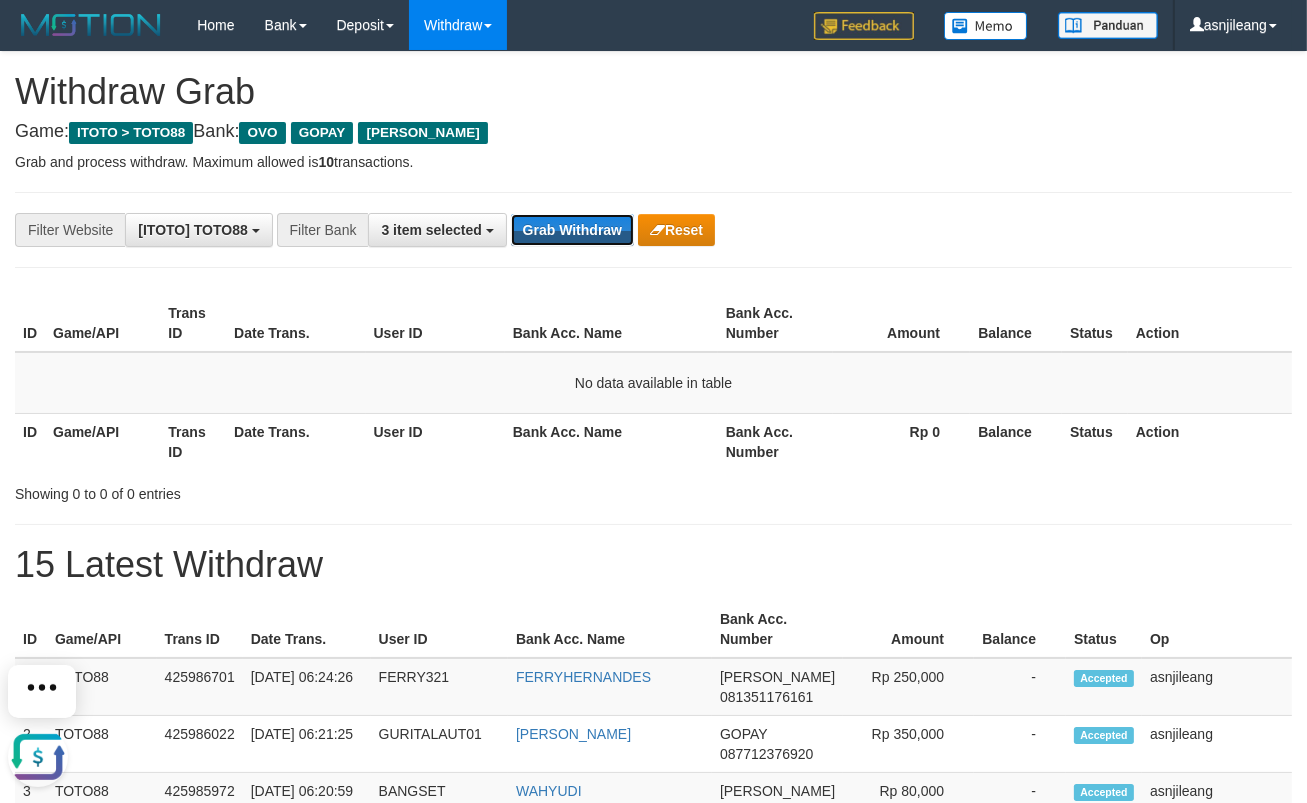 scroll, scrollTop: 0, scrollLeft: 0, axis: both 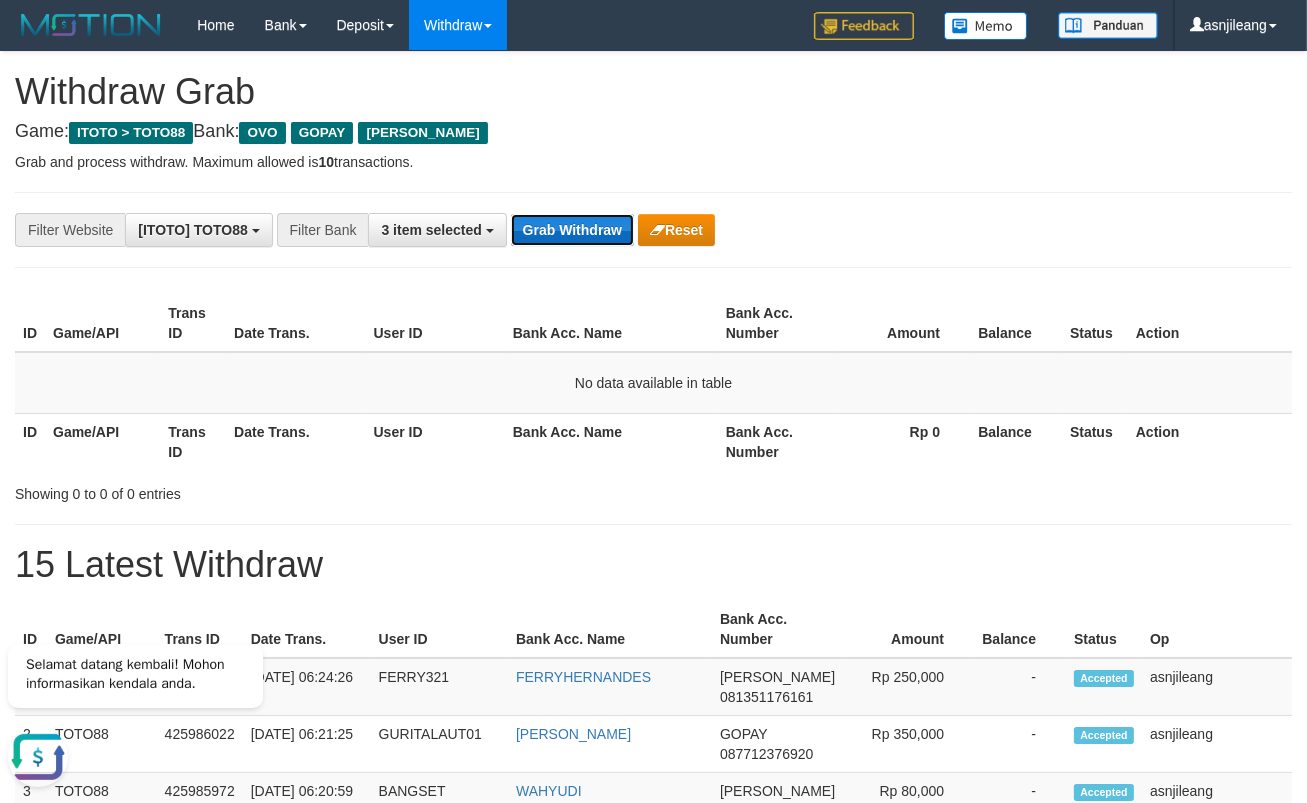 click on "Grab Withdraw" at bounding box center [572, 230] 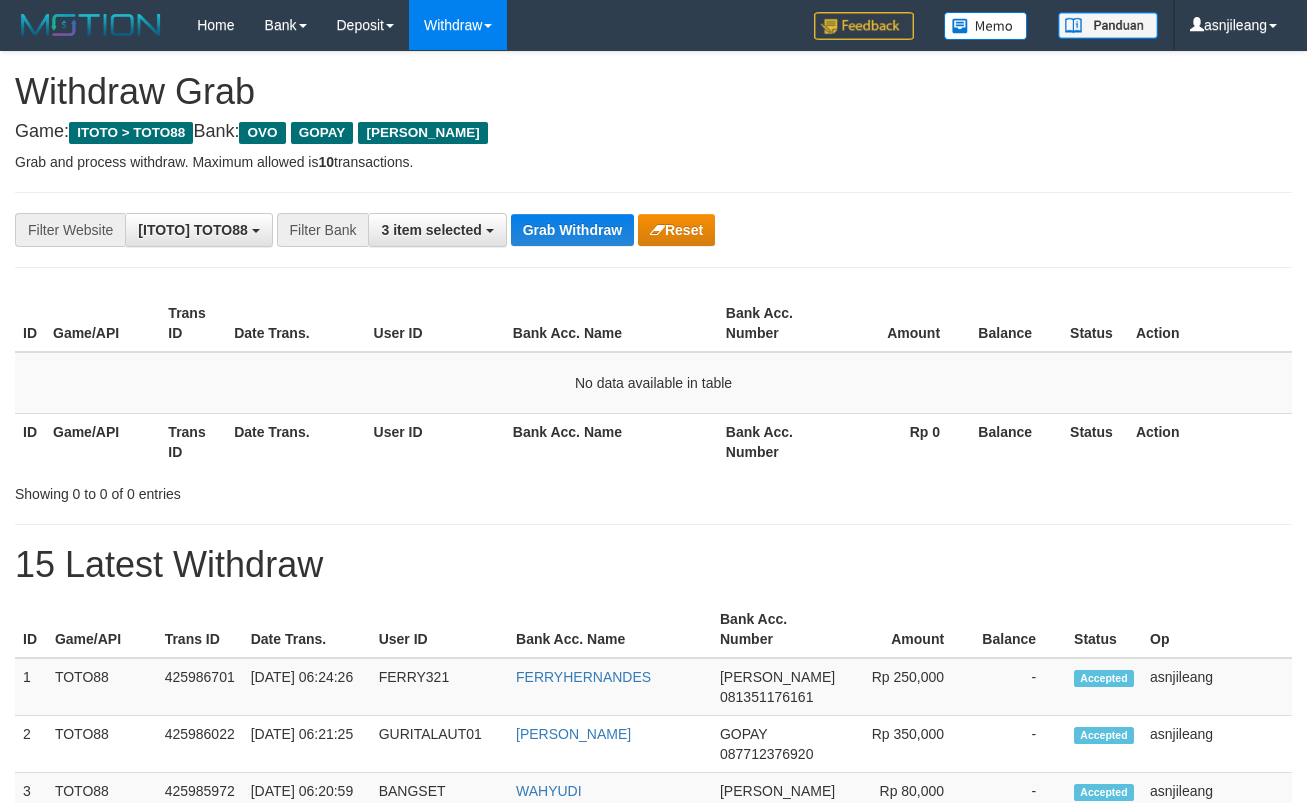 scroll, scrollTop: 0, scrollLeft: 0, axis: both 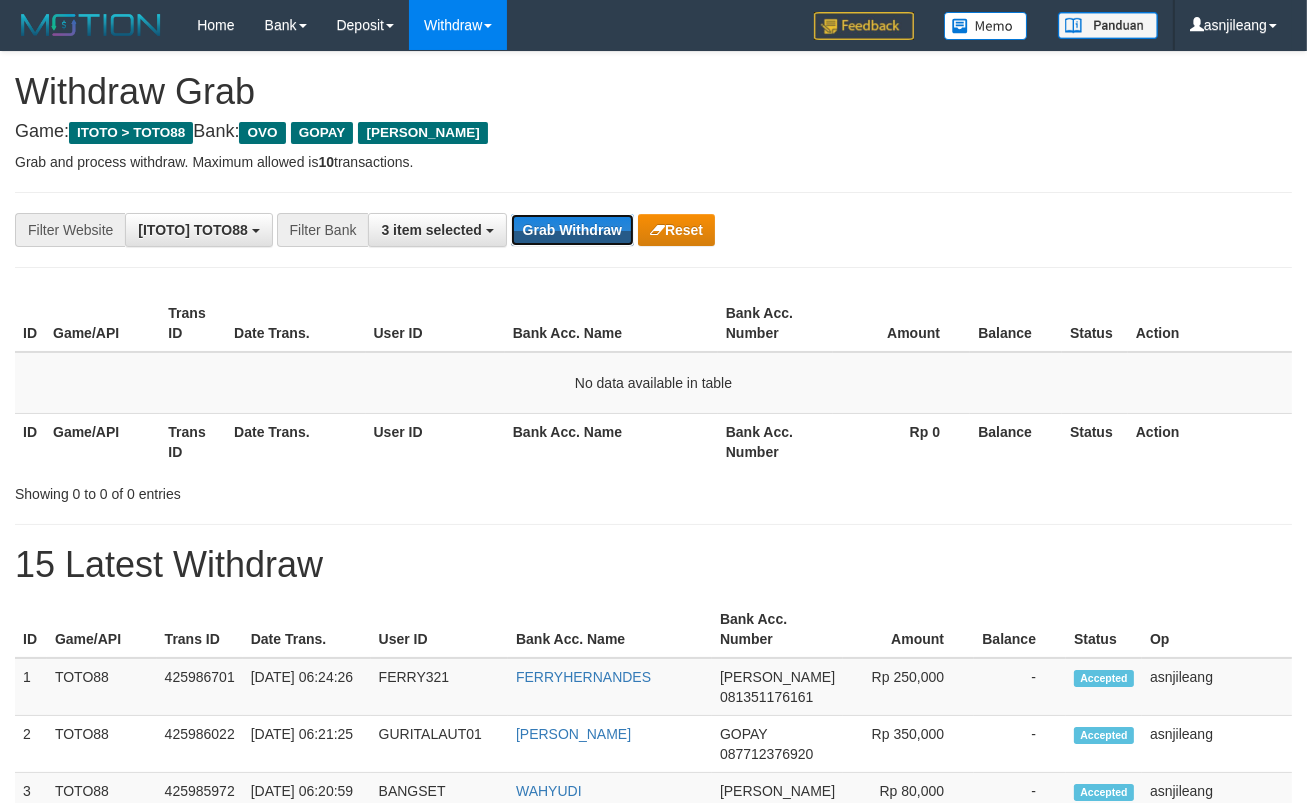 click on "Grab Withdraw" at bounding box center [572, 230] 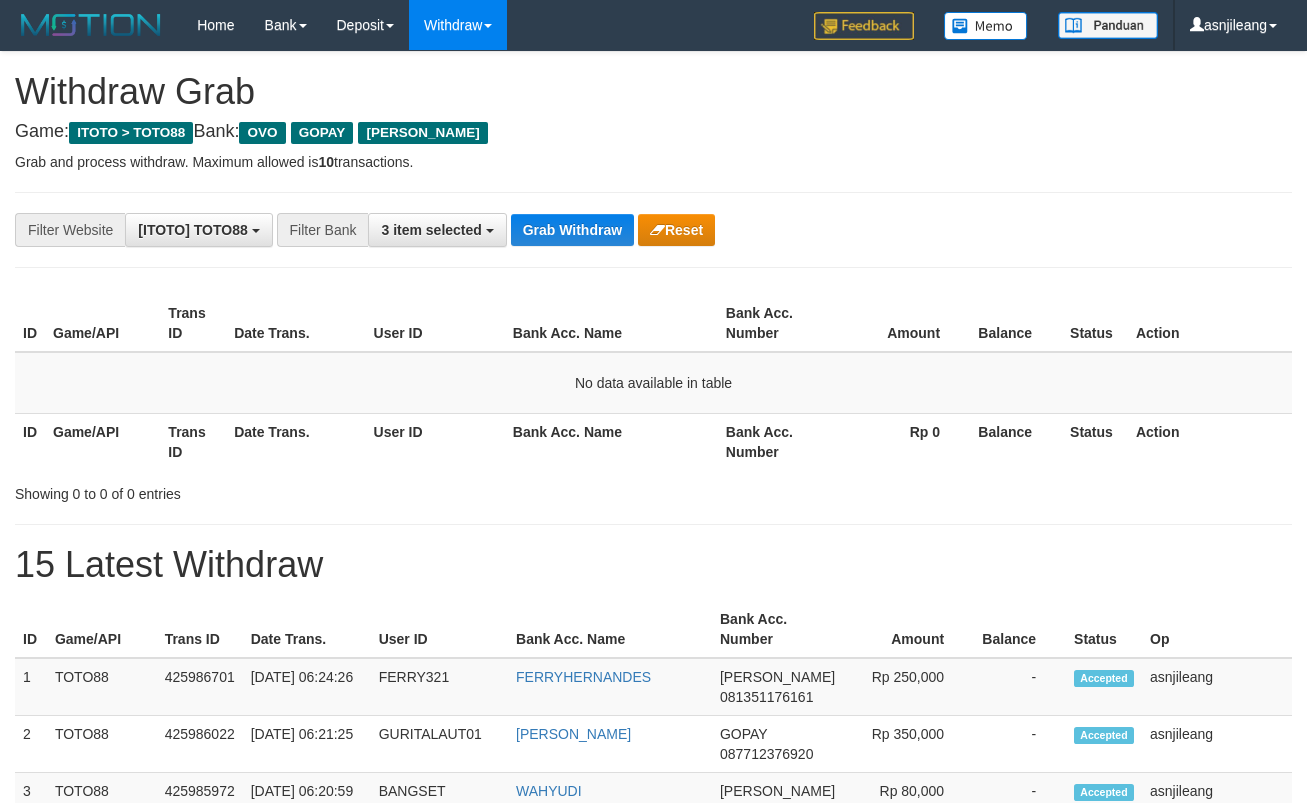 scroll, scrollTop: 0, scrollLeft: 0, axis: both 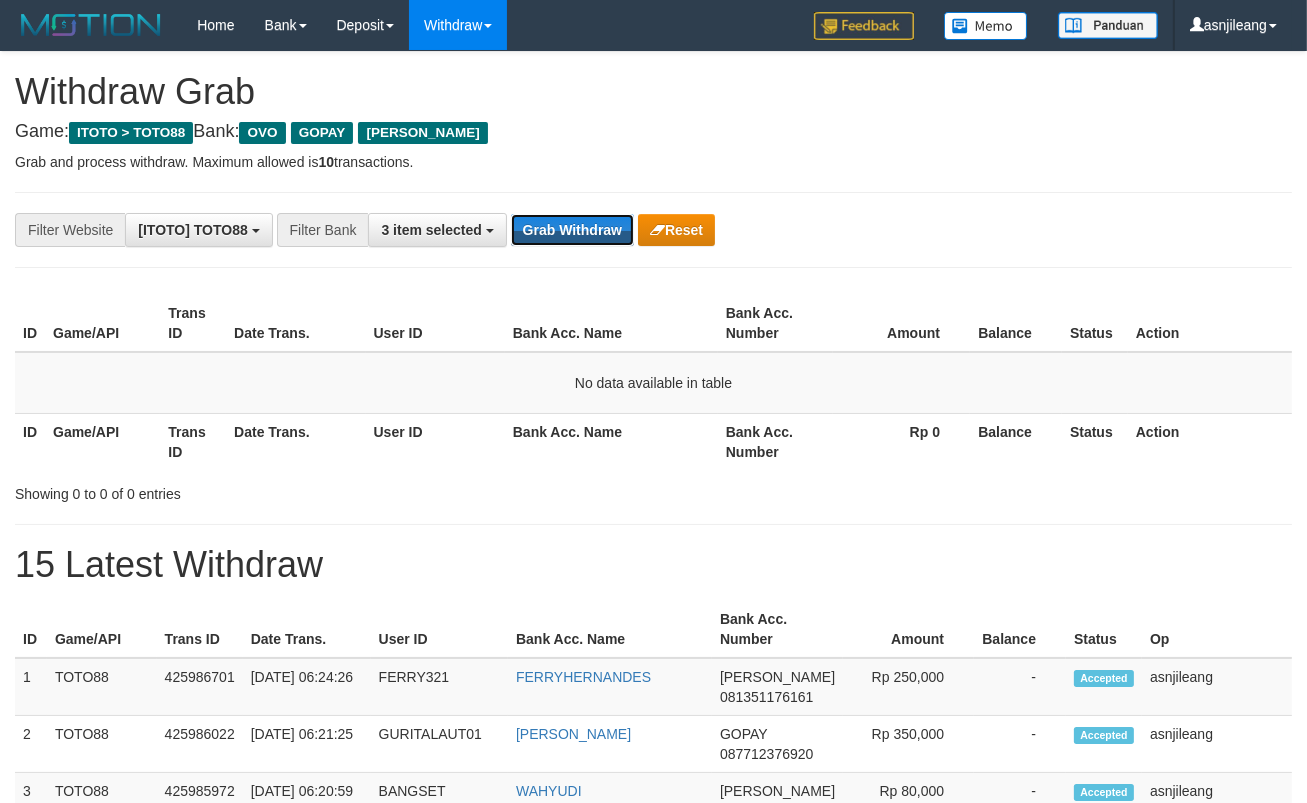 click on "Grab Withdraw" at bounding box center [572, 230] 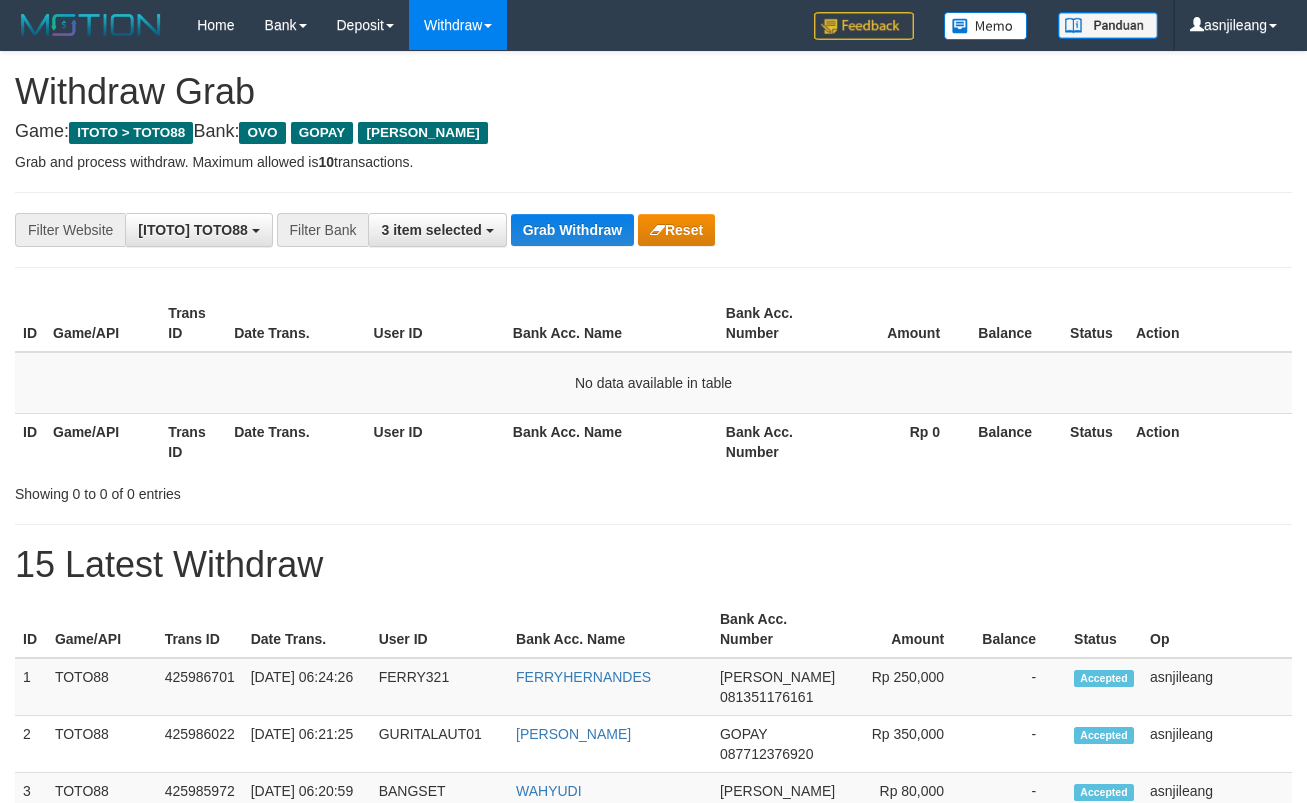 scroll, scrollTop: 0, scrollLeft: 0, axis: both 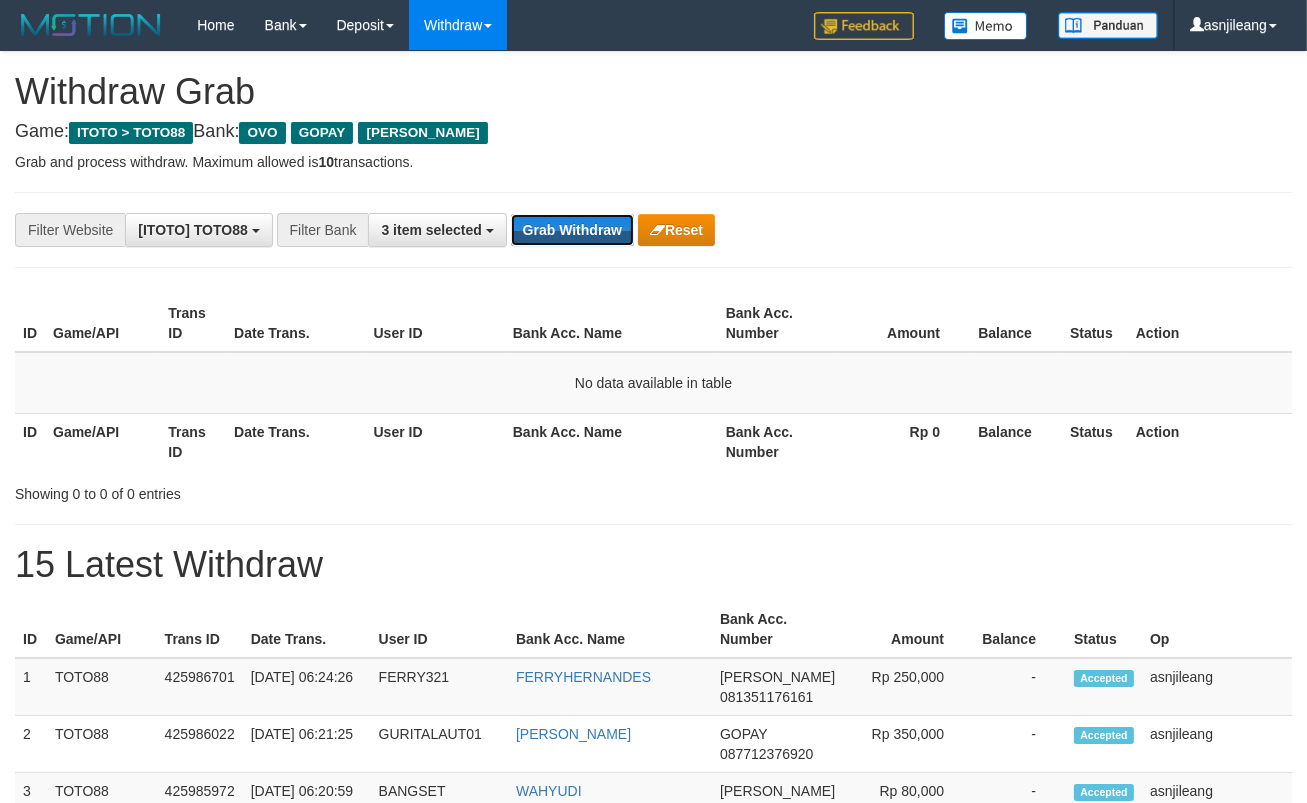 click on "Grab Withdraw" at bounding box center [572, 230] 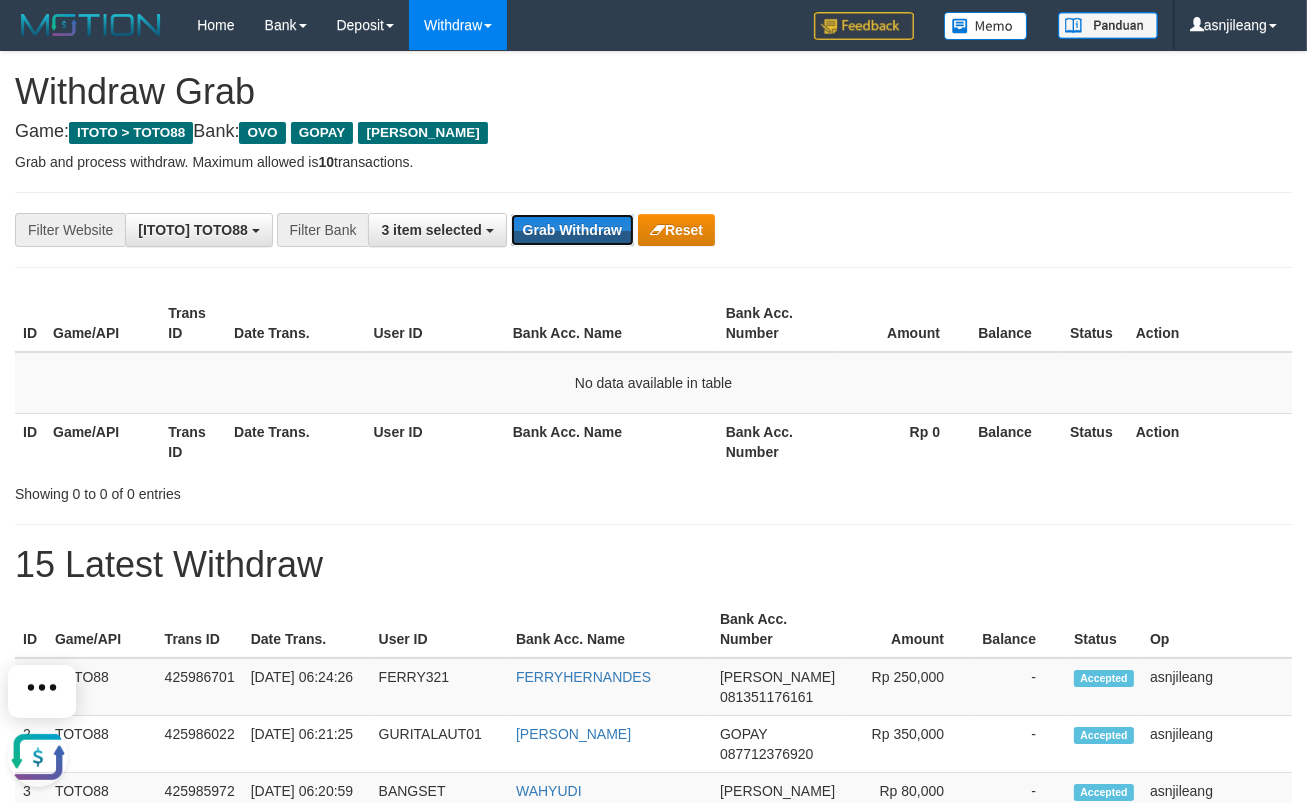 scroll, scrollTop: 0, scrollLeft: 0, axis: both 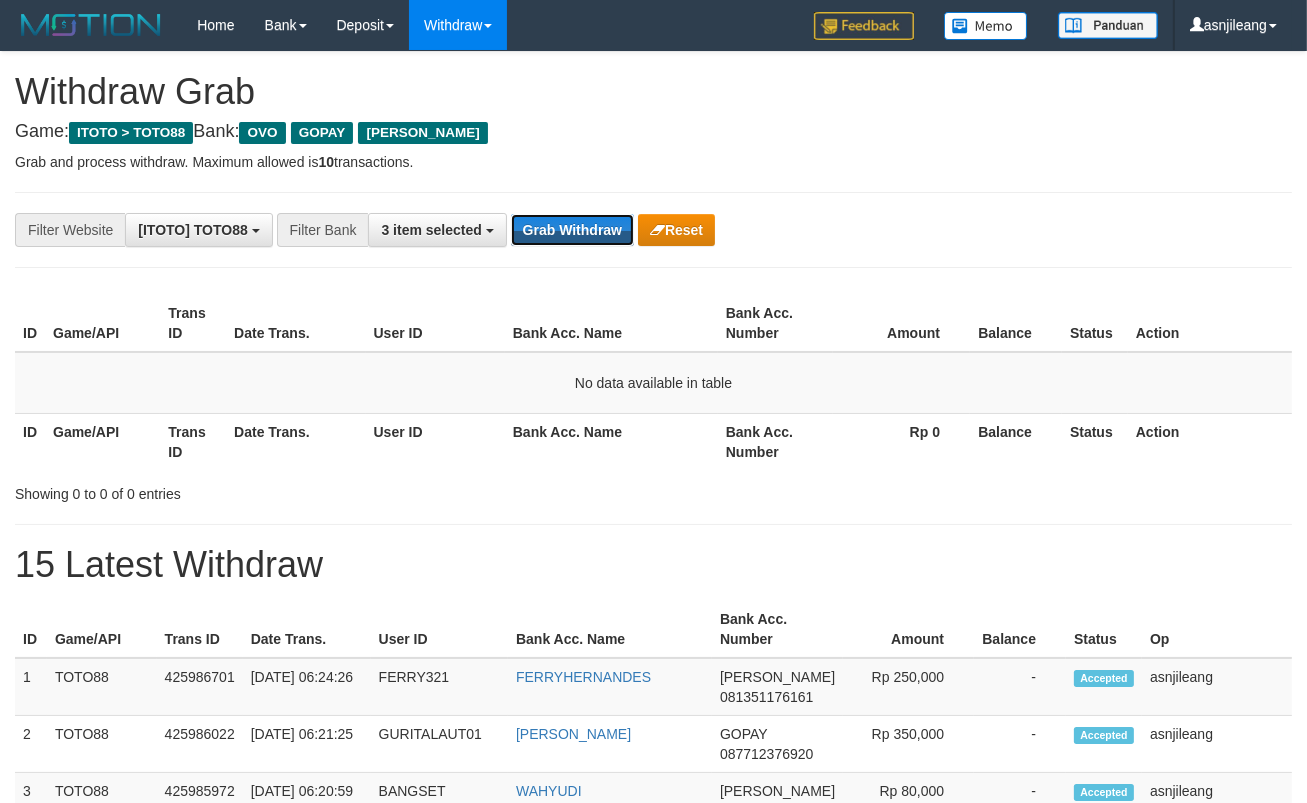 click on "Grab Withdraw" at bounding box center (572, 230) 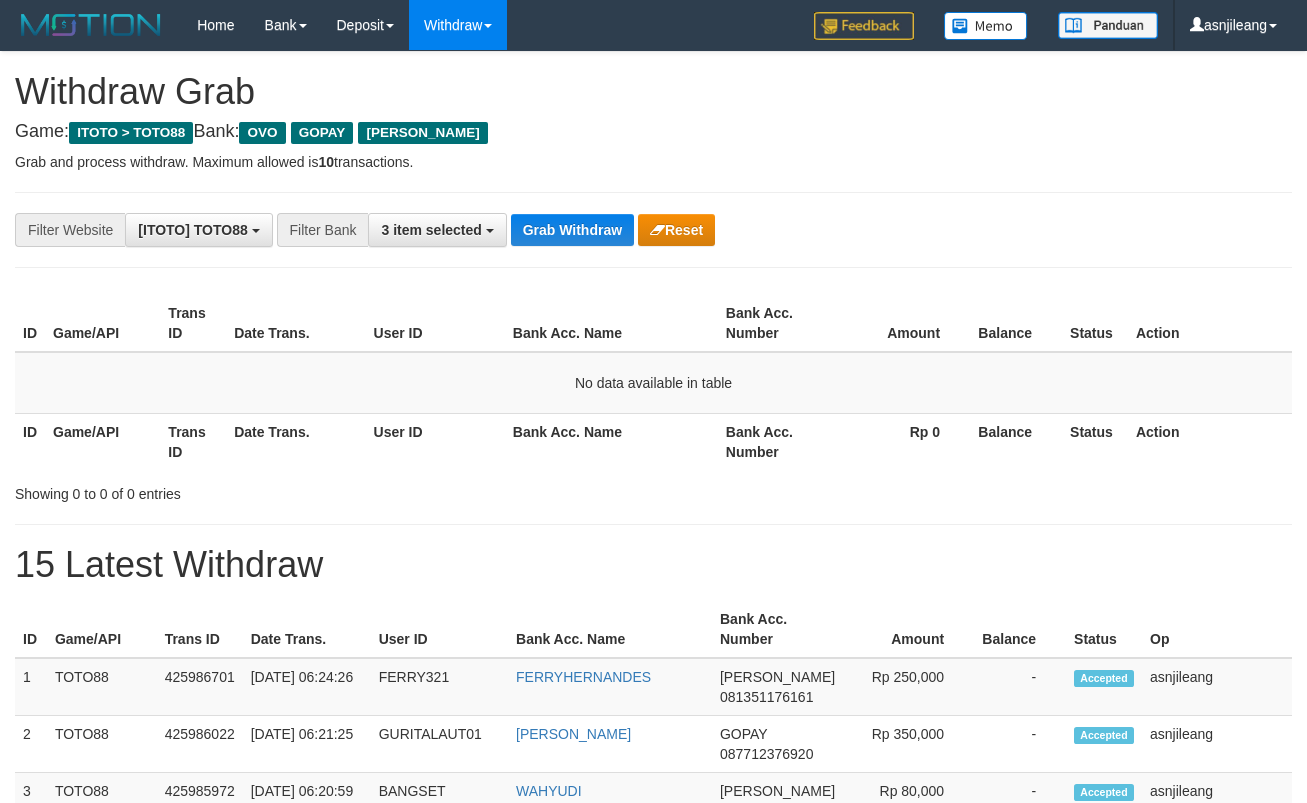 scroll, scrollTop: 0, scrollLeft: 0, axis: both 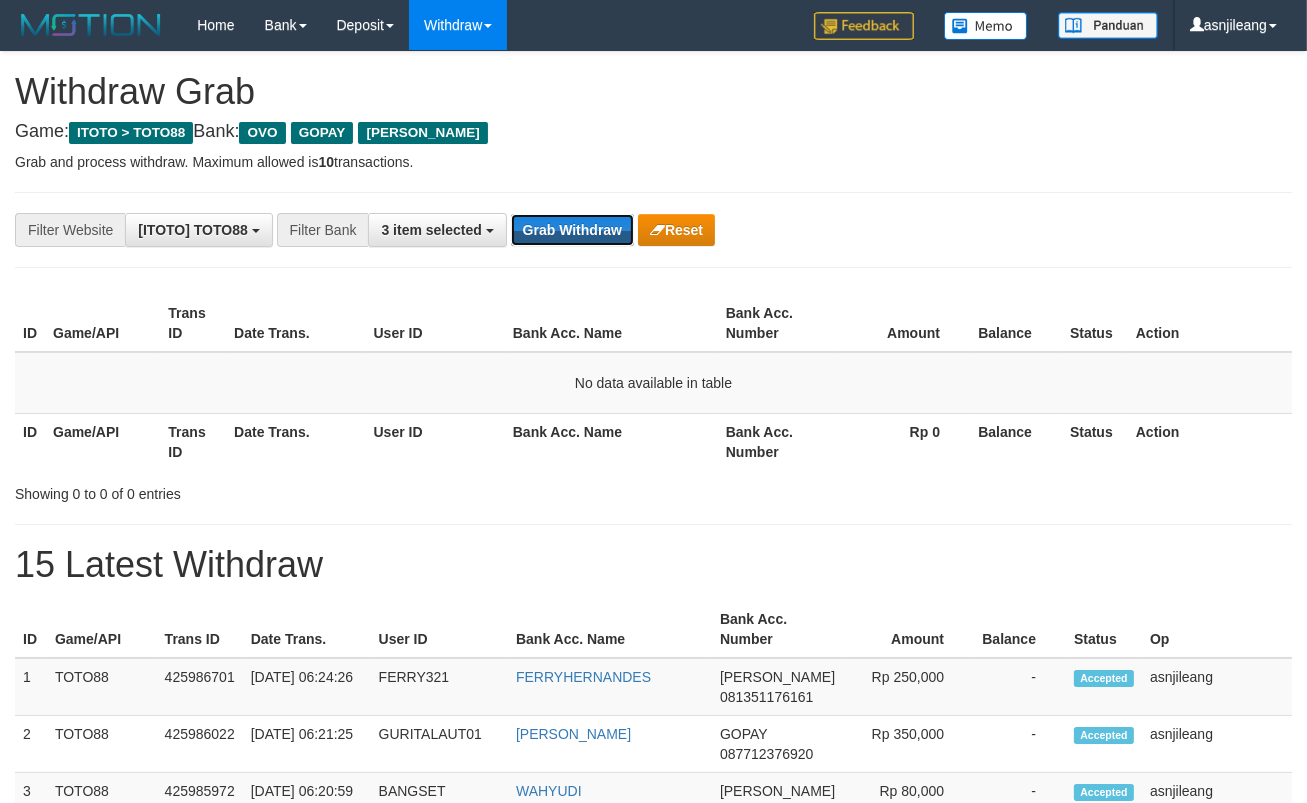 click on "Grab Withdraw" at bounding box center (572, 230) 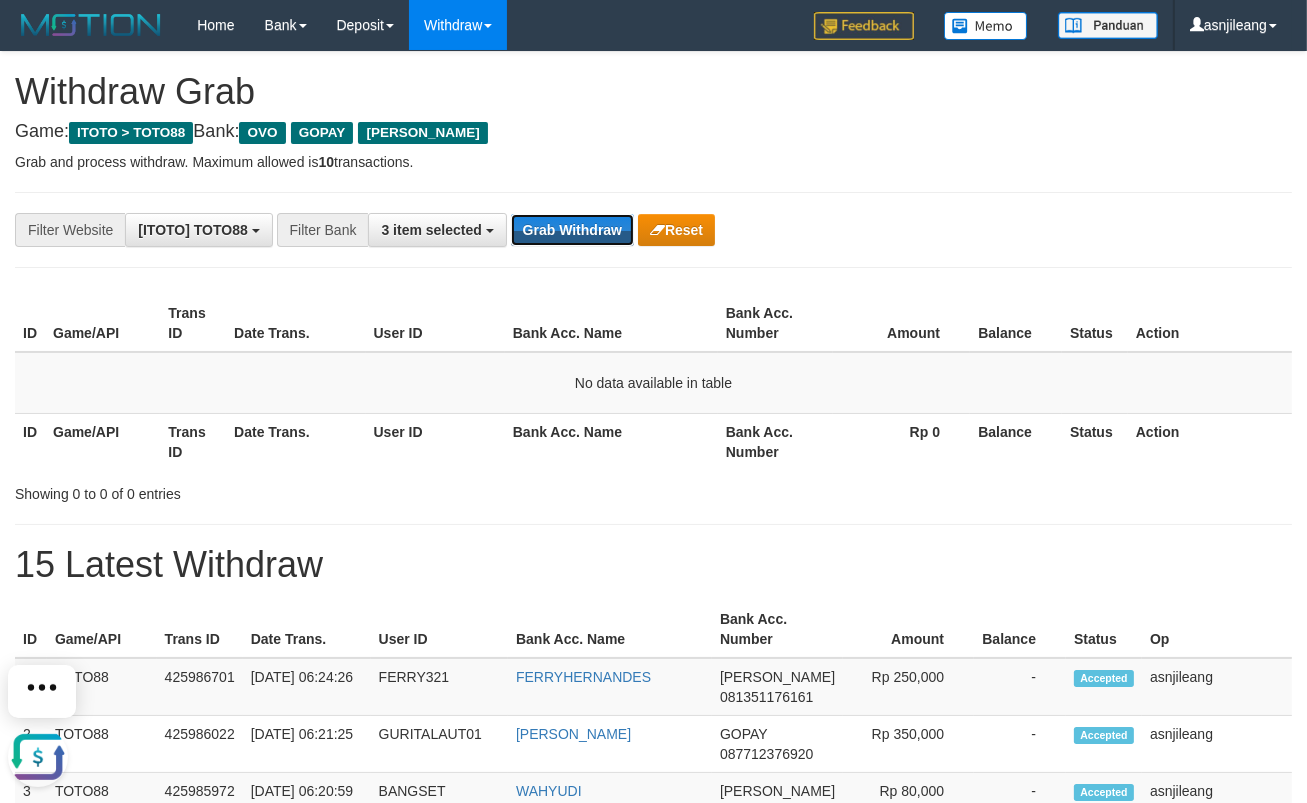 scroll, scrollTop: 0, scrollLeft: 0, axis: both 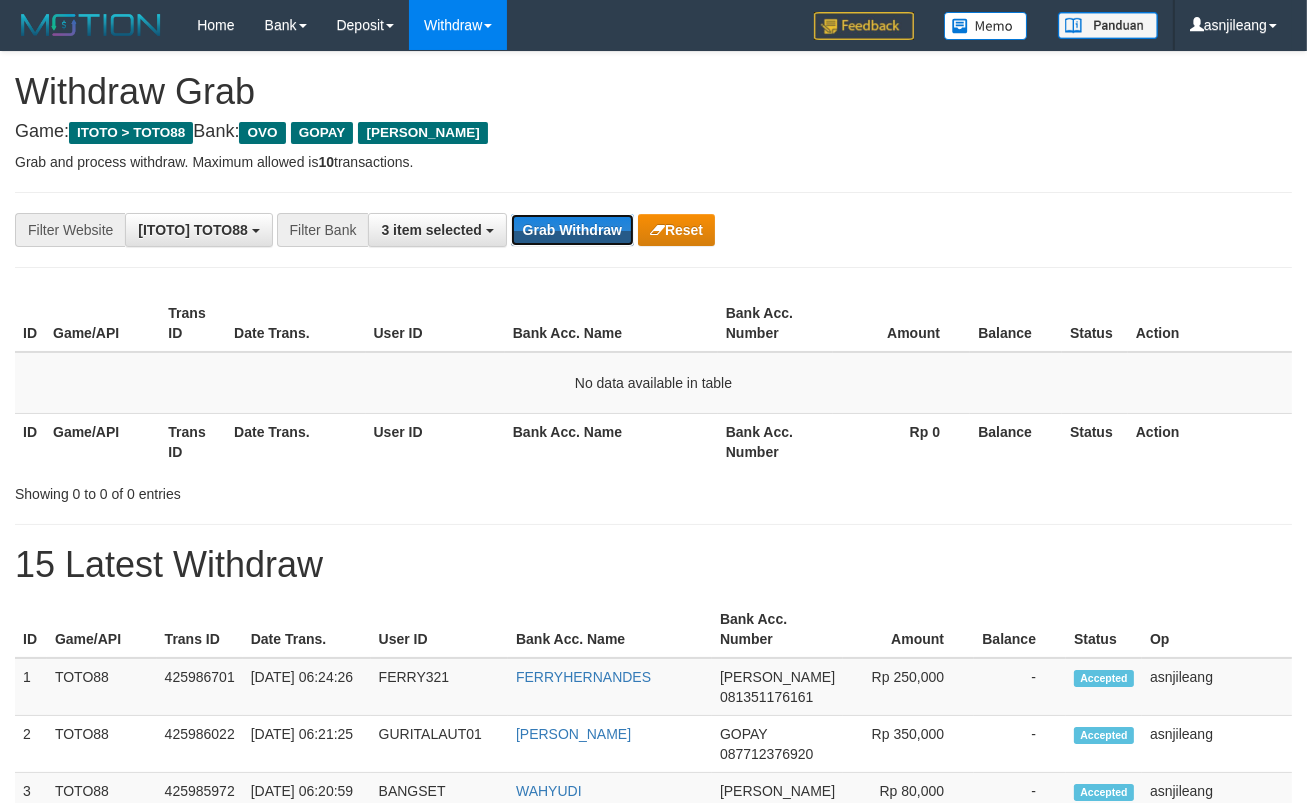 click on "Grab Withdraw" at bounding box center [572, 230] 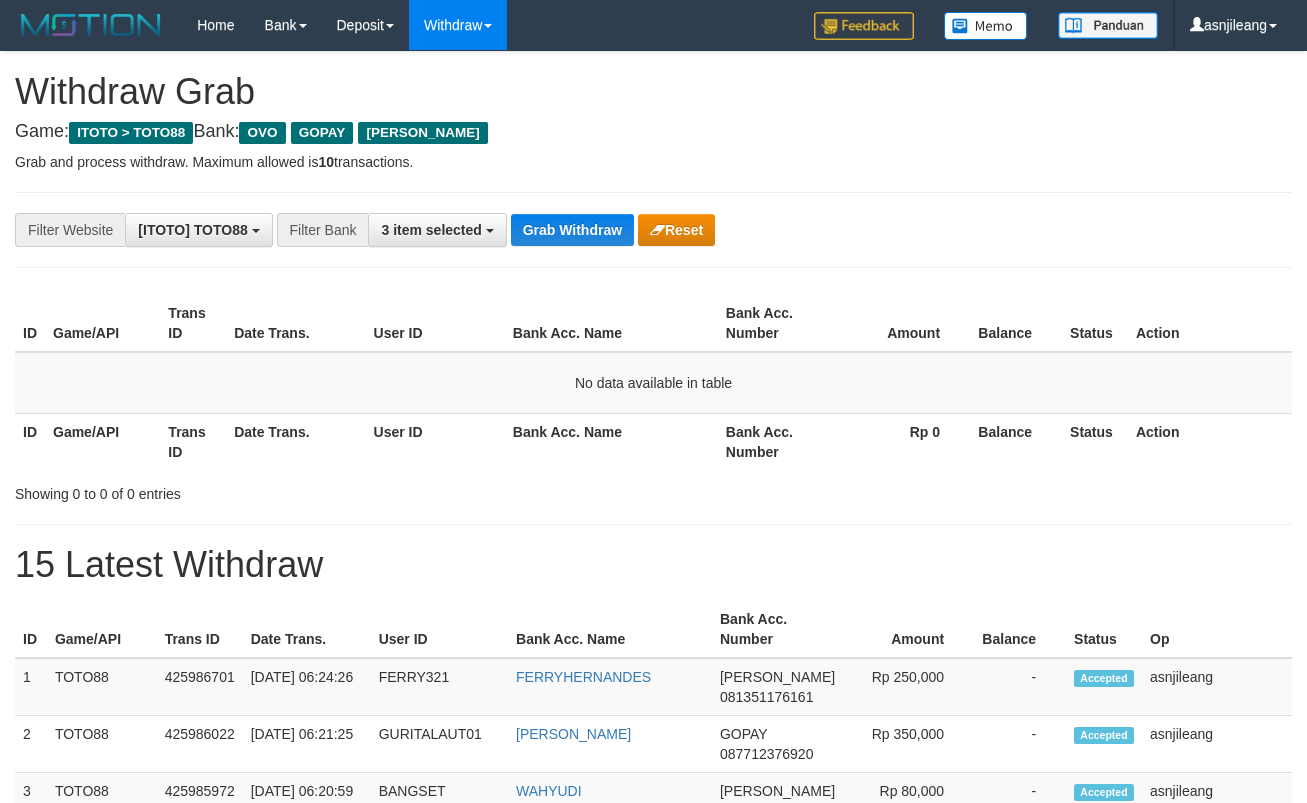 scroll, scrollTop: 0, scrollLeft: 0, axis: both 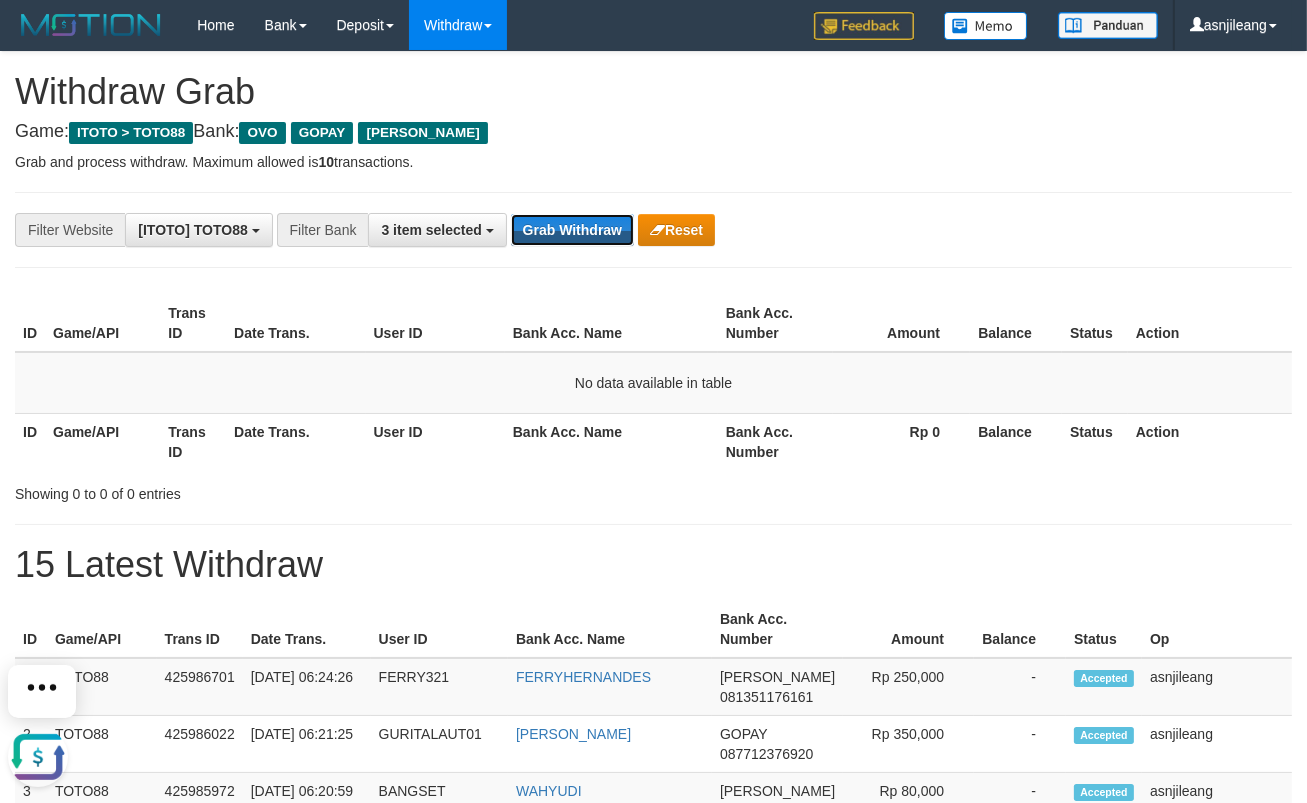 click on "Grab Withdraw" at bounding box center (572, 230) 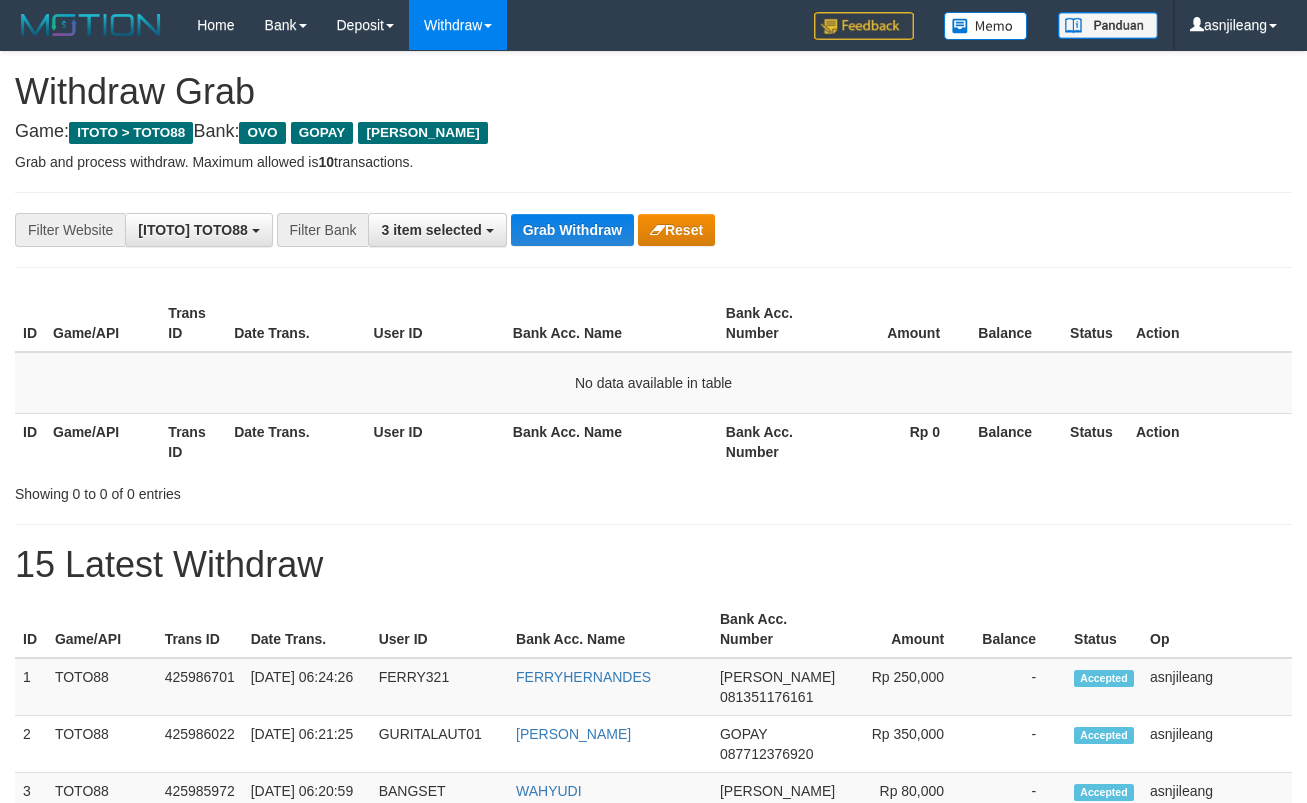 scroll, scrollTop: 0, scrollLeft: 0, axis: both 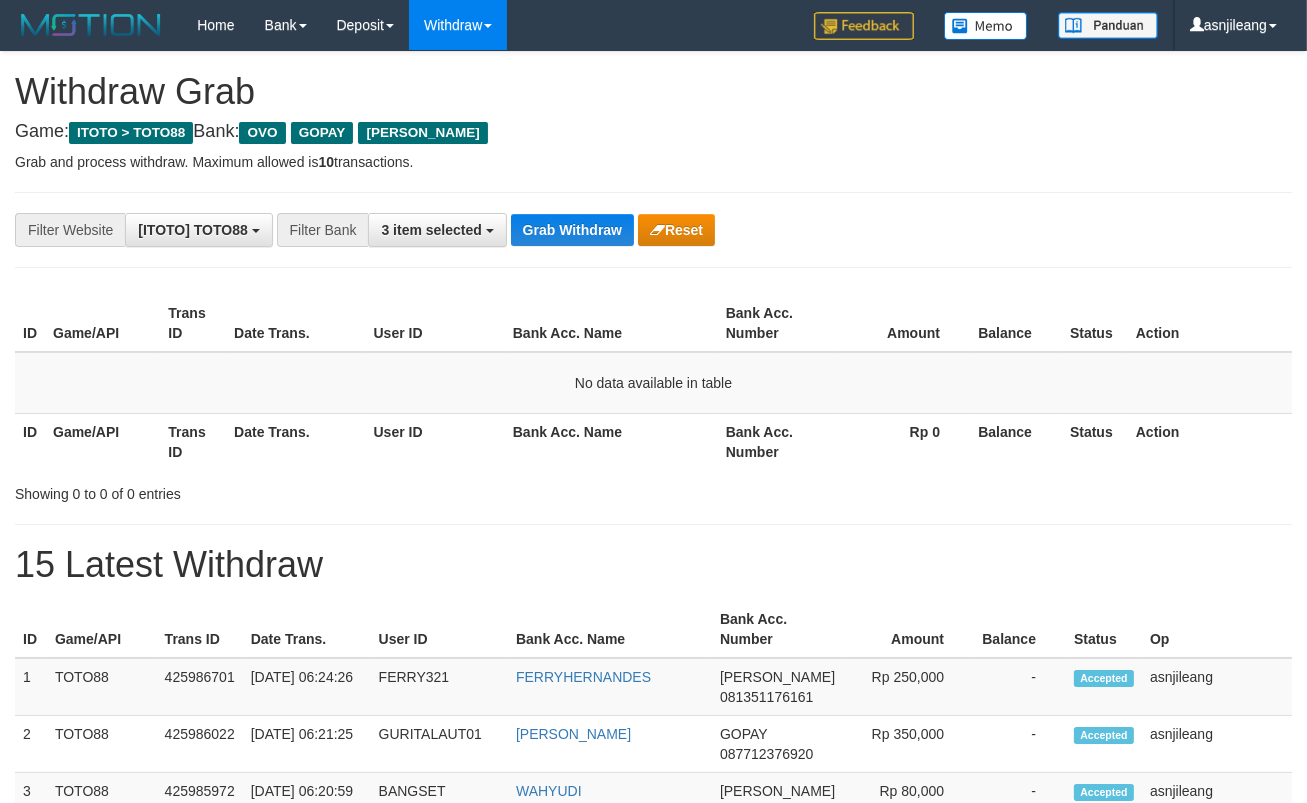 click on "Grab Withdraw" at bounding box center (572, 230) 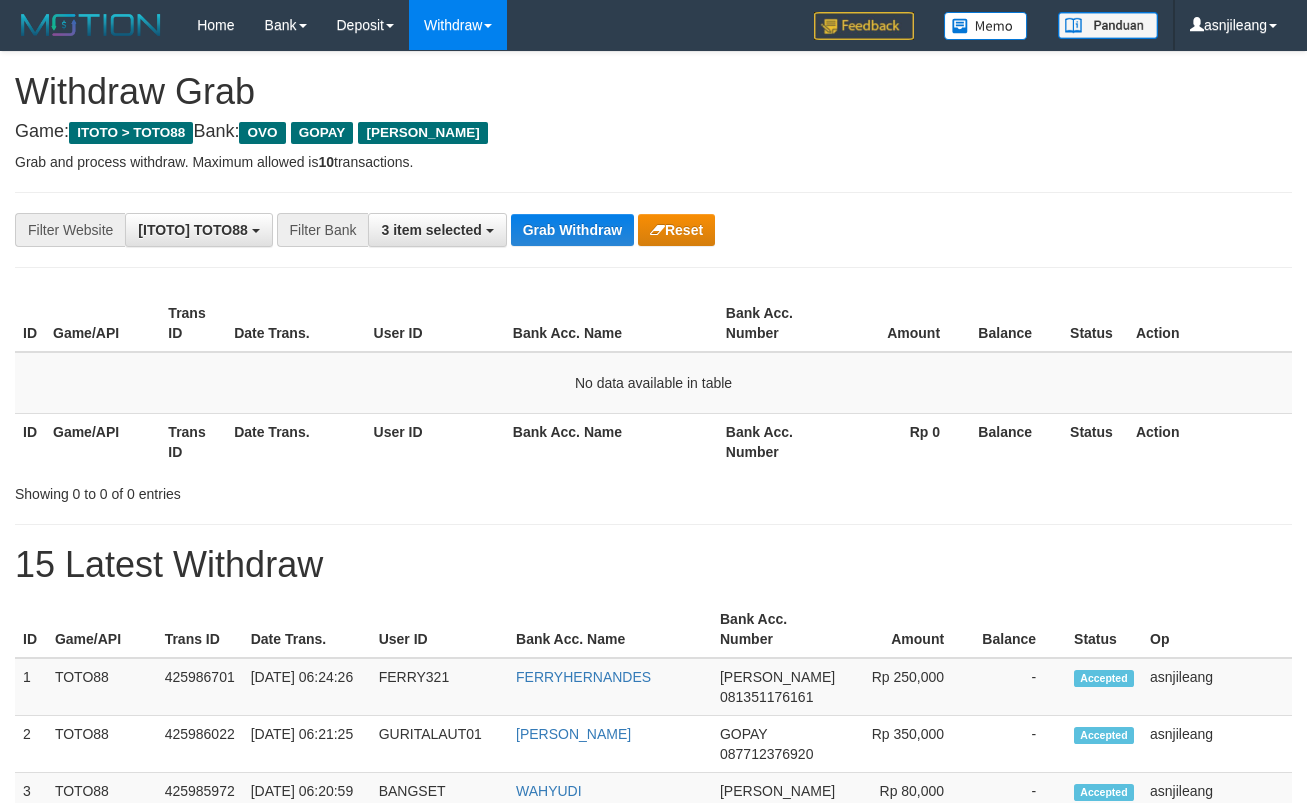 scroll, scrollTop: 0, scrollLeft: 0, axis: both 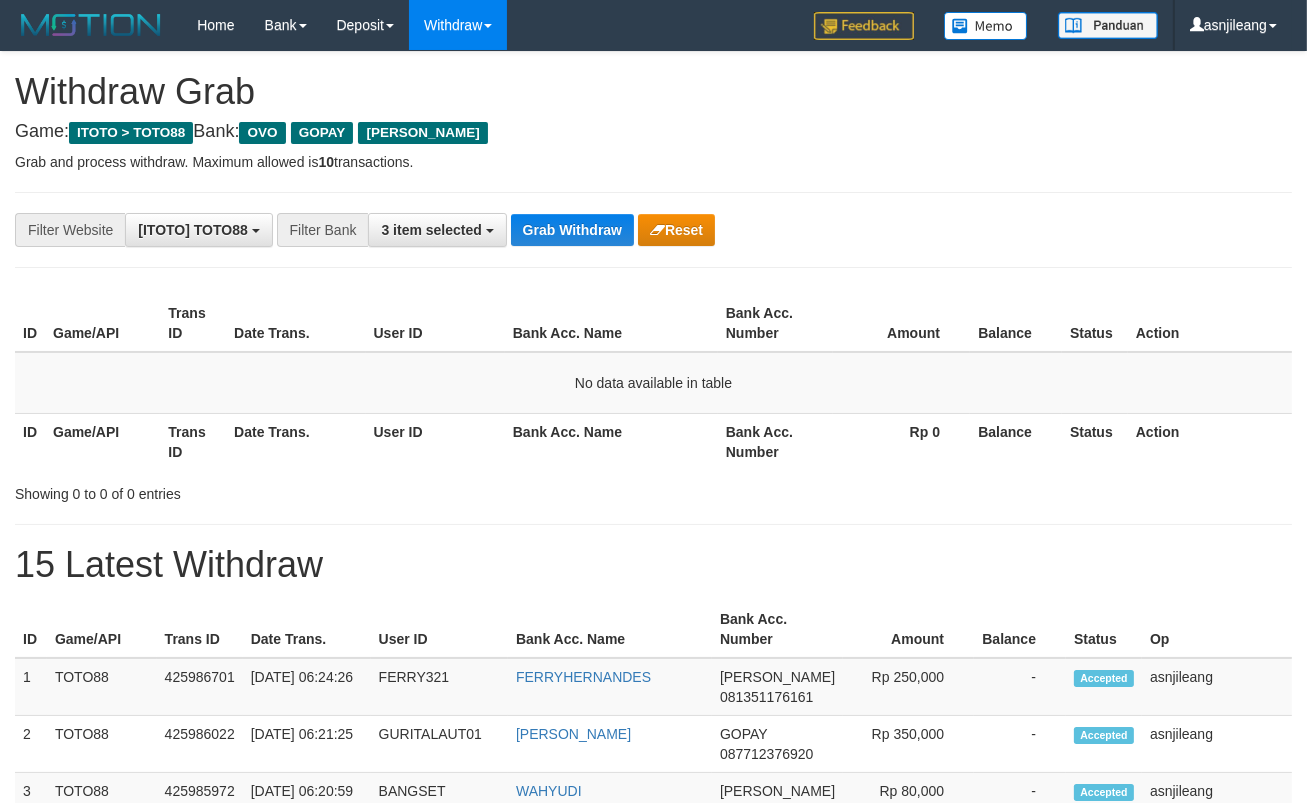 click on "Grab Withdraw" at bounding box center (572, 230) 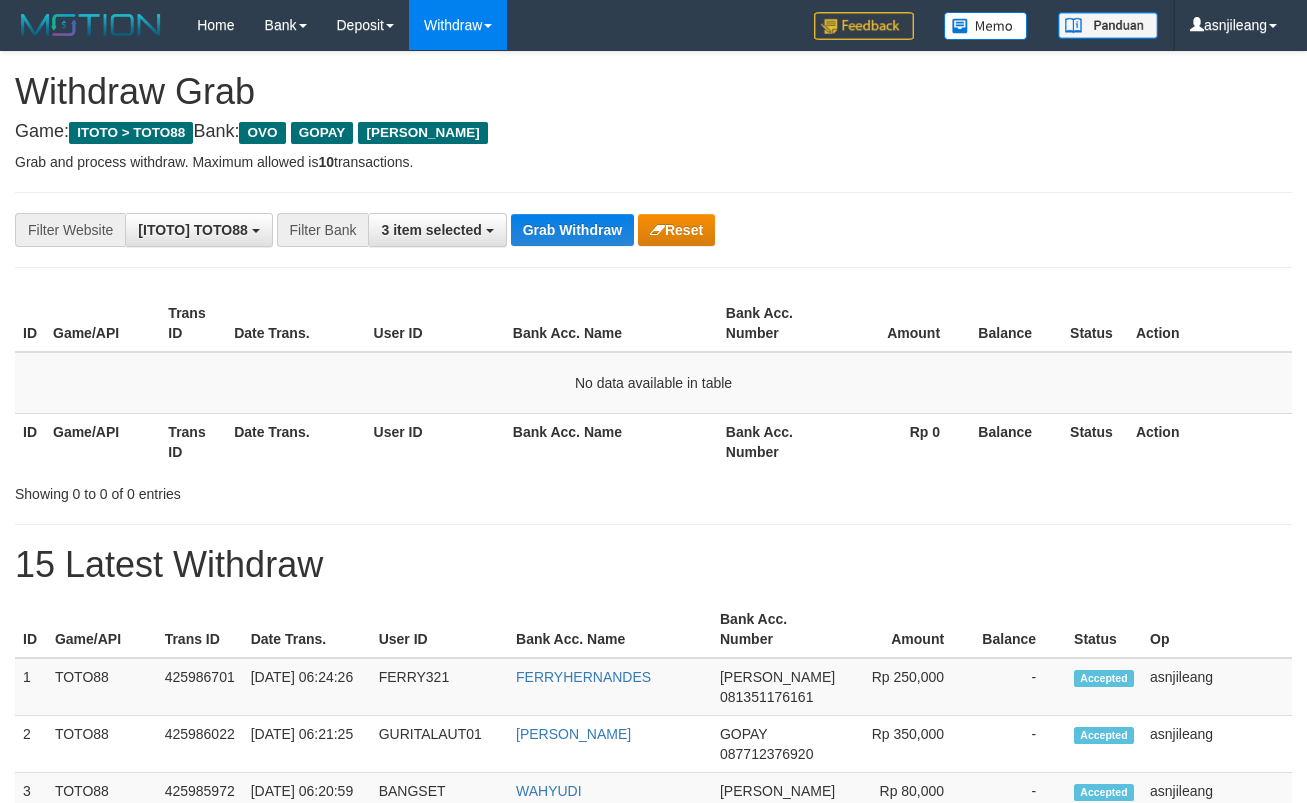 scroll, scrollTop: 0, scrollLeft: 0, axis: both 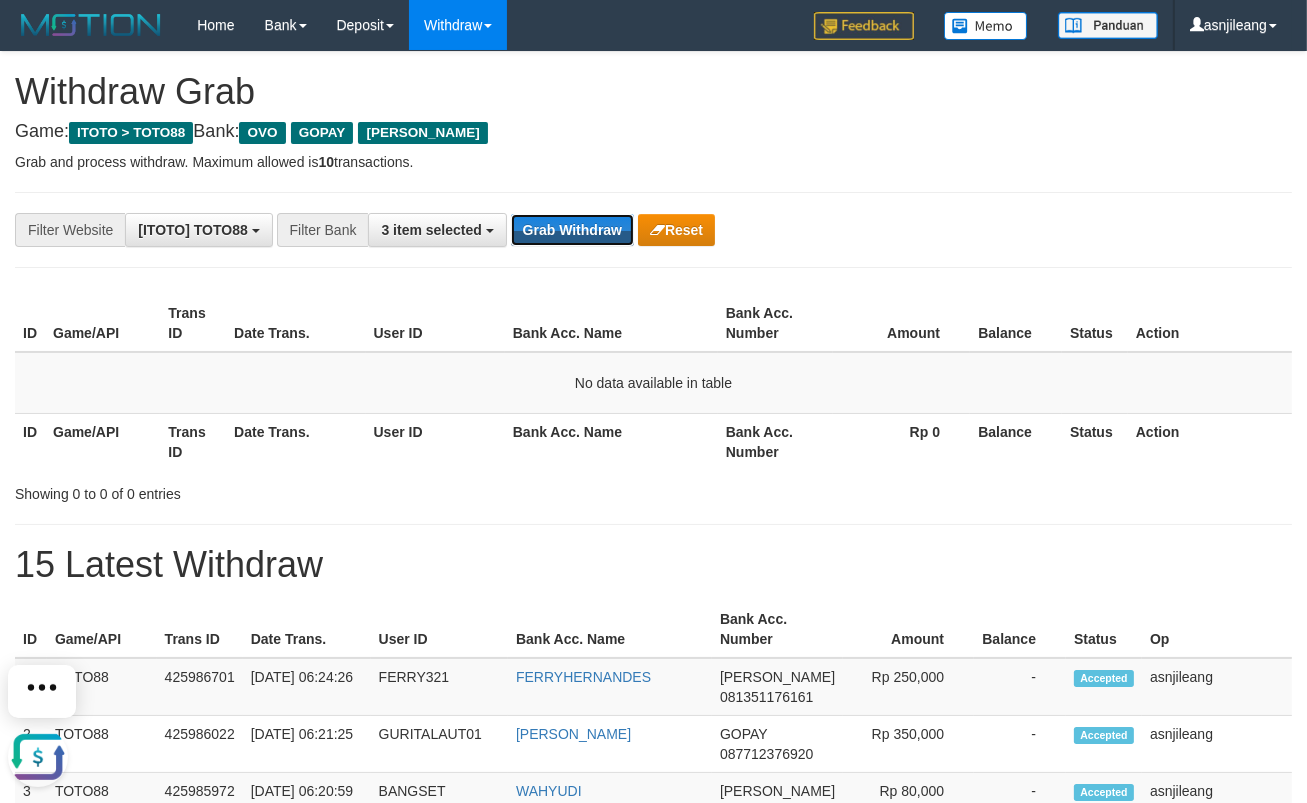 click on "Grab Withdraw" at bounding box center [572, 230] 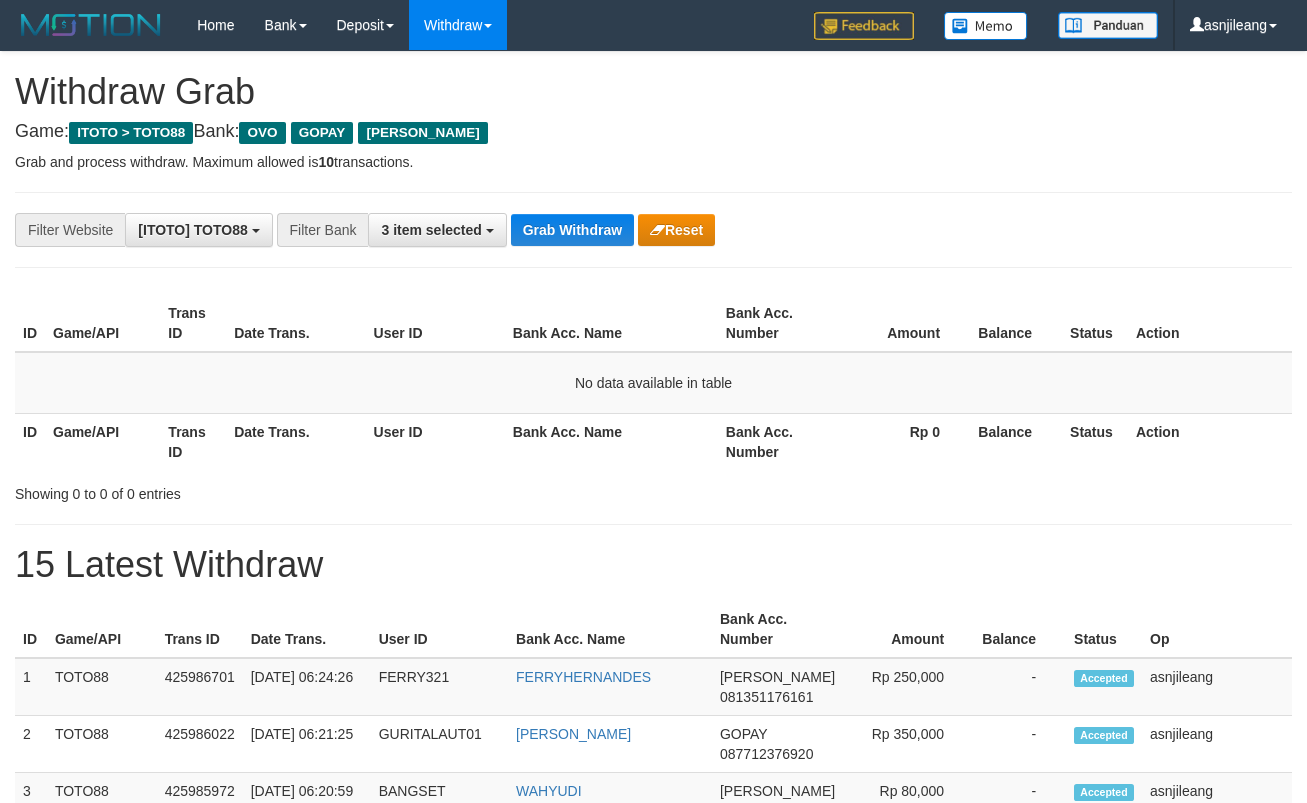 click on "Grab Withdraw" at bounding box center (572, 230) 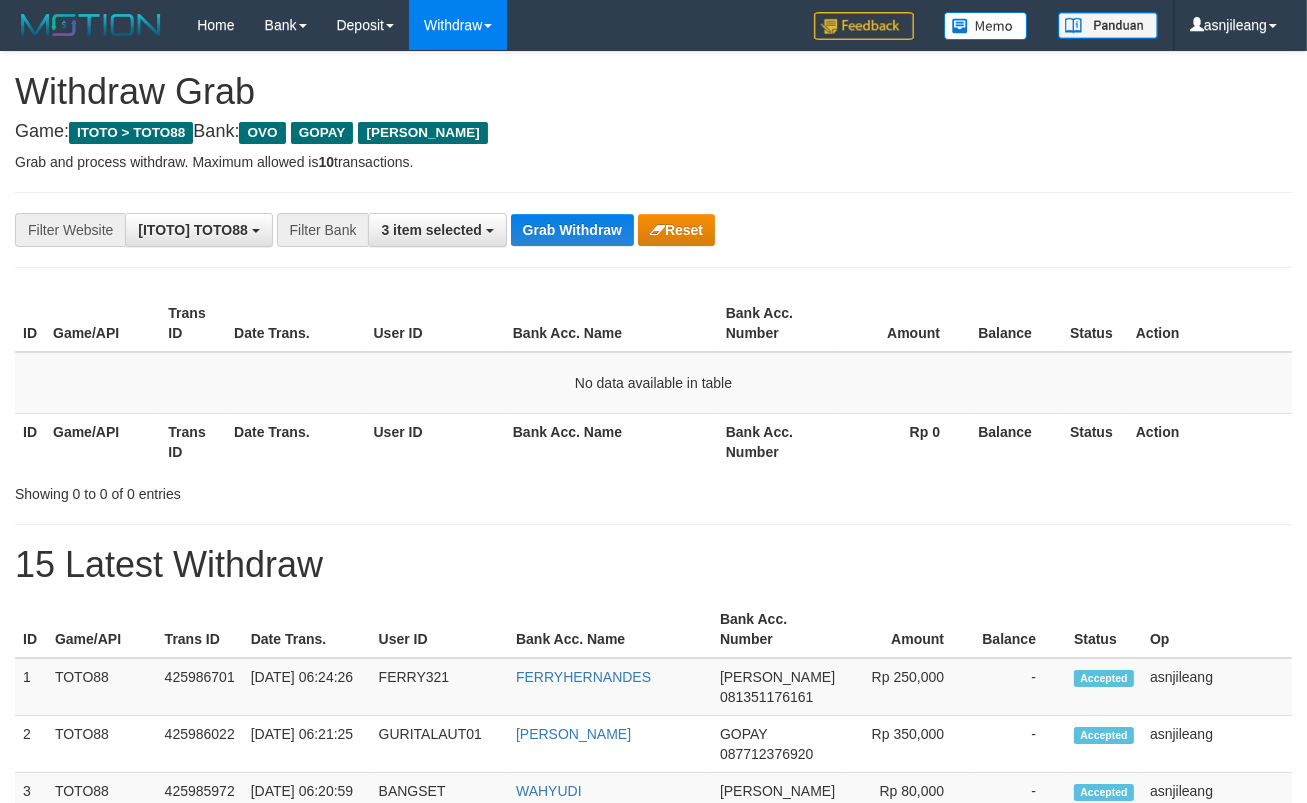 scroll, scrollTop: 17, scrollLeft: 0, axis: vertical 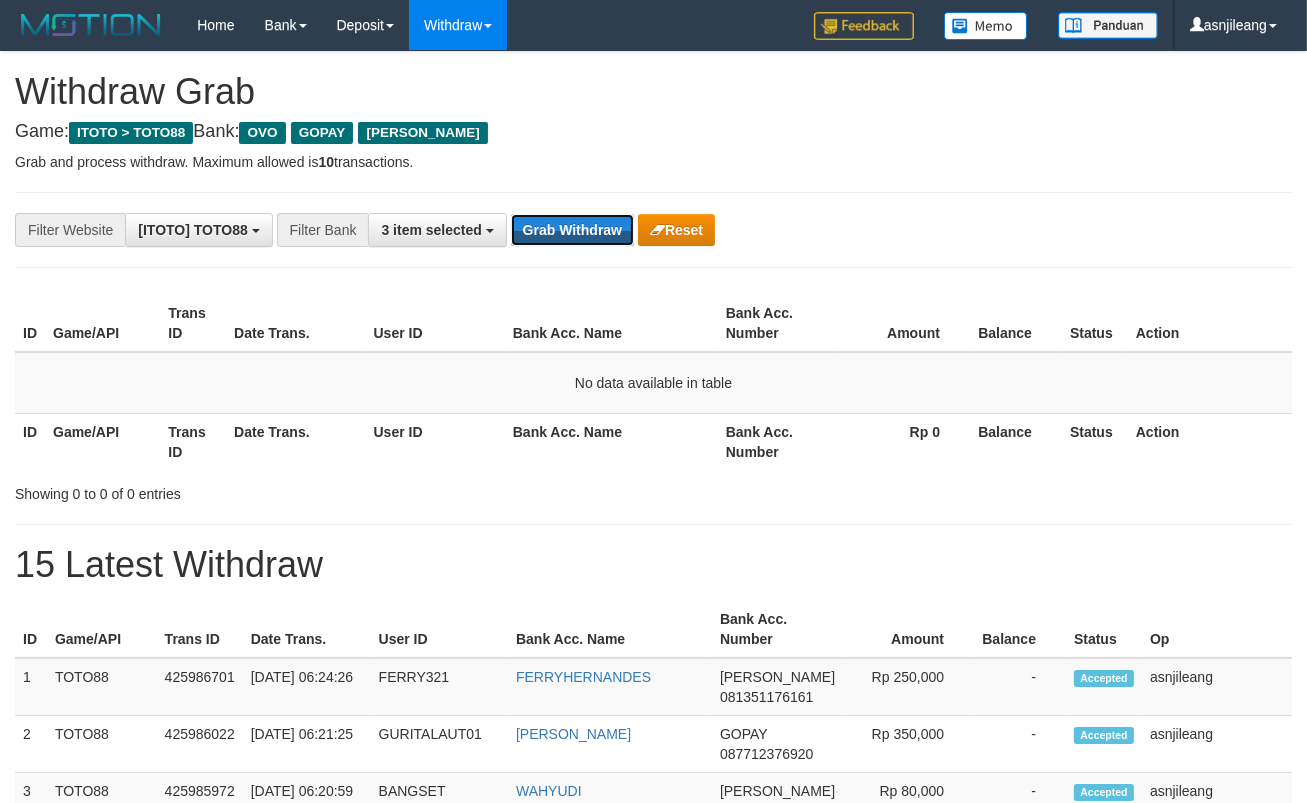 click on "Grab Withdraw" at bounding box center (572, 230) 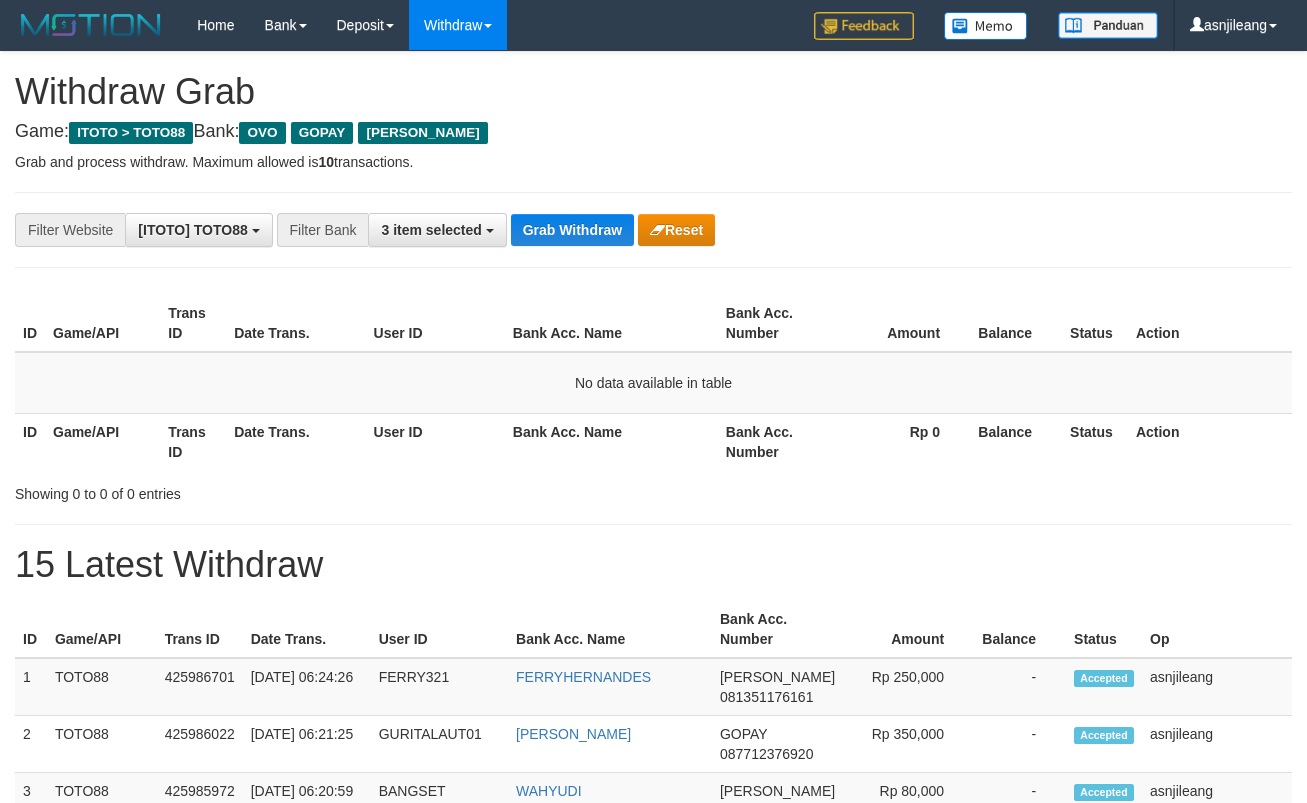 scroll, scrollTop: 0, scrollLeft: 0, axis: both 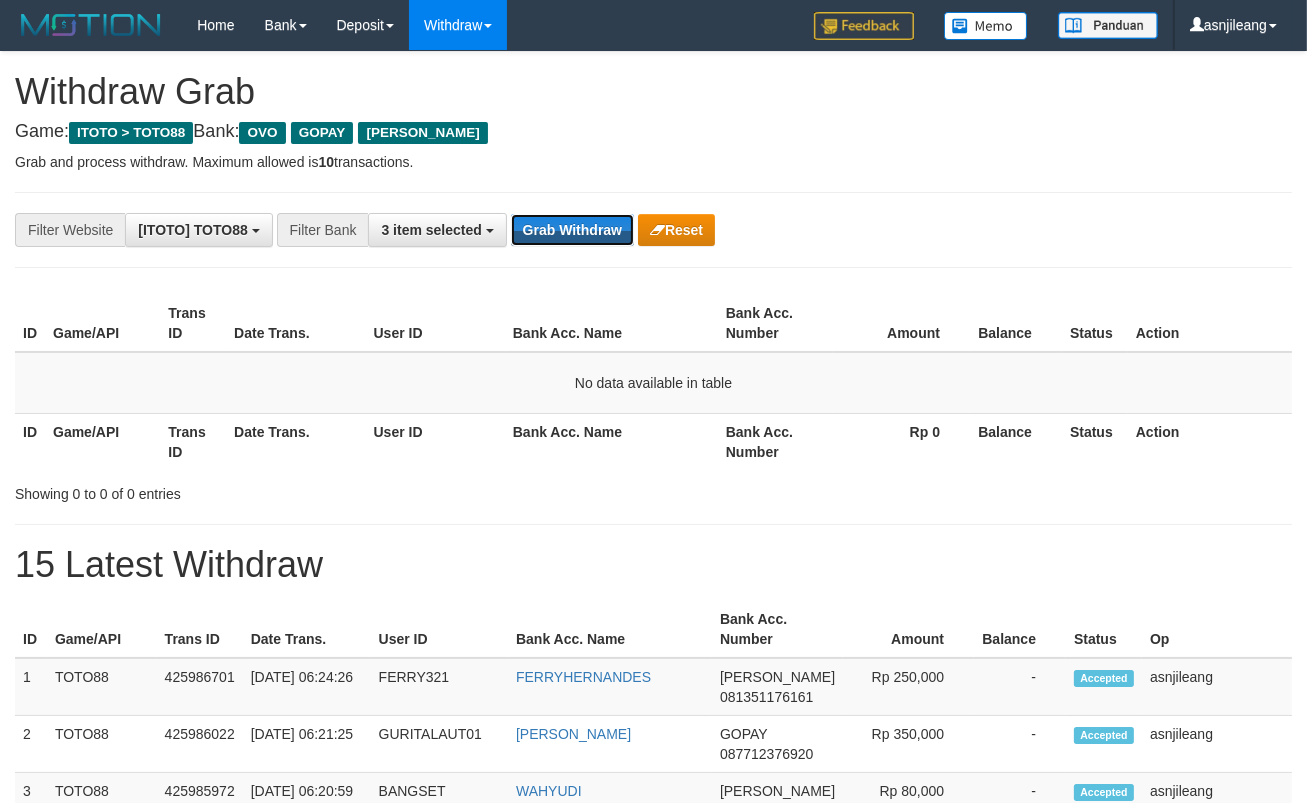 click on "Grab Withdraw" at bounding box center (572, 230) 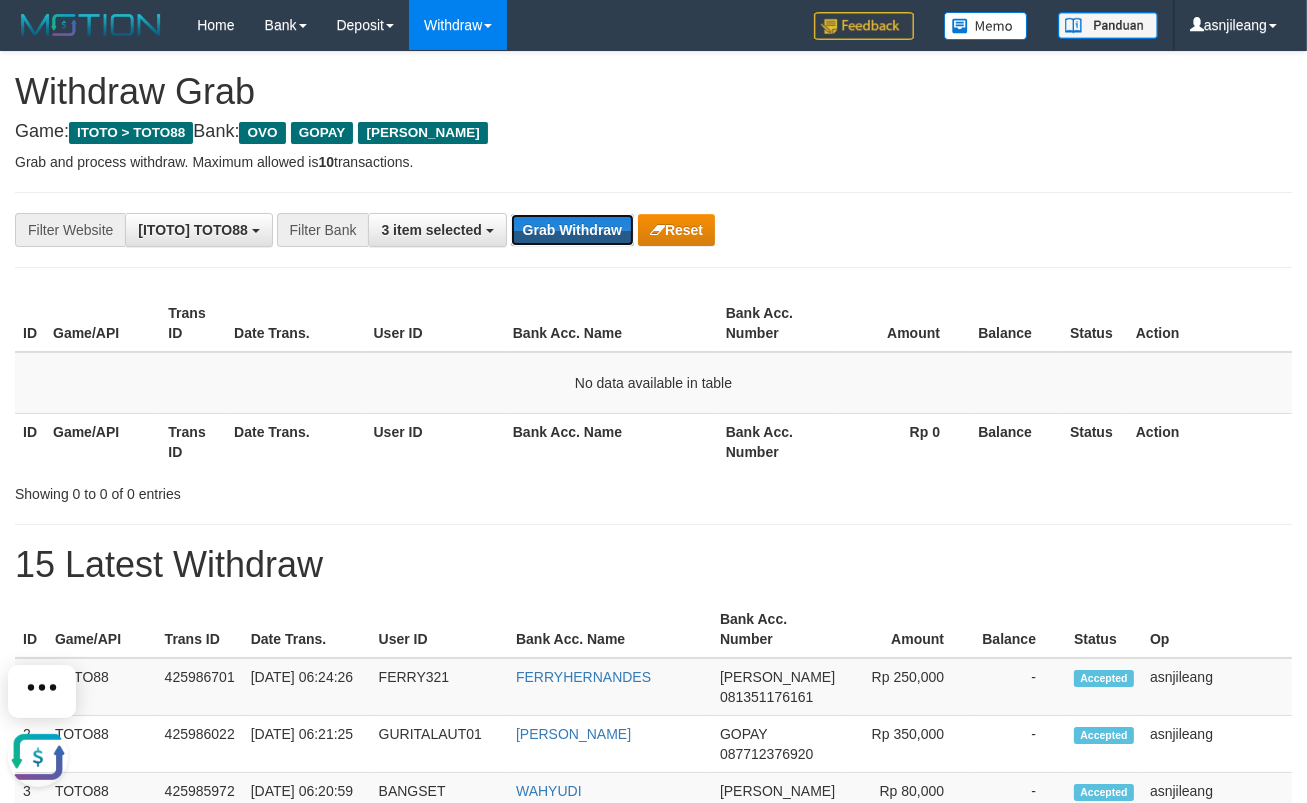 scroll, scrollTop: 0, scrollLeft: 0, axis: both 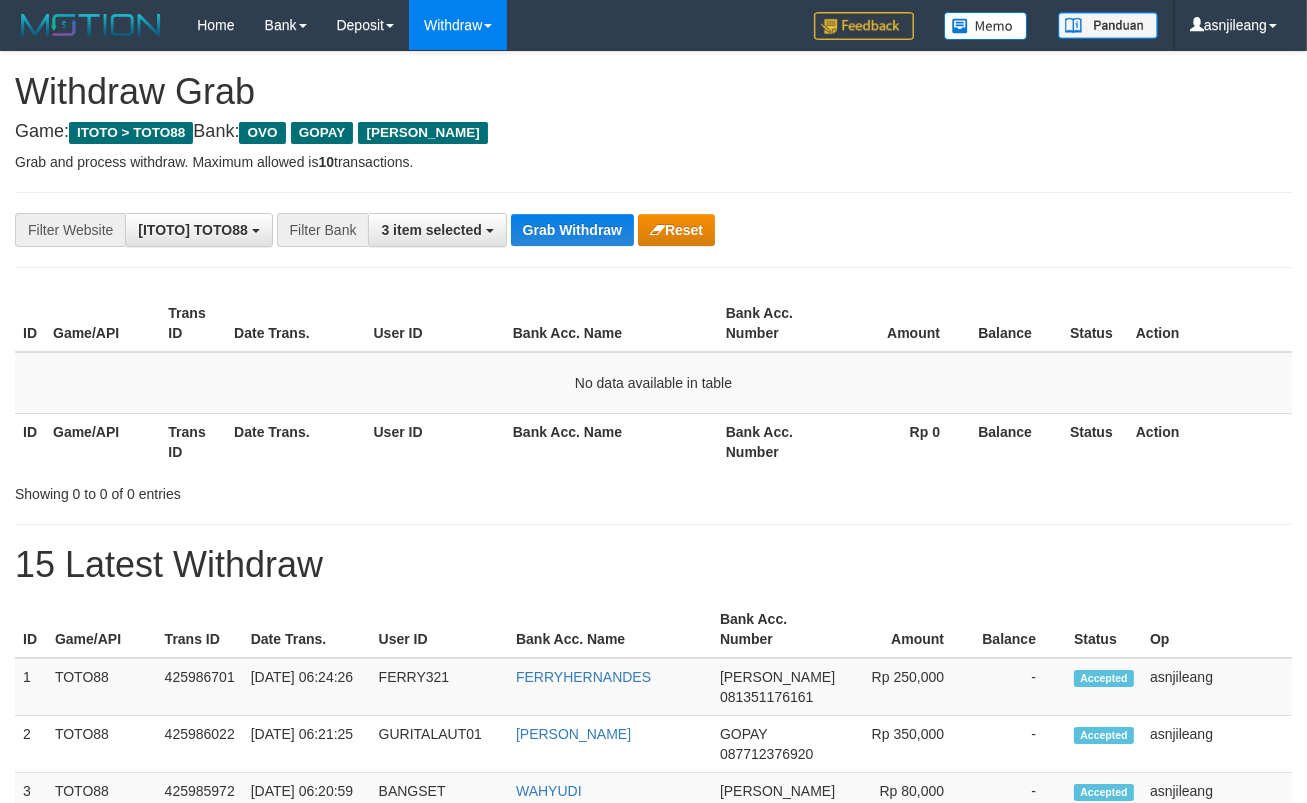 click on "Grab Withdraw" at bounding box center (572, 230) 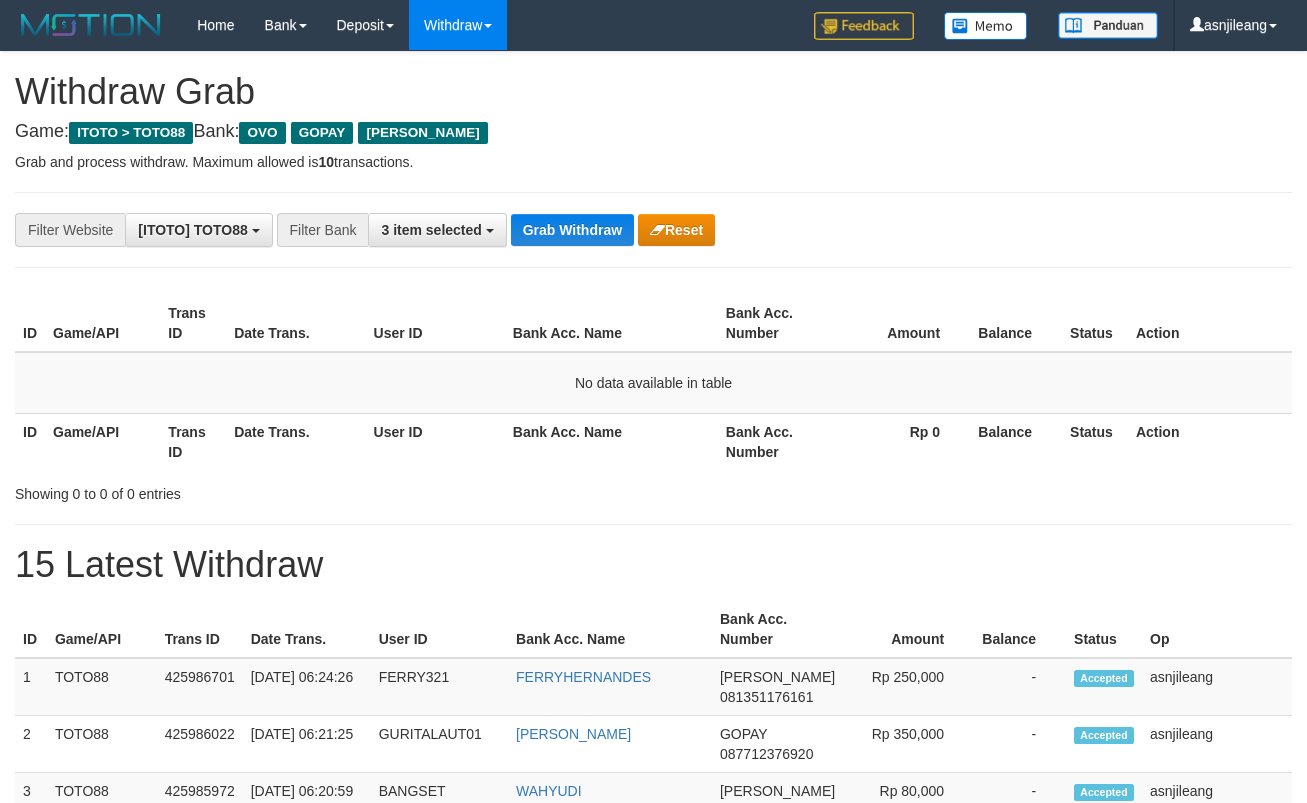 scroll, scrollTop: 0, scrollLeft: 0, axis: both 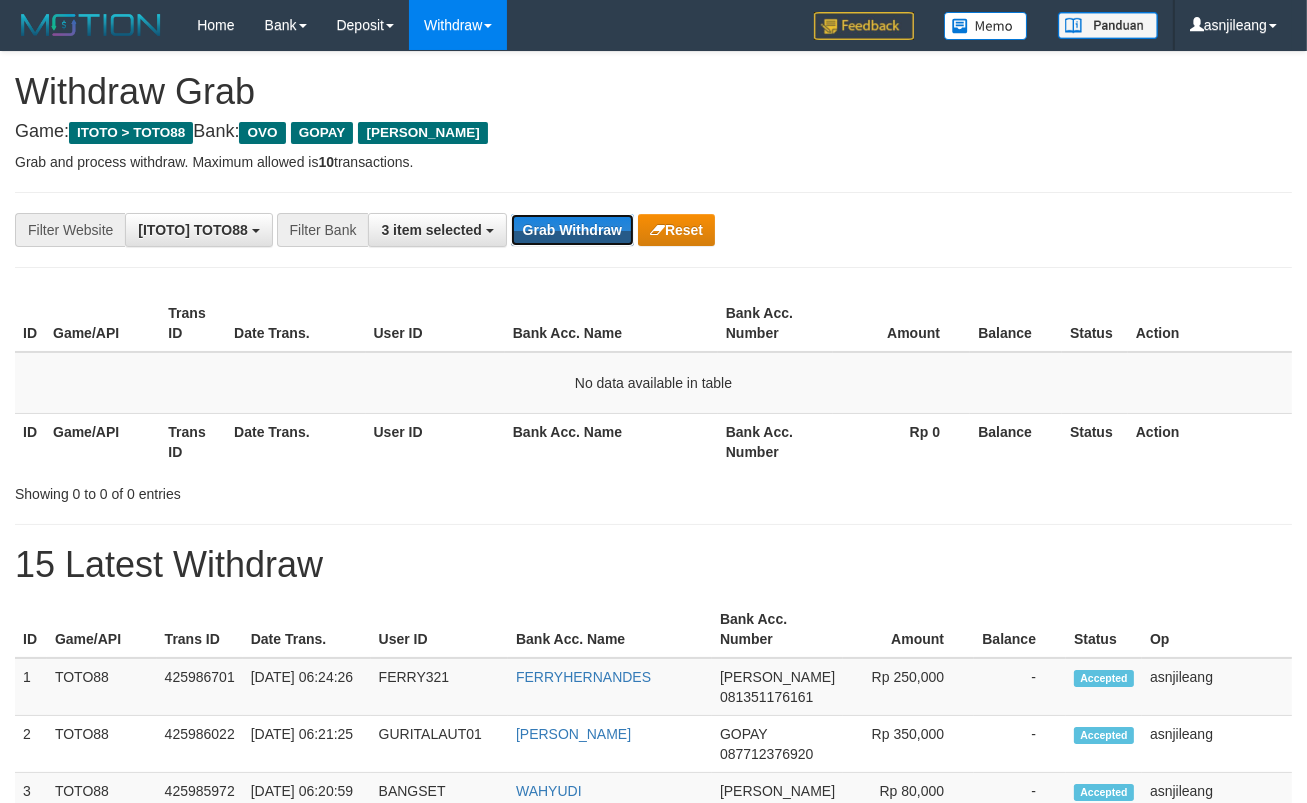 click on "Grab Withdraw" at bounding box center (572, 230) 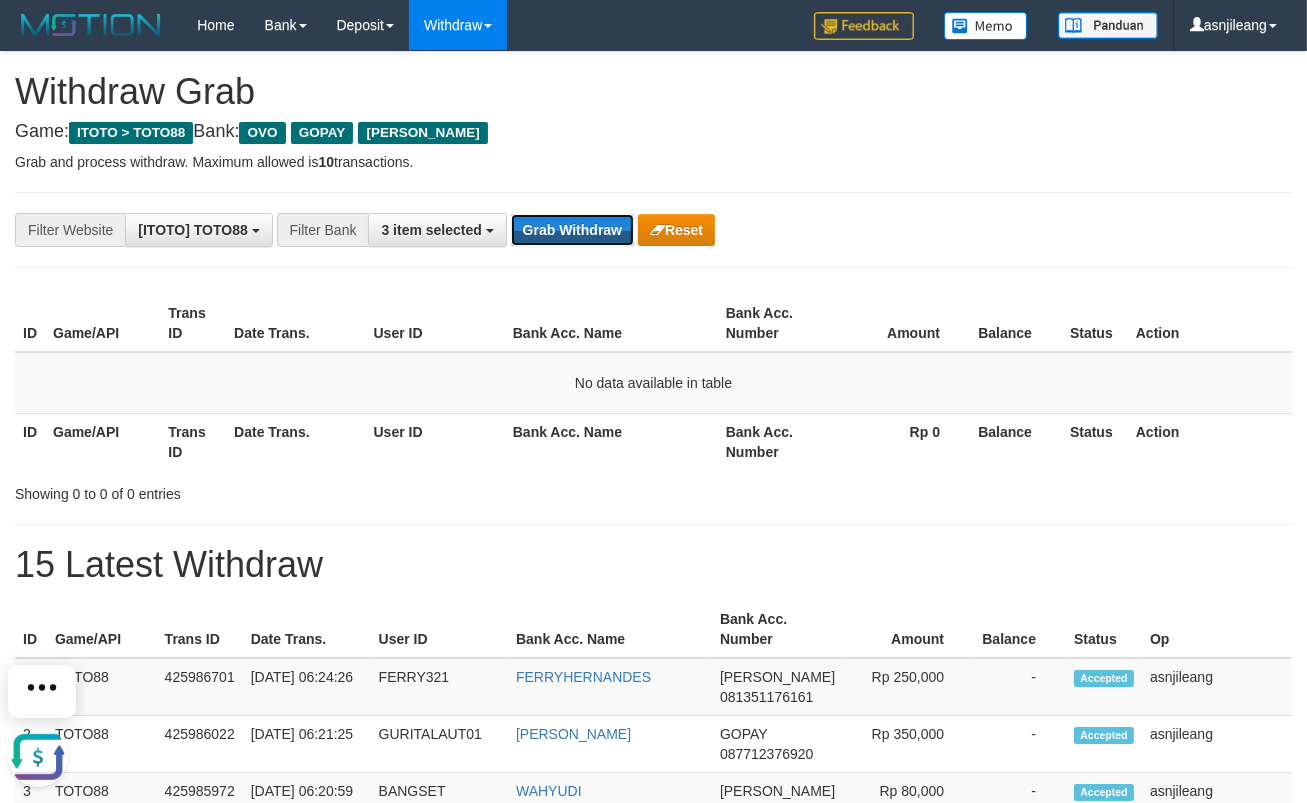 scroll, scrollTop: 0, scrollLeft: 0, axis: both 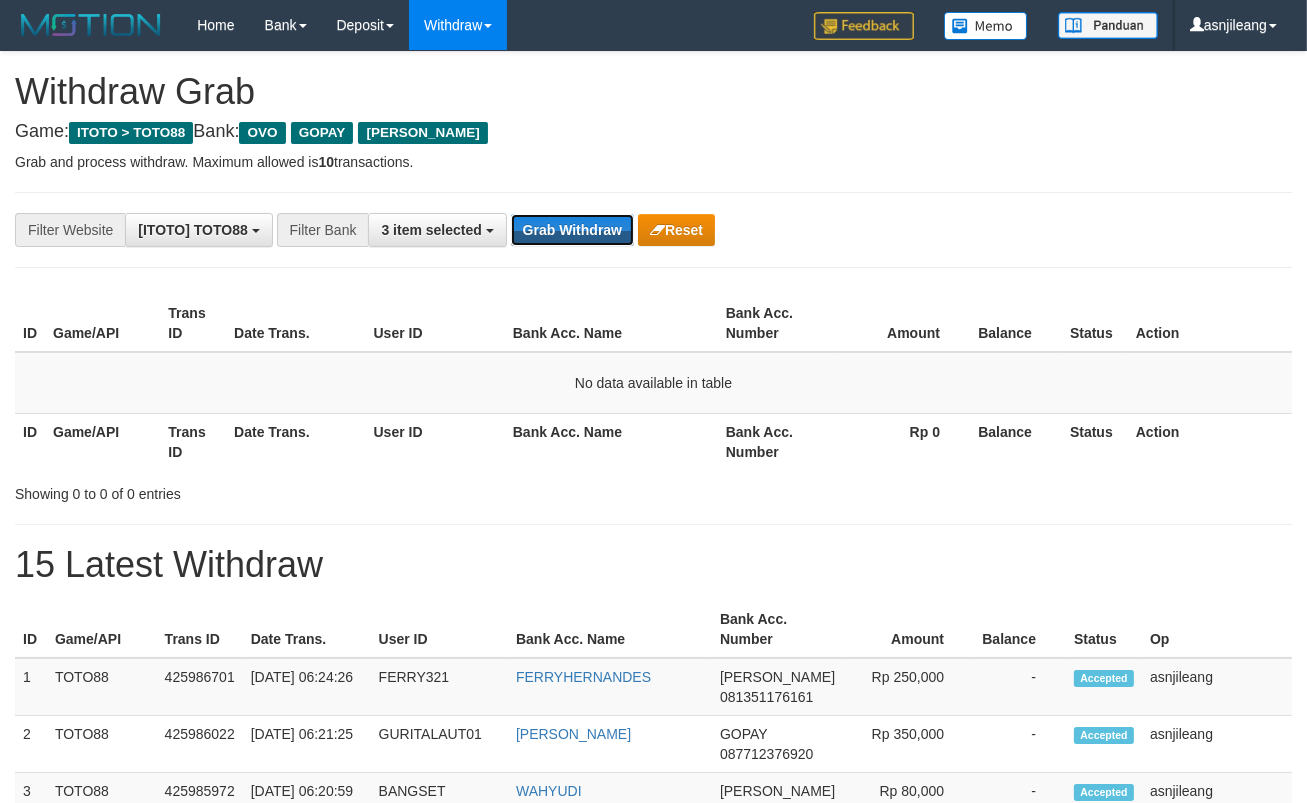 click on "Grab Withdraw" at bounding box center (572, 230) 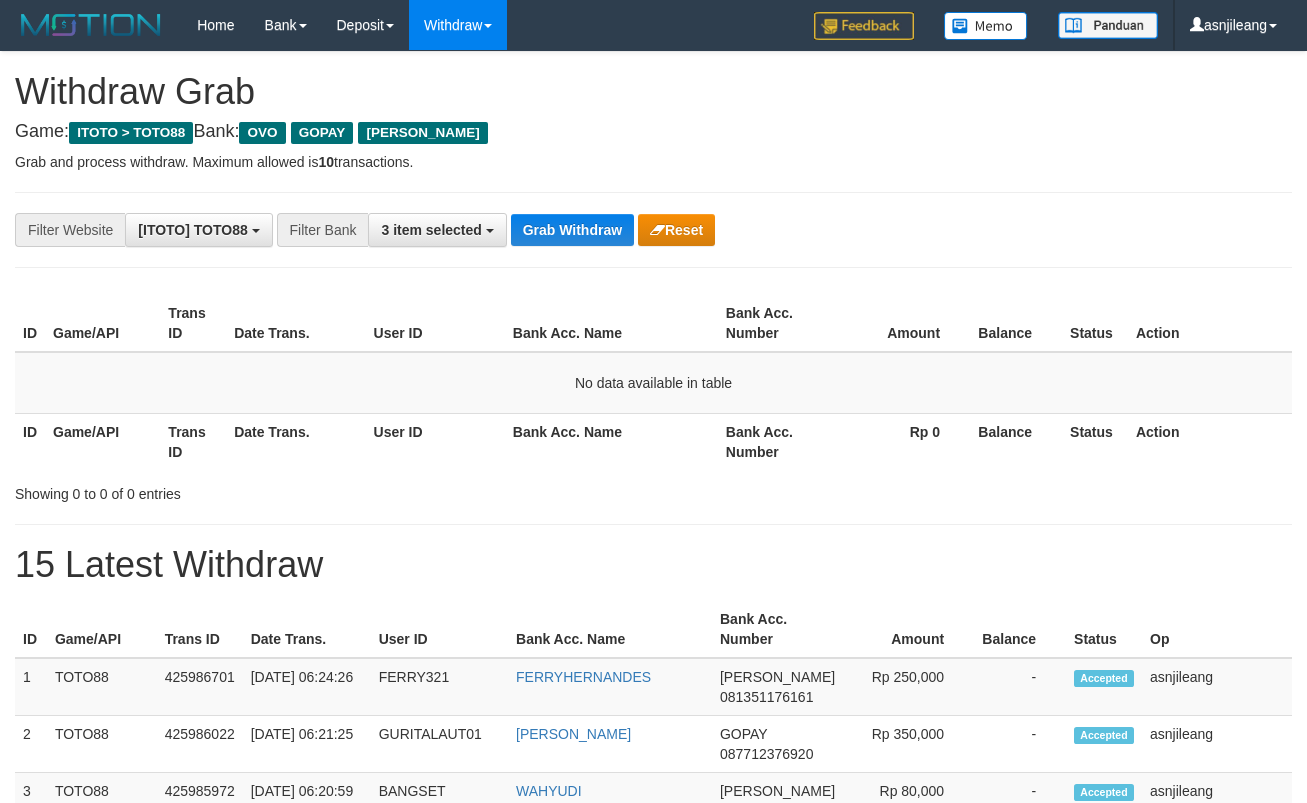 scroll, scrollTop: 0, scrollLeft: 0, axis: both 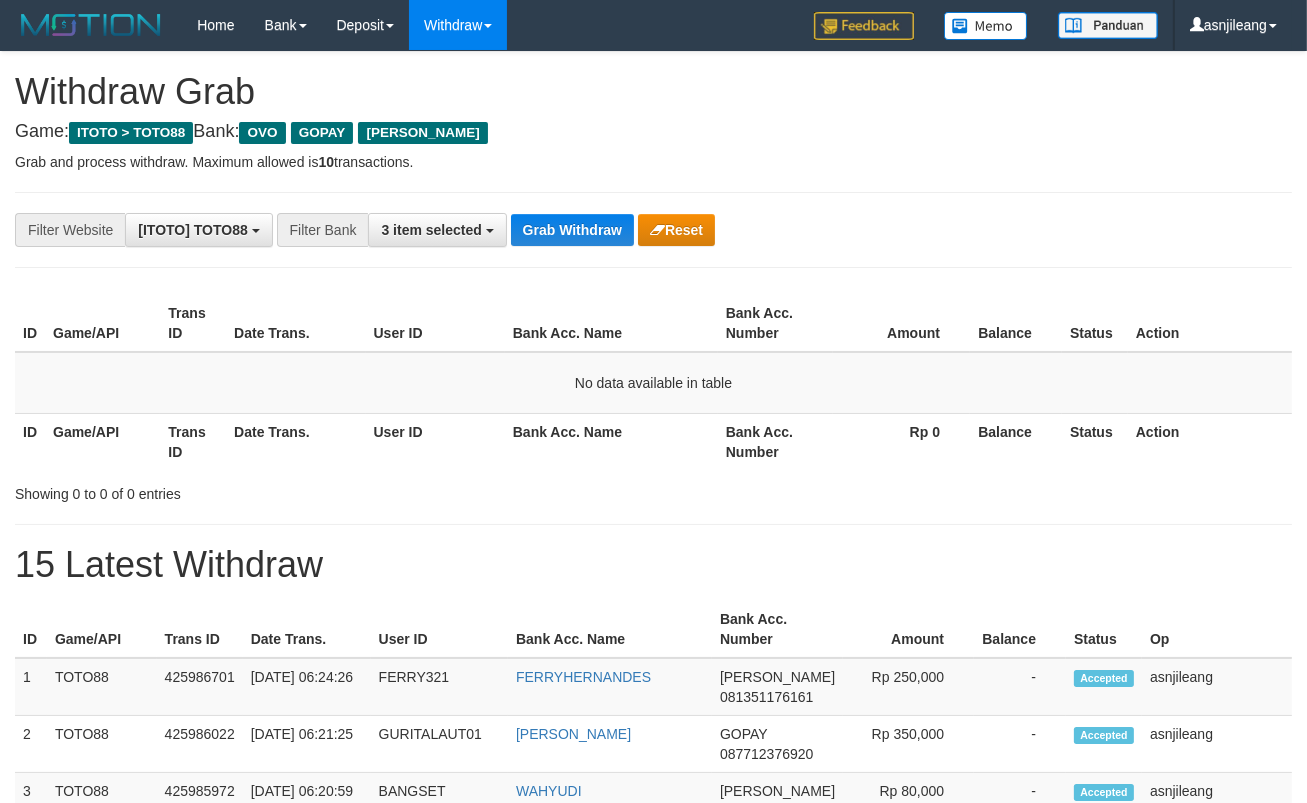 click on "Grab Withdraw" at bounding box center (572, 230) 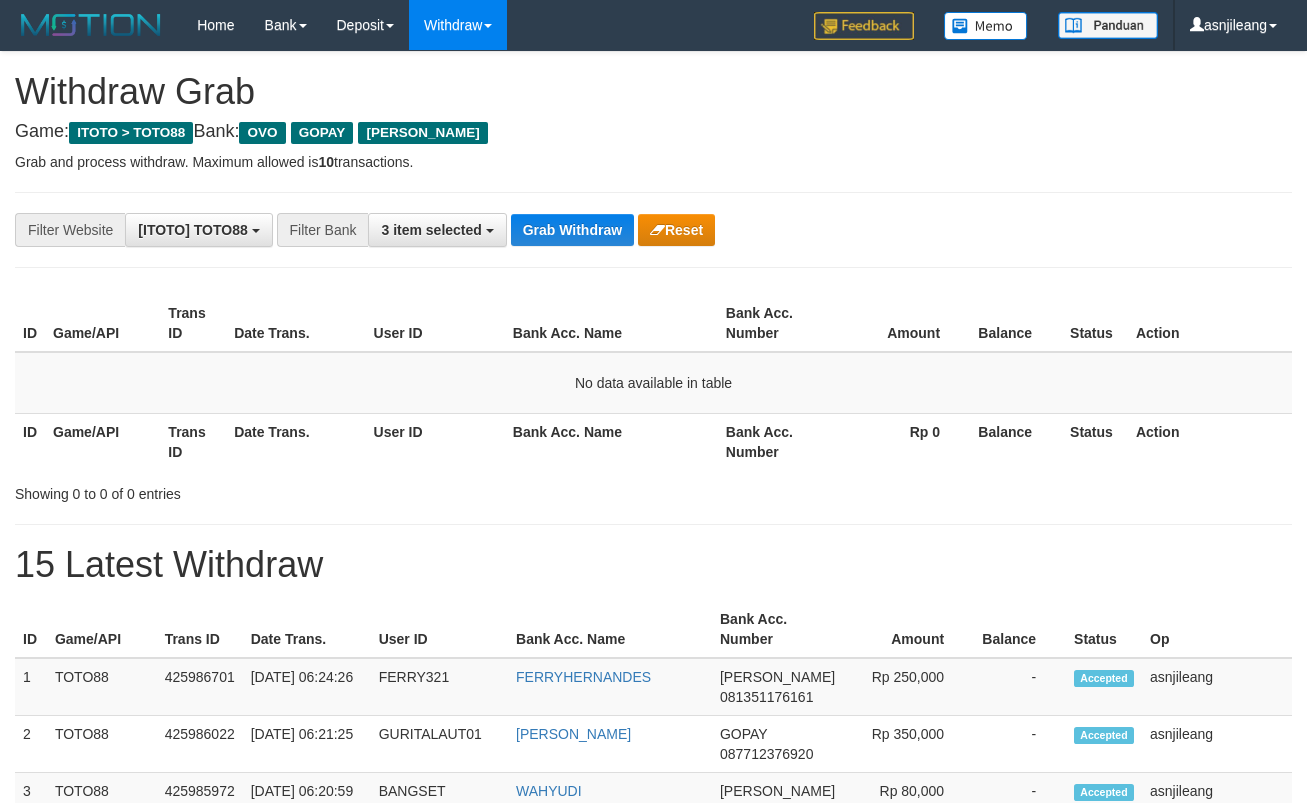scroll, scrollTop: 0, scrollLeft: 0, axis: both 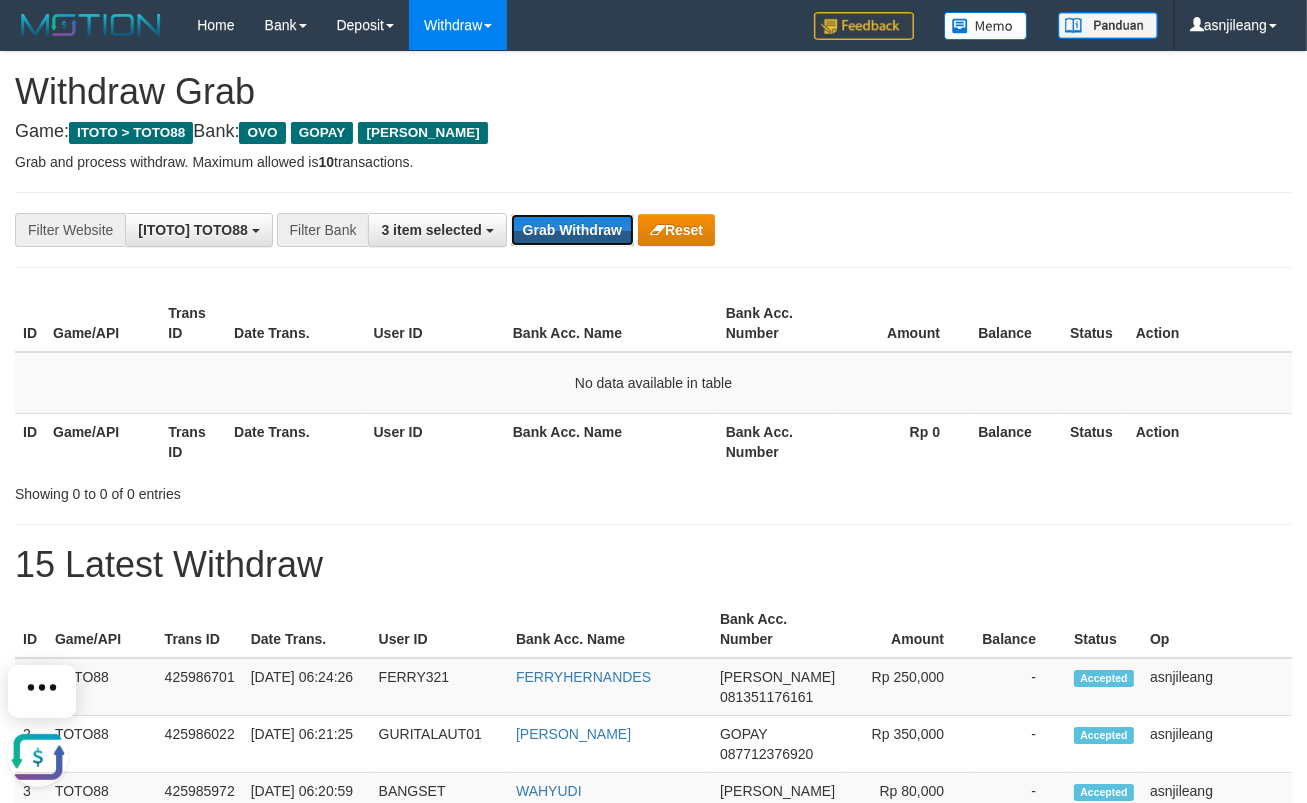 click on "Grab Withdraw" at bounding box center [572, 230] 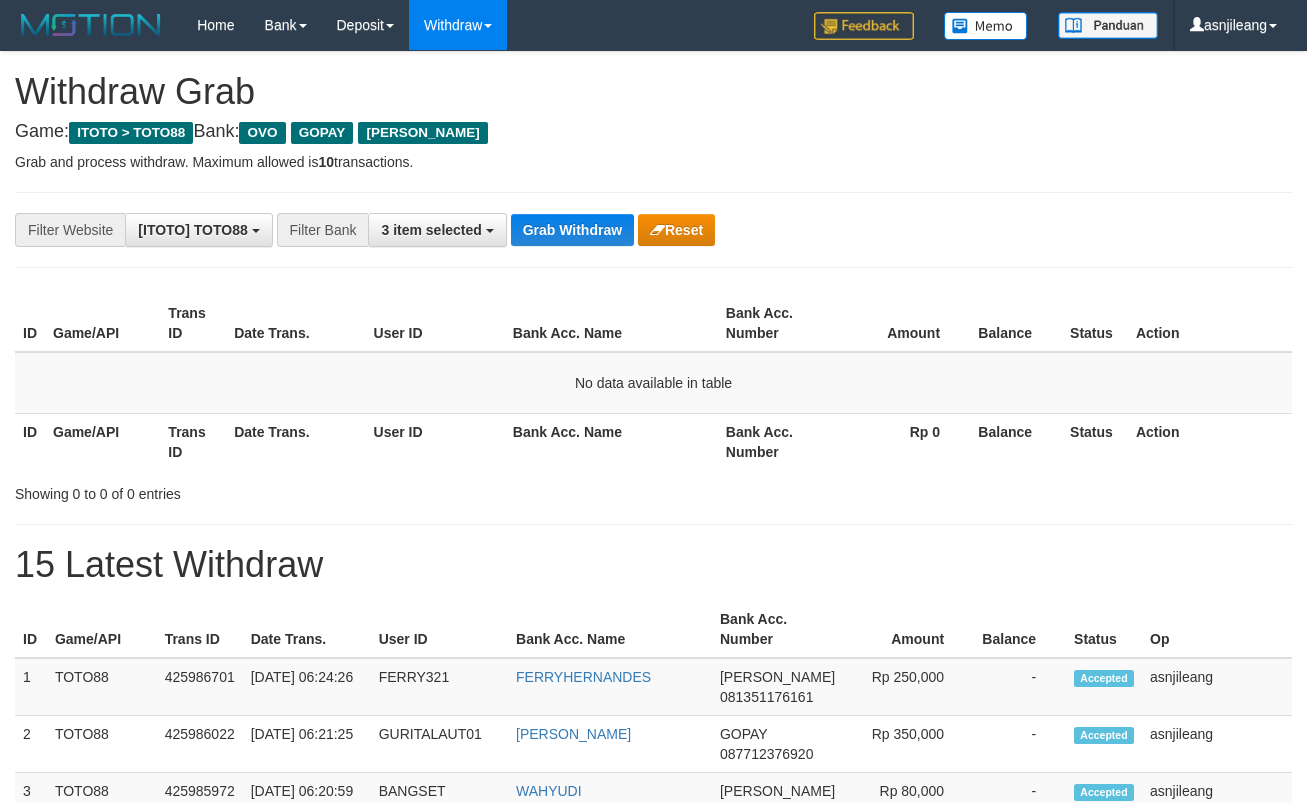 scroll, scrollTop: 0, scrollLeft: 0, axis: both 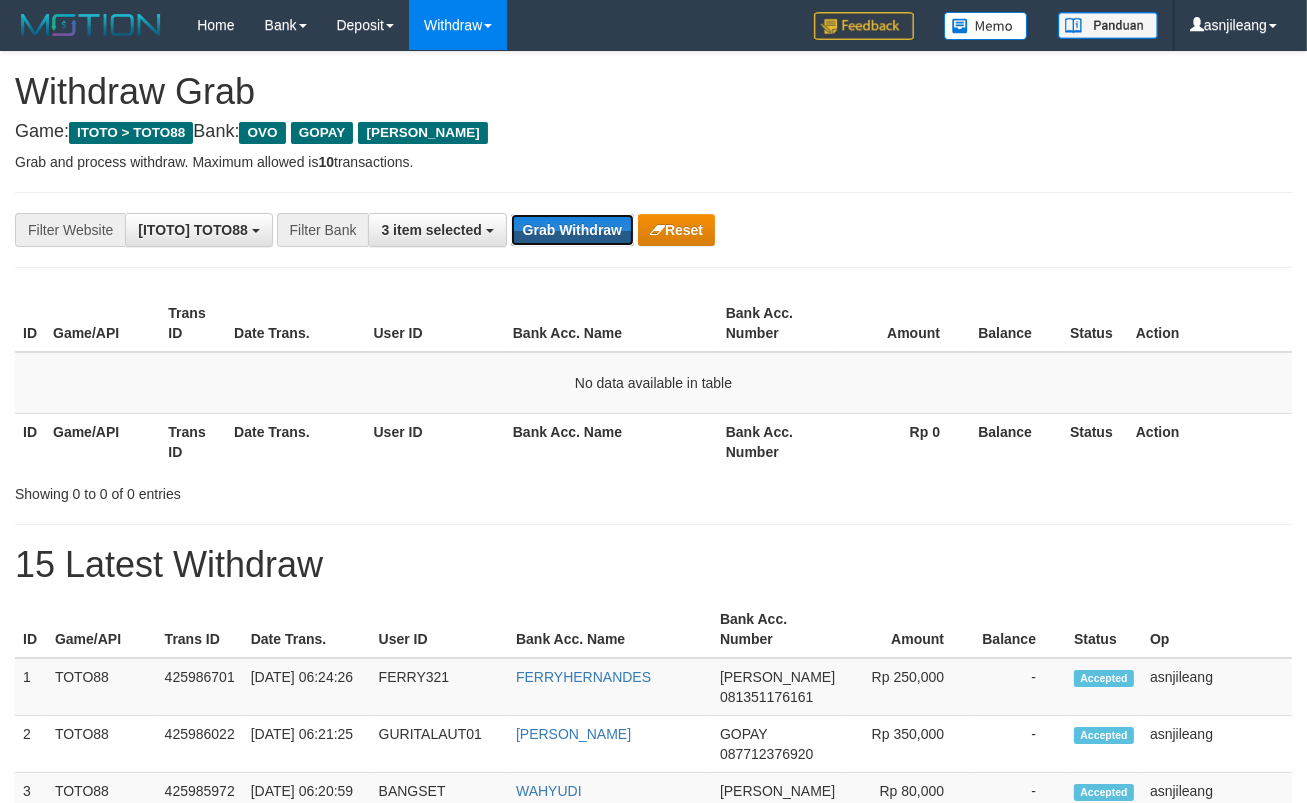 click on "Grab Withdraw" at bounding box center [572, 230] 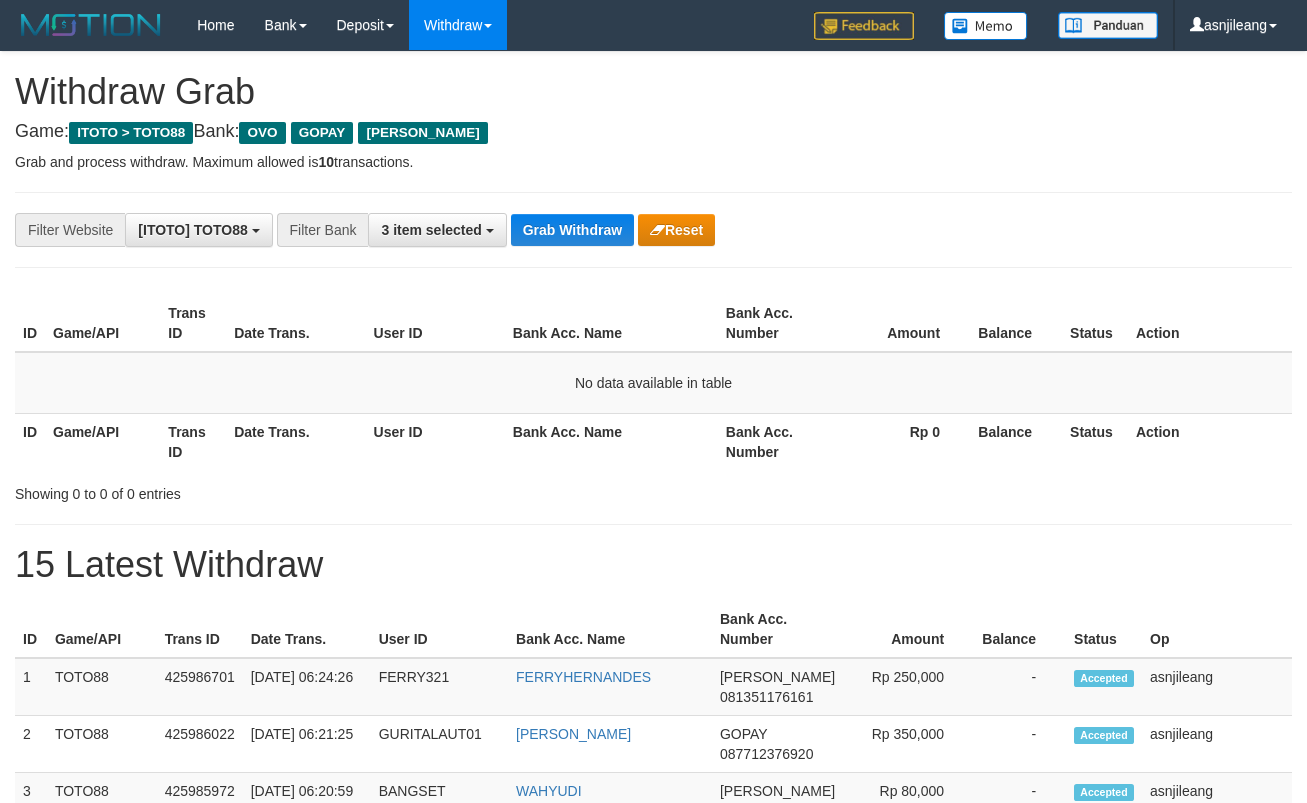 scroll, scrollTop: 0, scrollLeft: 0, axis: both 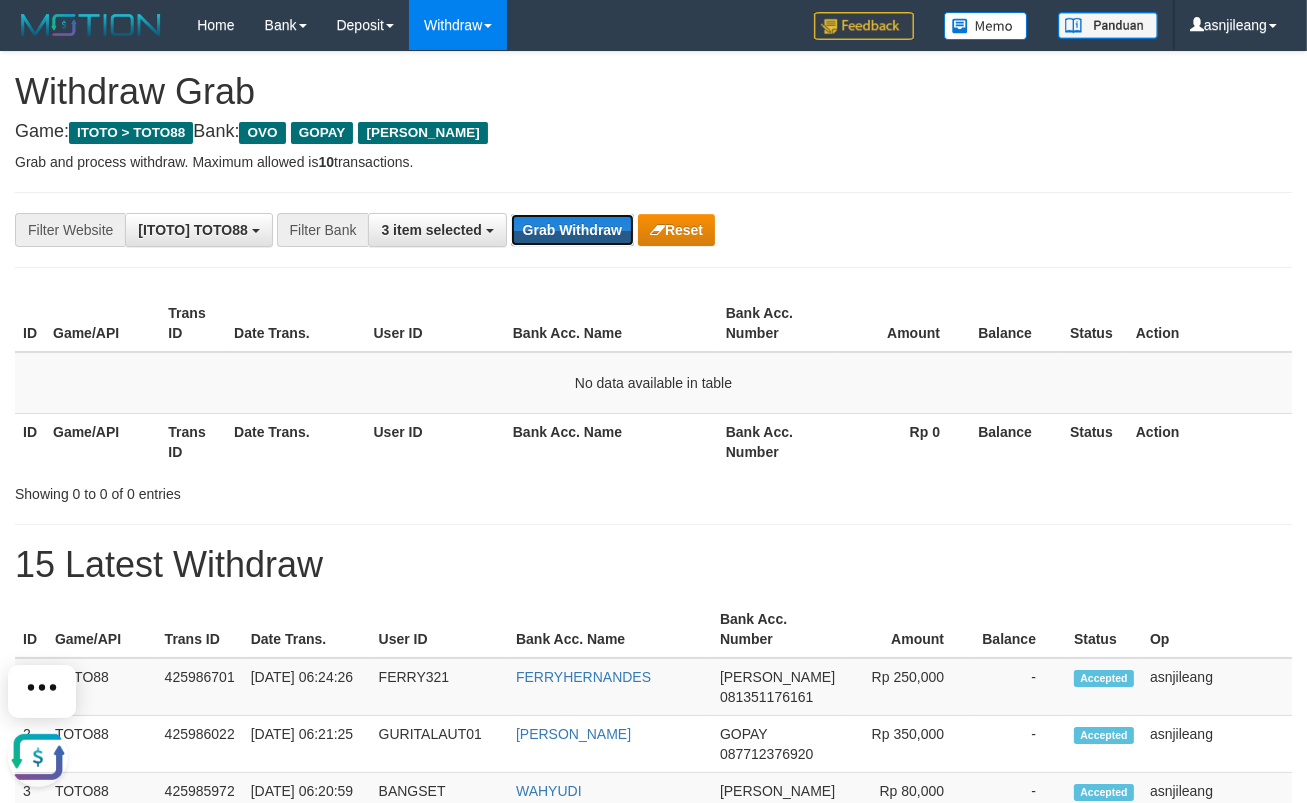 click on "Grab Withdraw" at bounding box center [572, 230] 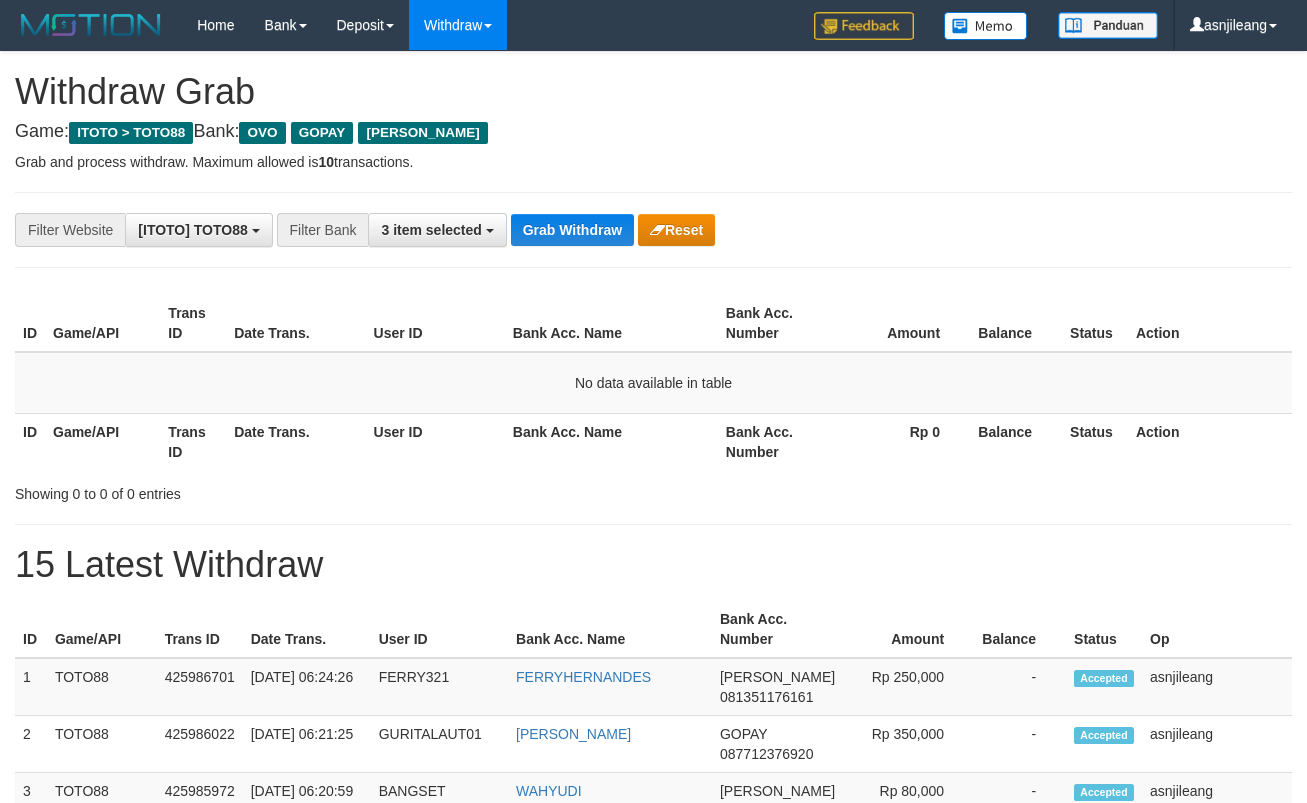 scroll, scrollTop: 0, scrollLeft: 0, axis: both 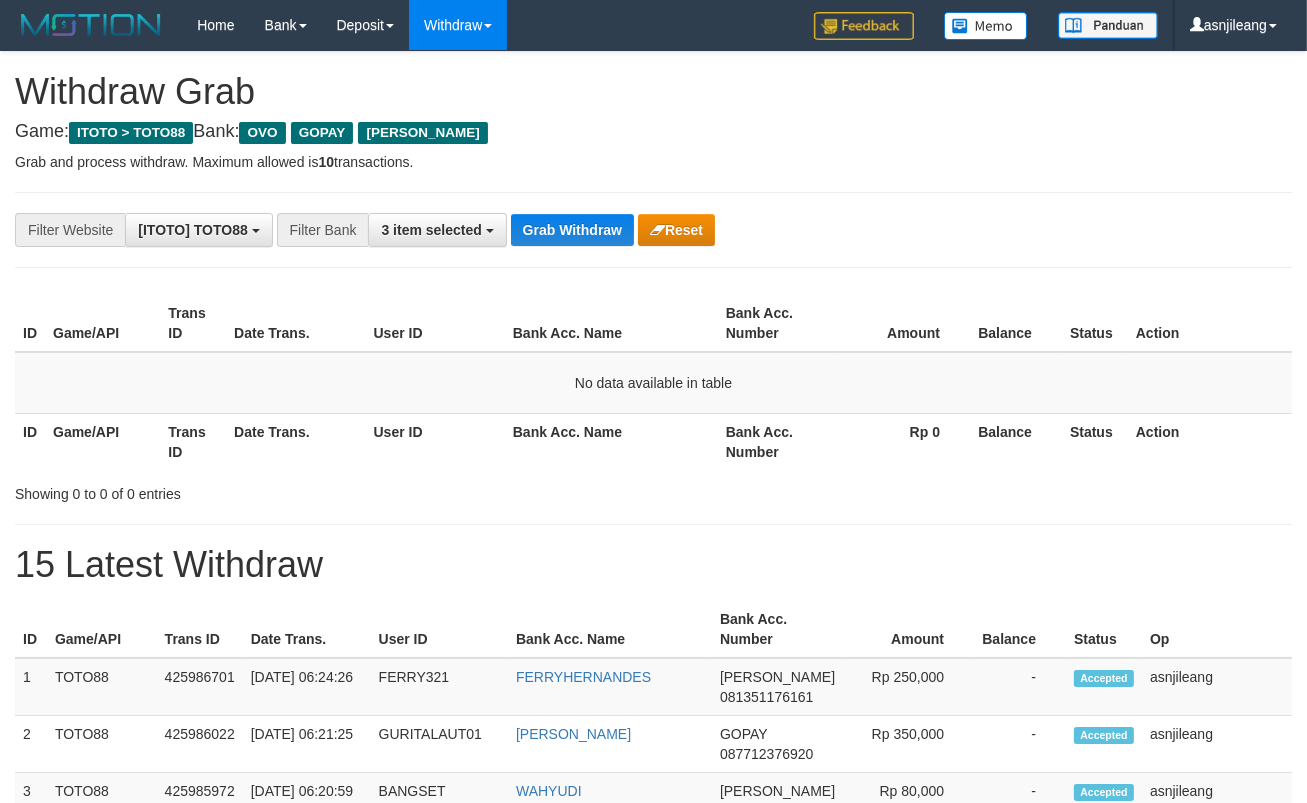 click on "Grab Withdraw" at bounding box center (572, 230) 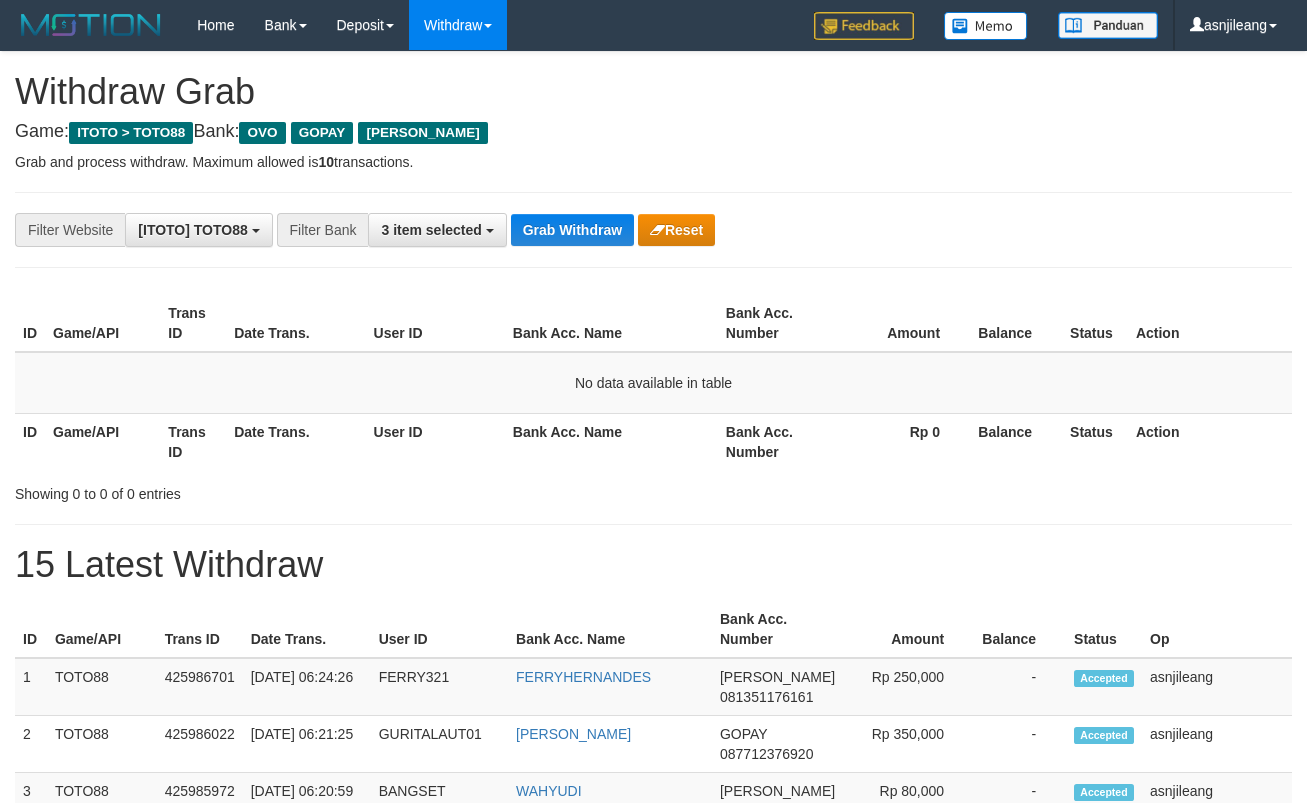 scroll, scrollTop: 0, scrollLeft: 0, axis: both 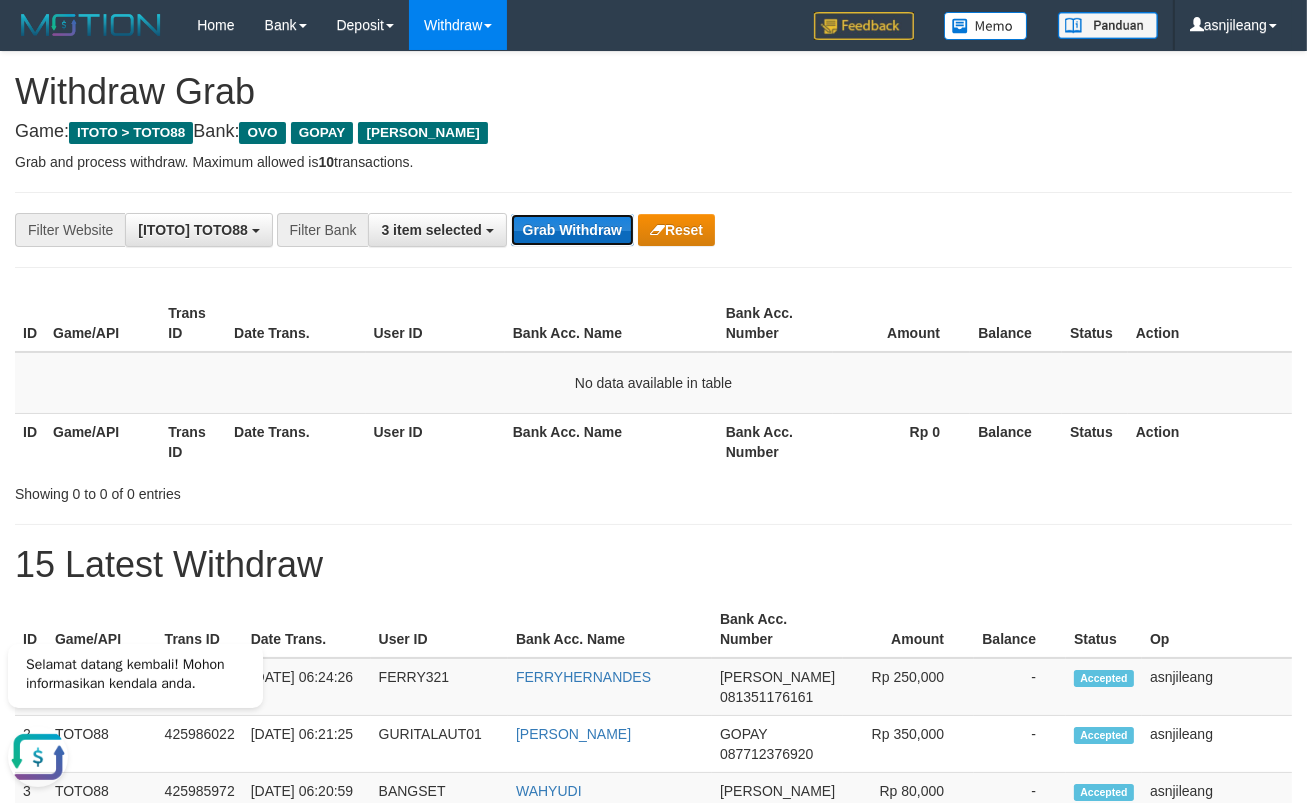 click on "Grab Withdraw" at bounding box center [572, 230] 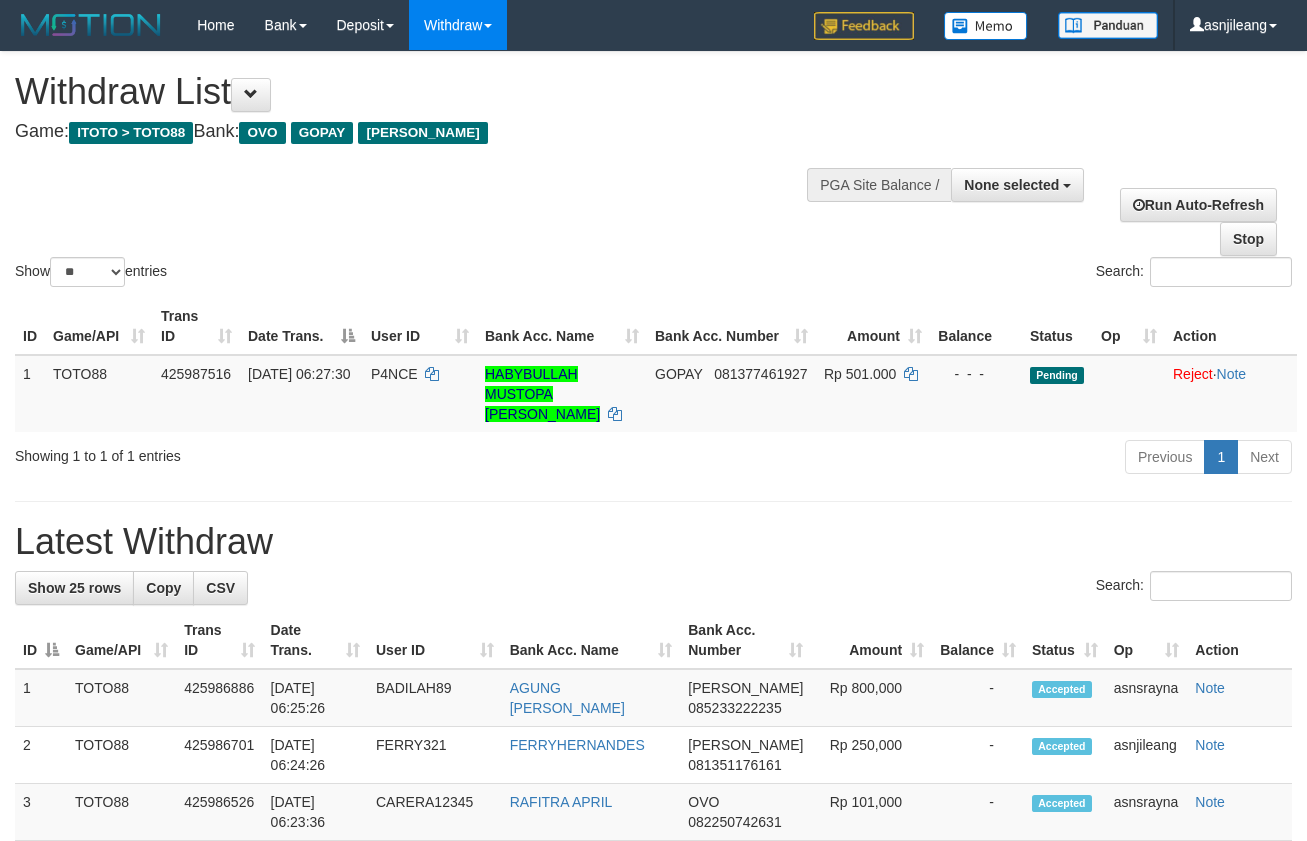 select 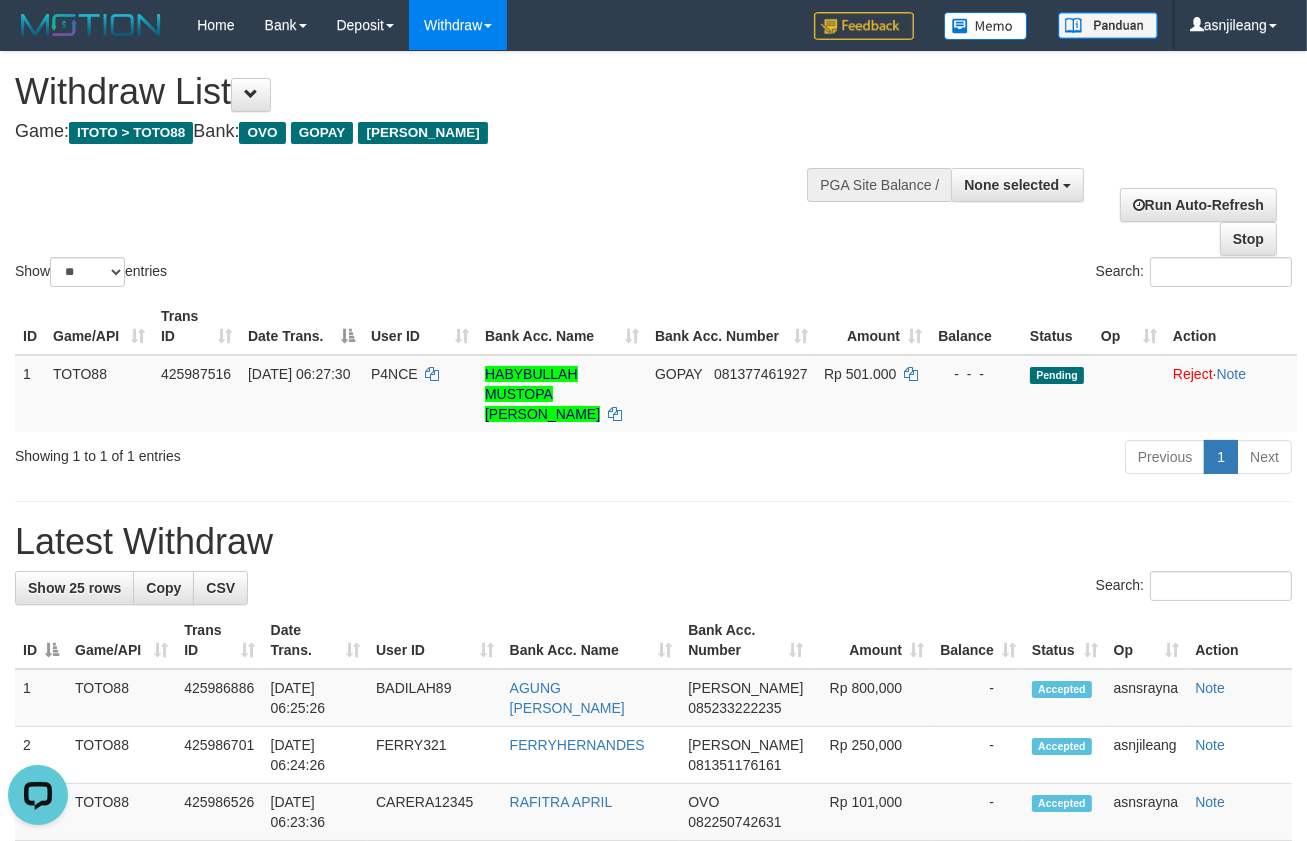 scroll, scrollTop: 0, scrollLeft: 0, axis: both 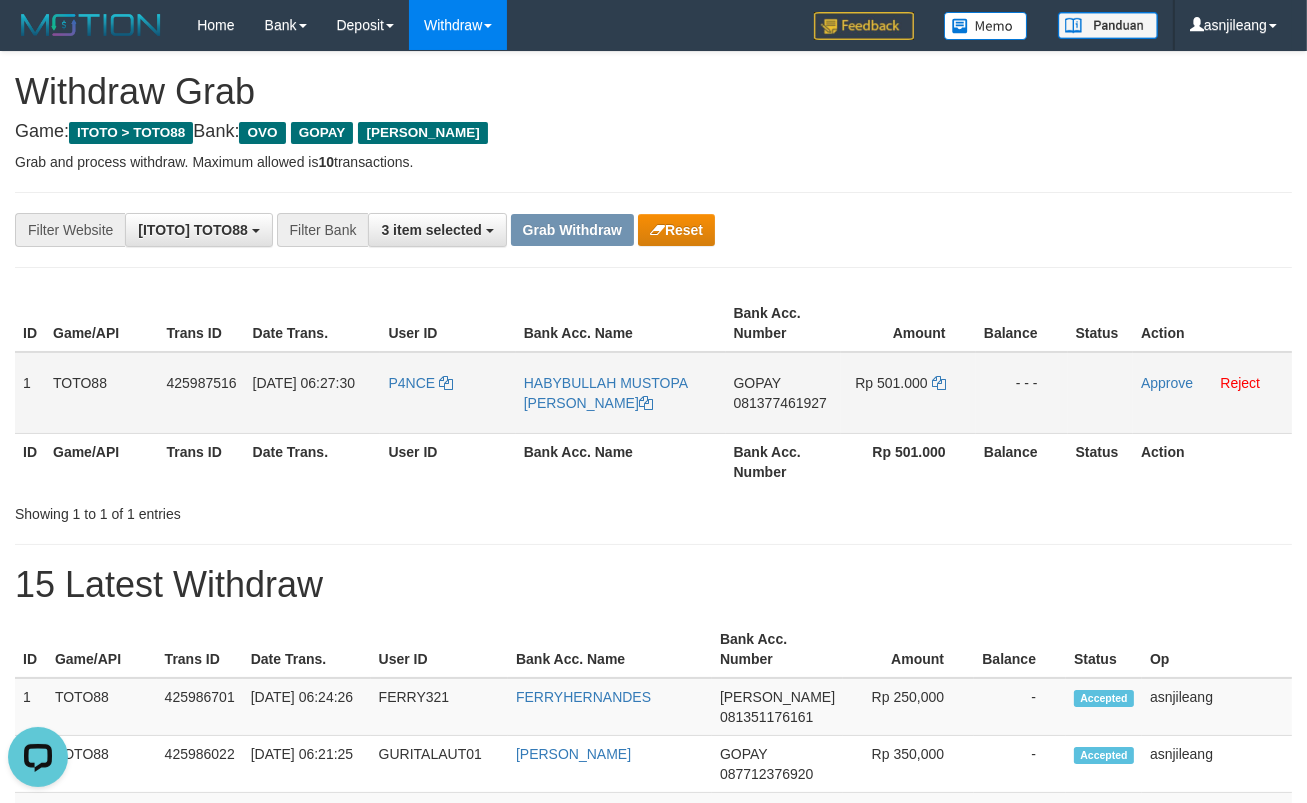 click on "GOPAY
081377461927" at bounding box center (784, 393) 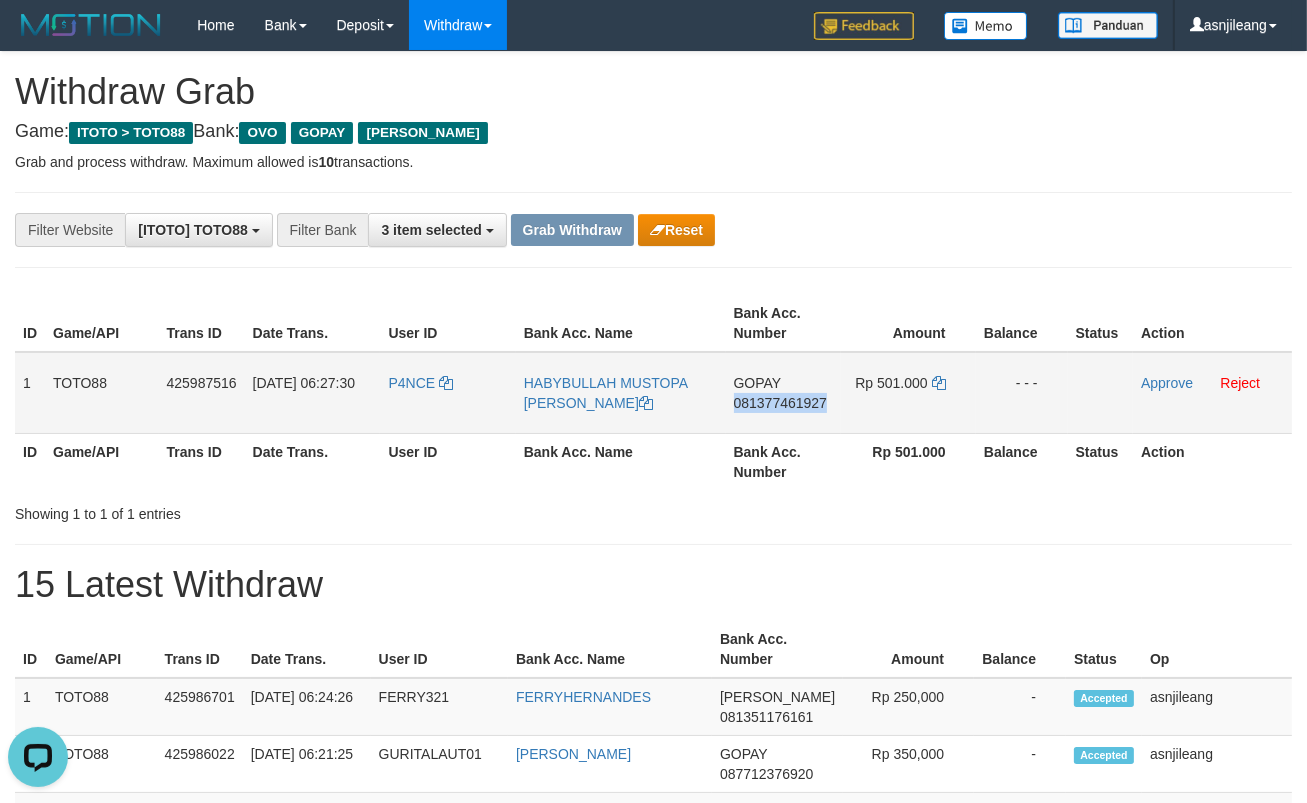 click on "GOPAY
081377461927" at bounding box center (784, 393) 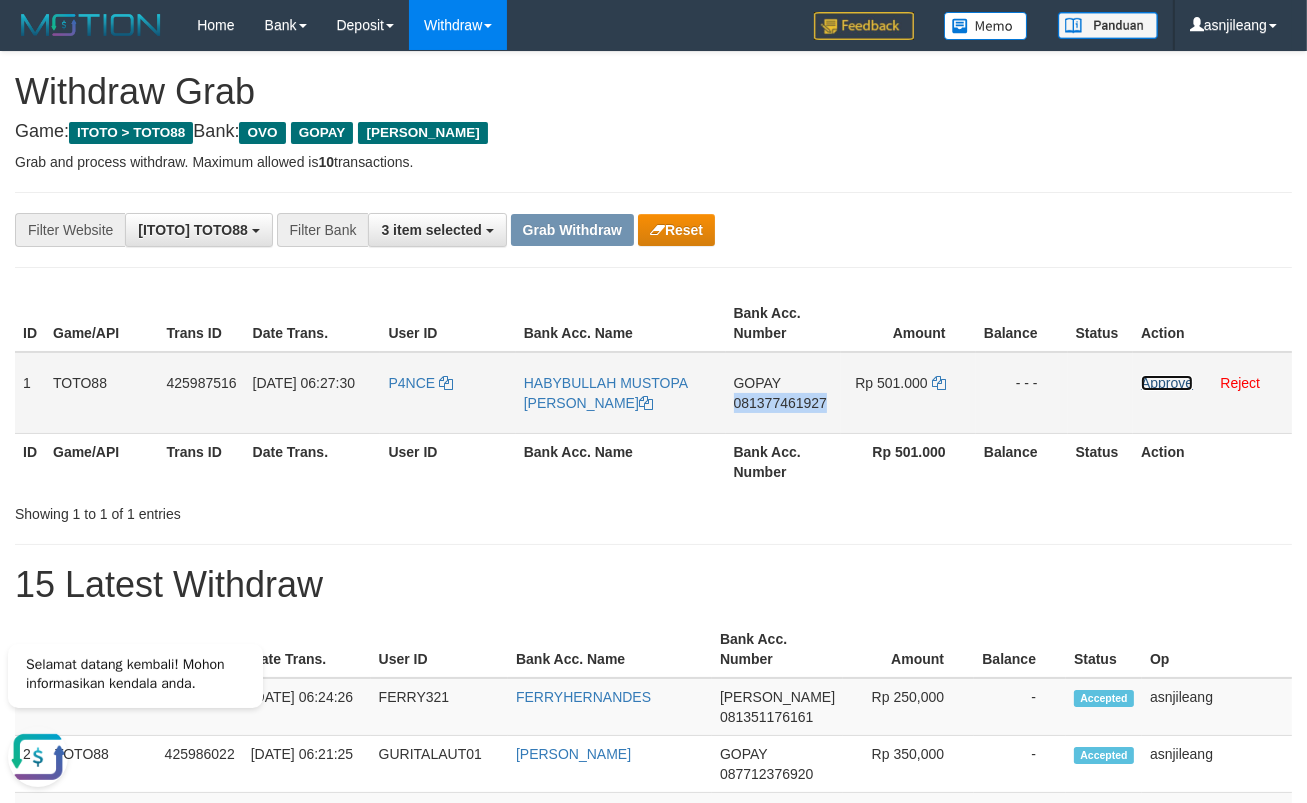 click on "Approve" at bounding box center (1167, 383) 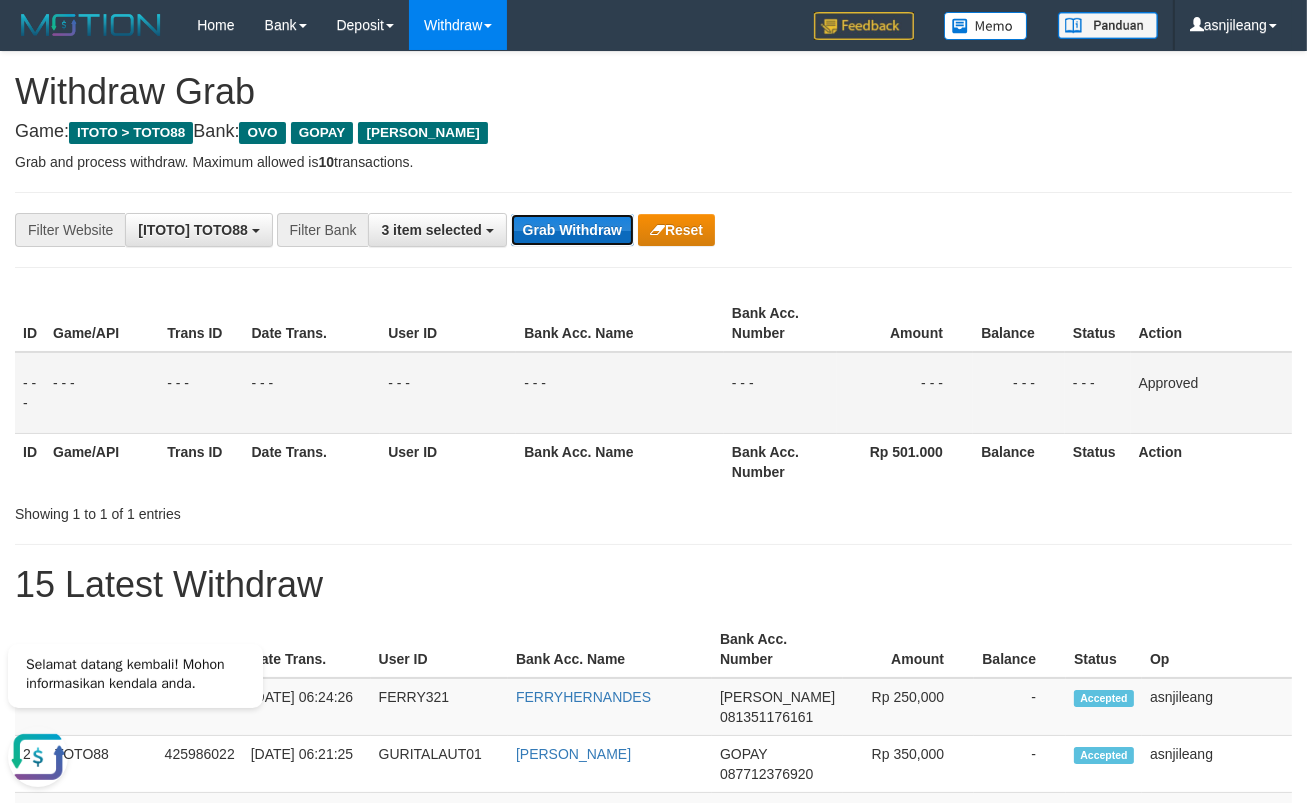 click on "Grab Withdraw" at bounding box center [572, 230] 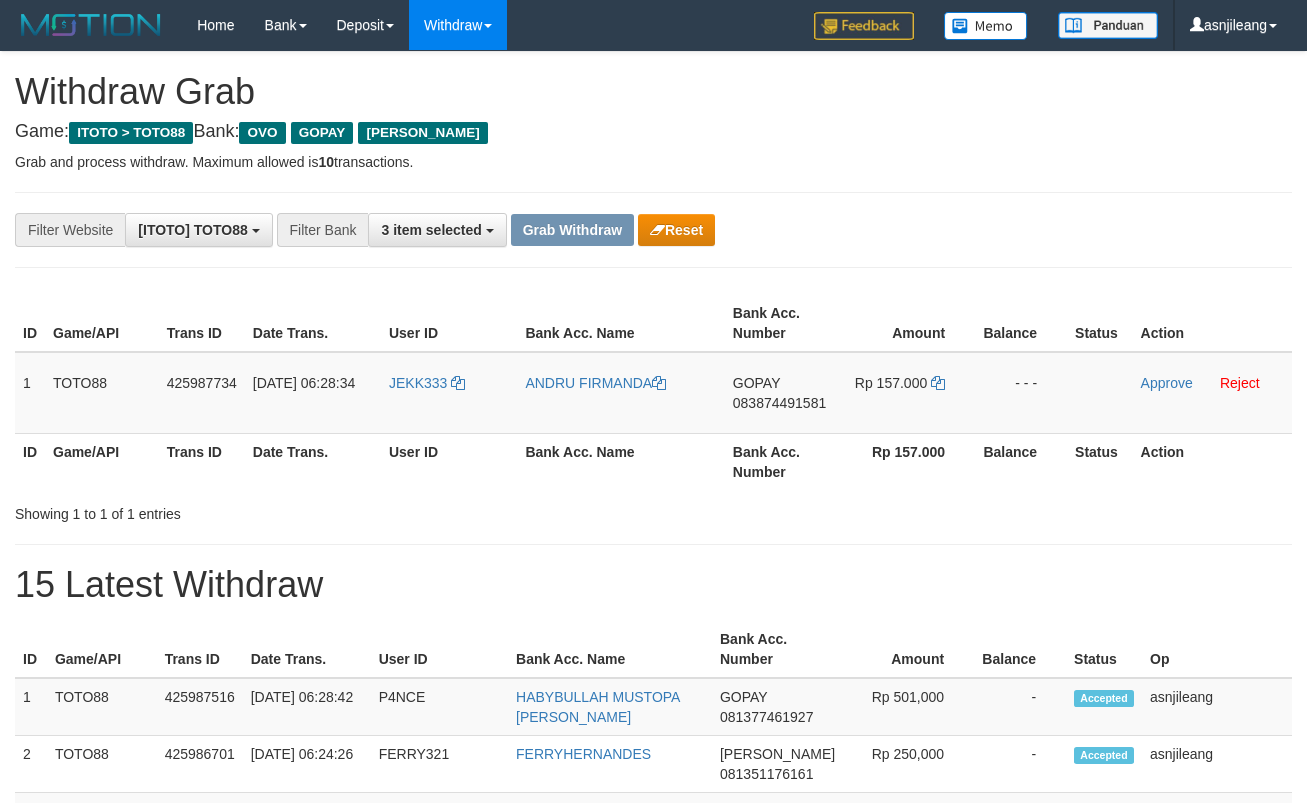 scroll, scrollTop: 0, scrollLeft: 0, axis: both 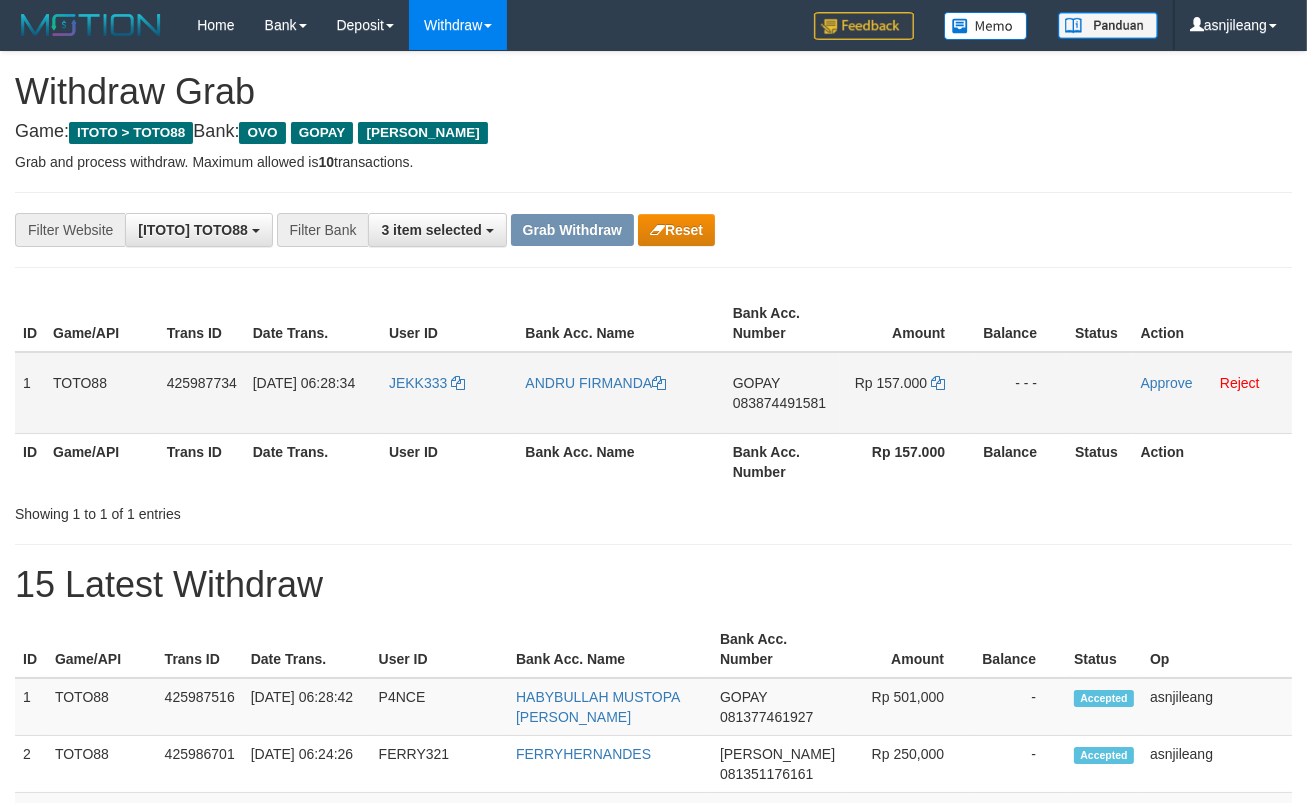 click on "GOPAY
083874491581" at bounding box center [783, 393] 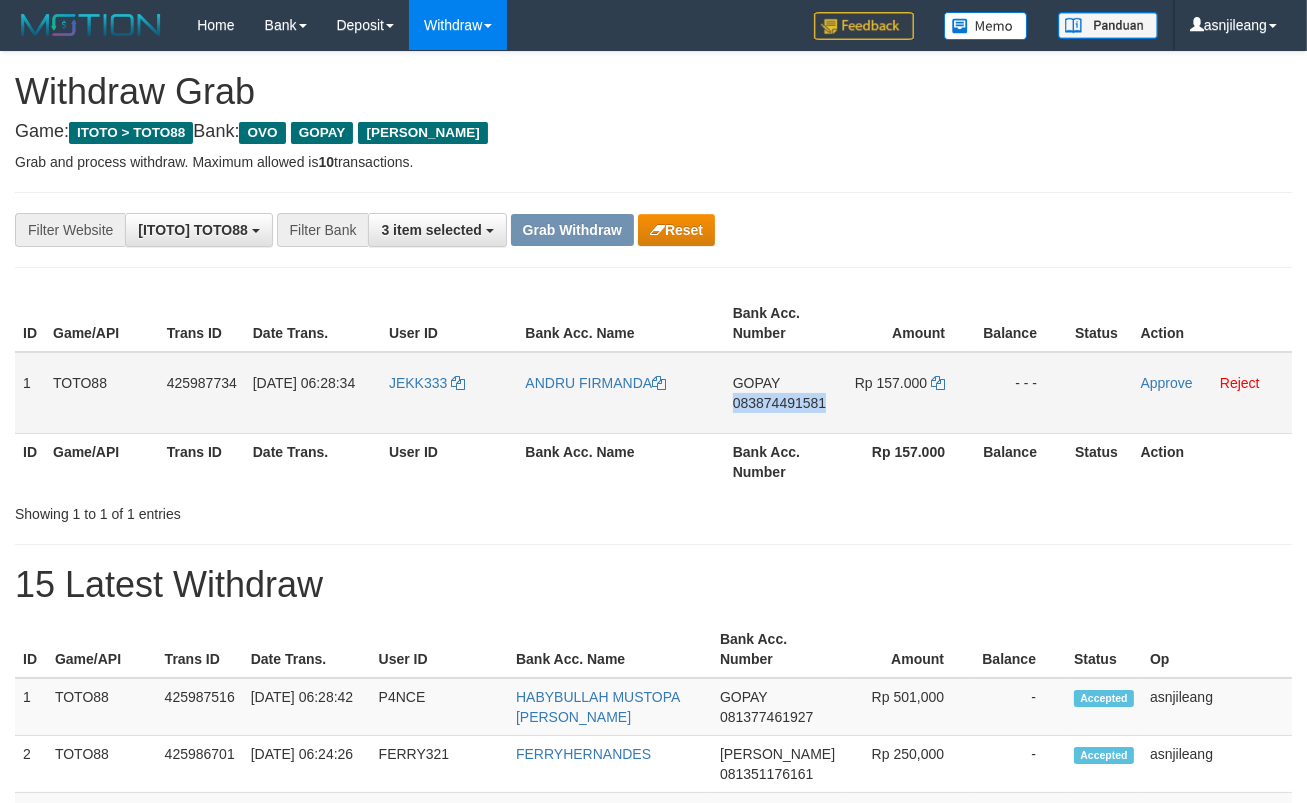 click on "GOPAY
083874491581" at bounding box center [783, 393] 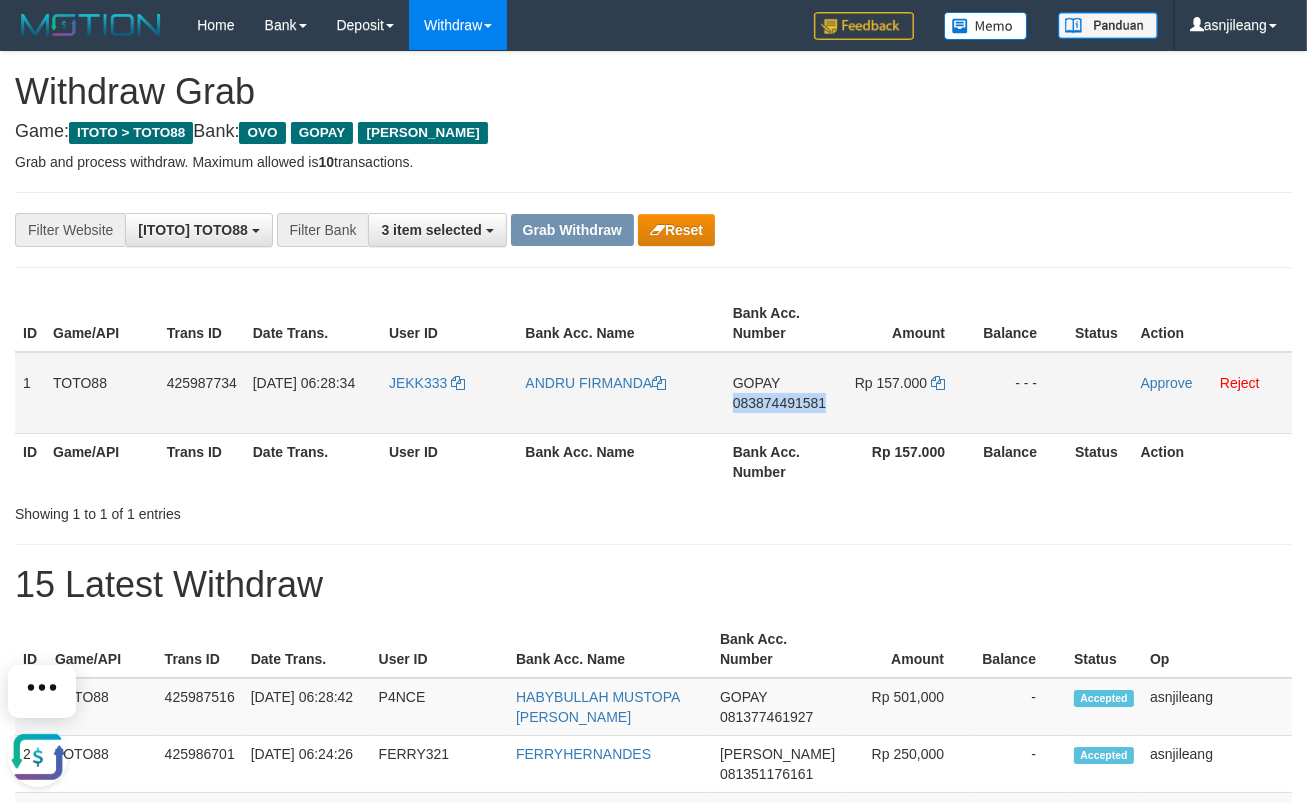 copy on "083874491581" 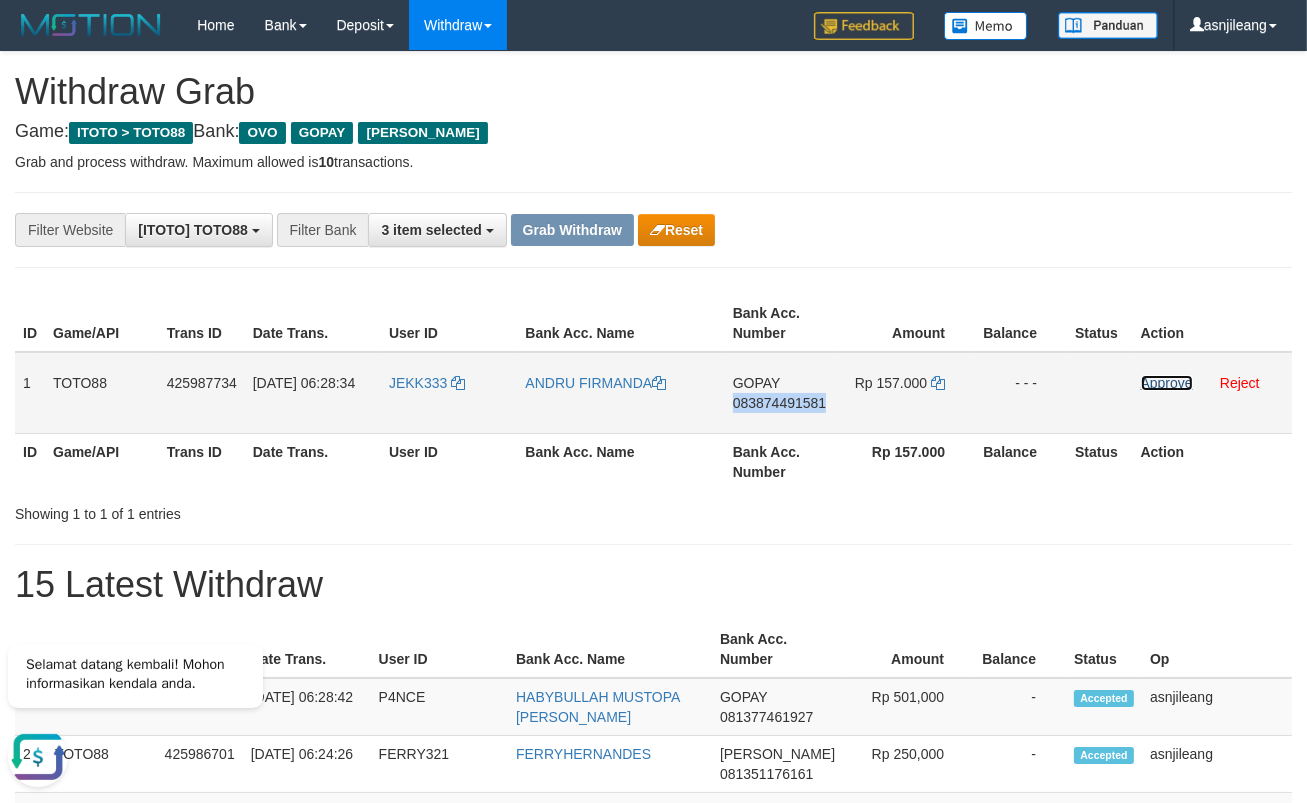 click on "Approve" at bounding box center [1167, 383] 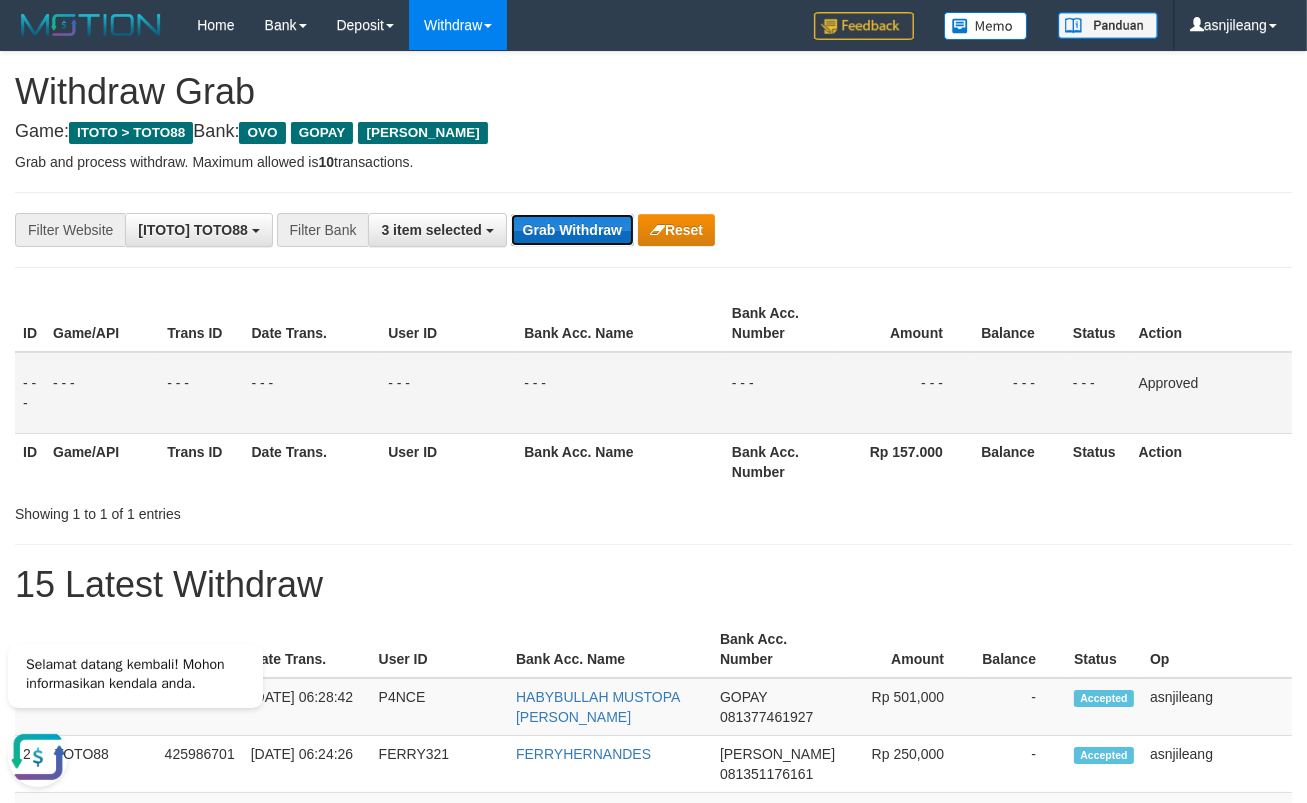 click on "Grab Withdraw" at bounding box center (572, 230) 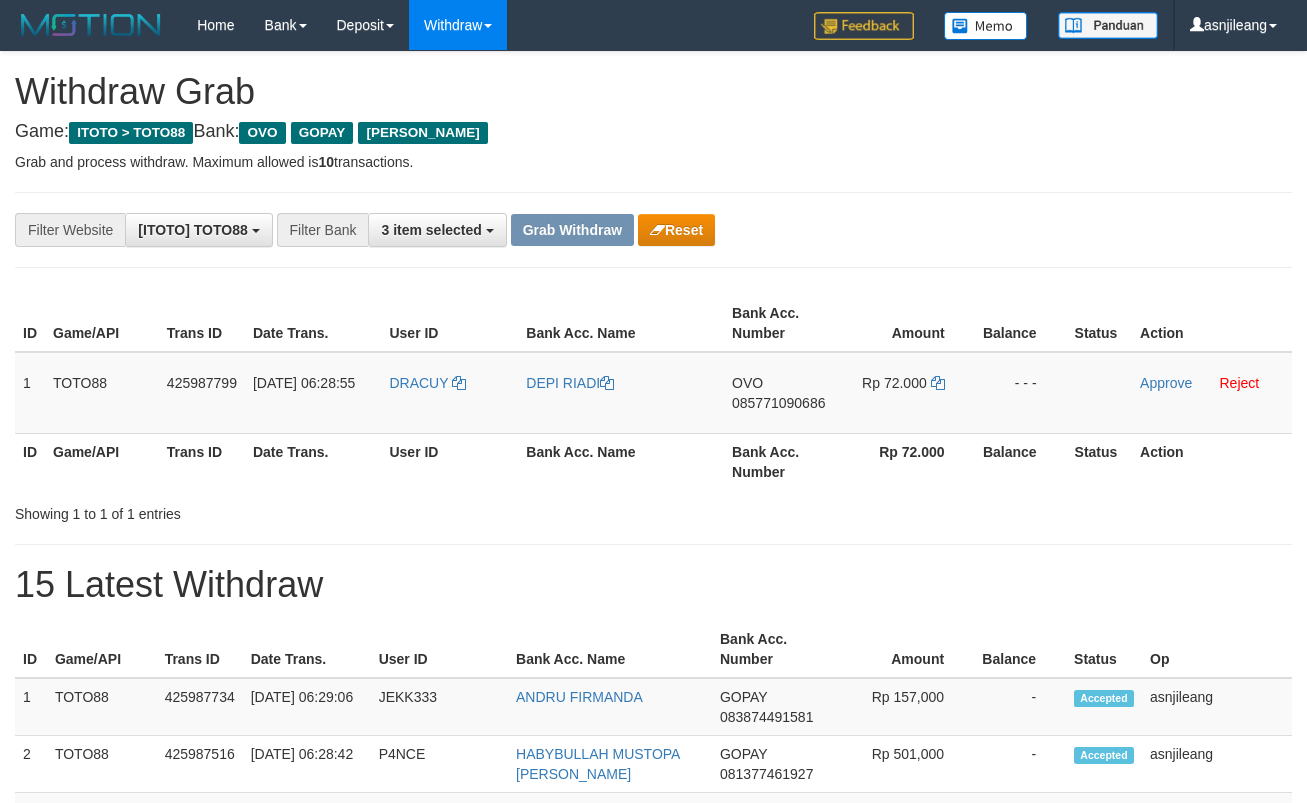 scroll, scrollTop: 0, scrollLeft: 0, axis: both 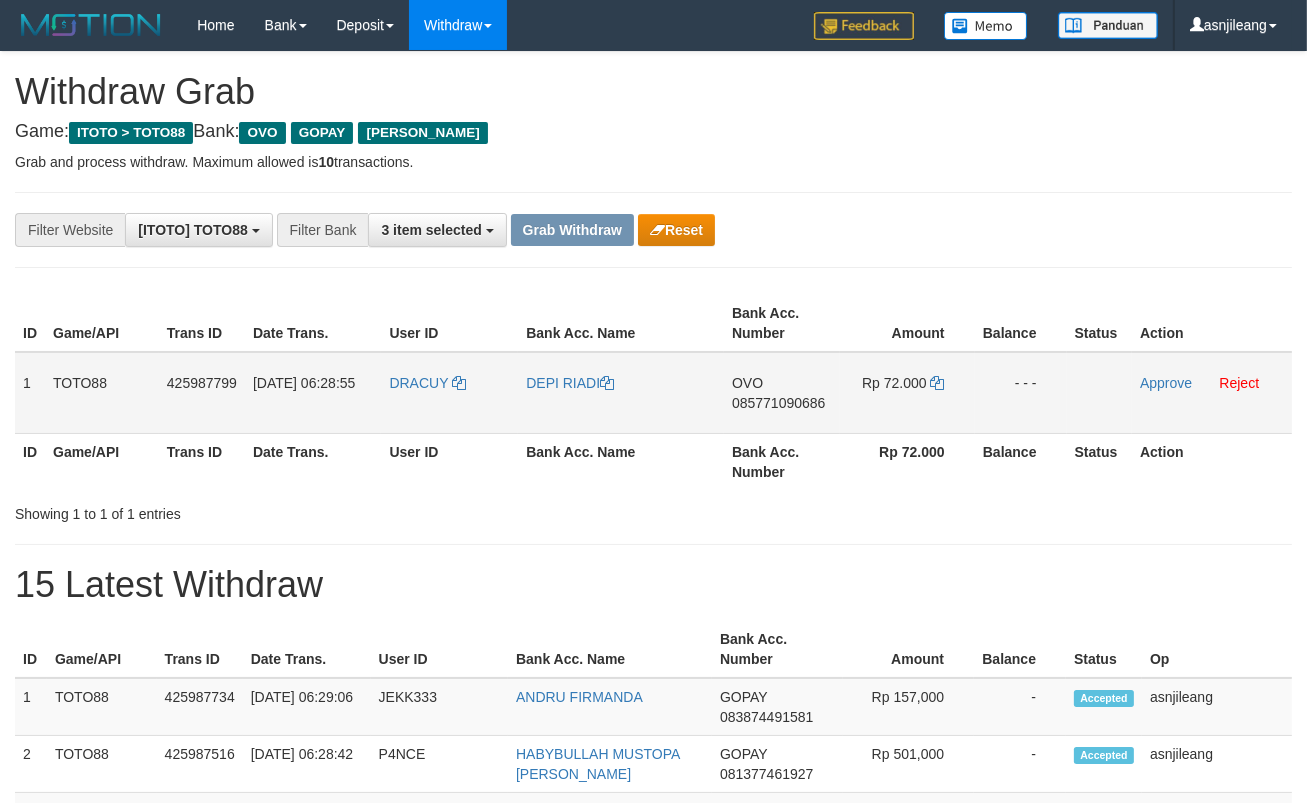 click on "OVO
085771090686" at bounding box center (782, 393) 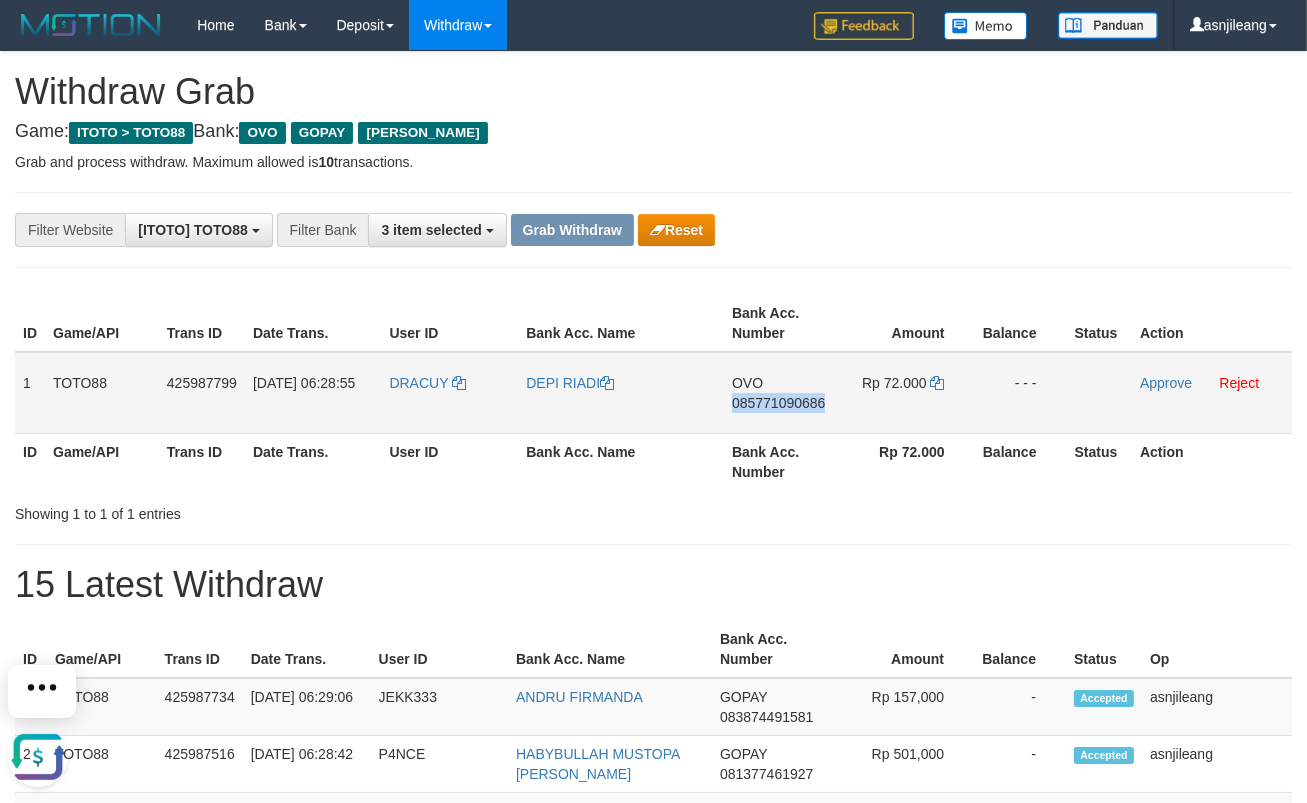 scroll, scrollTop: 0, scrollLeft: 0, axis: both 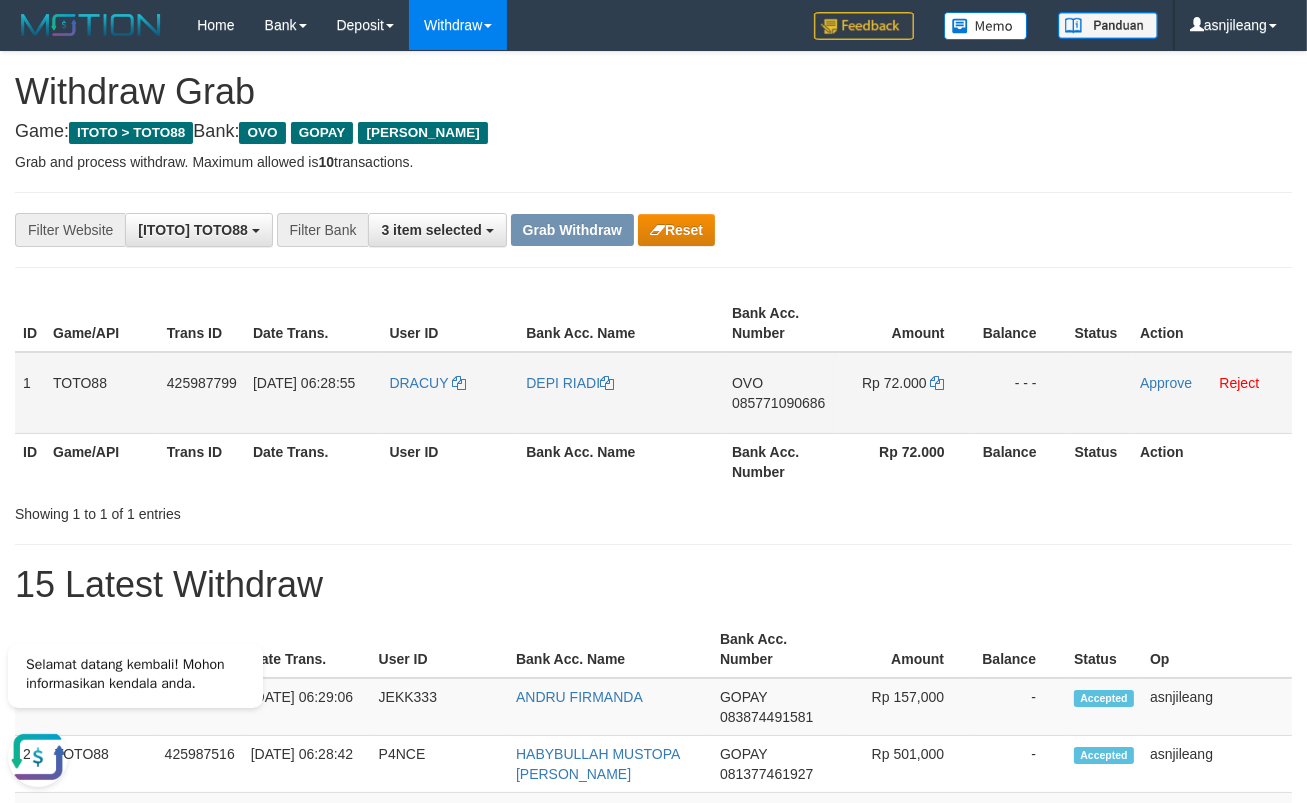 click on "OVO
085771090686" at bounding box center (782, 393) 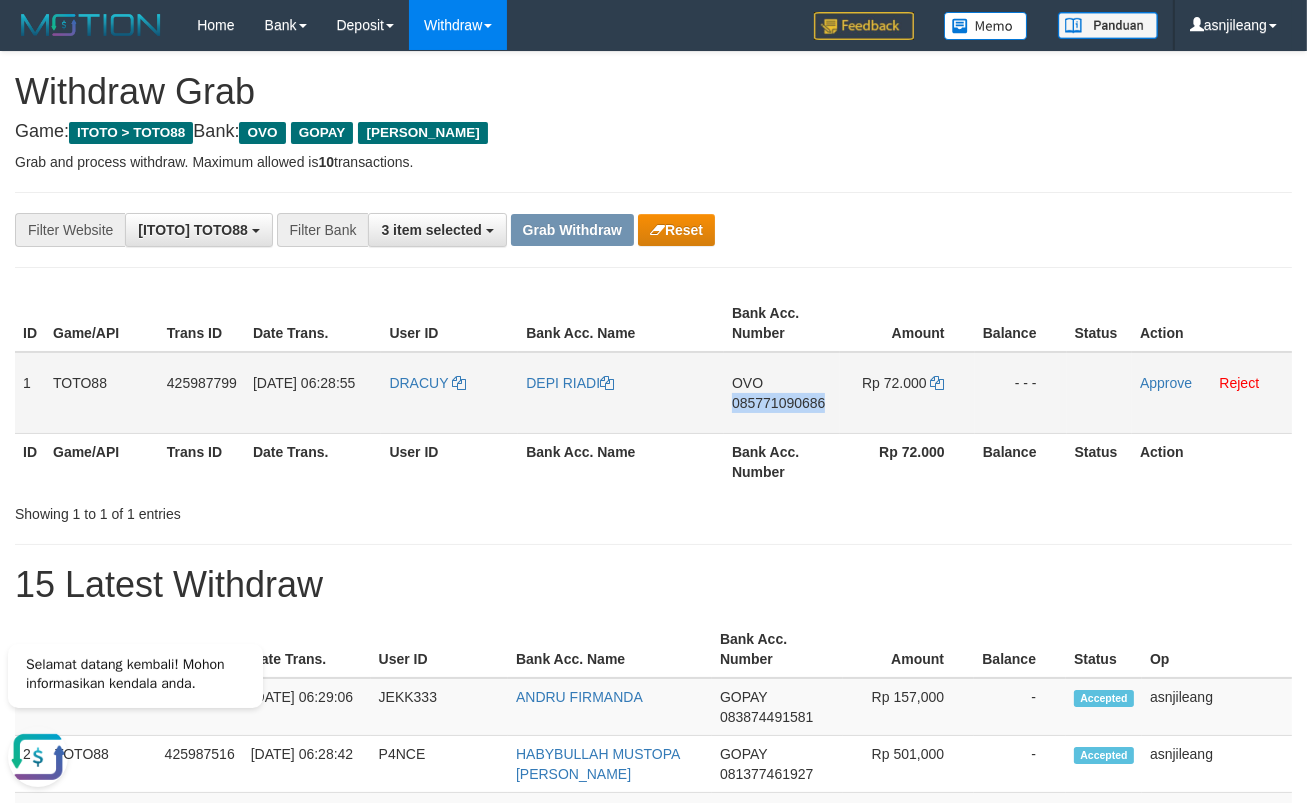 click on "OVO
085771090686" at bounding box center (782, 393) 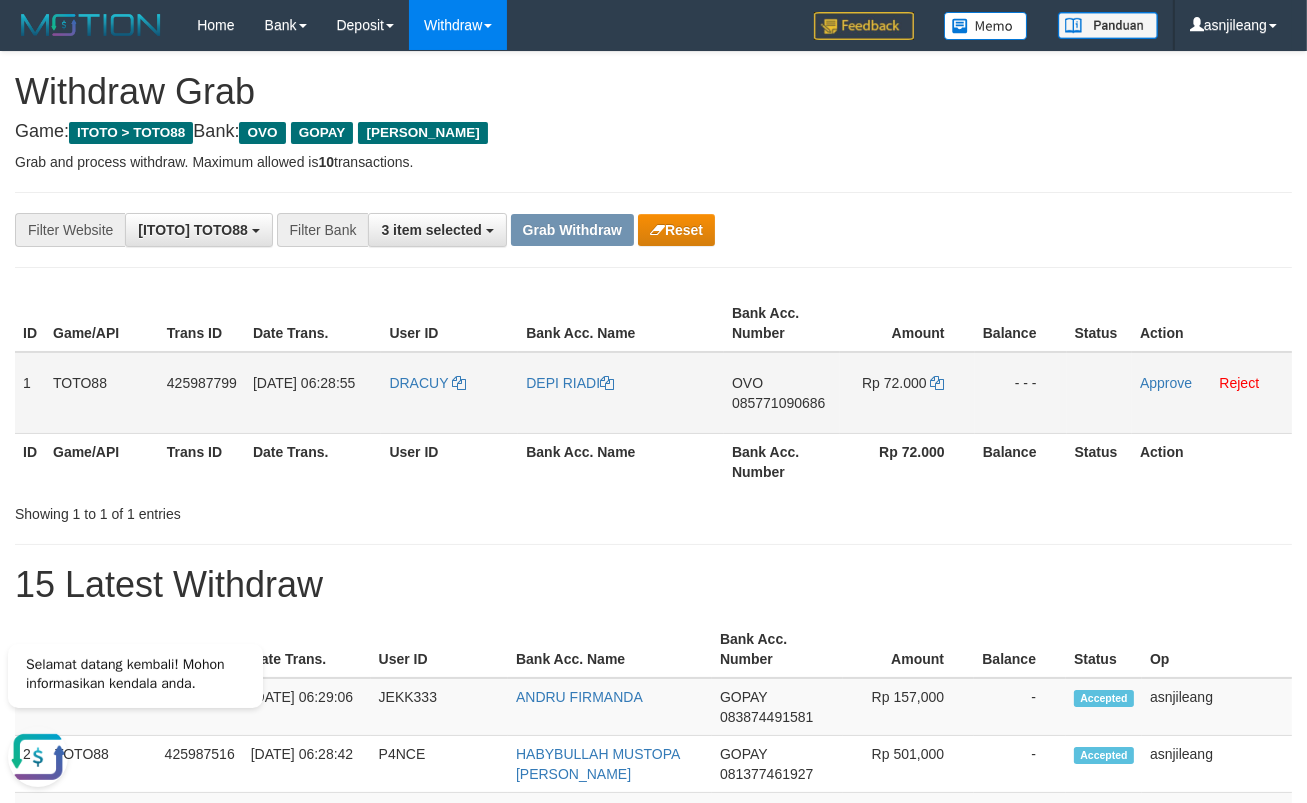 click on "OVO
085771090686" at bounding box center [782, 393] 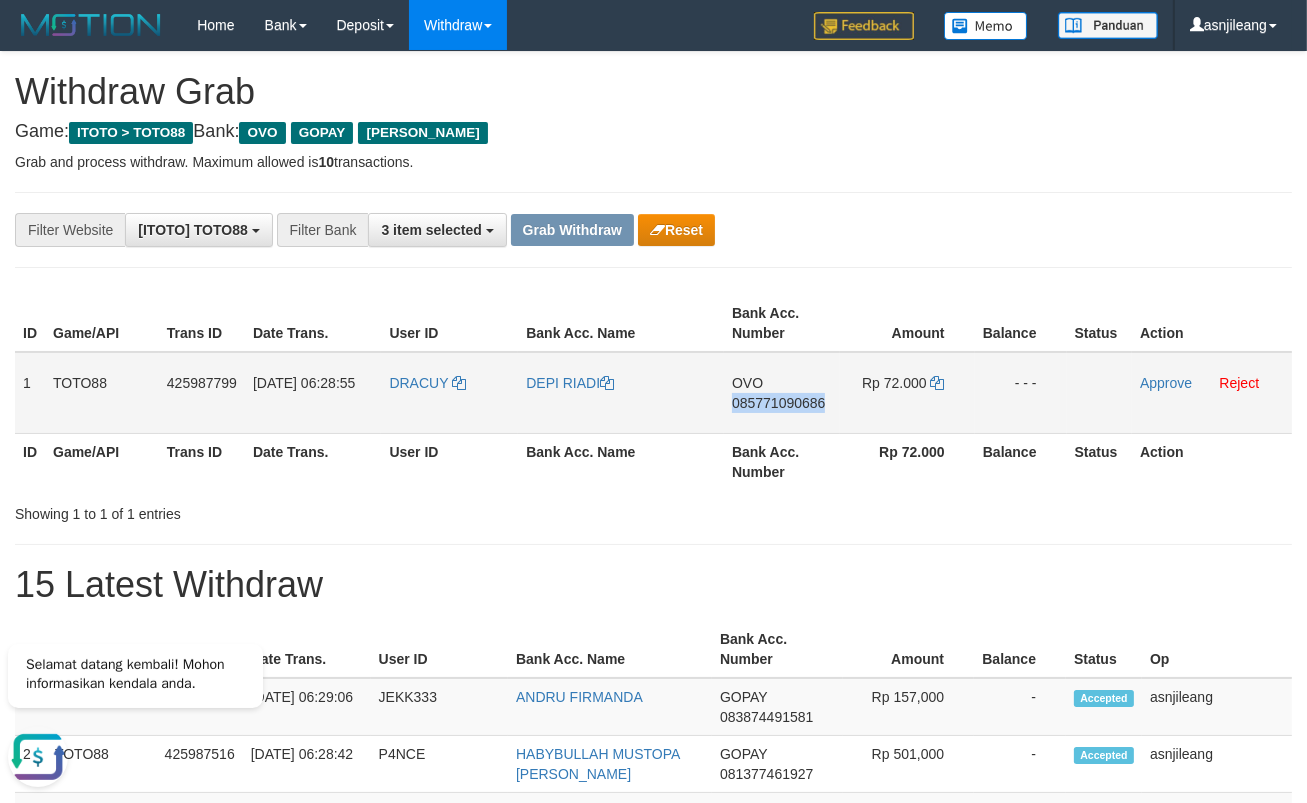 click on "OVO
085771090686" at bounding box center [782, 393] 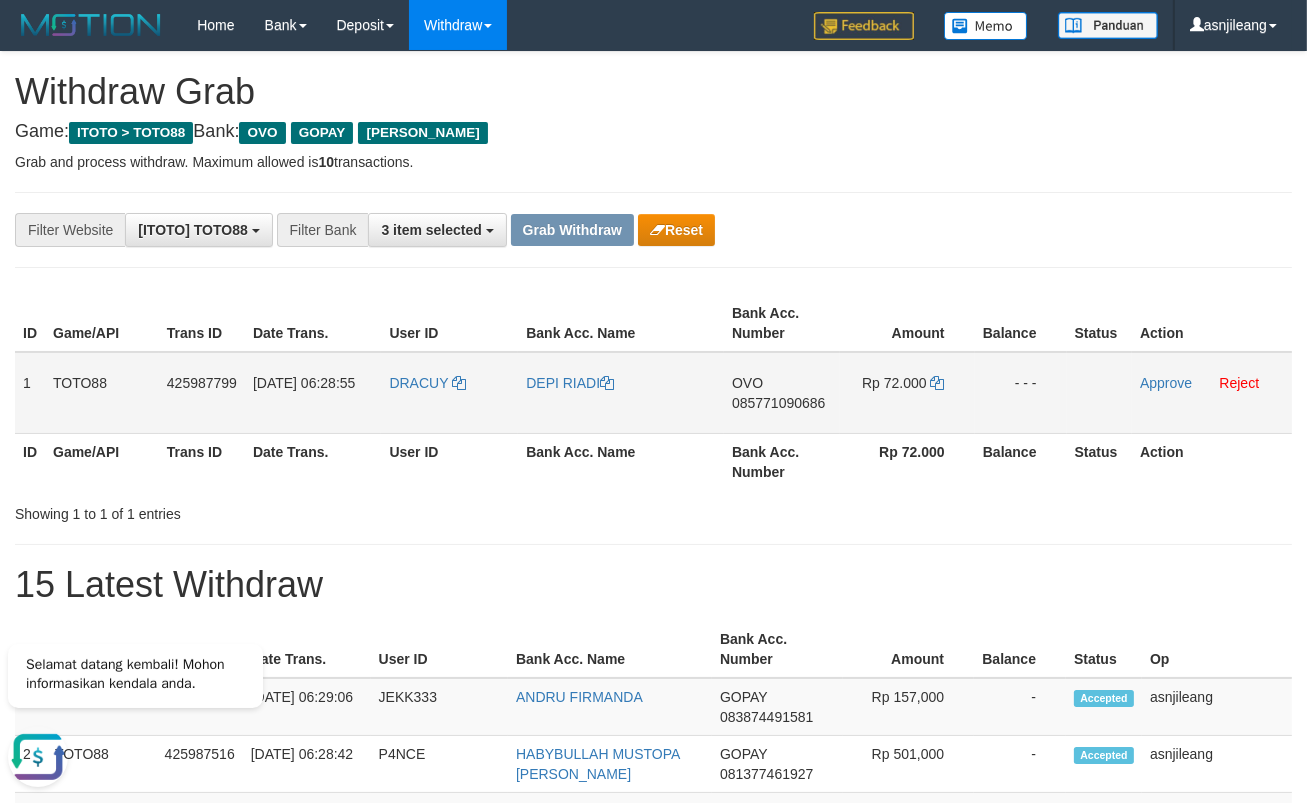 click on "Rp 72.000" at bounding box center (907, 393) 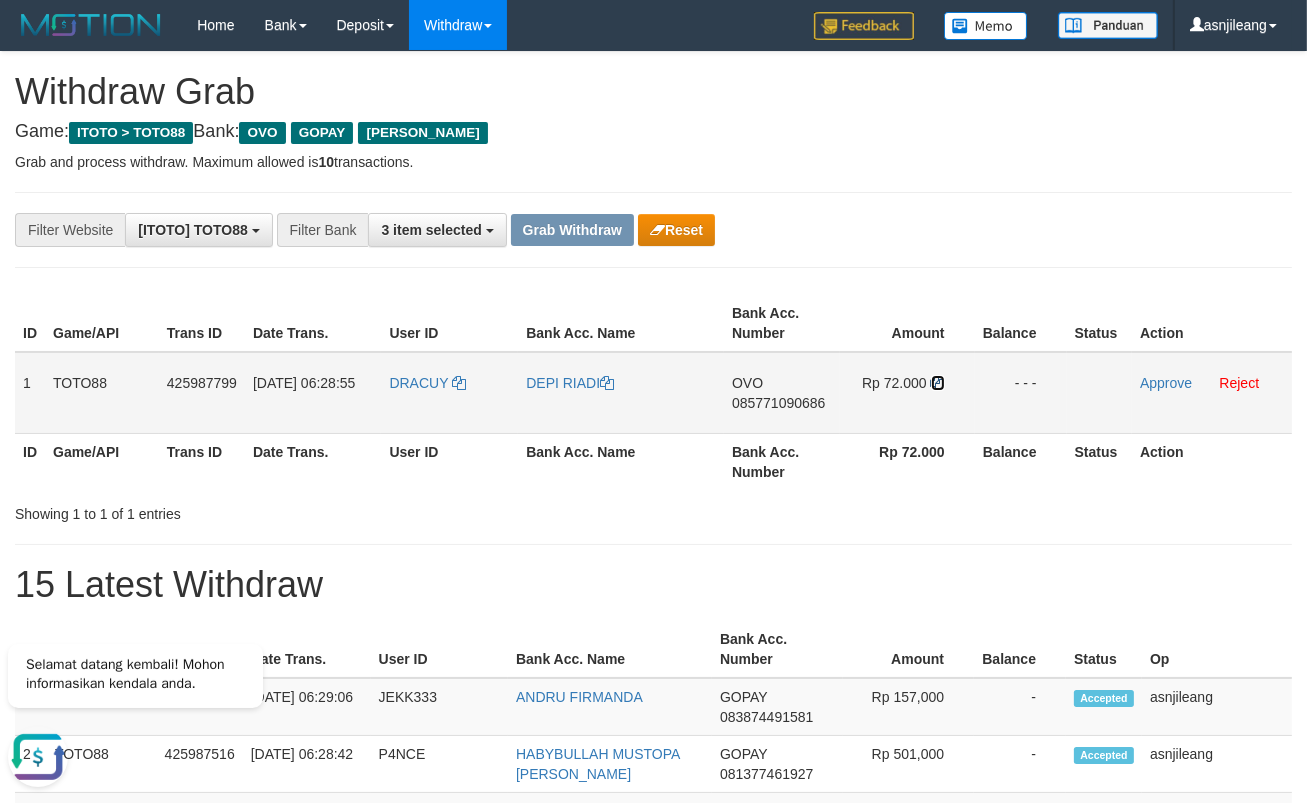click at bounding box center (938, 383) 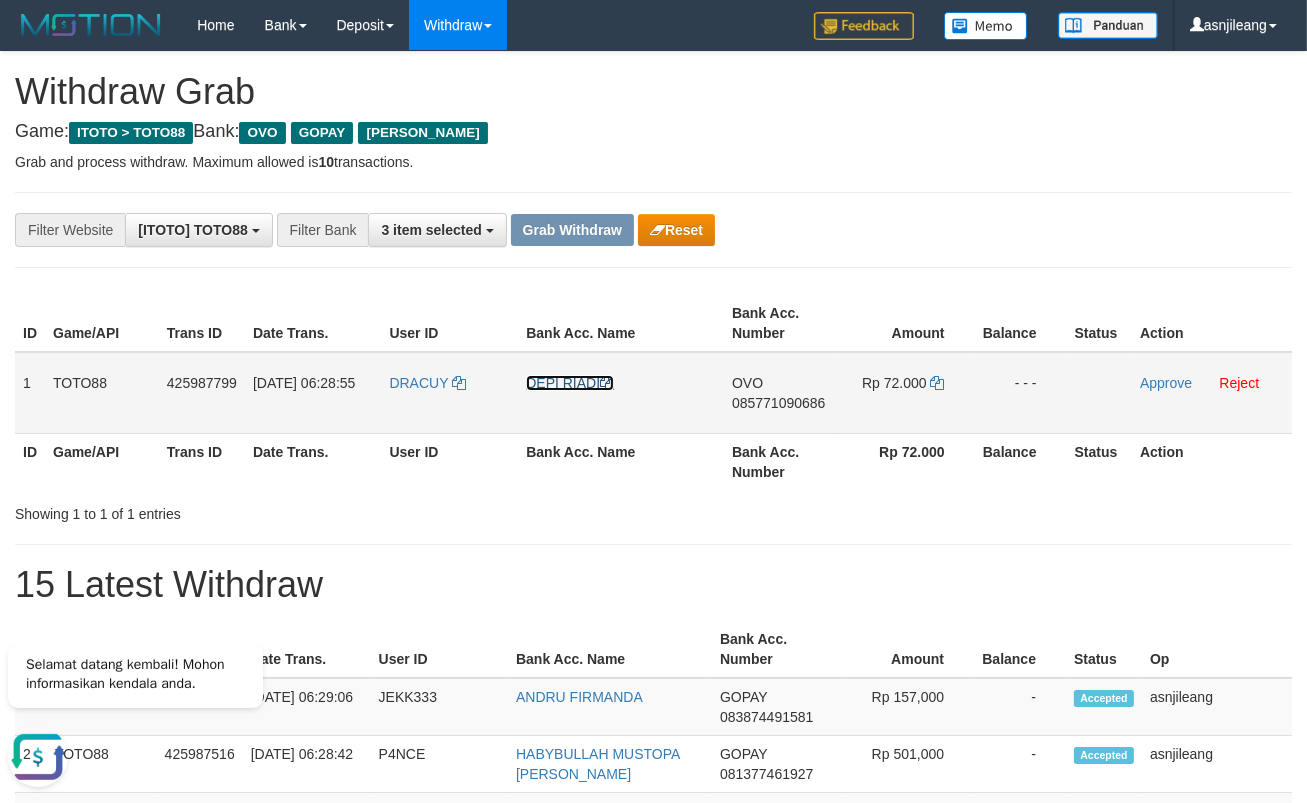 click on "DEPI RIADI" at bounding box center (570, 383) 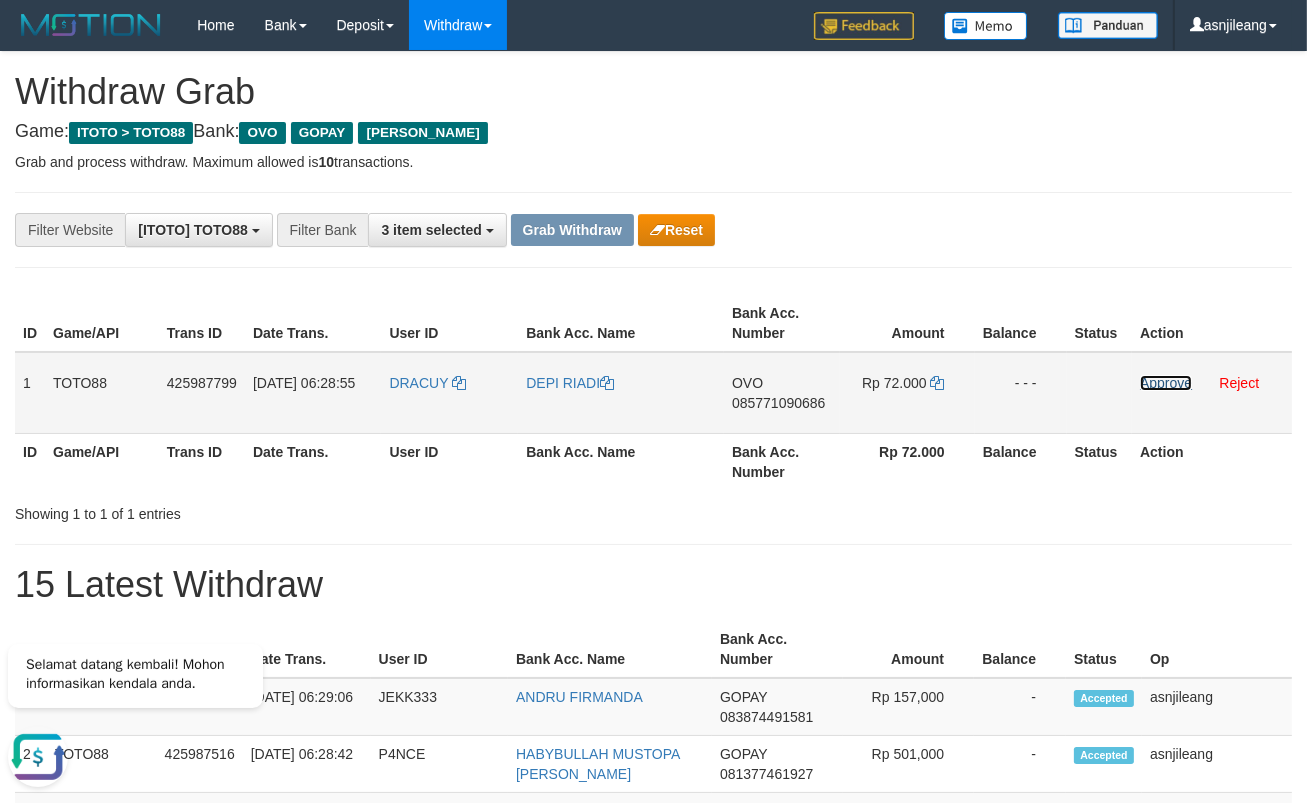 click on "Approve" at bounding box center (1166, 383) 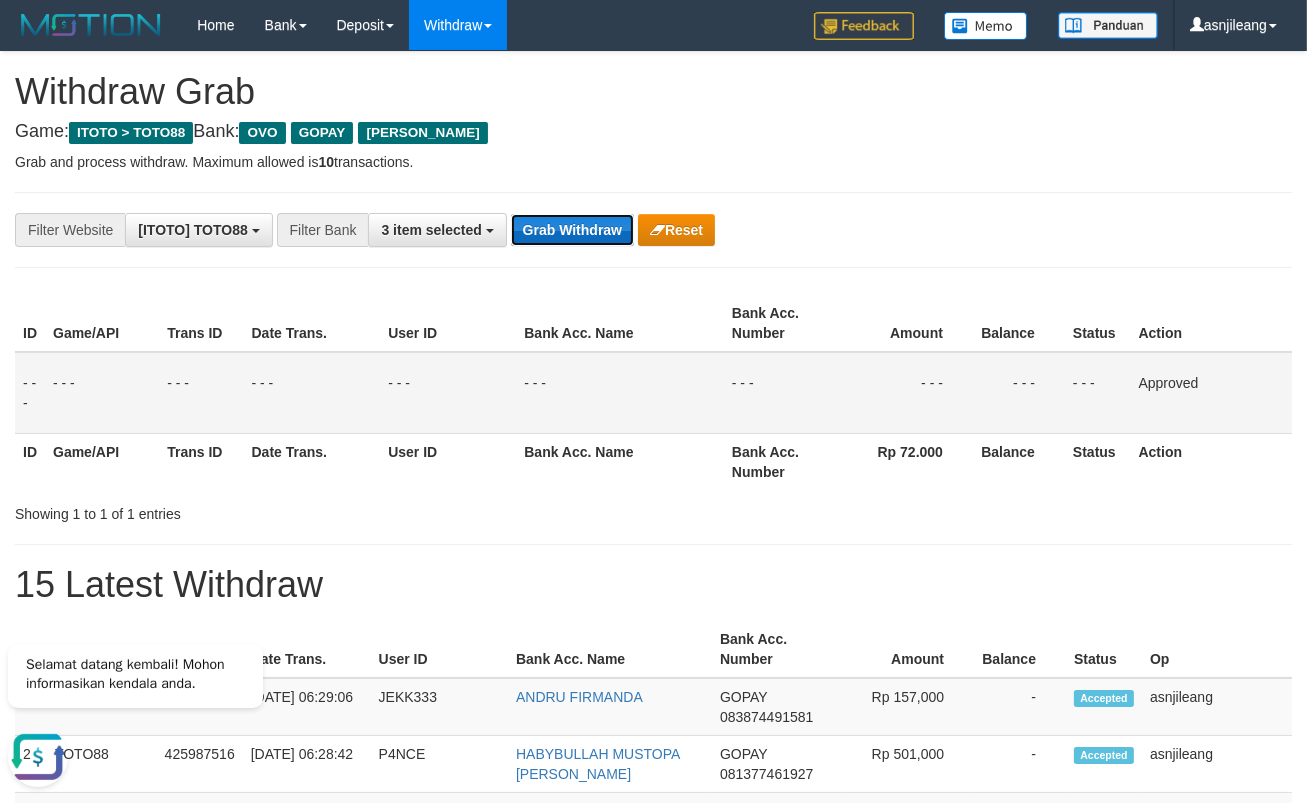 click on "Grab Withdraw" at bounding box center [572, 230] 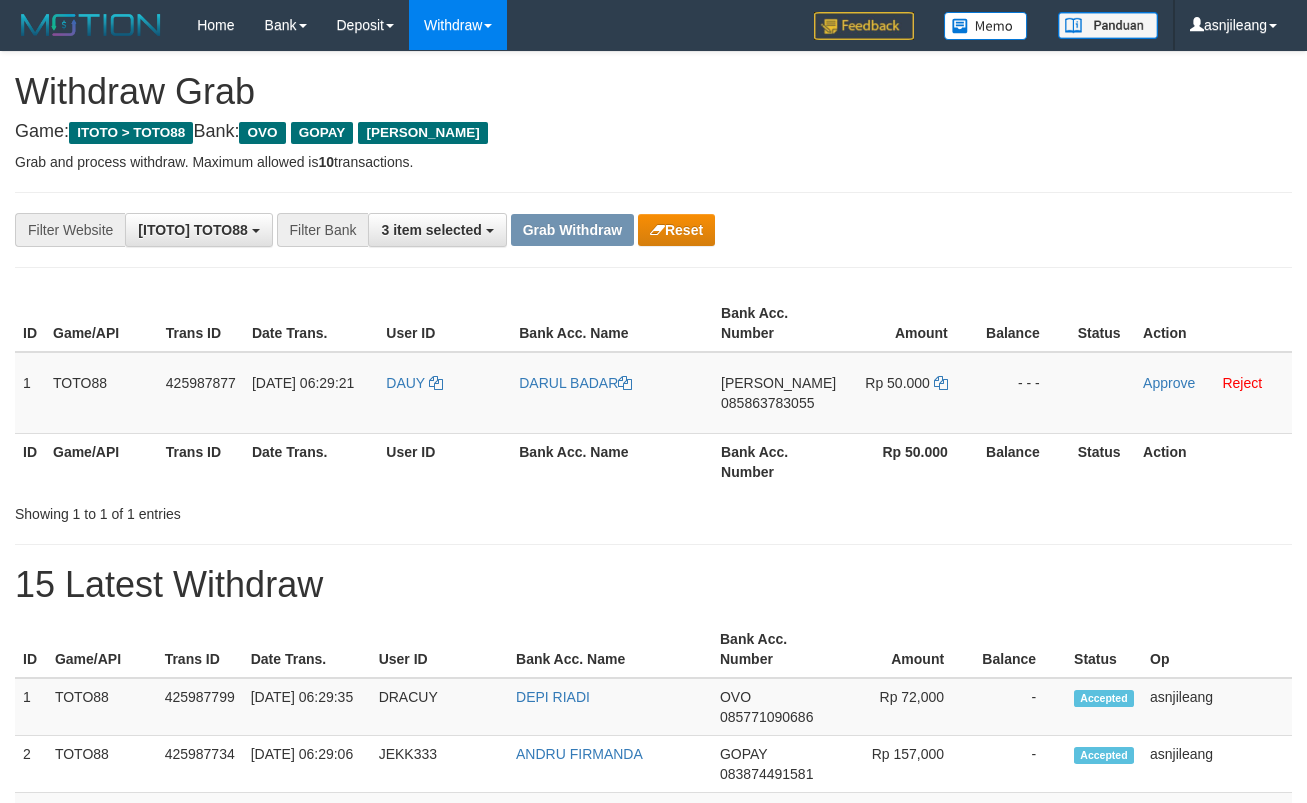 scroll, scrollTop: 0, scrollLeft: 0, axis: both 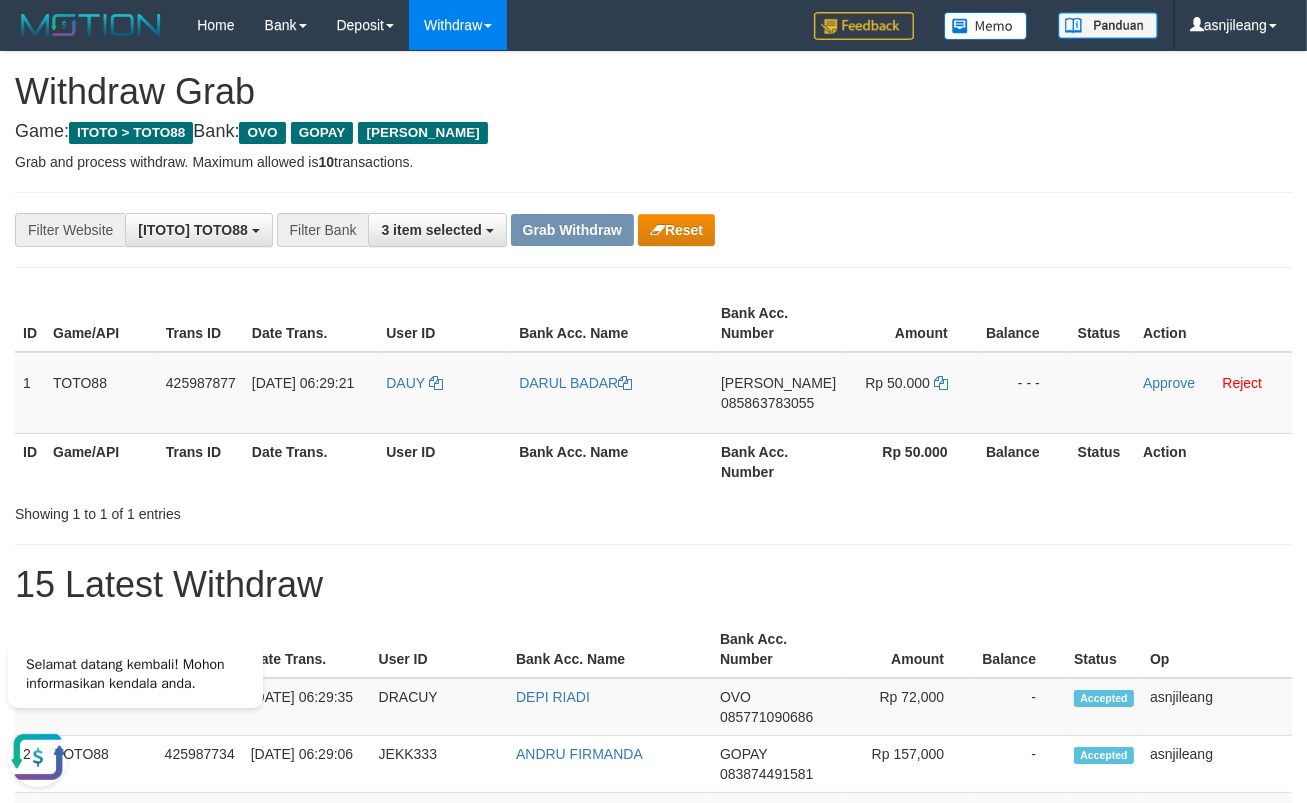 click on "ID Game/API Trans ID Date Trans. User ID Bank Acc. Name Bank Acc. Number Amount Balance Status Action
1
TOTO88
425987877
13/07/2025 06:29:21
DAUY
DARUL BADAR
DANA
085863783055
Rp 50.000
- - -
Approve
Reject
ID Game/API Trans ID Date Trans. User ID Bank Acc. Name Bank Acc. Number Rp 50.000 Balance Status Action" at bounding box center [653, 392] 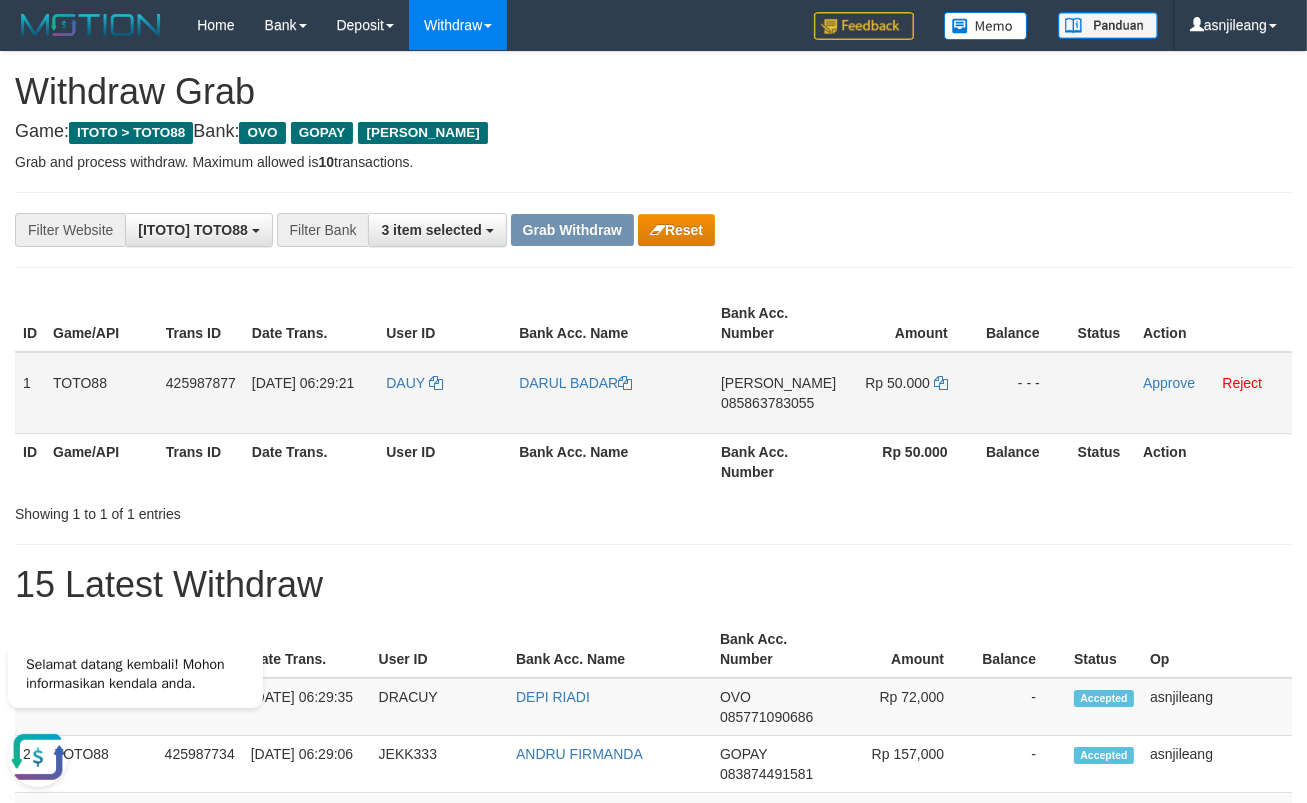 click on "DANA
085863783055" at bounding box center (778, 393) 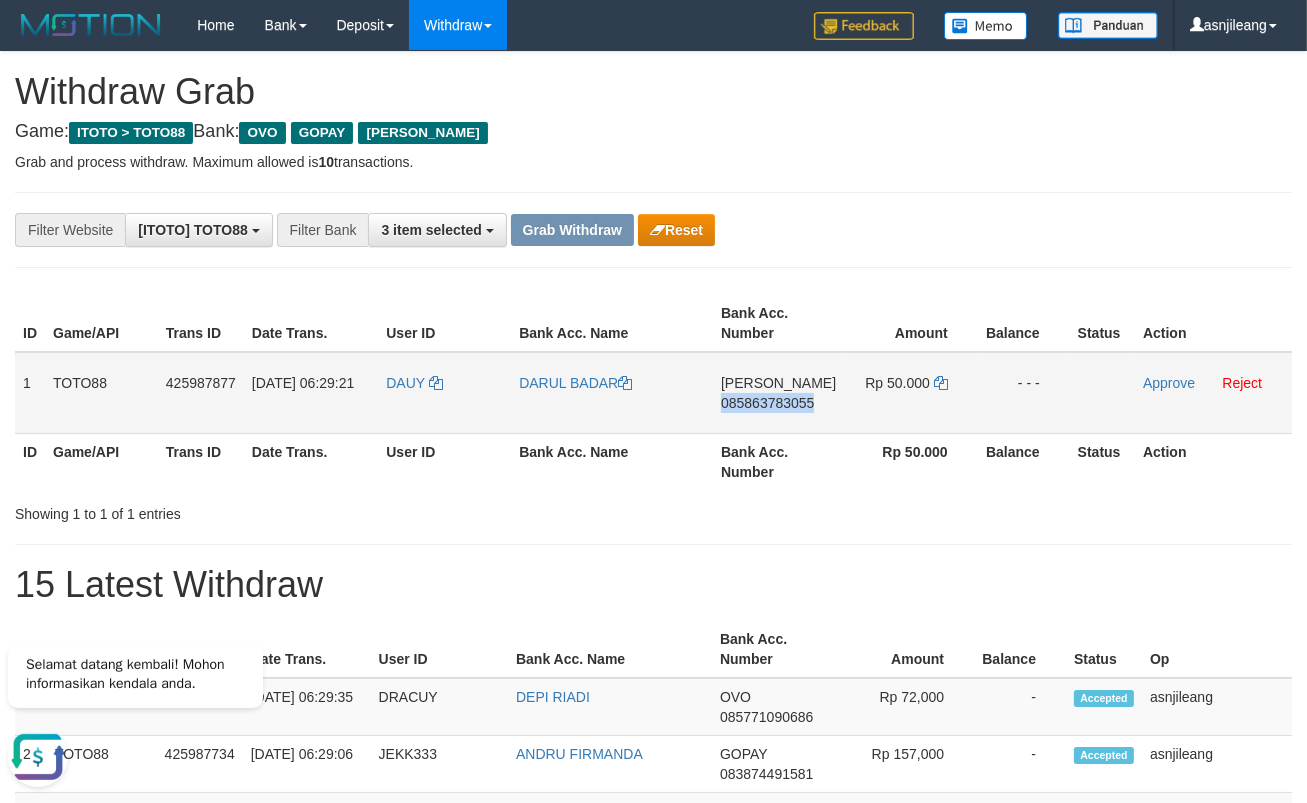 click on "DANA
085863783055" at bounding box center [778, 393] 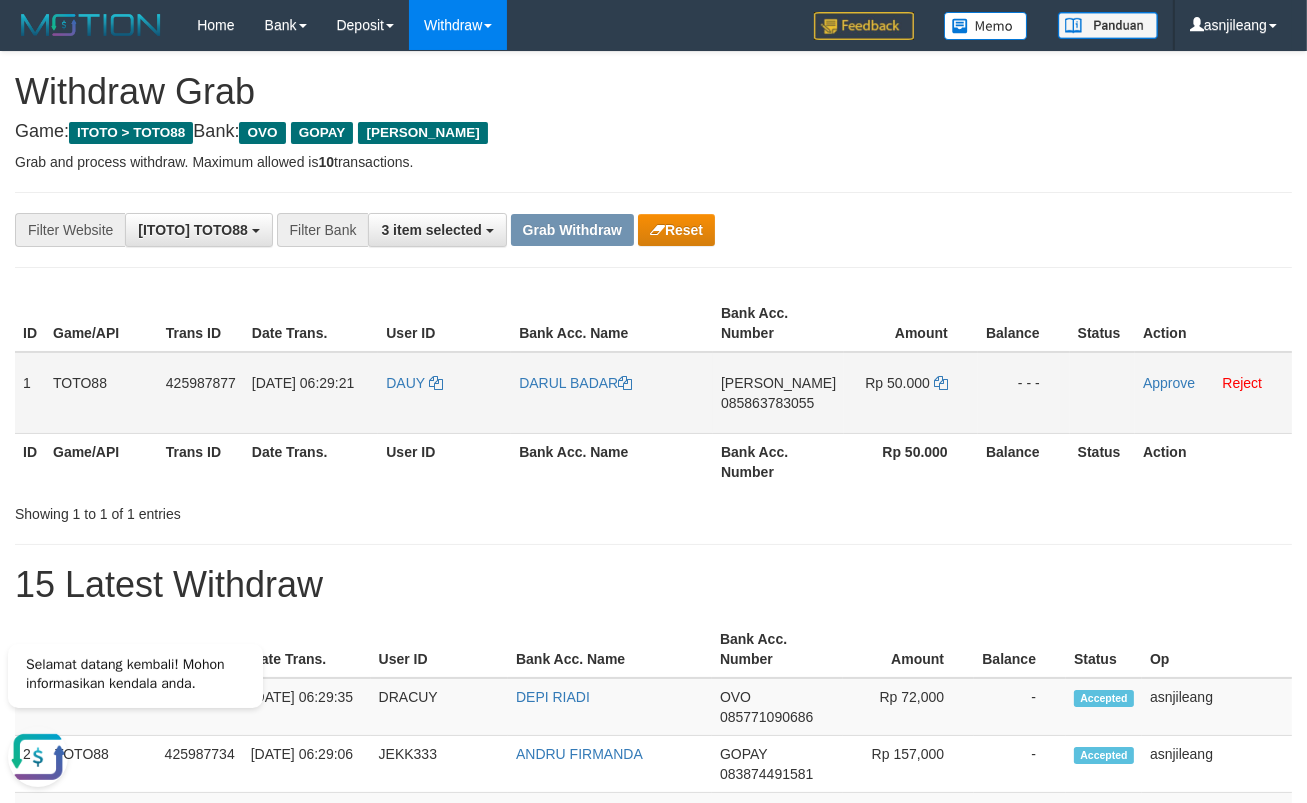 click on "Rp 50.000" at bounding box center [911, 393] 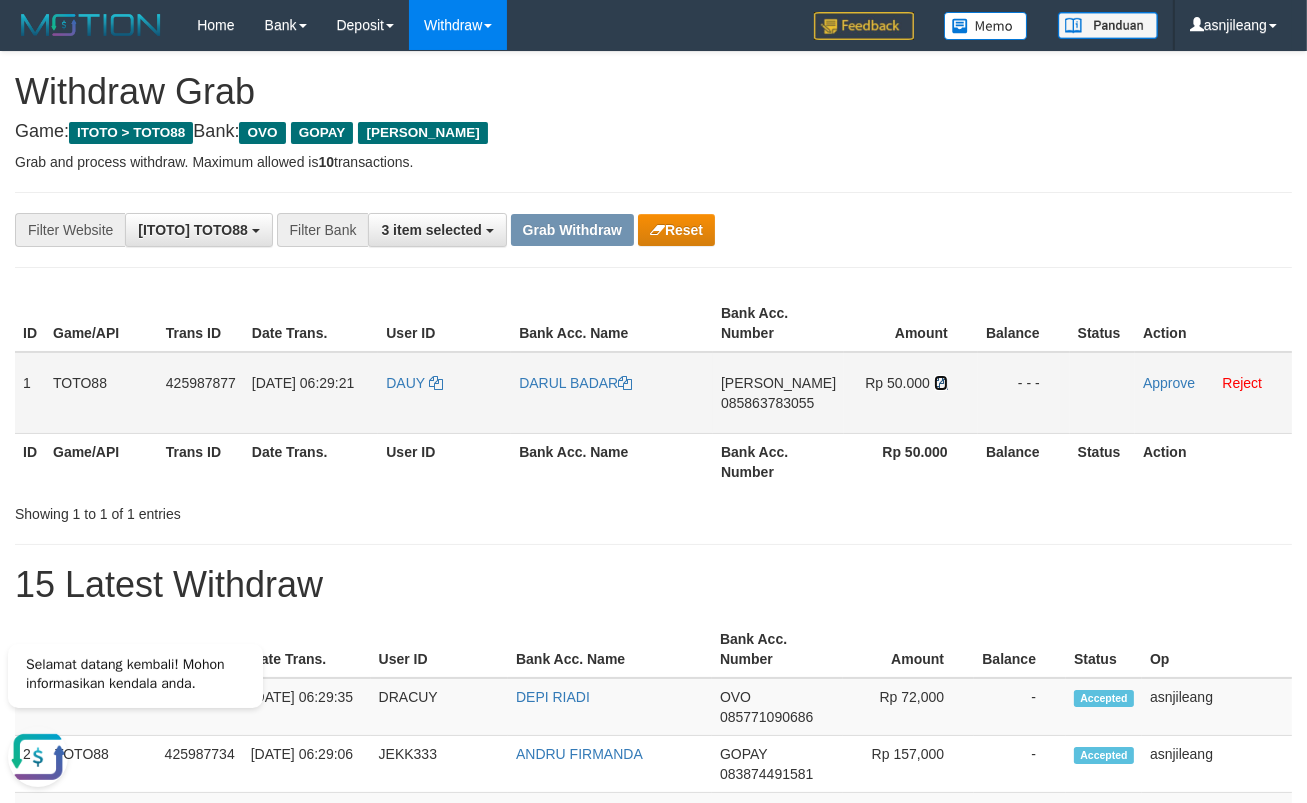 click at bounding box center (941, 383) 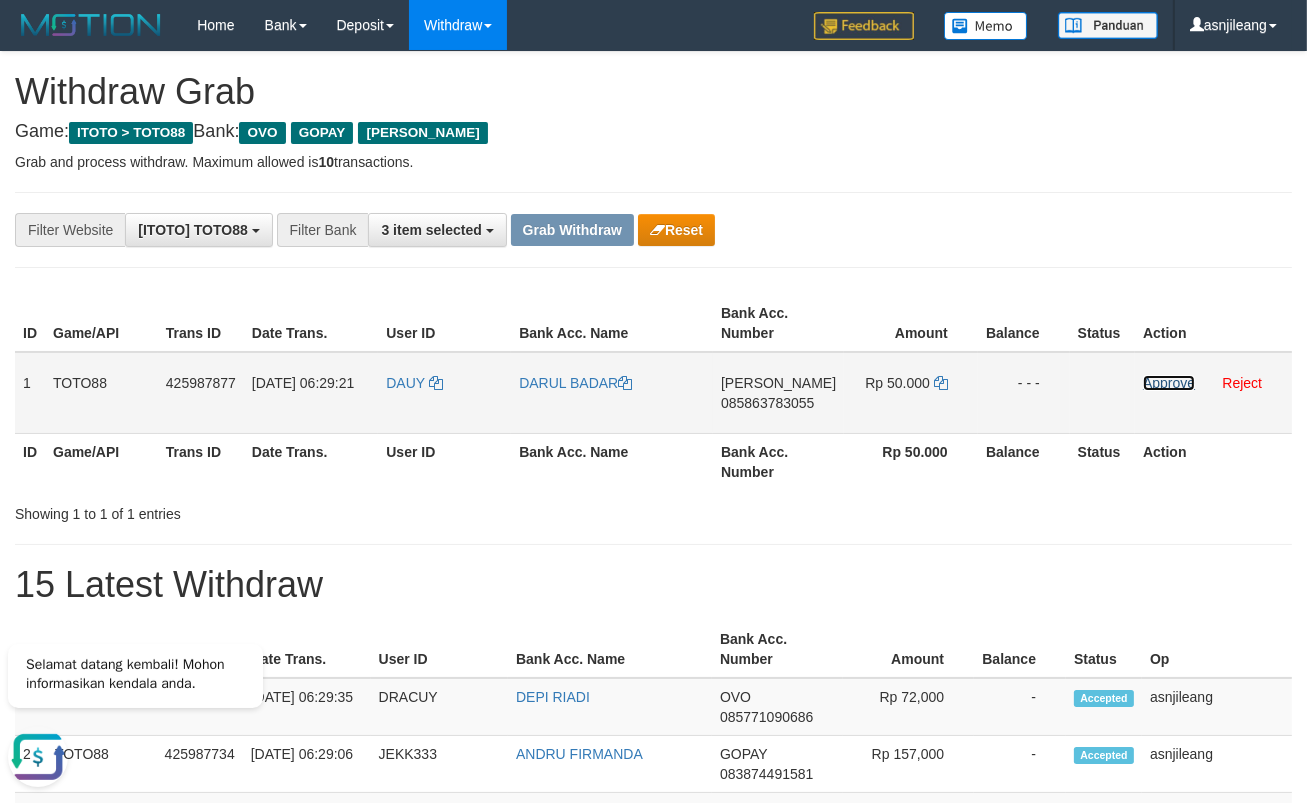click on "Approve" at bounding box center [1169, 383] 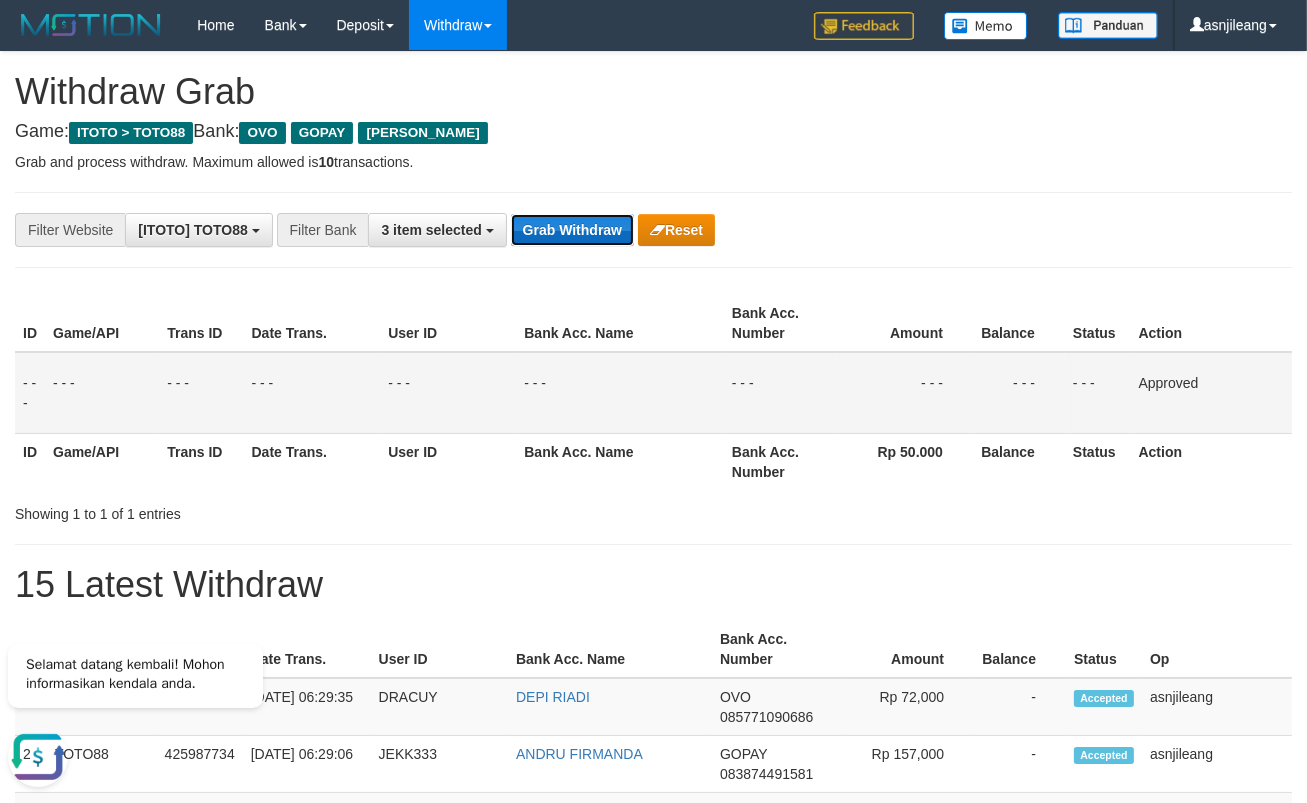 click on "Grab Withdraw" at bounding box center (572, 230) 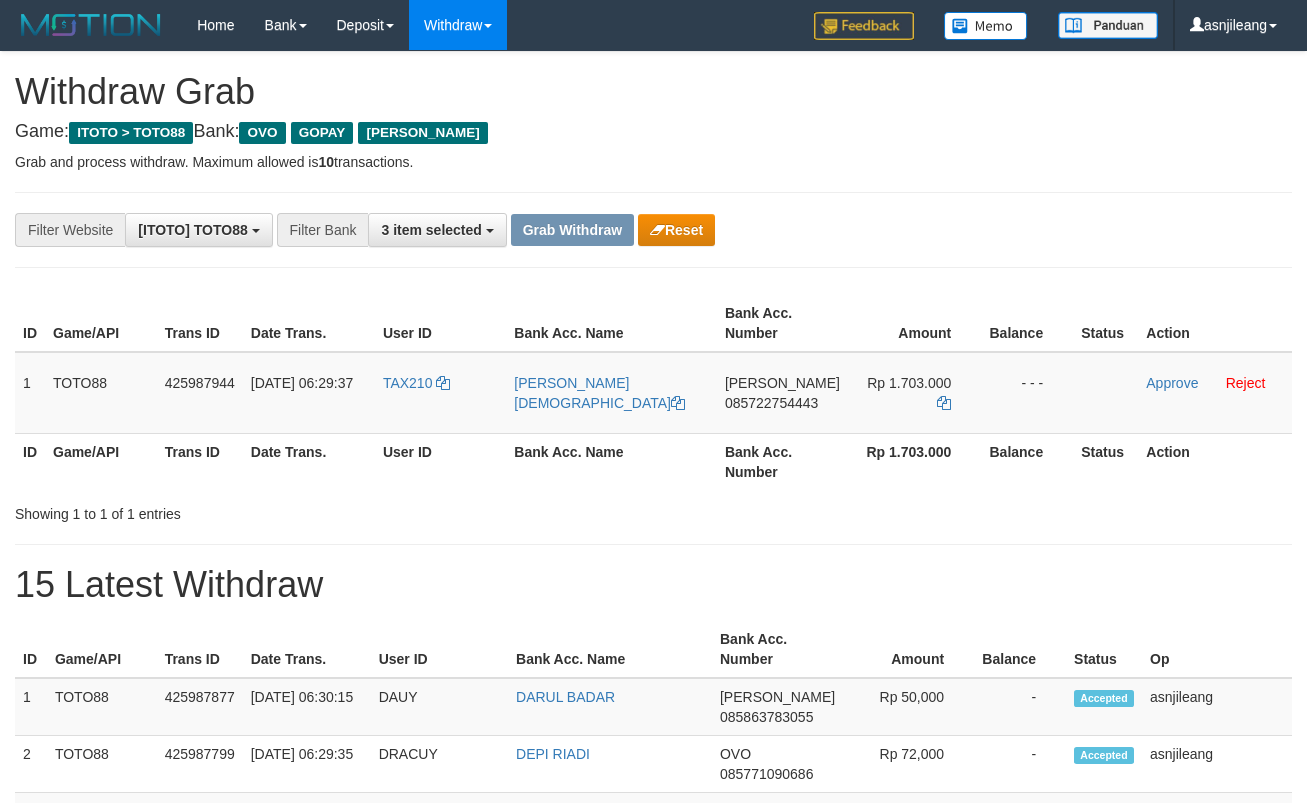 scroll, scrollTop: 0, scrollLeft: 0, axis: both 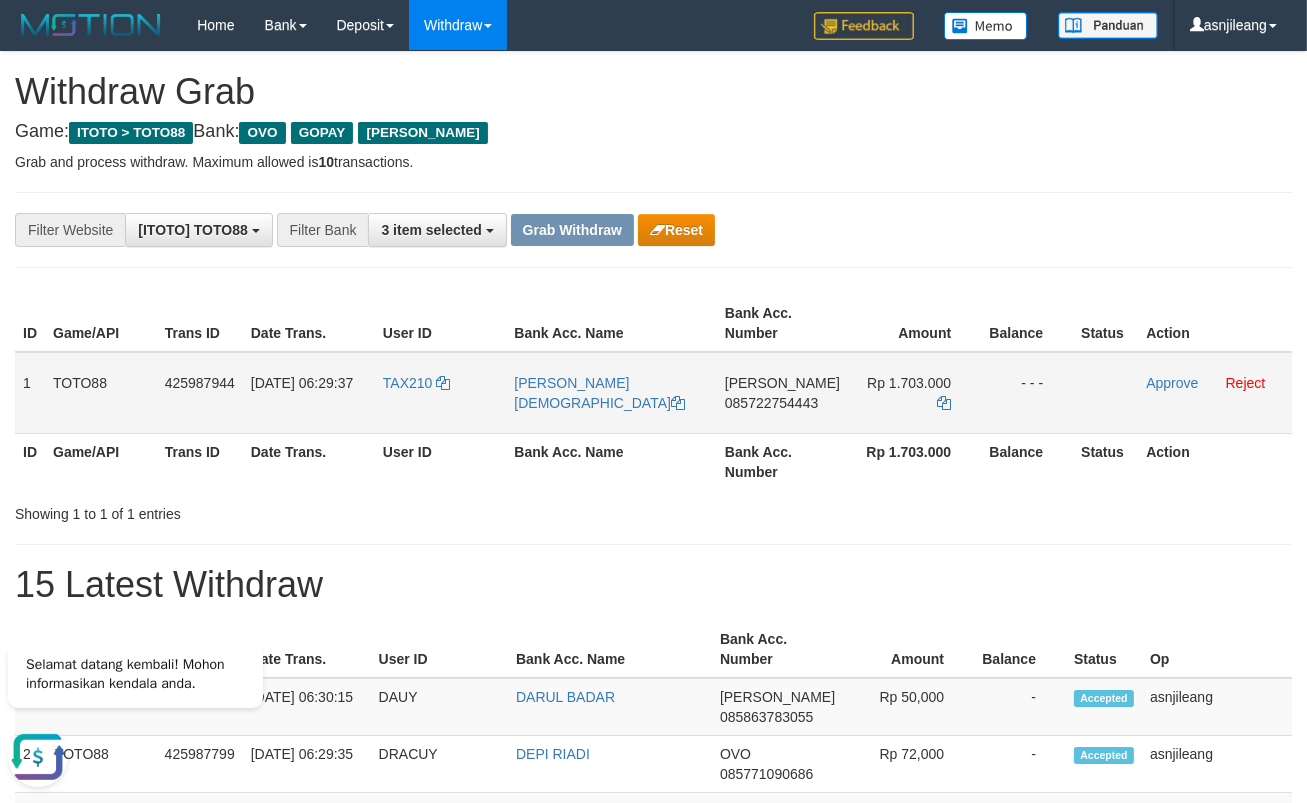 click on "[PERSON_NAME]
085722754443" at bounding box center [782, 393] 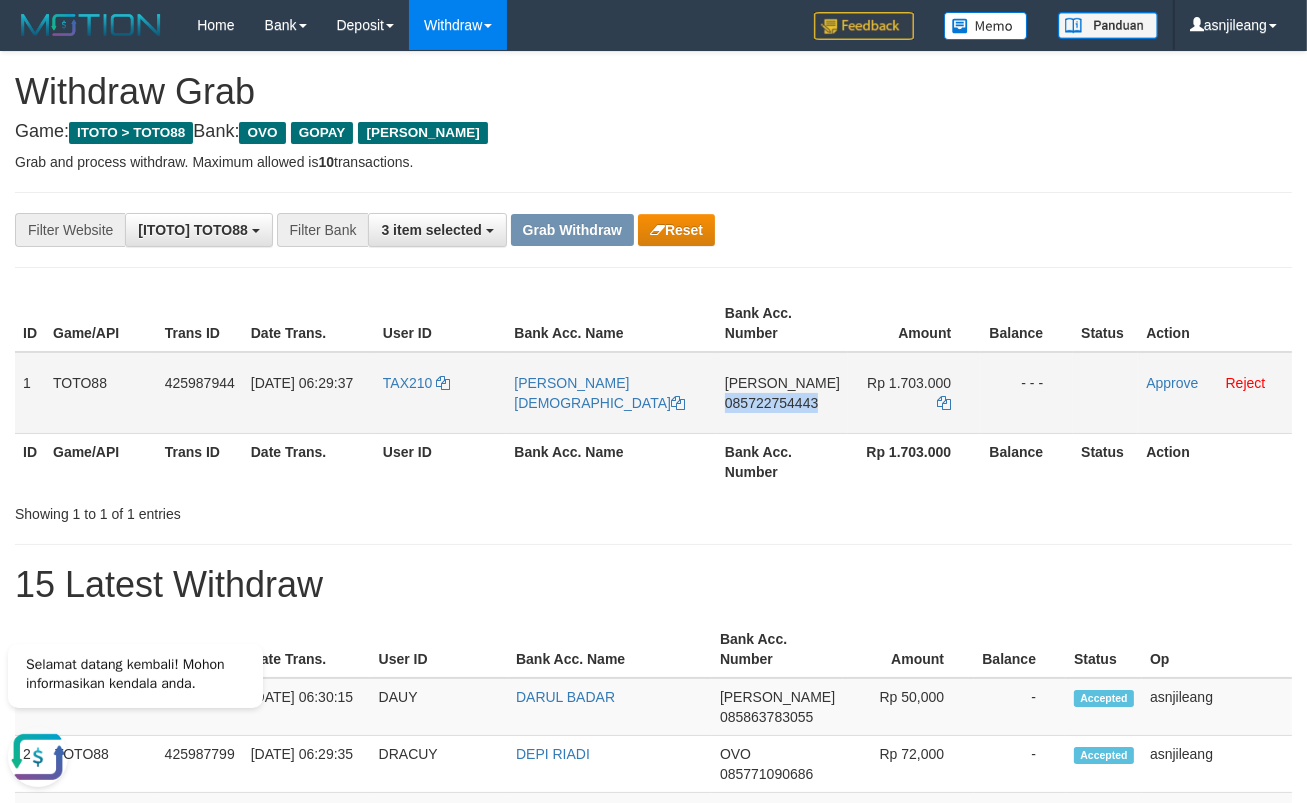 click on "DANA
085722754443" at bounding box center (782, 393) 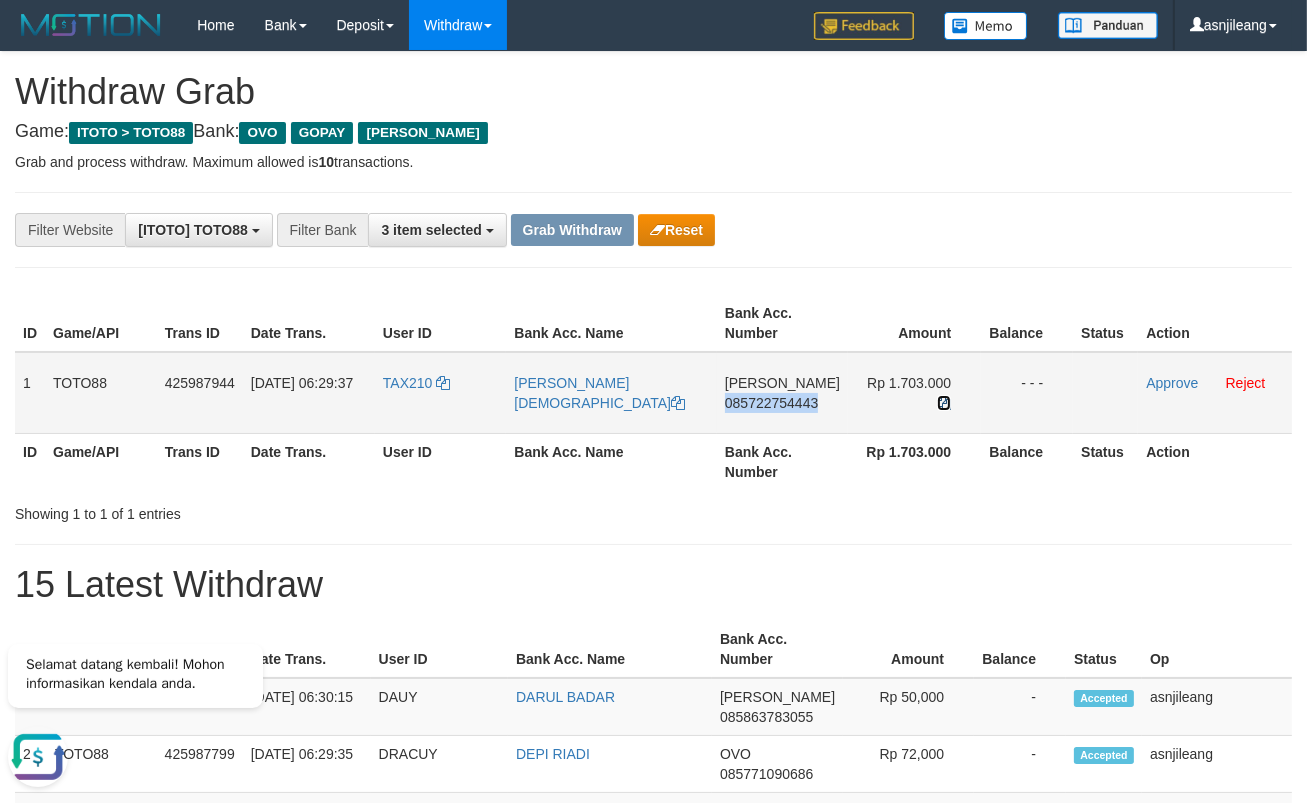 click at bounding box center [944, 403] 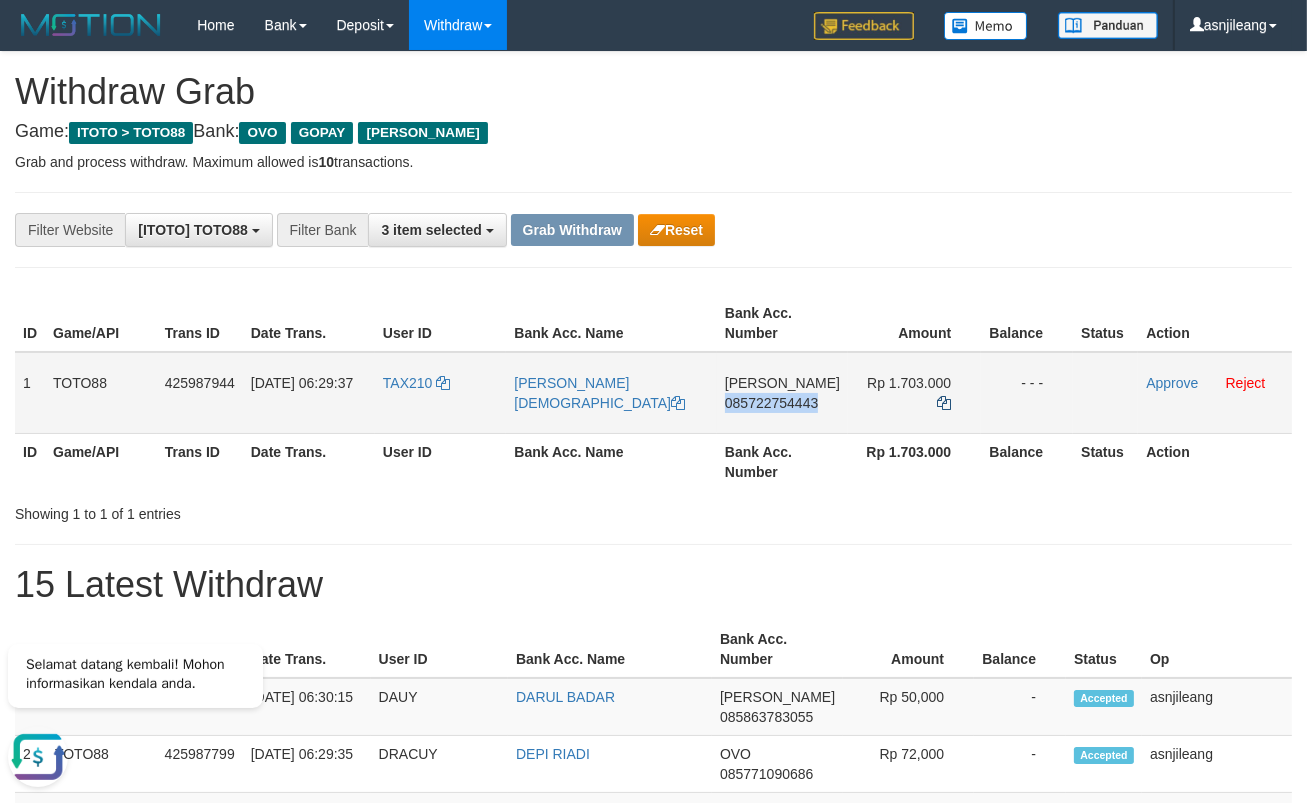 copy on "085722754443" 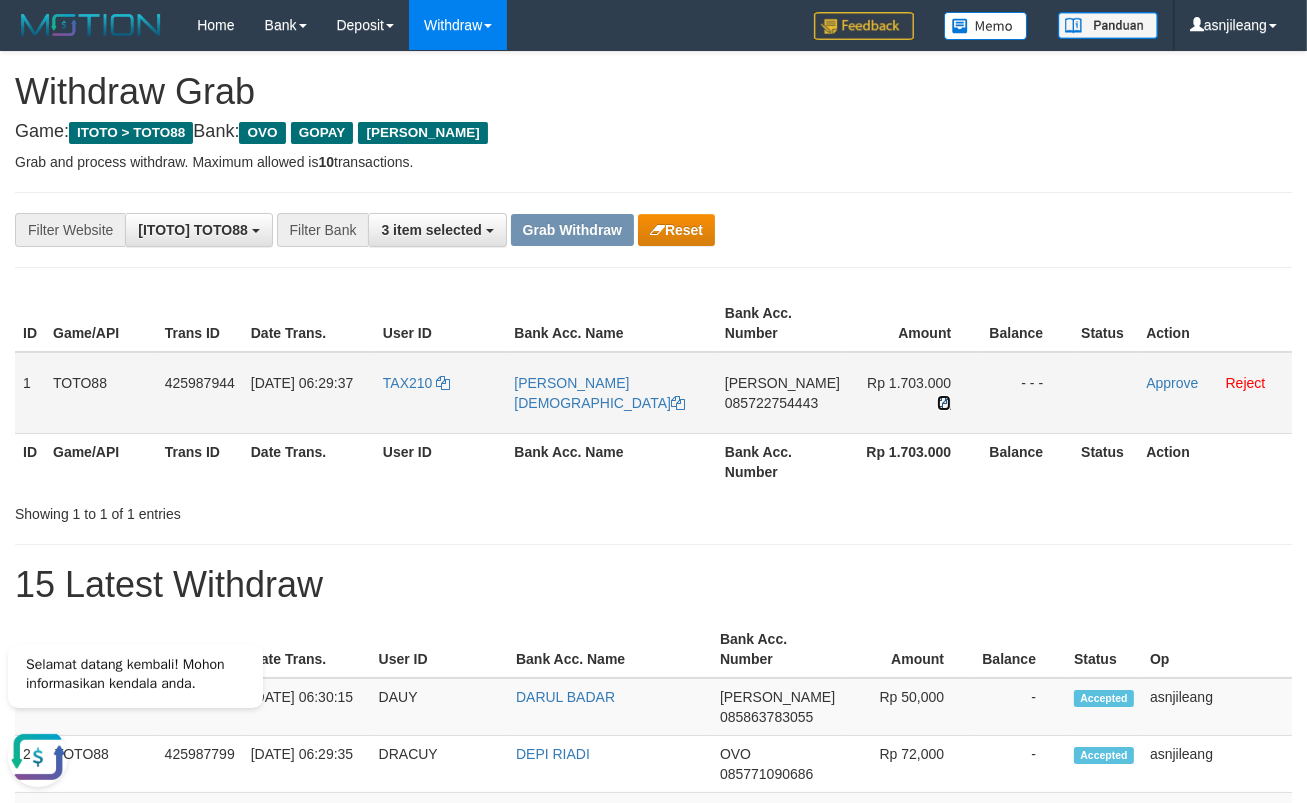 click at bounding box center (944, 403) 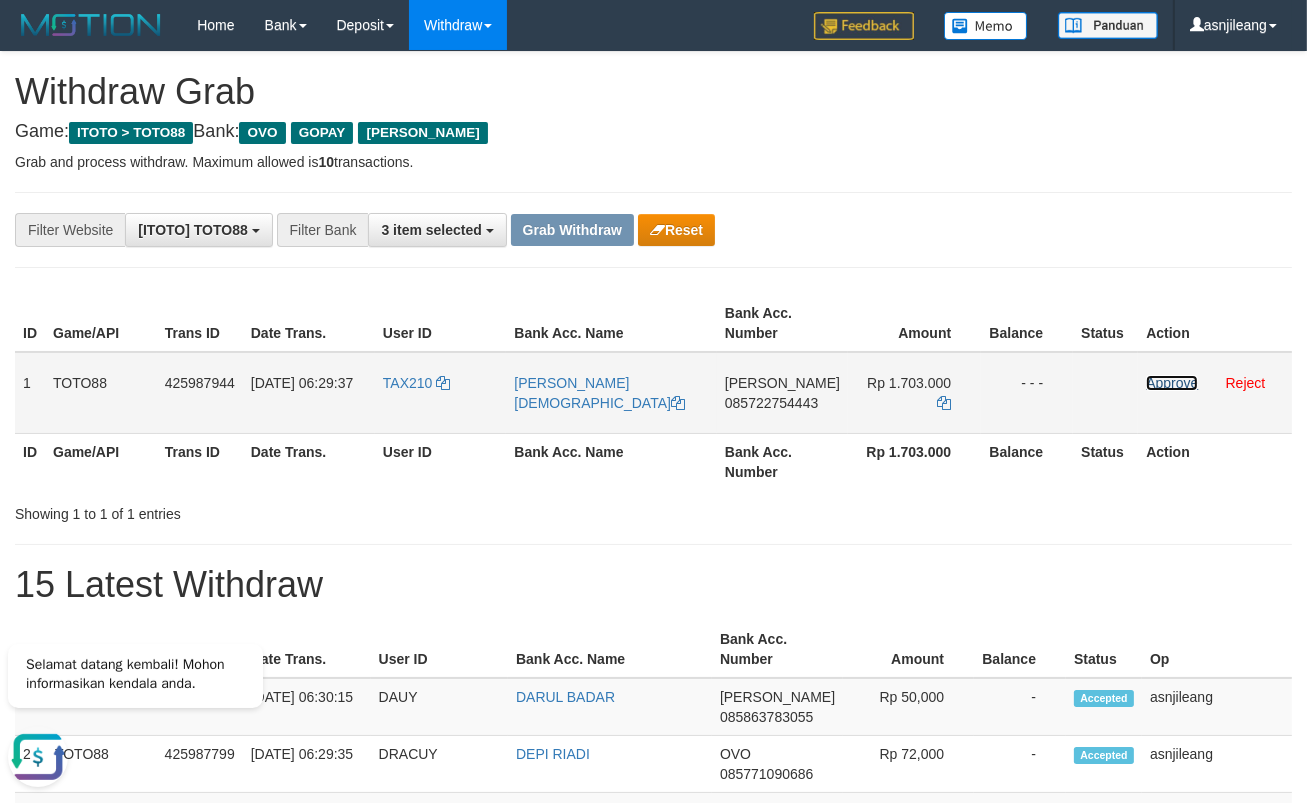 click on "Approve" at bounding box center (1172, 383) 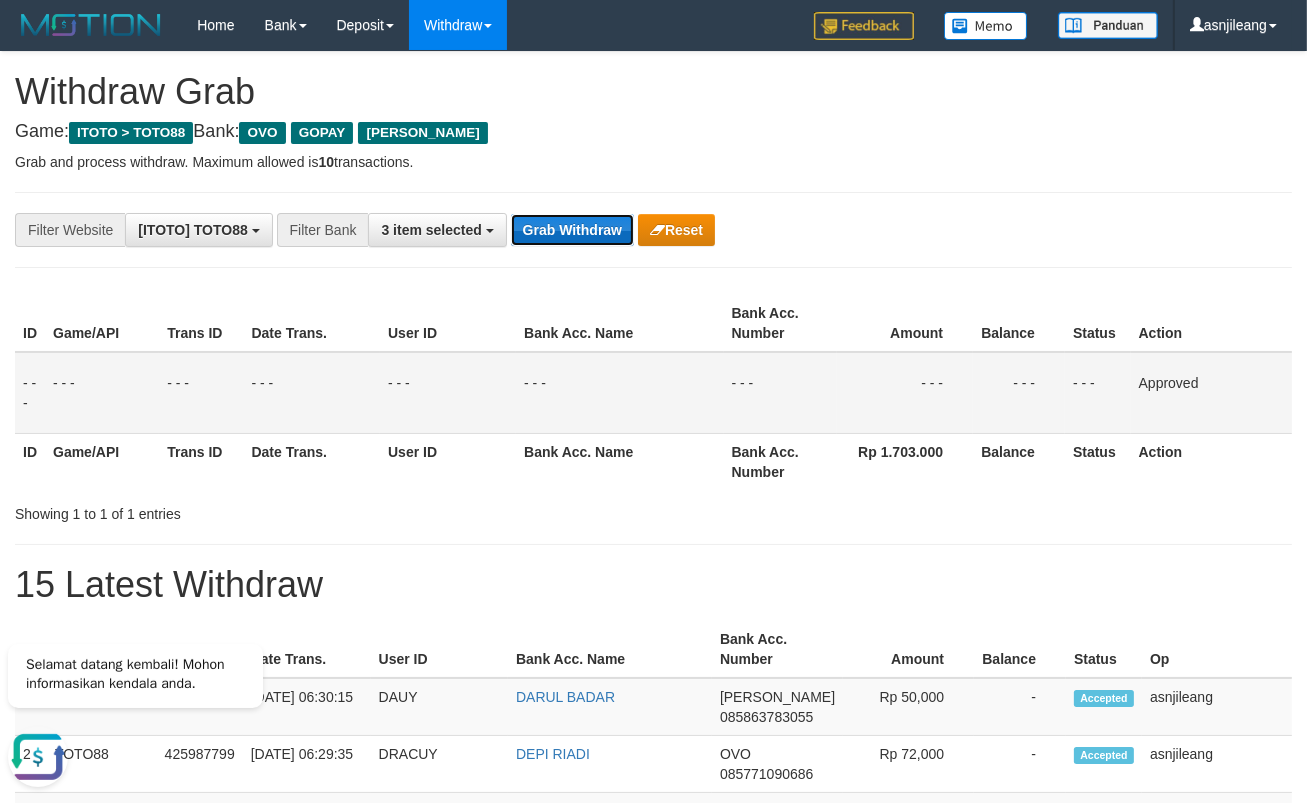 click on "Grab Withdraw" at bounding box center [572, 230] 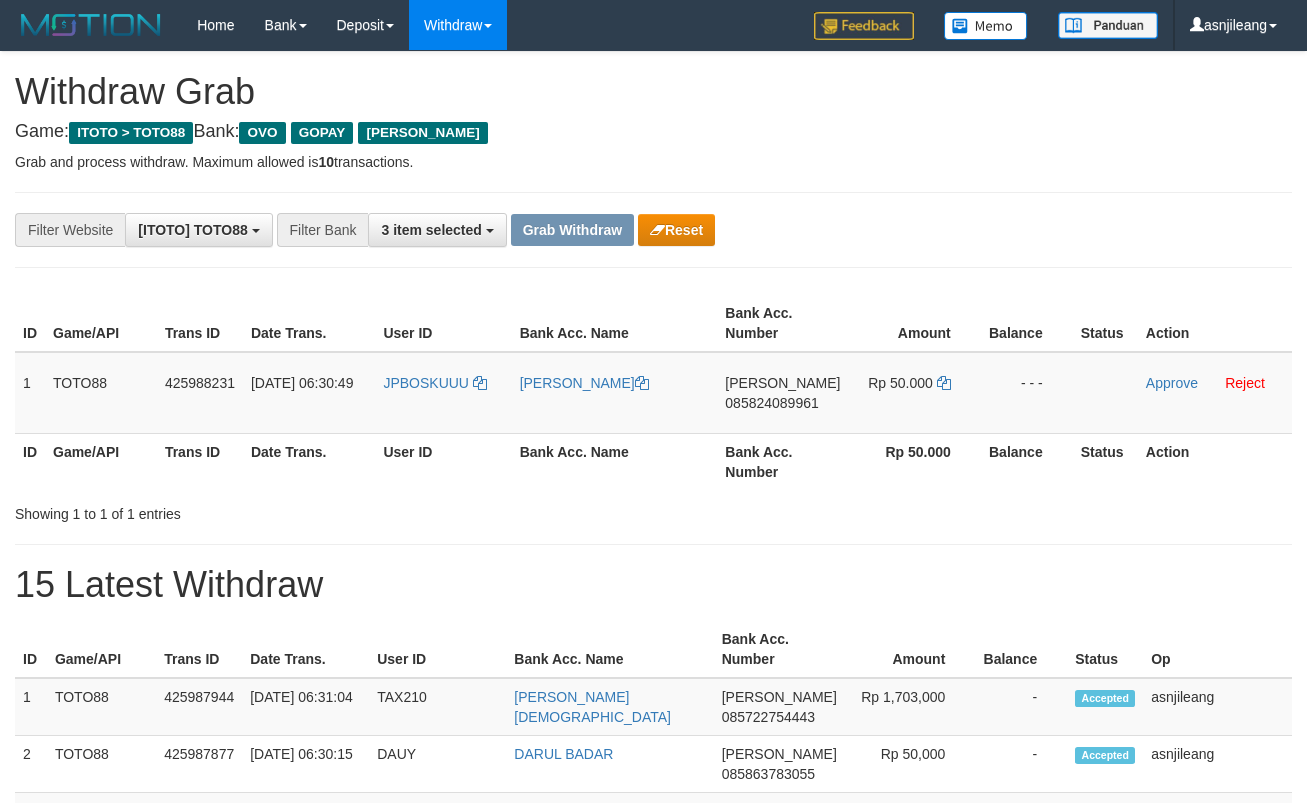 scroll, scrollTop: 0, scrollLeft: 0, axis: both 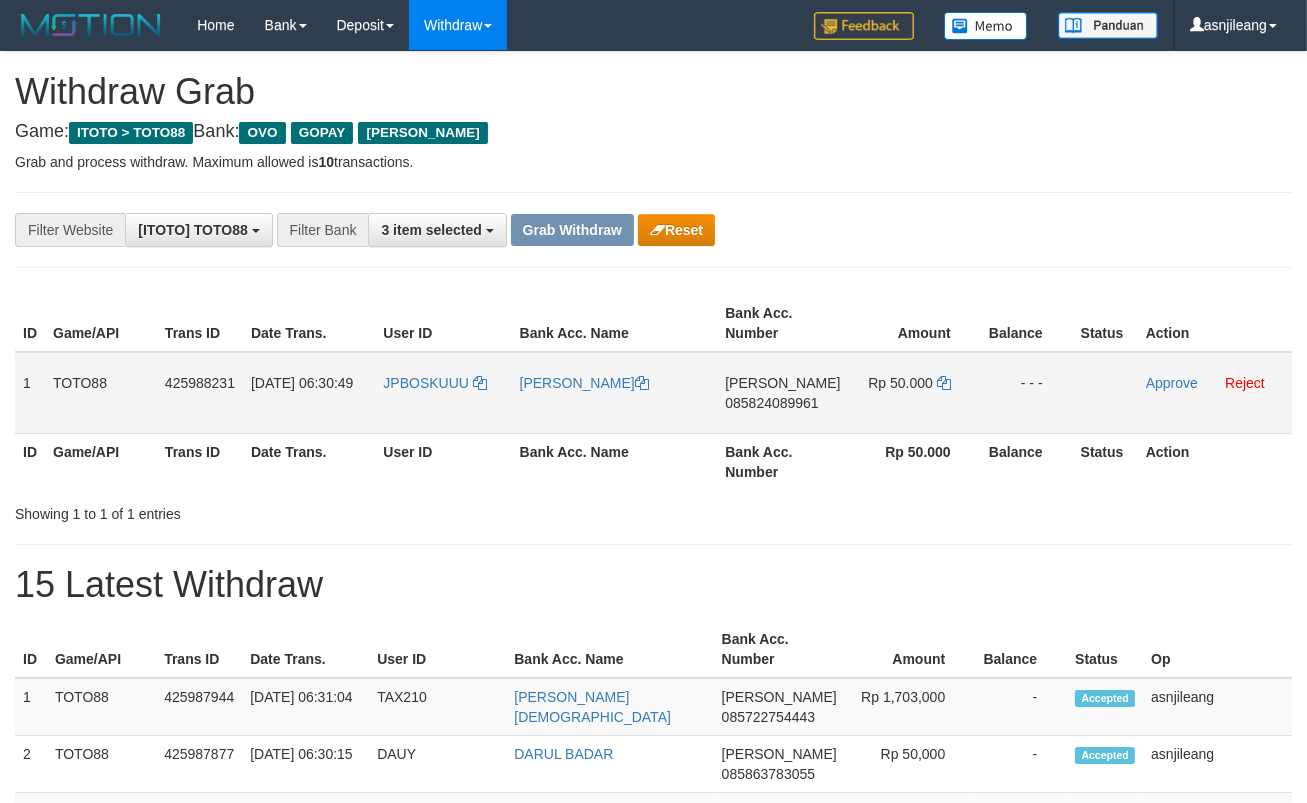 click on "[PERSON_NAME]
085824089961" at bounding box center (782, 393) 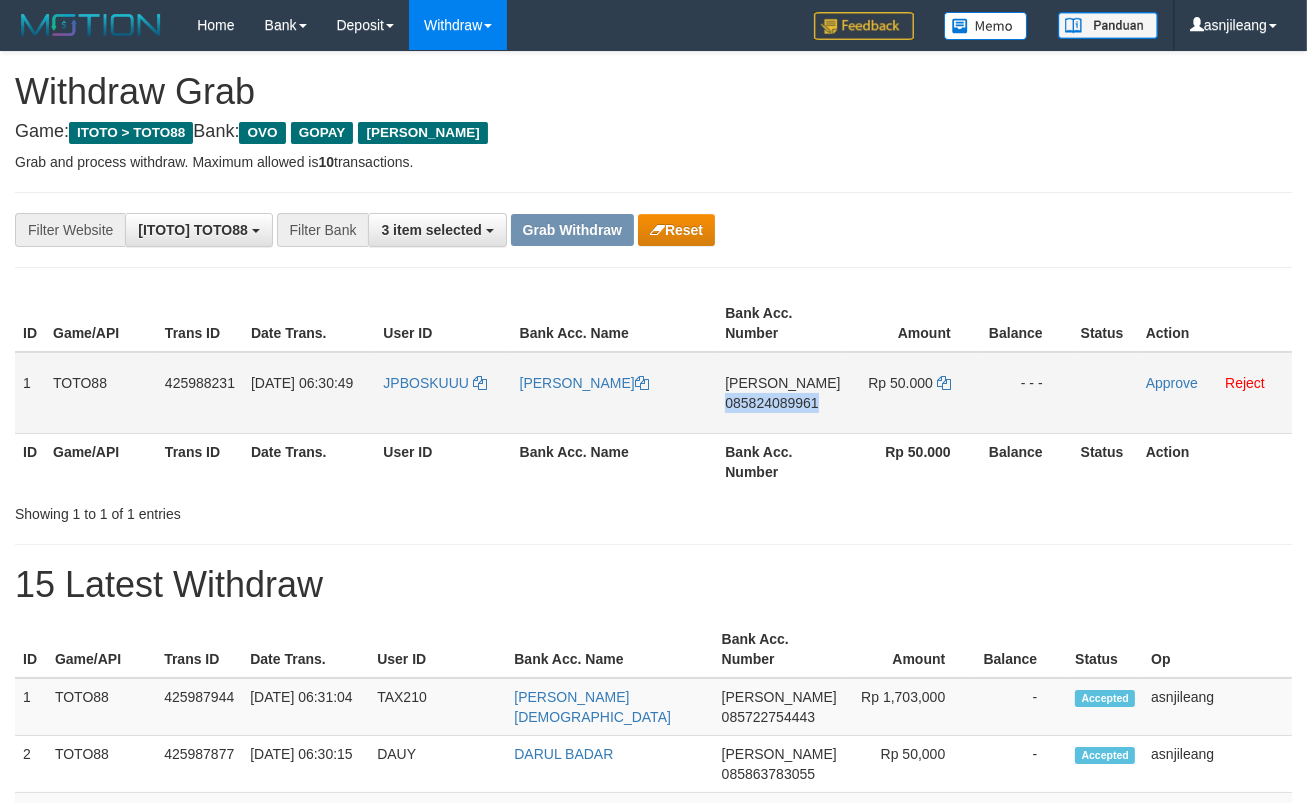 click on "[PERSON_NAME]
085824089961" at bounding box center (782, 393) 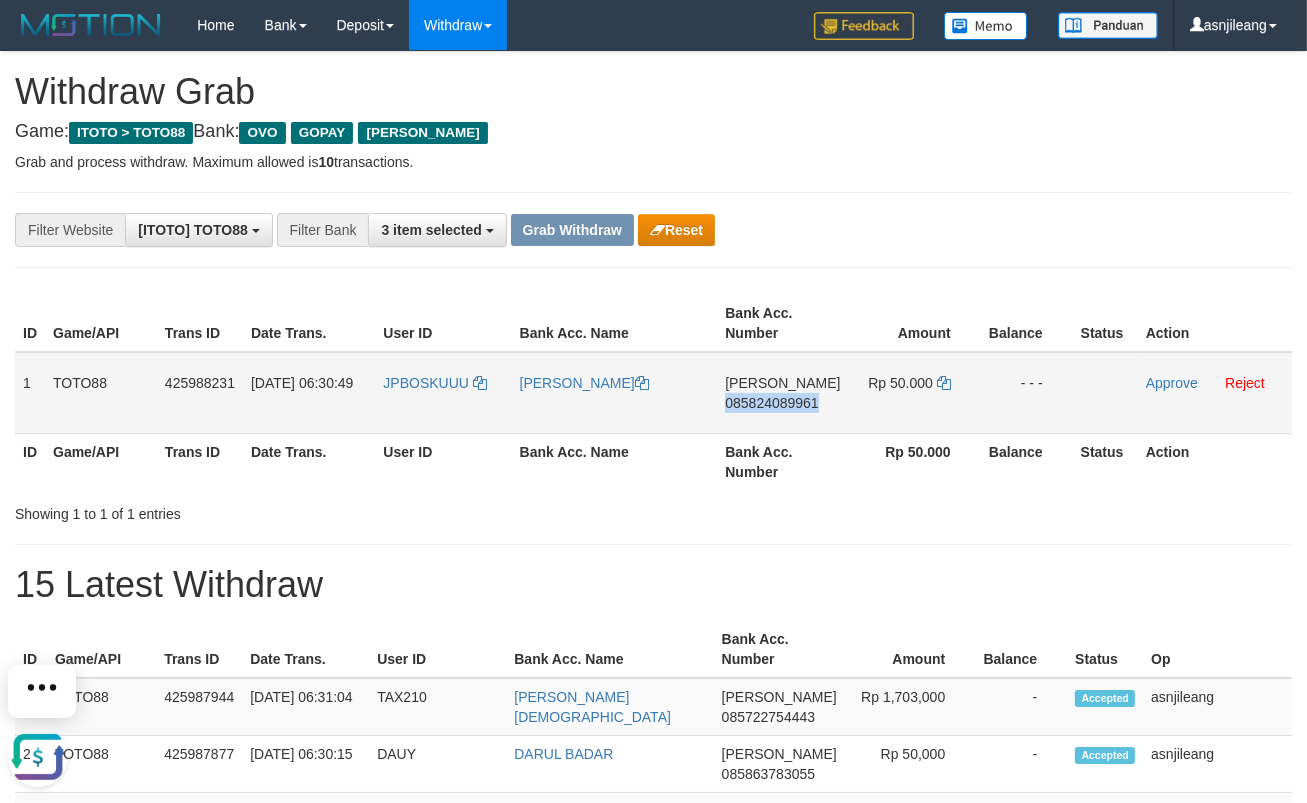 copy on "085824089961" 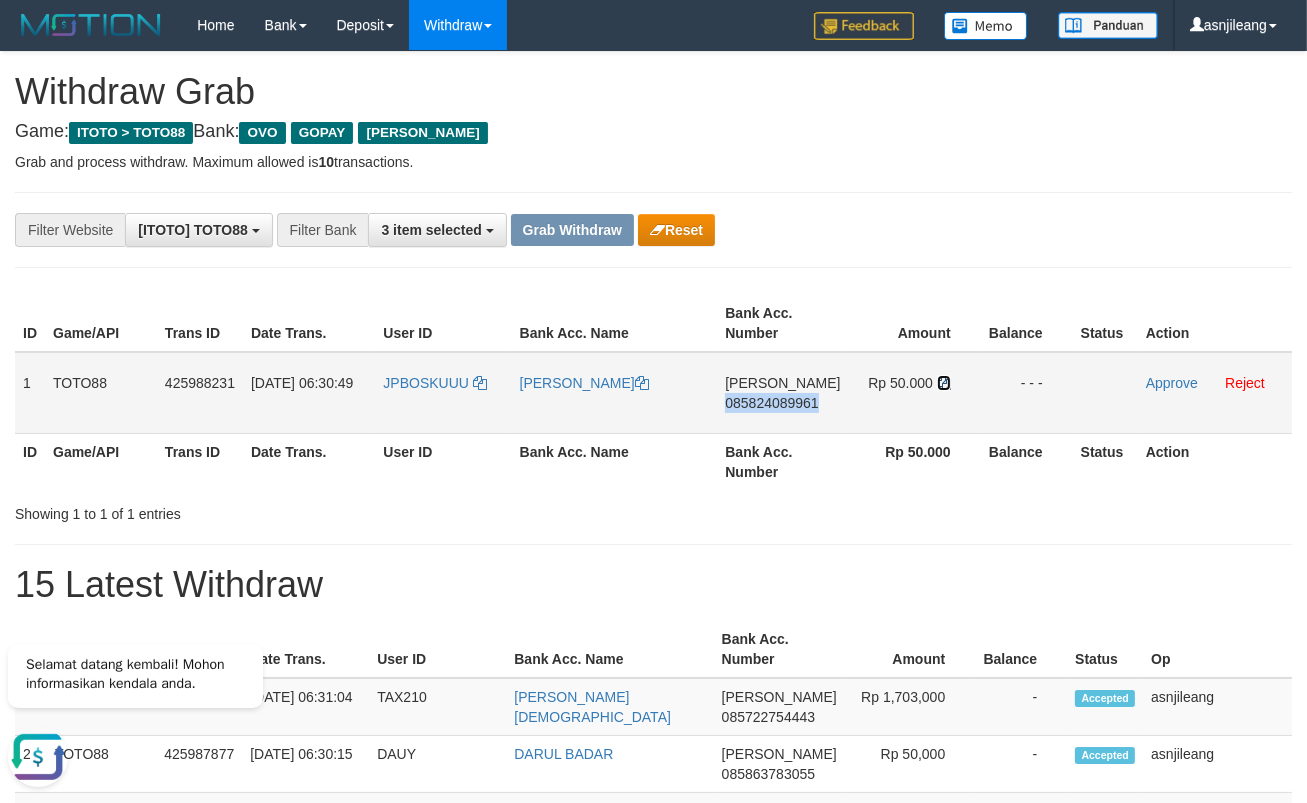 click at bounding box center [944, 383] 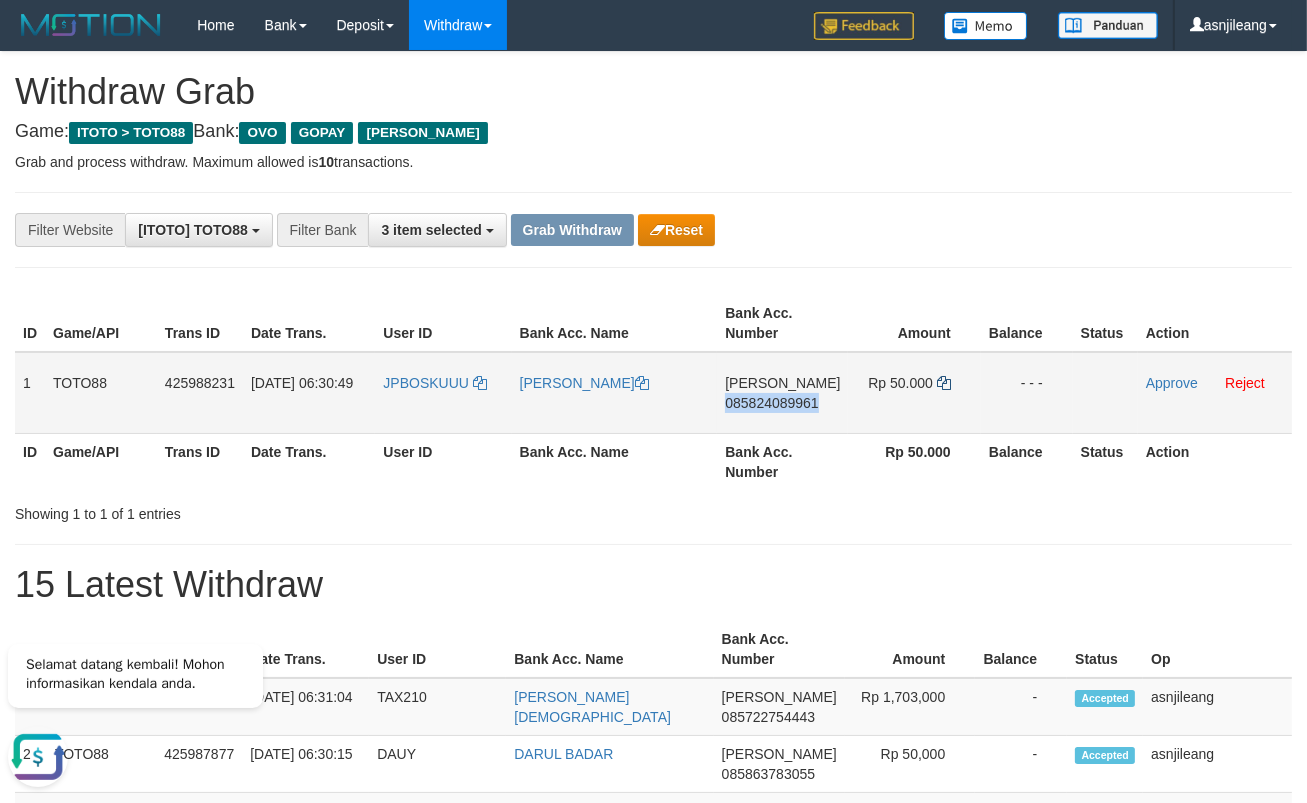 copy on "085824089961" 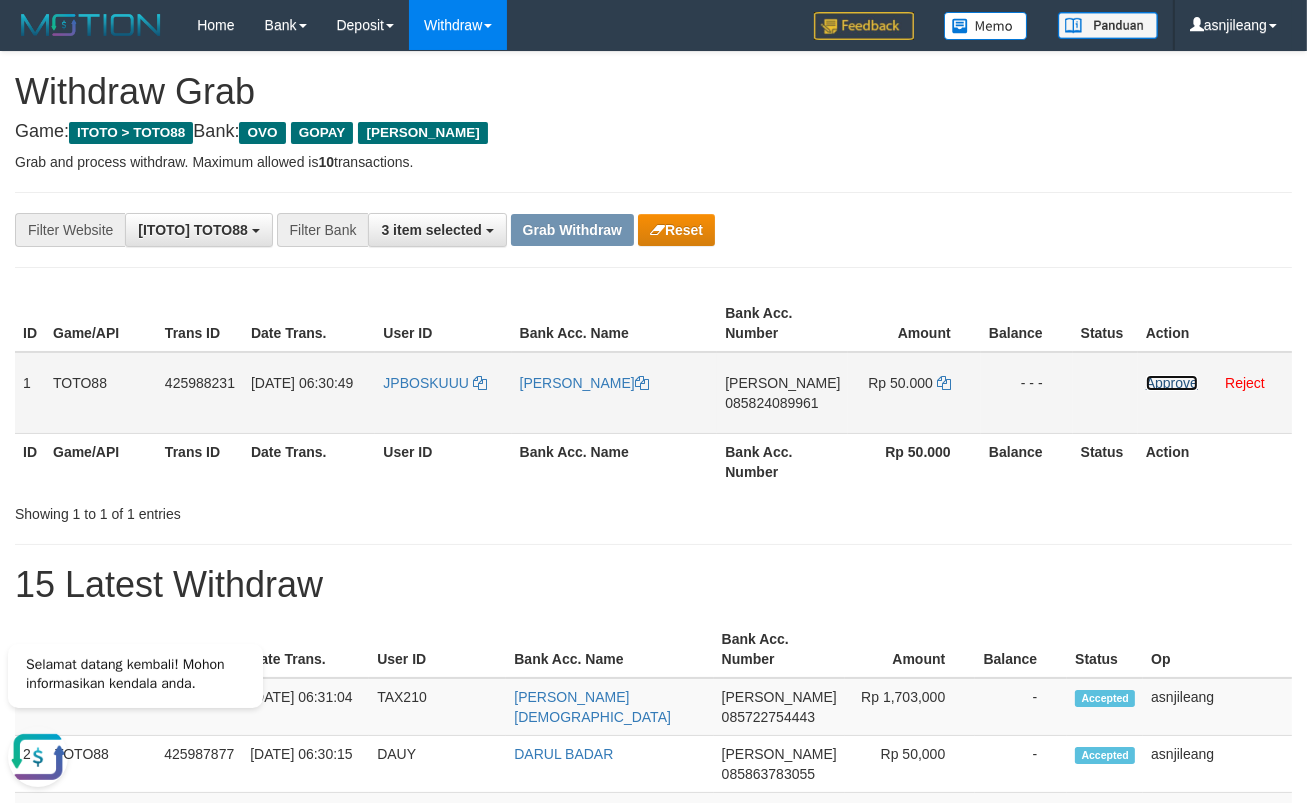 click on "Approve" at bounding box center (1172, 383) 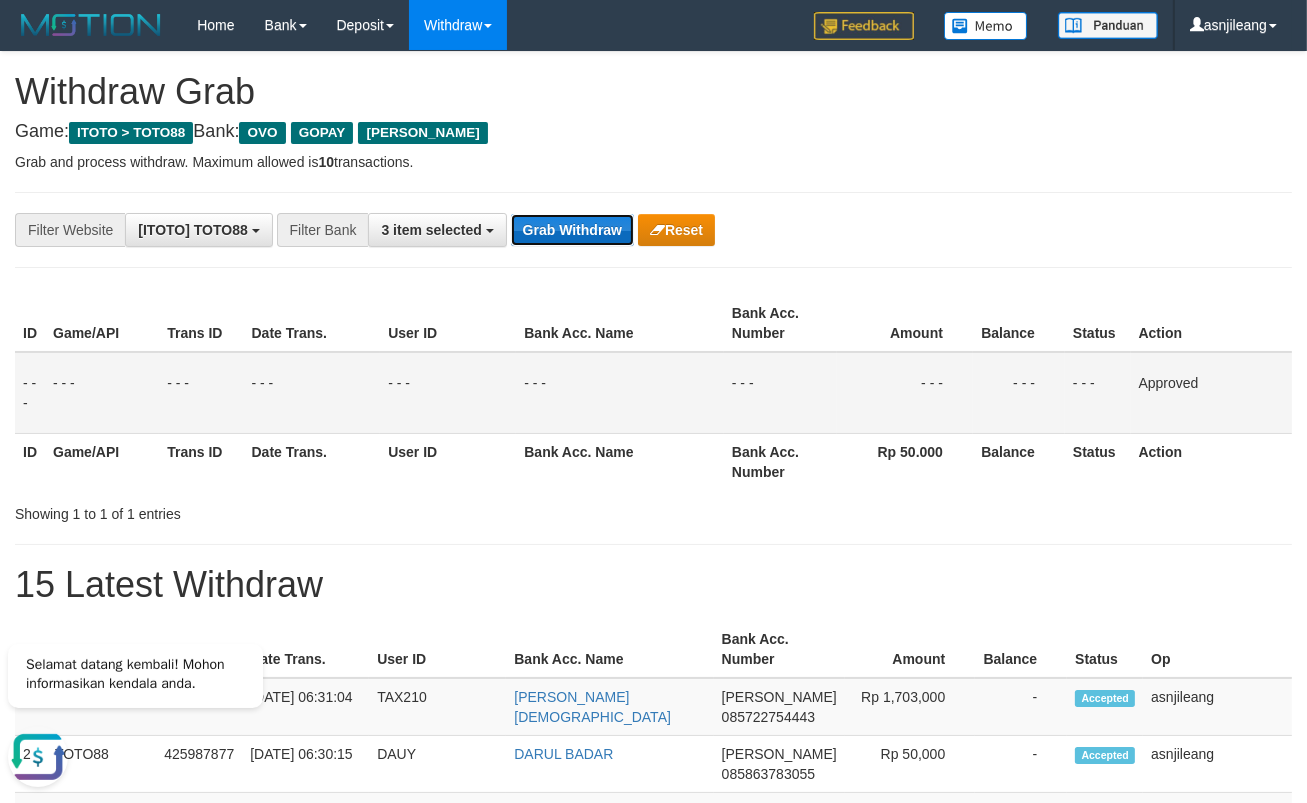 click on "Grab Withdraw" at bounding box center [572, 230] 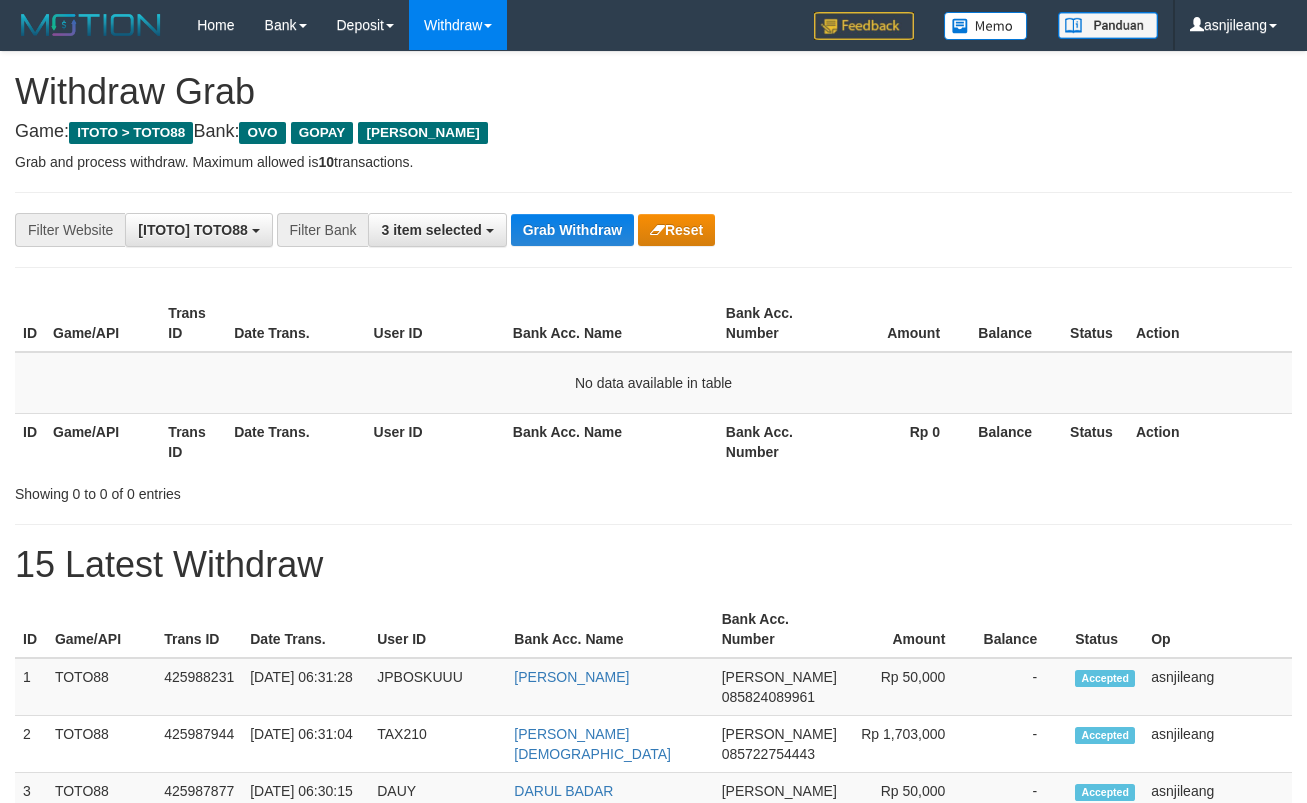 click on "Grab Withdraw" at bounding box center [572, 230] 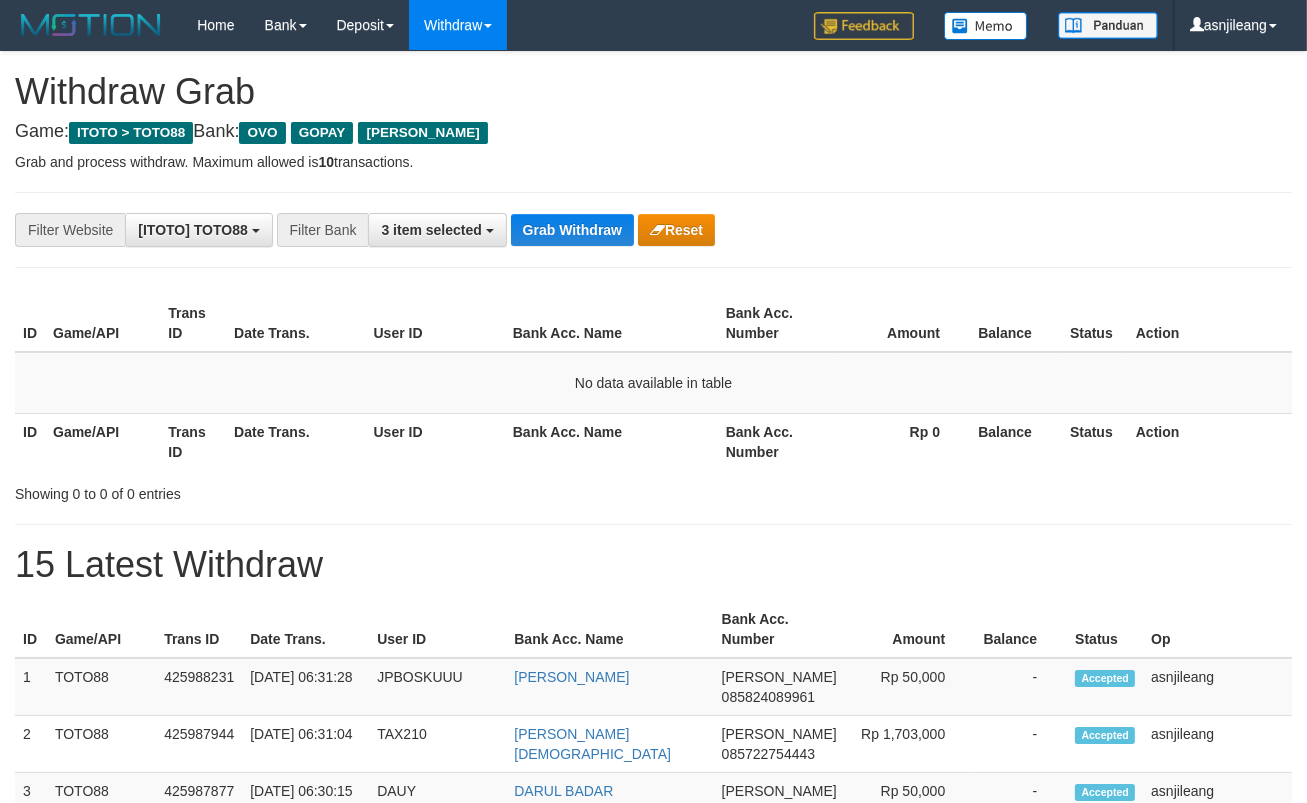 scroll, scrollTop: 17, scrollLeft: 0, axis: vertical 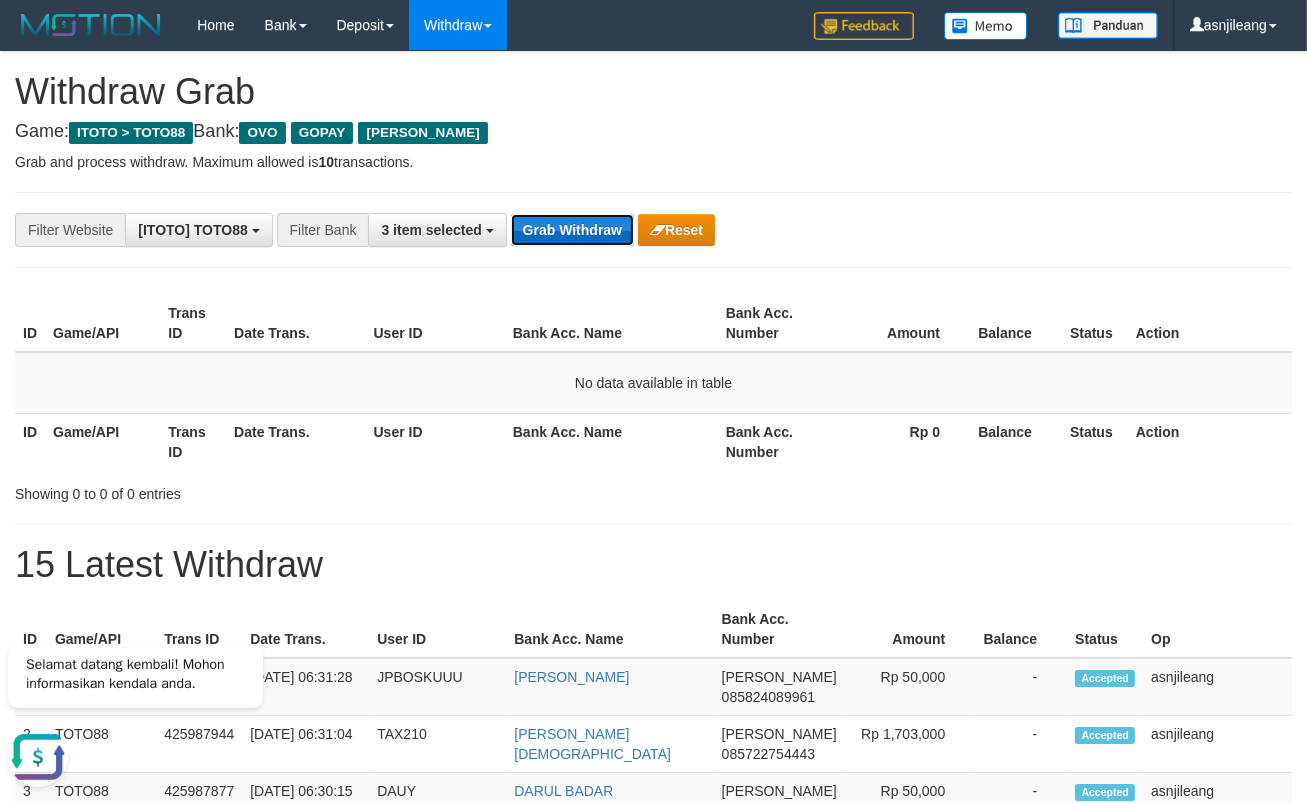click on "Grab Withdraw" at bounding box center [572, 230] 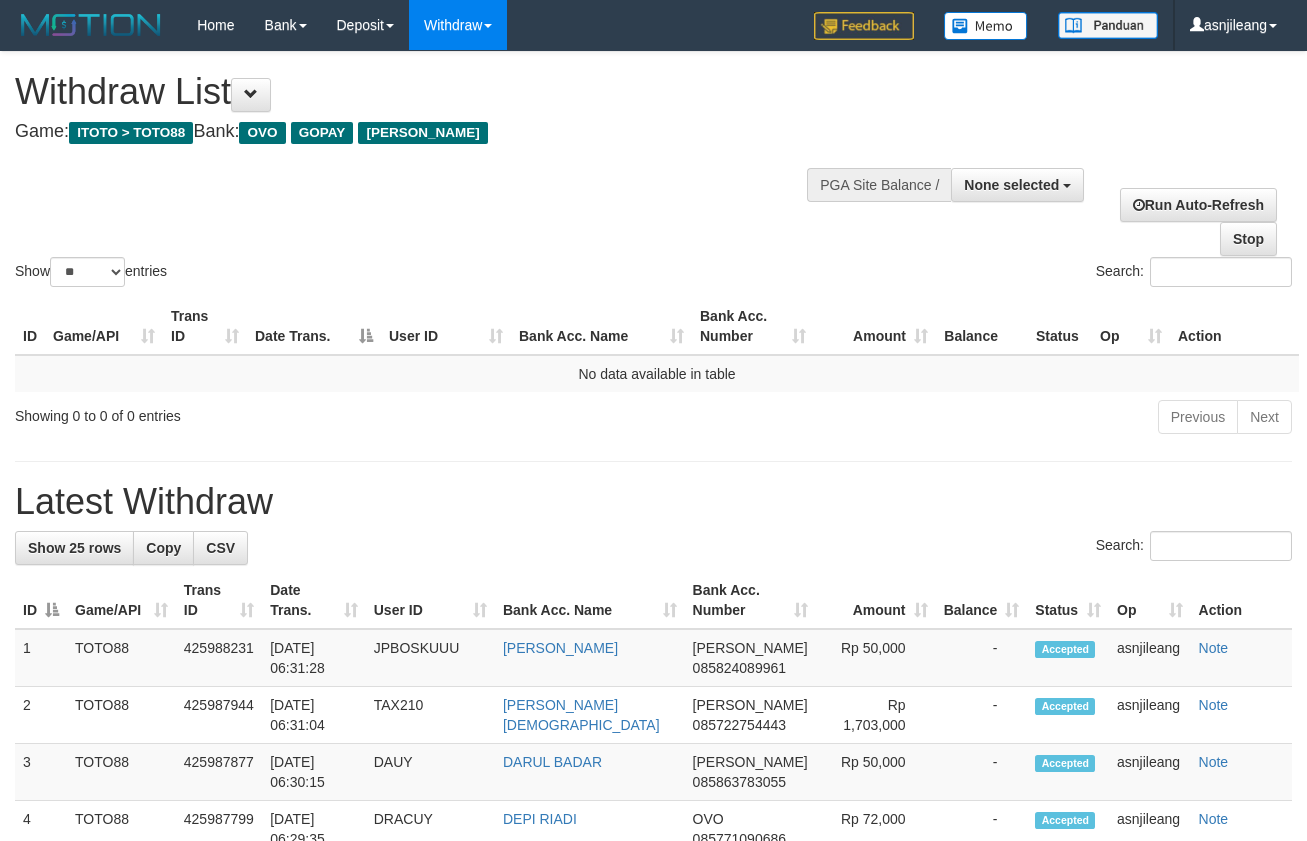select 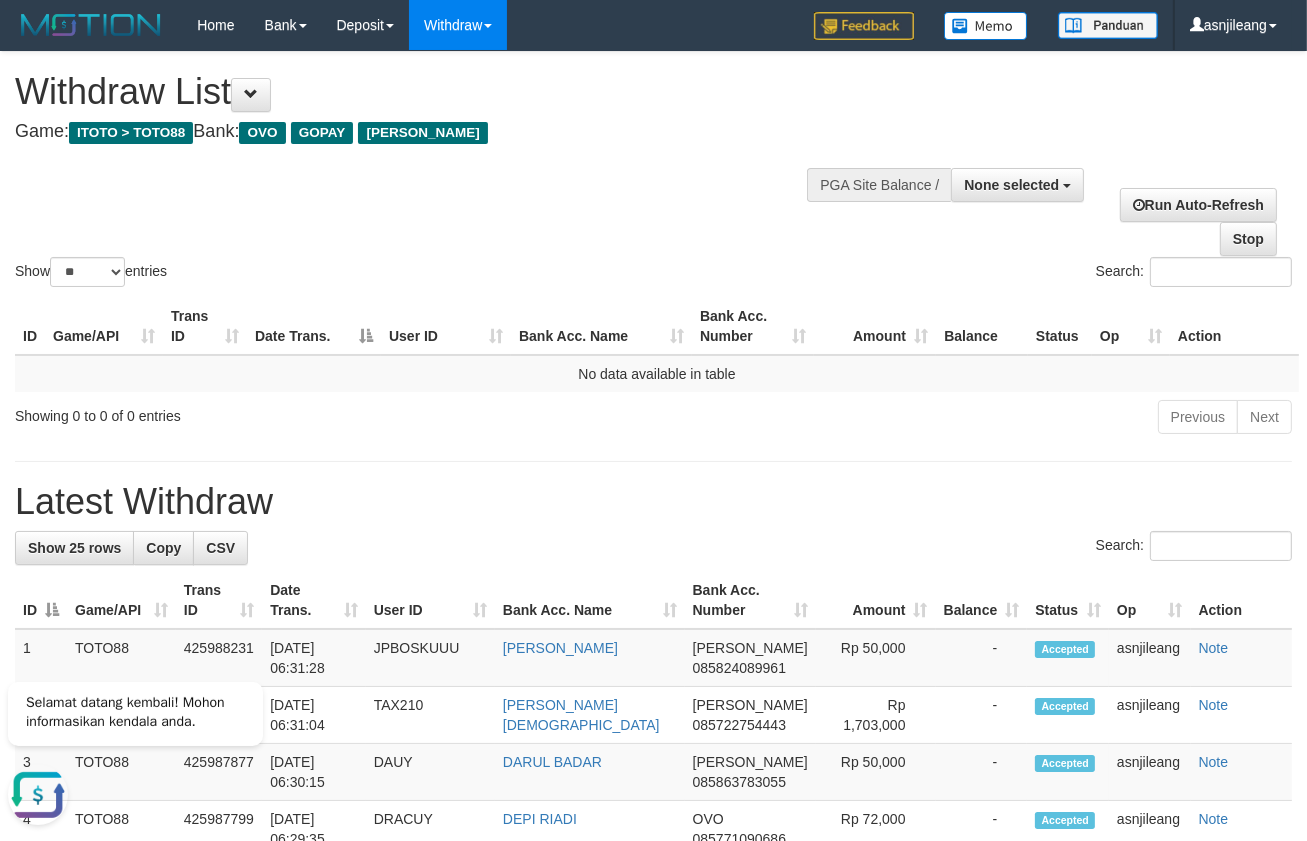 scroll, scrollTop: 0, scrollLeft: 0, axis: both 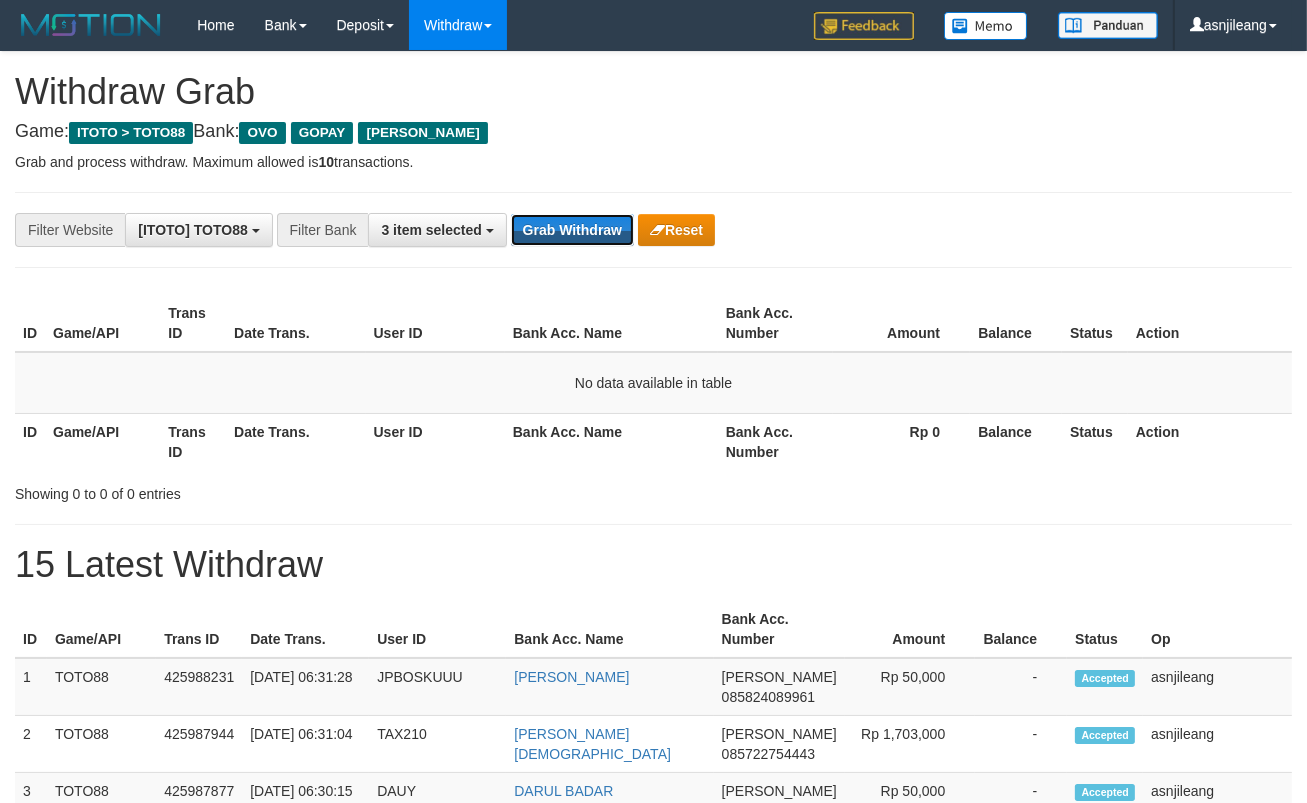click on "Grab Withdraw" at bounding box center (572, 230) 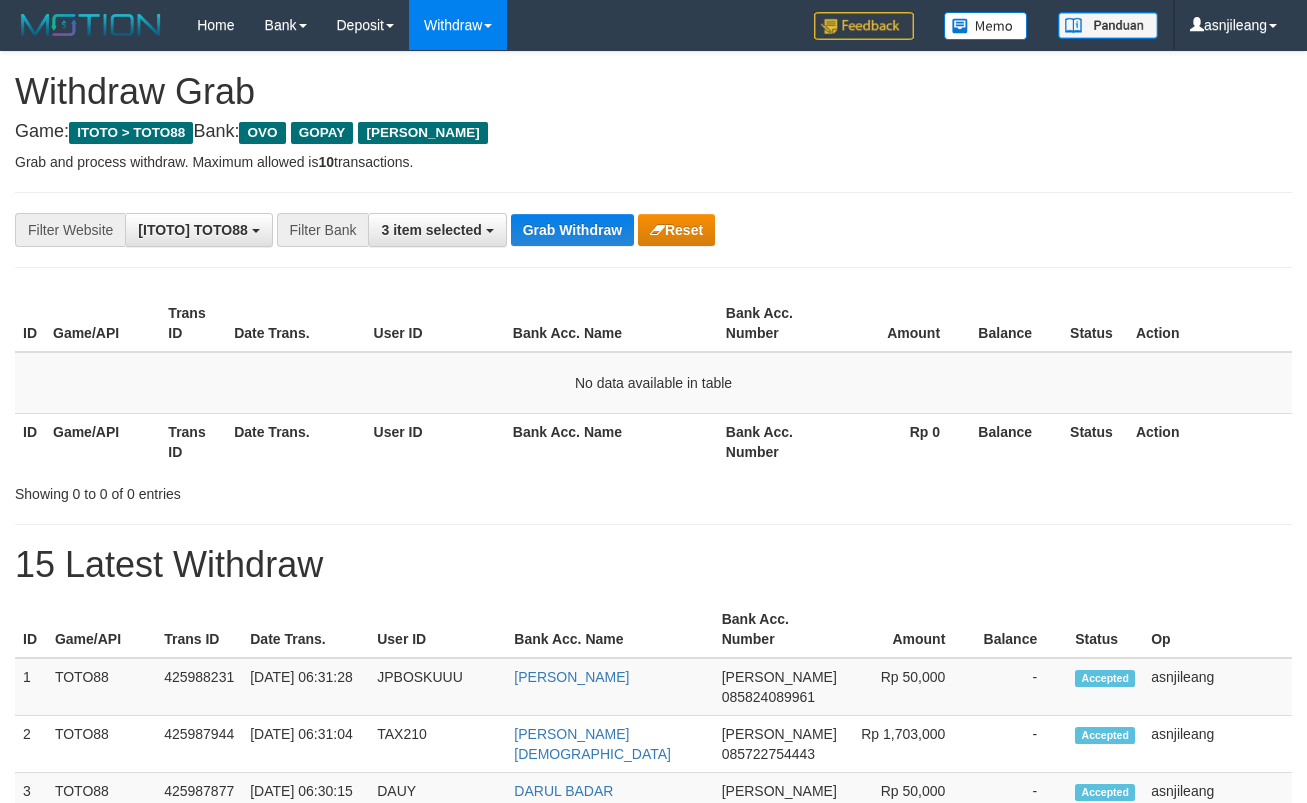scroll, scrollTop: 0, scrollLeft: 0, axis: both 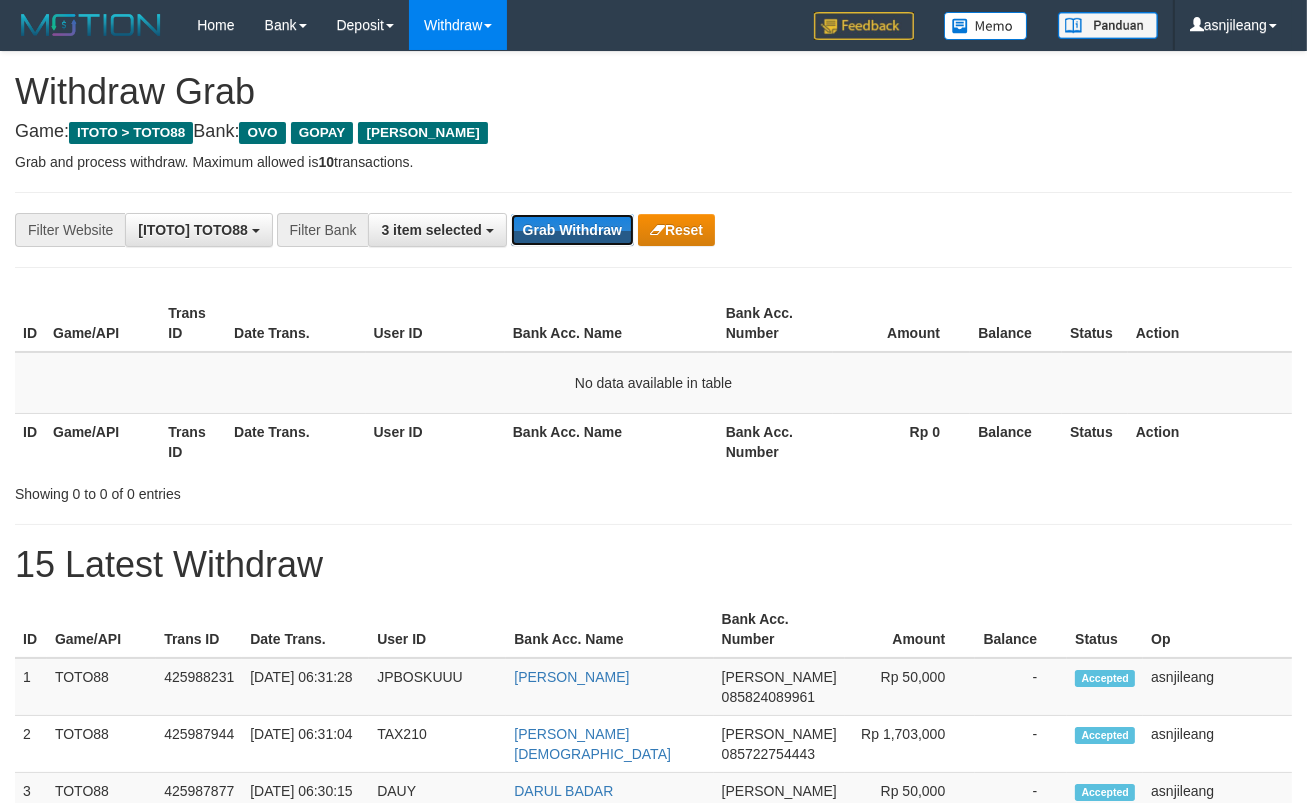 click on "Grab Withdraw" at bounding box center (572, 230) 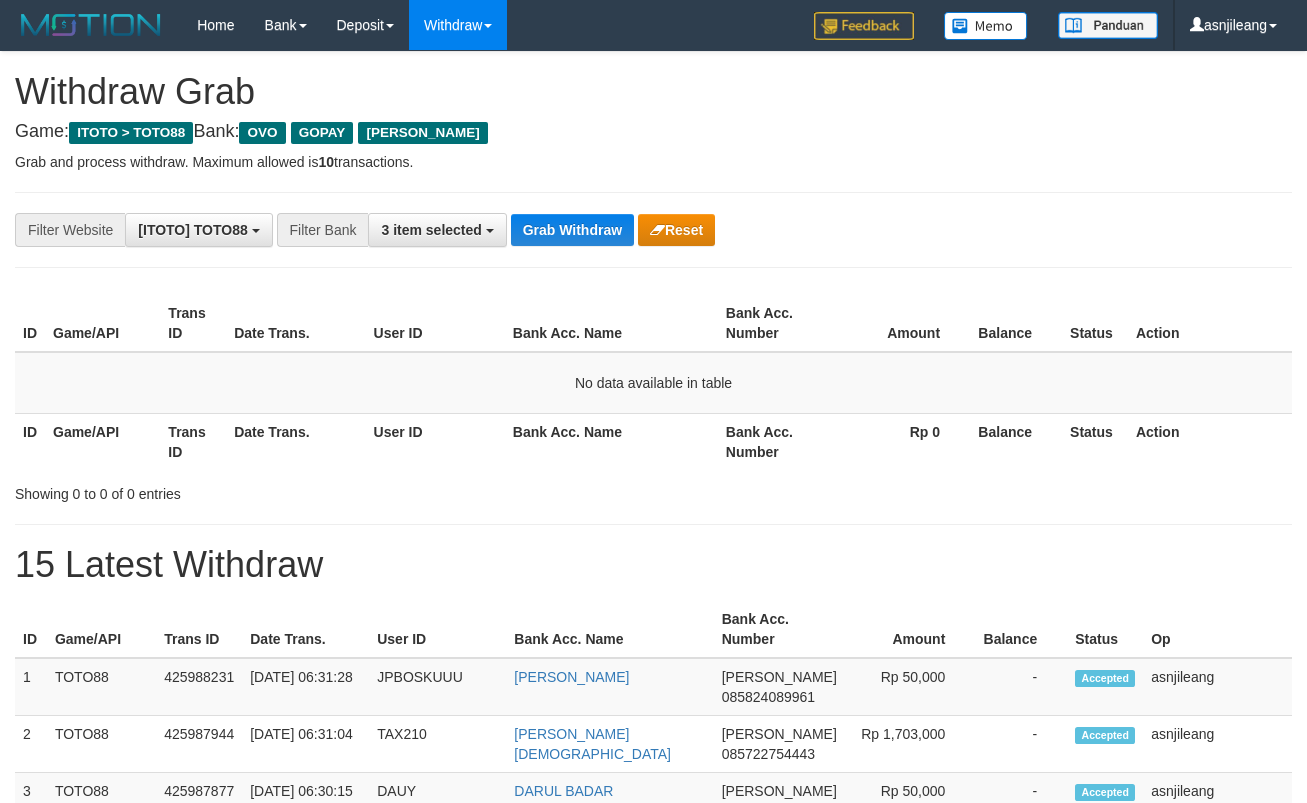 scroll, scrollTop: 0, scrollLeft: 0, axis: both 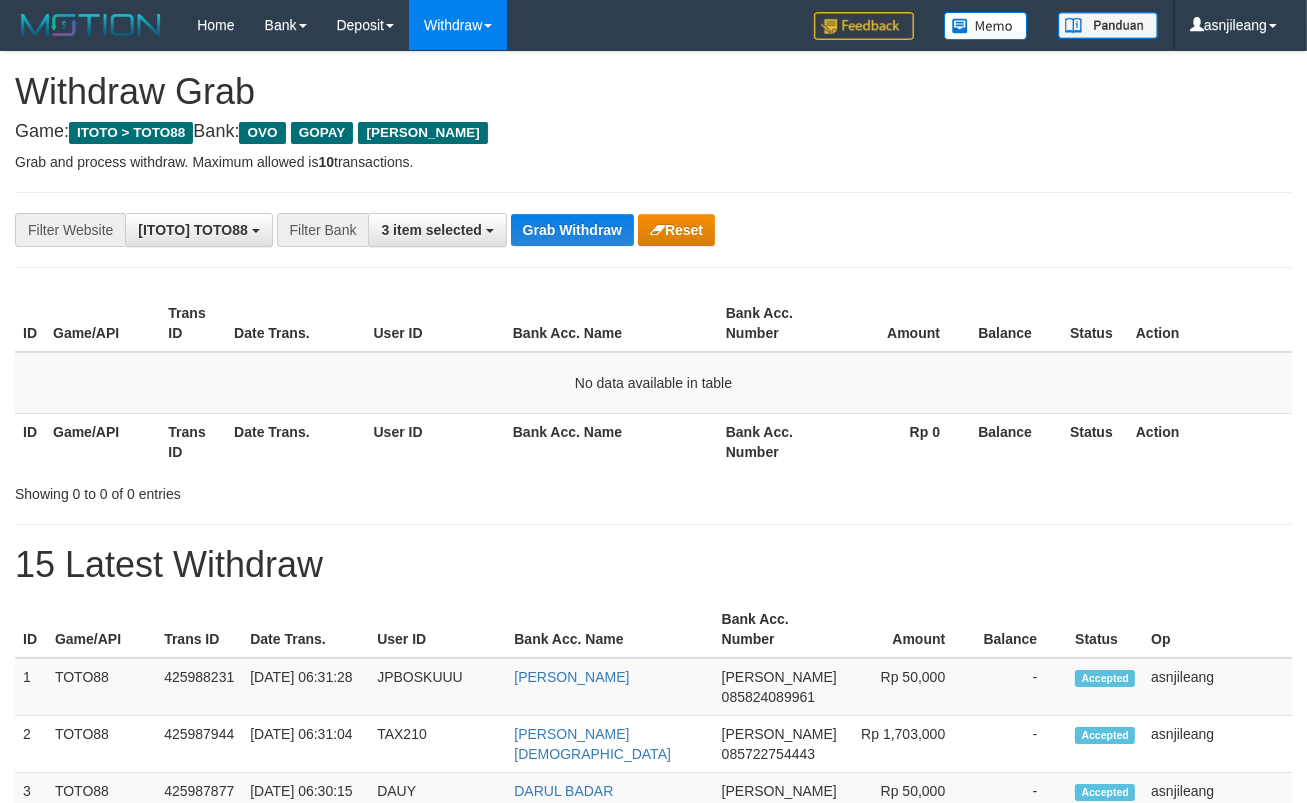 click on "Grab and process withdraw.
Maximum allowed is  10  transactions." at bounding box center (653, 162) 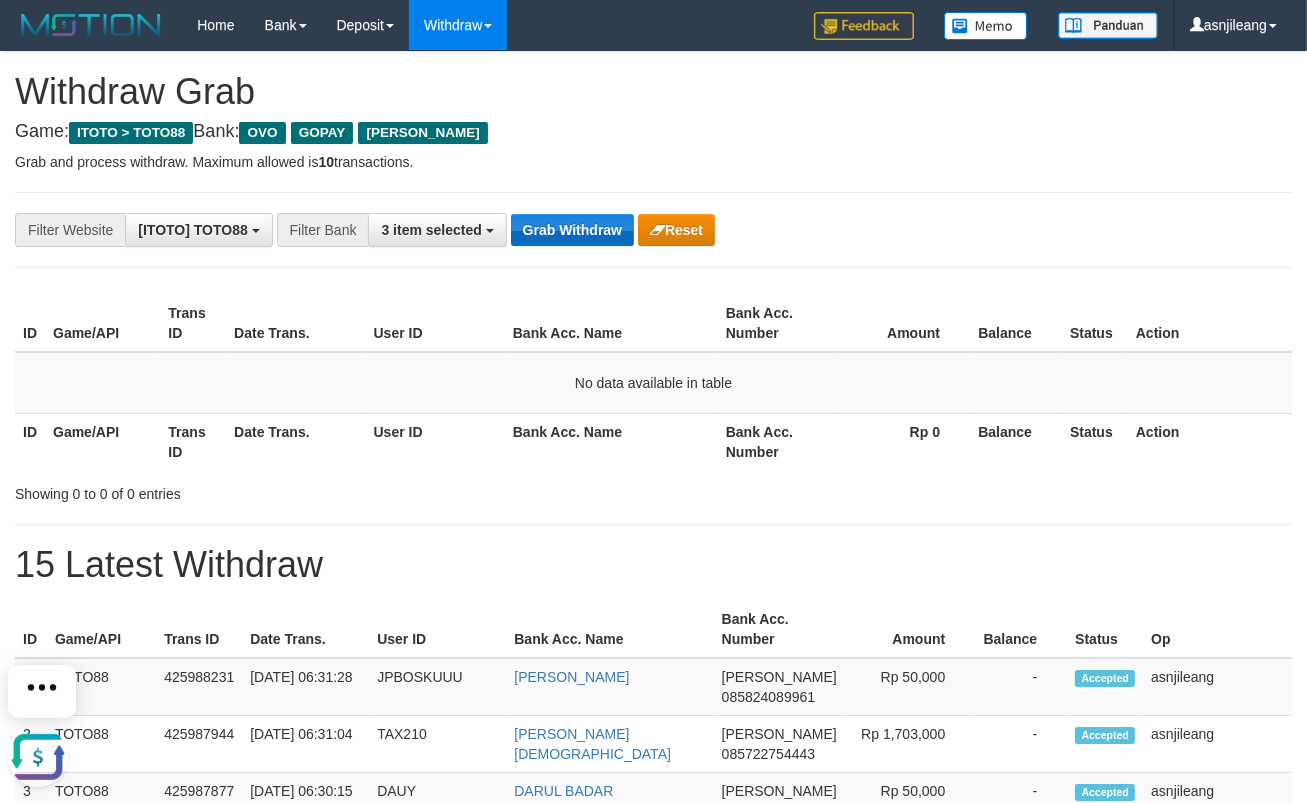 scroll, scrollTop: 0, scrollLeft: 0, axis: both 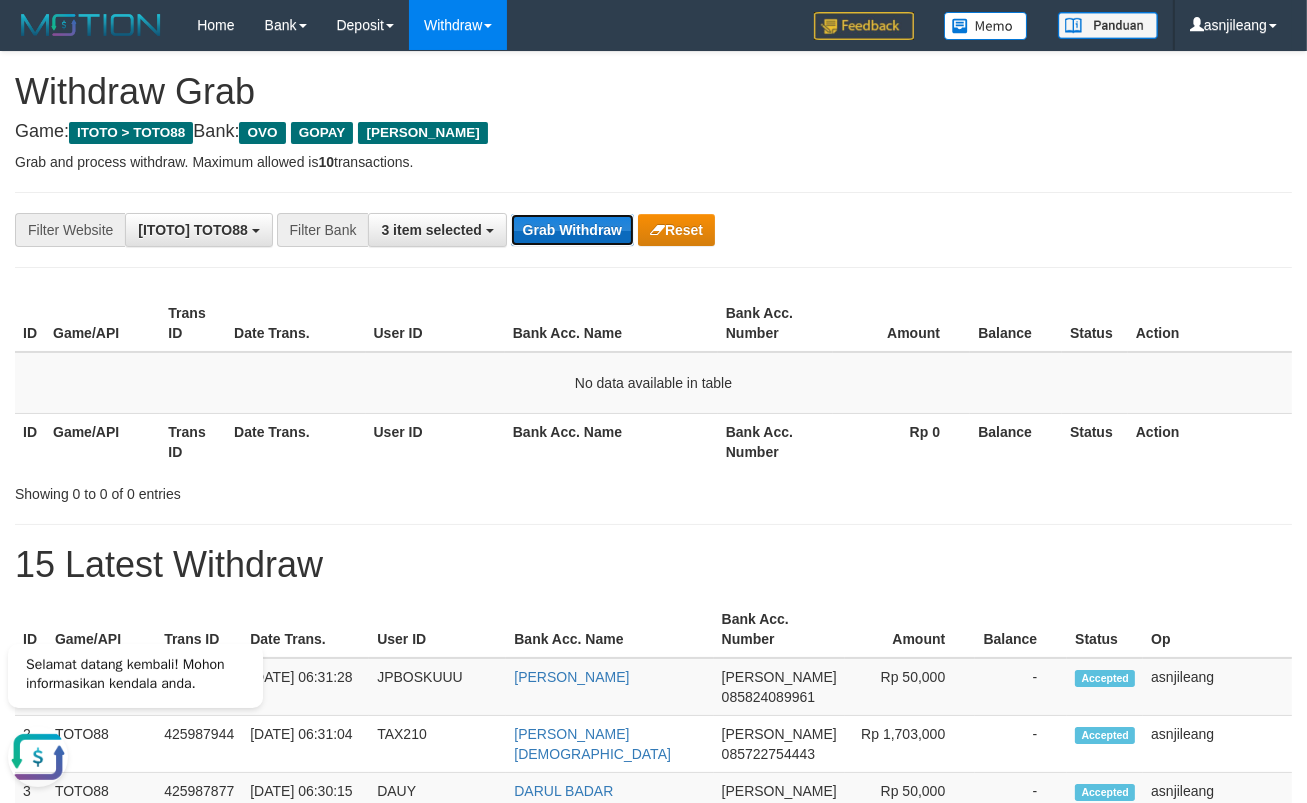 click on "Grab Withdraw" at bounding box center (572, 230) 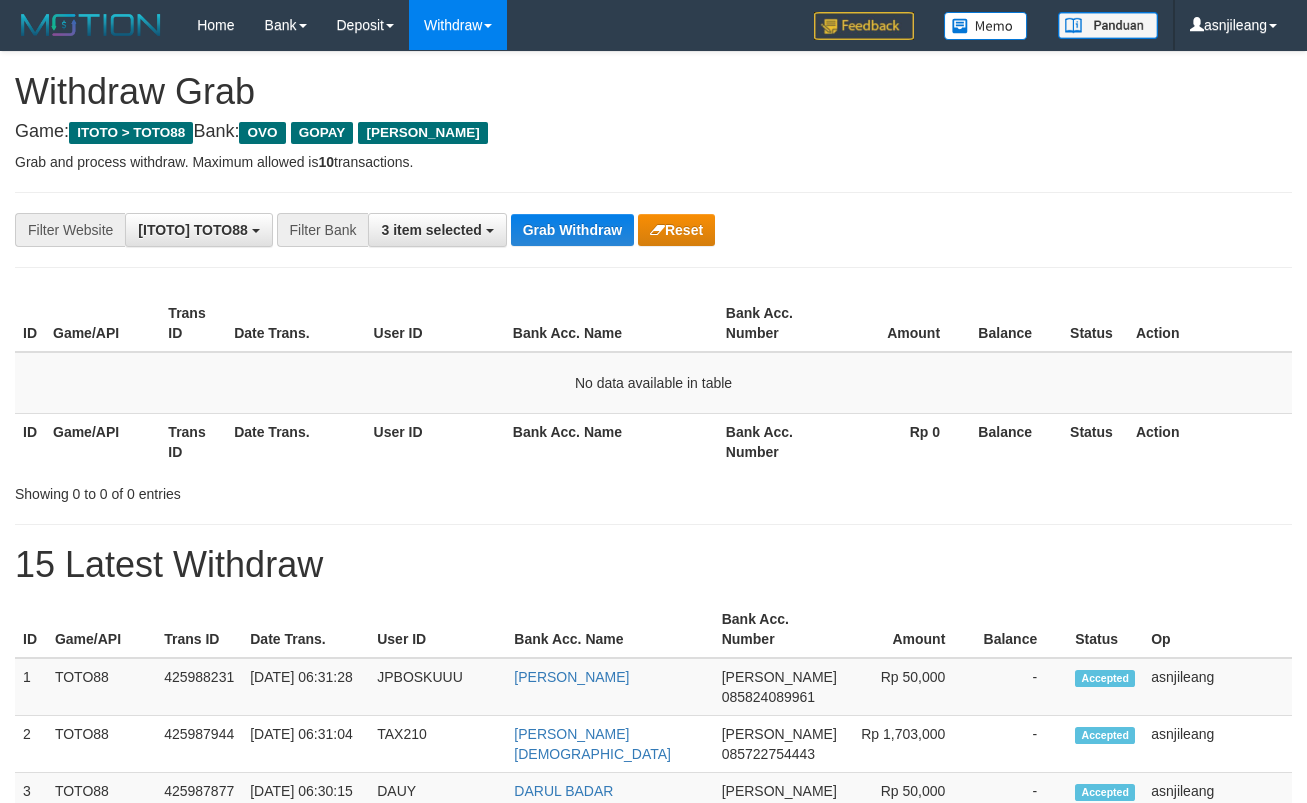 scroll, scrollTop: 0, scrollLeft: 0, axis: both 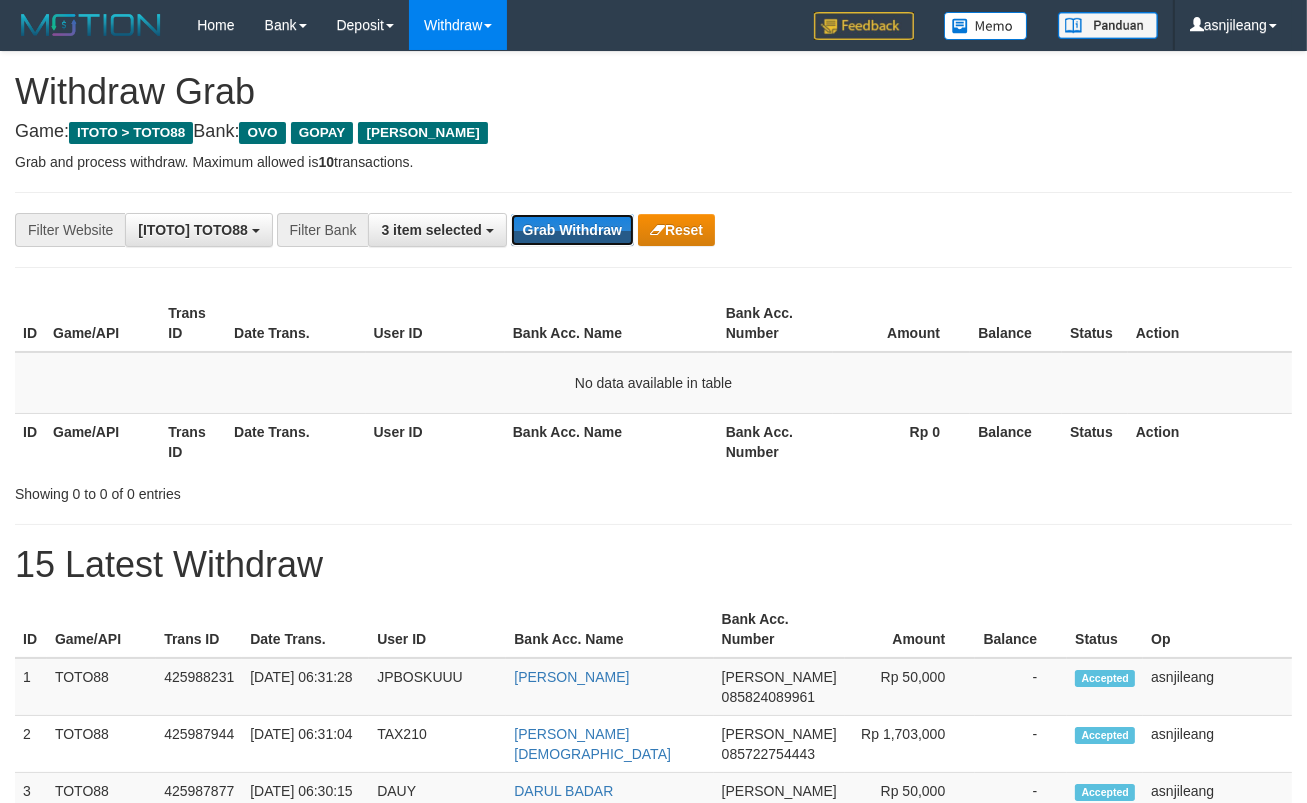 click on "Grab Withdraw" at bounding box center [572, 230] 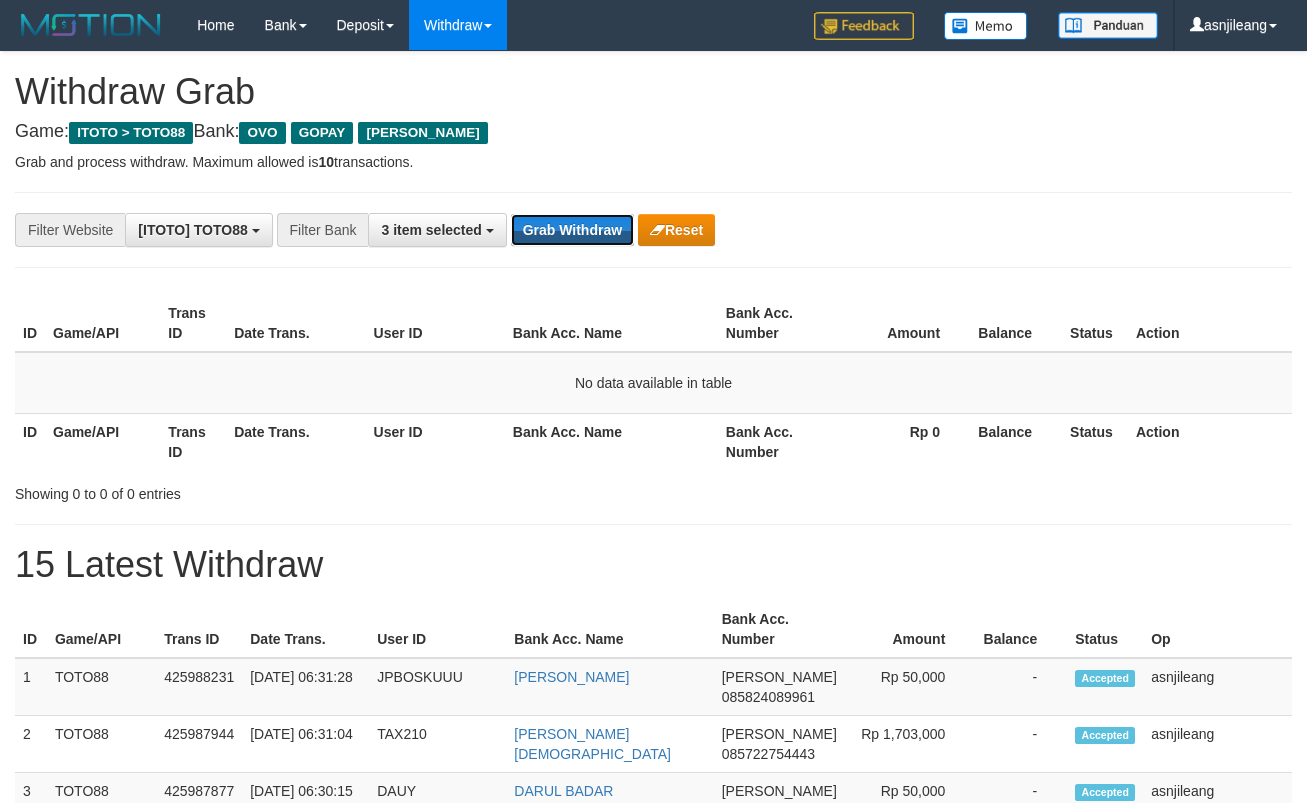 scroll, scrollTop: 0, scrollLeft: 0, axis: both 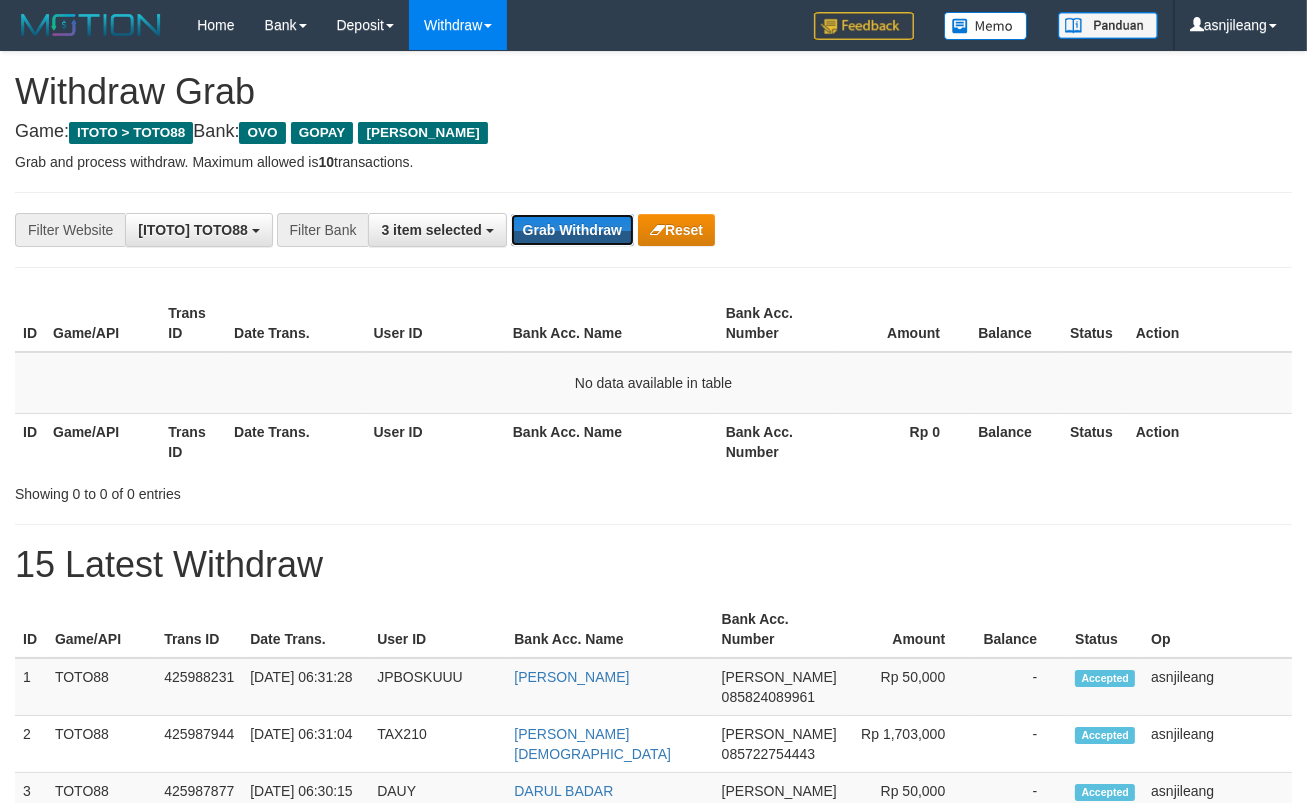 click on "Grab Withdraw" at bounding box center (572, 230) 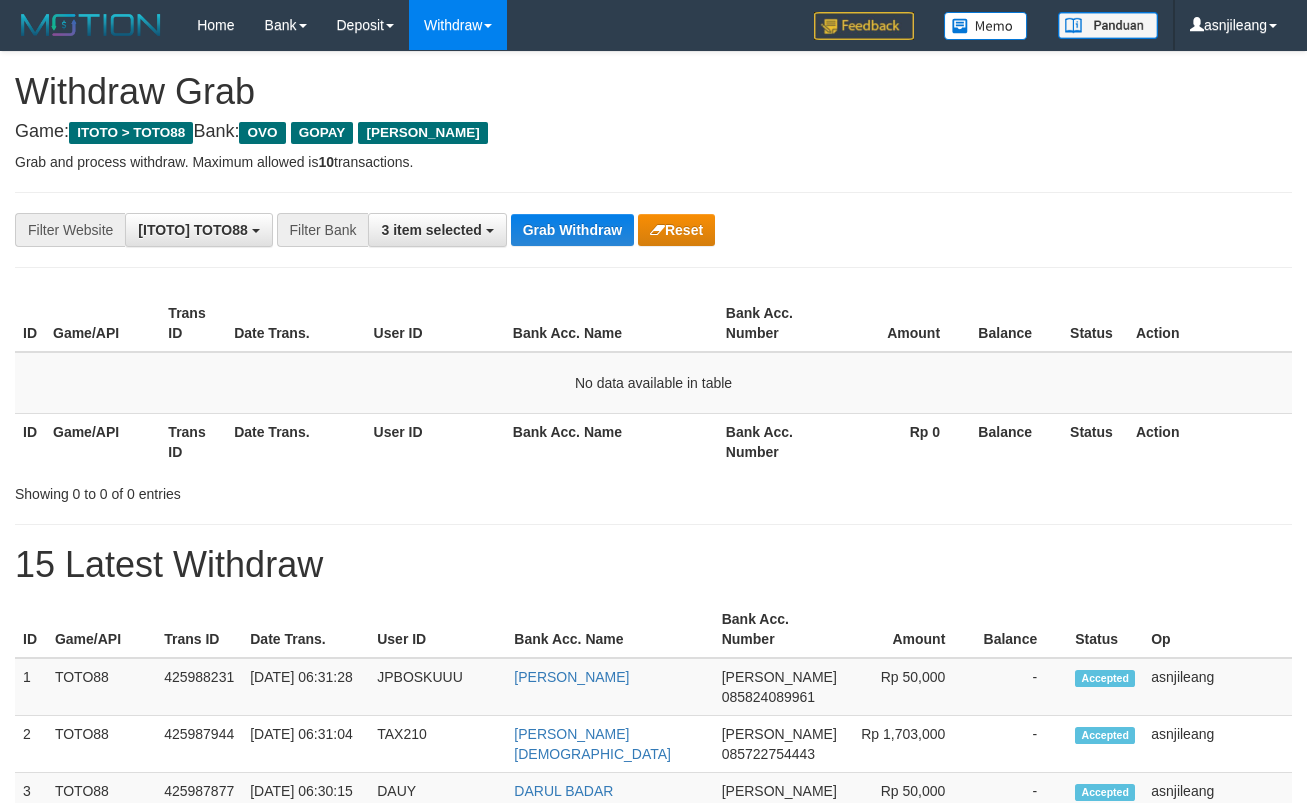scroll, scrollTop: 0, scrollLeft: 0, axis: both 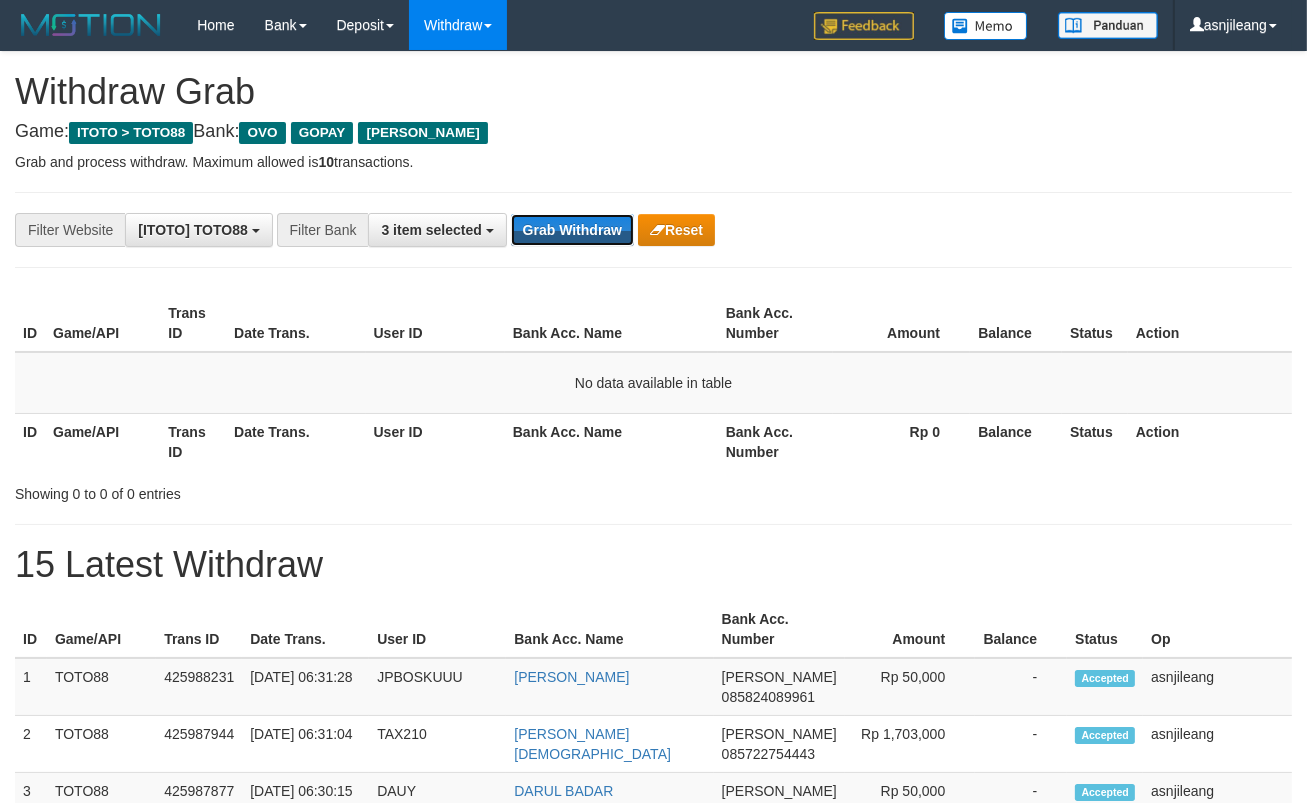 click on "Grab Withdraw" at bounding box center [572, 230] 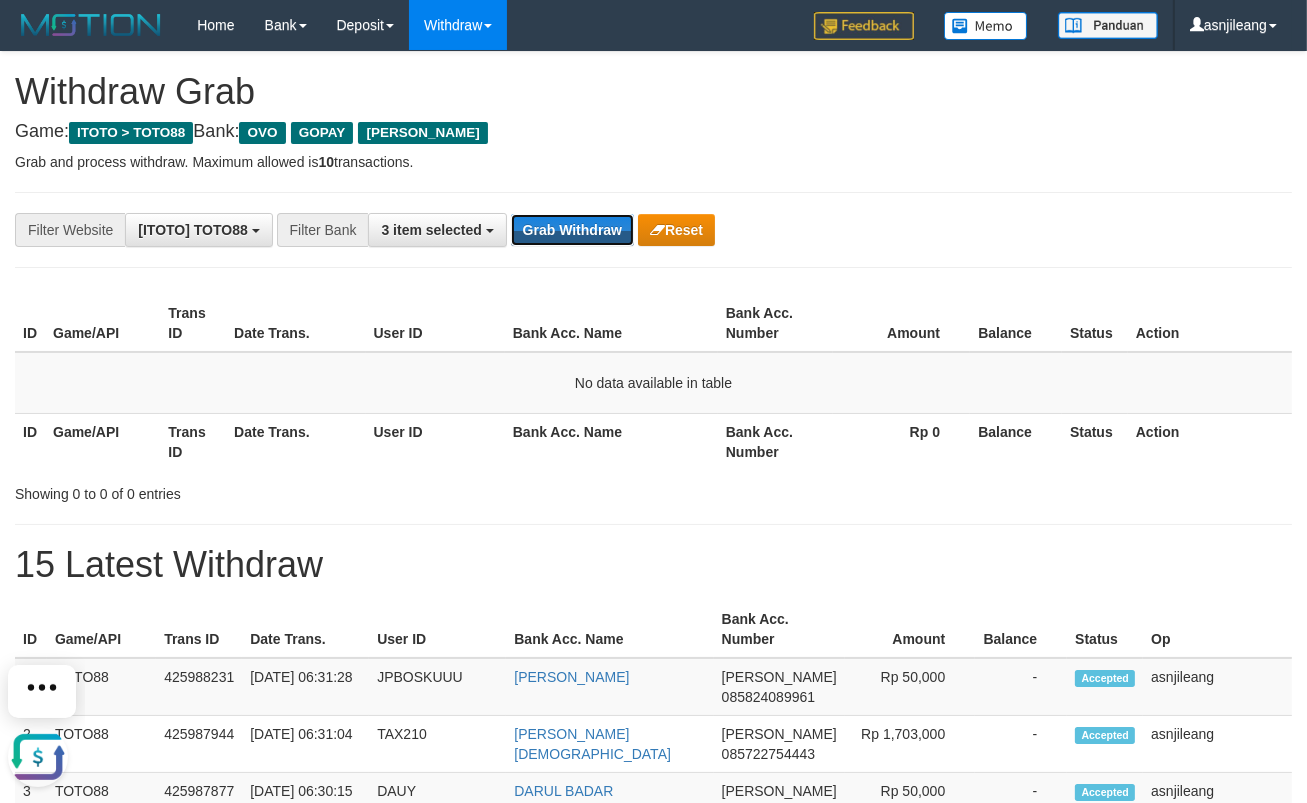 scroll, scrollTop: 0, scrollLeft: 0, axis: both 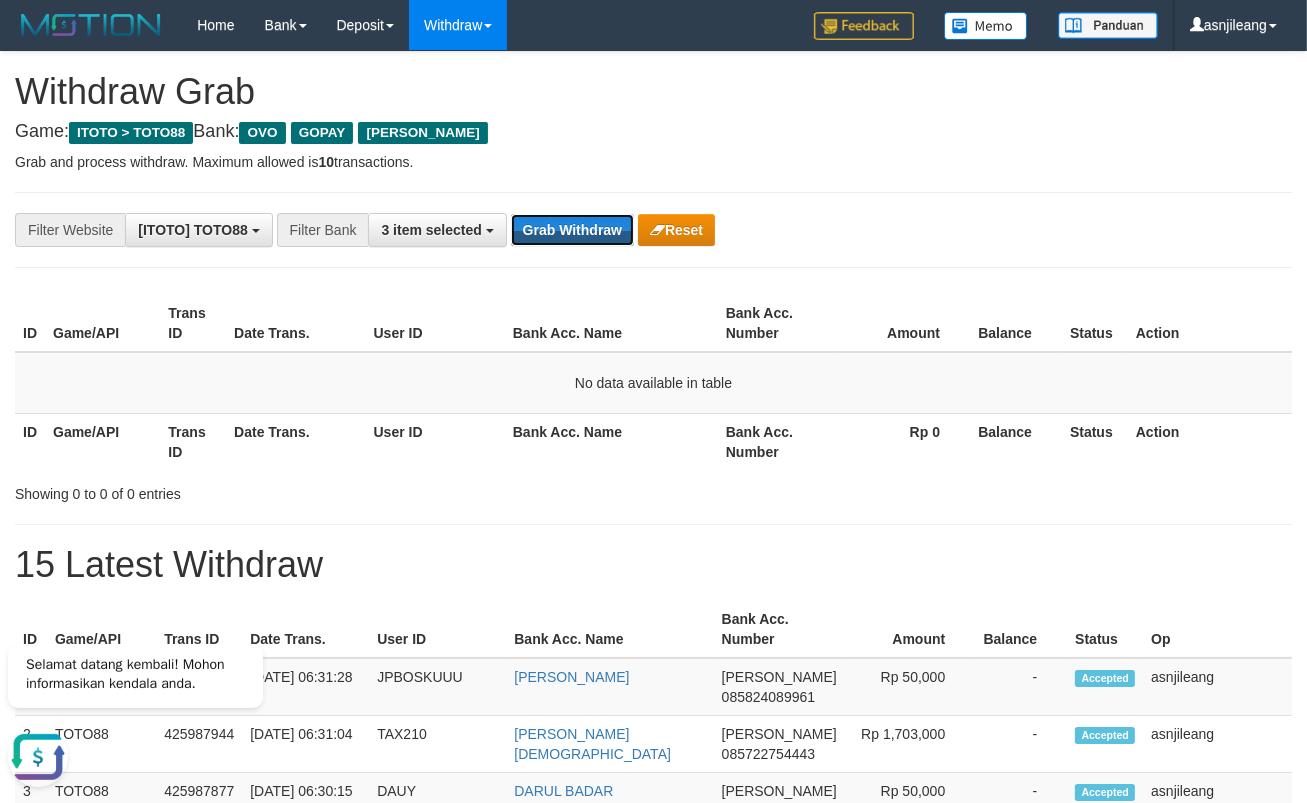 click on "Grab Withdraw" at bounding box center [572, 230] 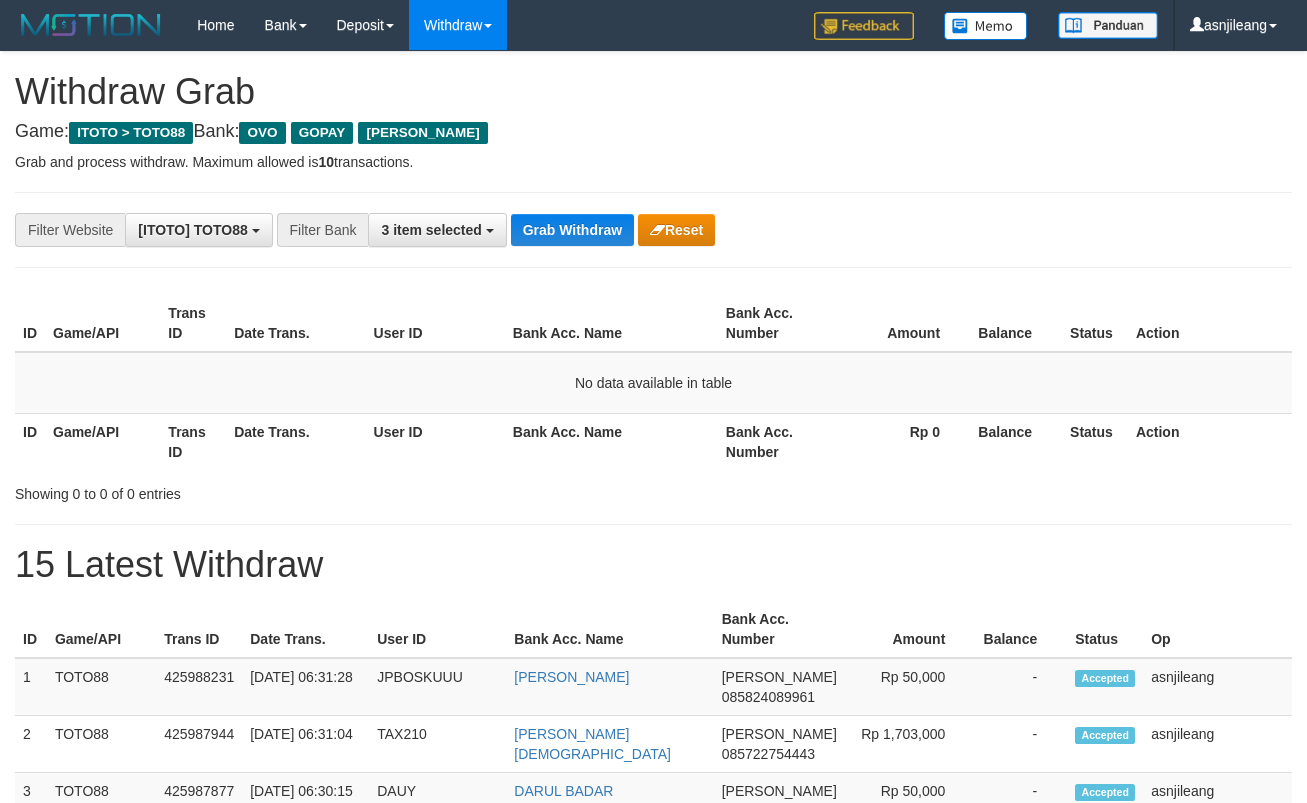 scroll, scrollTop: 0, scrollLeft: 0, axis: both 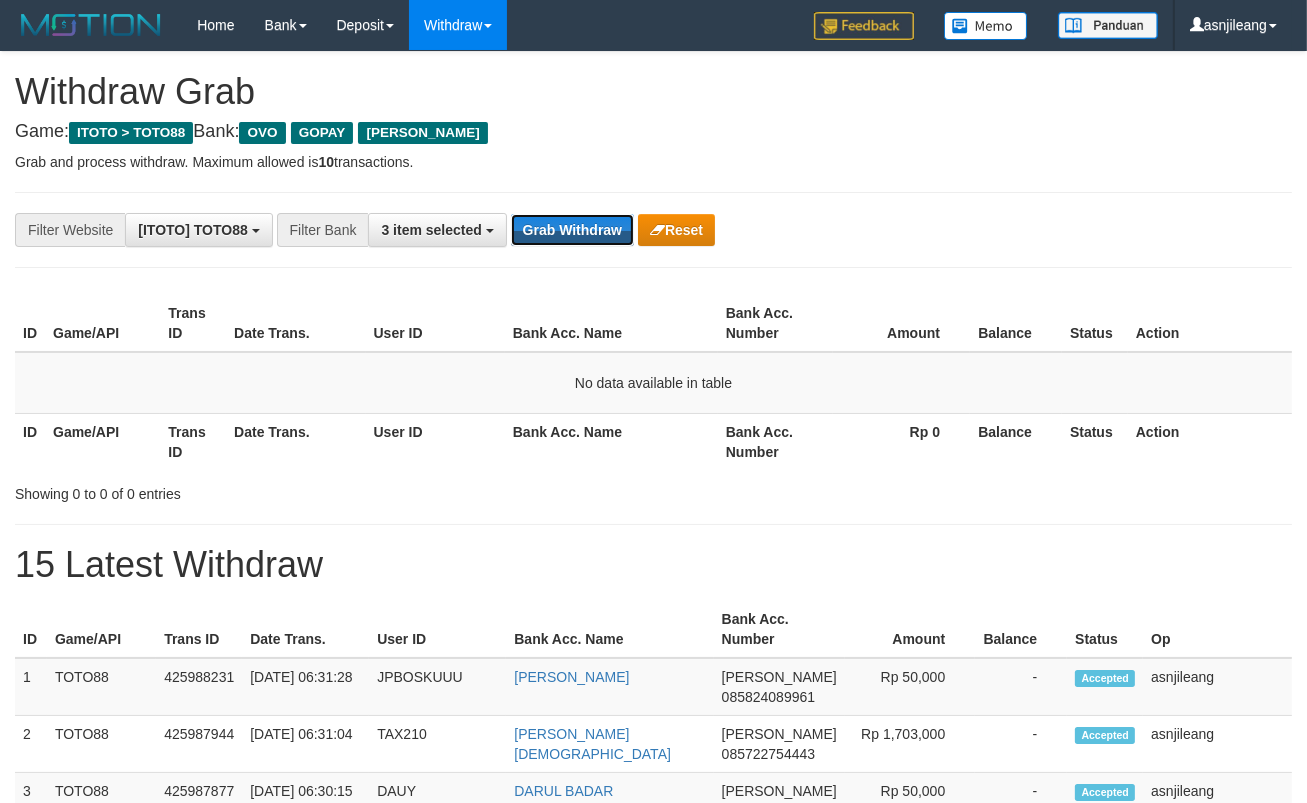 click on "Grab Withdraw" at bounding box center [572, 230] 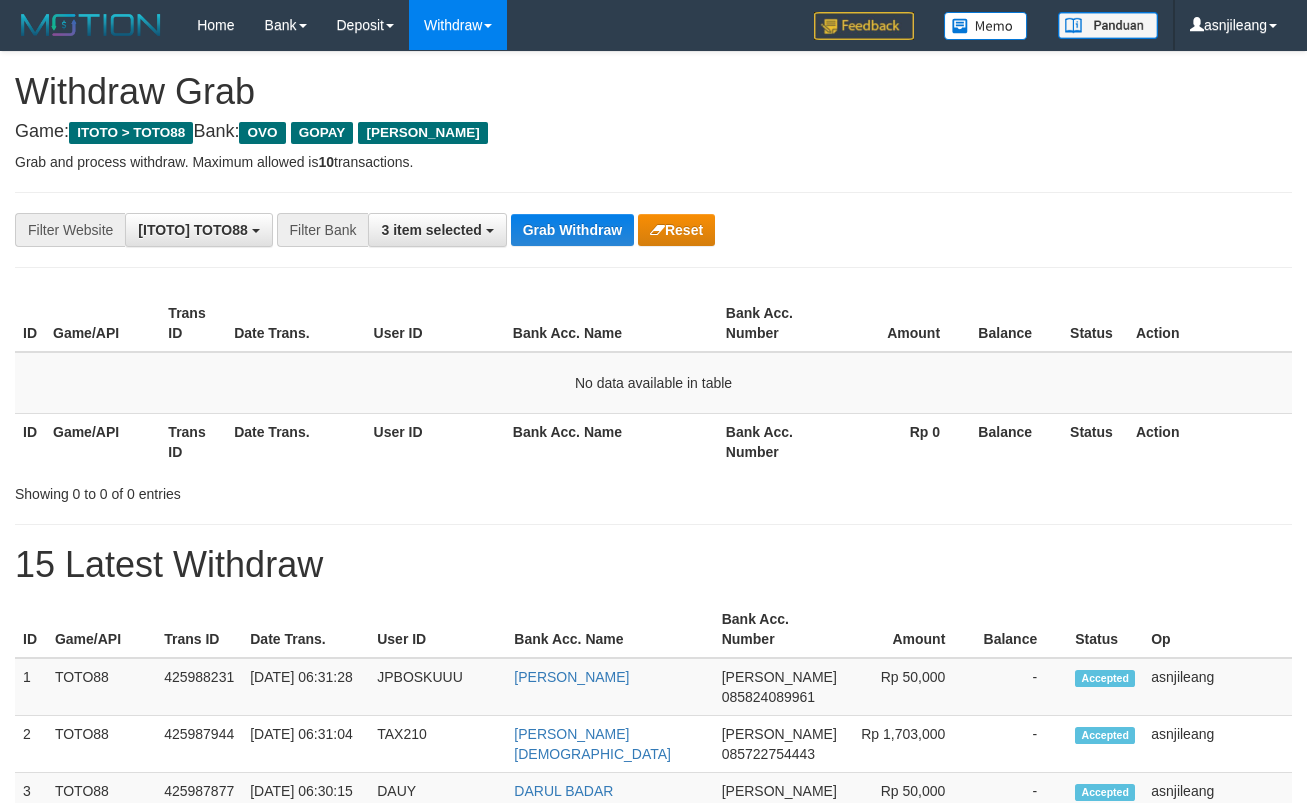 scroll, scrollTop: 0, scrollLeft: 0, axis: both 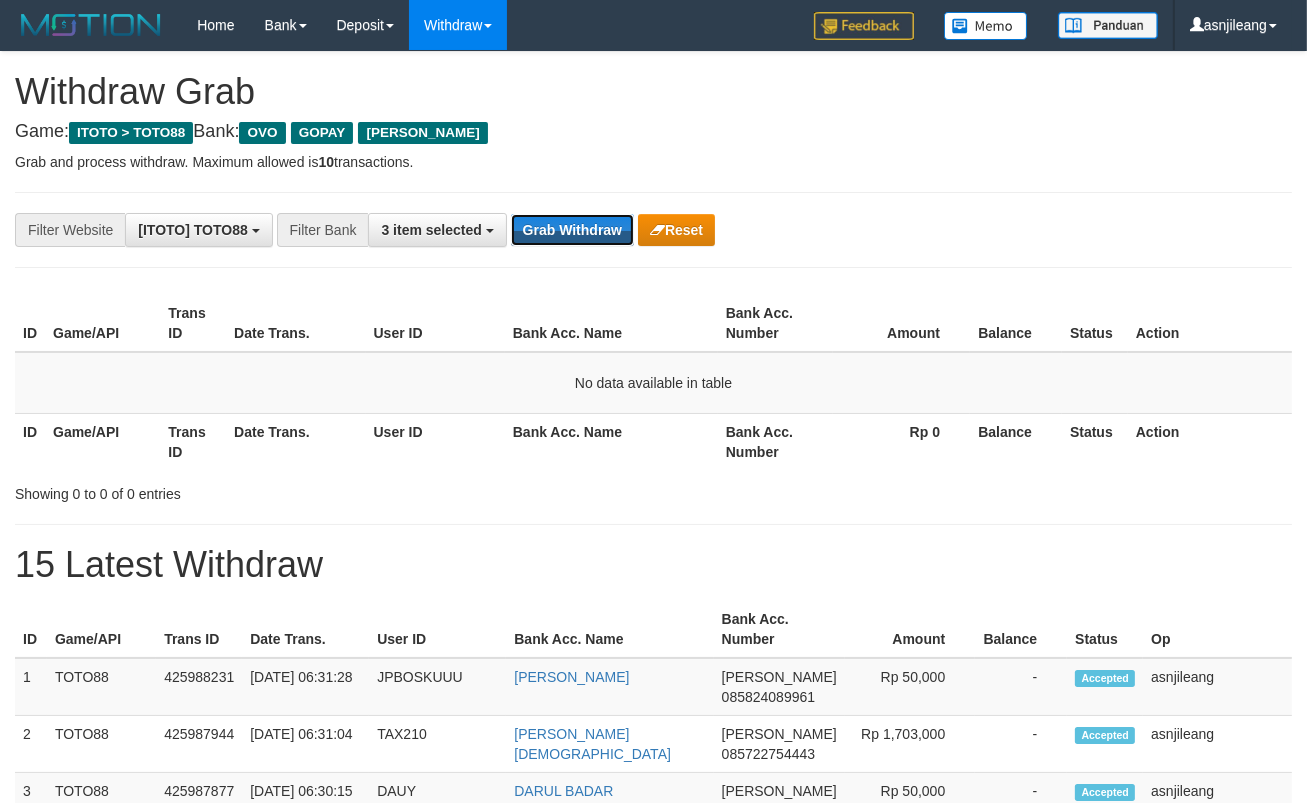 click on "Grab Withdraw" at bounding box center (572, 230) 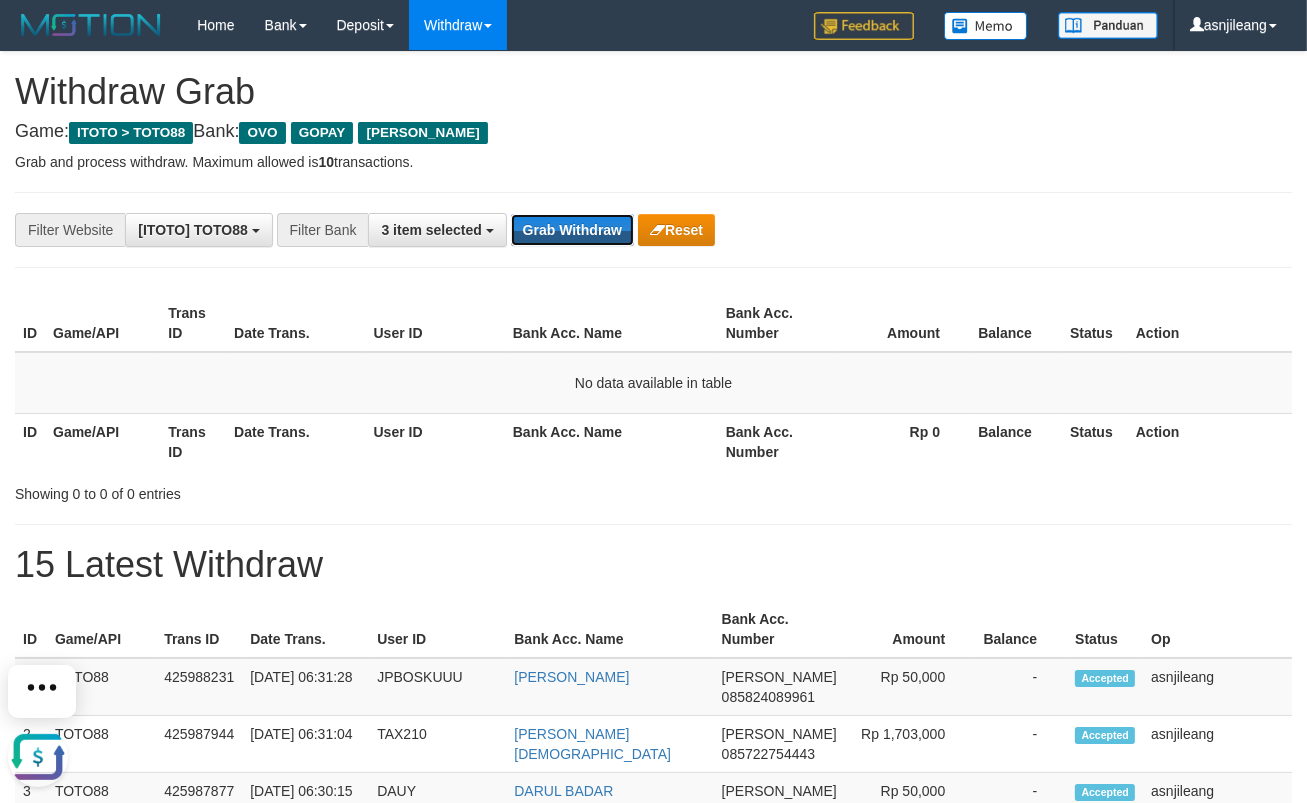 scroll, scrollTop: 0, scrollLeft: 0, axis: both 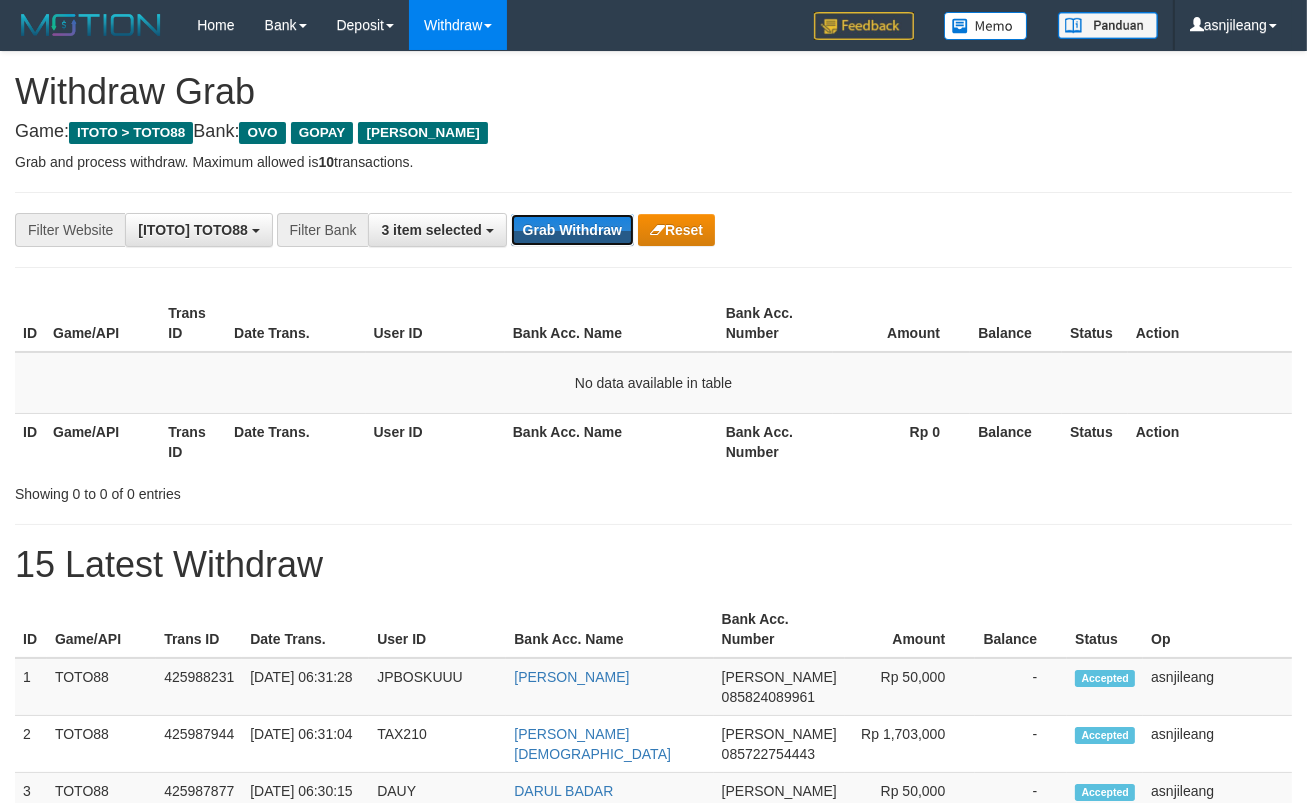 click on "Grab Withdraw" at bounding box center [572, 230] 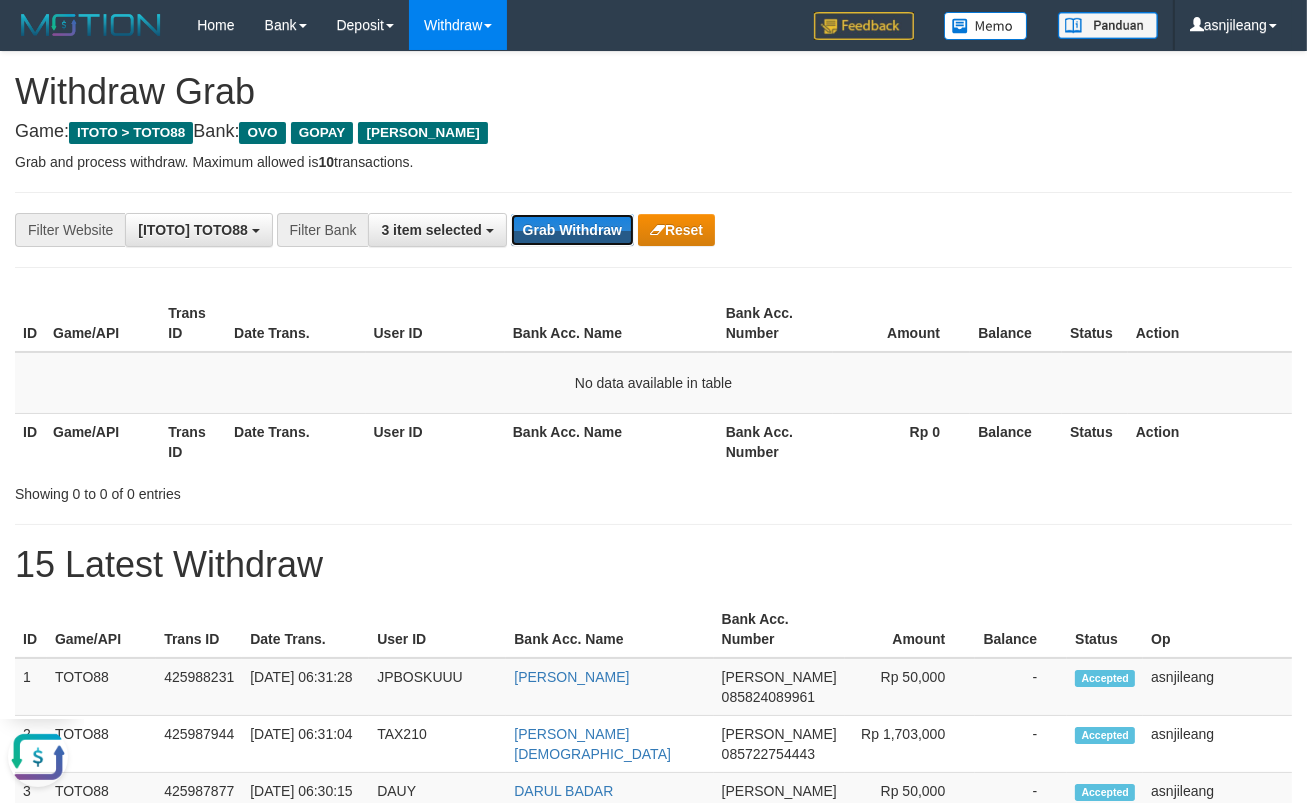 scroll, scrollTop: 0, scrollLeft: 0, axis: both 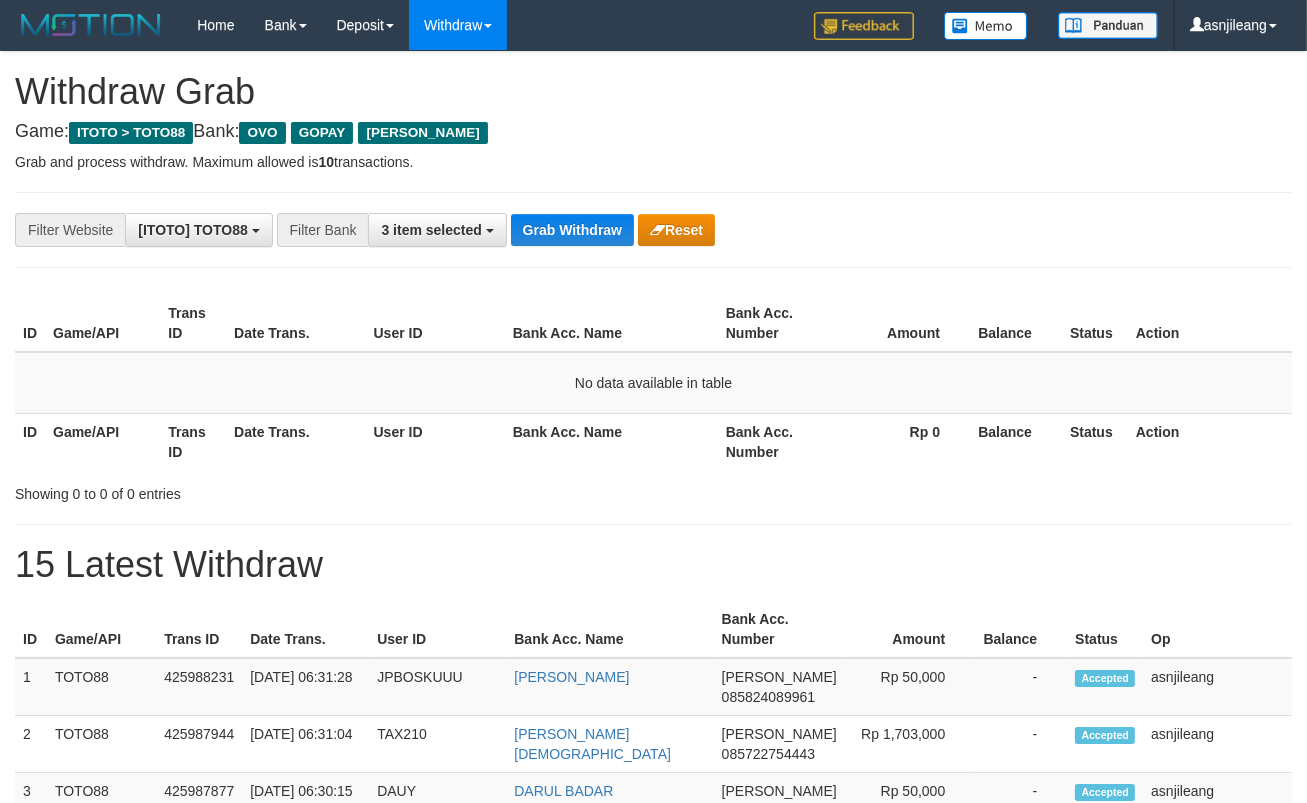 click on "Grab Withdraw" at bounding box center [572, 230] 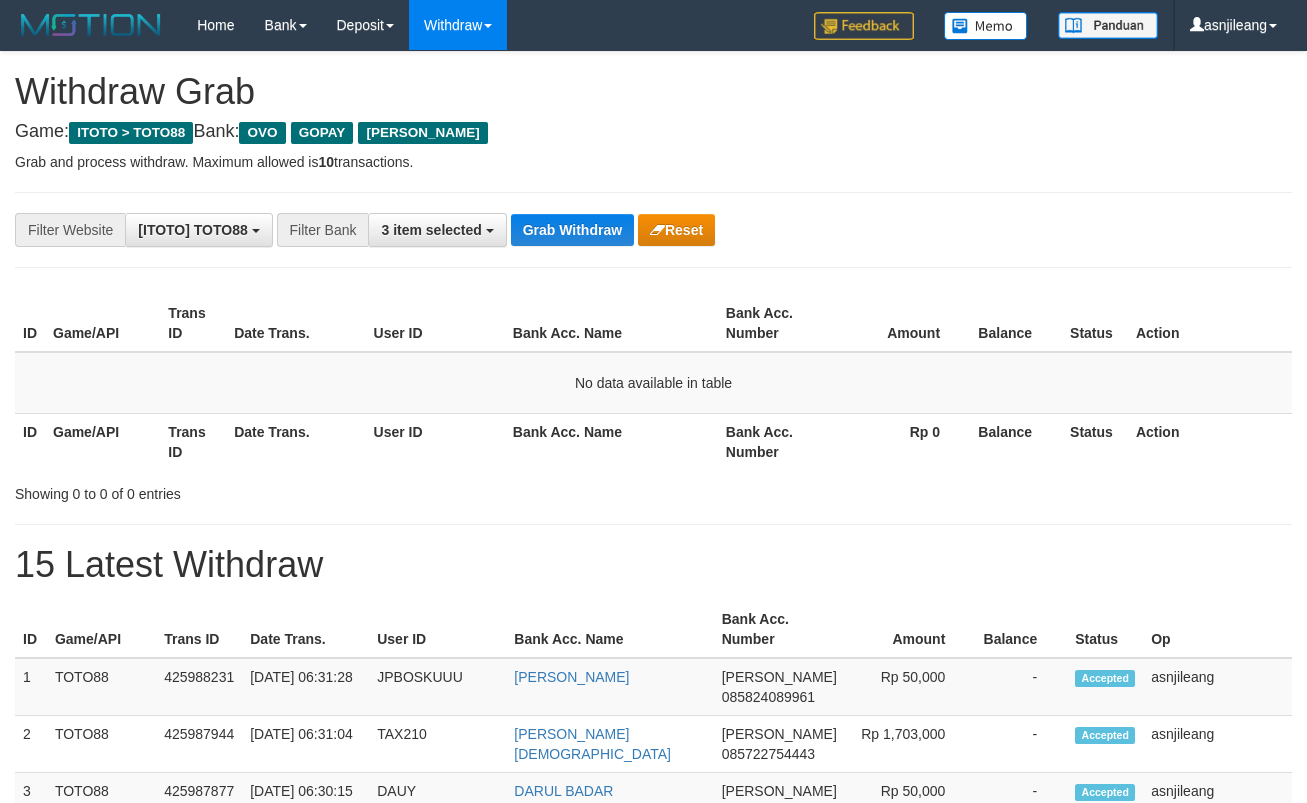 scroll, scrollTop: 0, scrollLeft: 0, axis: both 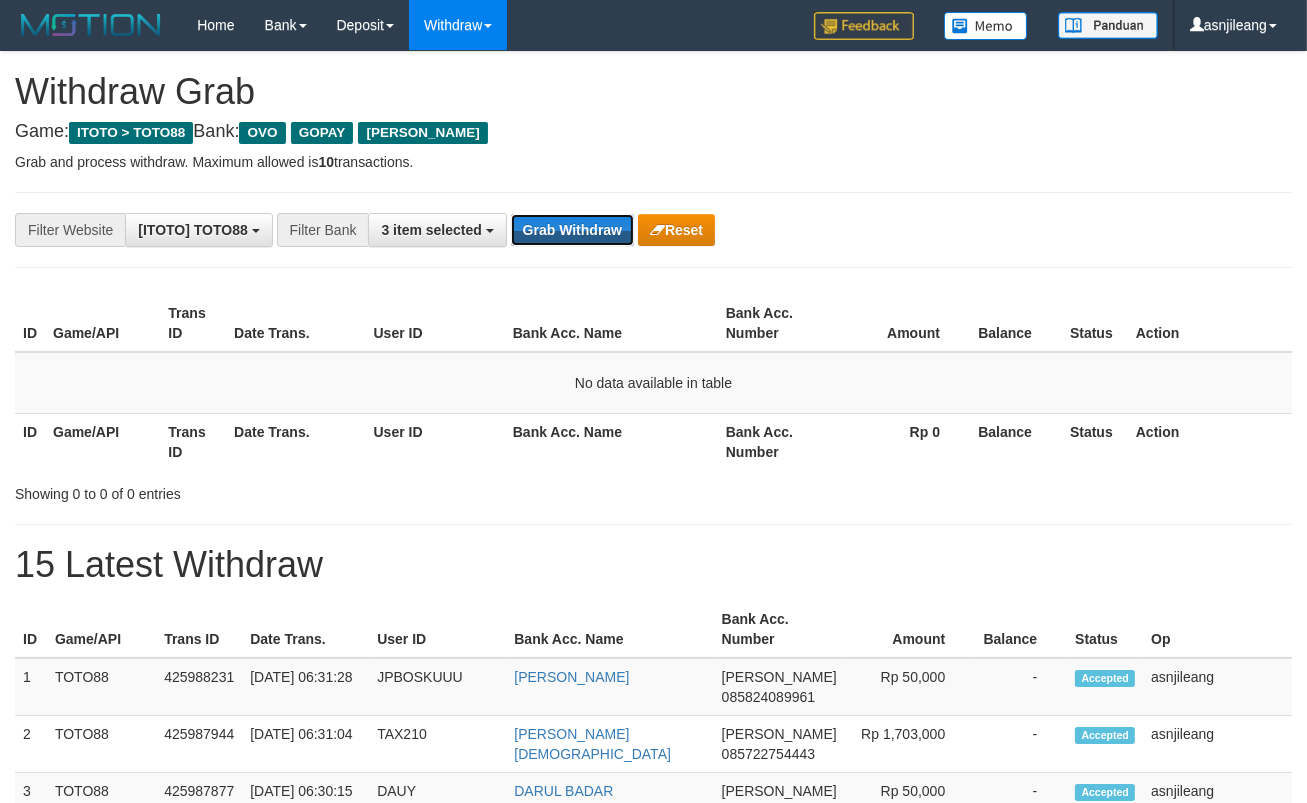 click on "Grab Withdraw" at bounding box center [572, 230] 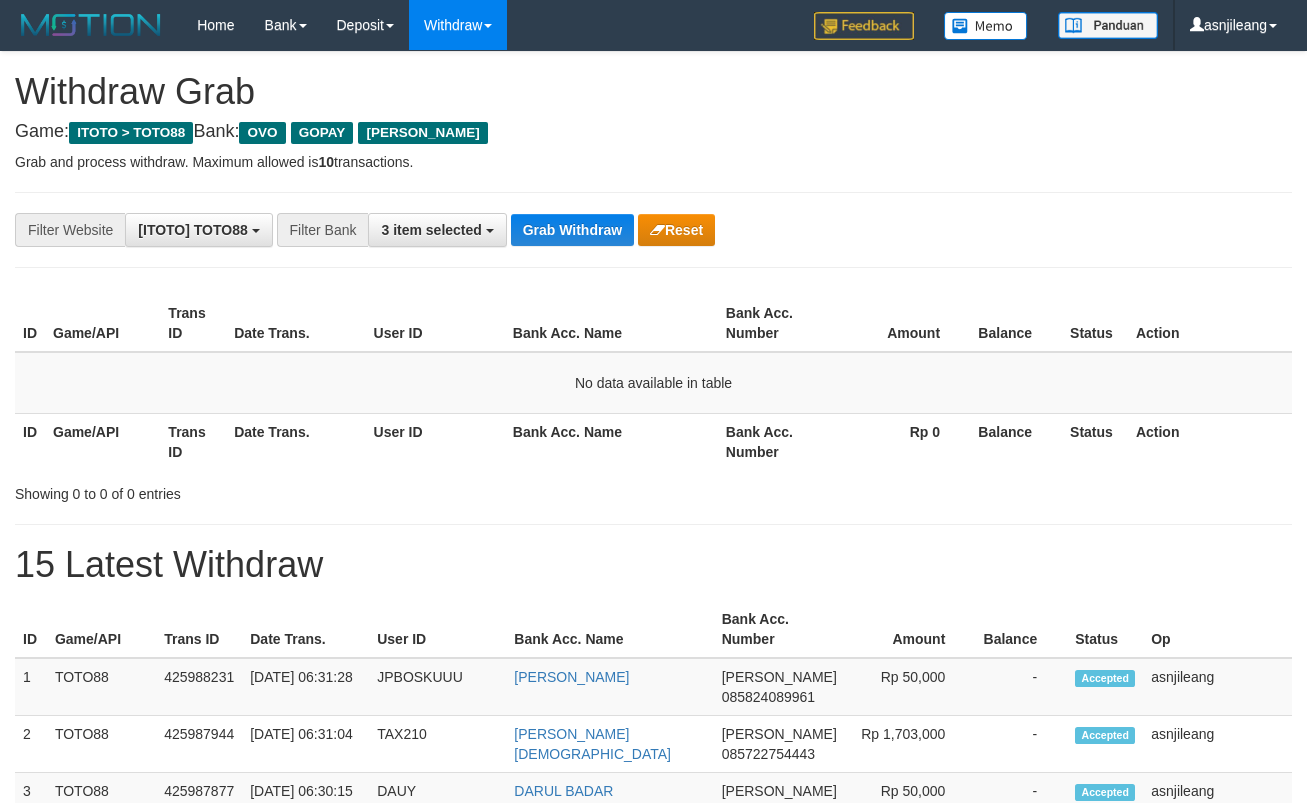 scroll, scrollTop: 0, scrollLeft: 0, axis: both 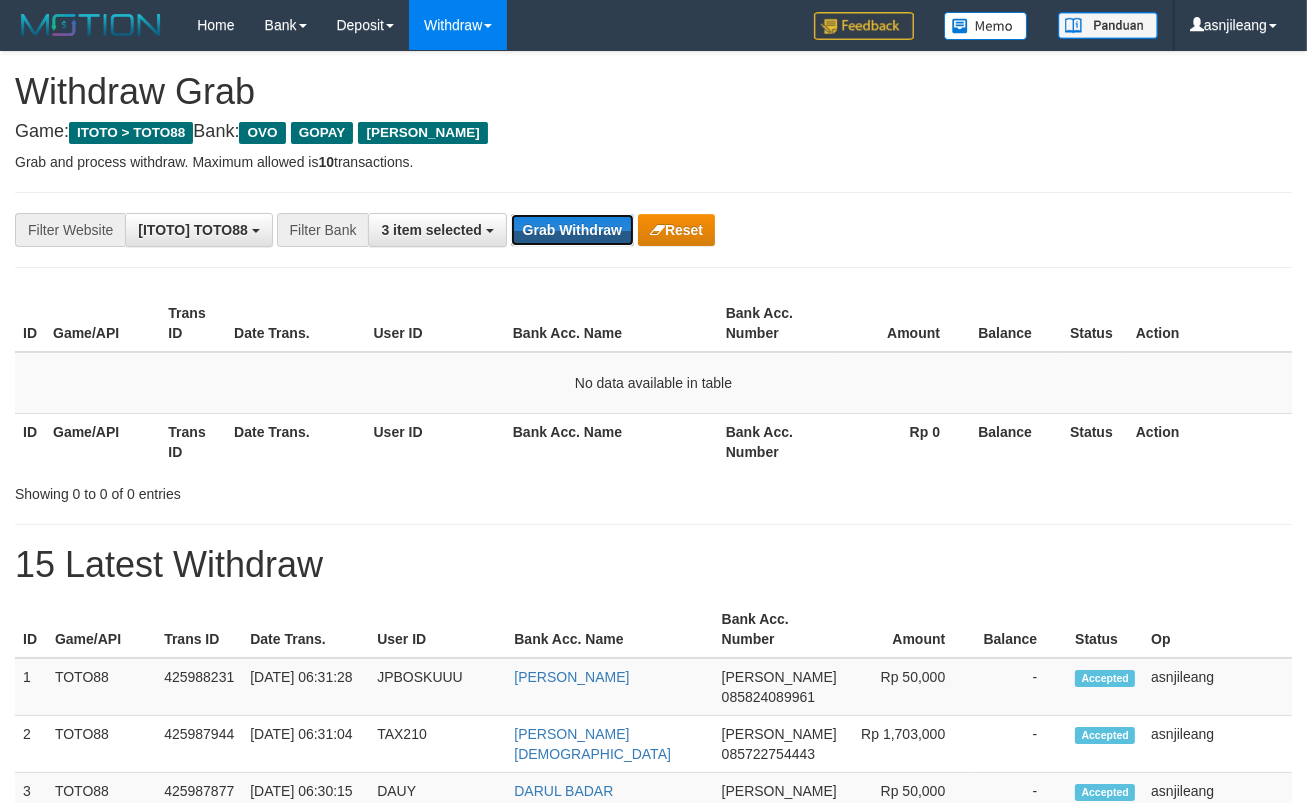 click on "Grab Withdraw" at bounding box center (572, 230) 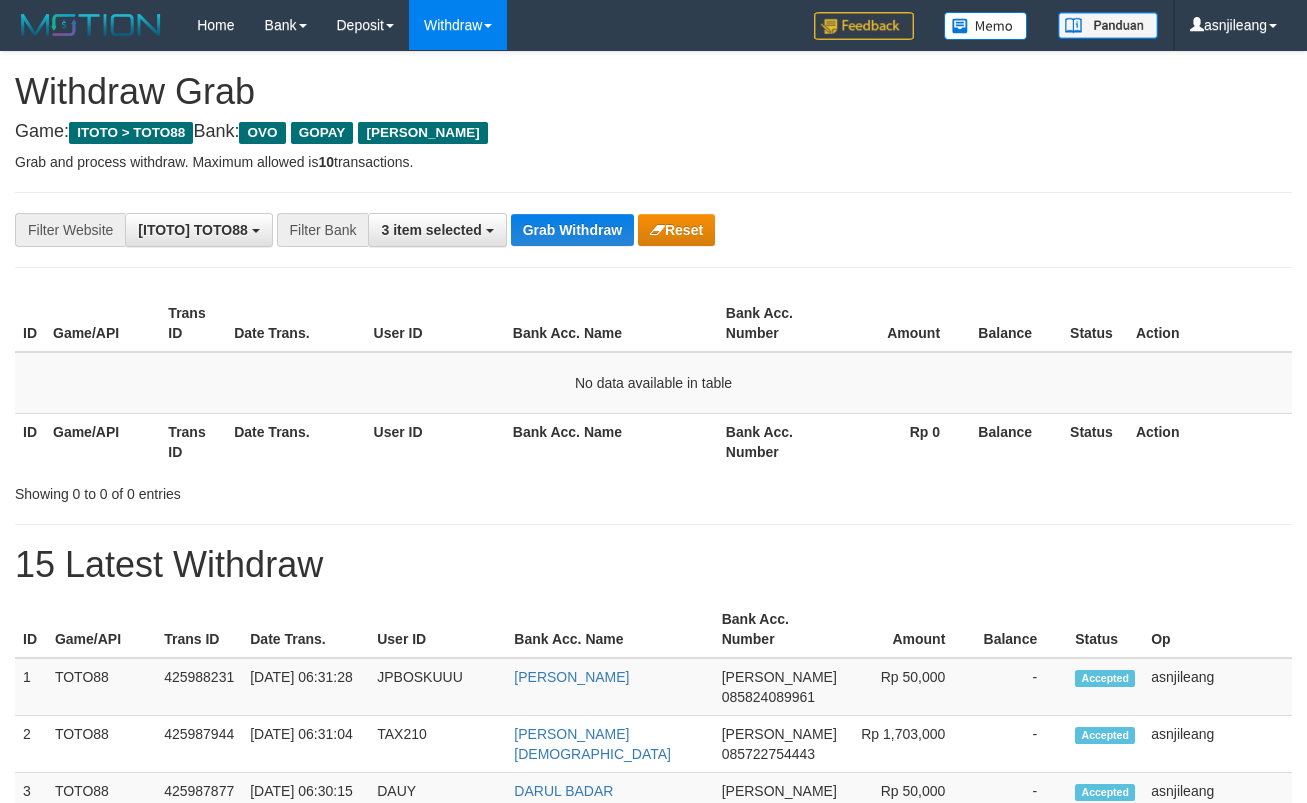 scroll, scrollTop: 0, scrollLeft: 0, axis: both 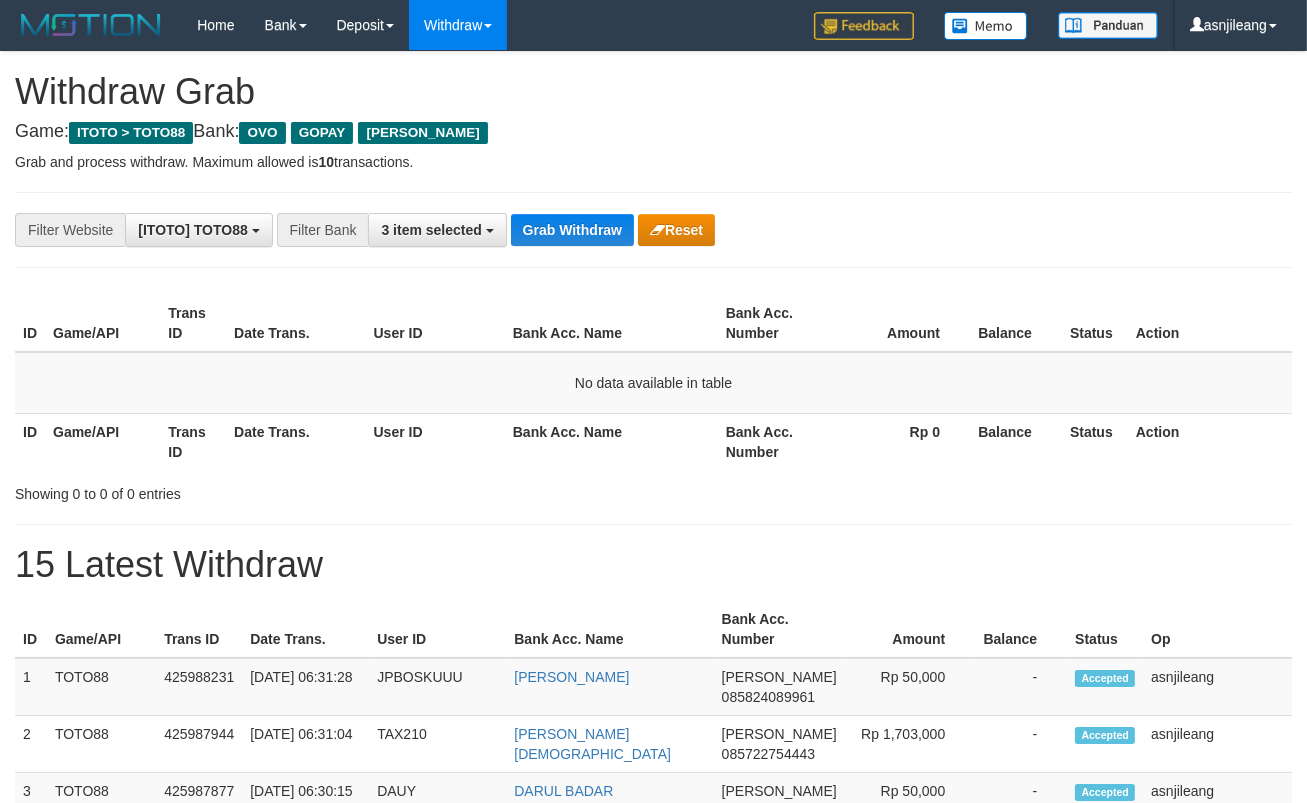 click on "Grab Withdraw" at bounding box center (572, 230) 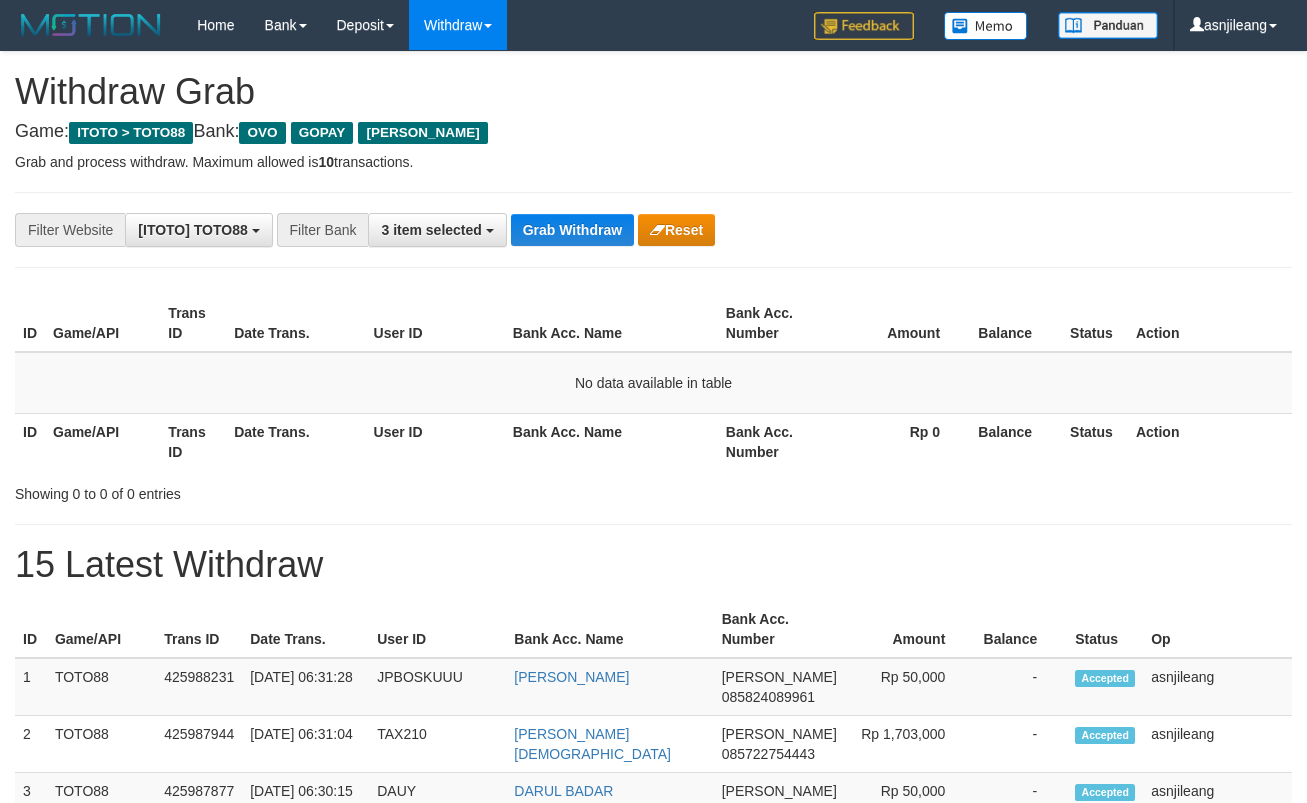 scroll, scrollTop: 0, scrollLeft: 0, axis: both 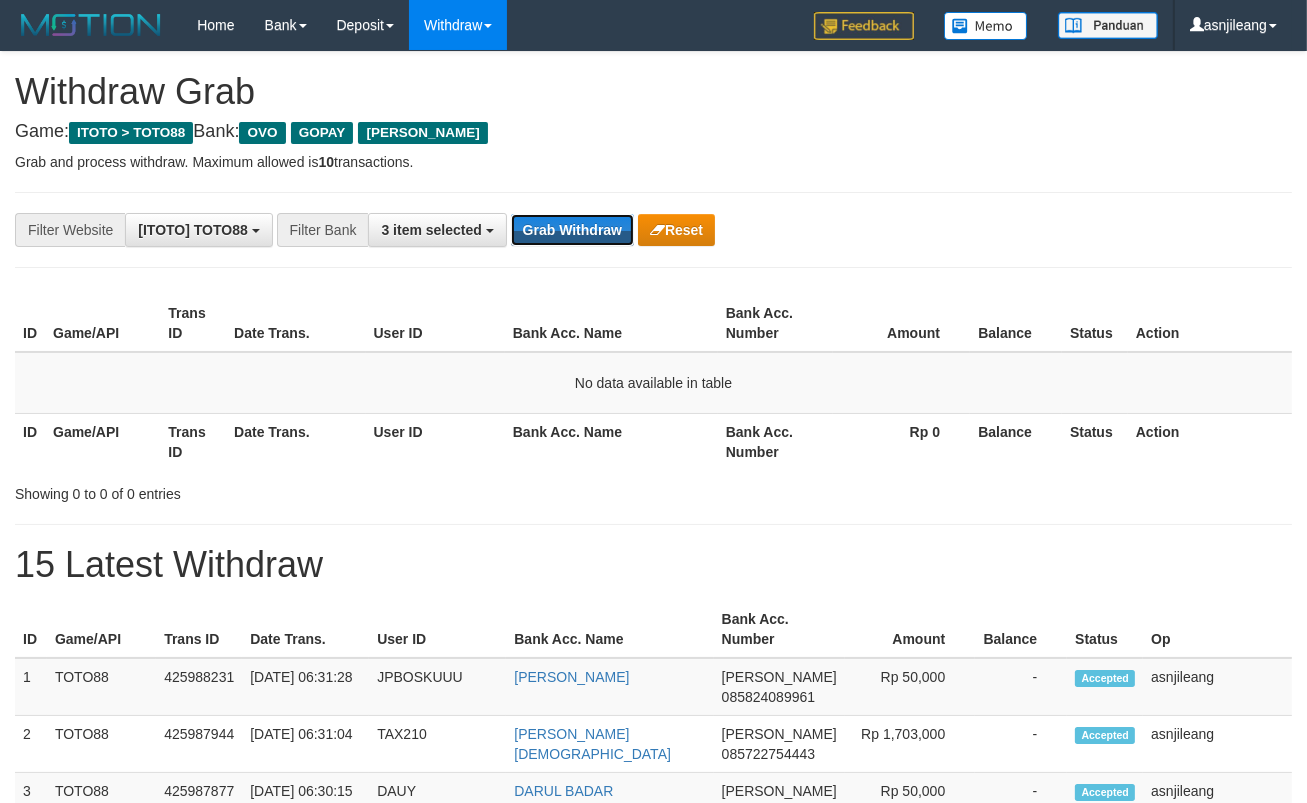click on "Grab Withdraw" at bounding box center (572, 230) 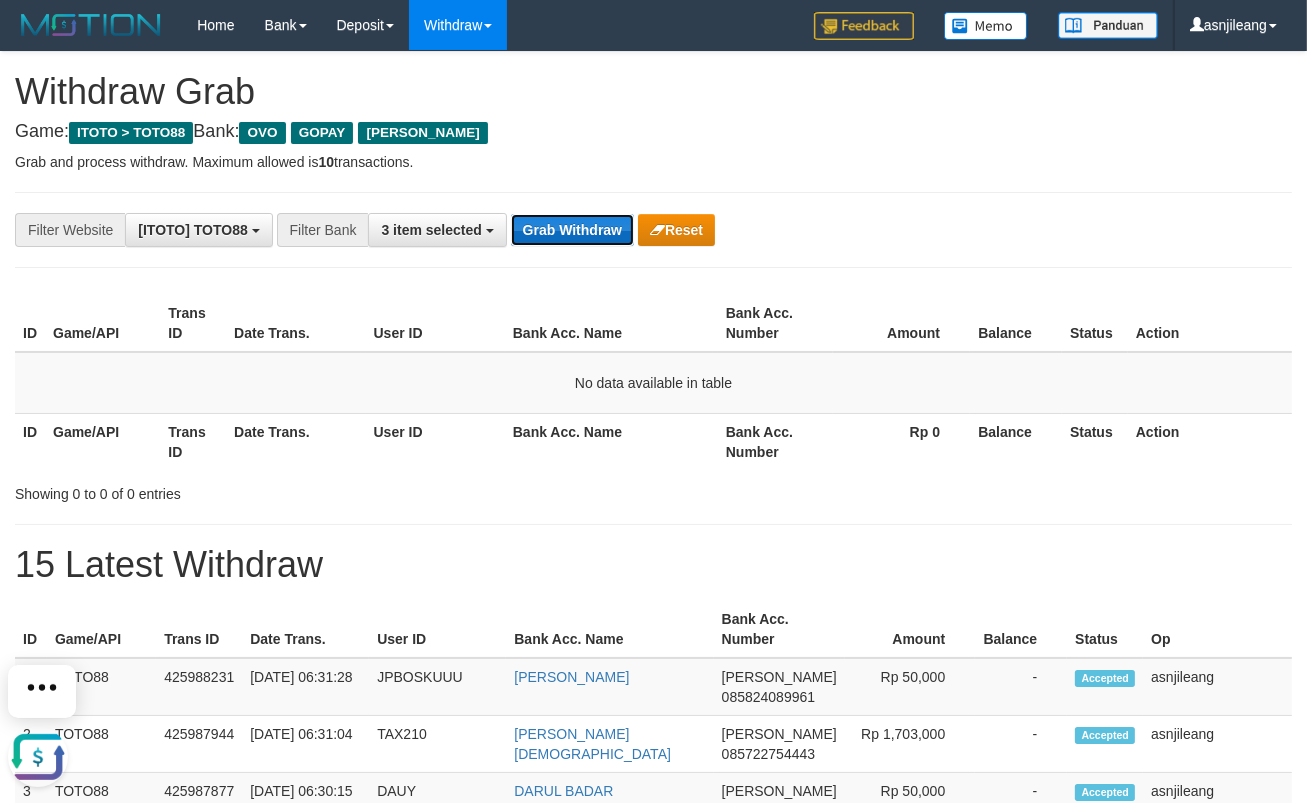 scroll, scrollTop: 0, scrollLeft: 0, axis: both 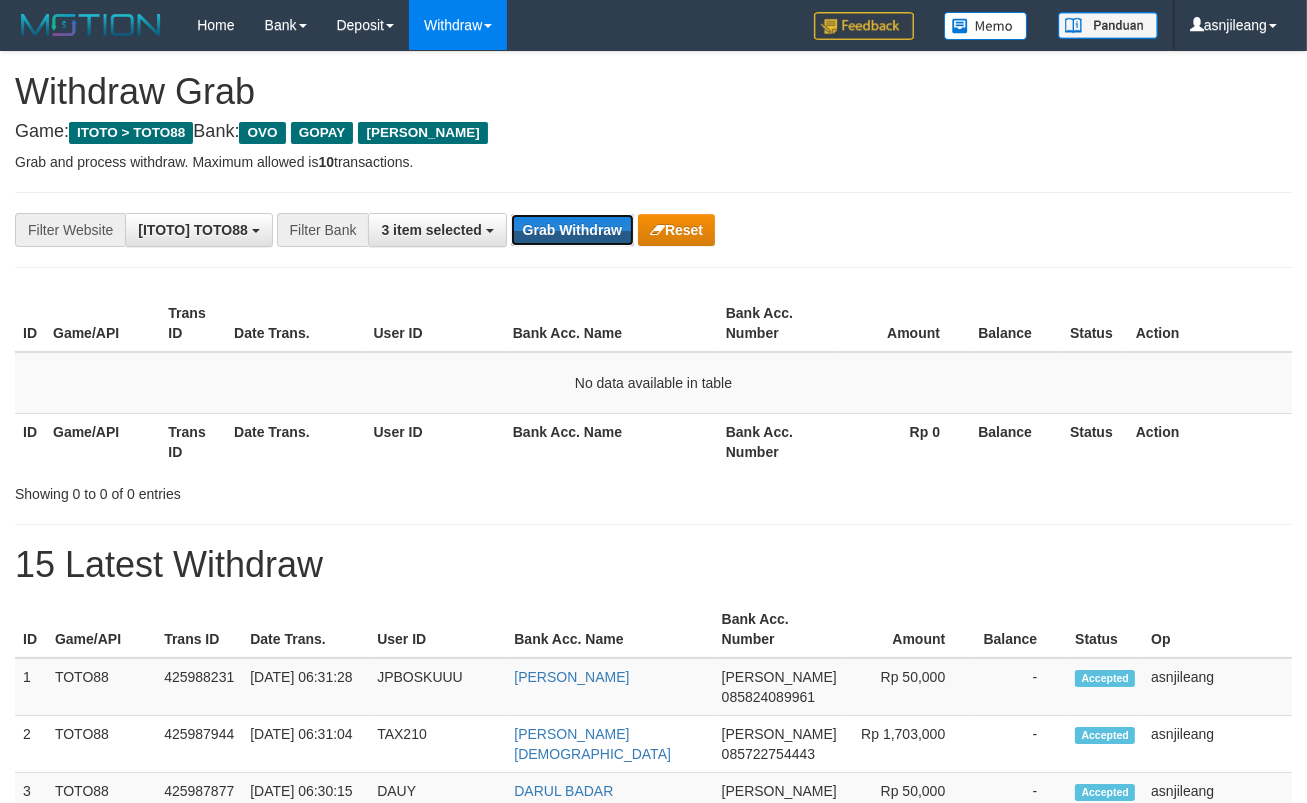 click on "Grab Withdraw" at bounding box center [572, 230] 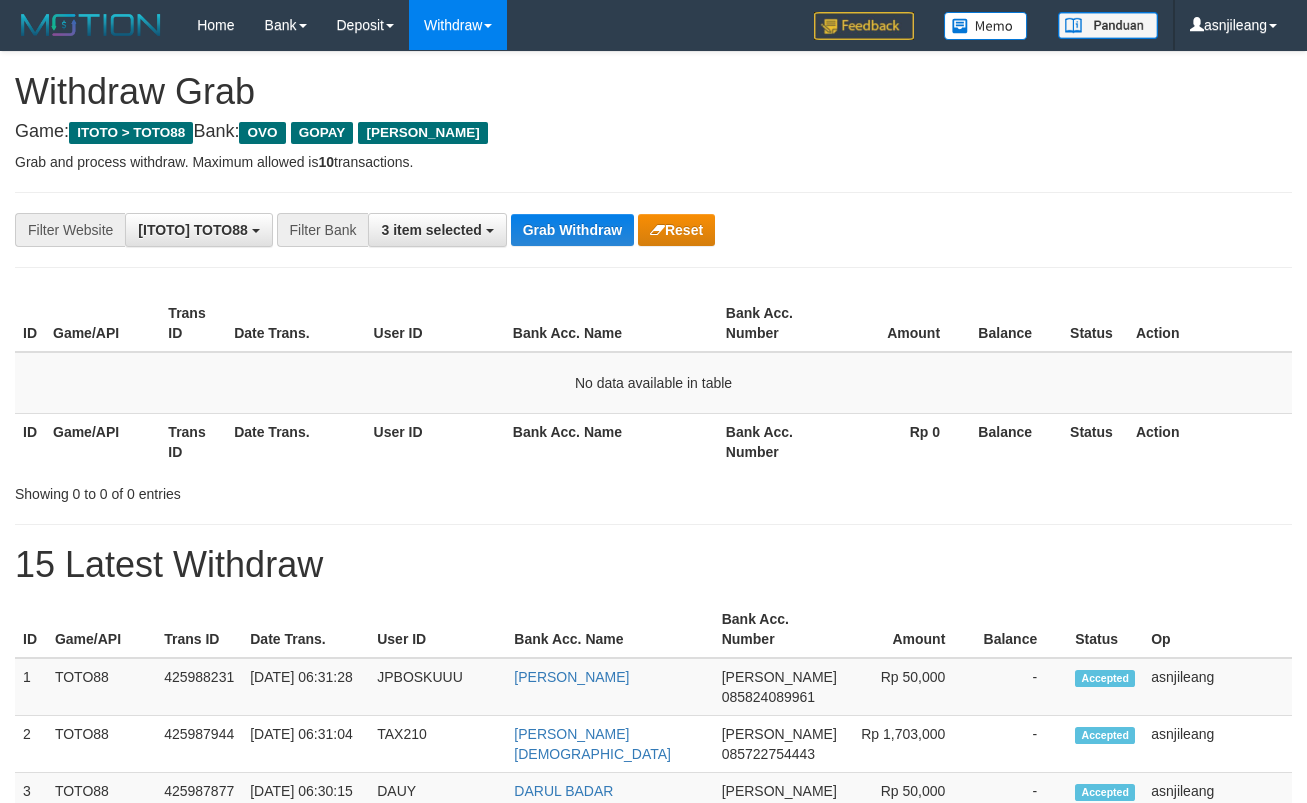 scroll, scrollTop: 0, scrollLeft: 0, axis: both 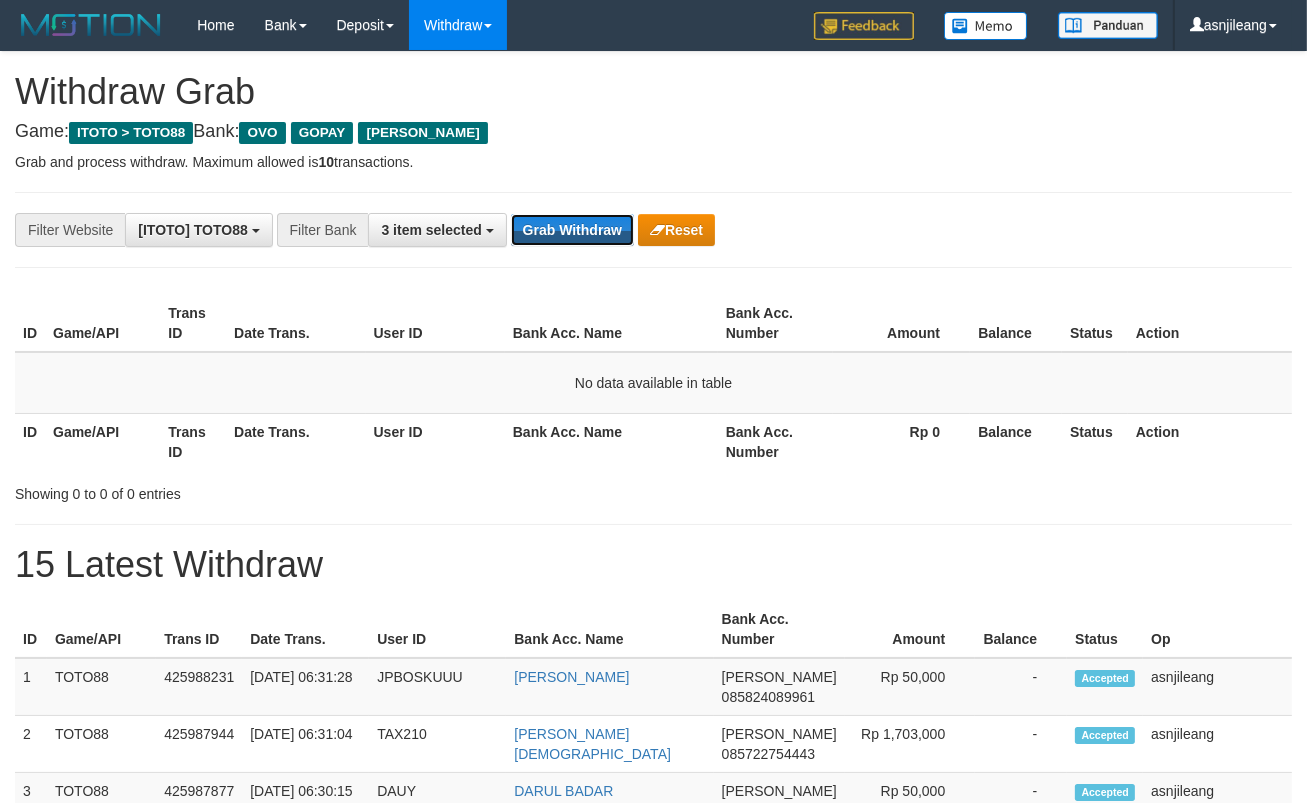 click on "Grab Withdraw" at bounding box center [572, 230] 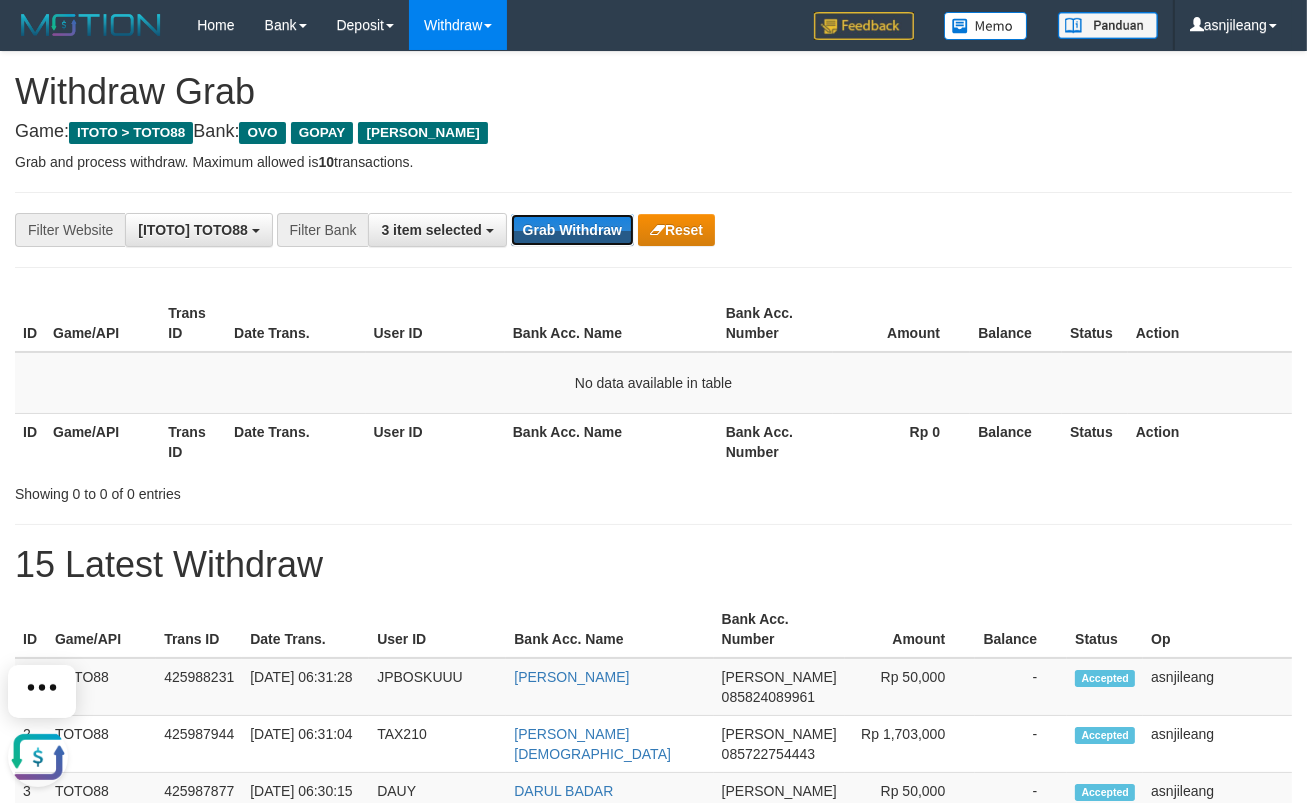 scroll, scrollTop: 0, scrollLeft: 0, axis: both 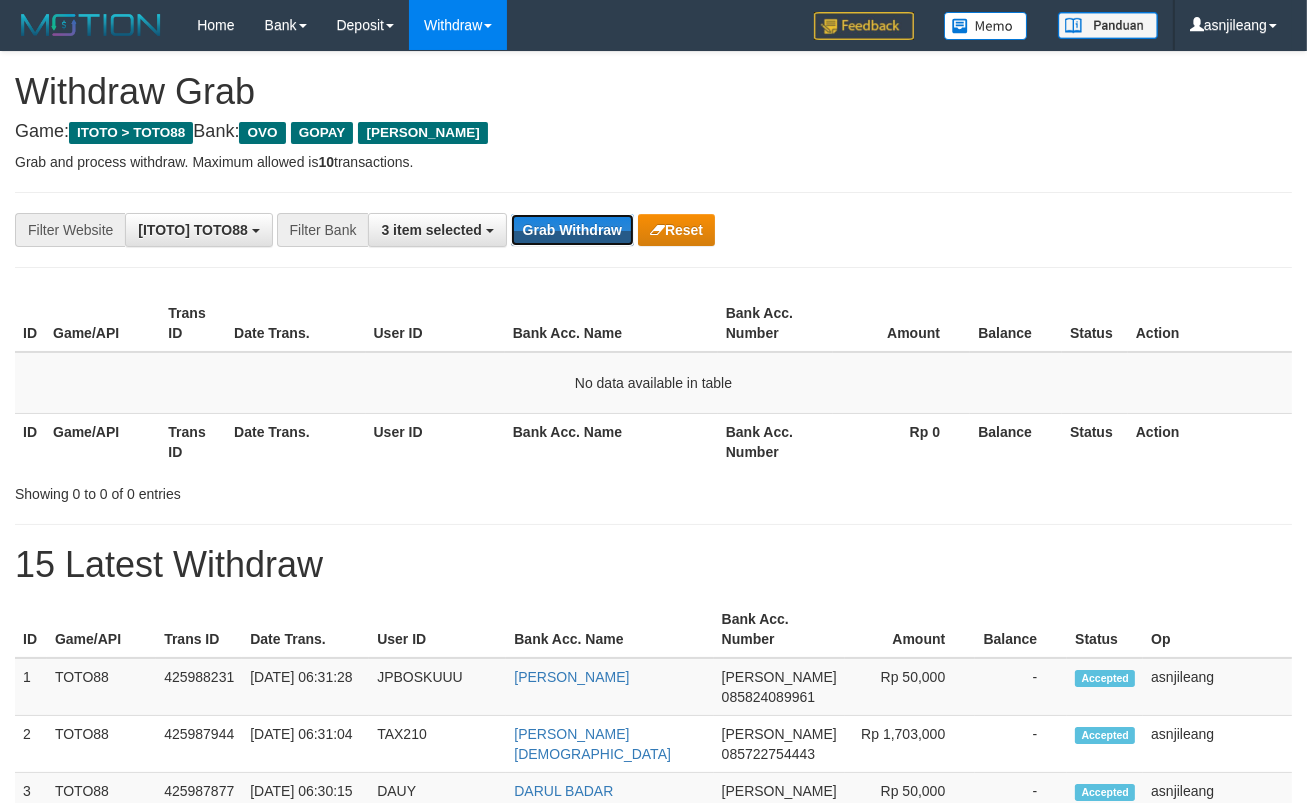 click on "Grab Withdraw" at bounding box center (572, 230) 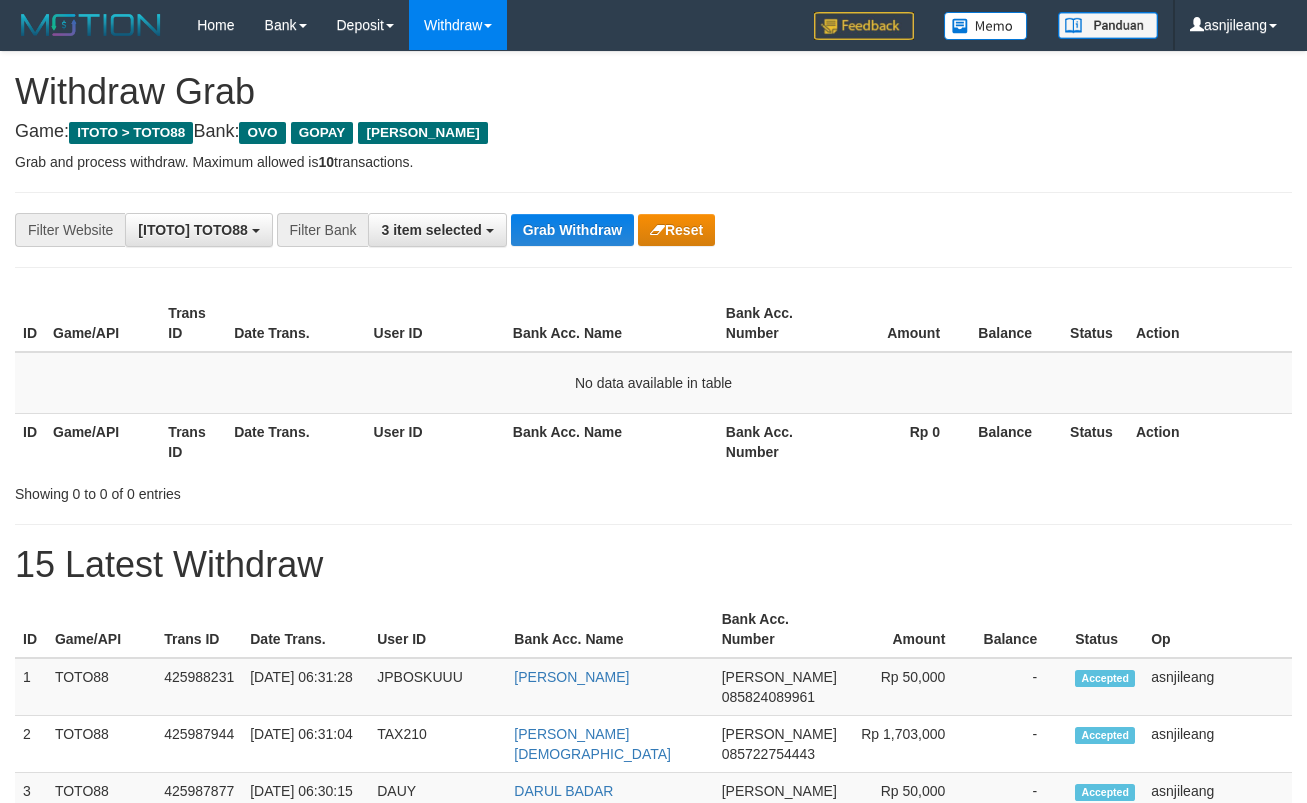 scroll, scrollTop: 0, scrollLeft: 0, axis: both 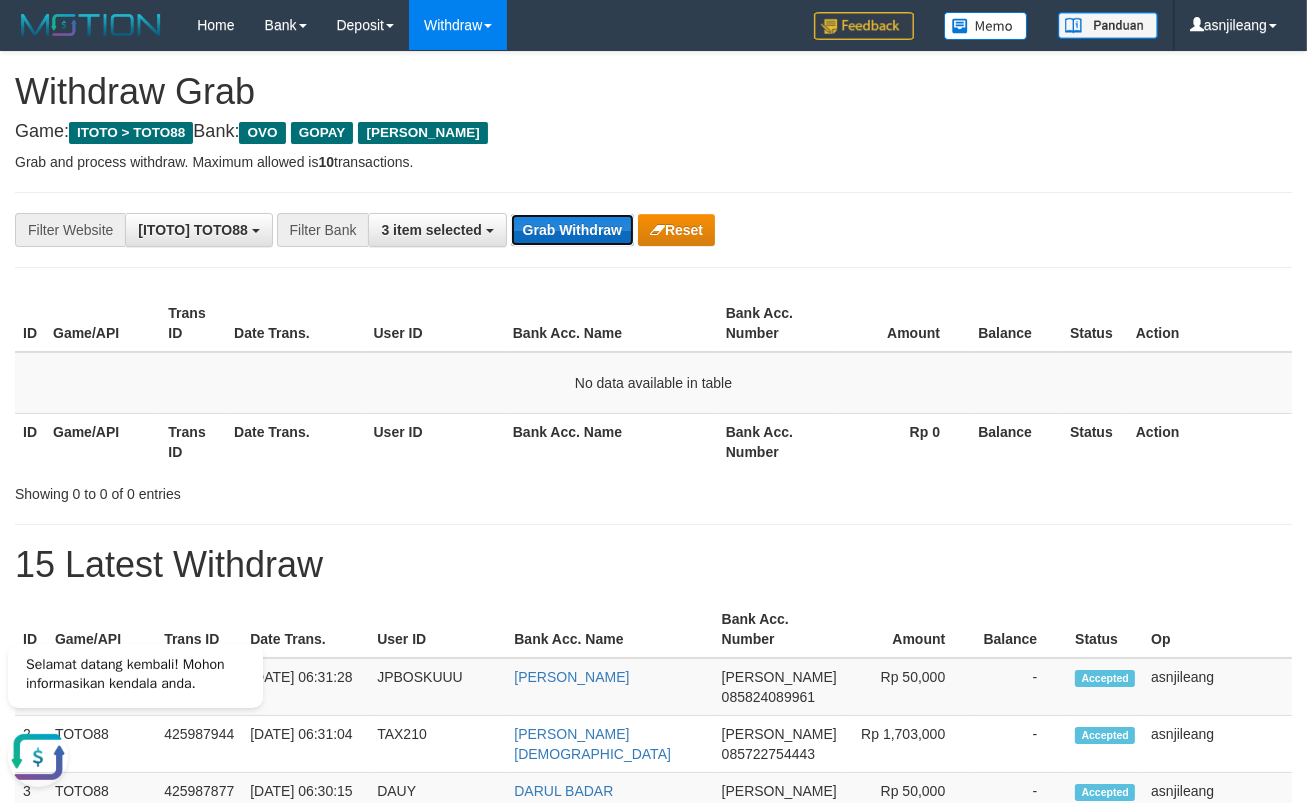 click on "Grab Withdraw" at bounding box center (572, 230) 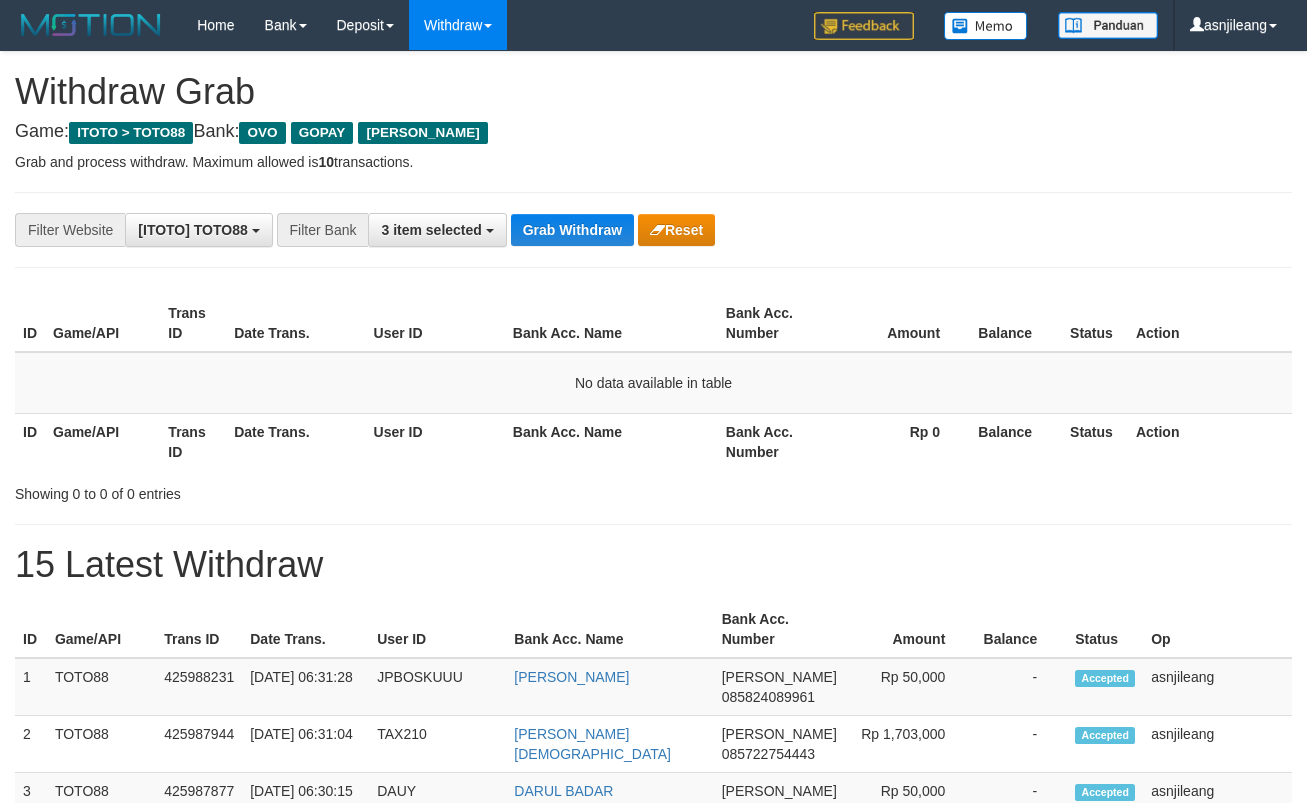 scroll, scrollTop: 0, scrollLeft: 0, axis: both 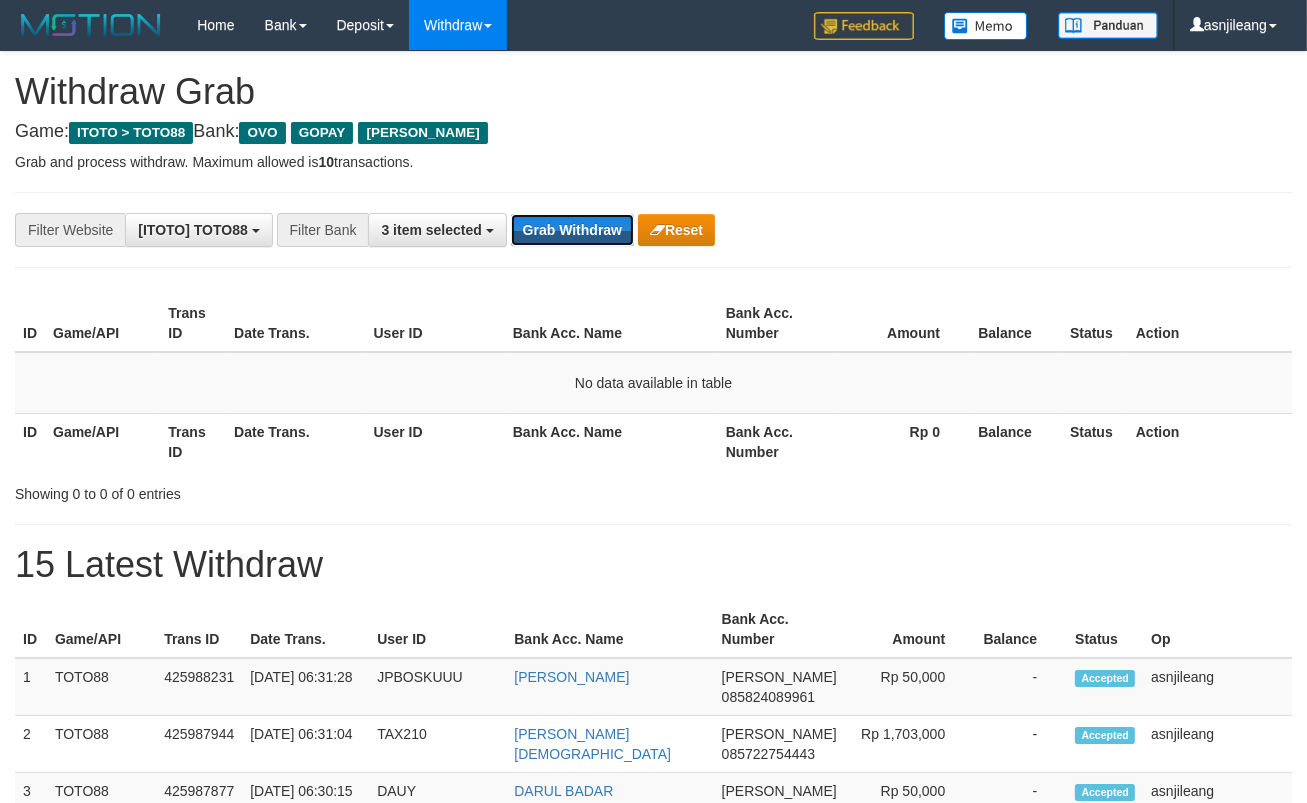 click on "Grab Withdraw" at bounding box center [572, 230] 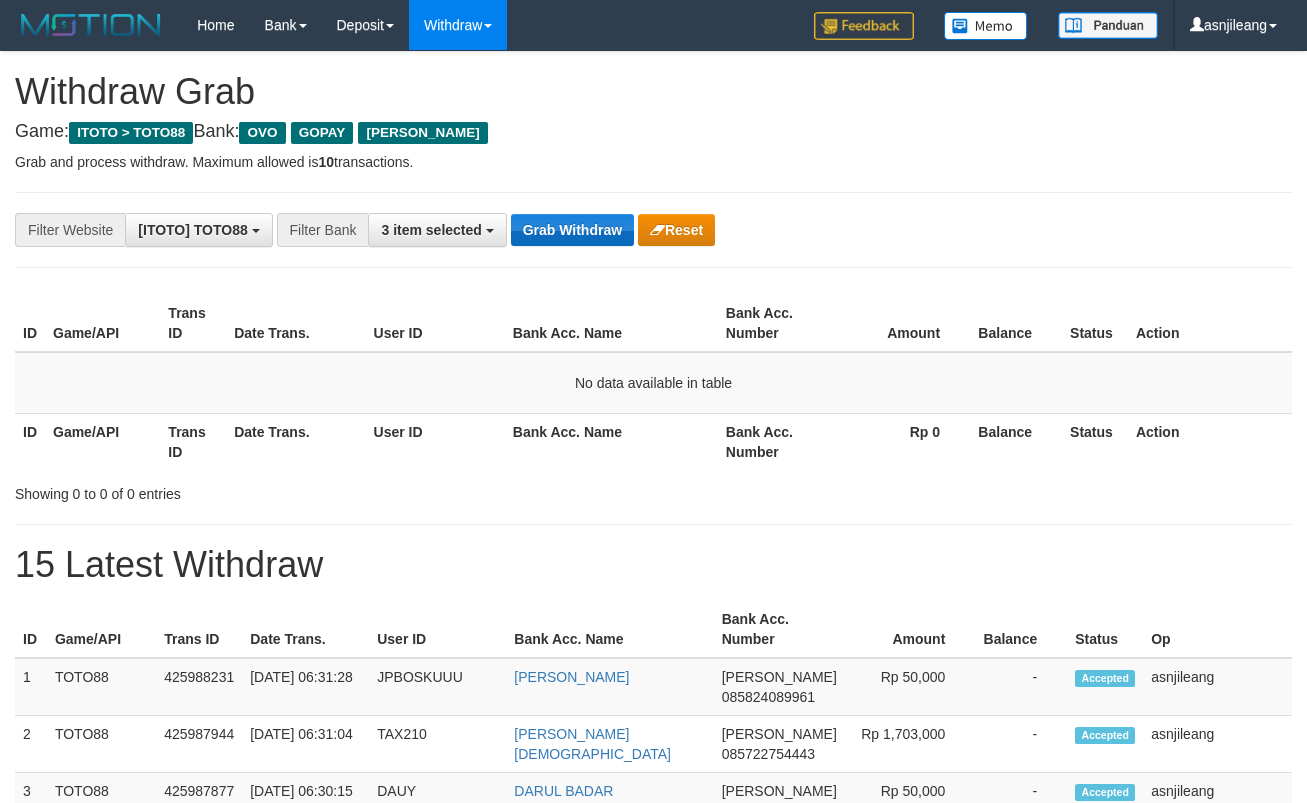 scroll, scrollTop: 0, scrollLeft: 0, axis: both 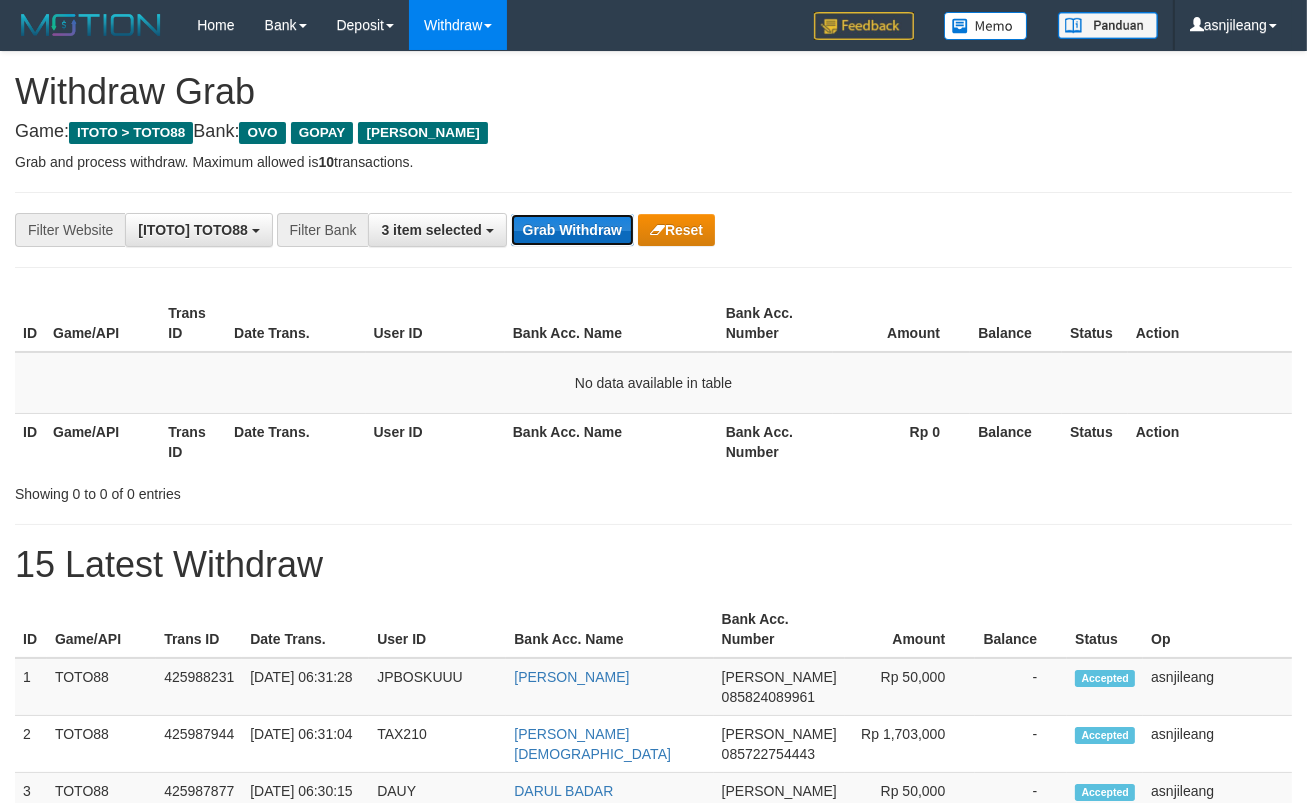 click on "Grab Withdraw" at bounding box center [572, 230] 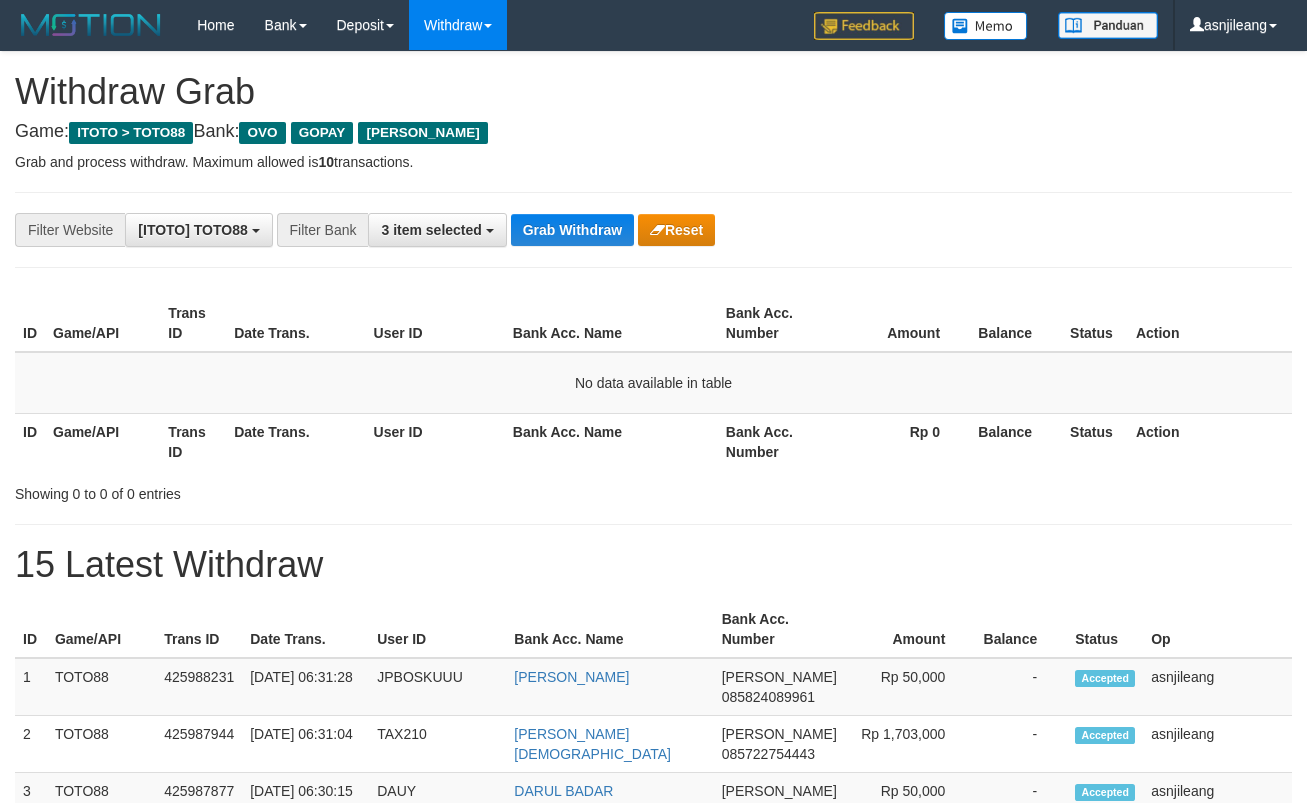 scroll, scrollTop: 0, scrollLeft: 0, axis: both 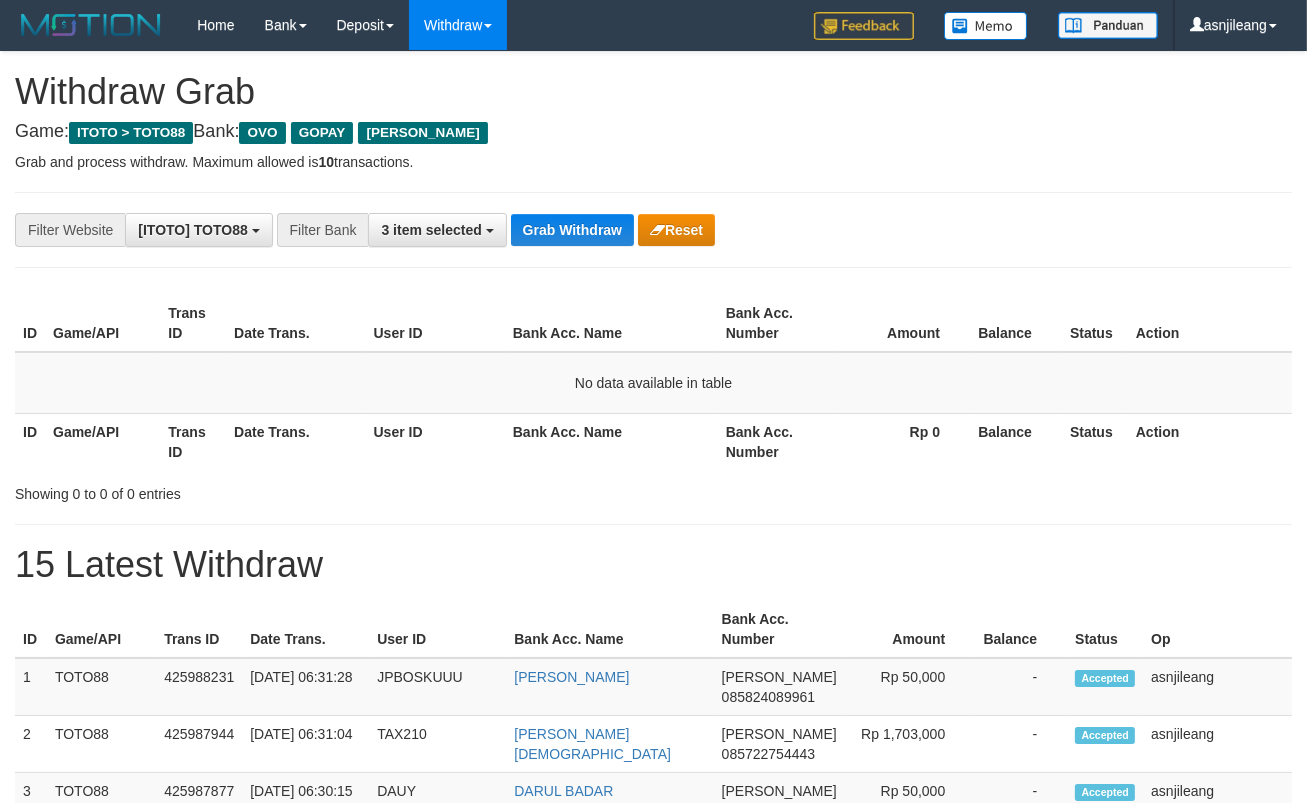 click on "Grab Withdraw" at bounding box center (572, 230) 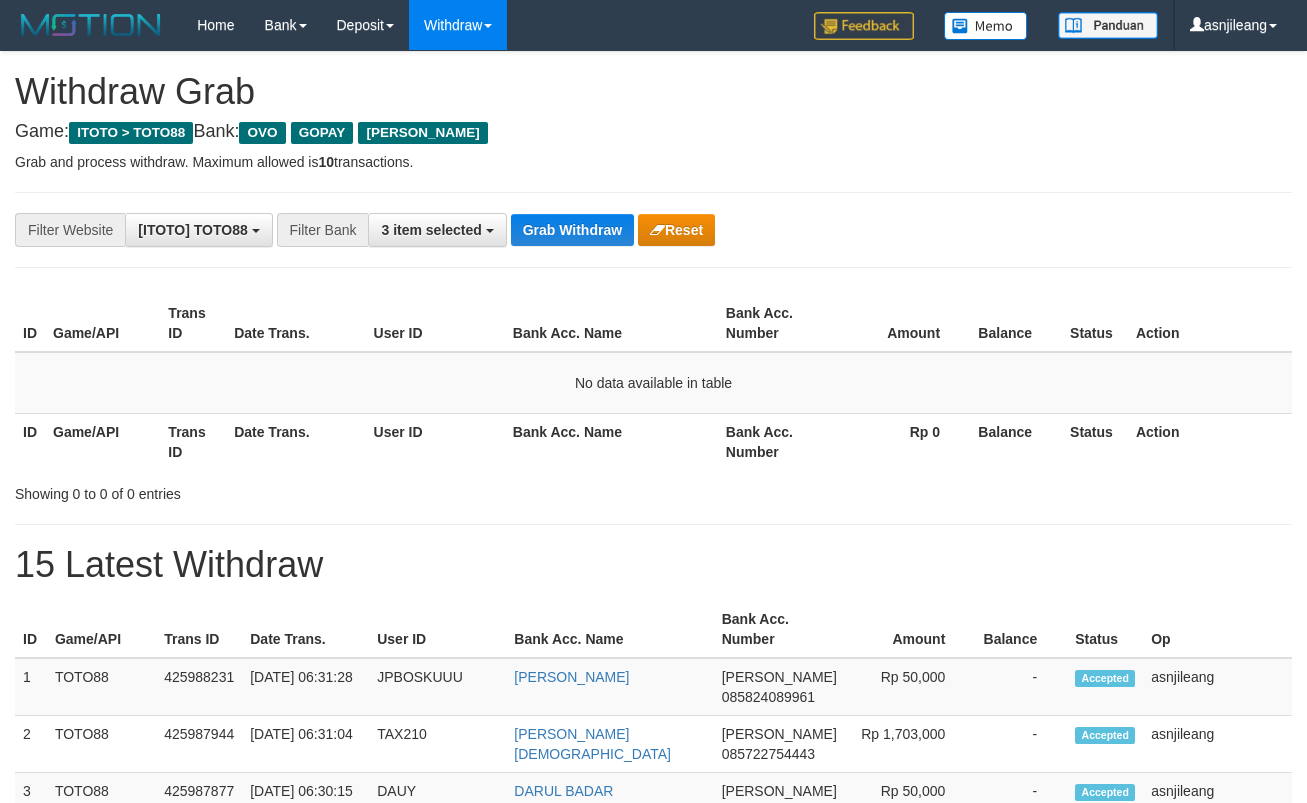 click on "Grab Withdraw" at bounding box center [572, 230] 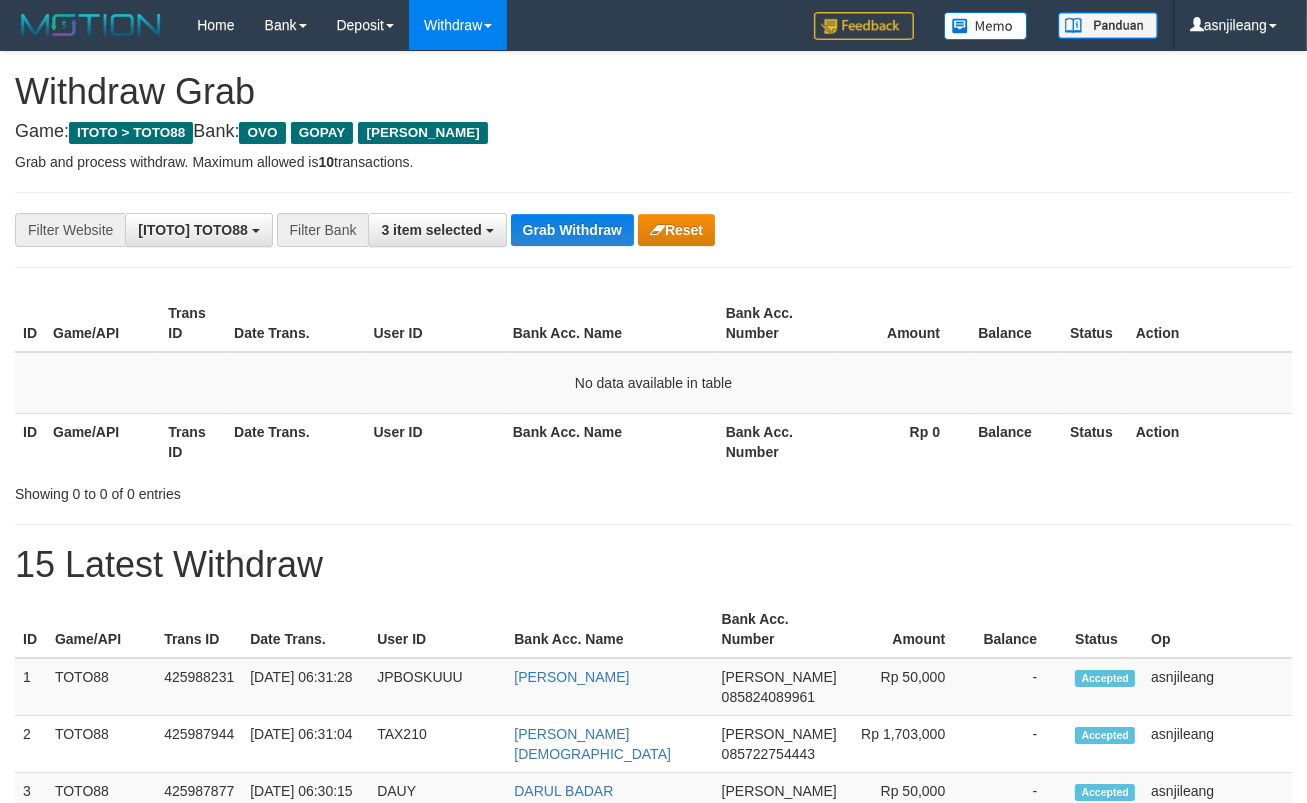 scroll, scrollTop: 17, scrollLeft: 0, axis: vertical 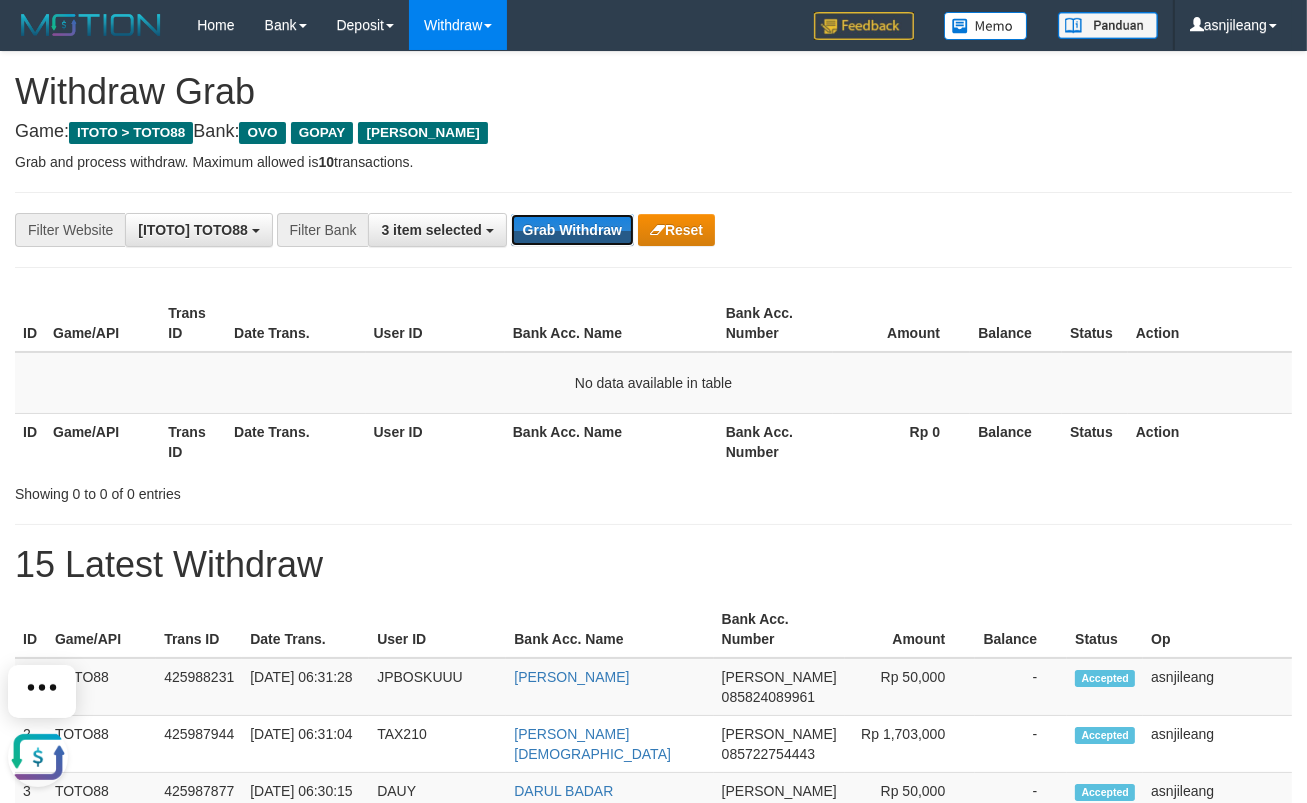 click on "Grab Withdraw" at bounding box center [572, 230] 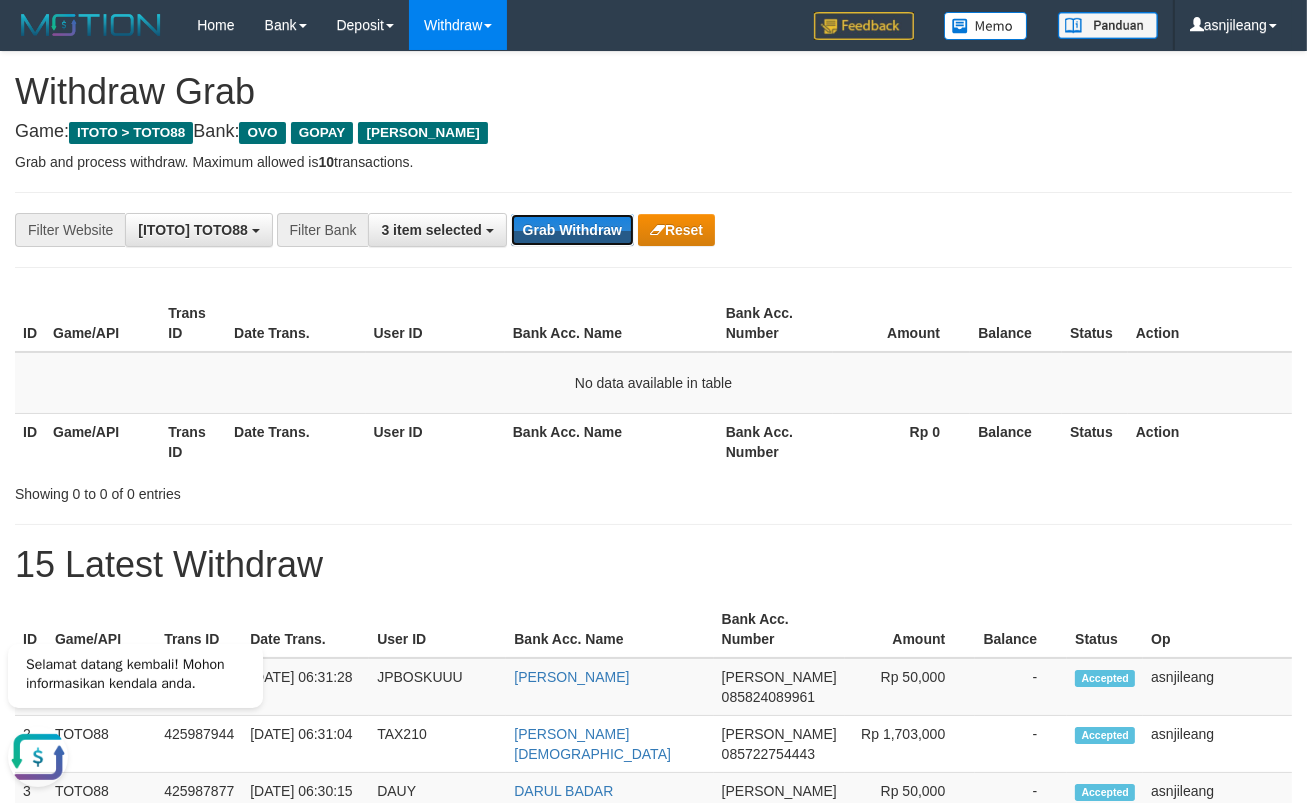 click on "Grab Withdraw" at bounding box center [572, 230] 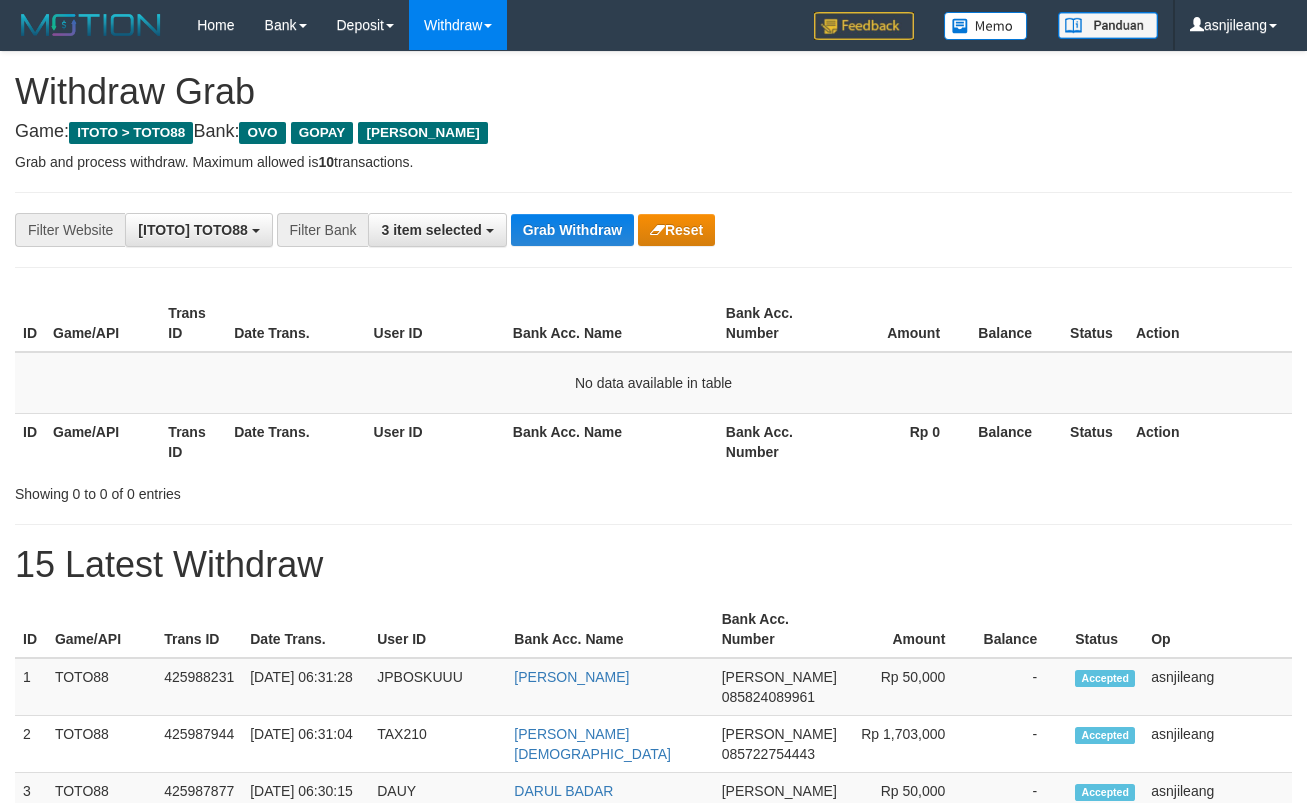scroll, scrollTop: 0, scrollLeft: 0, axis: both 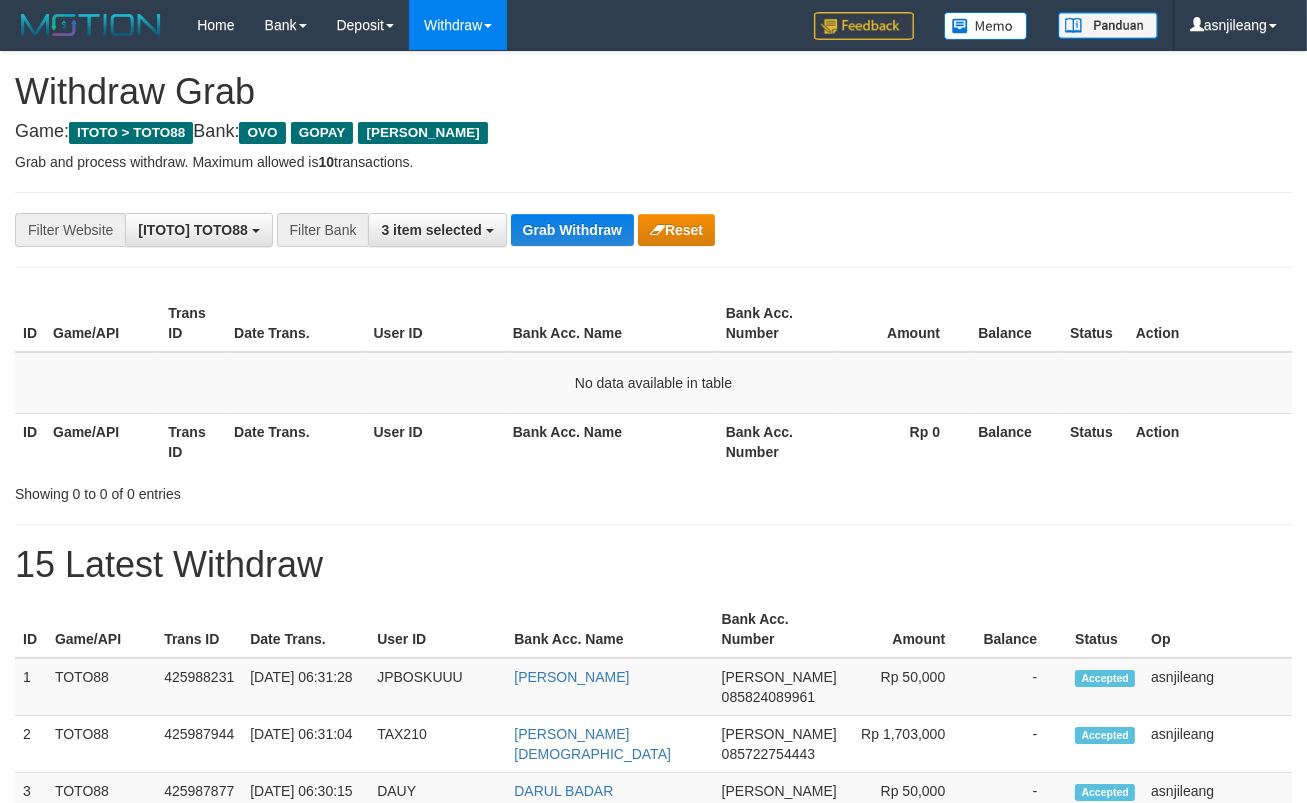 click on "Grab Withdraw" at bounding box center [572, 230] 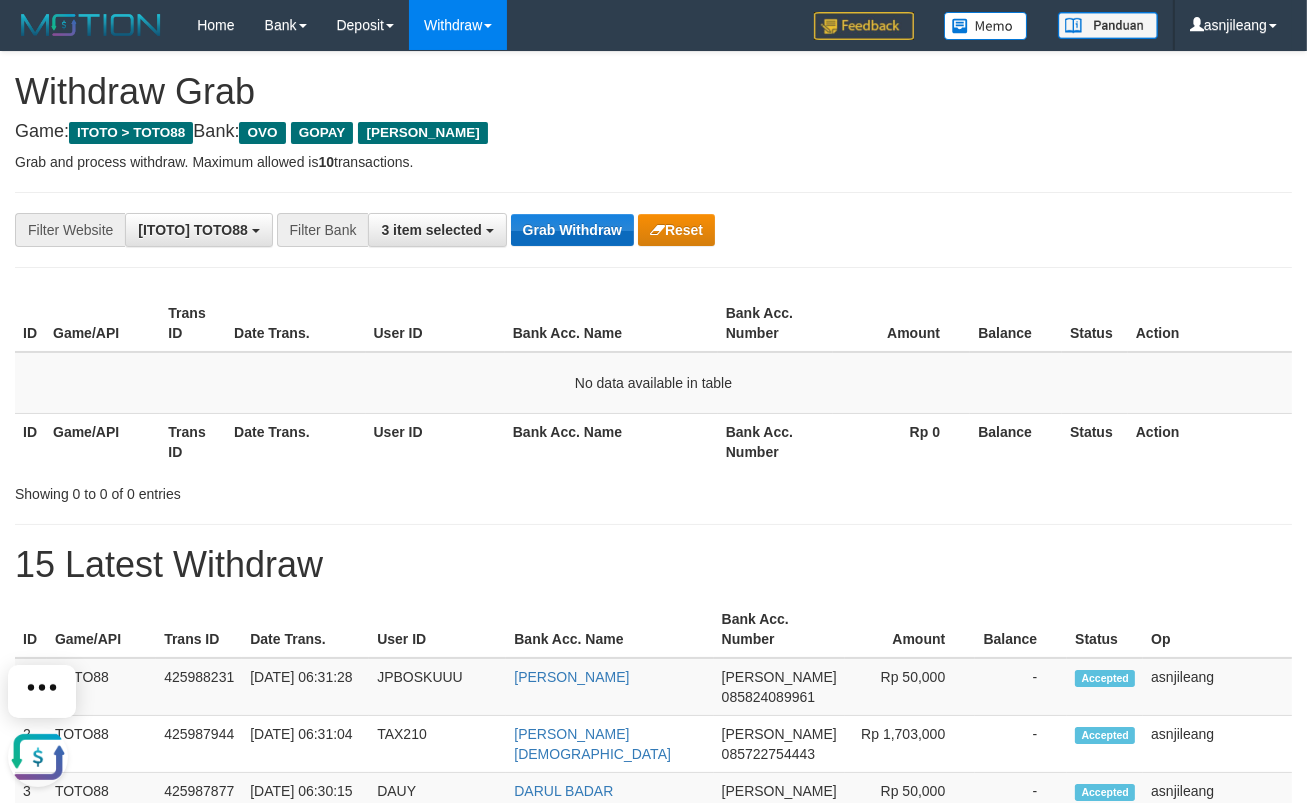 scroll, scrollTop: 0, scrollLeft: 0, axis: both 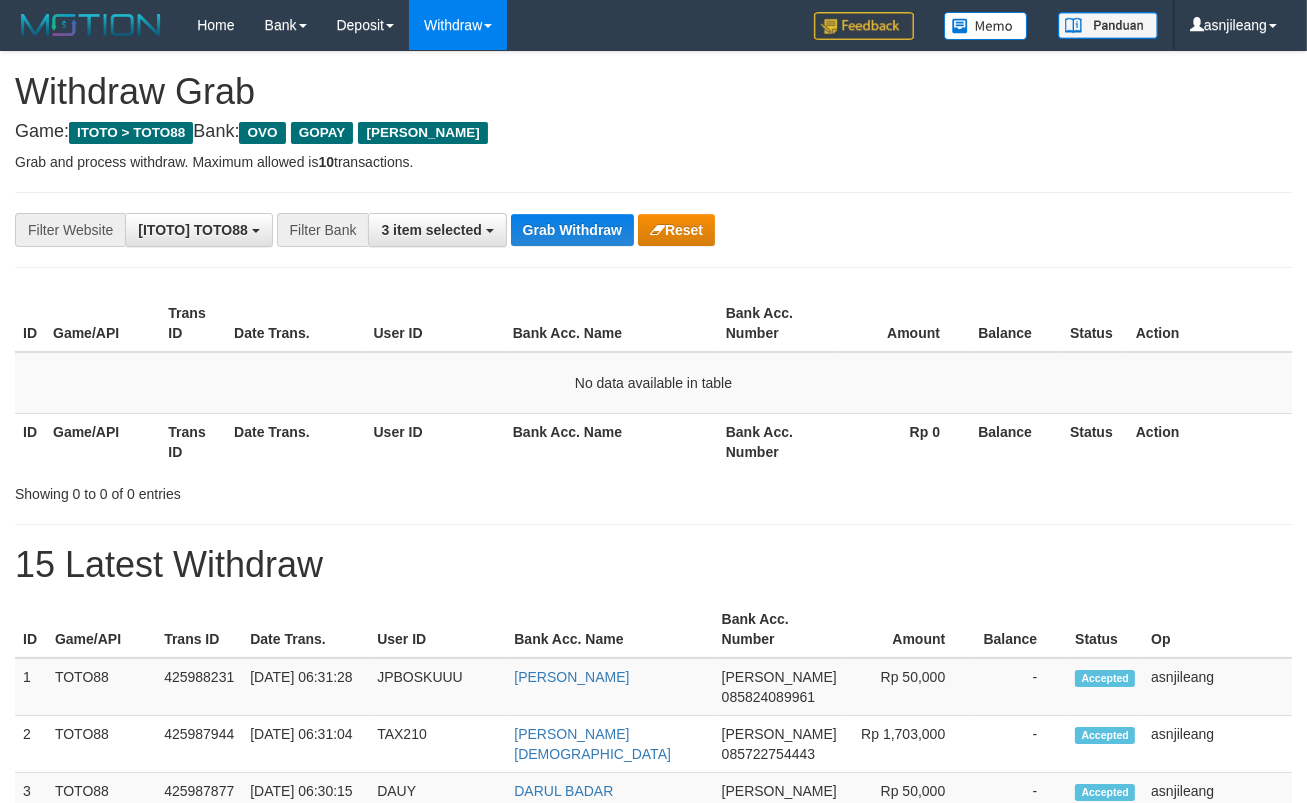 click on "Grab Withdraw" at bounding box center (572, 230) 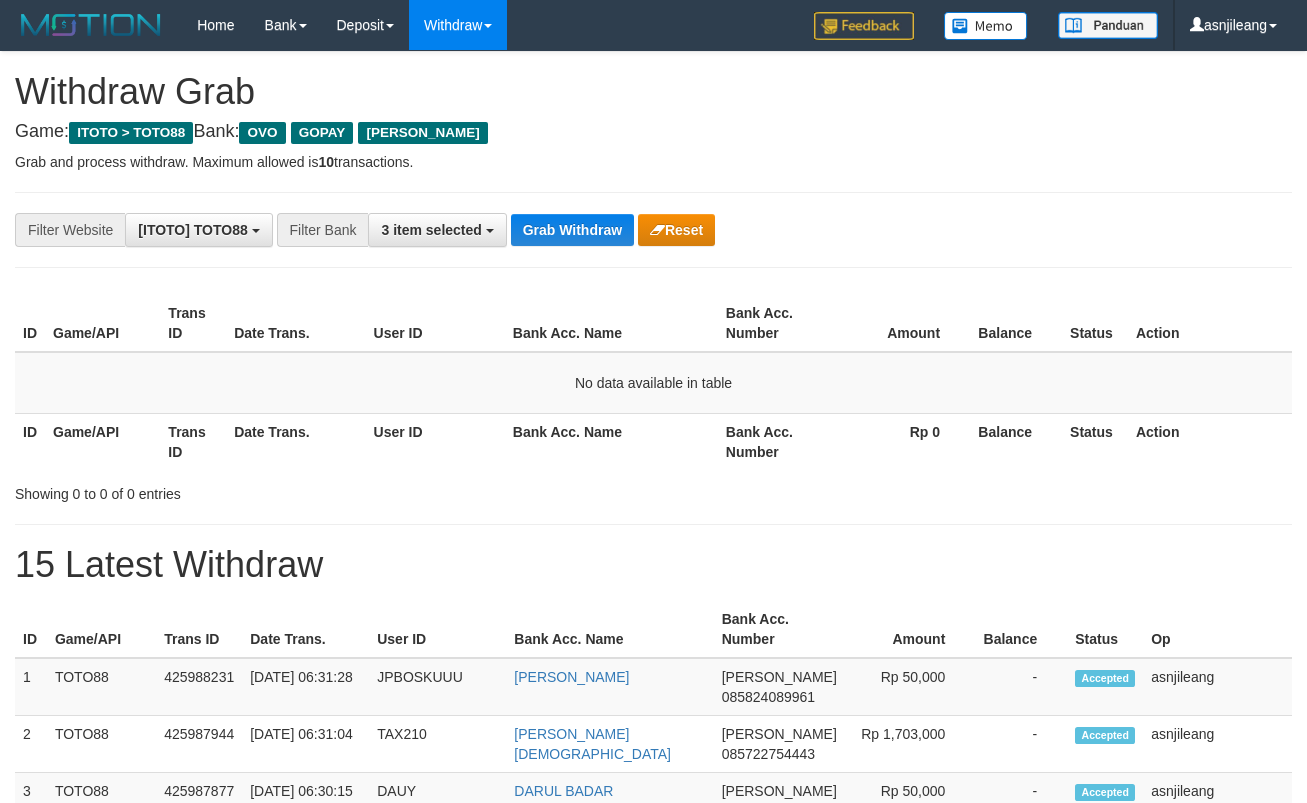 scroll, scrollTop: 0, scrollLeft: 0, axis: both 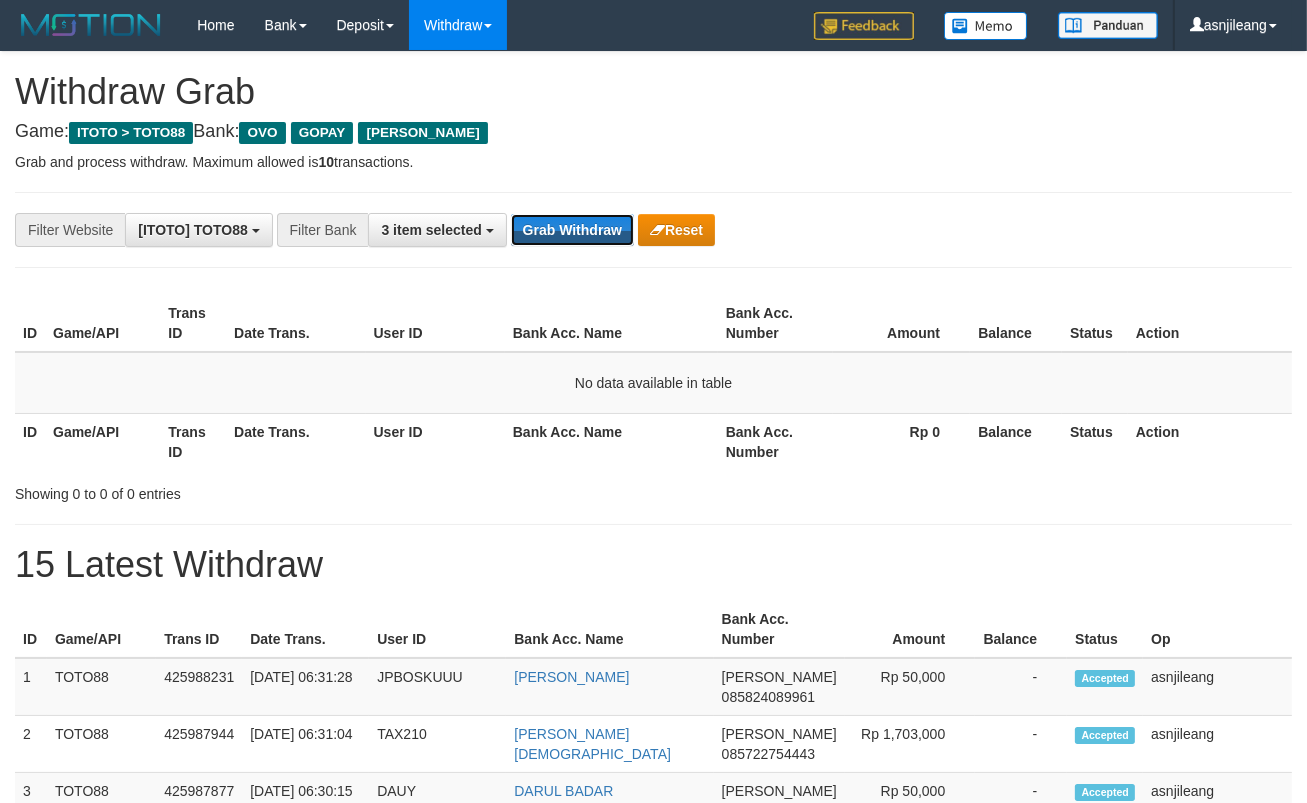 click on "Grab Withdraw" at bounding box center (572, 230) 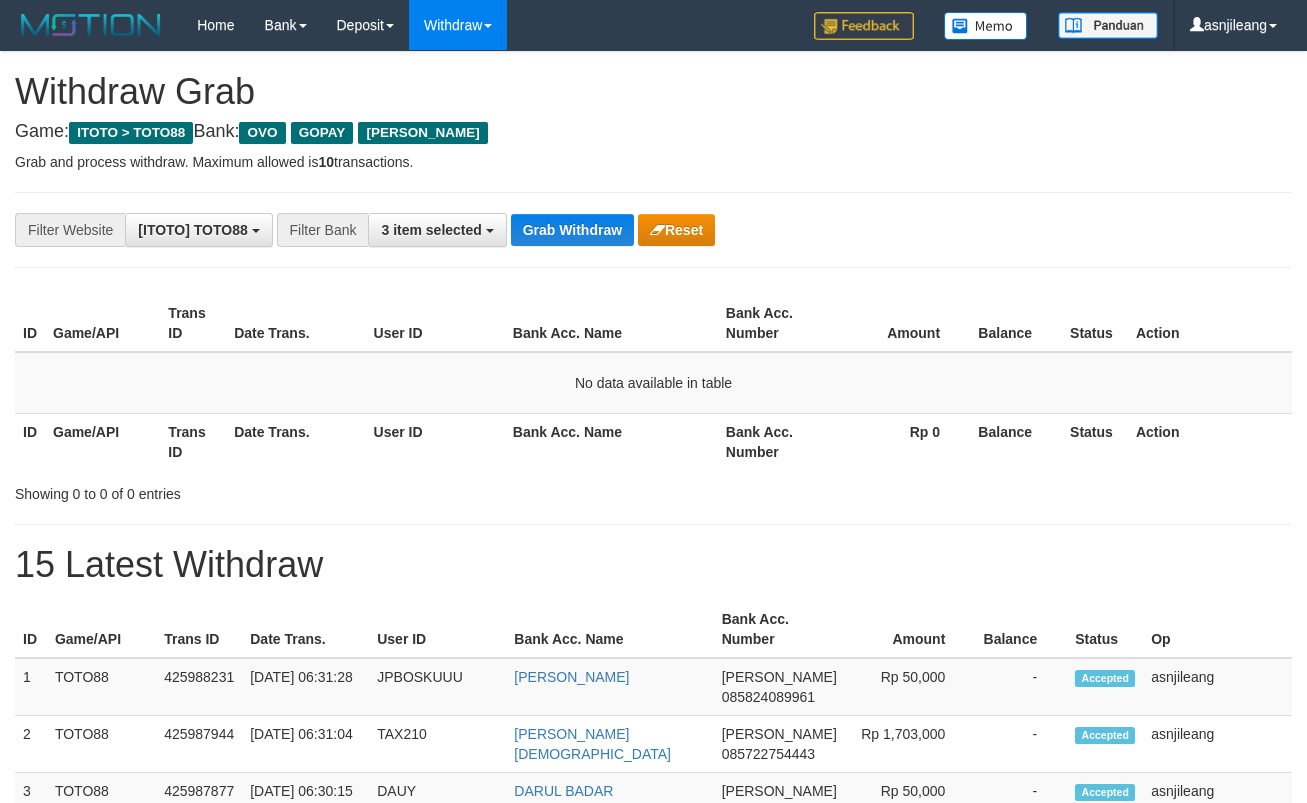 click on "Grab Withdraw" at bounding box center [572, 230] 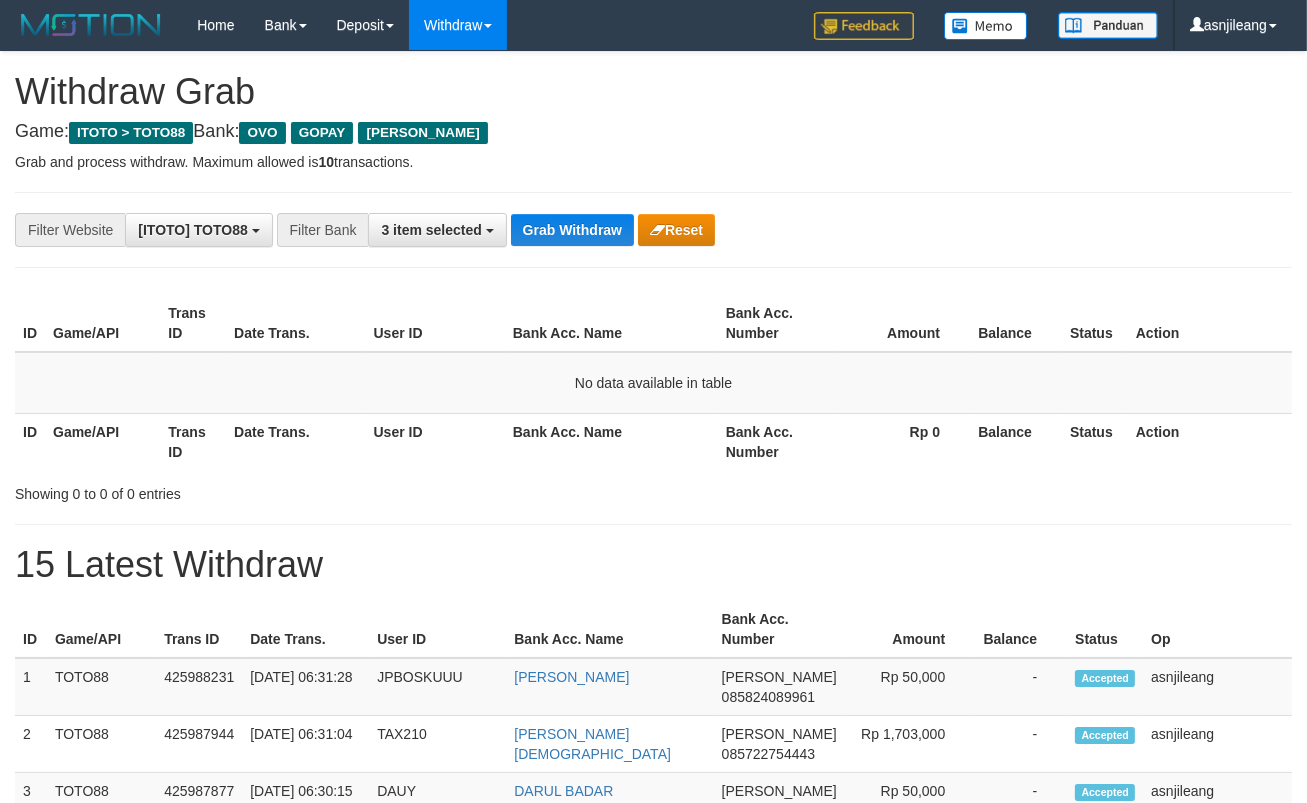 scroll, scrollTop: 17, scrollLeft: 0, axis: vertical 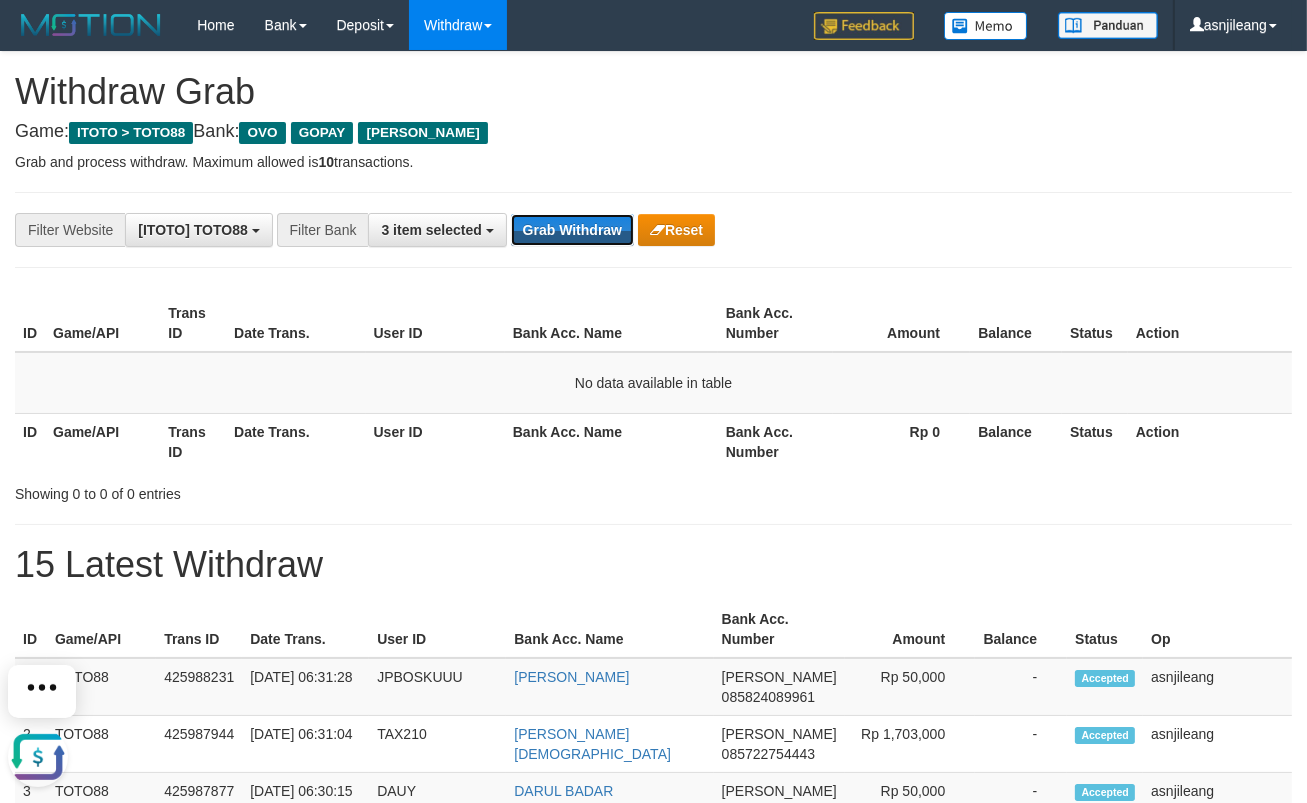 click on "Grab Withdraw" at bounding box center (572, 230) 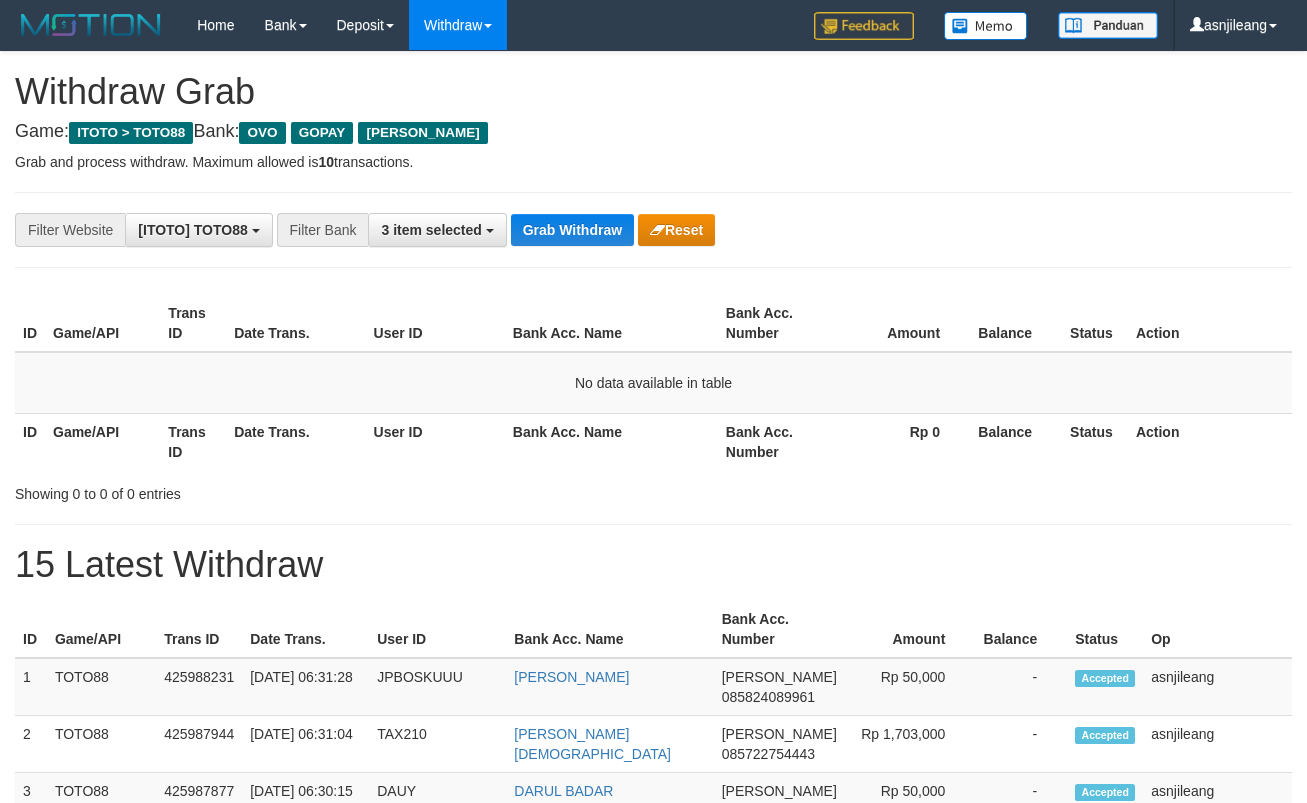 scroll, scrollTop: 0, scrollLeft: 0, axis: both 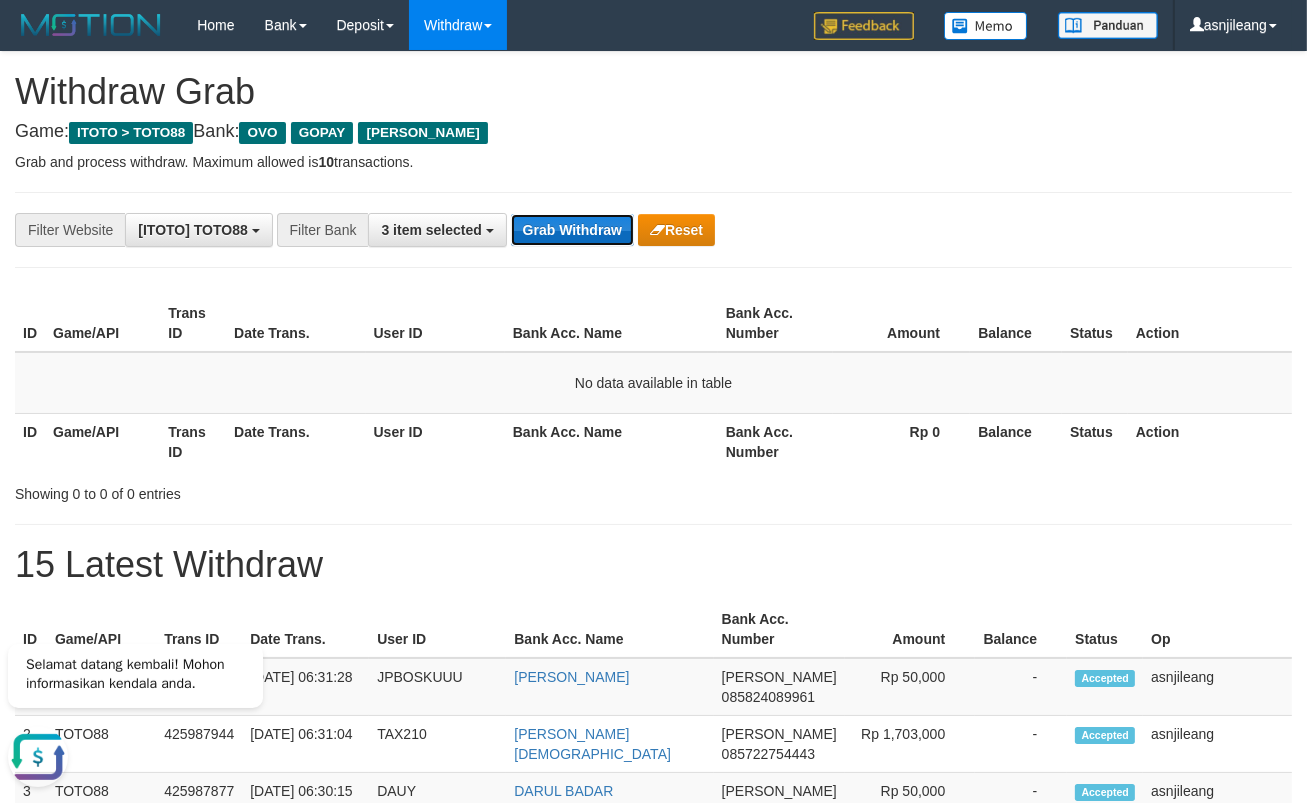 click on "Grab Withdraw" at bounding box center [572, 230] 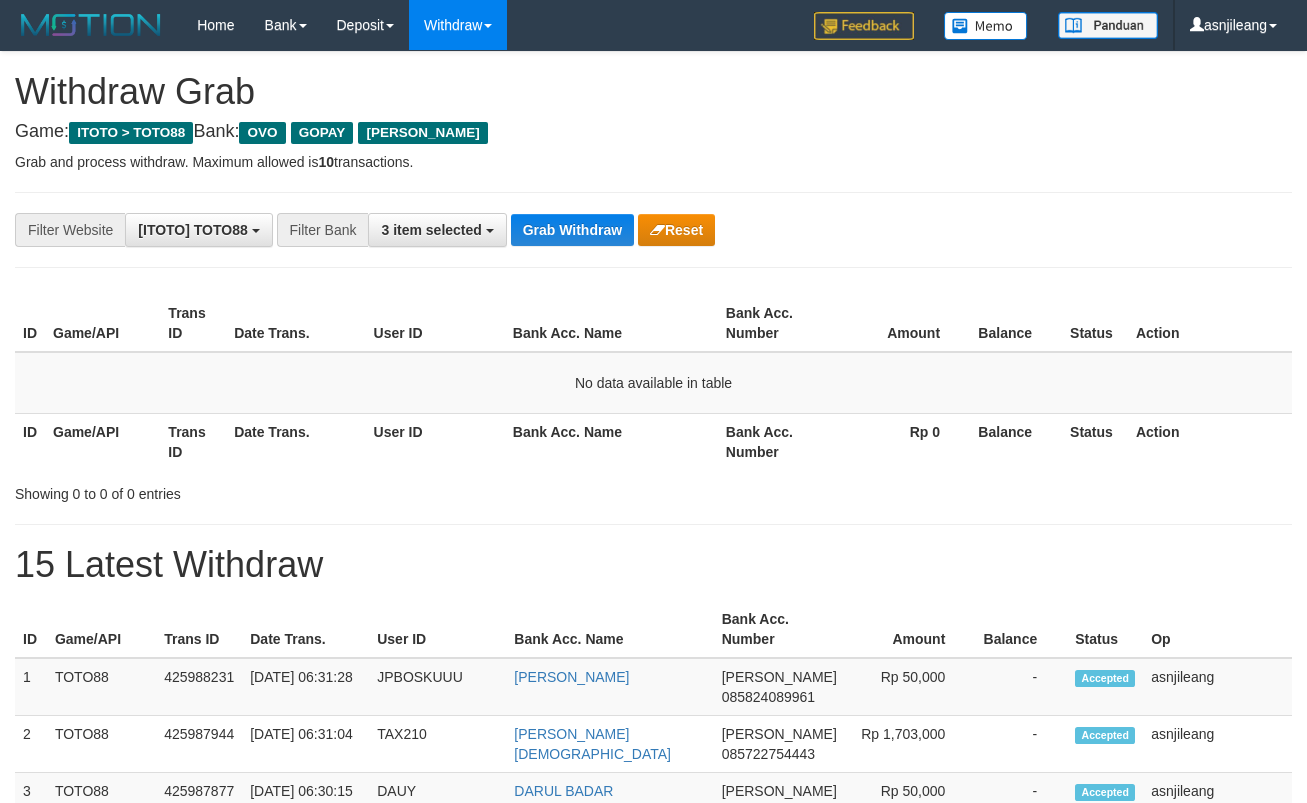 scroll, scrollTop: 0, scrollLeft: 0, axis: both 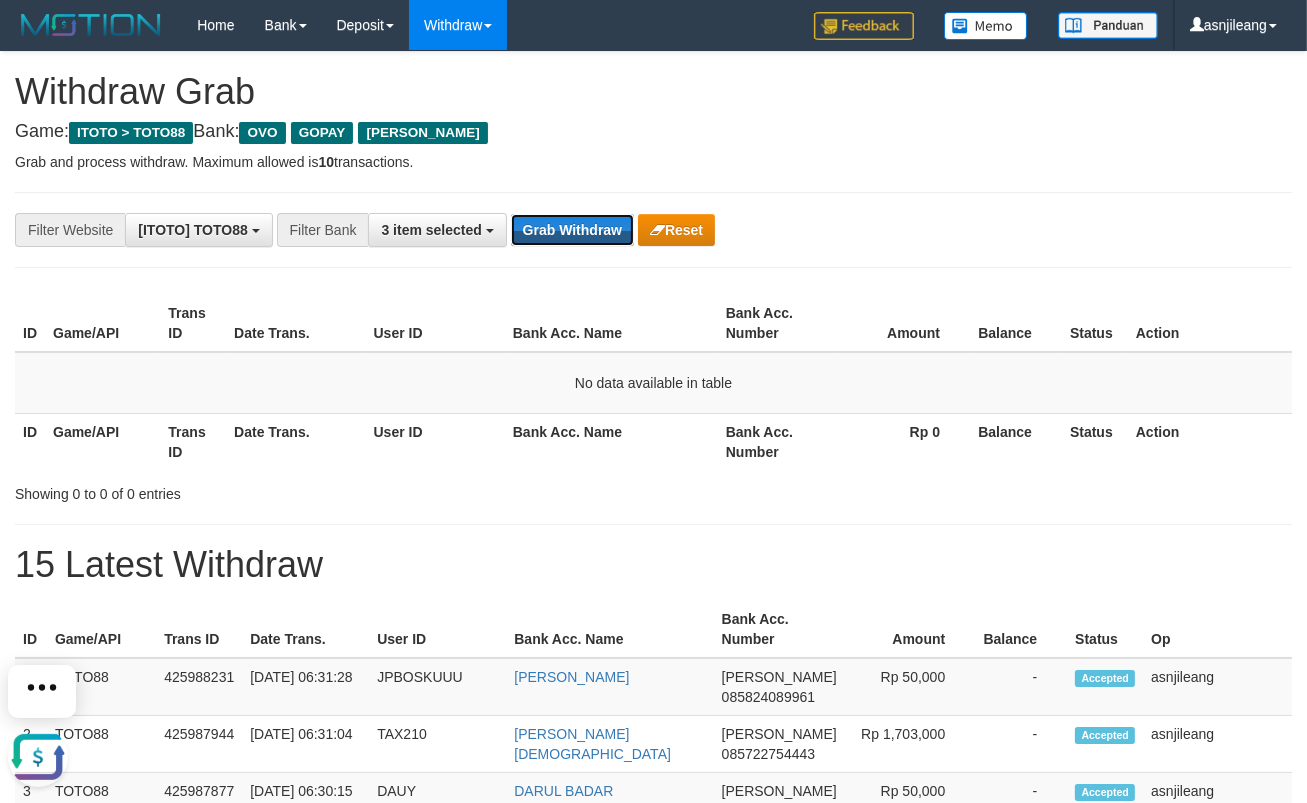 click on "Grab Withdraw" at bounding box center [572, 230] 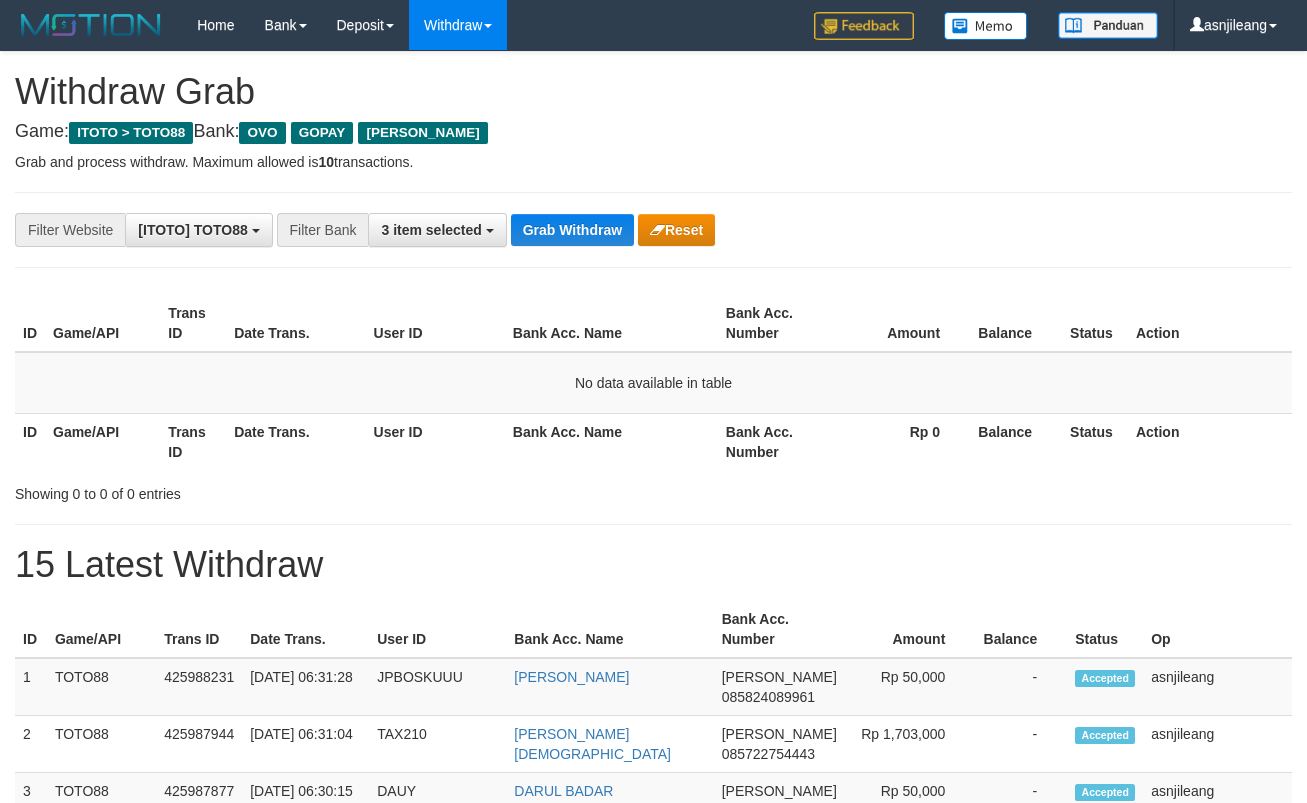 scroll, scrollTop: 0, scrollLeft: 0, axis: both 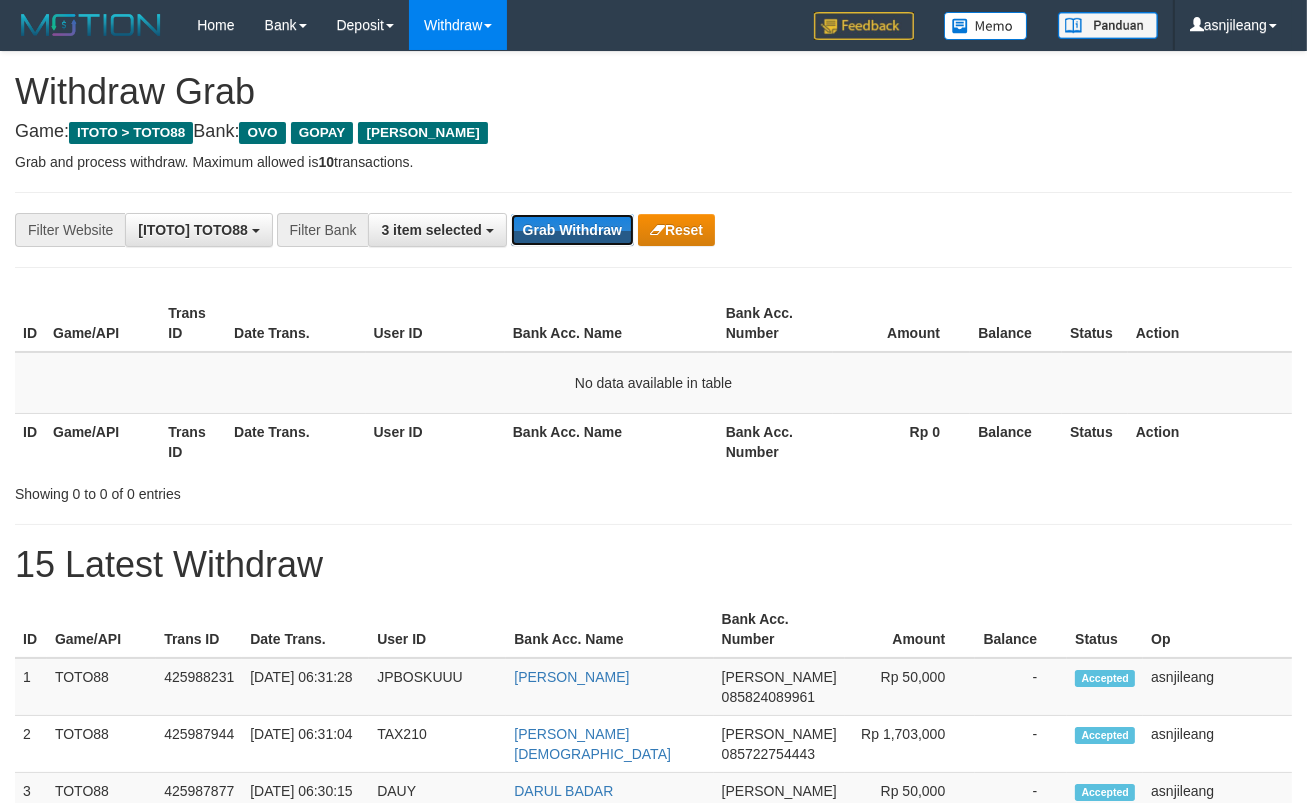 click on "Grab Withdraw" at bounding box center [572, 230] 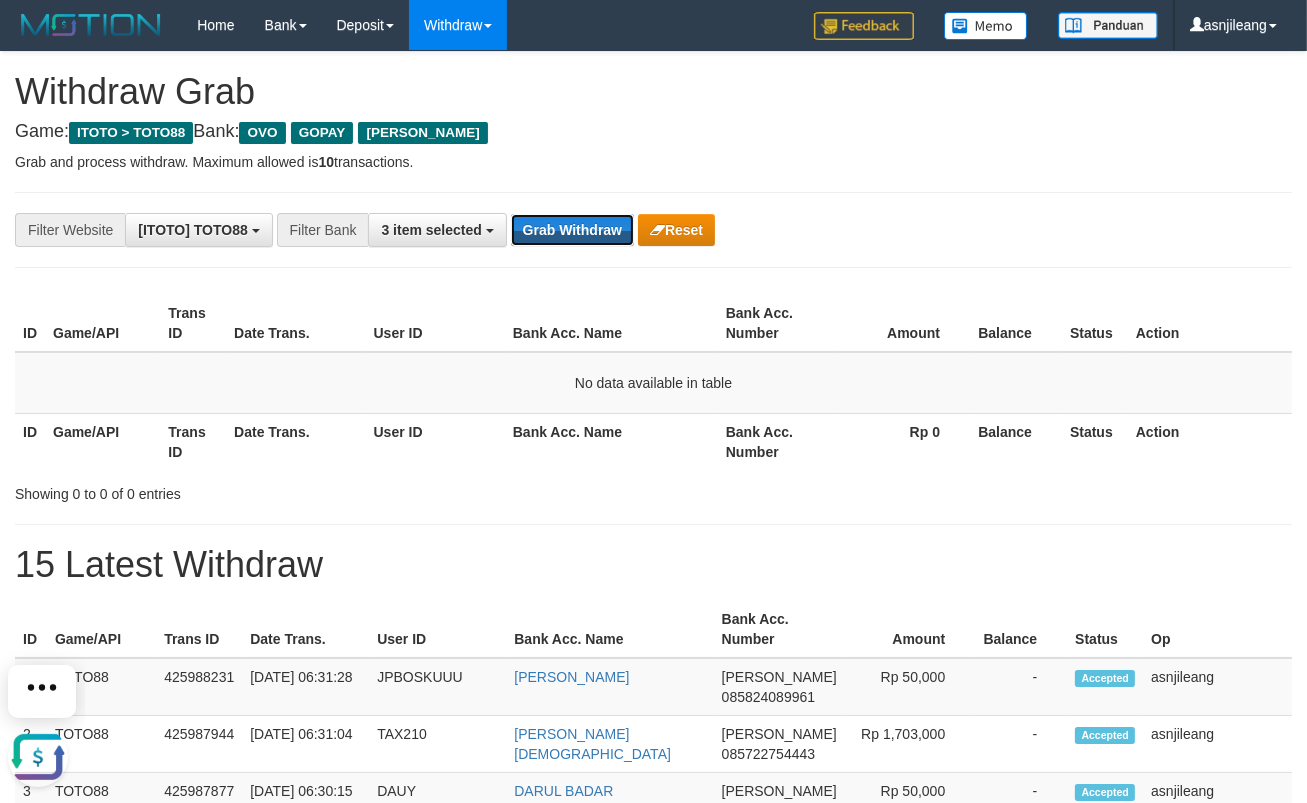 scroll, scrollTop: 0, scrollLeft: 0, axis: both 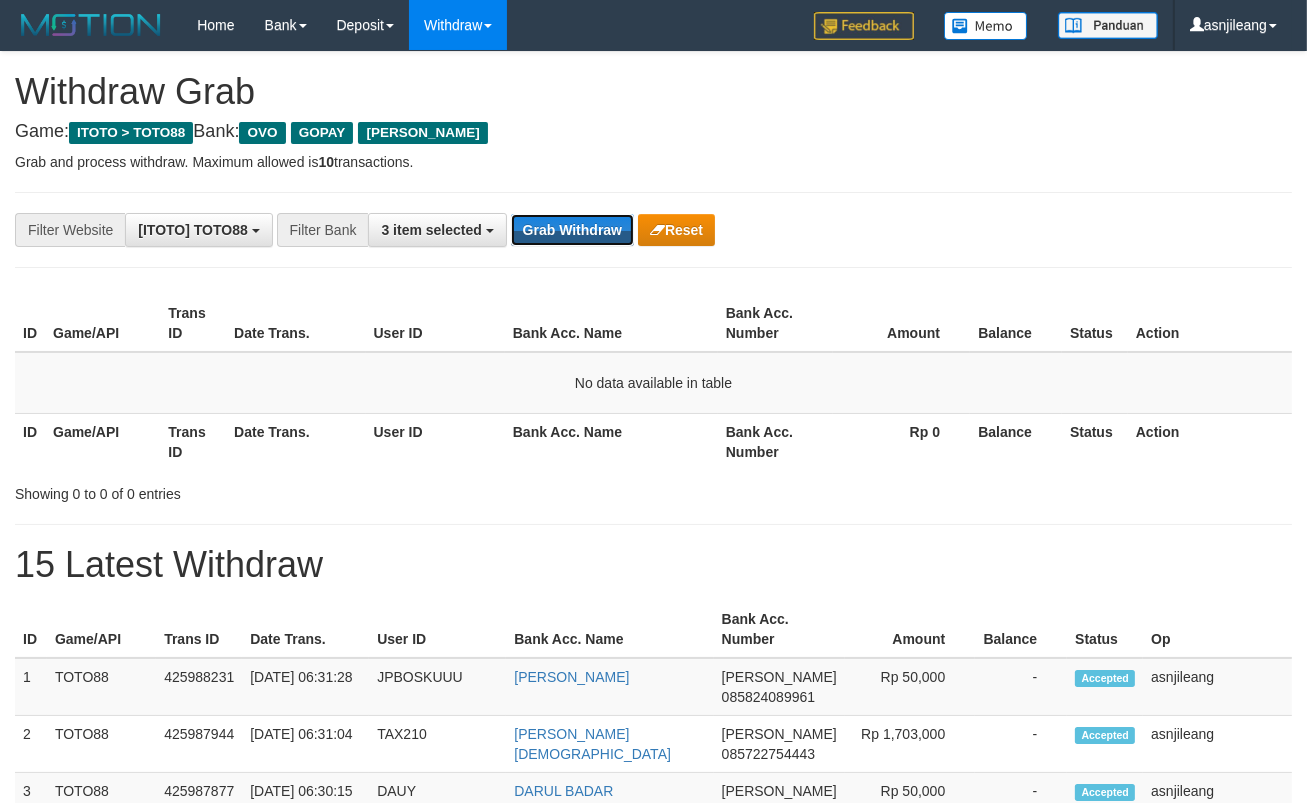 click on "Grab Withdraw" at bounding box center (572, 230) 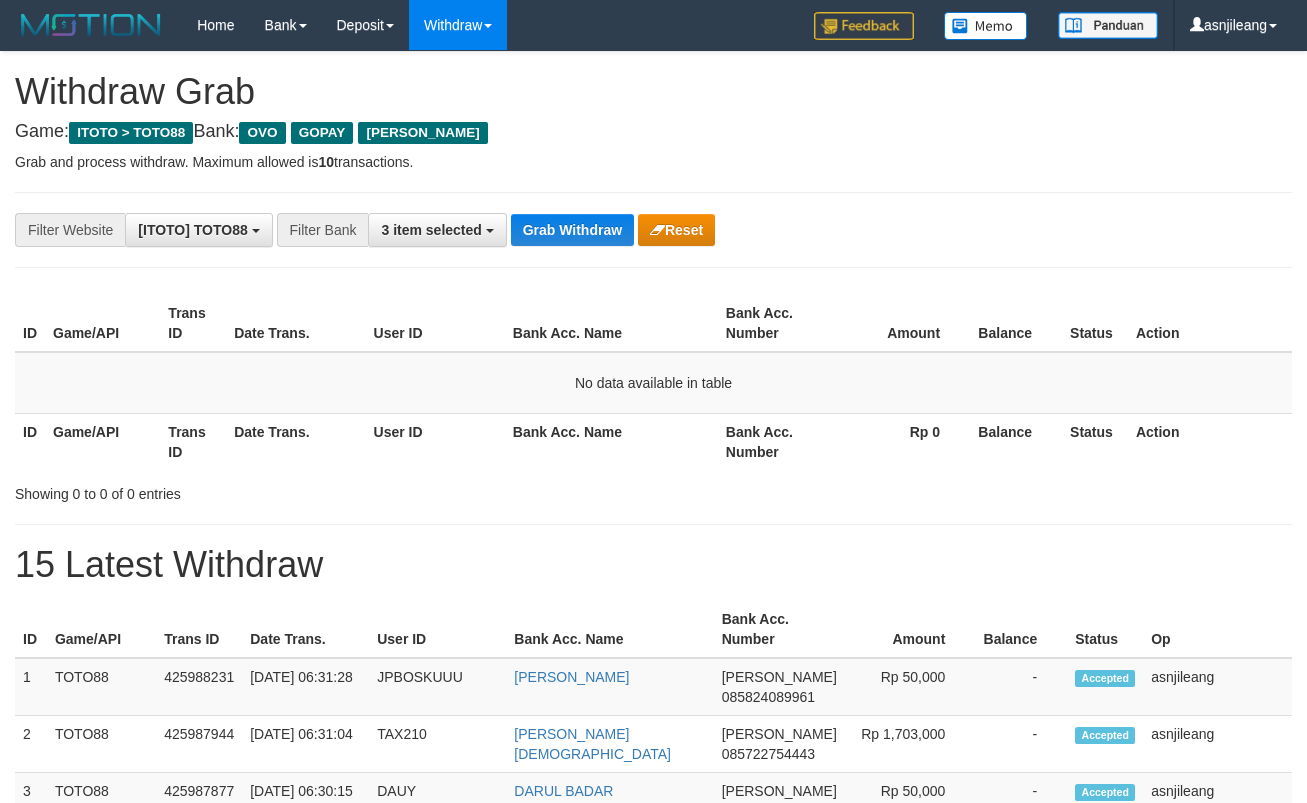 scroll, scrollTop: 0, scrollLeft: 0, axis: both 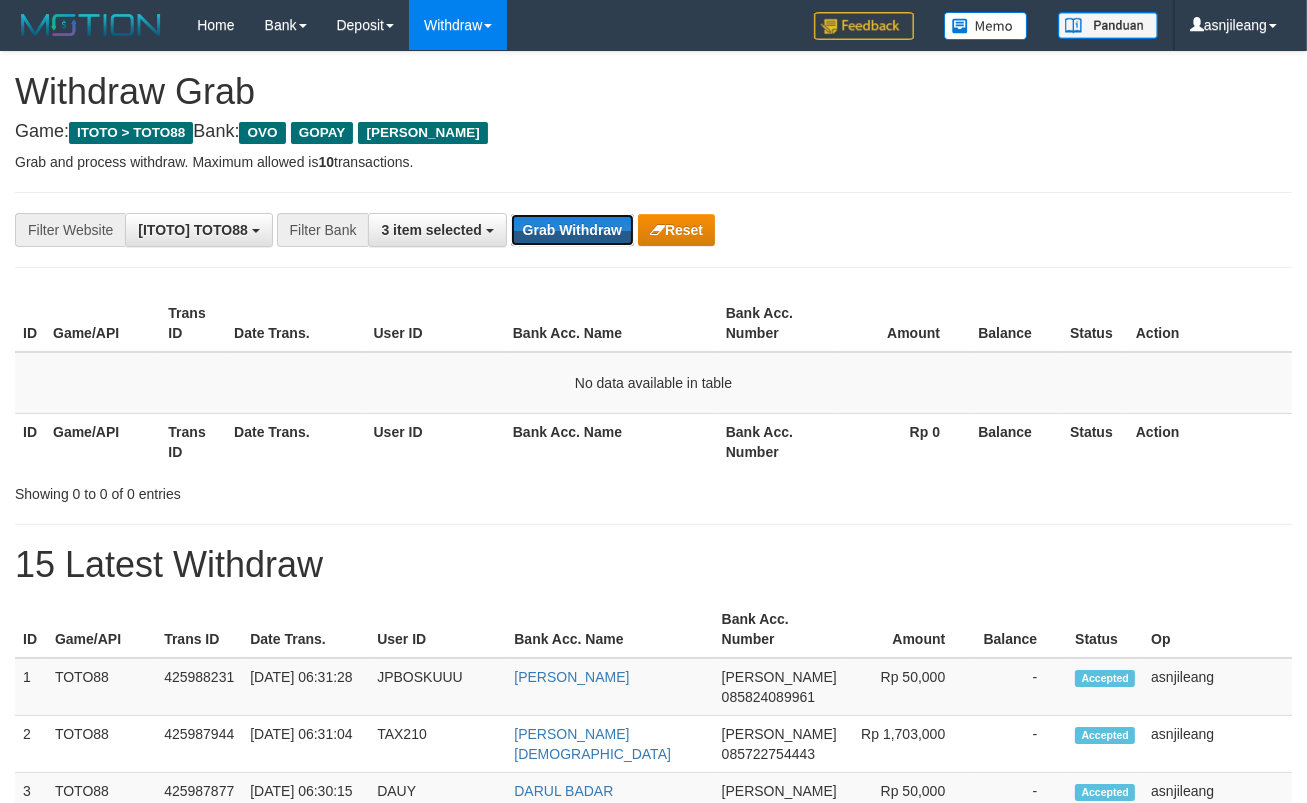 click on "Grab Withdraw" at bounding box center (572, 230) 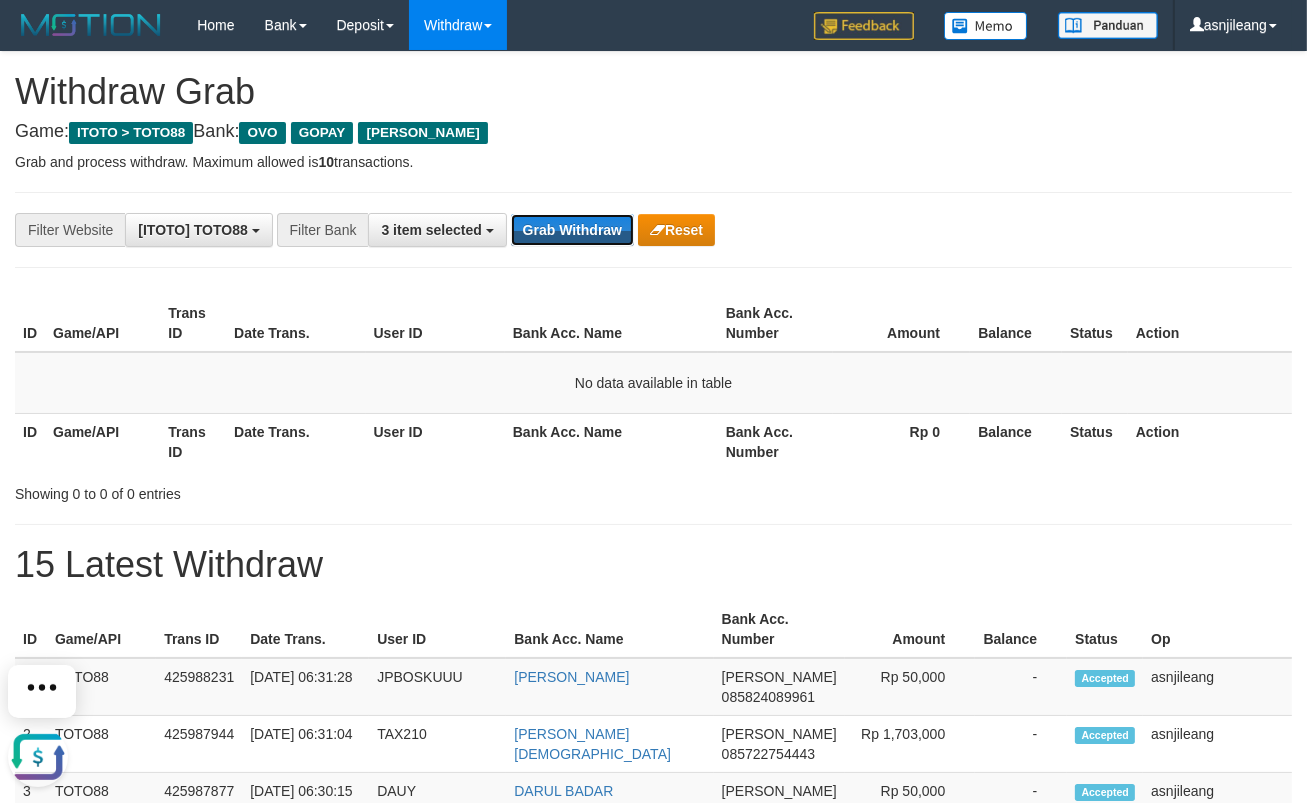 scroll, scrollTop: 0, scrollLeft: 0, axis: both 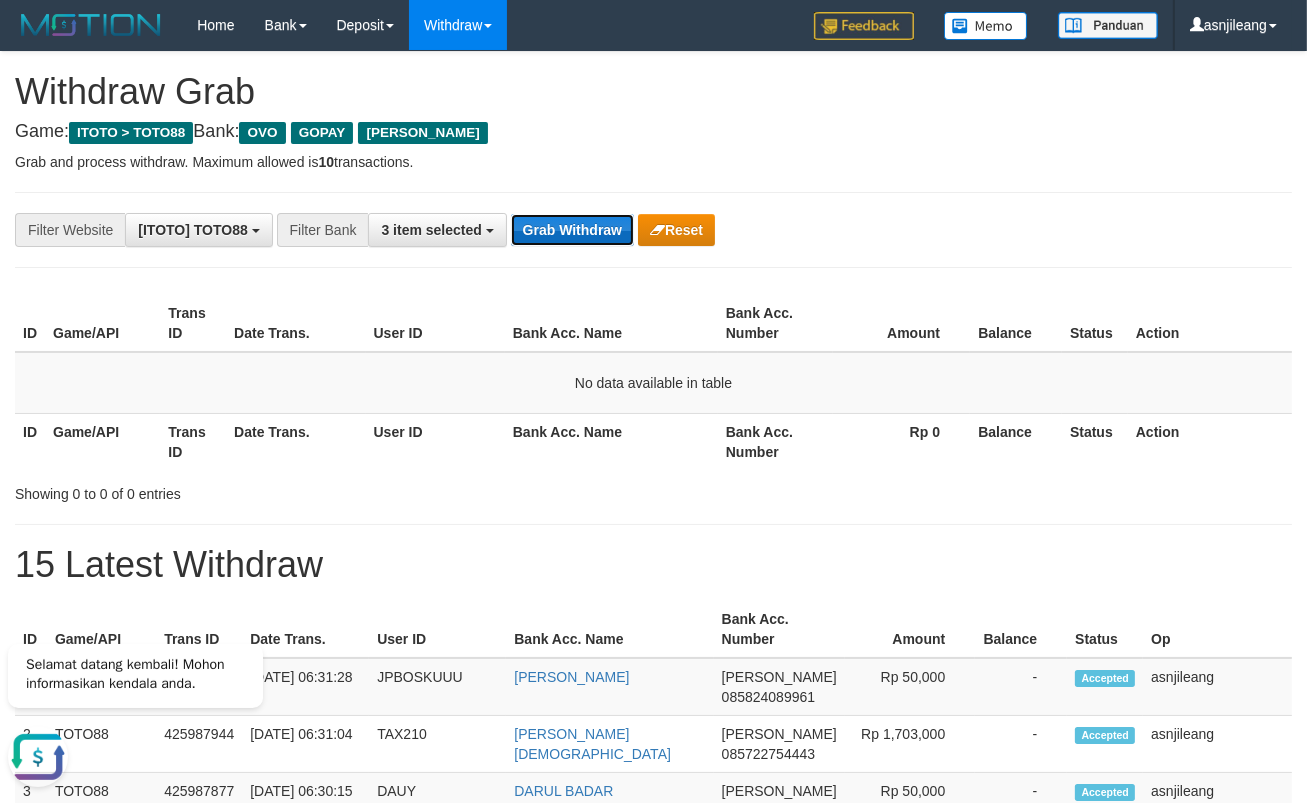 click on "Grab Withdraw" at bounding box center [572, 230] 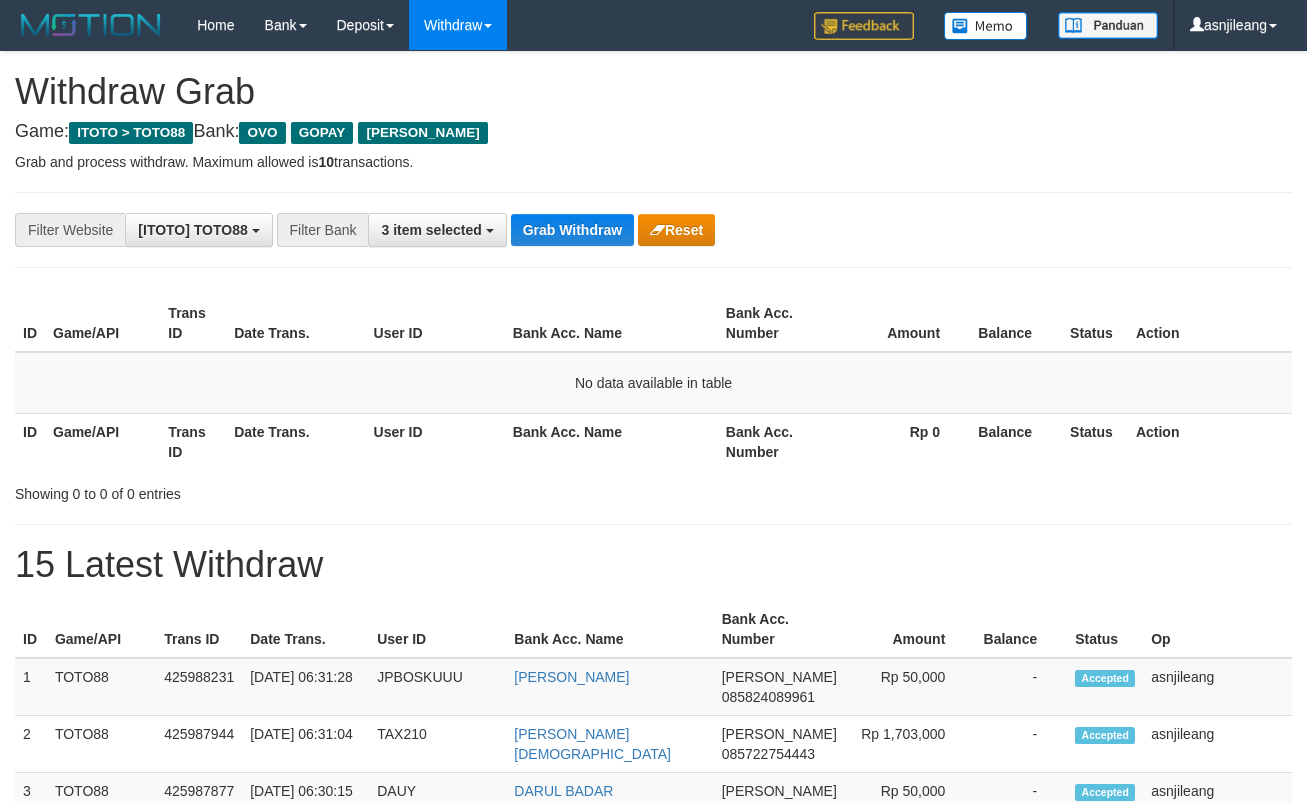 scroll, scrollTop: 0, scrollLeft: 0, axis: both 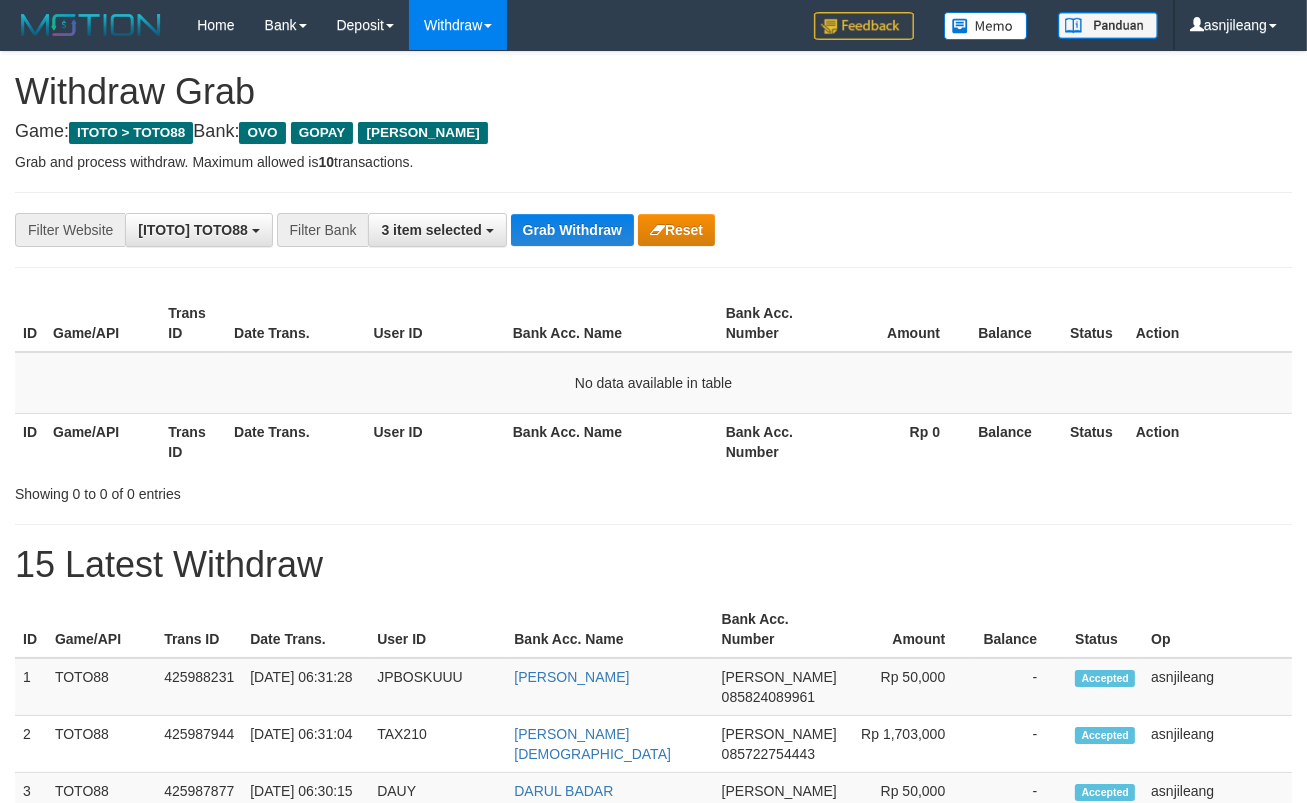 click on "Grab Withdraw" at bounding box center (572, 230) 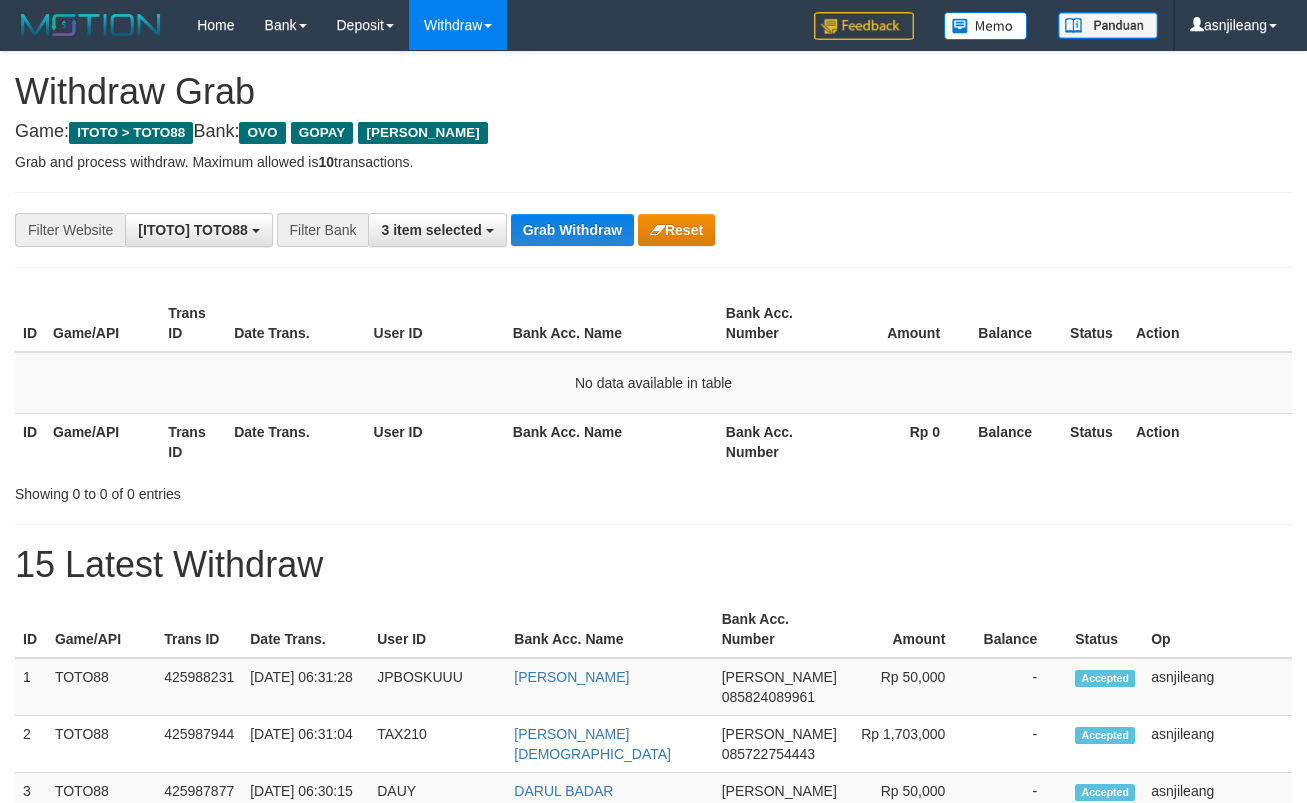 scroll, scrollTop: 0, scrollLeft: 0, axis: both 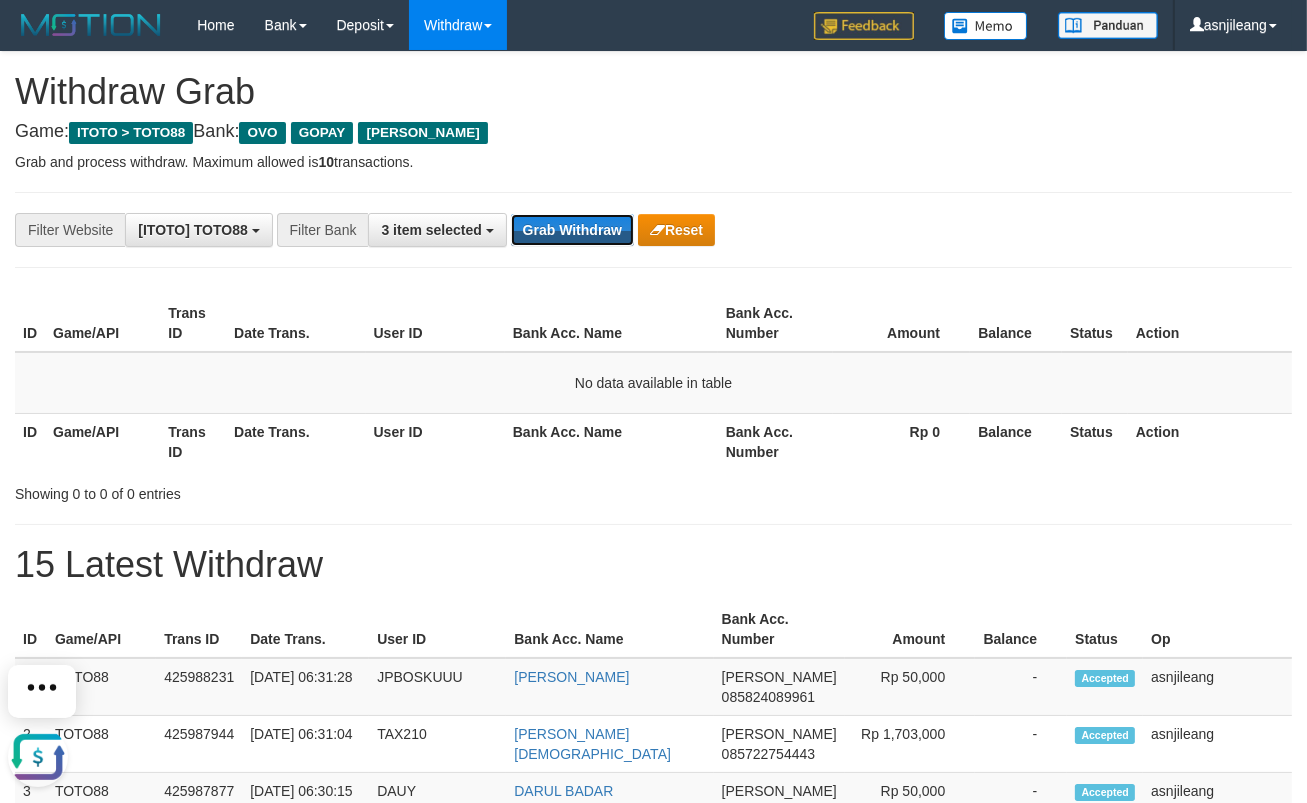 click on "Grab Withdraw" at bounding box center (572, 230) 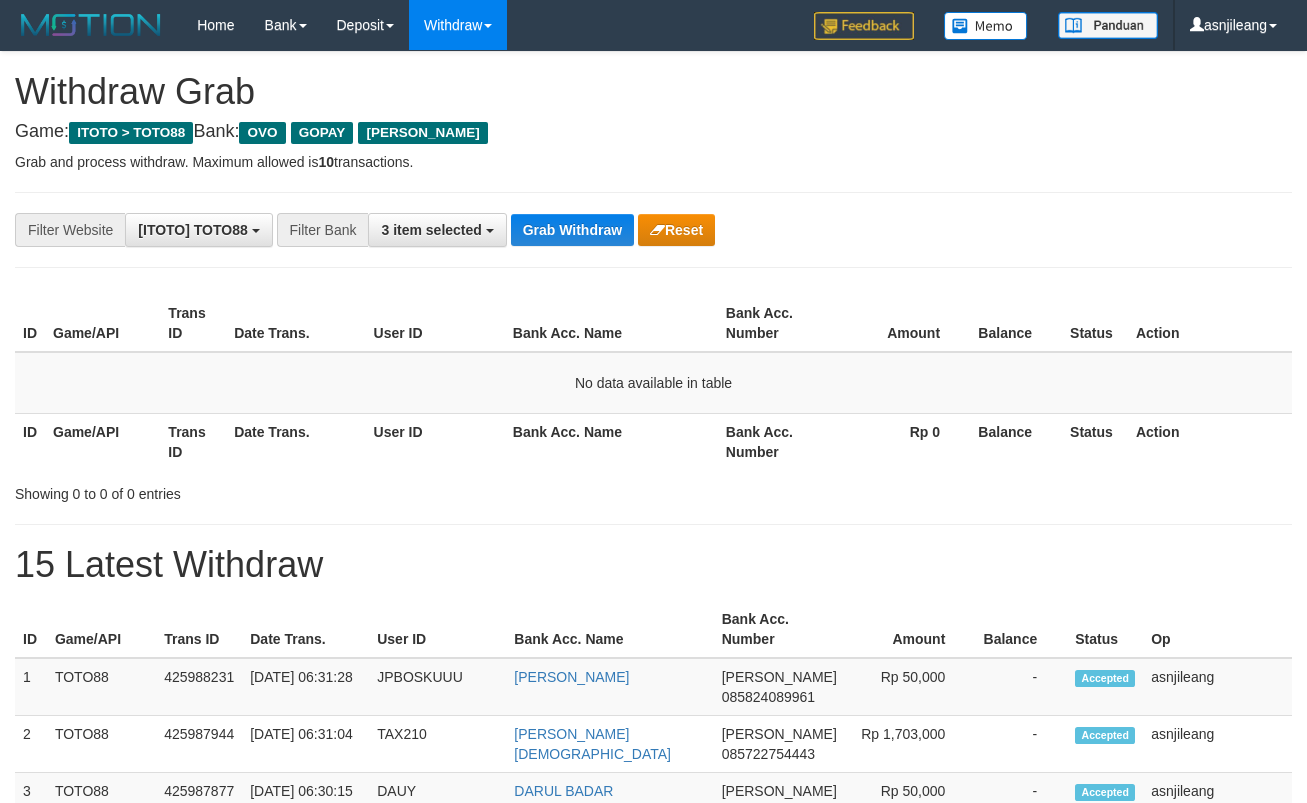 scroll, scrollTop: 0, scrollLeft: 0, axis: both 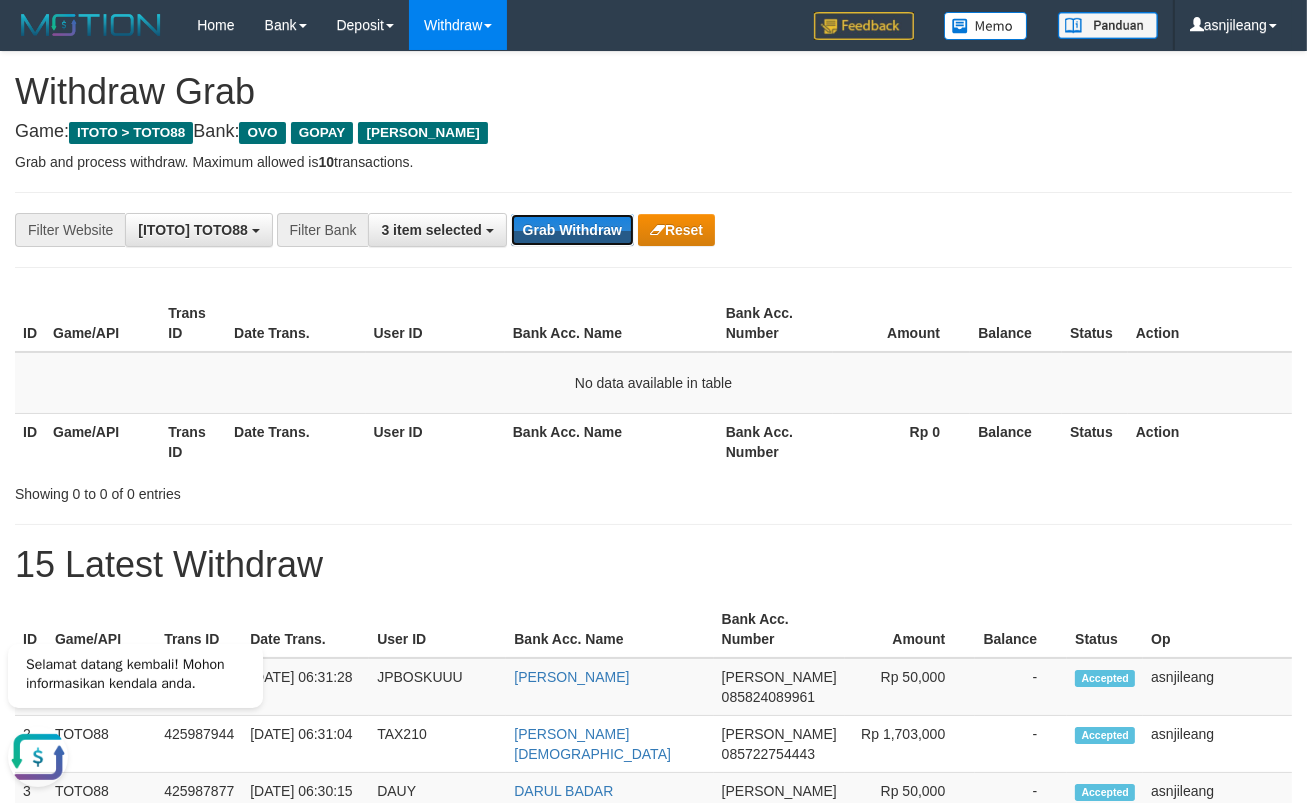 click on "Grab Withdraw" at bounding box center [572, 230] 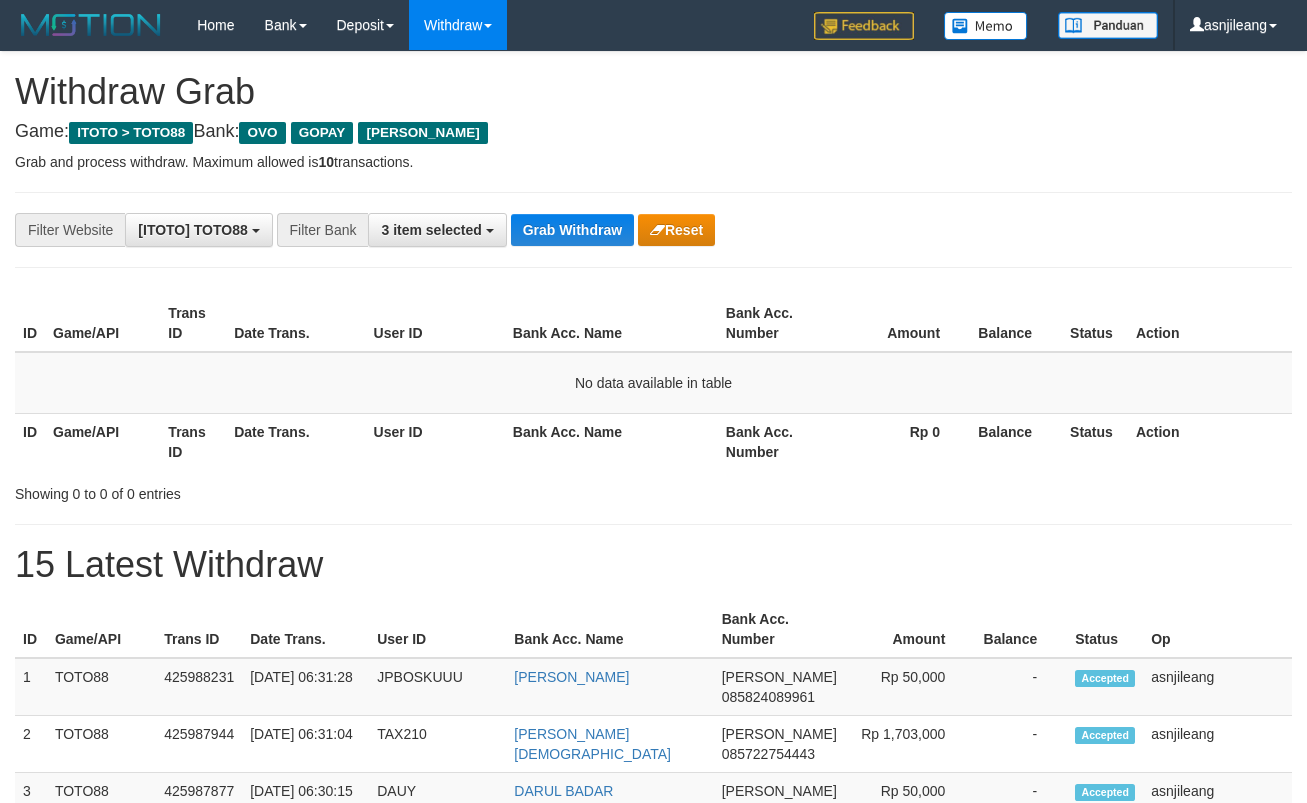 scroll, scrollTop: 0, scrollLeft: 0, axis: both 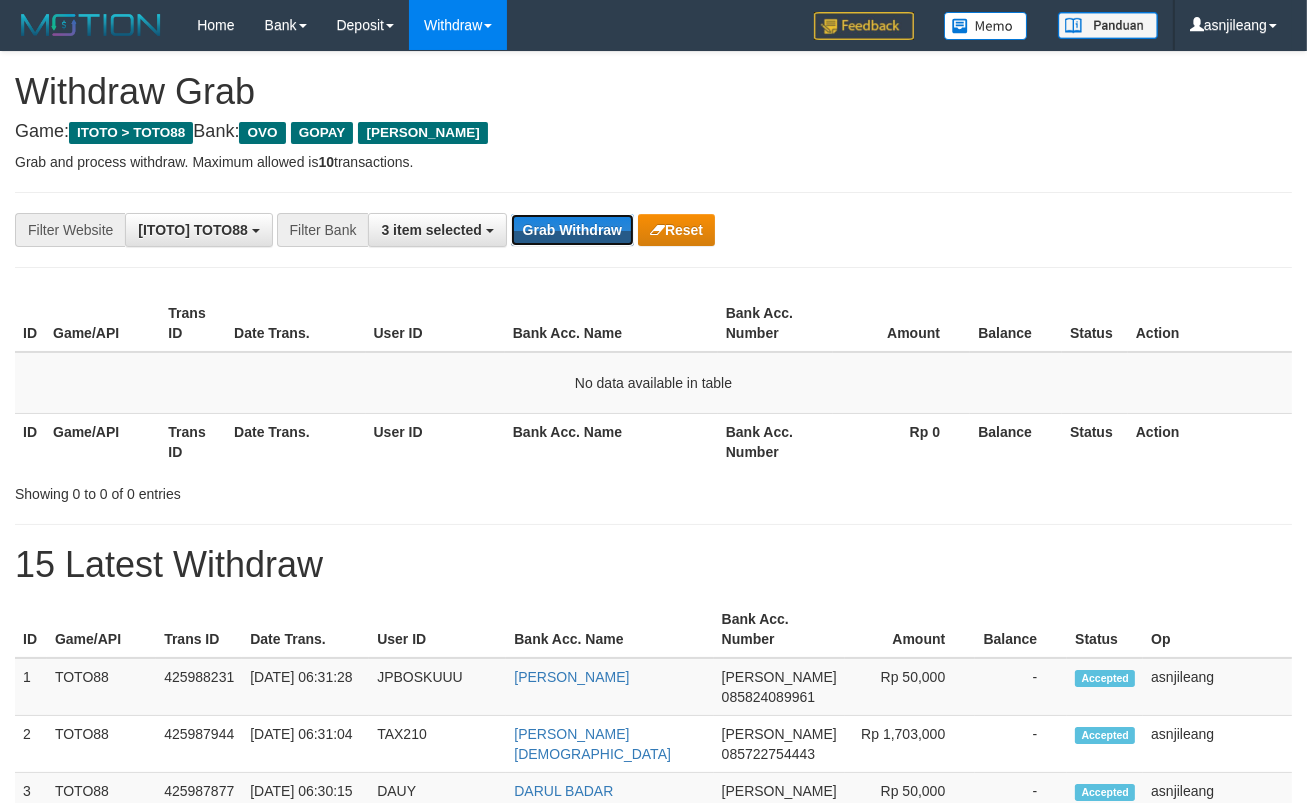 click on "Grab Withdraw" at bounding box center [572, 230] 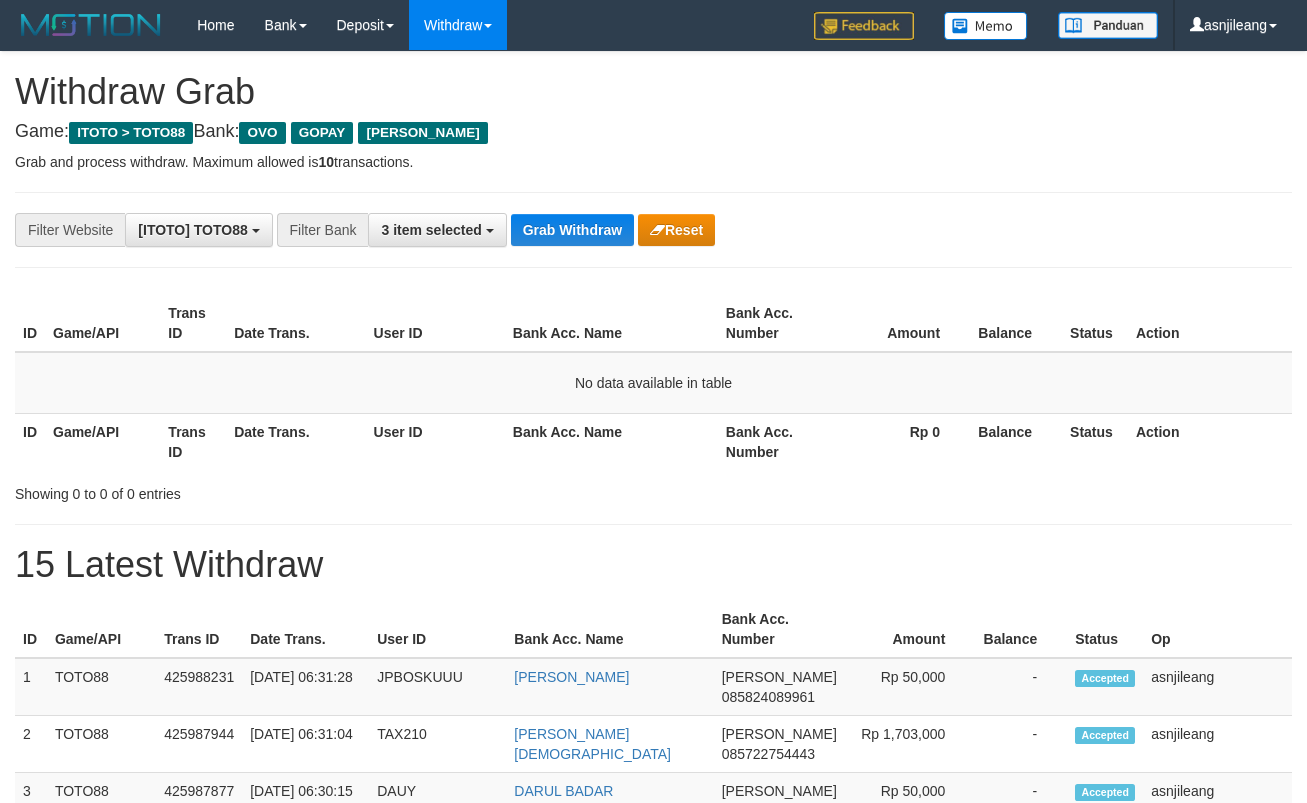 scroll, scrollTop: 0, scrollLeft: 0, axis: both 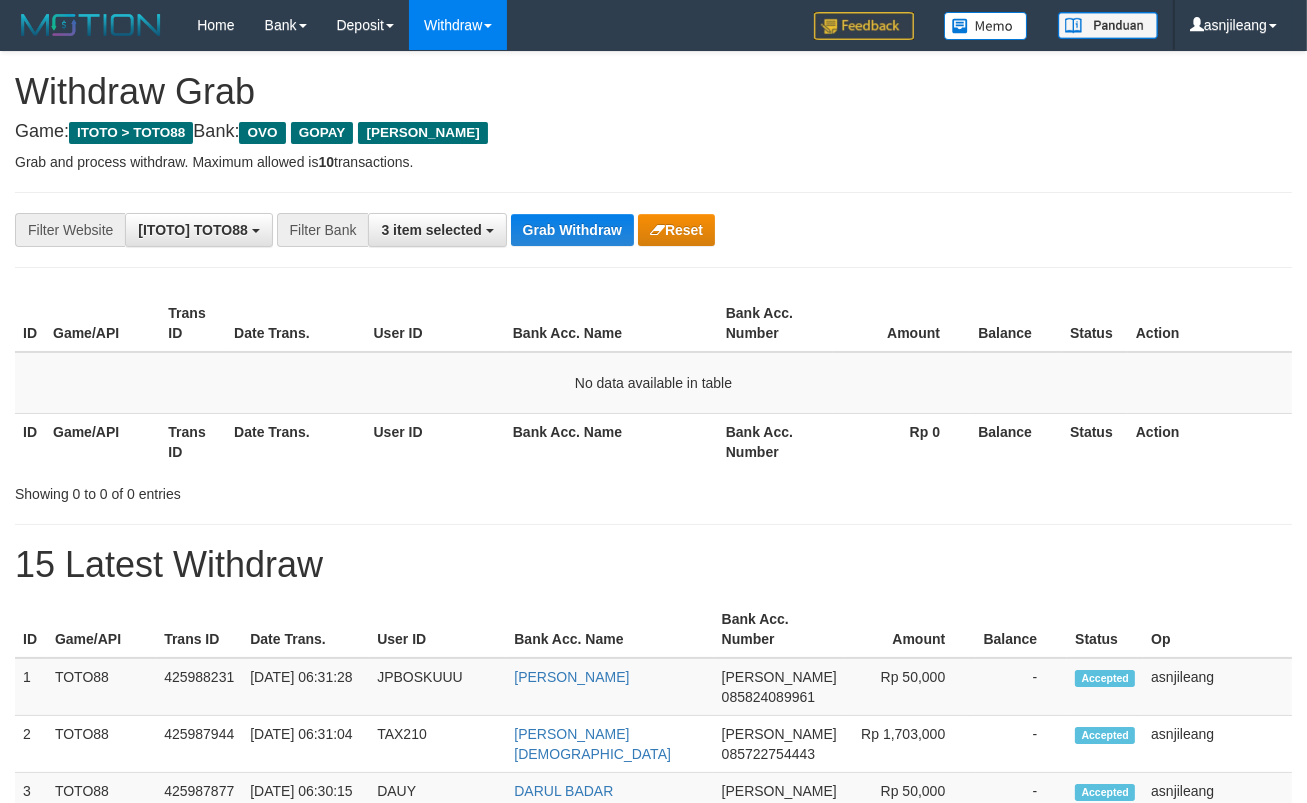 click on "Grab Withdraw" at bounding box center (572, 230) 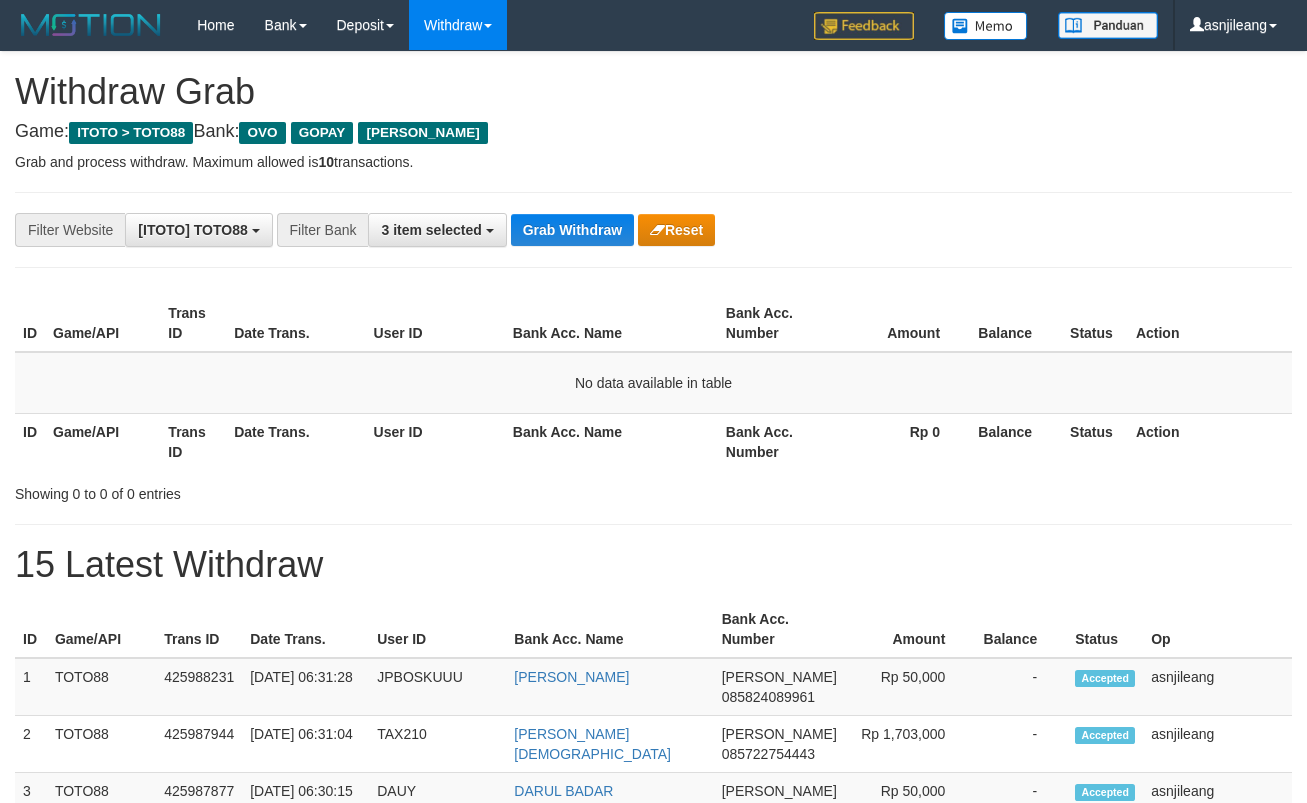 scroll, scrollTop: 0, scrollLeft: 0, axis: both 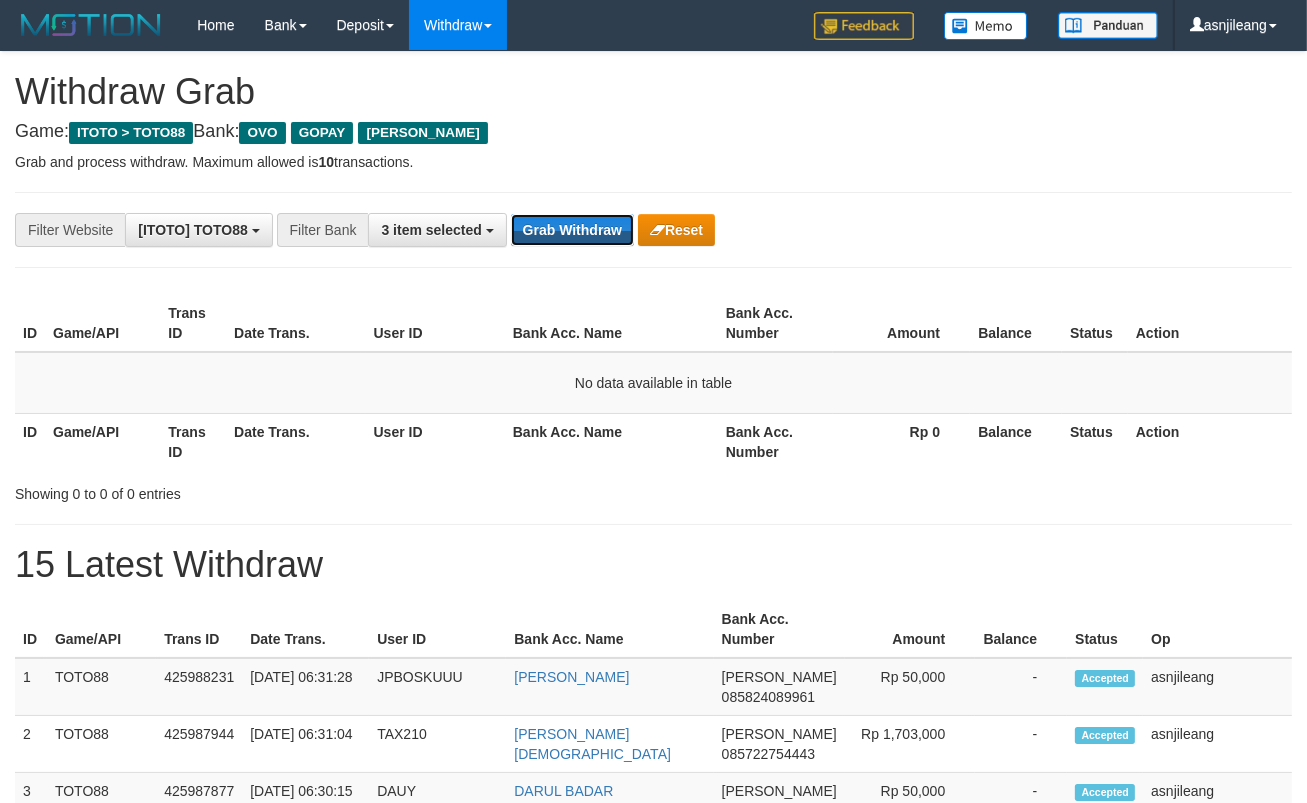 click on "Grab Withdraw" at bounding box center [572, 230] 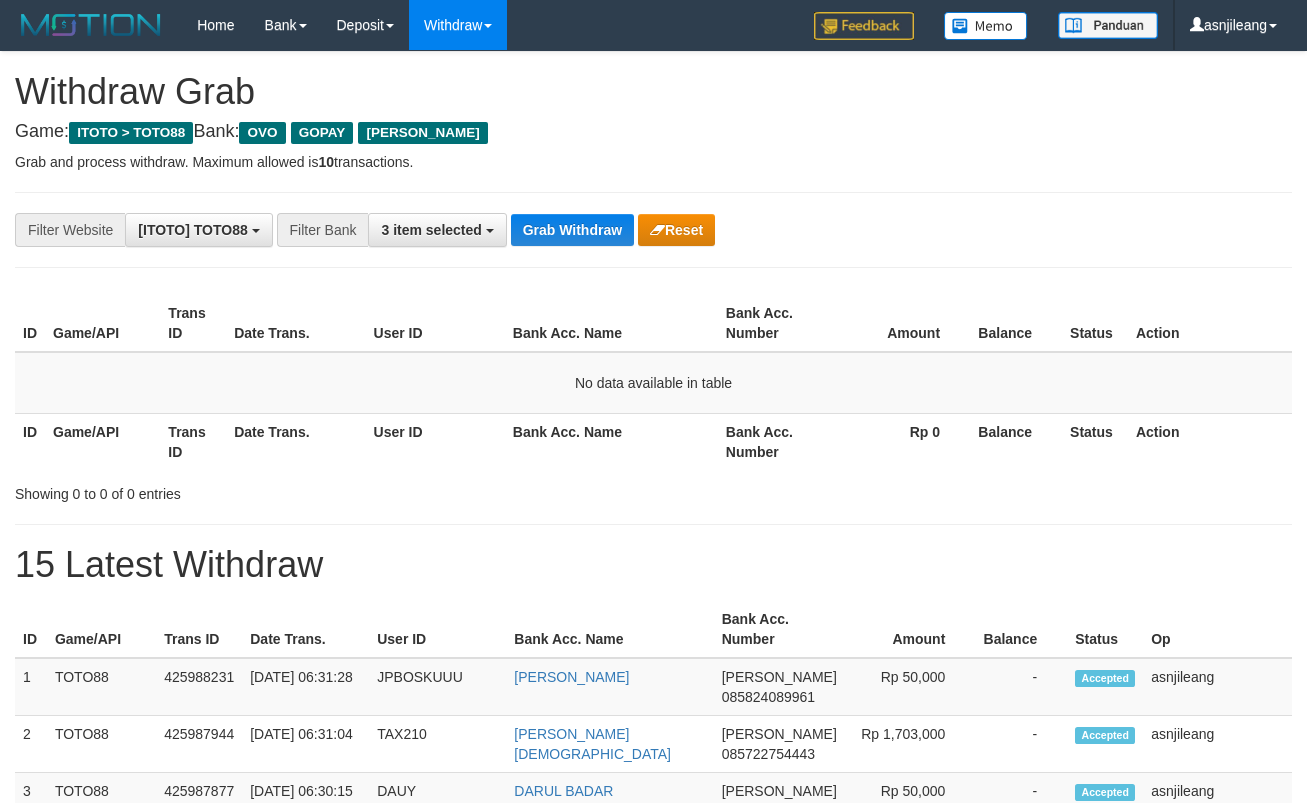 scroll, scrollTop: 0, scrollLeft: 0, axis: both 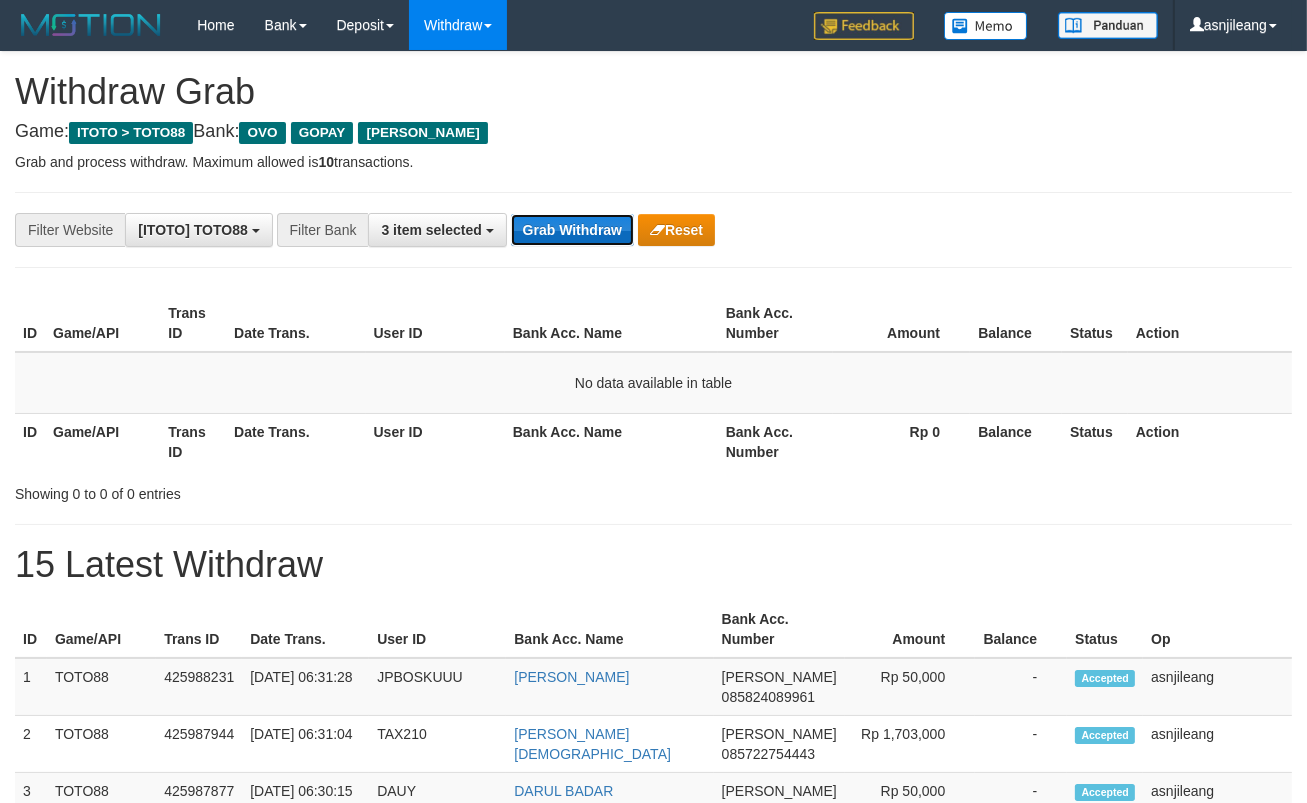 click on "Grab Withdraw" at bounding box center [572, 230] 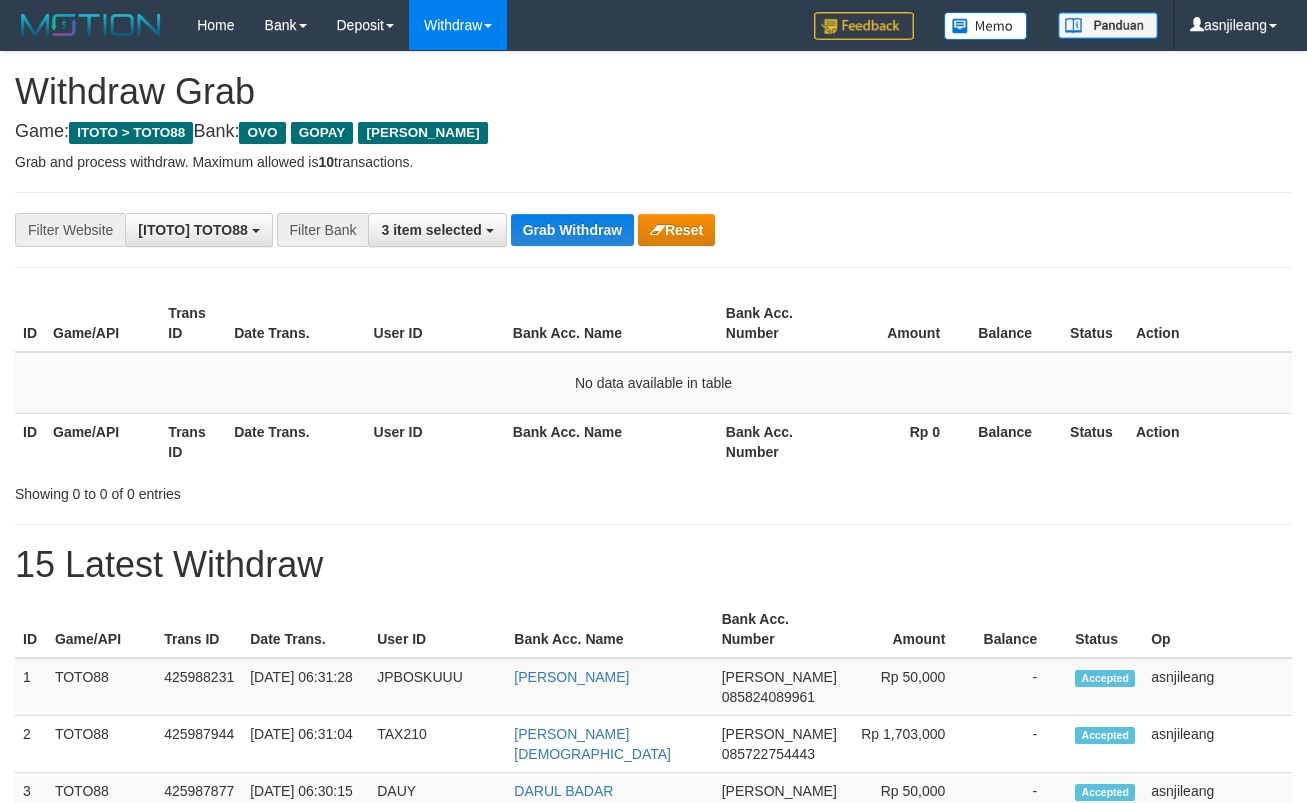 scroll, scrollTop: 0, scrollLeft: 0, axis: both 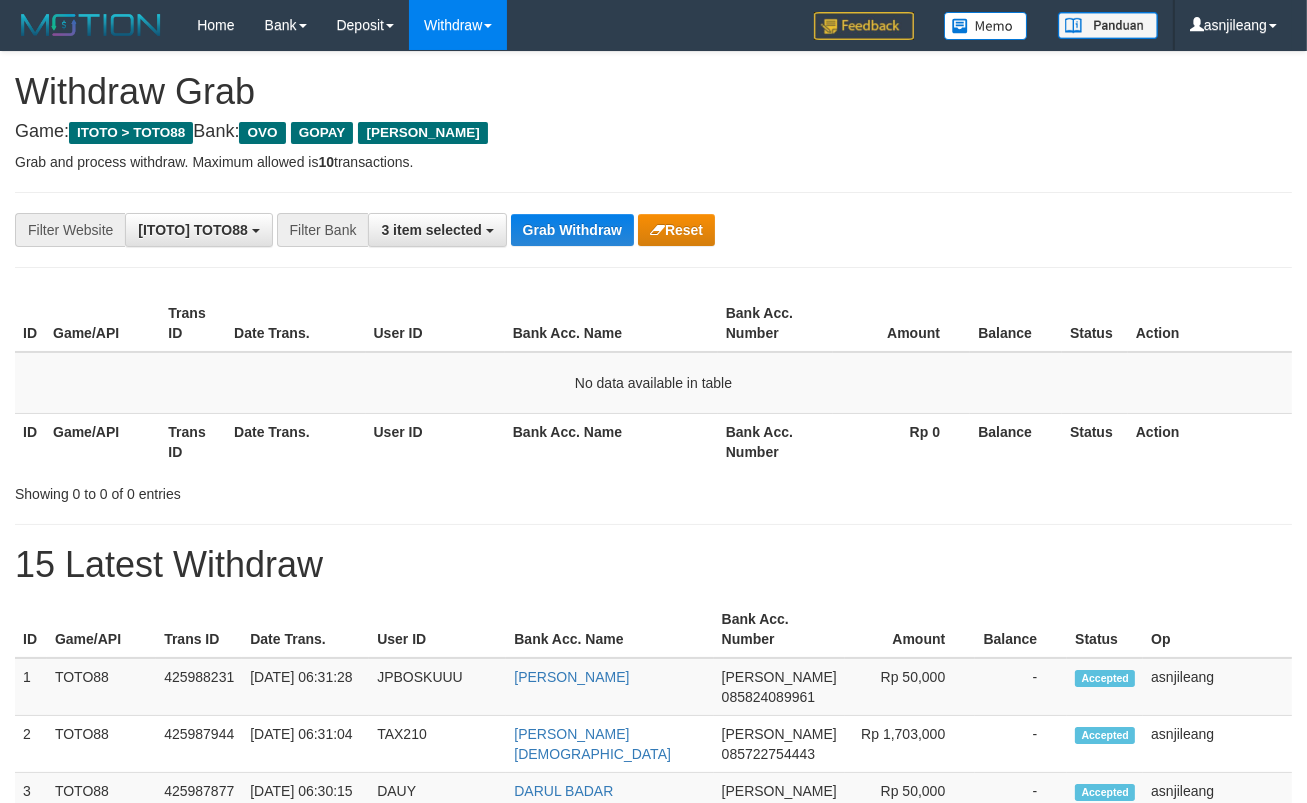 click on "**********" at bounding box center [653, 1113] 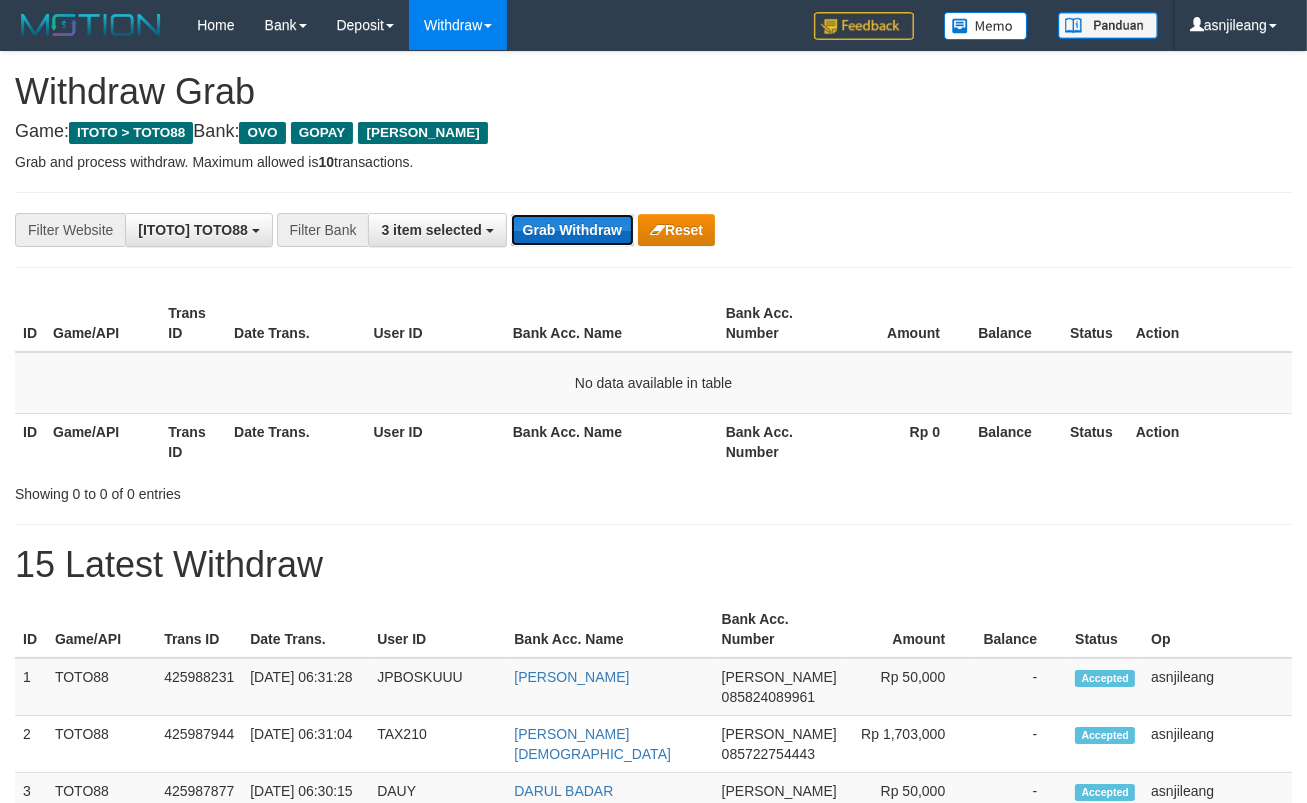 click on "Grab Withdraw" at bounding box center (572, 230) 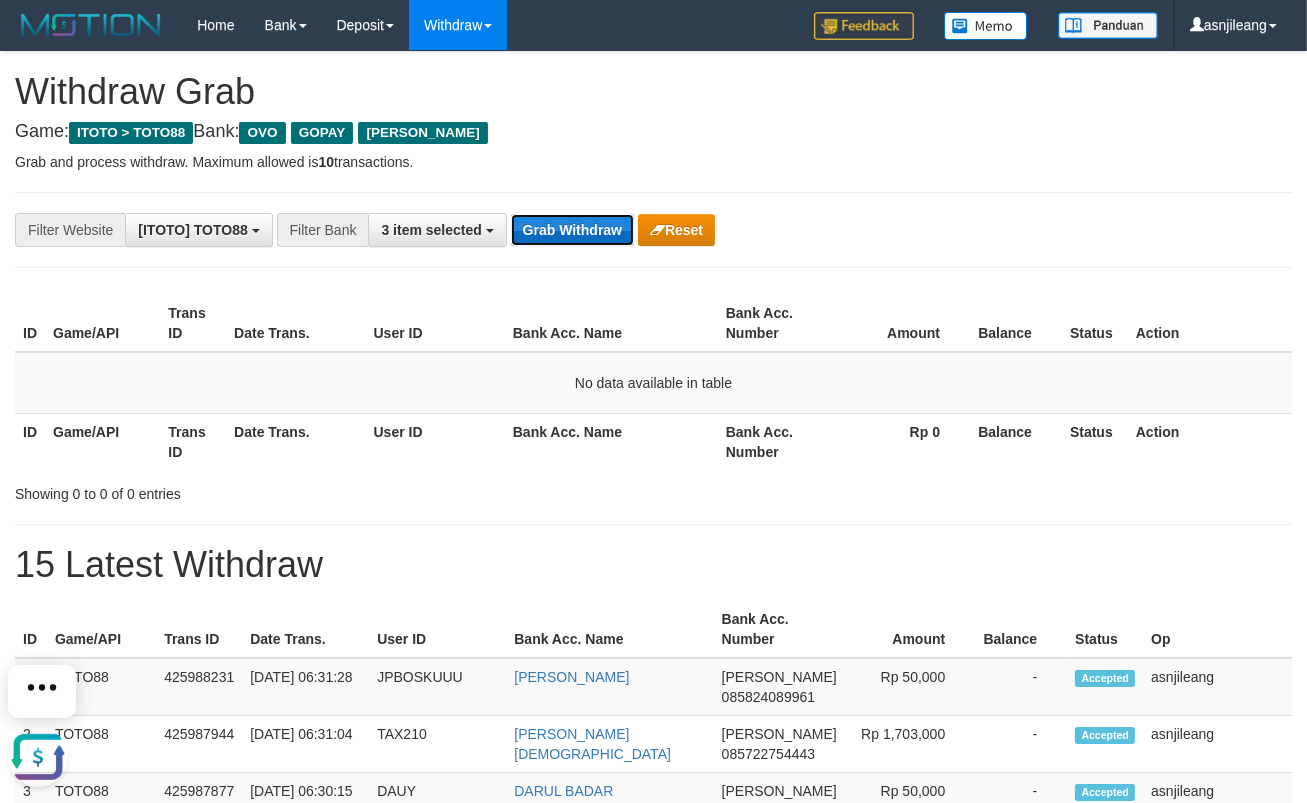 scroll, scrollTop: 0, scrollLeft: 0, axis: both 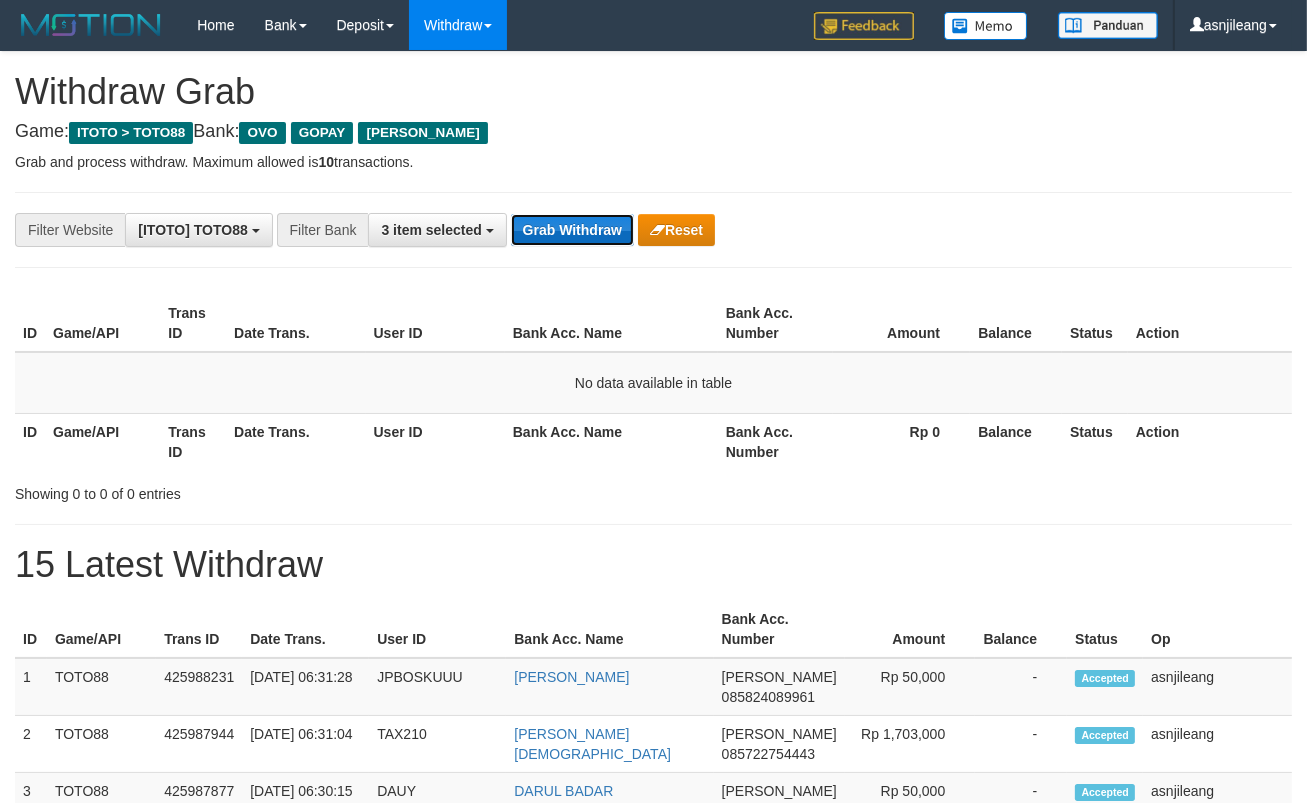 click on "Grab Withdraw" at bounding box center [572, 230] 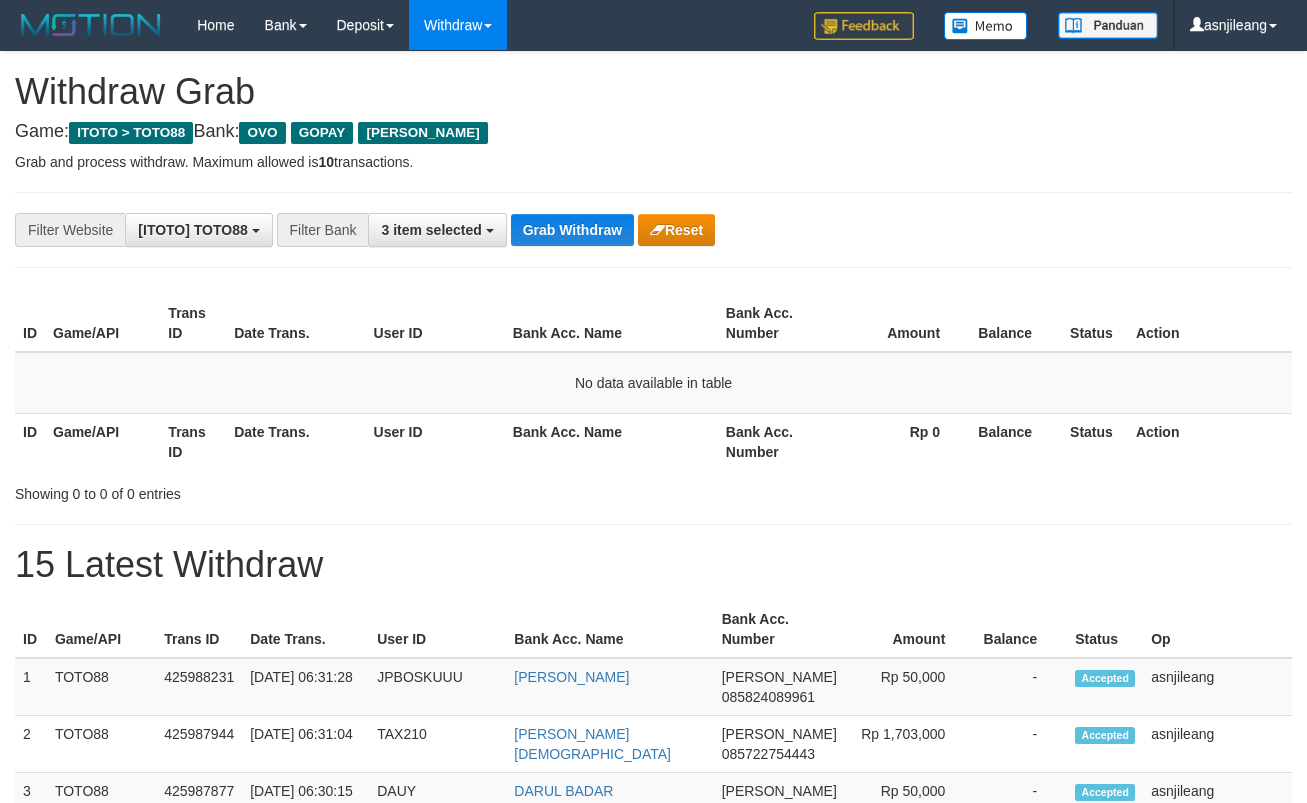 scroll, scrollTop: 0, scrollLeft: 0, axis: both 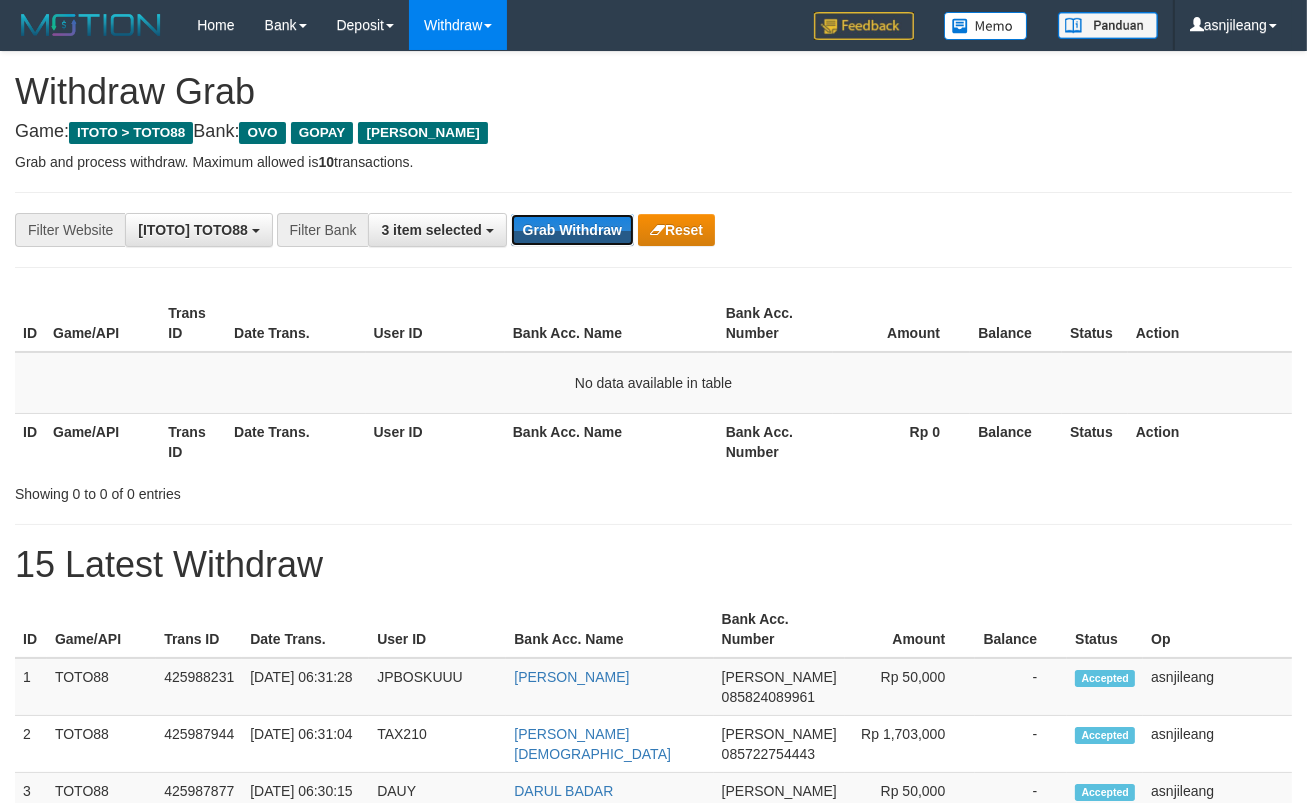 click on "Grab Withdraw" at bounding box center [572, 230] 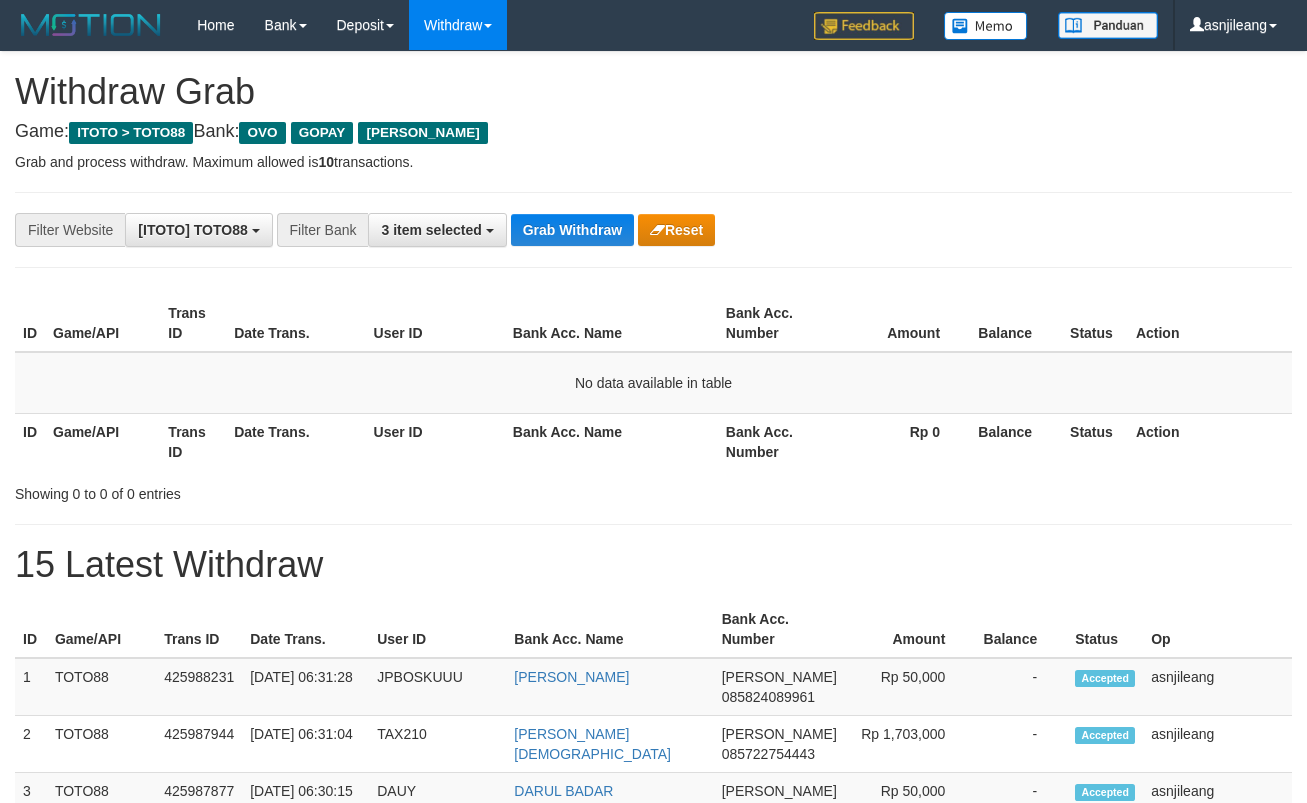 click on "Grab Withdraw" at bounding box center [572, 230] 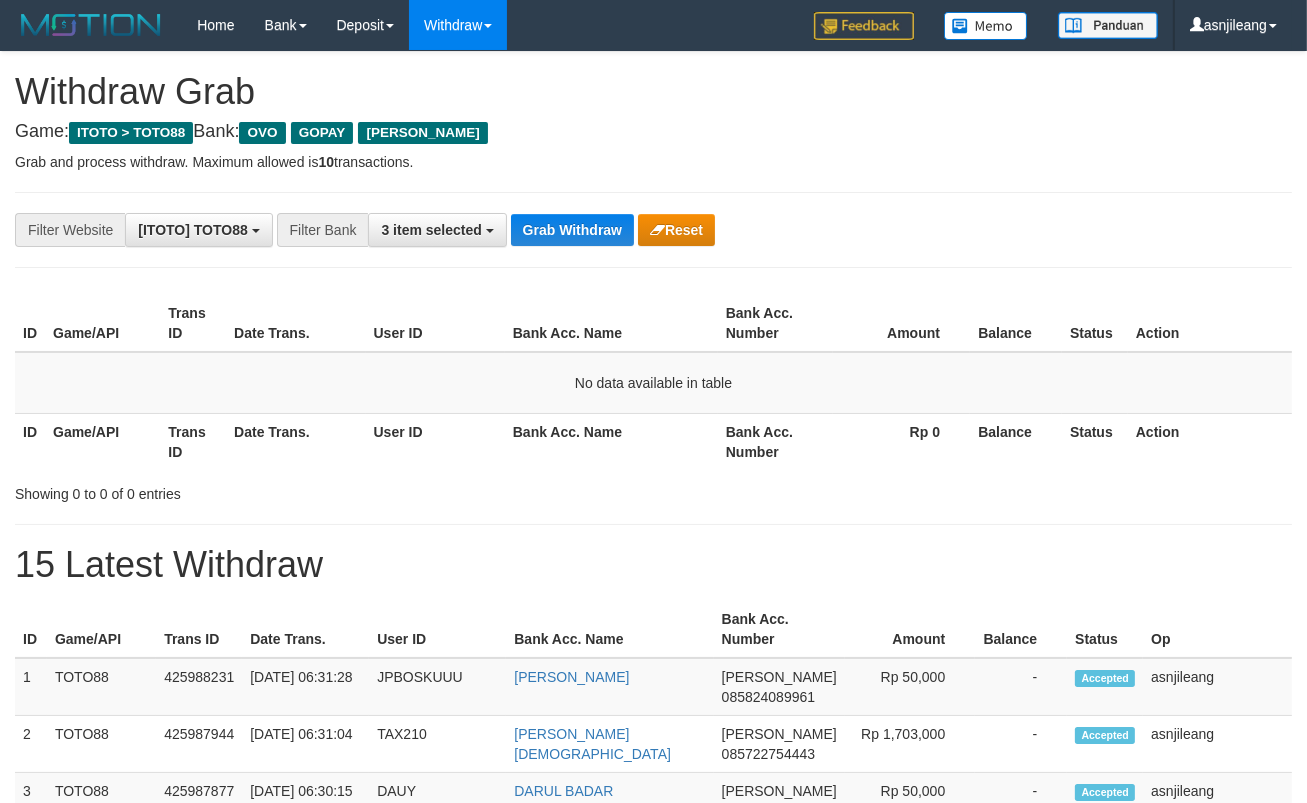 scroll, scrollTop: 17, scrollLeft: 0, axis: vertical 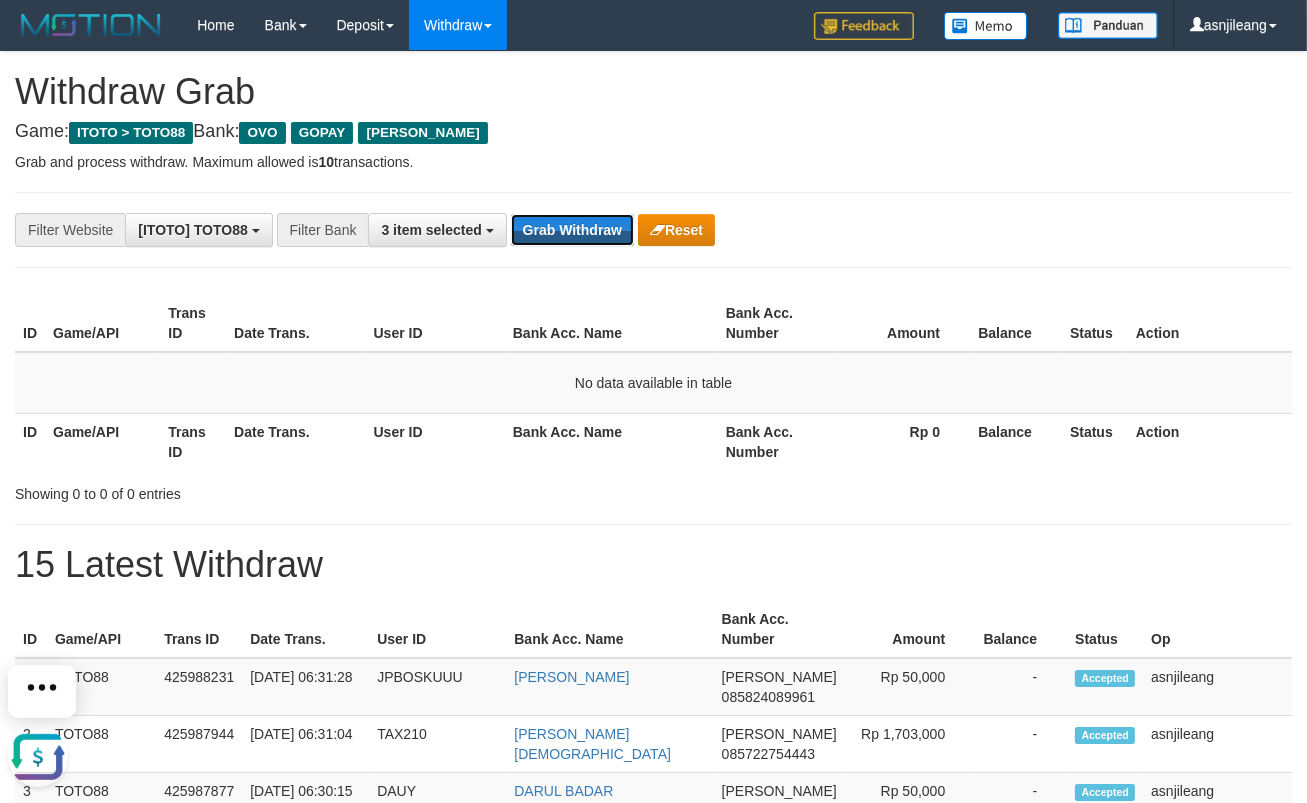 click on "Grab Withdraw" at bounding box center [572, 230] 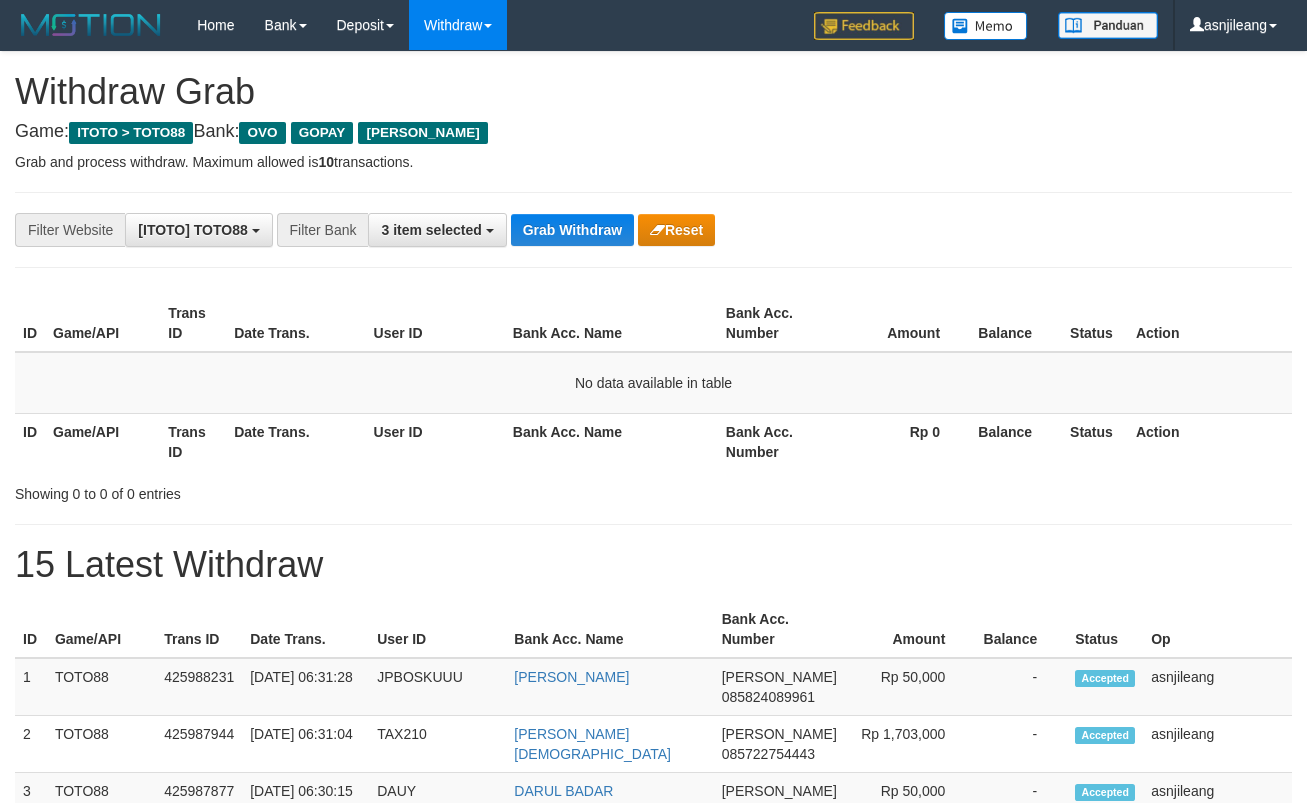 scroll, scrollTop: 0, scrollLeft: 0, axis: both 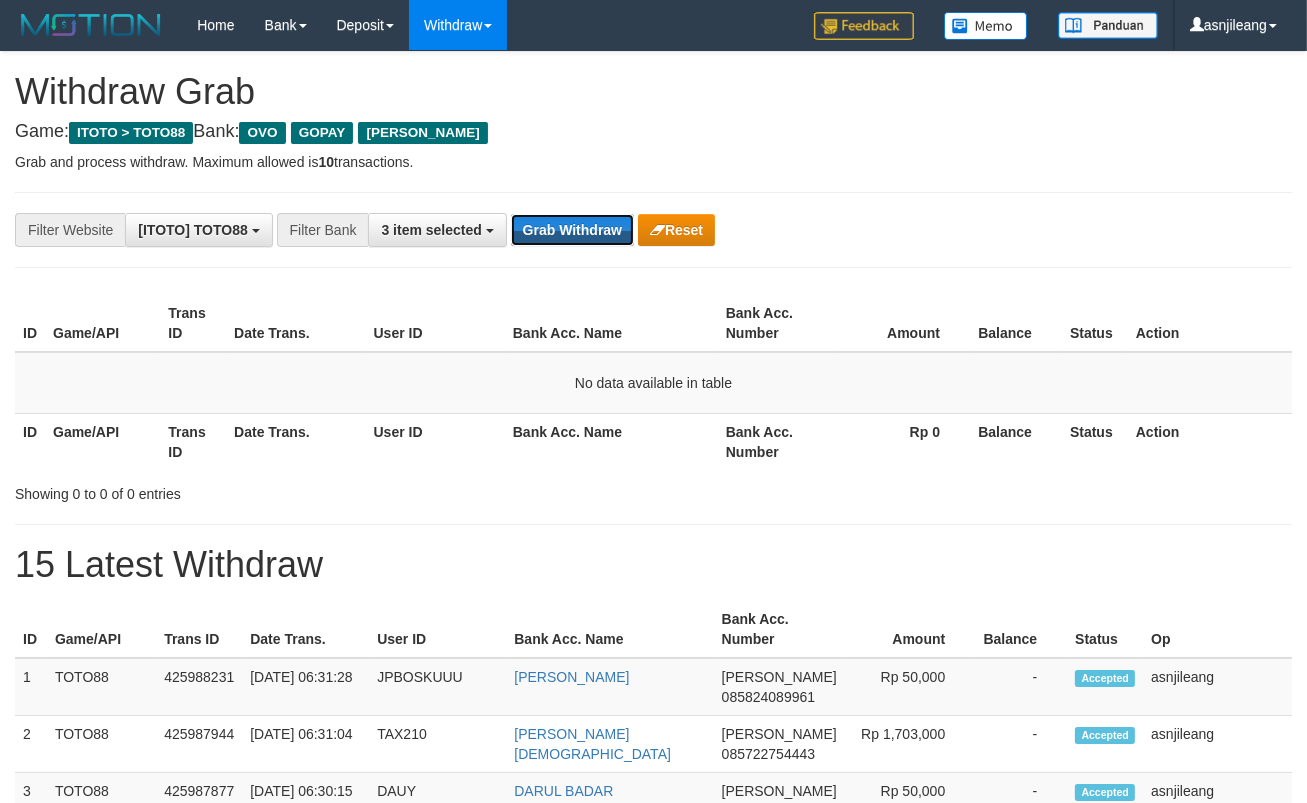 click on "Grab Withdraw" at bounding box center (572, 230) 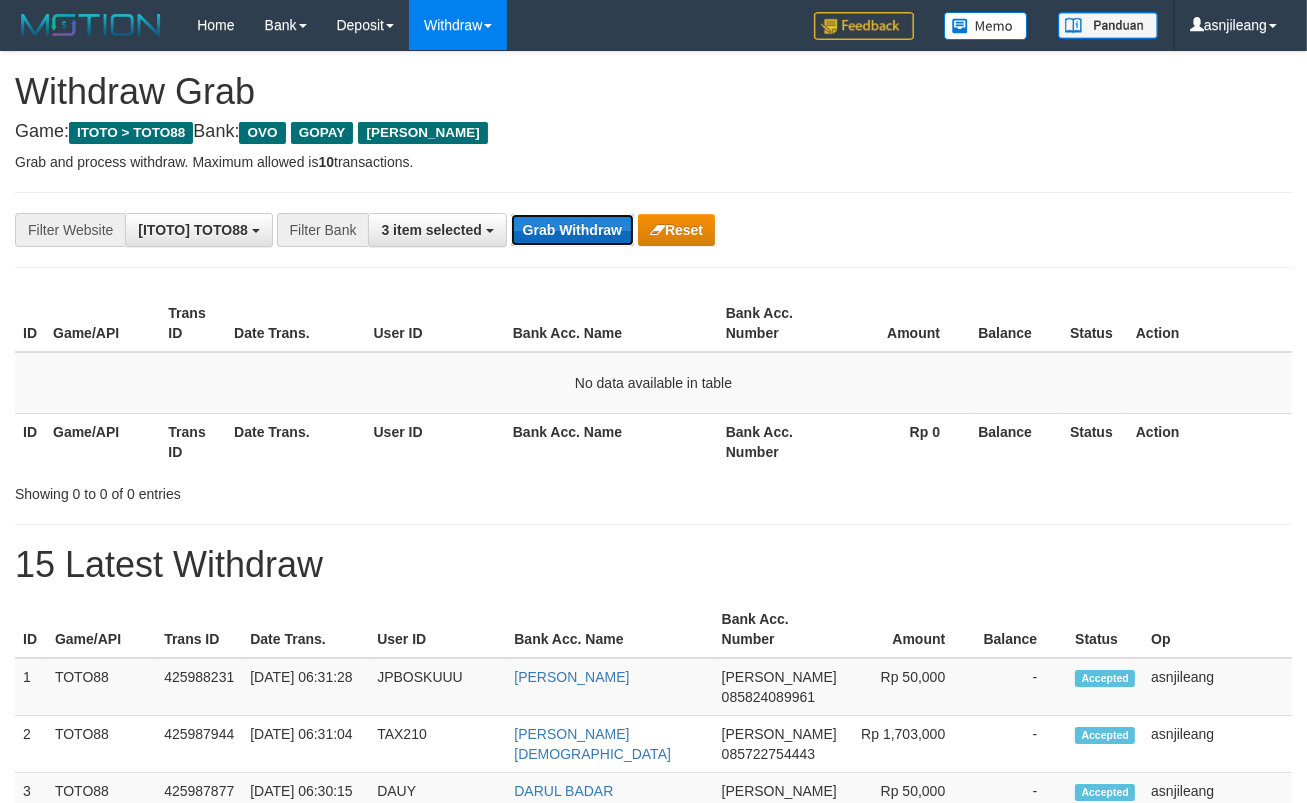 click on "Grab Withdraw" at bounding box center [572, 230] 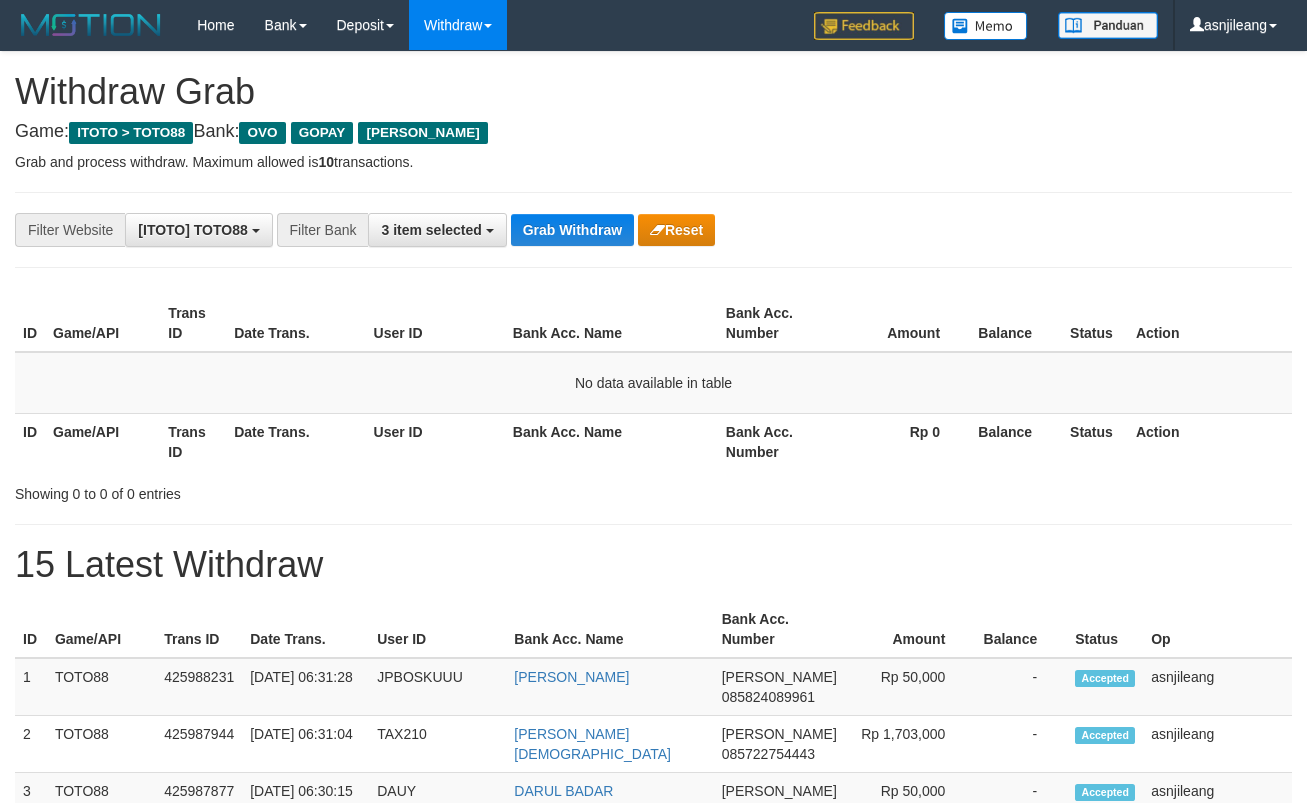 scroll, scrollTop: 0, scrollLeft: 0, axis: both 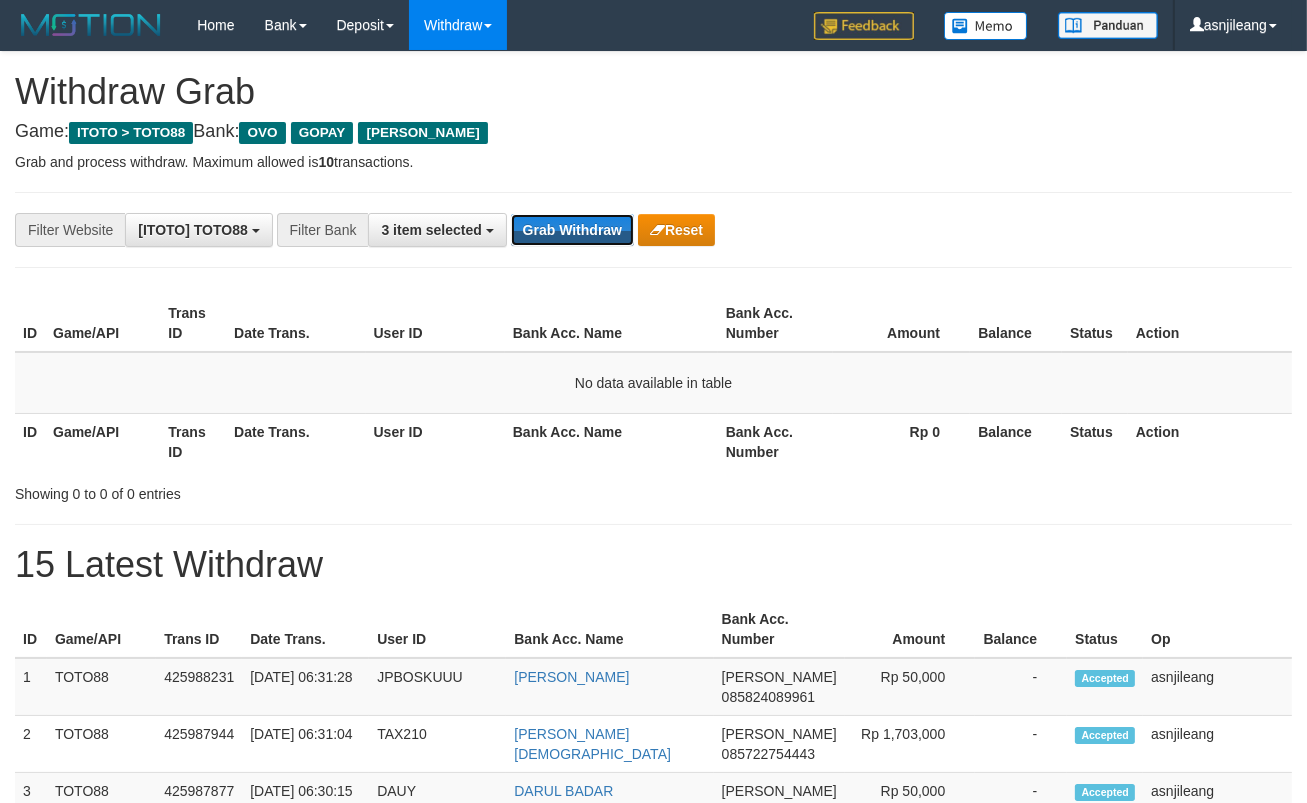 click on "Grab Withdraw" at bounding box center [572, 230] 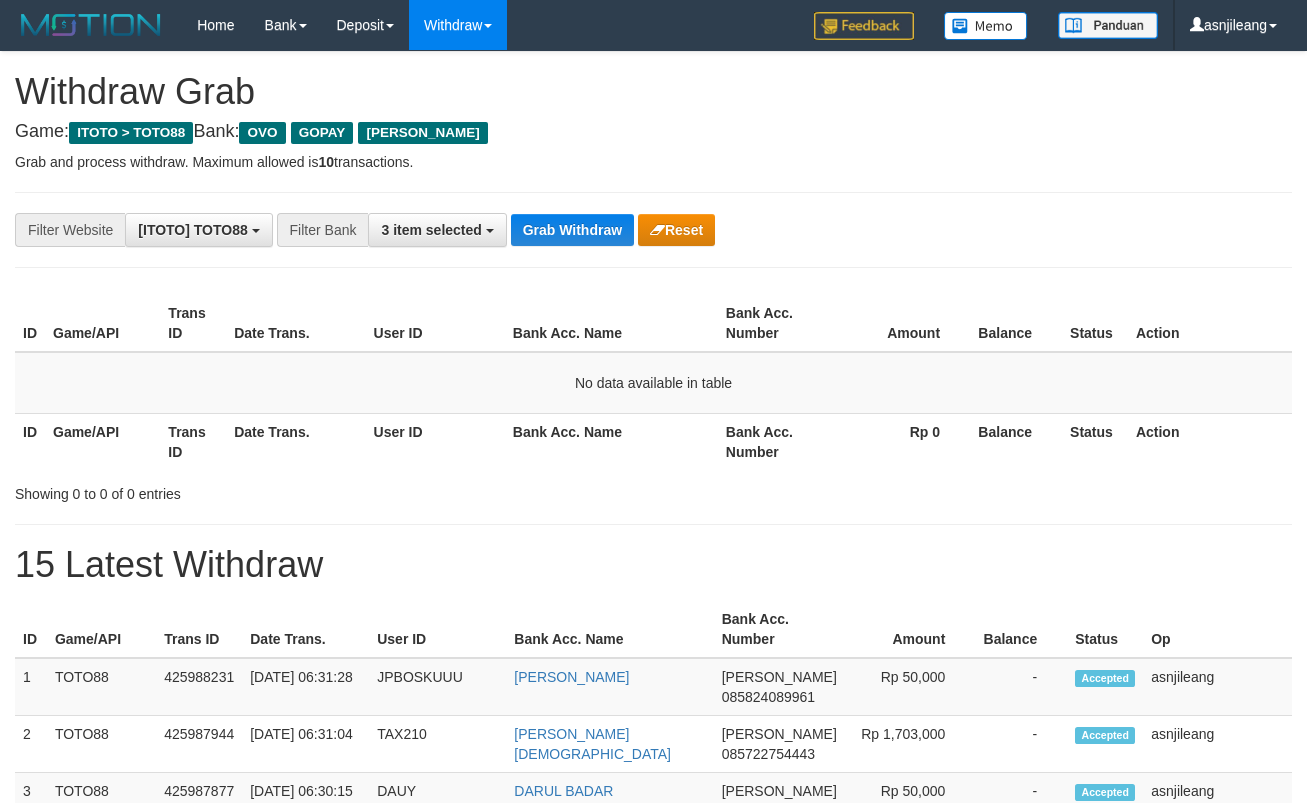 scroll, scrollTop: 0, scrollLeft: 0, axis: both 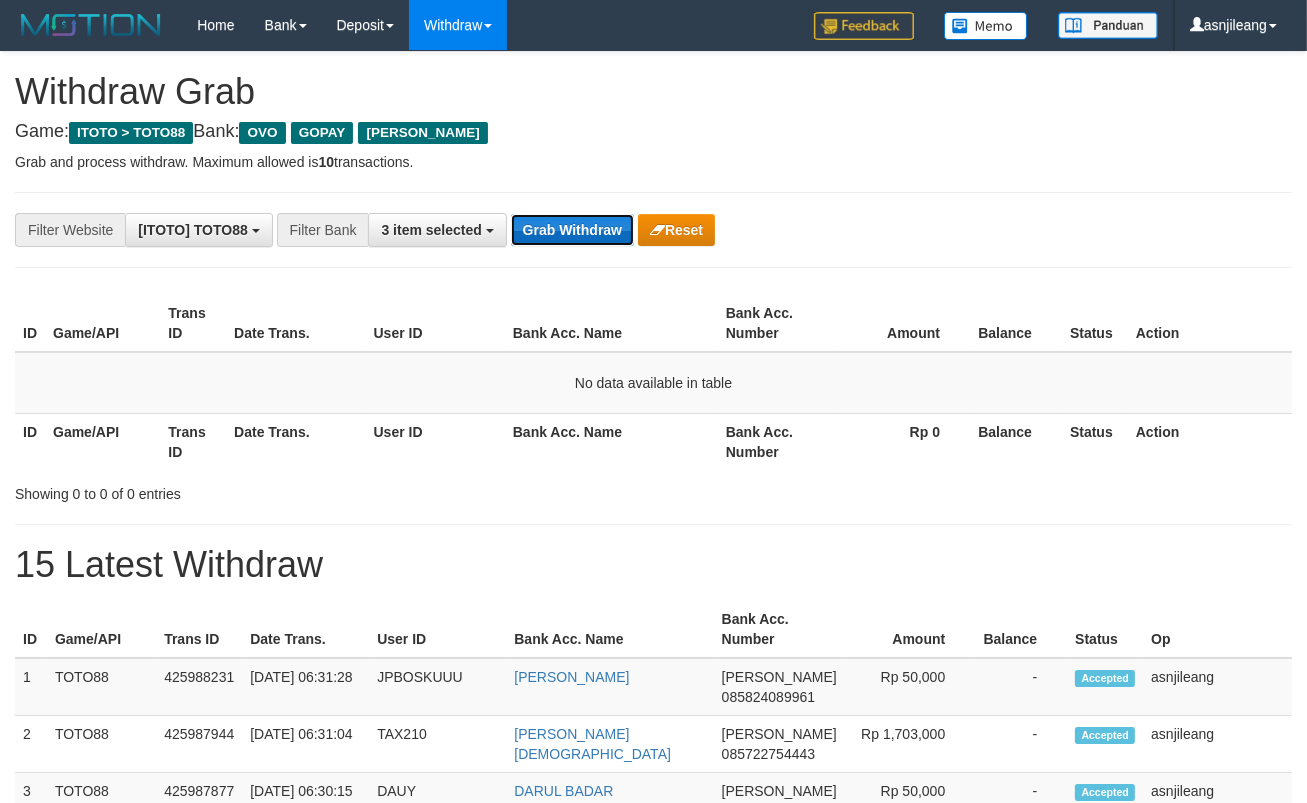click on "Grab Withdraw" at bounding box center (572, 230) 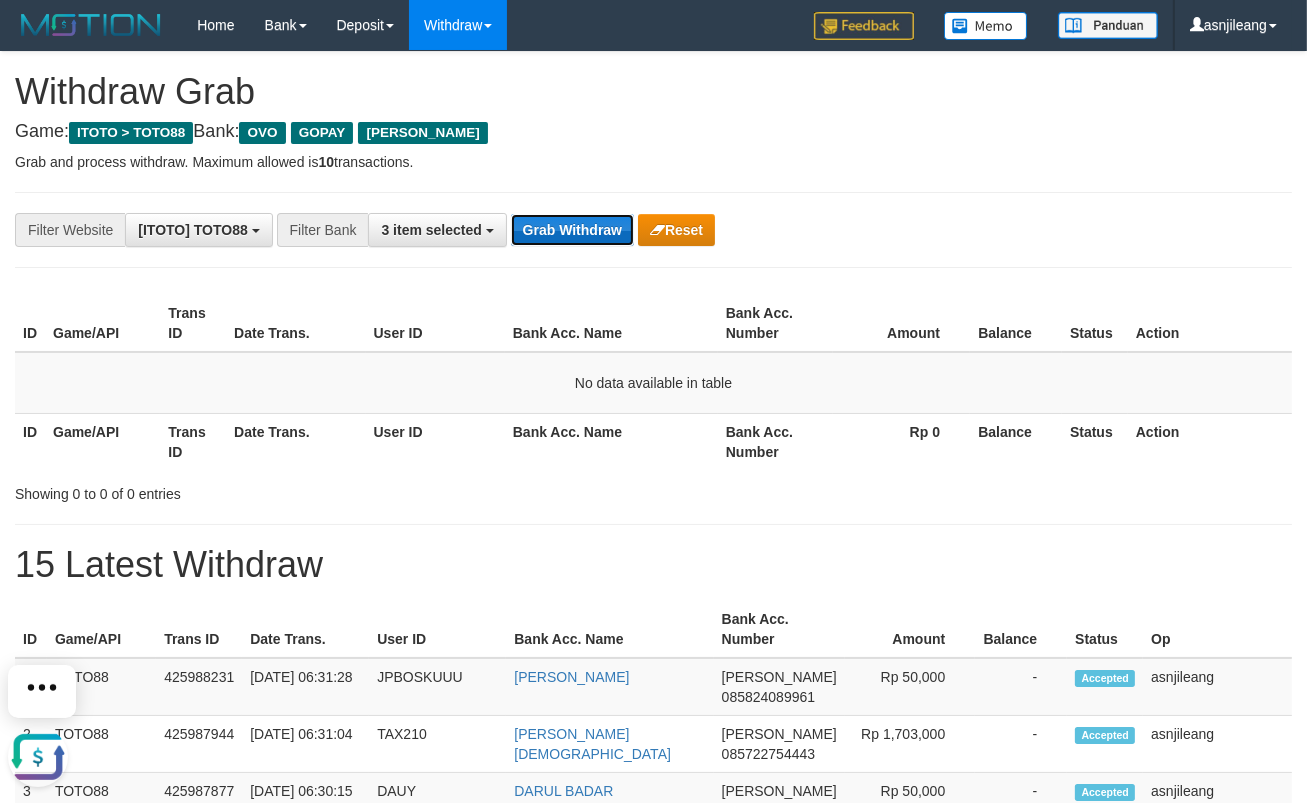 scroll, scrollTop: 0, scrollLeft: 0, axis: both 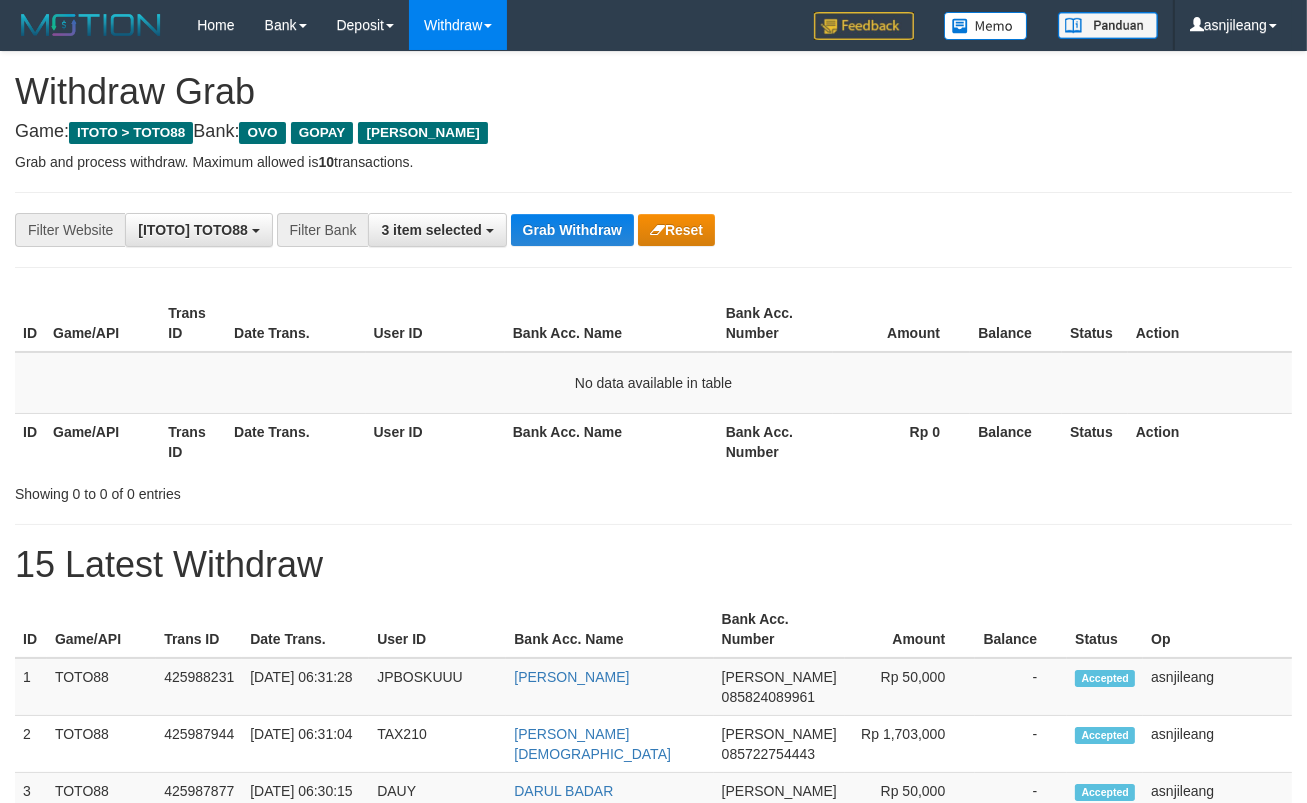 click on "Grab Withdraw" at bounding box center [572, 230] 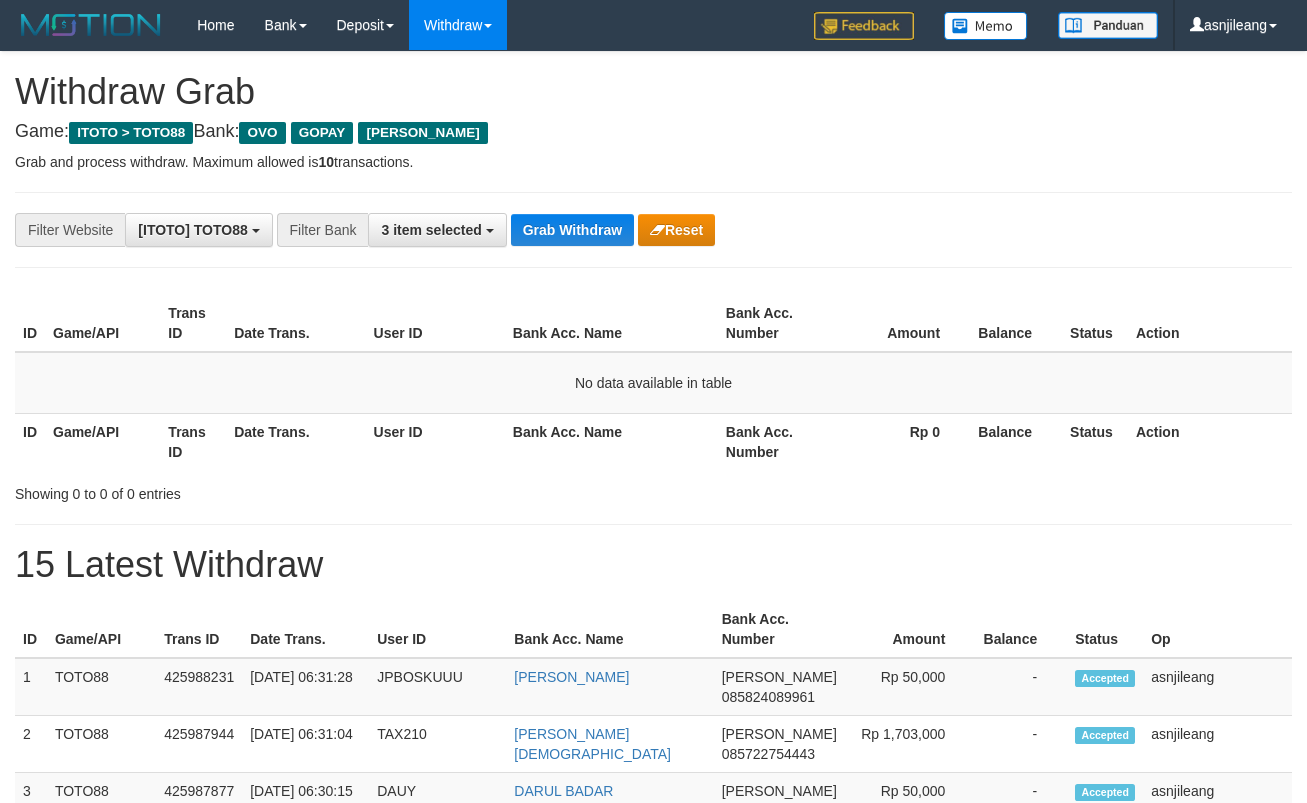 scroll, scrollTop: 0, scrollLeft: 0, axis: both 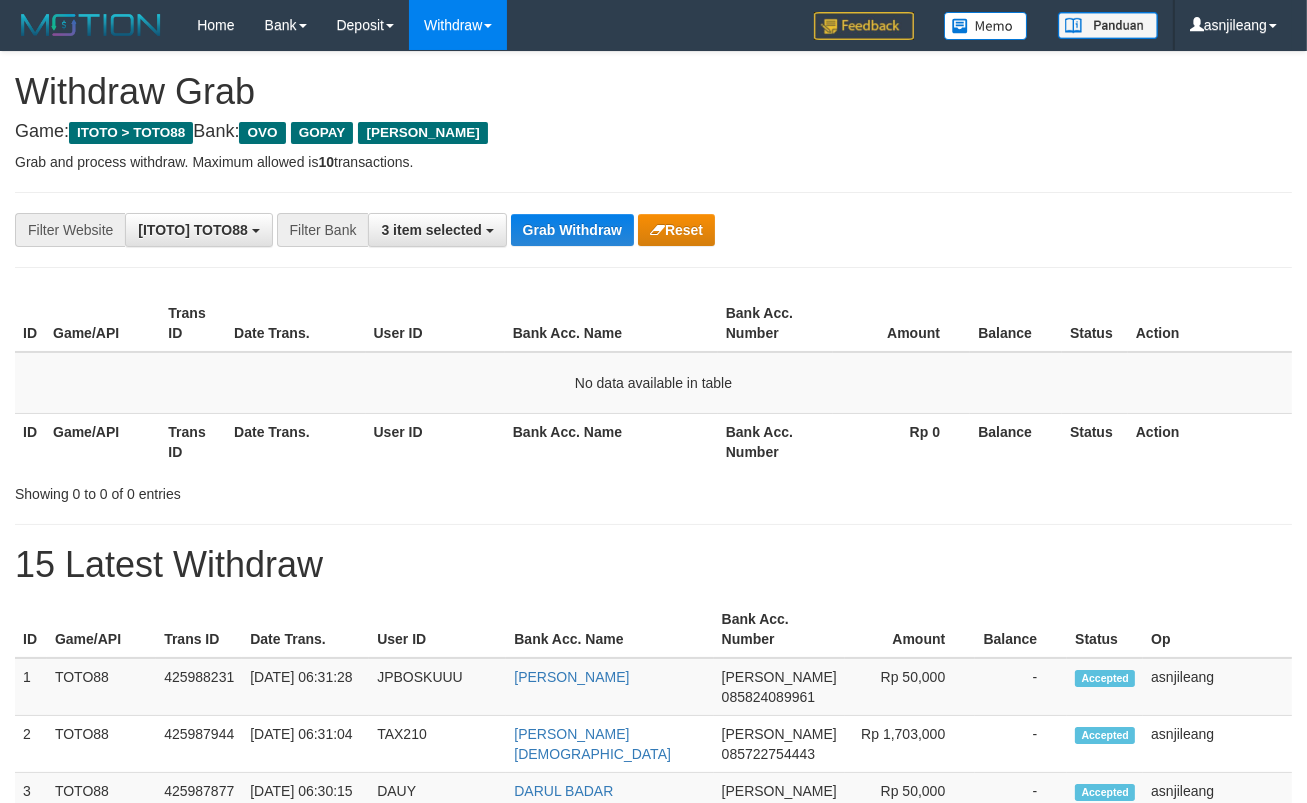 click on "Grab Withdraw" at bounding box center [572, 230] 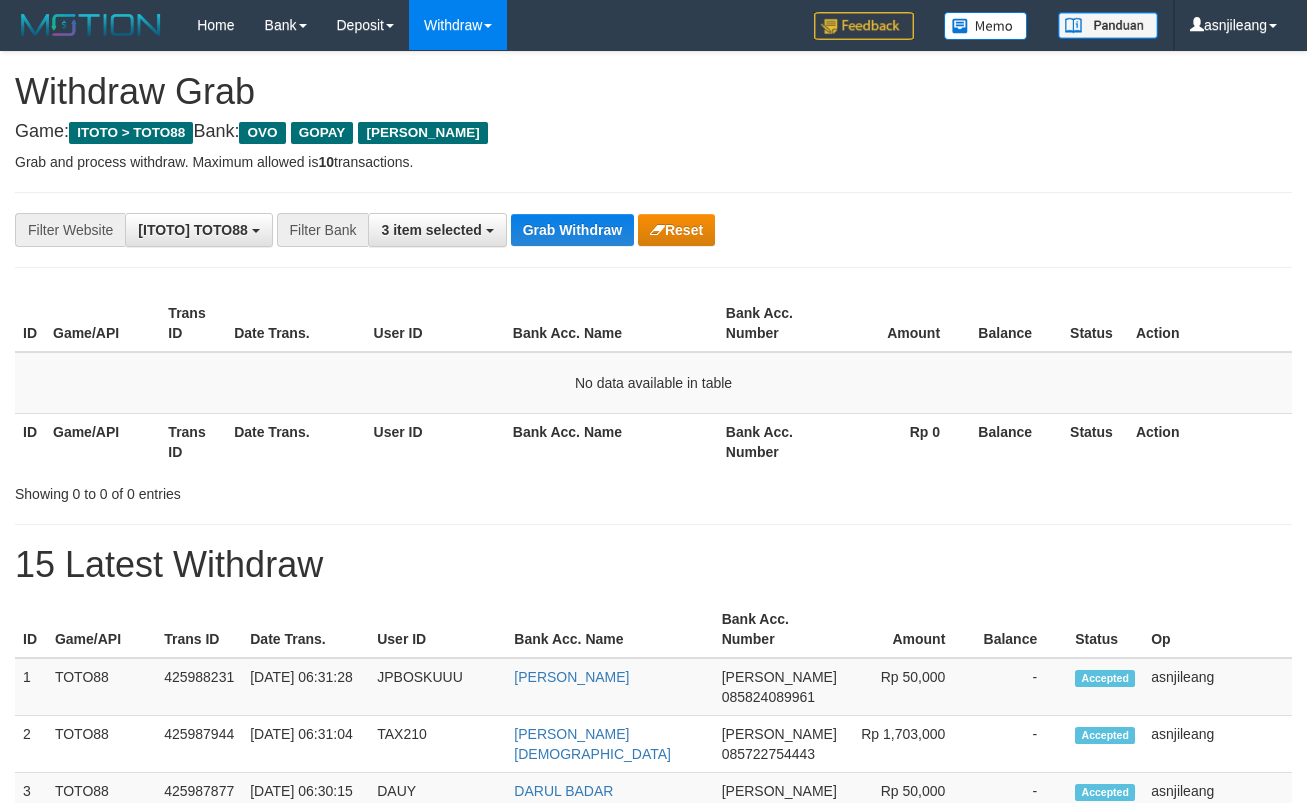 click on "Grab Withdraw" at bounding box center [572, 230] 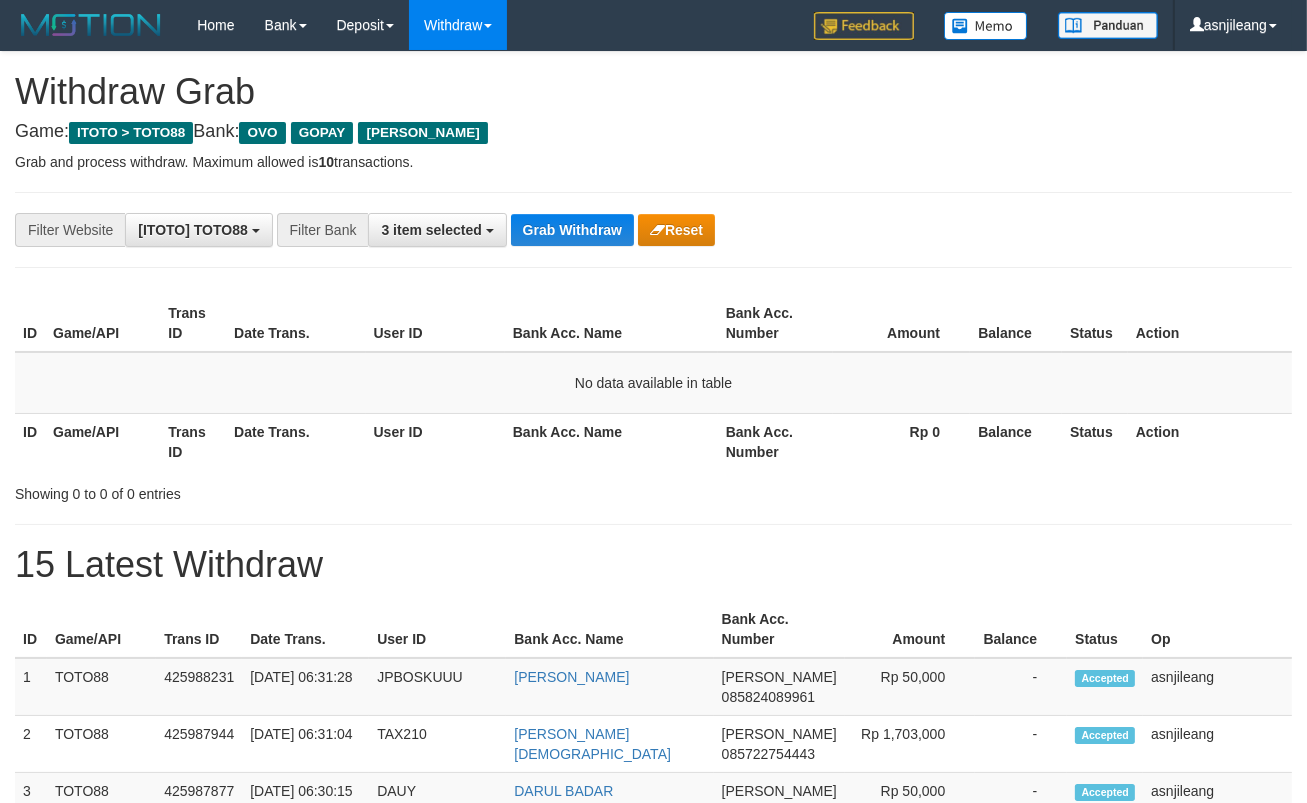 scroll, scrollTop: 17, scrollLeft: 0, axis: vertical 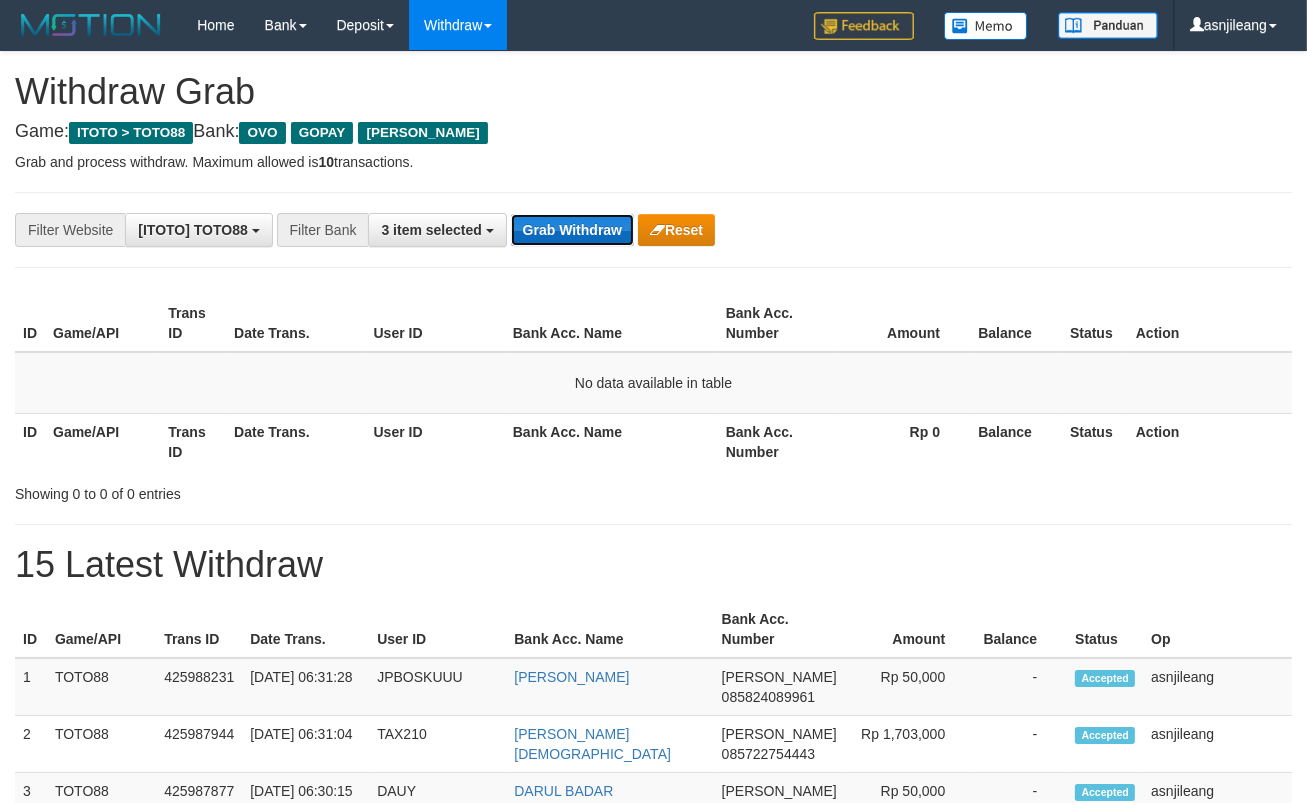 click on "Grab Withdraw" at bounding box center (572, 230) 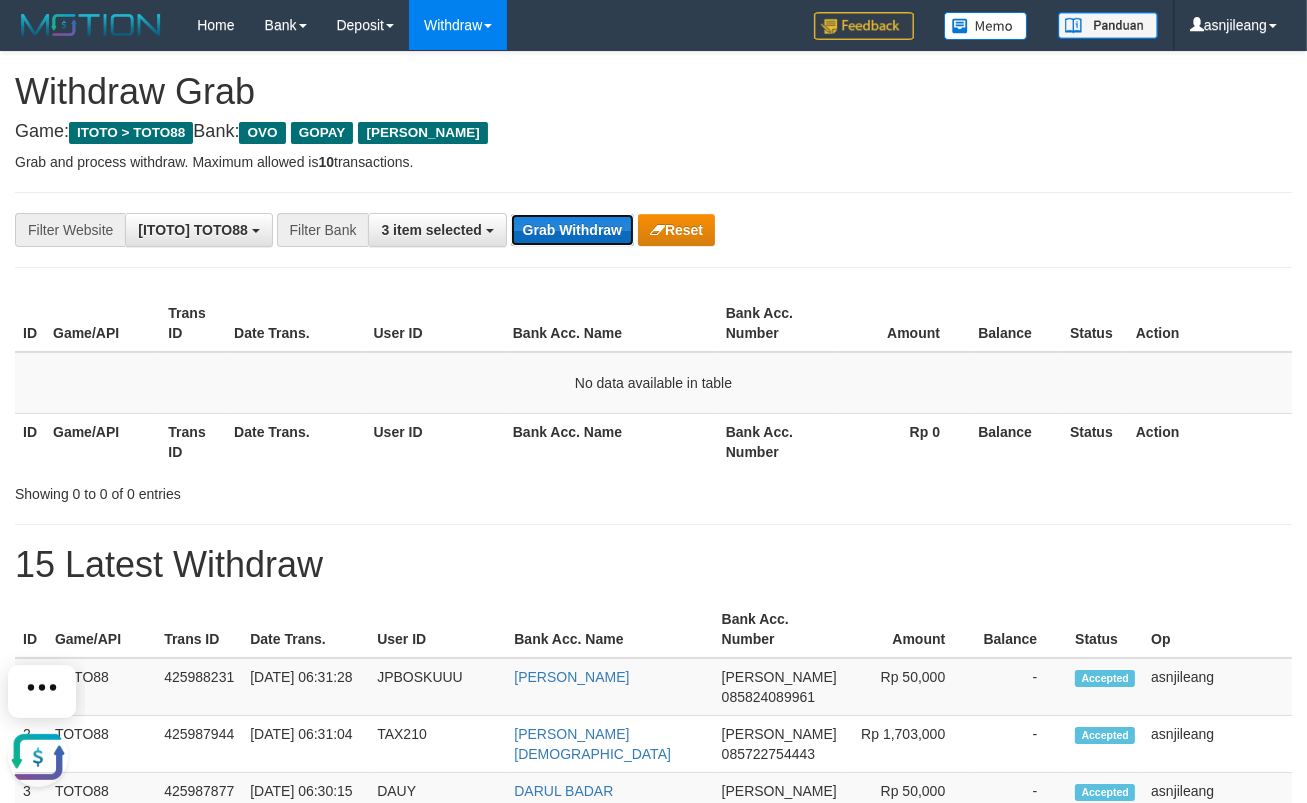scroll, scrollTop: 0, scrollLeft: 0, axis: both 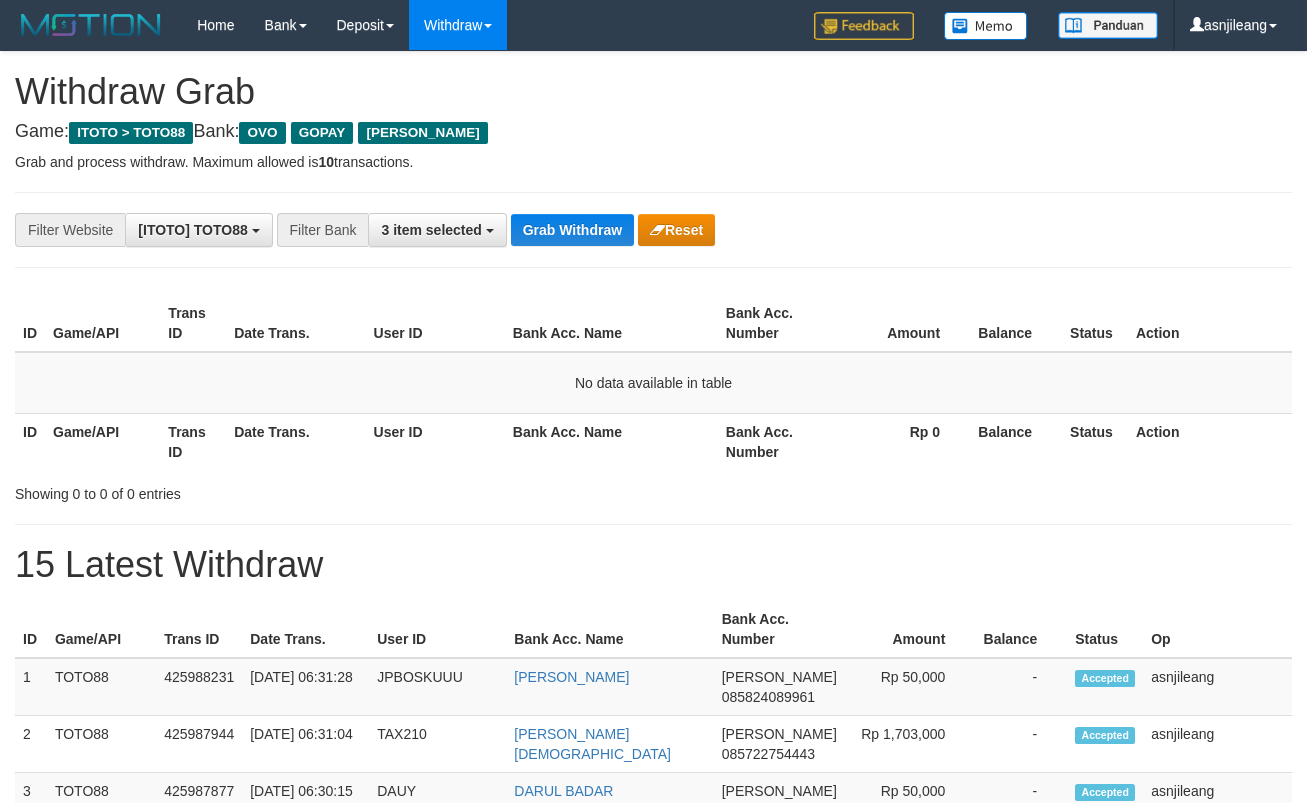 click on "Grab Withdraw" at bounding box center [572, 230] 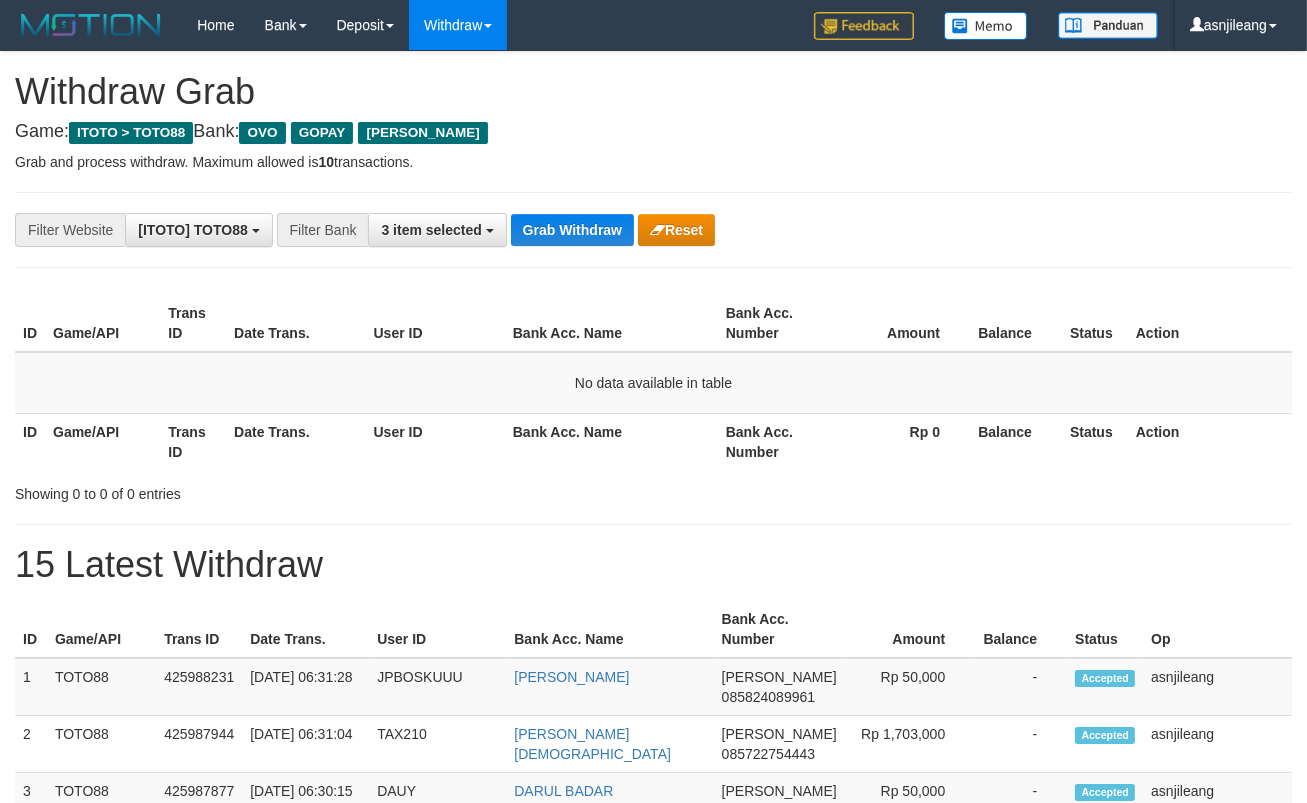 scroll, scrollTop: 17, scrollLeft: 0, axis: vertical 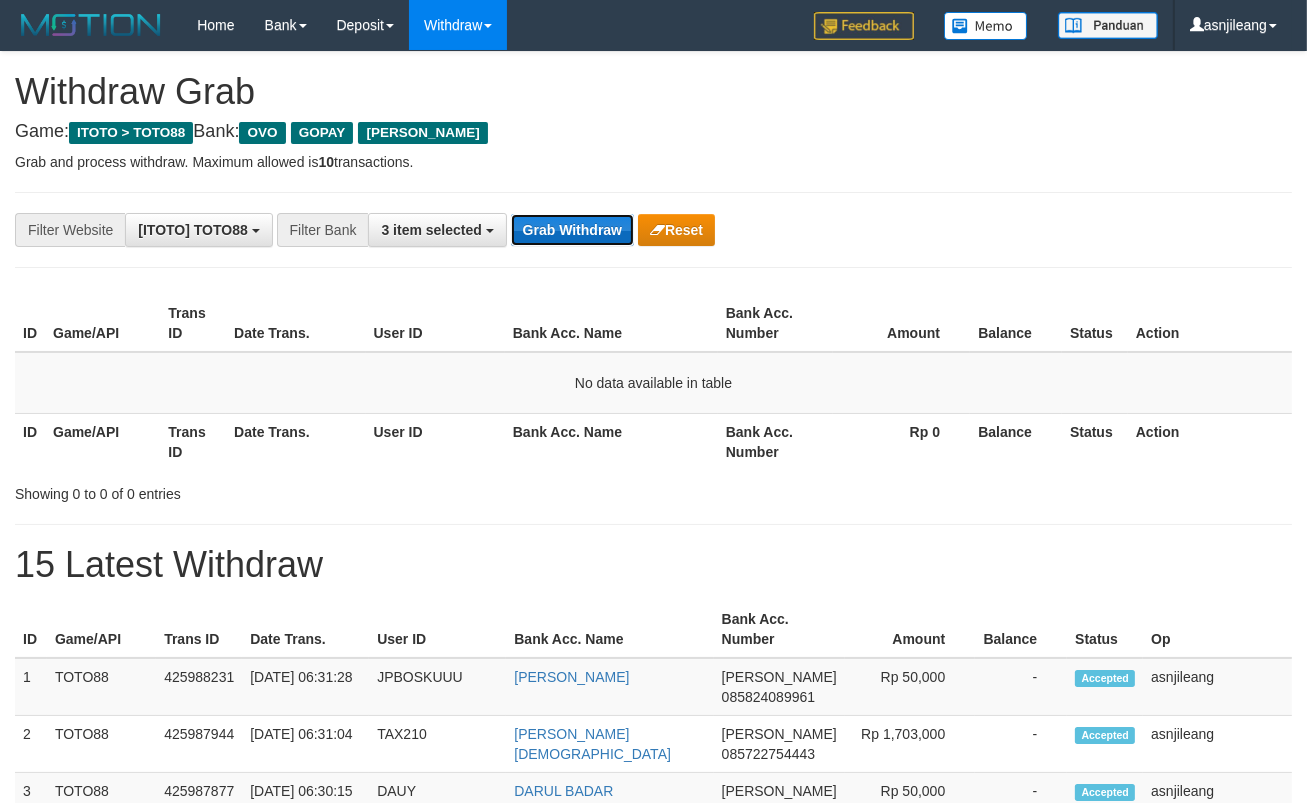 click on "Grab Withdraw" at bounding box center (572, 230) 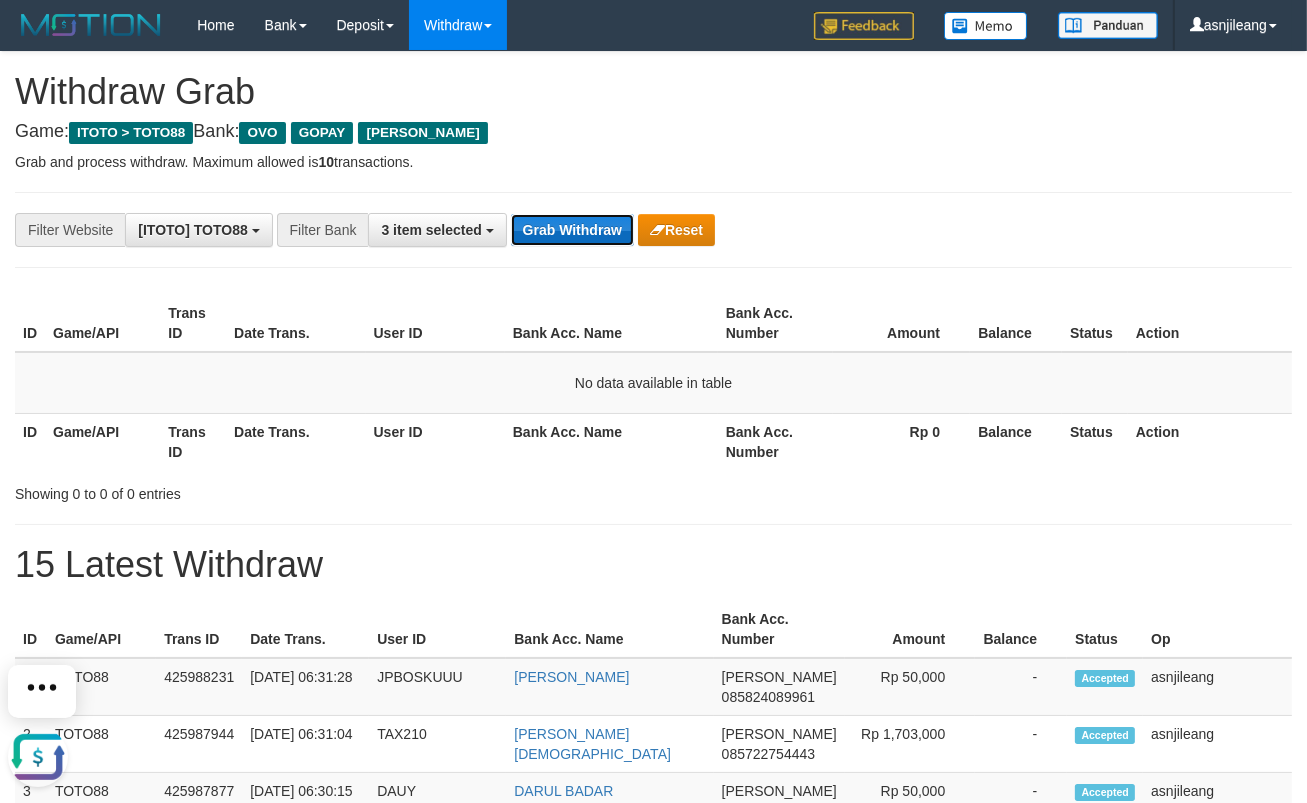 scroll, scrollTop: 0, scrollLeft: 0, axis: both 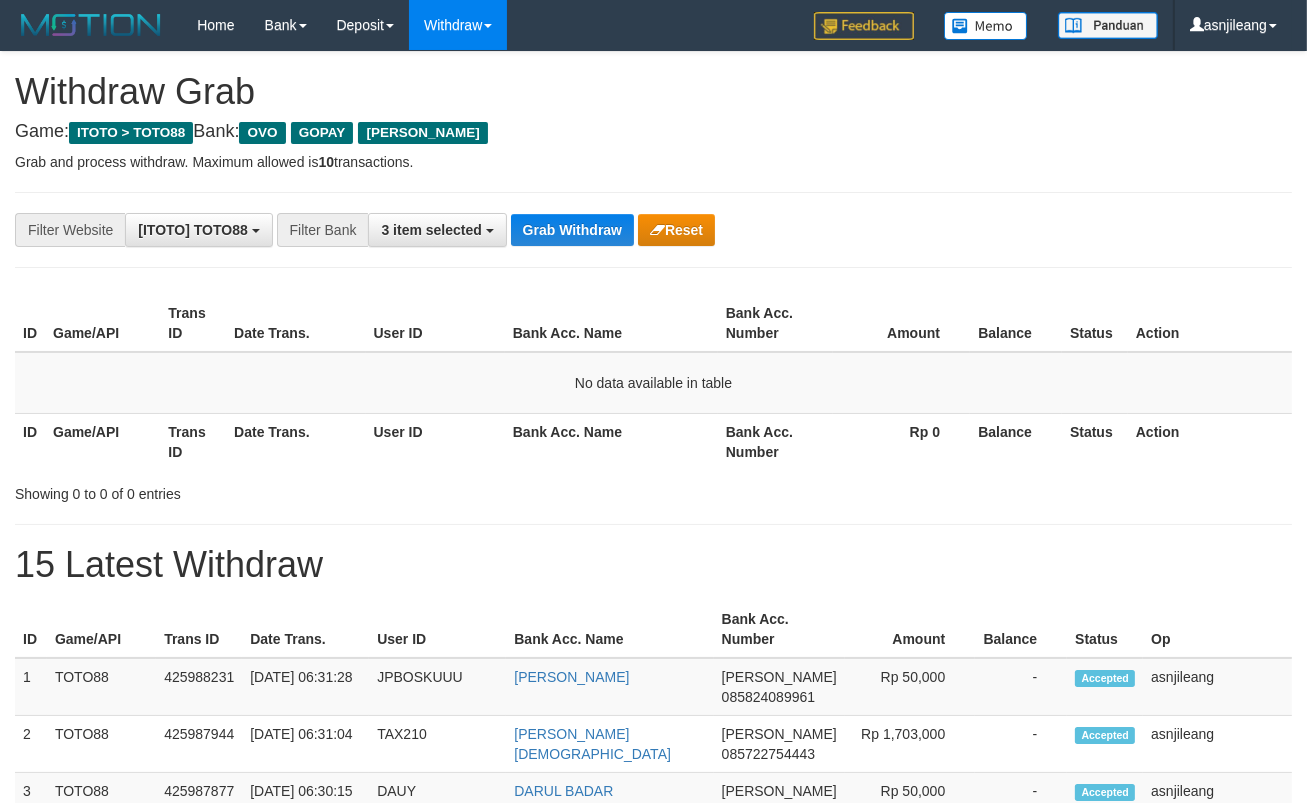click on "Grab Withdraw" at bounding box center (572, 230) 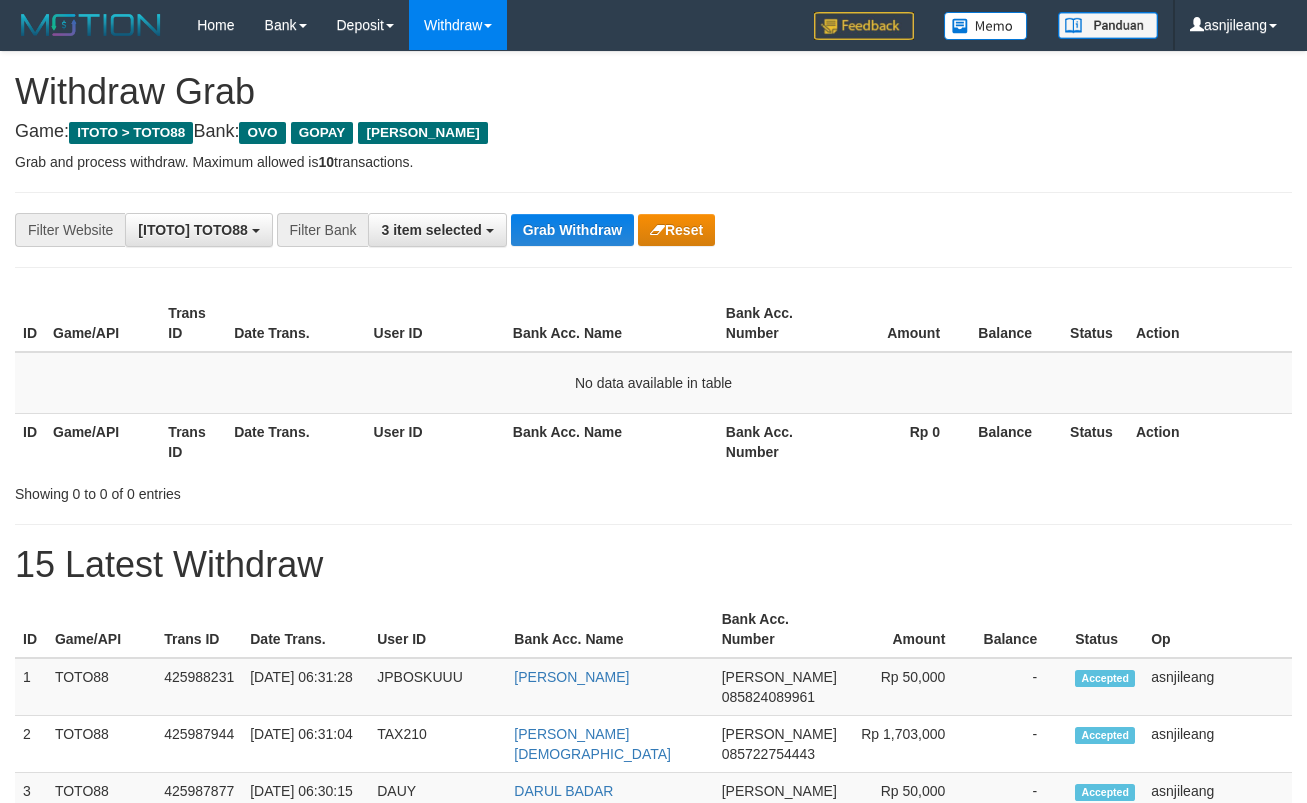 scroll, scrollTop: 0, scrollLeft: 0, axis: both 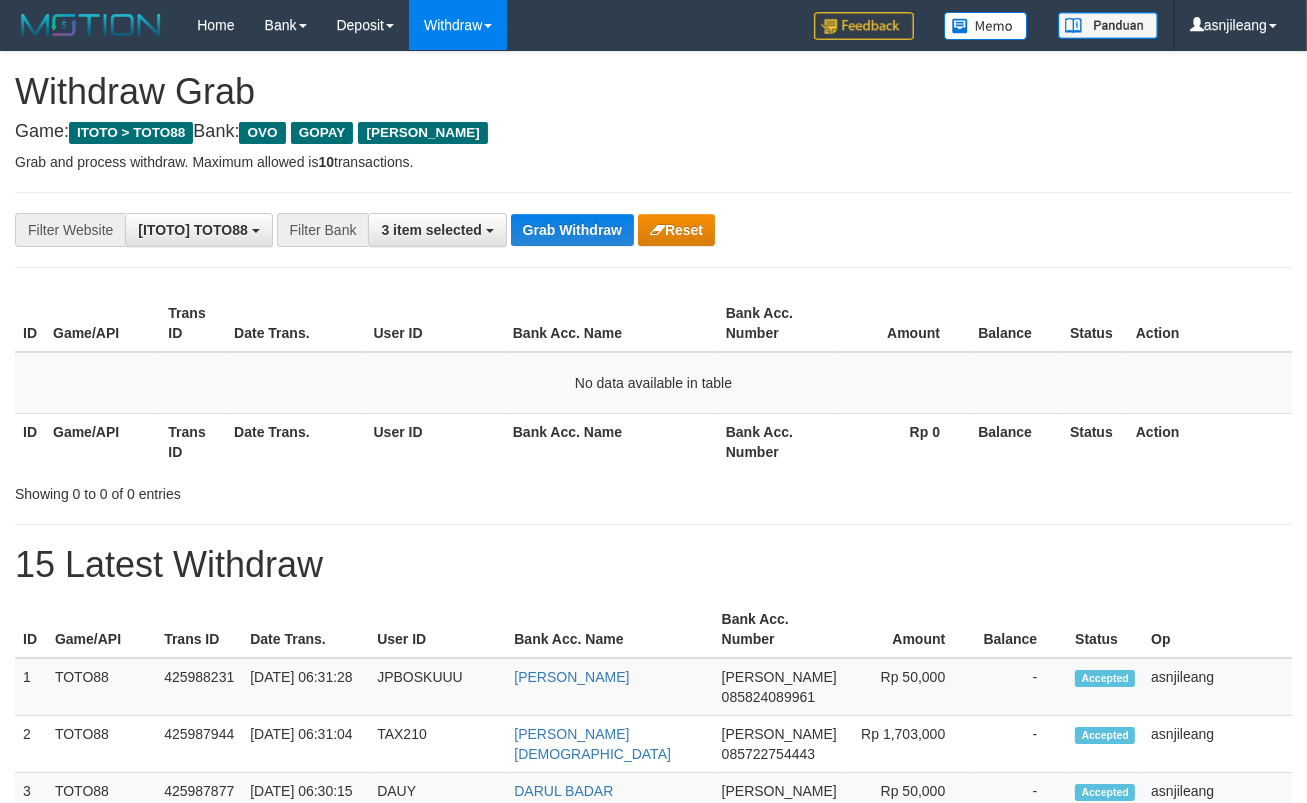 click on "Grab Withdraw" at bounding box center [572, 230] 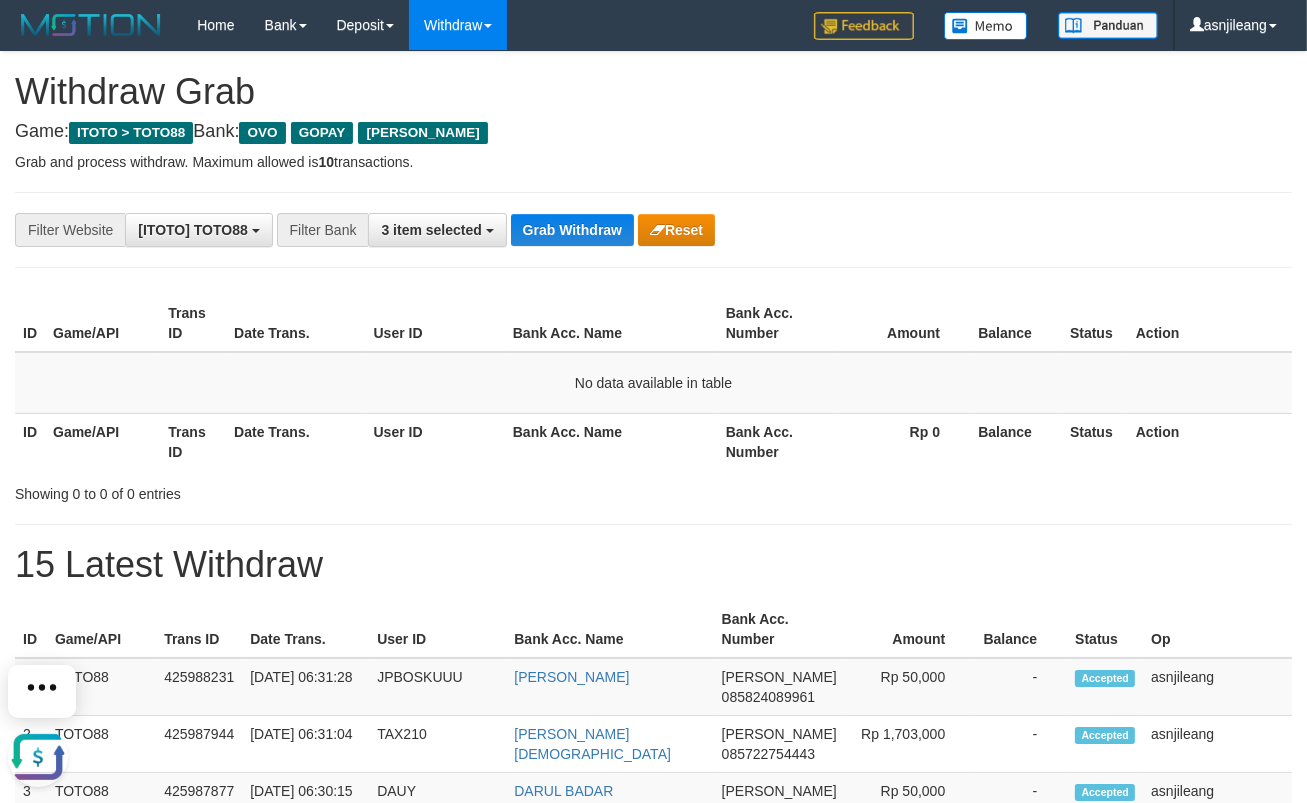 click on "Grab Withdraw" at bounding box center [572, 230] 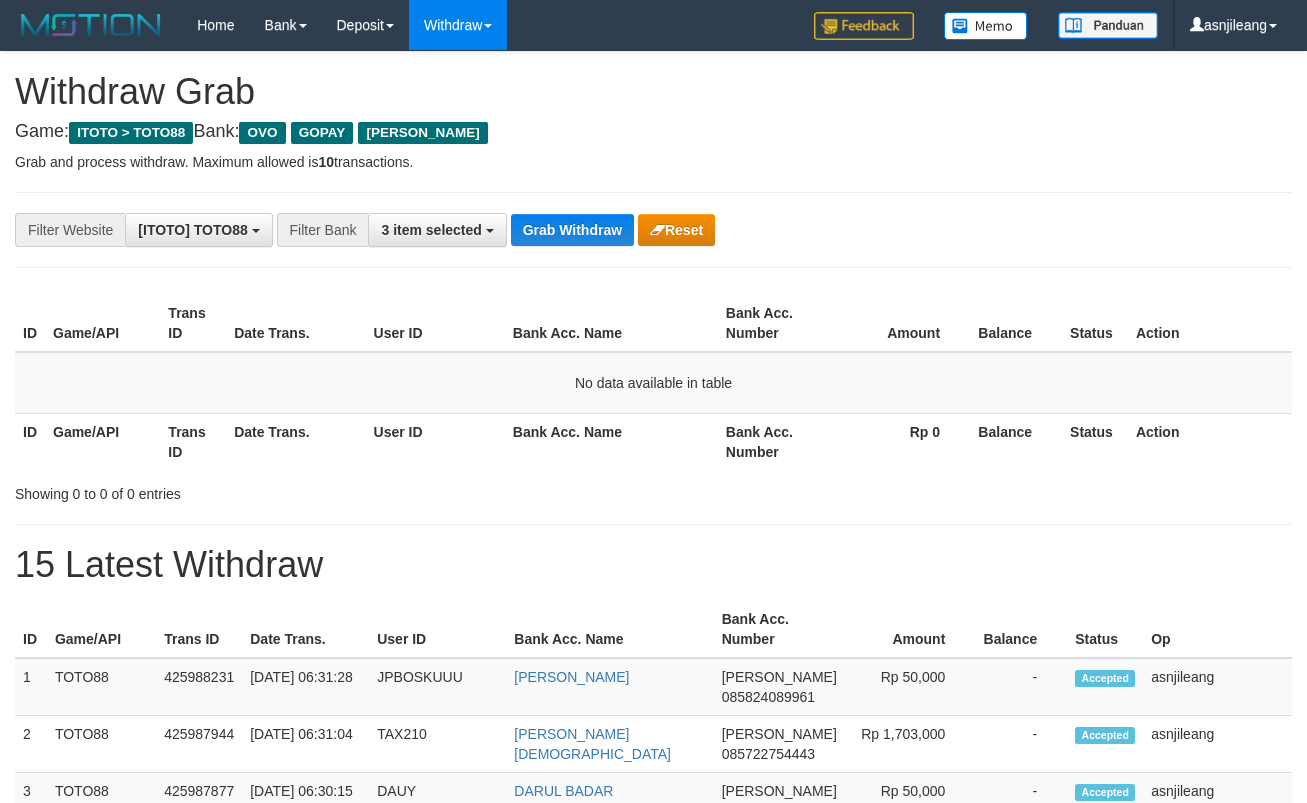 scroll, scrollTop: 0, scrollLeft: 0, axis: both 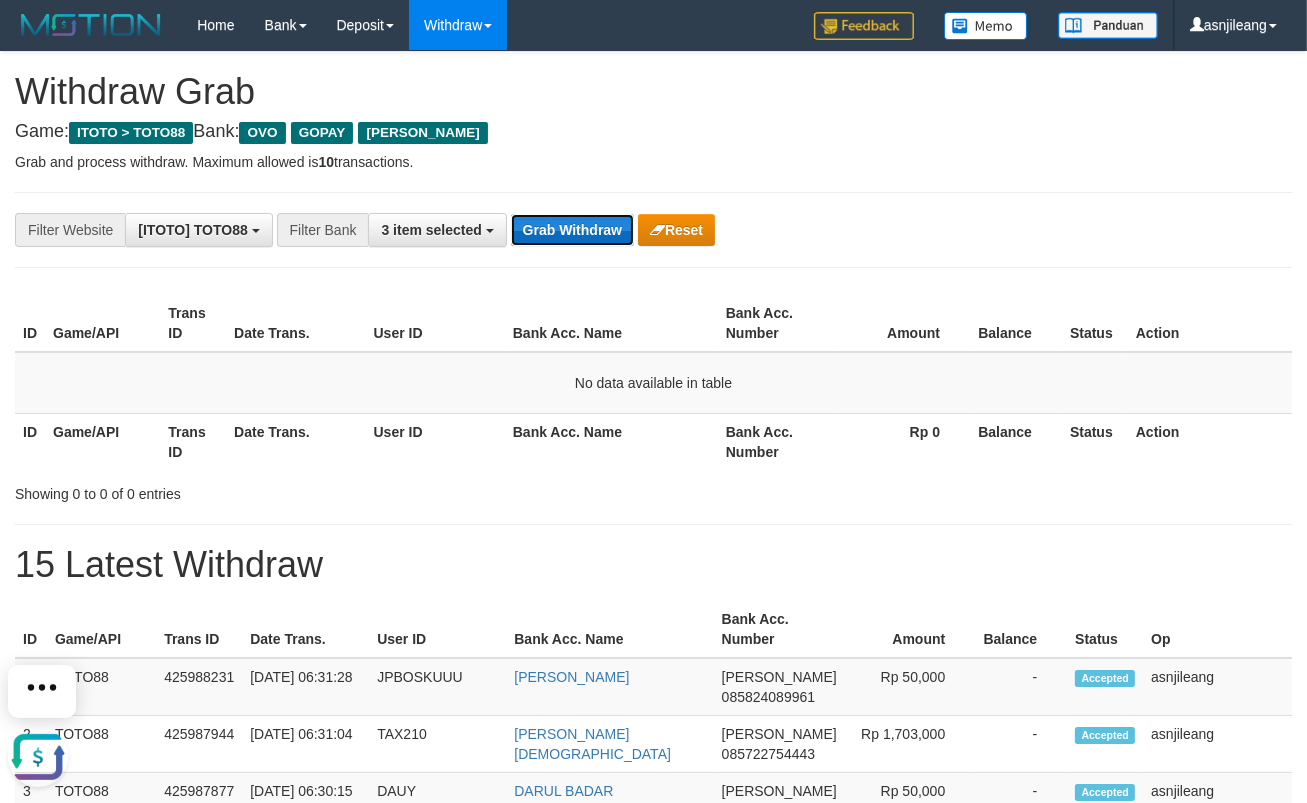 click on "Grab Withdraw" at bounding box center [572, 230] 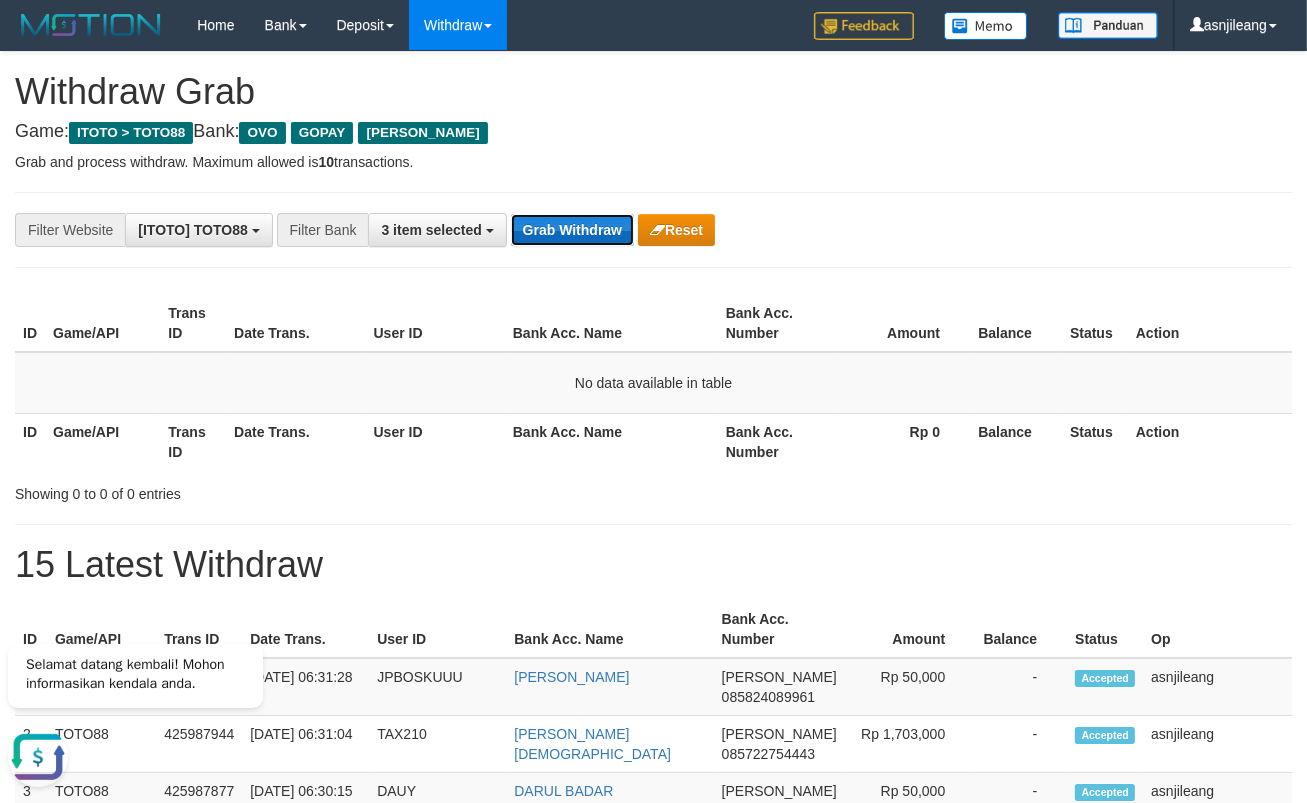click on "Grab Withdraw" at bounding box center [572, 230] 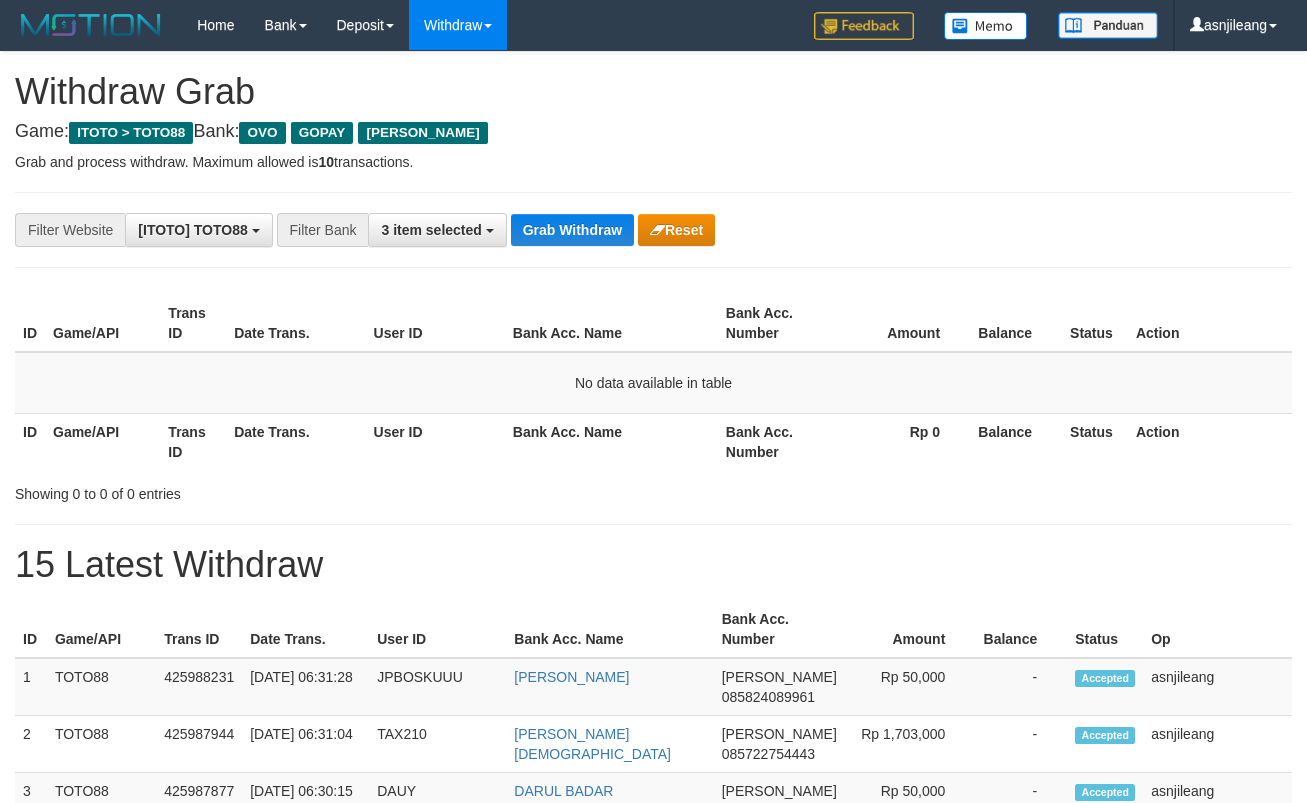 scroll, scrollTop: 0, scrollLeft: 0, axis: both 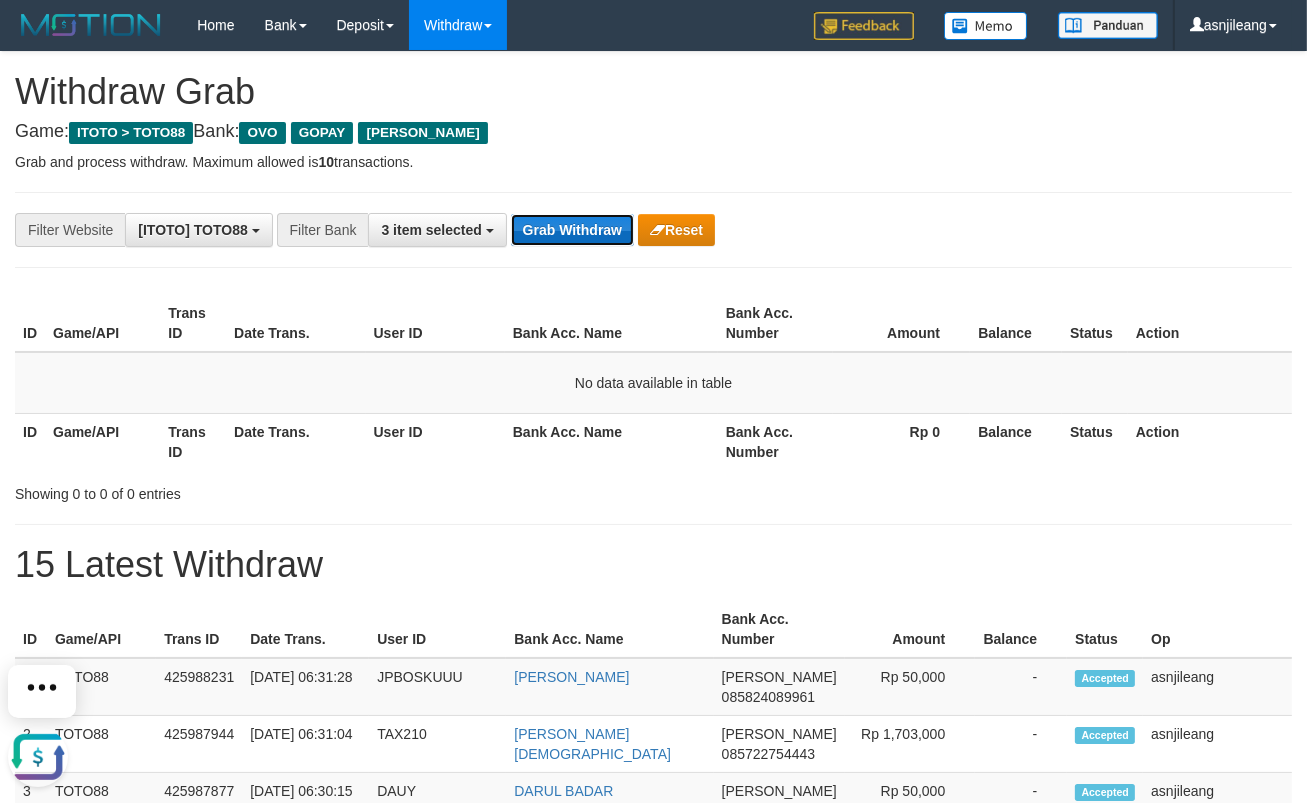 click on "Grab Withdraw" at bounding box center (572, 230) 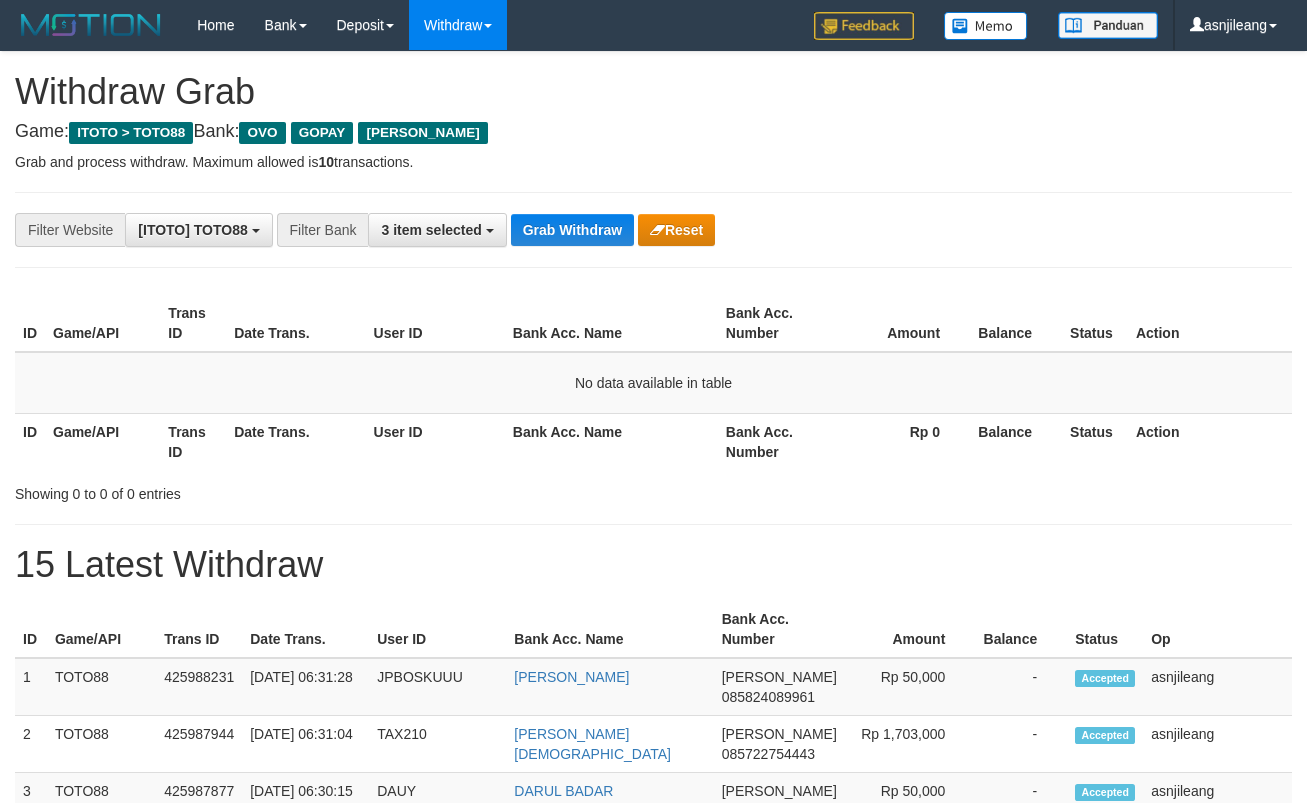 scroll, scrollTop: 0, scrollLeft: 0, axis: both 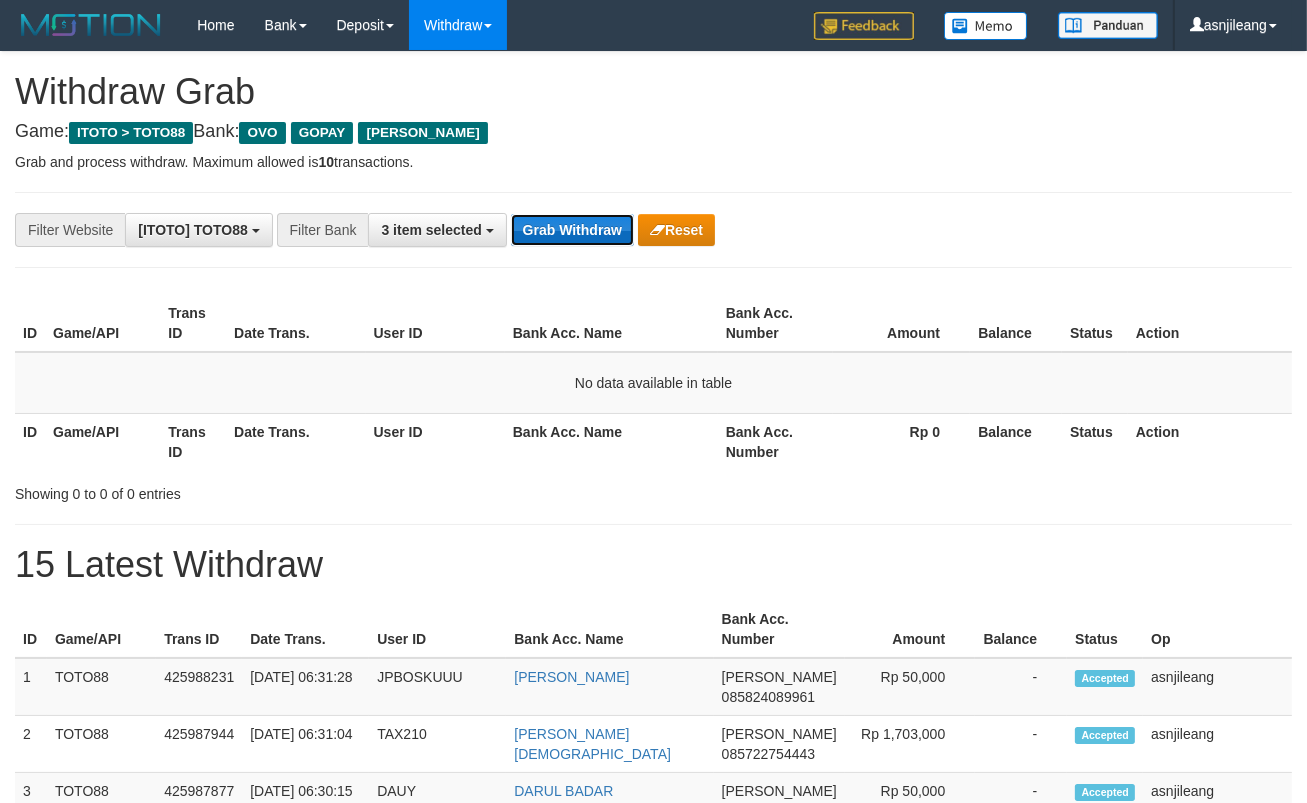 click on "Grab Withdraw" at bounding box center (572, 230) 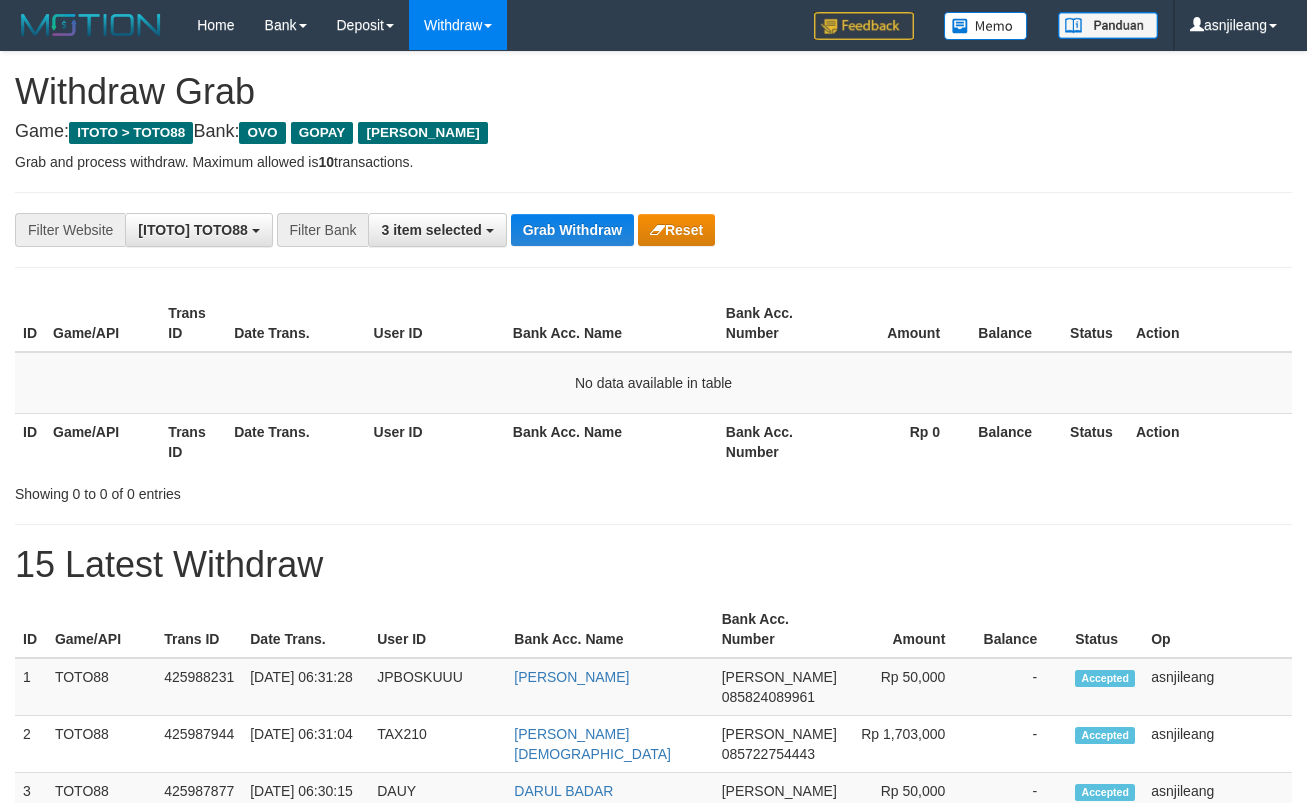scroll, scrollTop: 0, scrollLeft: 0, axis: both 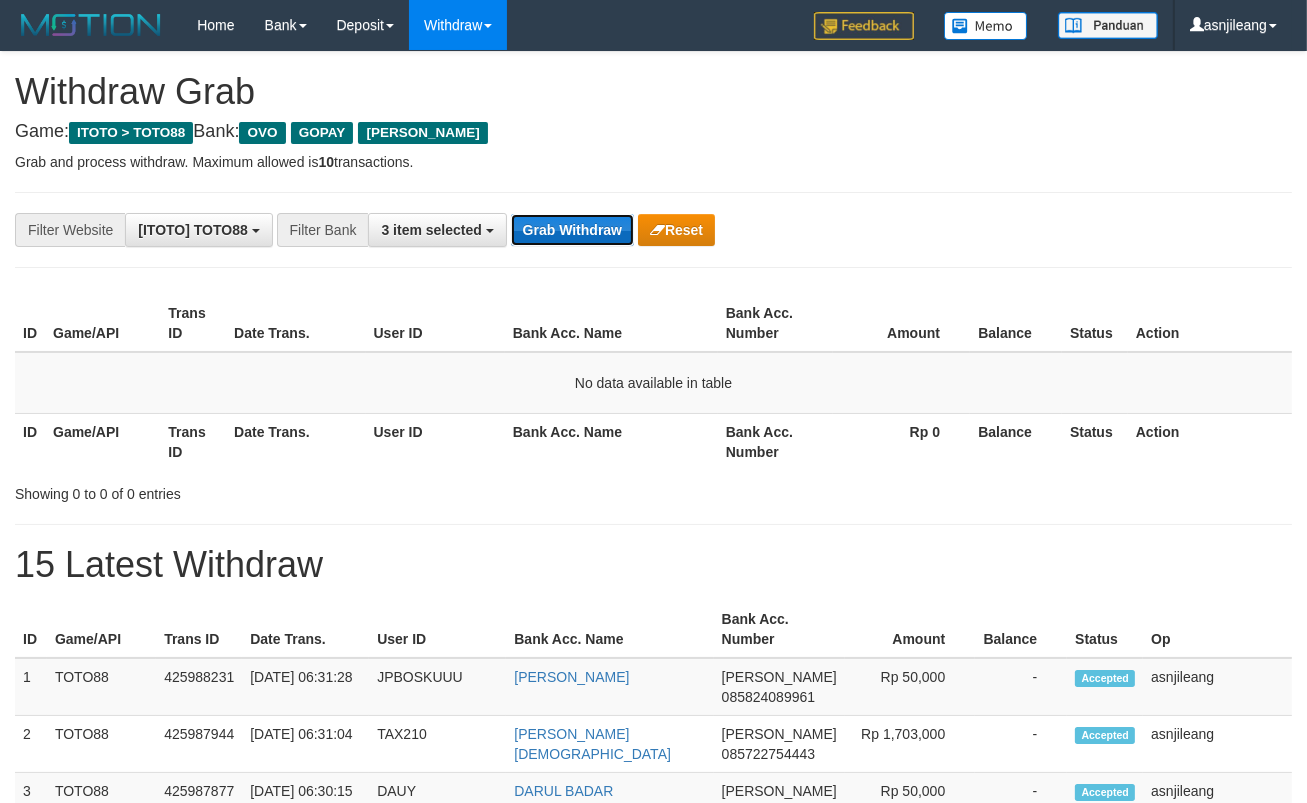 click on "Grab Withdraw" at bounding box center (572, 230) 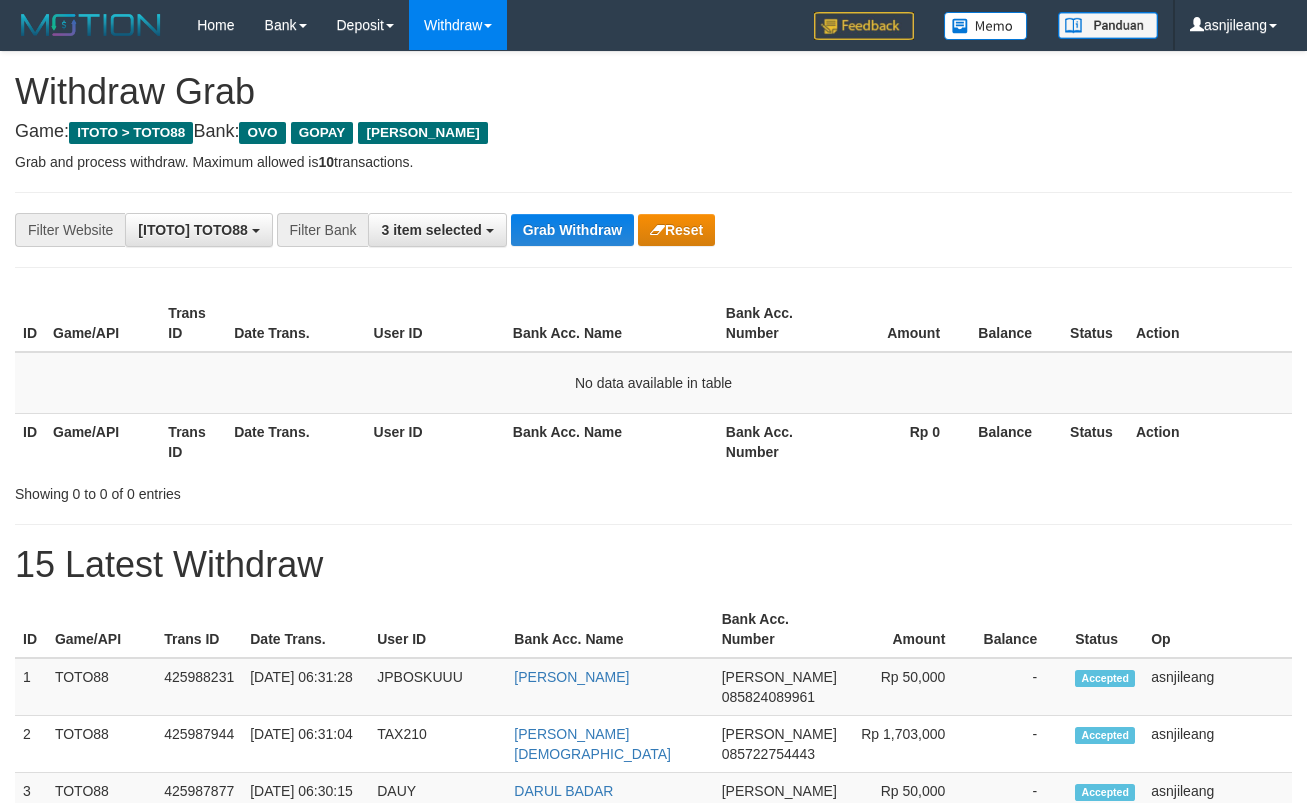scroll, scrollTop: 0, scrollLeft: 0, axis: both 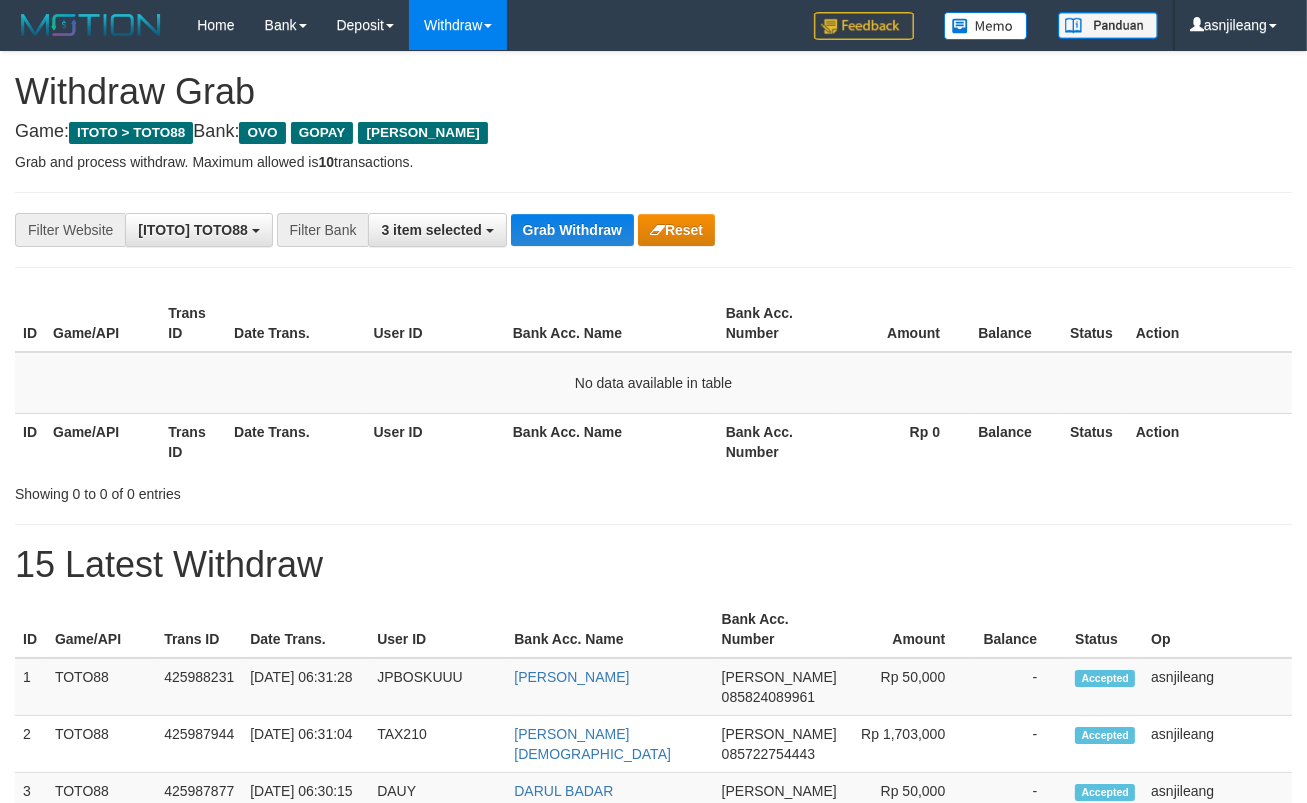 click on "Grab Withdraw" at bounding box center [572, 230] 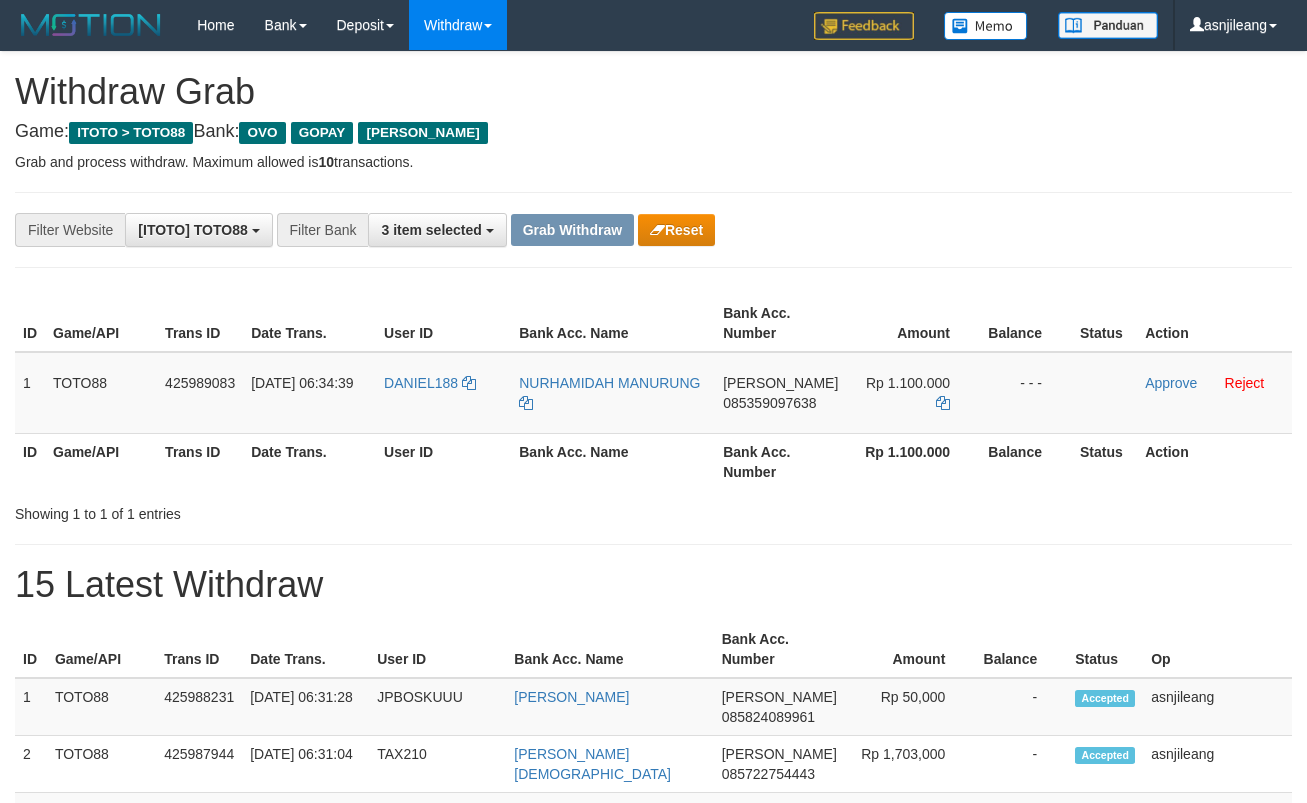 scroll, scrollTop: 0, scrollLeft: 0, axis: both 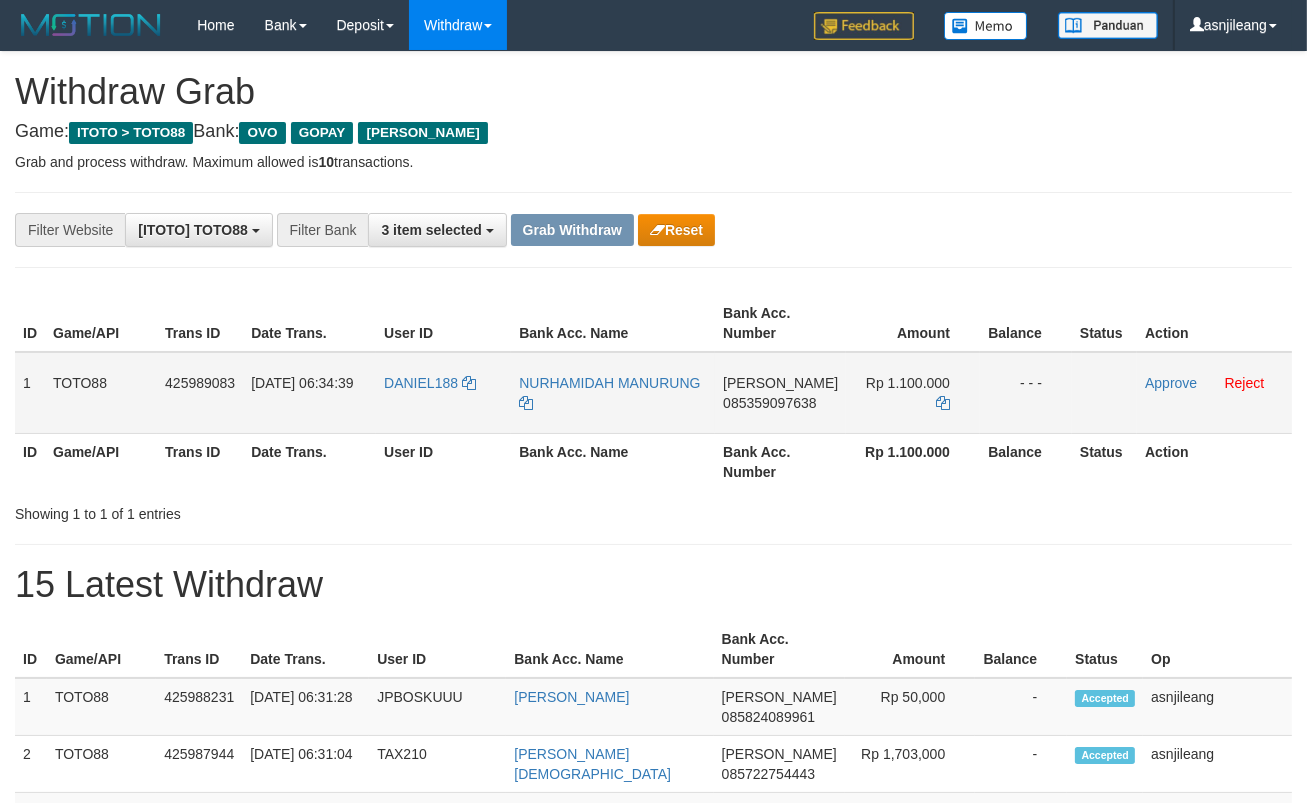 click on "085359097638" at bounding box center [769, 403] 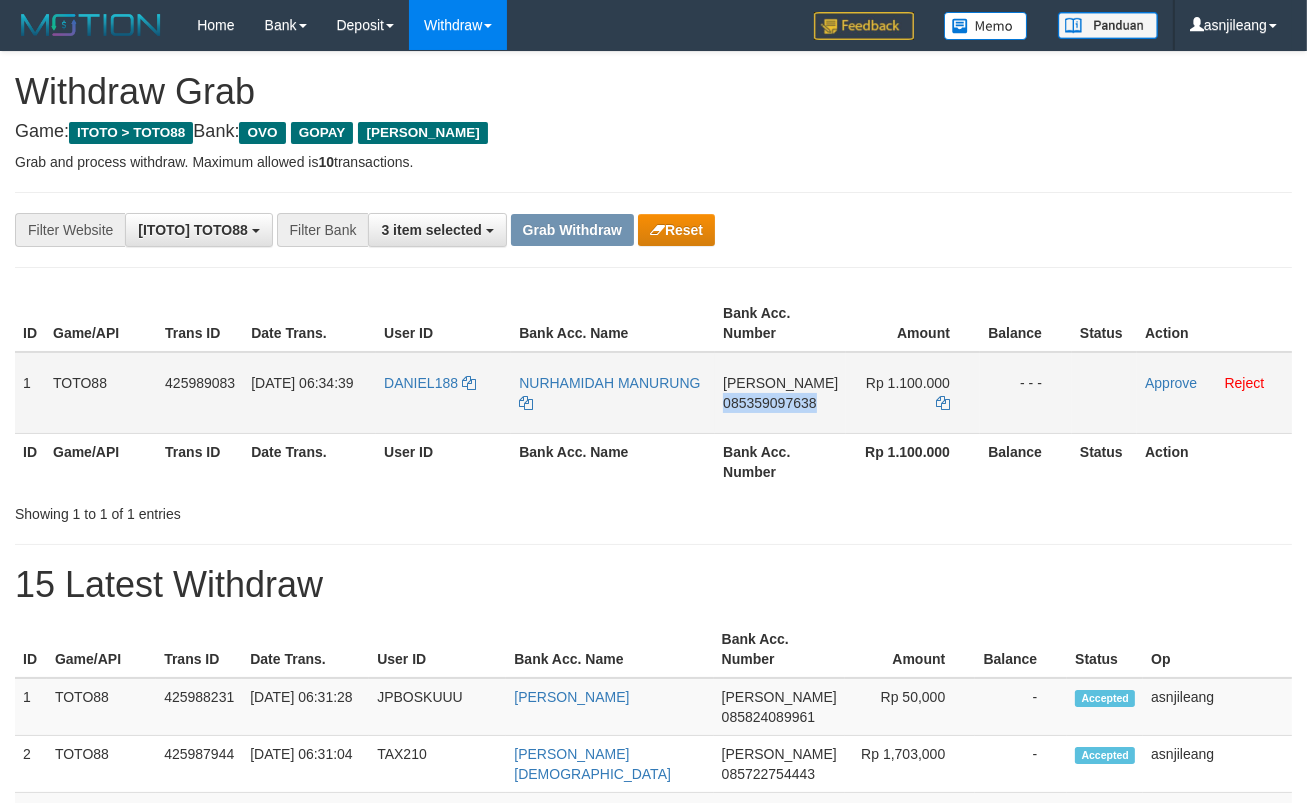 click on "085359097638" at bounding box center [769, 403] 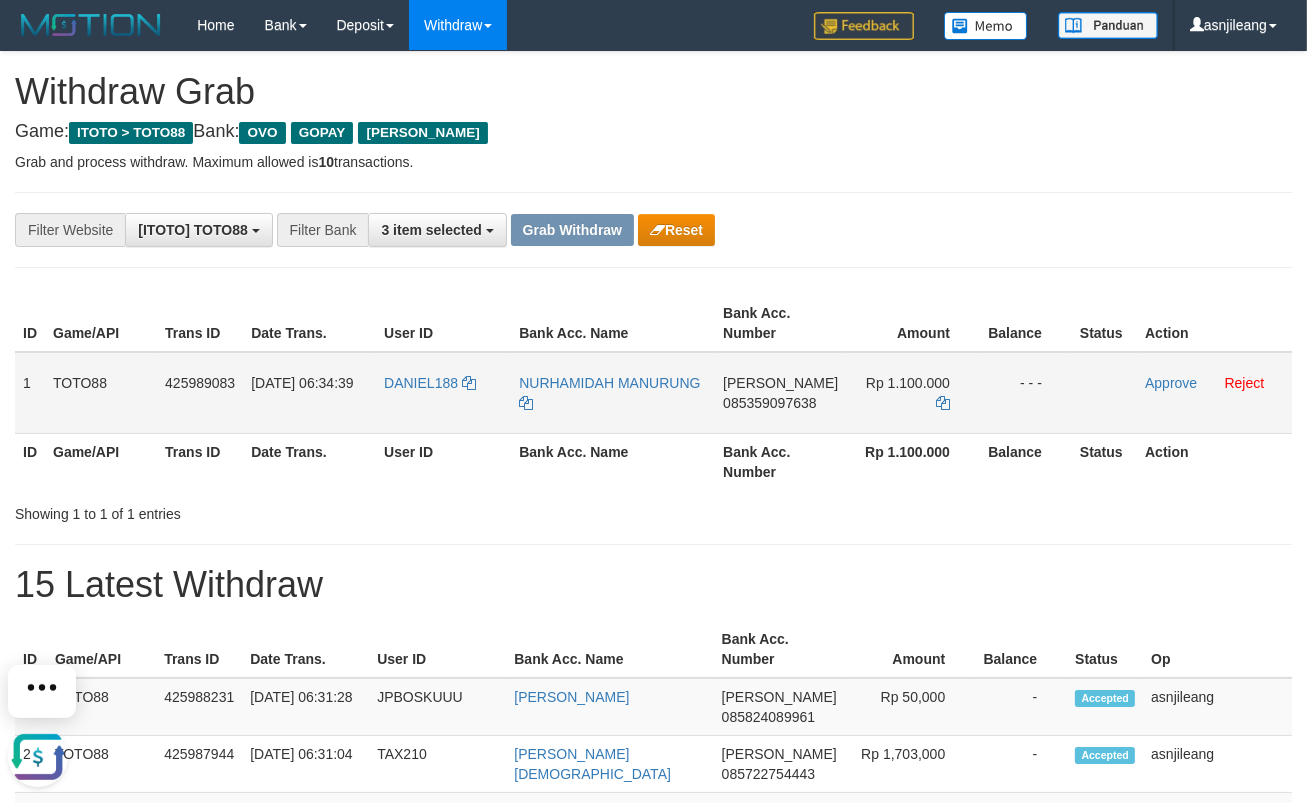 scroll, scrollTop: 0, scrollLeft: 0, axis: both 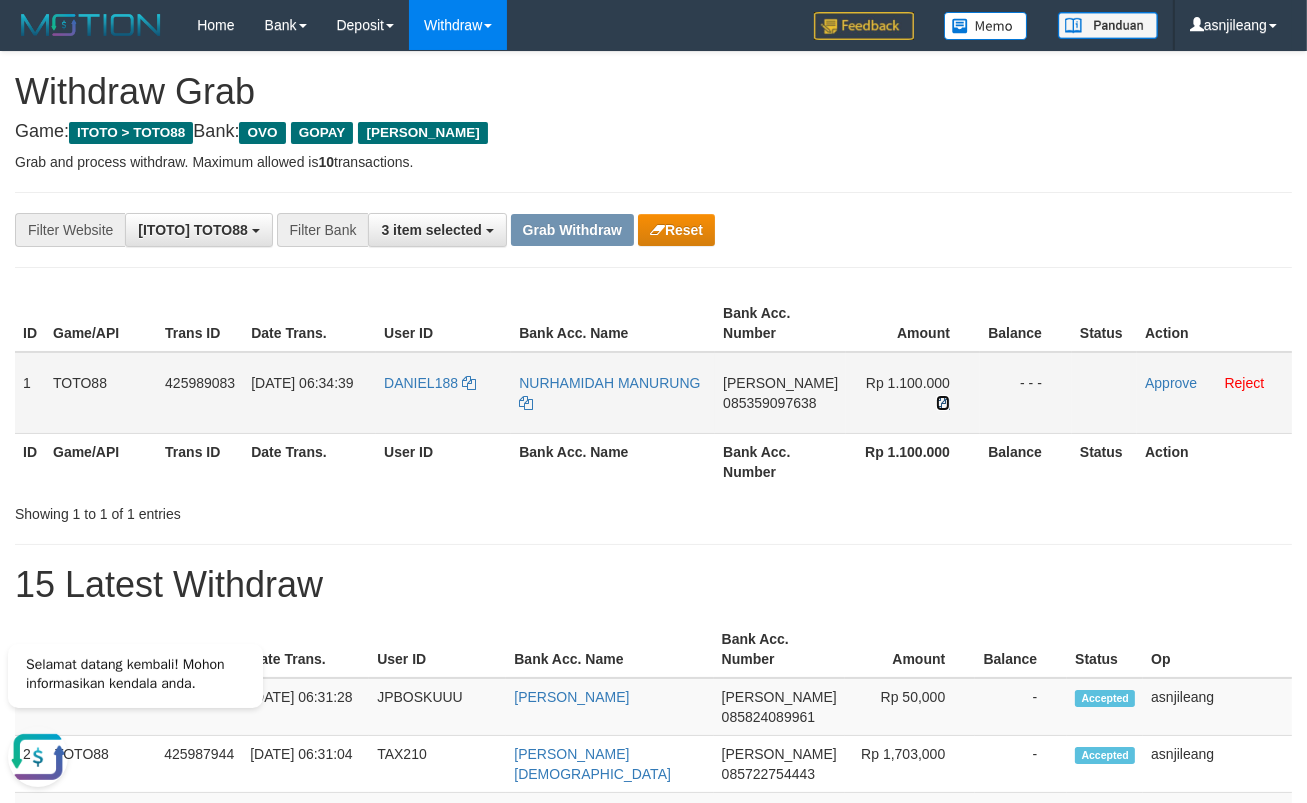 click at bounding box center [943, 403] 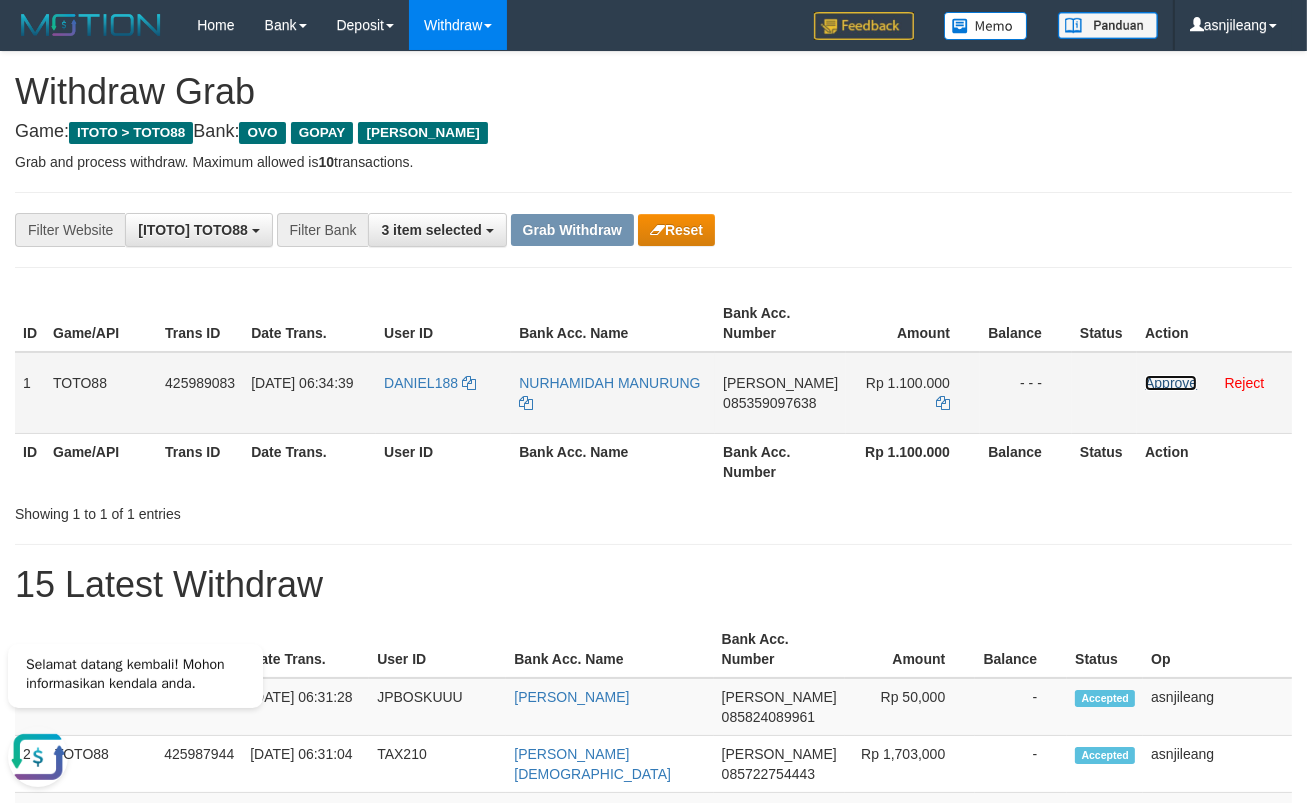 click on "Approve" at bounding box center [1171, 383] 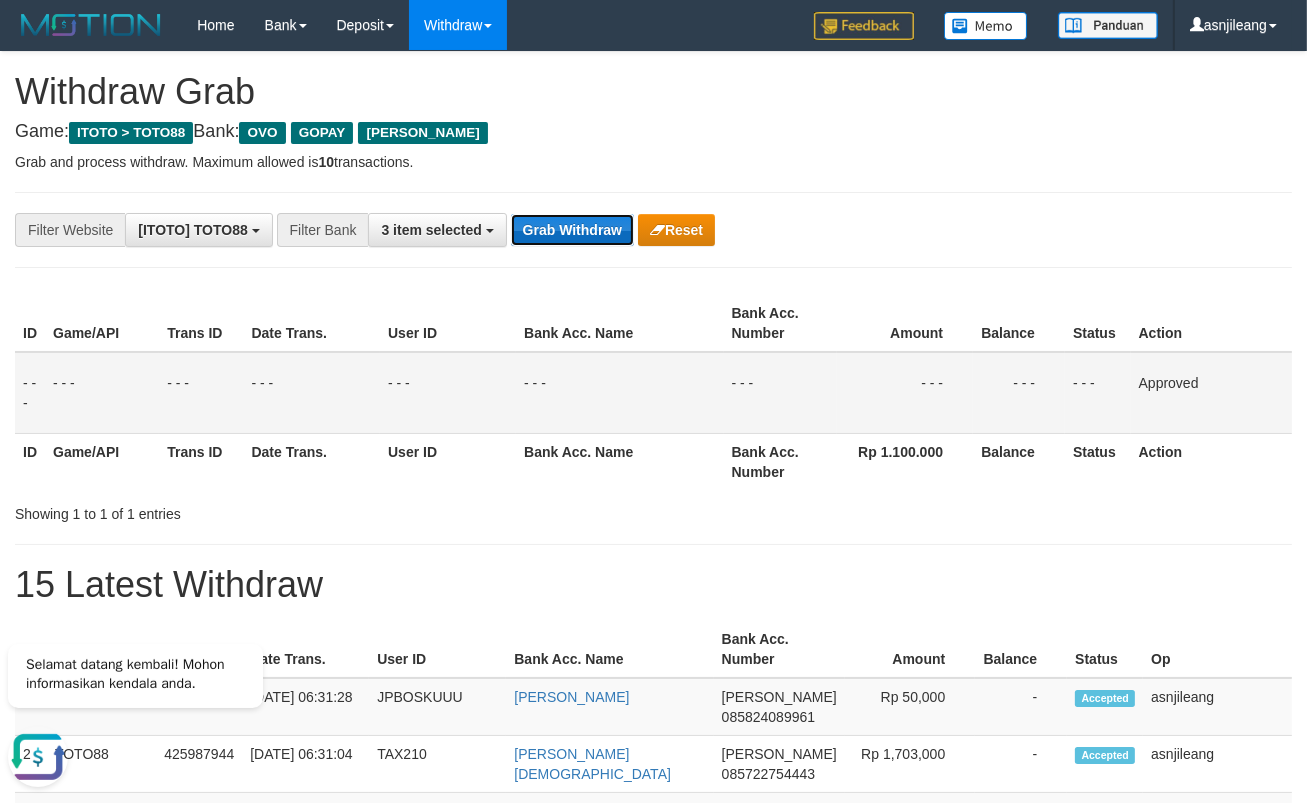 click on "Grab Withdraw" at bounding box center (572, 230) 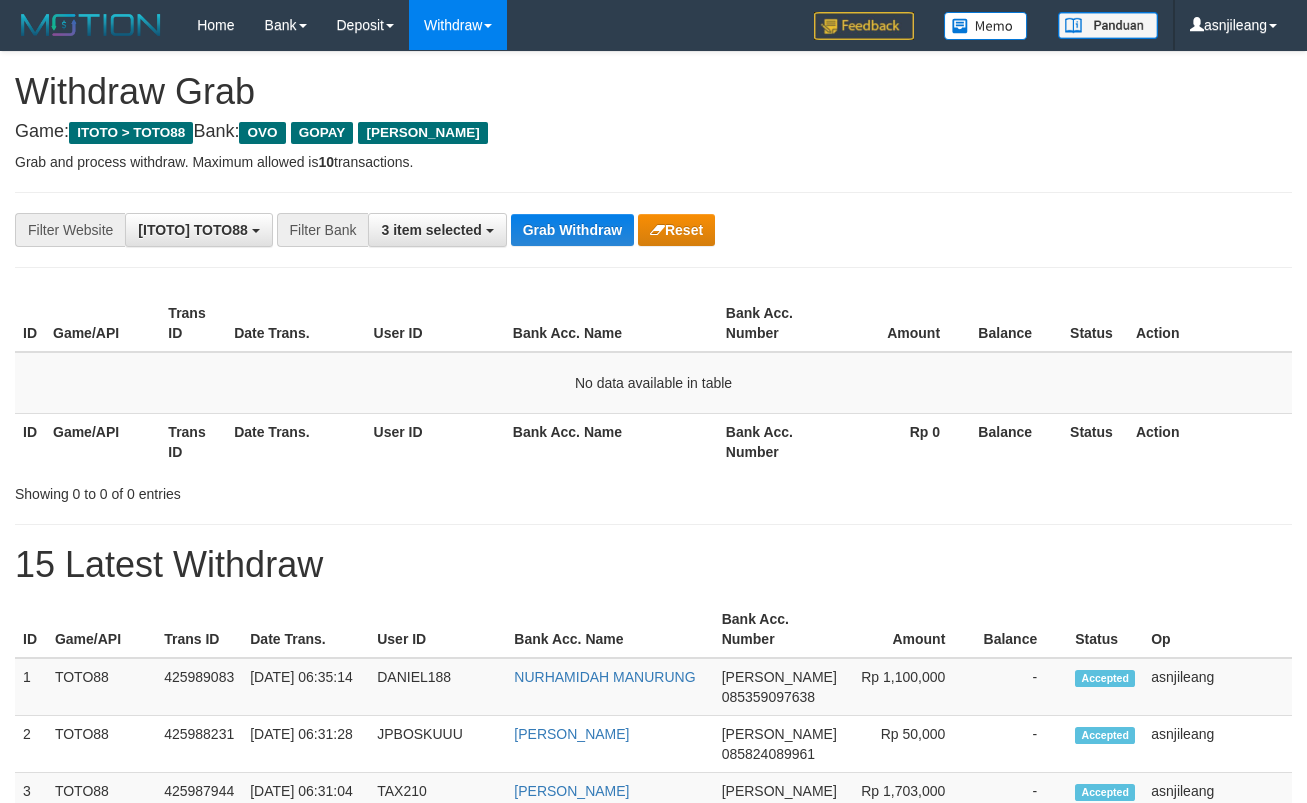 scroll, scrollTop: 0, scrollLeft: 0, axis: both 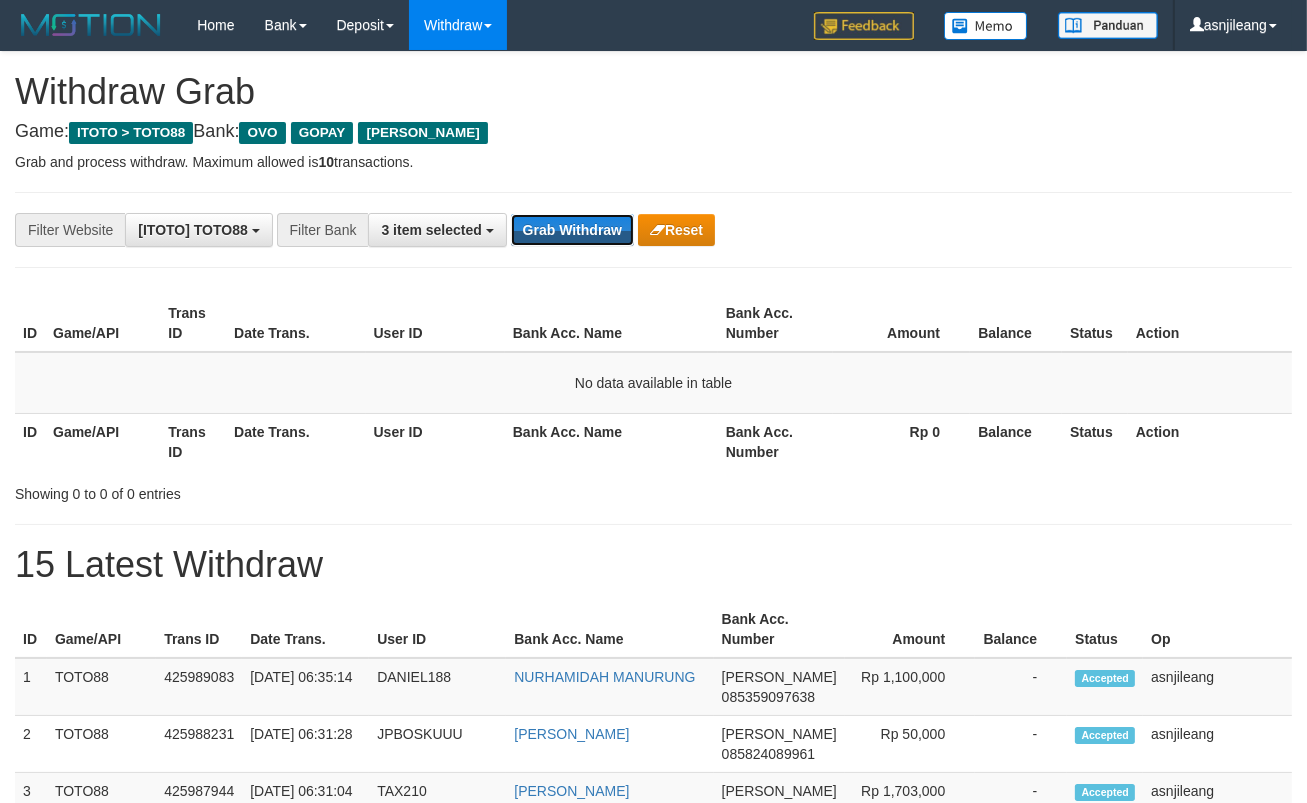 click on "Grab Withdraw" at bounding box center (572, 230) 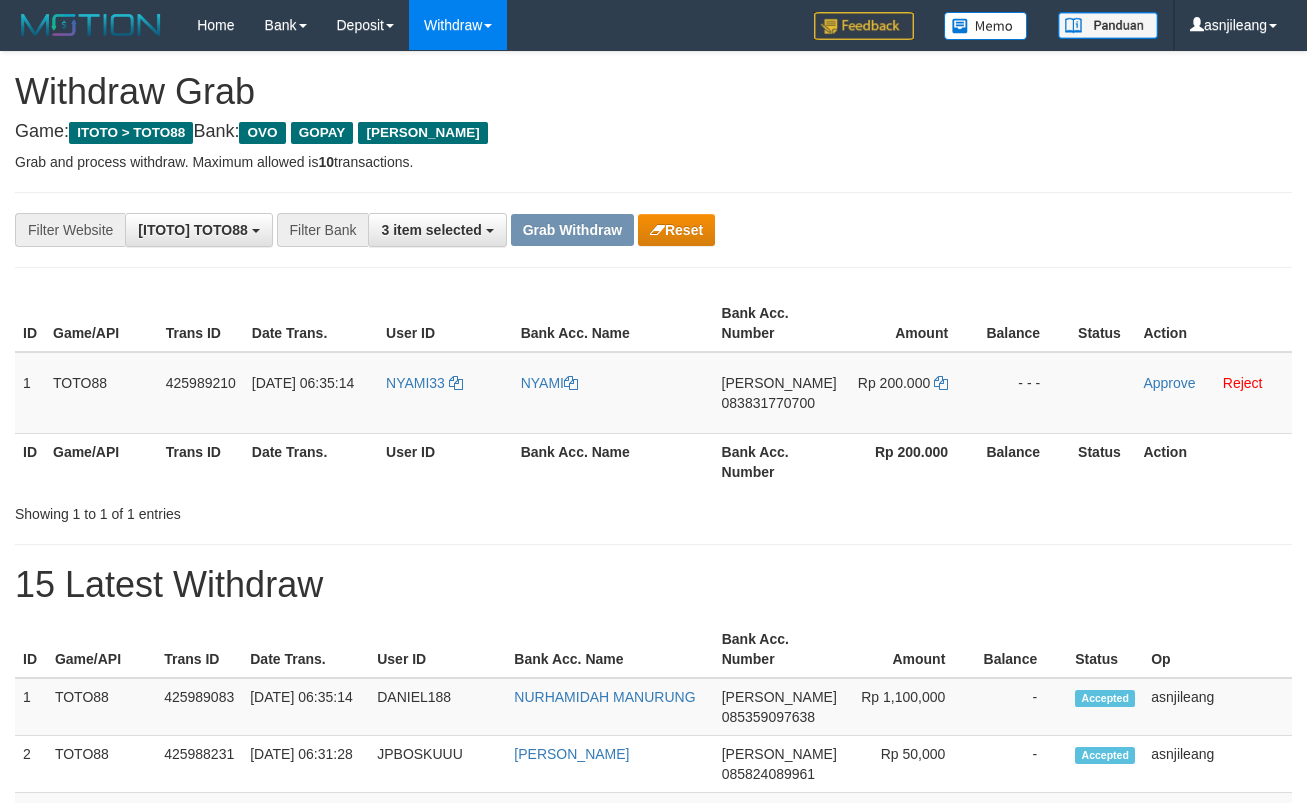 scroll, scrollTop: 0, scrollLeft: 0, axis: both 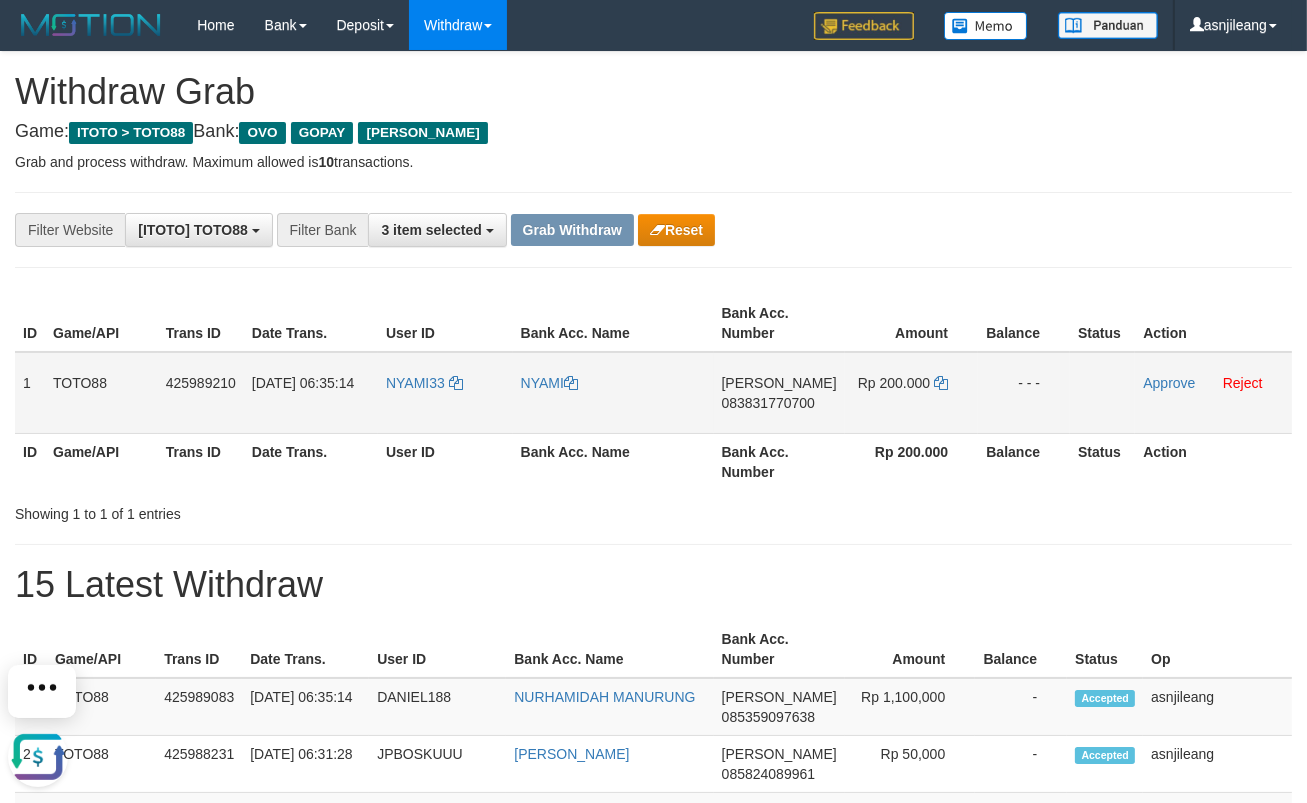 click on "DANA
083831770700" at bounding box center (779, 393) 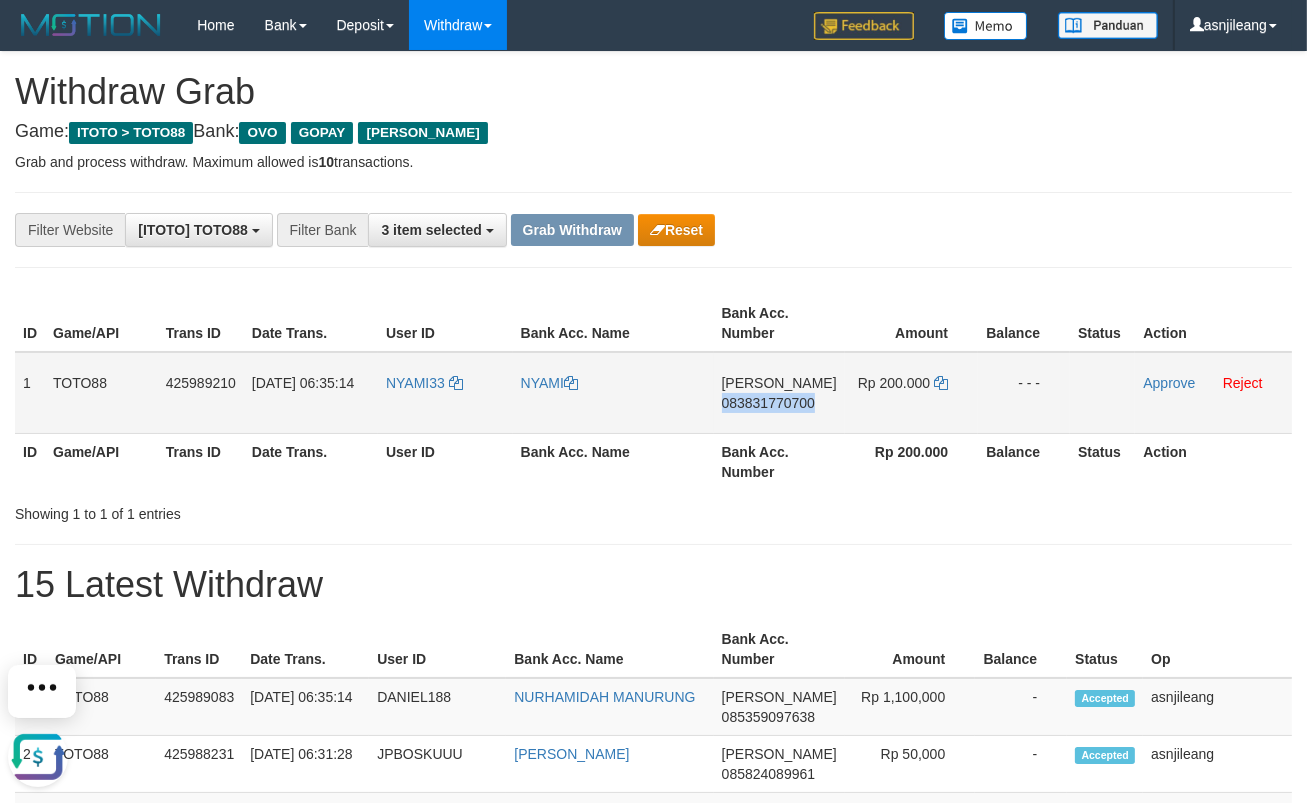 click on "DANA
083831770700" at bounding box center [779, 393] 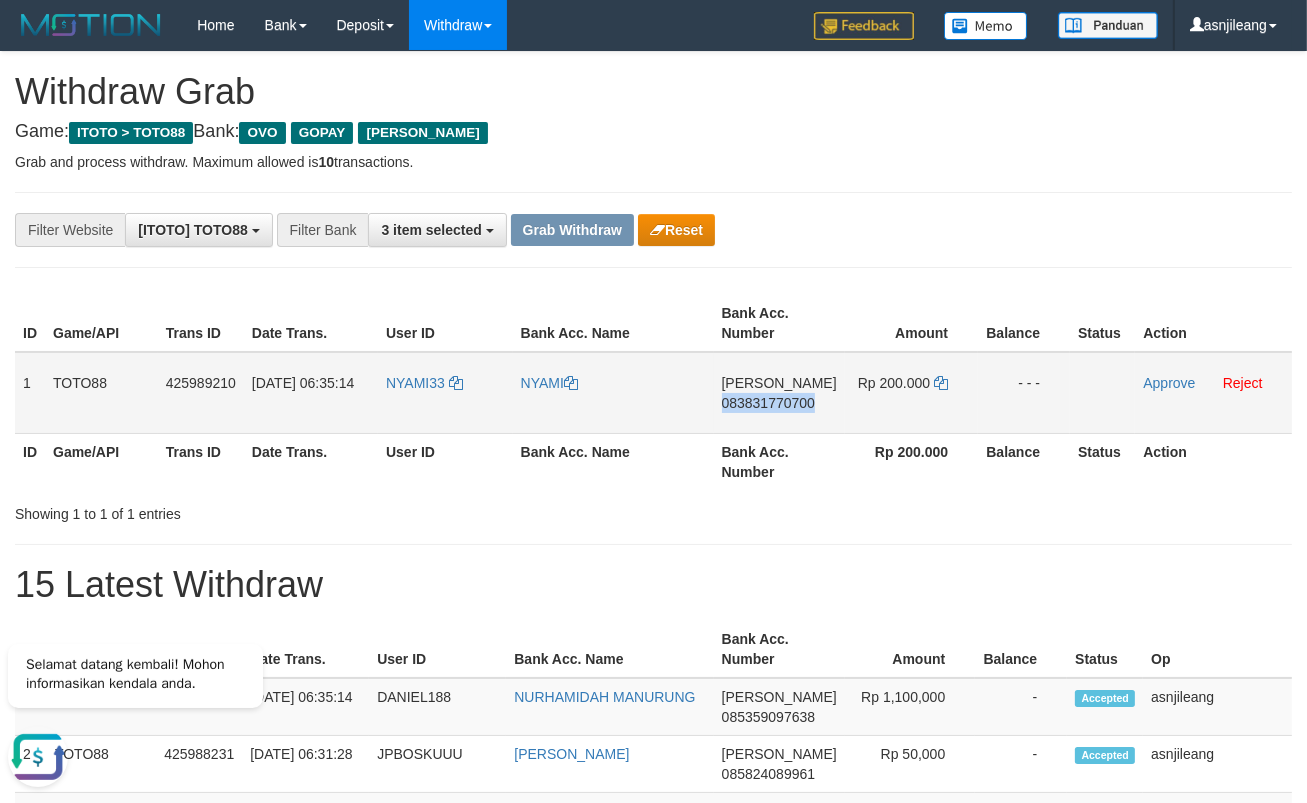 copy on "083831770700" 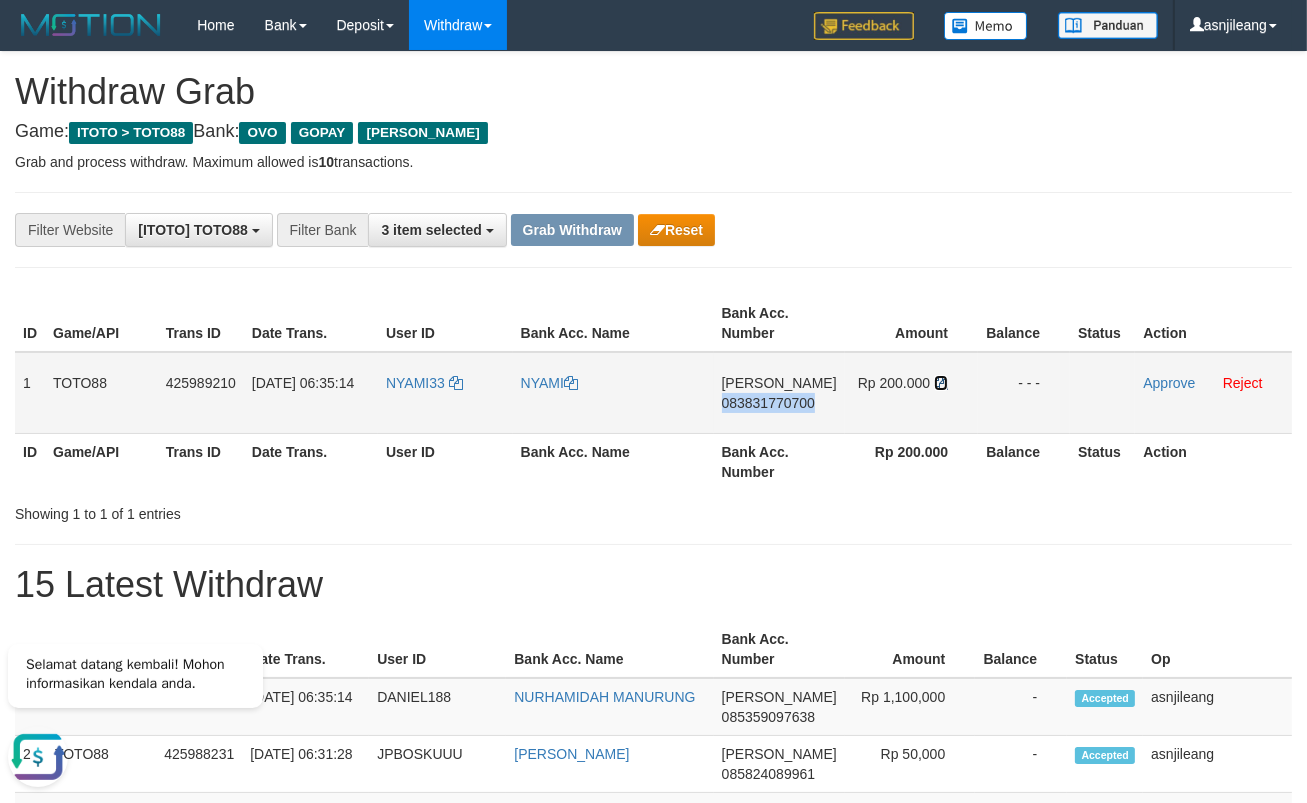 click at bounding box center (941, 383) 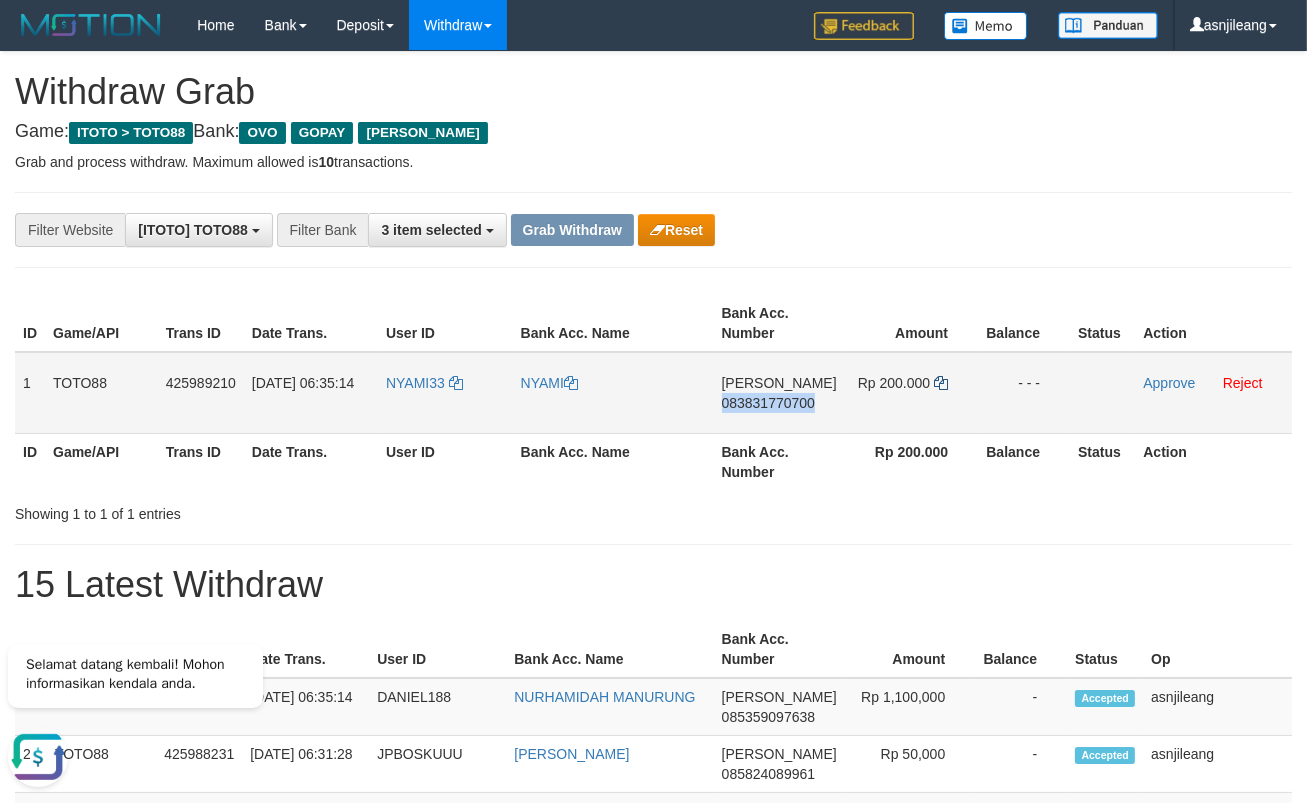 copy on "083831770700" 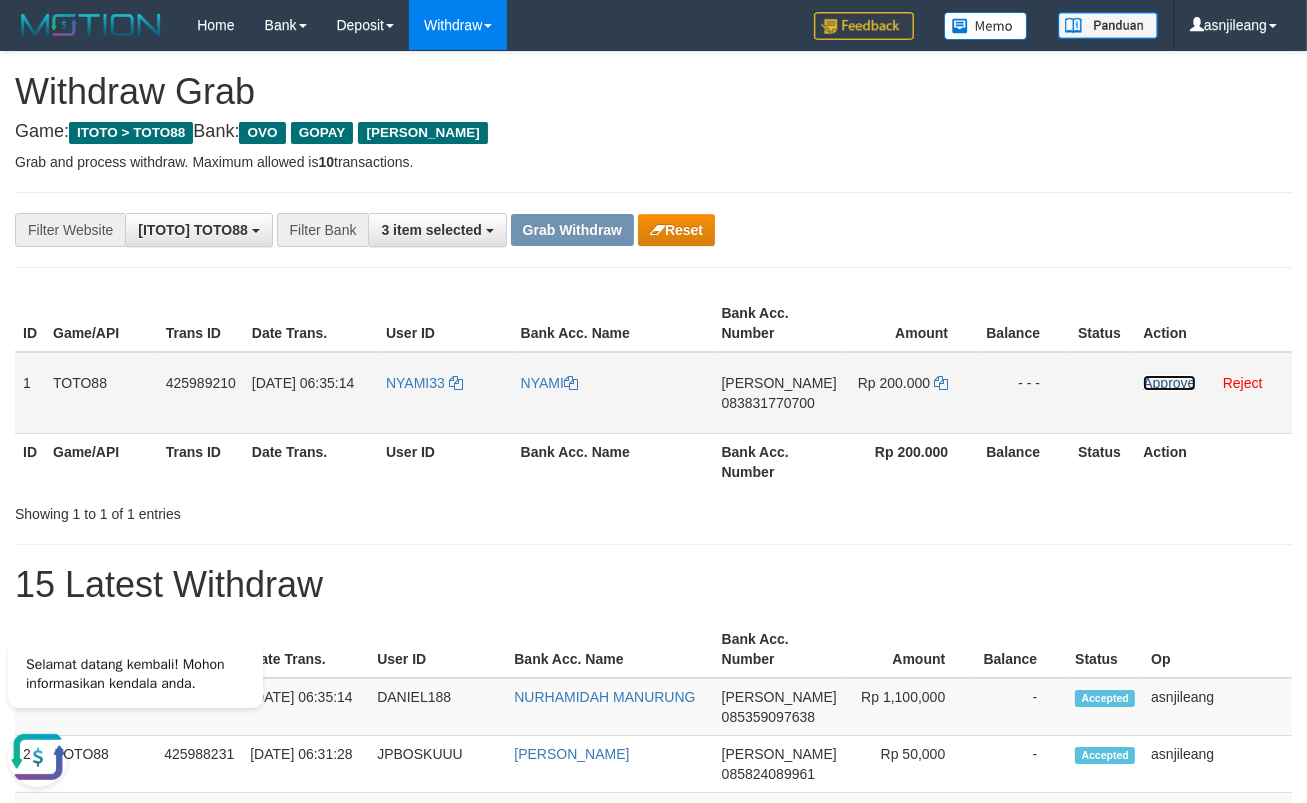 click on "Approve" at bounding box center (1169, 383) 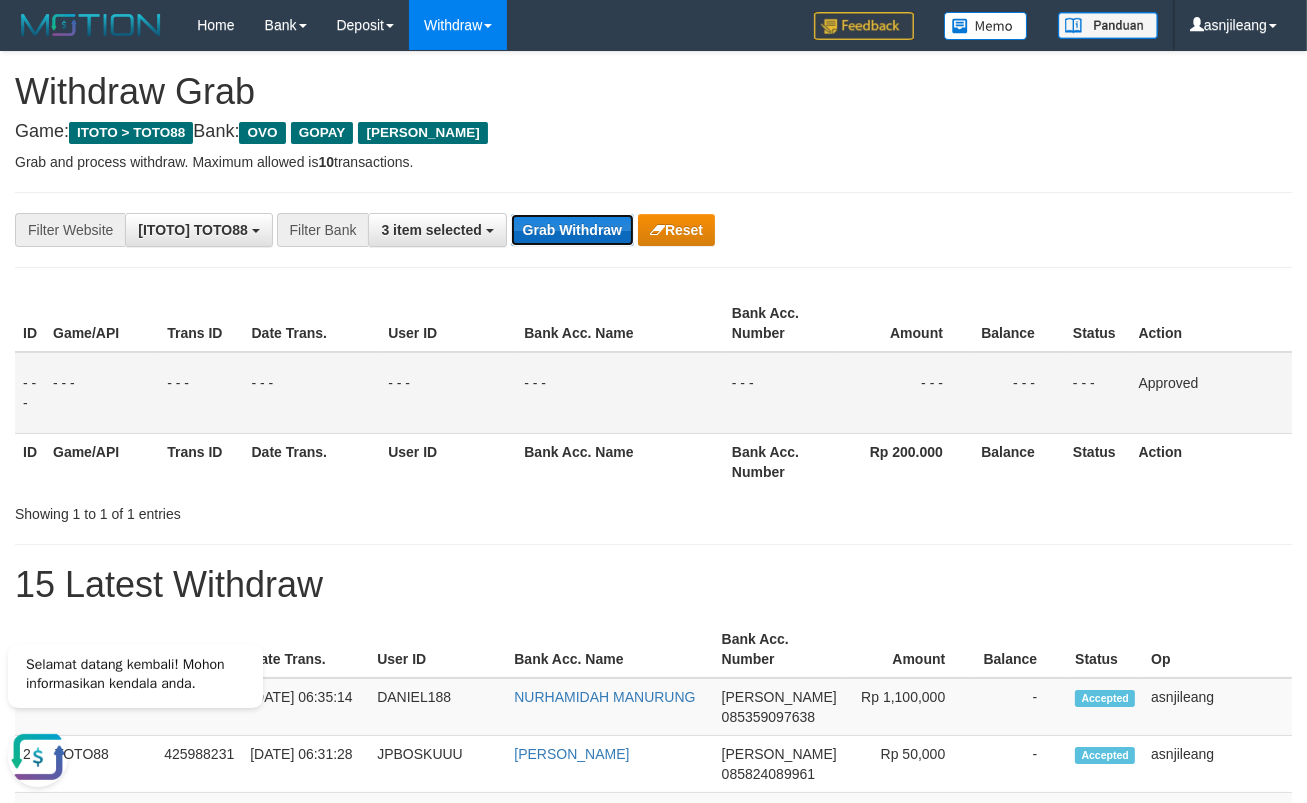 click on "Grab Withdraw" at bounding box center [572, 230] 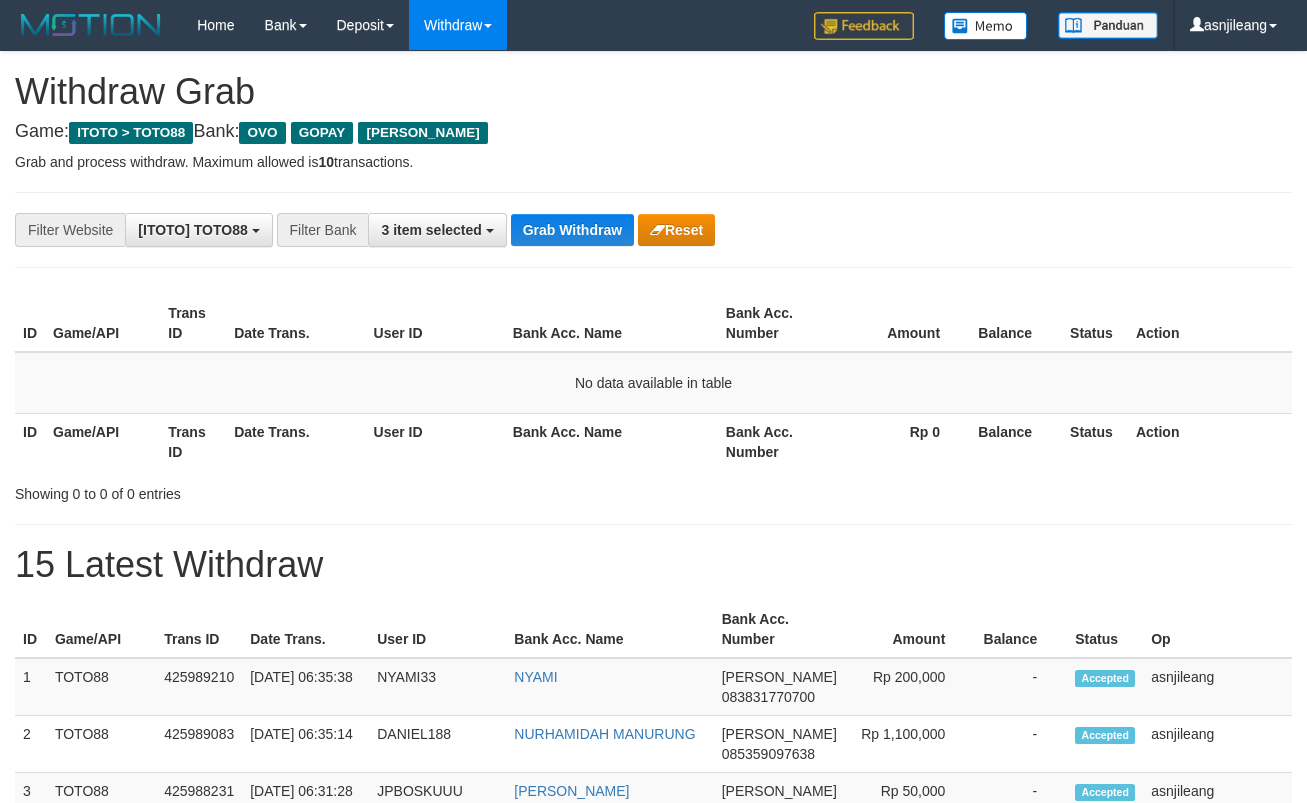 scroll, scrollTop: 0, scrollLeft: 0, axis: both 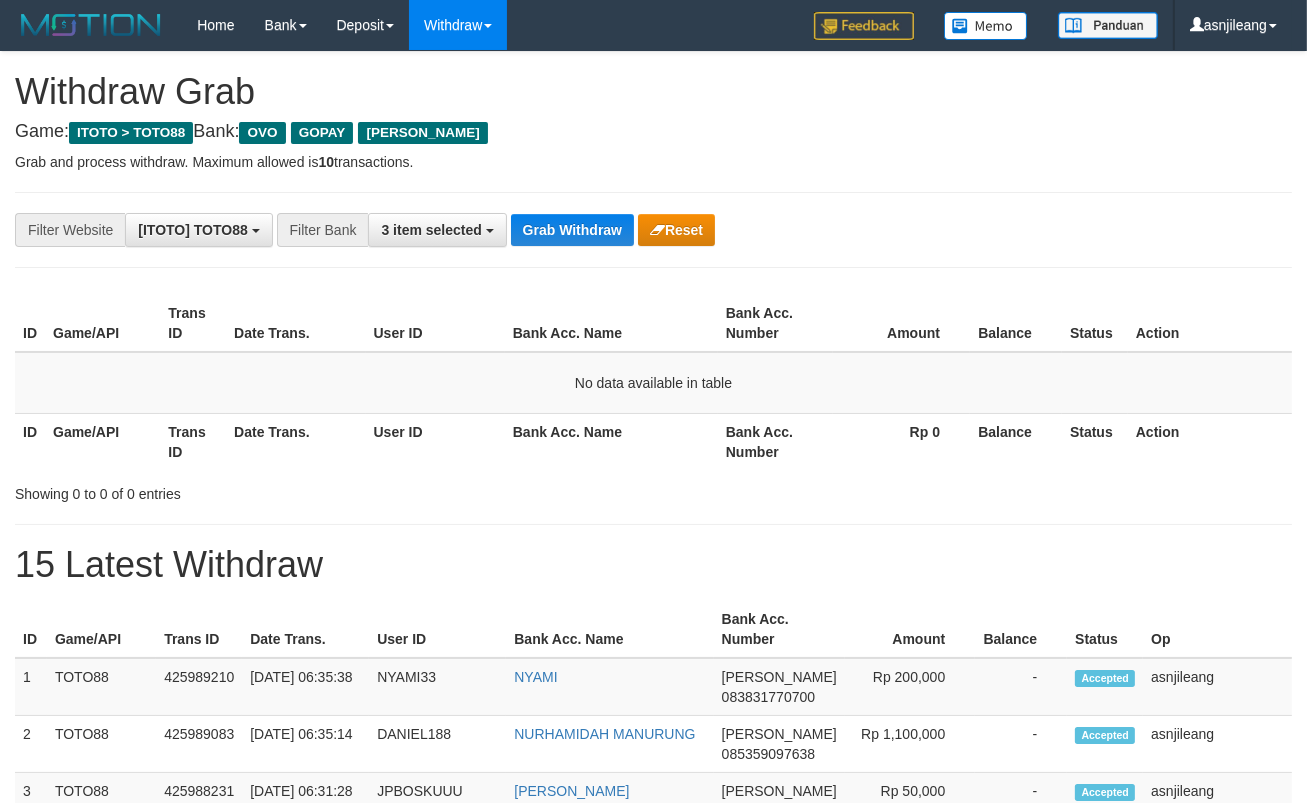 click on "Grab Withdraw" at bounding box center (572, 230) 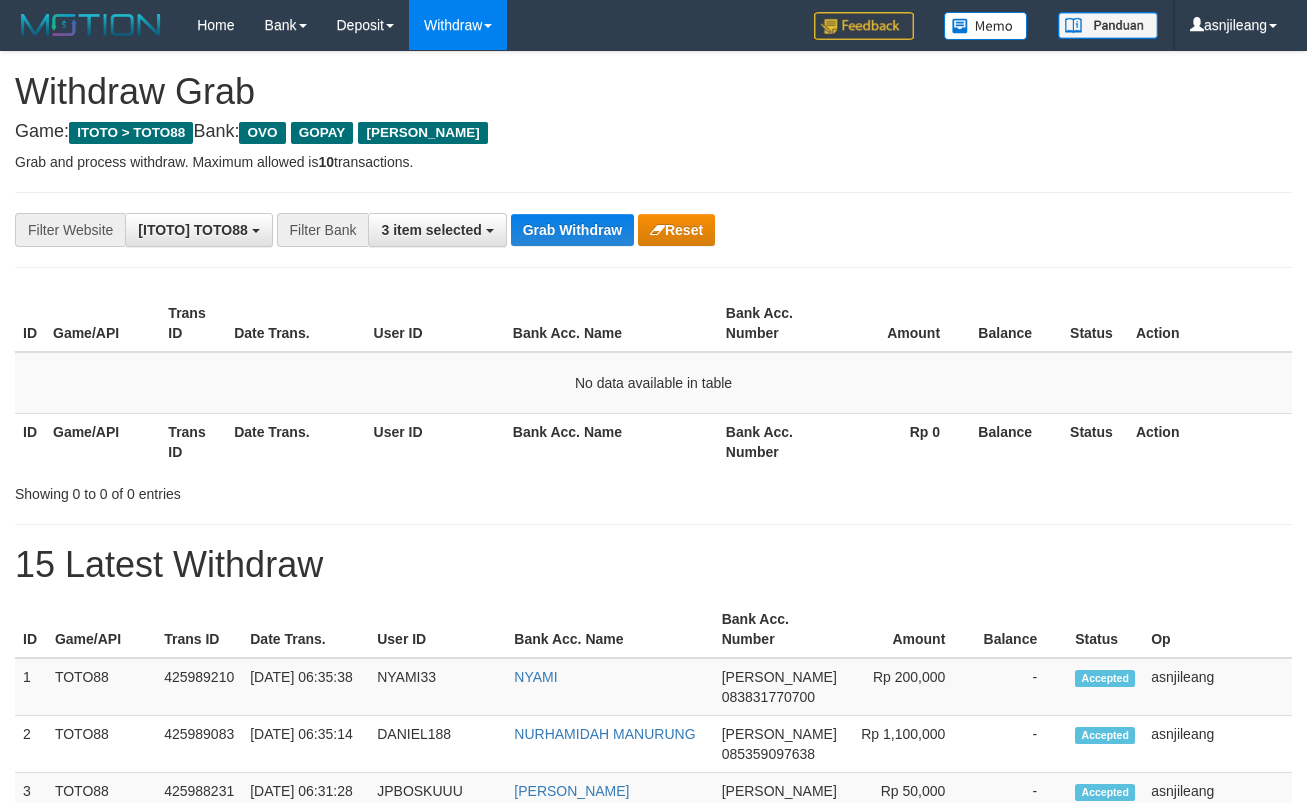 scroll, scrollTop: 0, scrollLeft: 0, axis: both 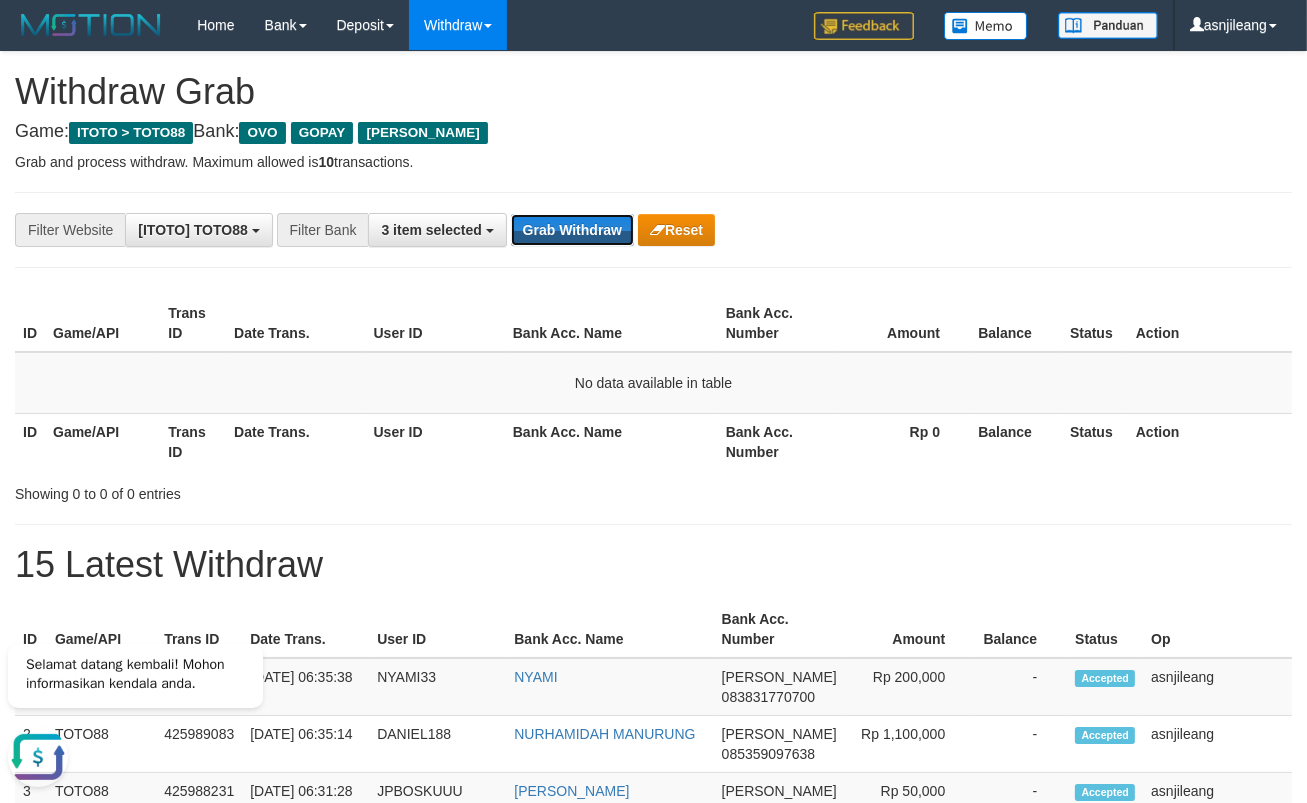 click on "Grab Withdraw" at bounding box center (572, 230) 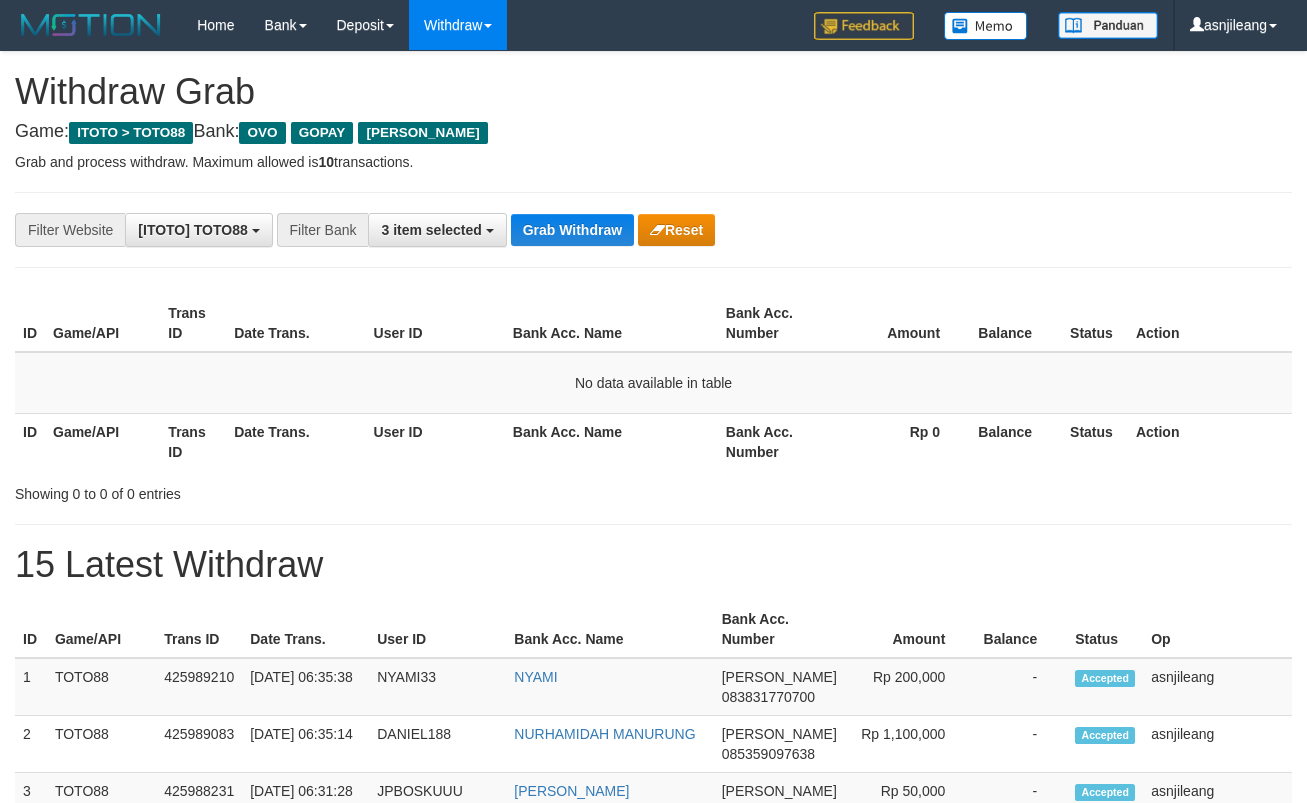 scroll, scrollTop: 0, scrollLeft: 0, axis: both 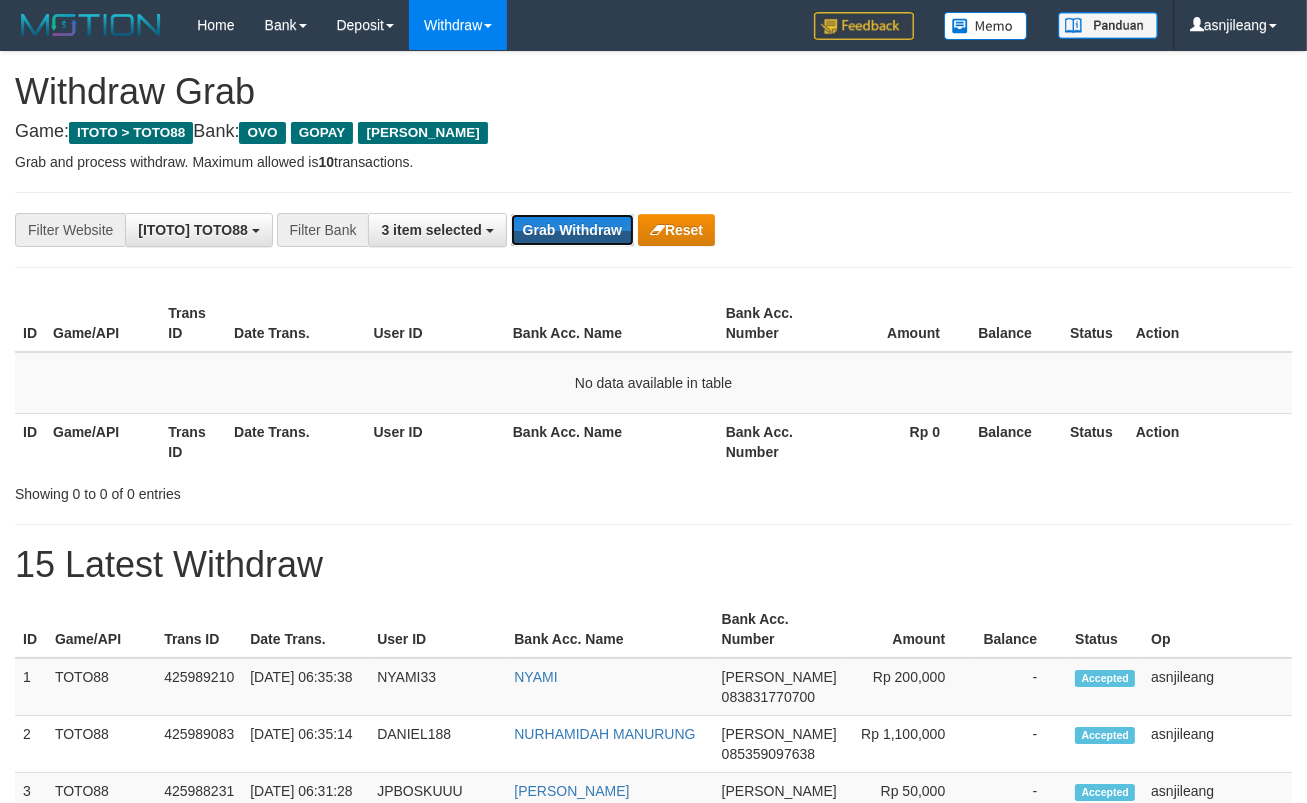 click on "Grab Withdraw" at bounding box center [572, 230] 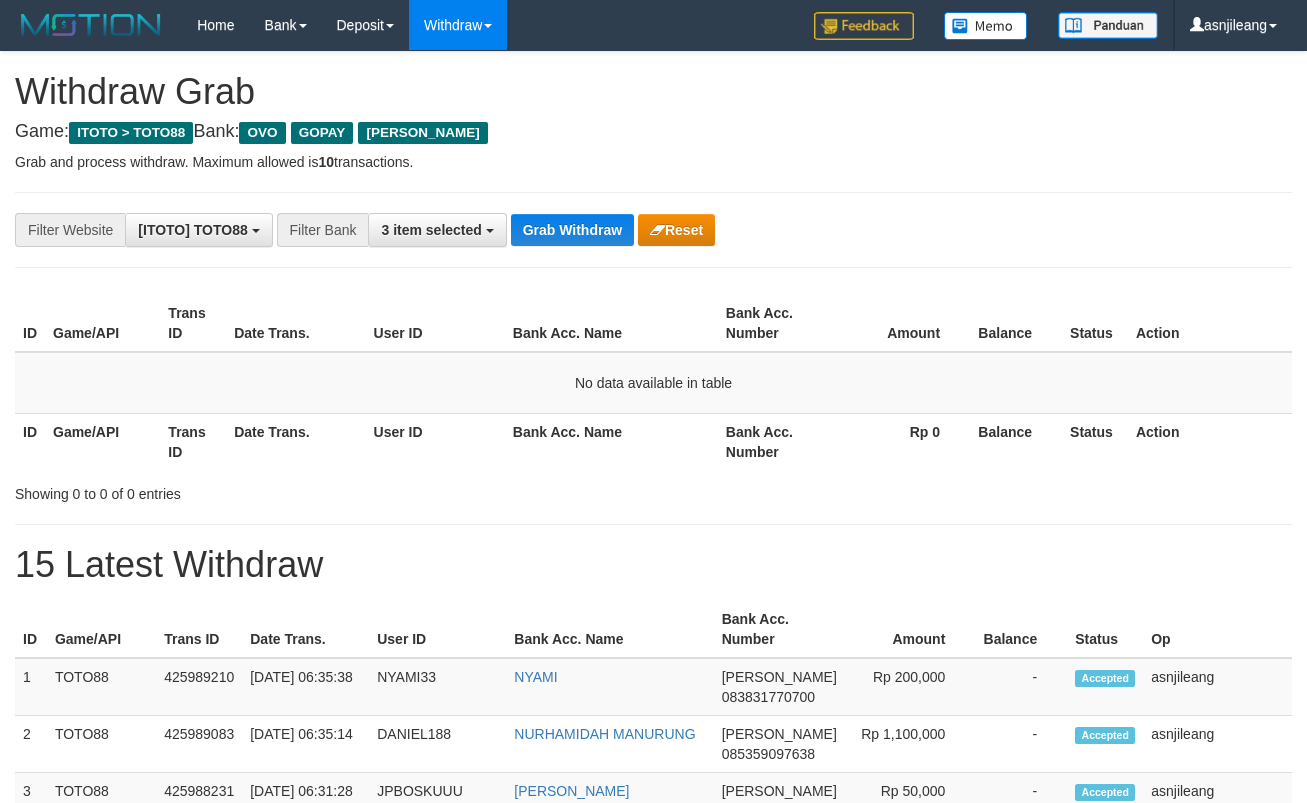 scroll, scrollTop: 0, scrollLeft: 0, axis: both 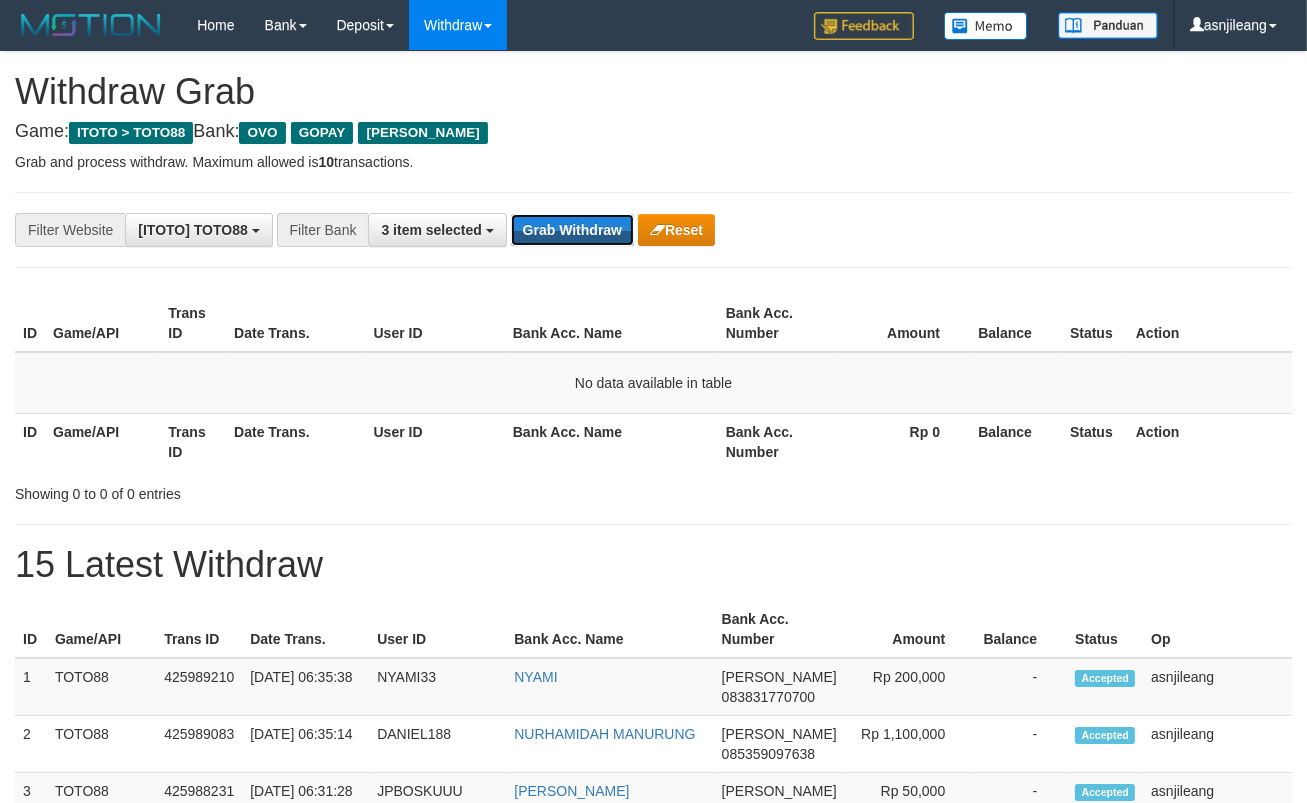 click on "Grab Withdraw" at bounding box center [572, 230] 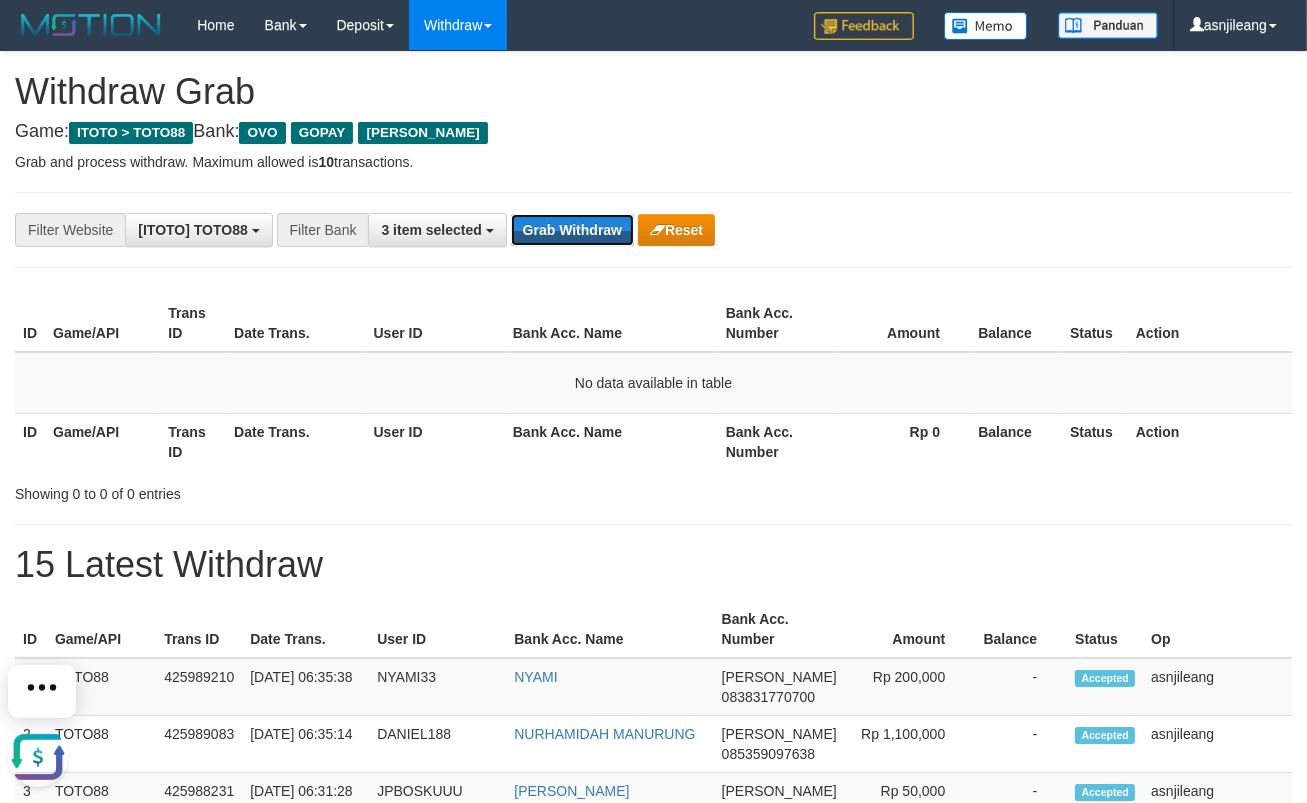 click on "Grab Withdraw" at bounding box center [572, 230] 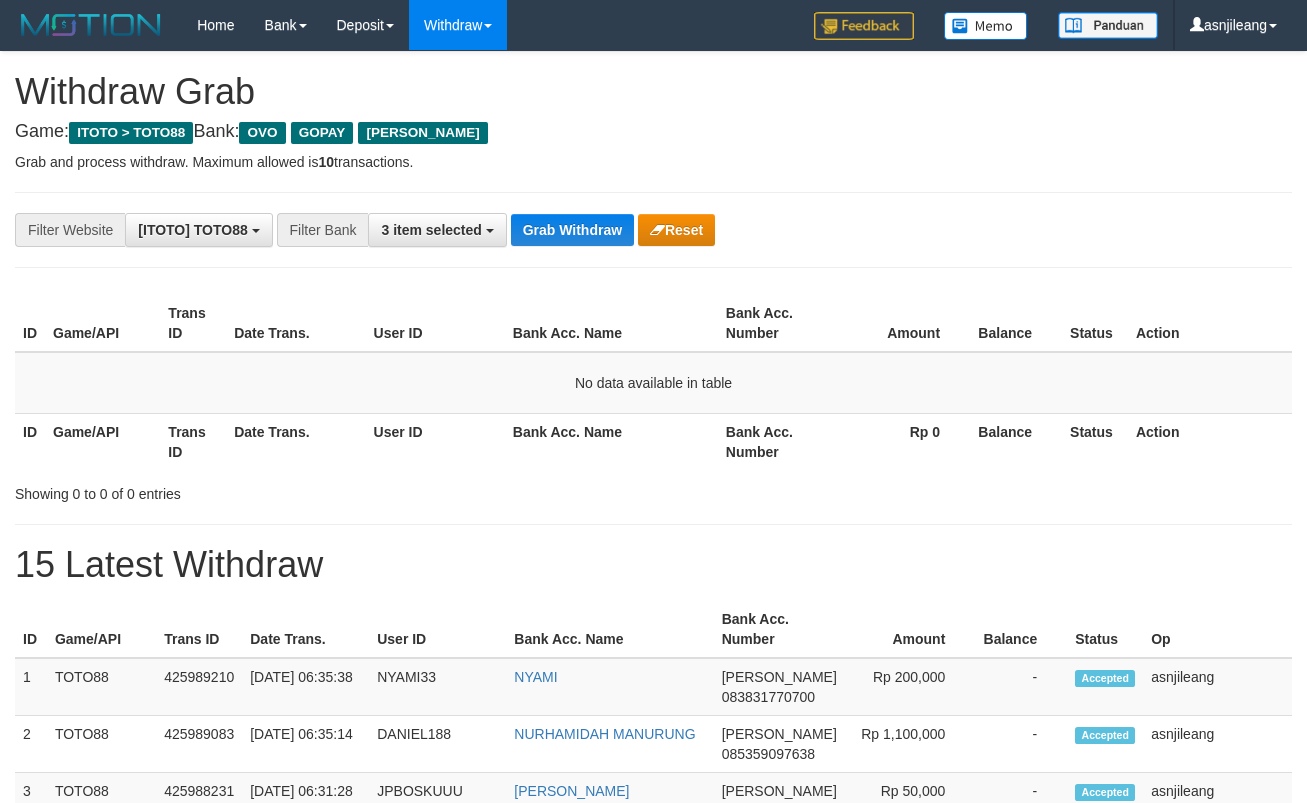 scroll, scrollTop: 0, scrollLeft: 0, axis: both 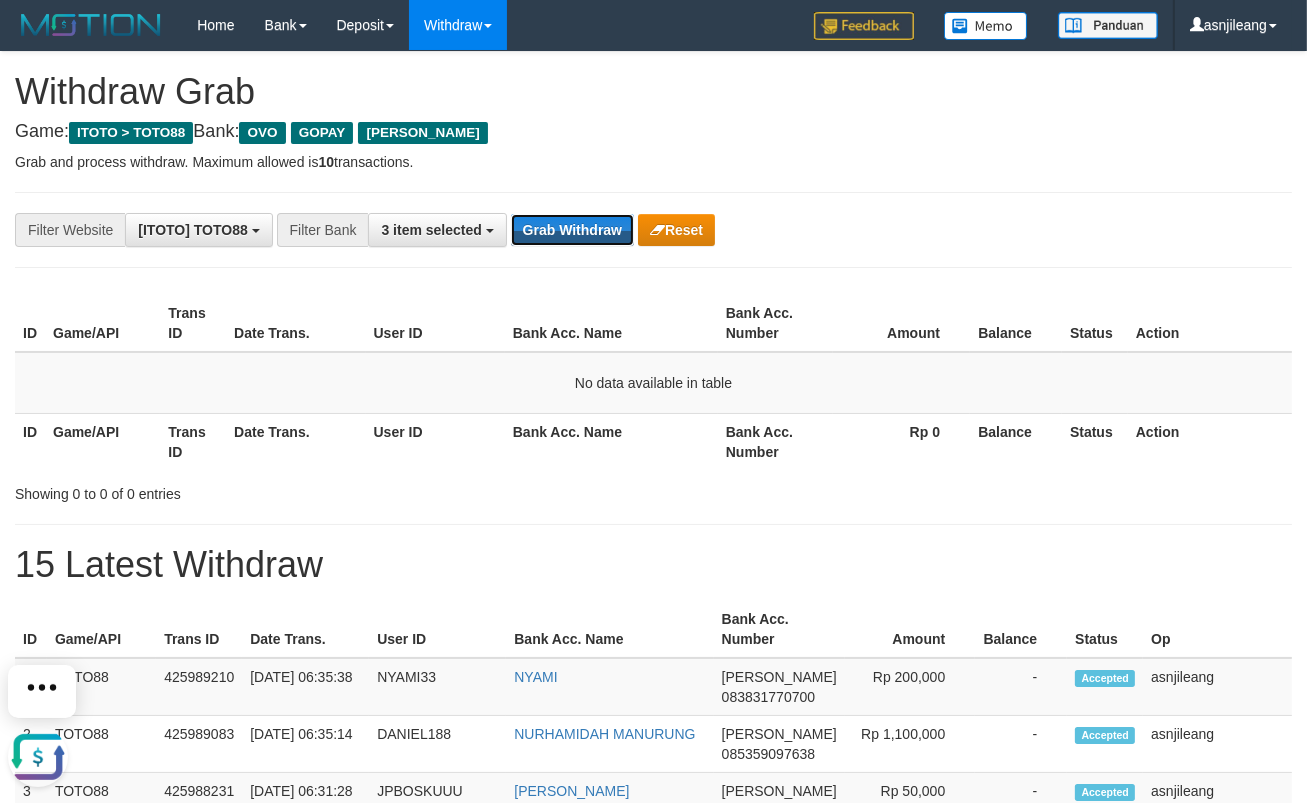 click on "Grab Withdraw" at bounding box center (572, 230) 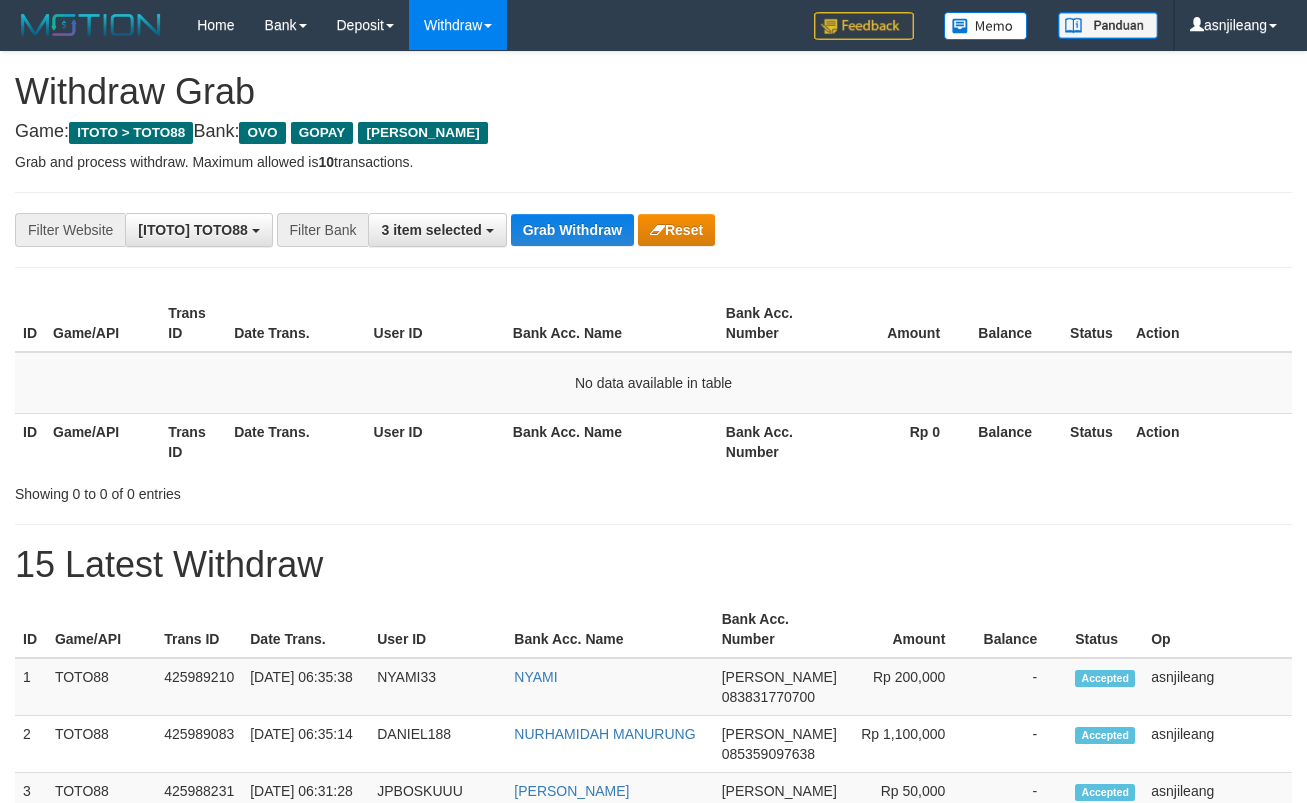 click on "Grab Withdraw" at bounding box center (572, 230) 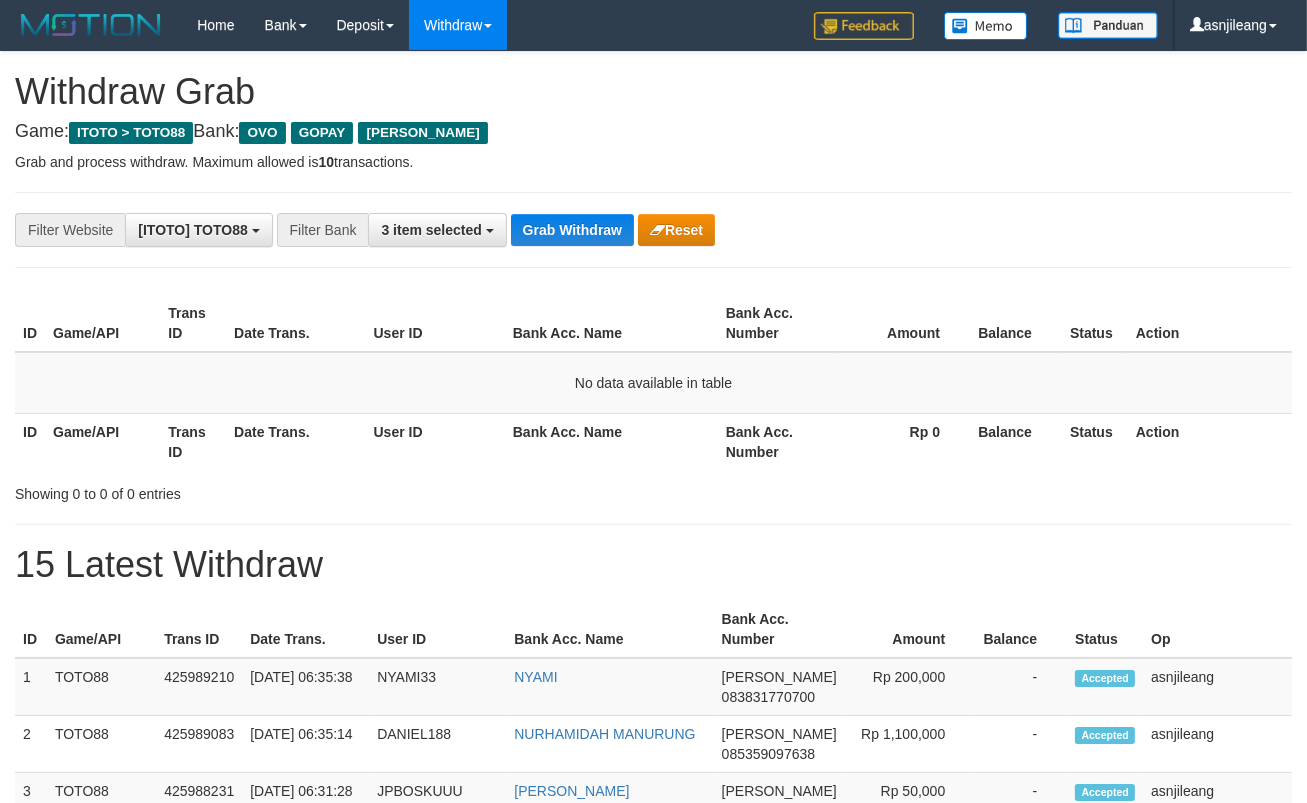 scroll, scrollTop: 17, scrollLeft: 0, axis: vertical 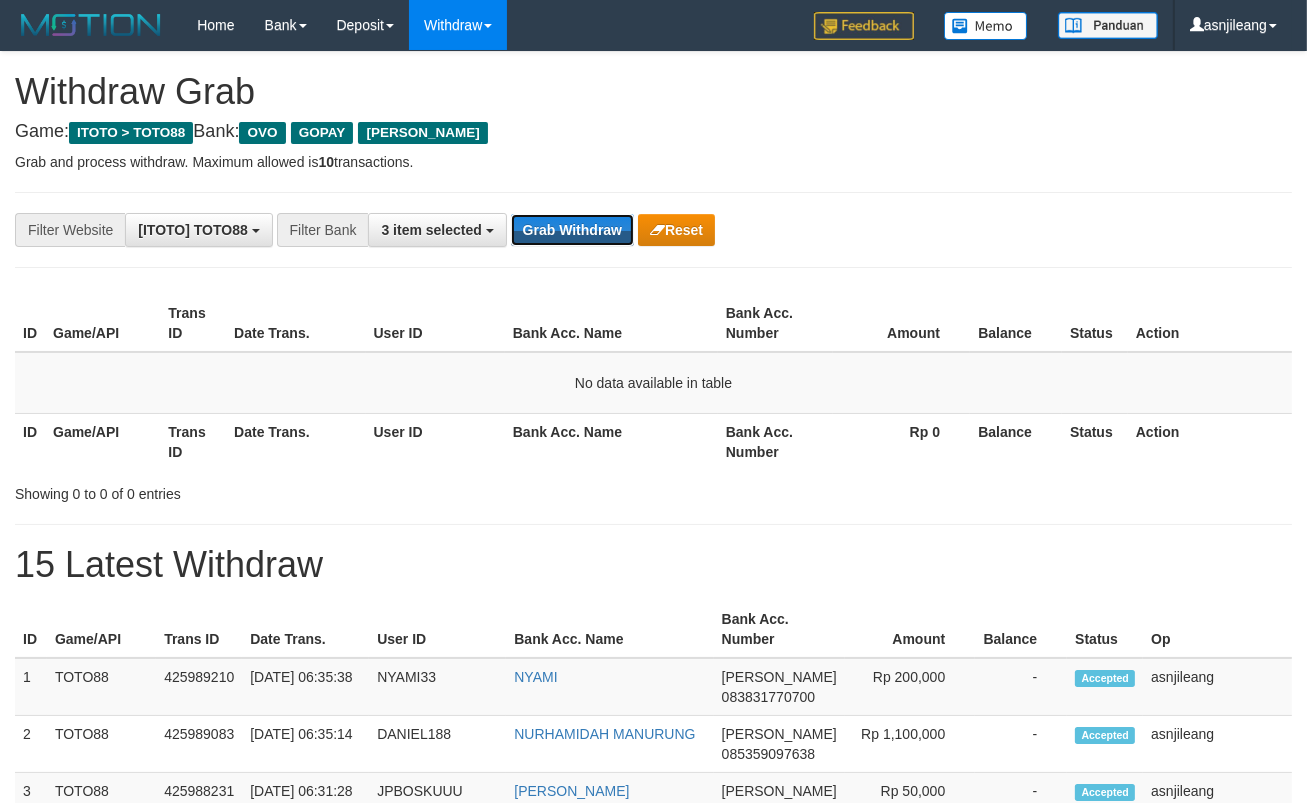 click on "Grab Withdraw" at bounding box center [572, 230] 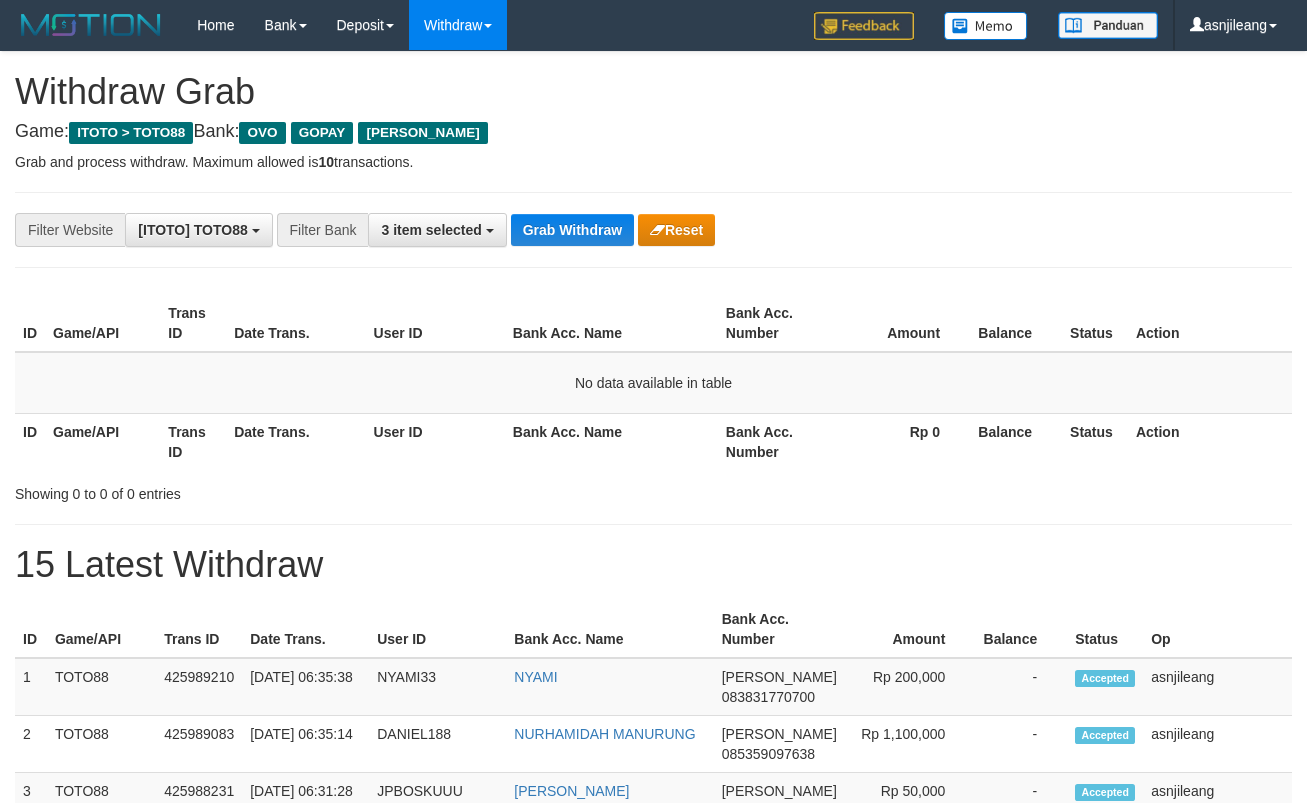 scroll, scrollTop: 0, scrollLeft: 0, axis: both 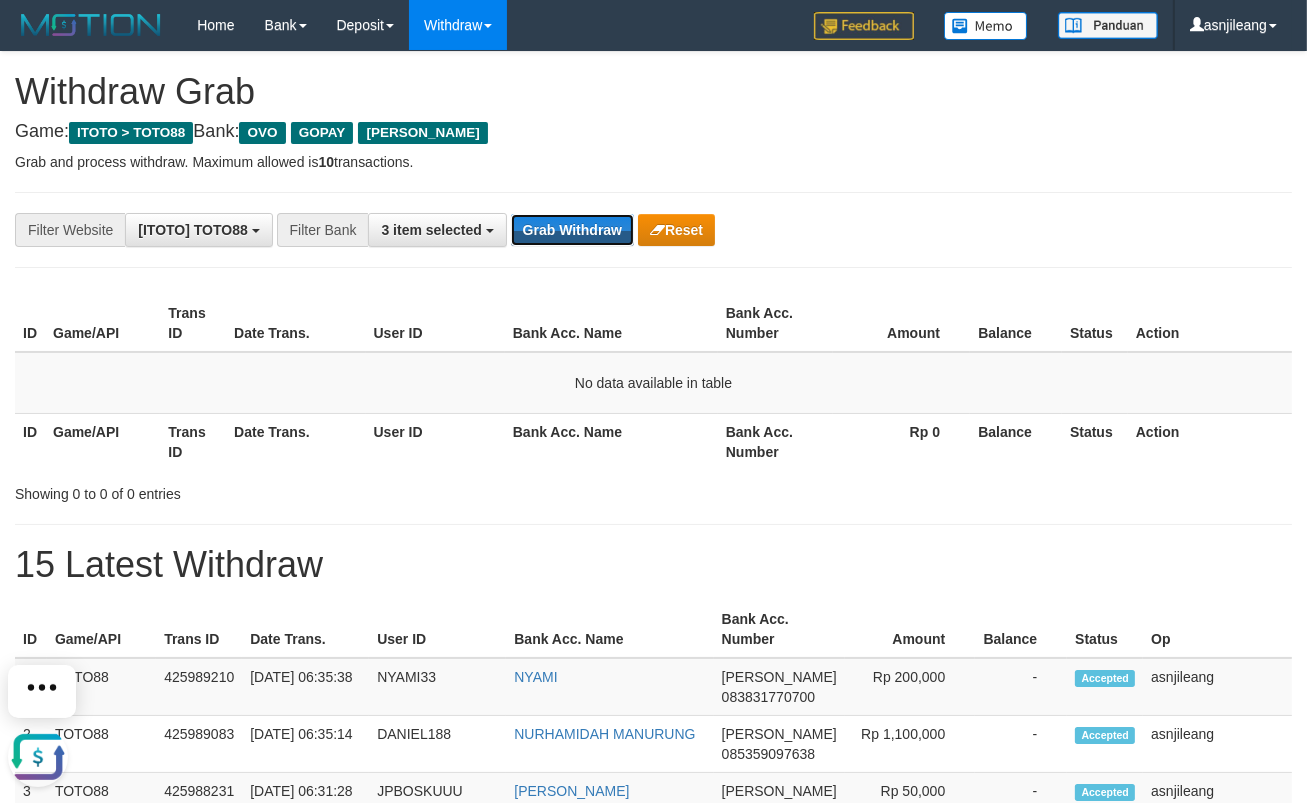 click on "Grab Withdraw" at bounding box center [572, 230] 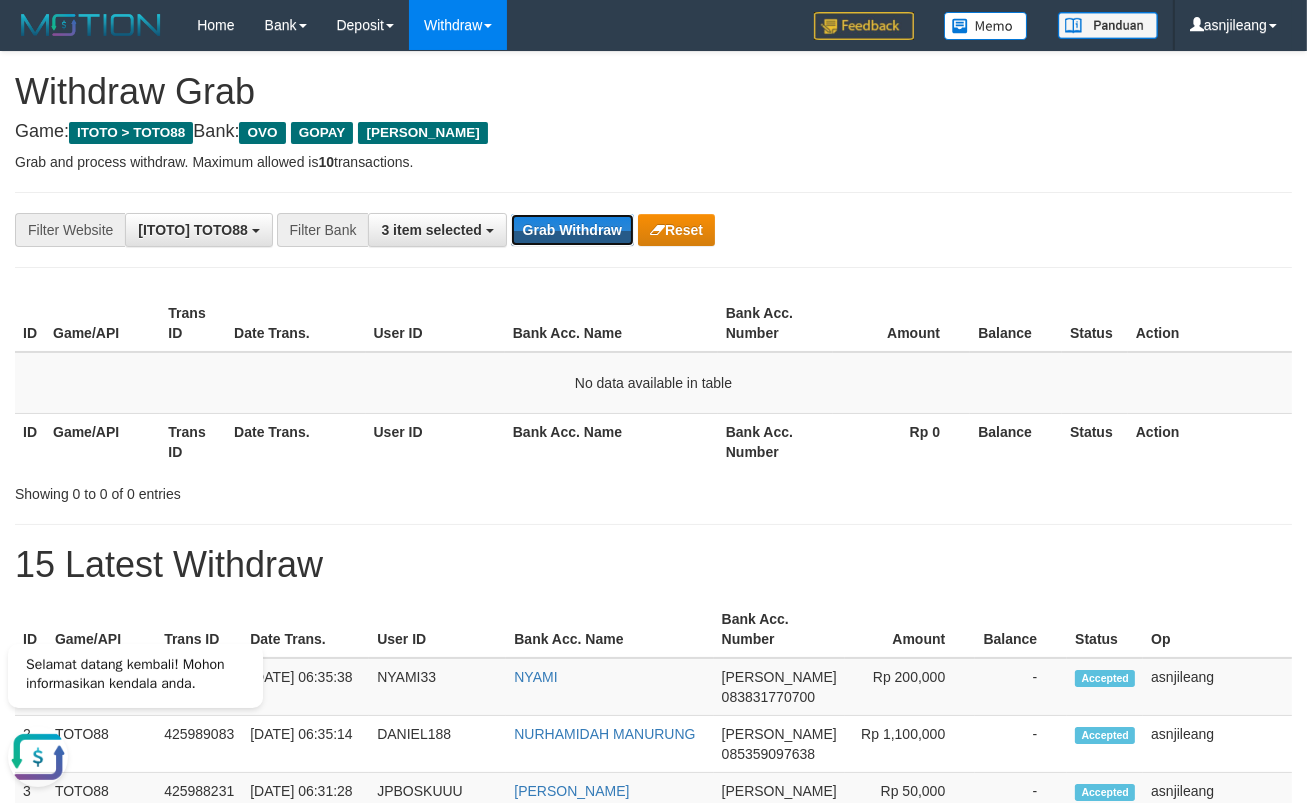 click on "Grab Withdraw" at bounding box center [572, 230] 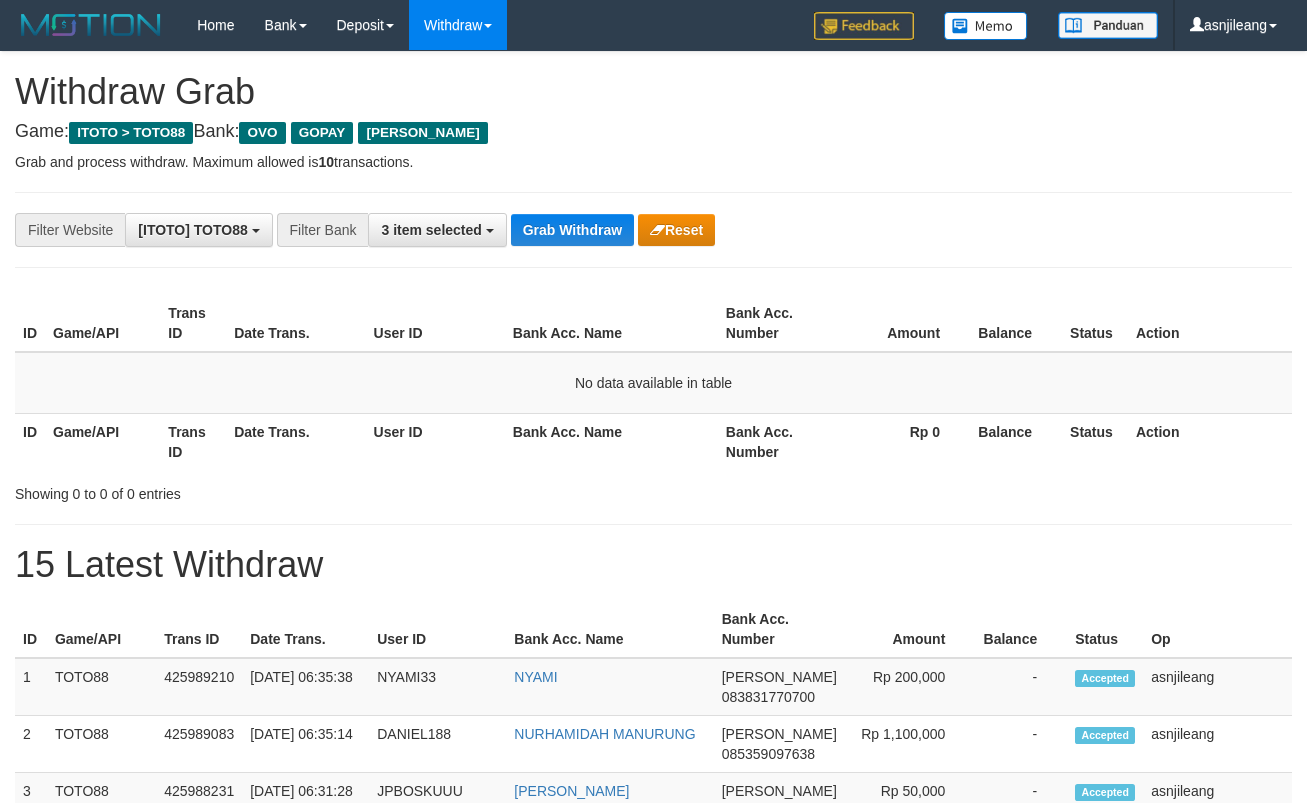 click on "Grab Withdraw" at bounding box center (572, 230) 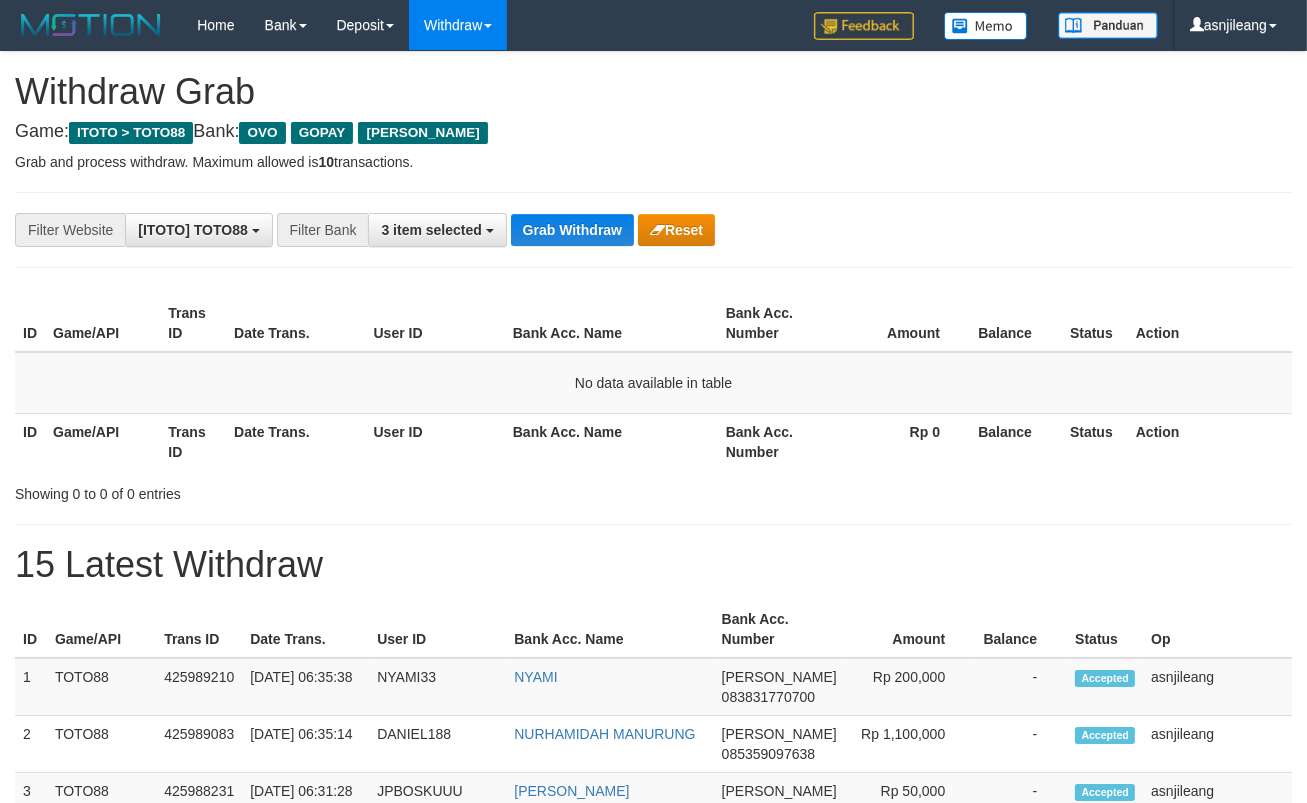 scroll, scrollTop: 17, scrollLeft: 0, axis: vertical 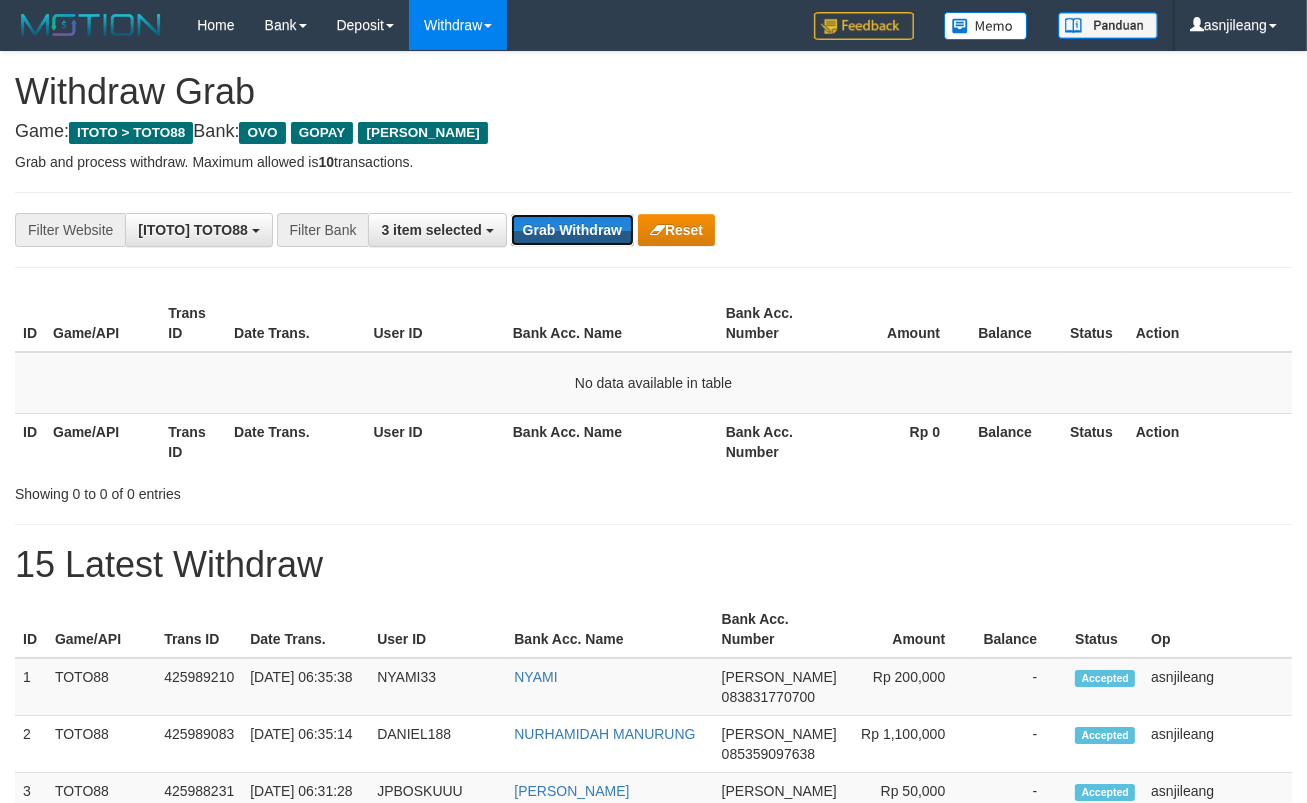 click on "Grab Withdraw" at bounding box center (572, 230) 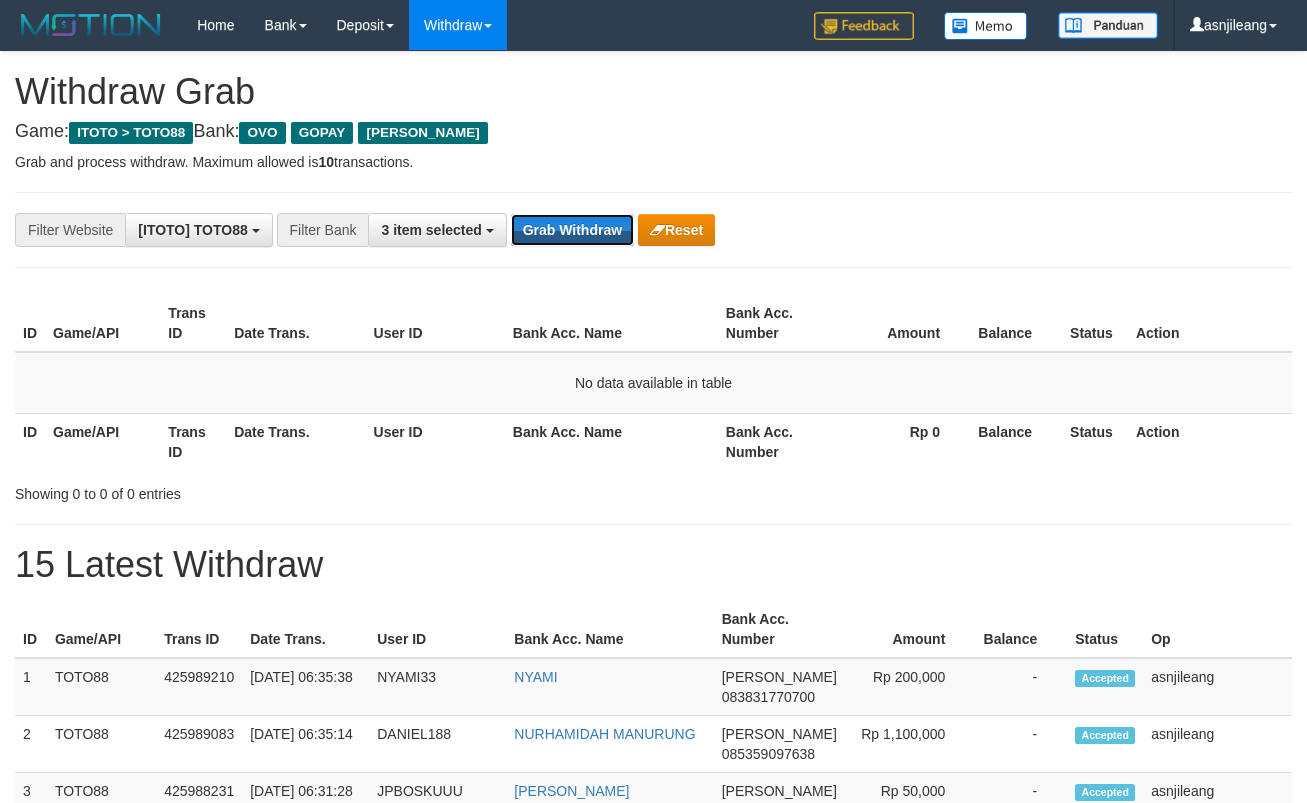 scroll, scrollTop: 0, scrollLeft: 0, axis: both 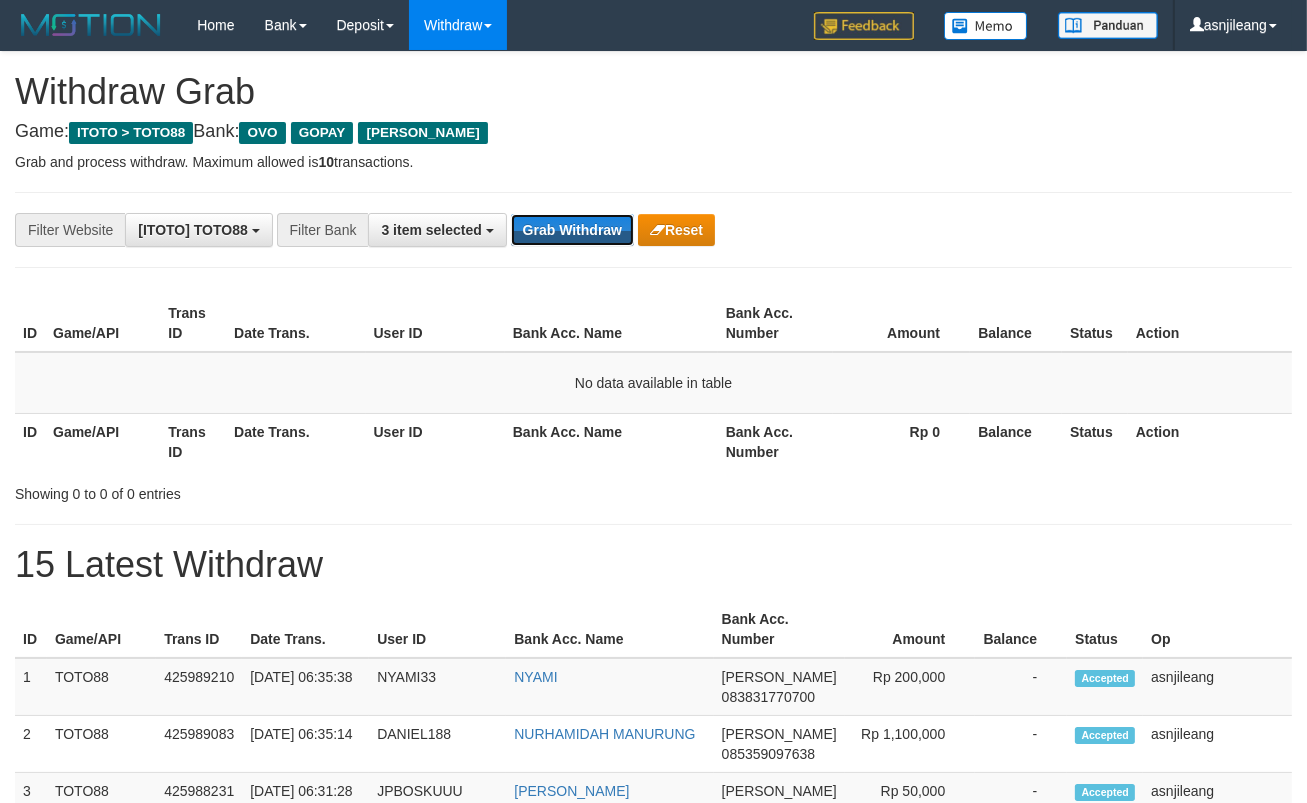 click on "Grab Withdraw" at bounding box center [572, 230] 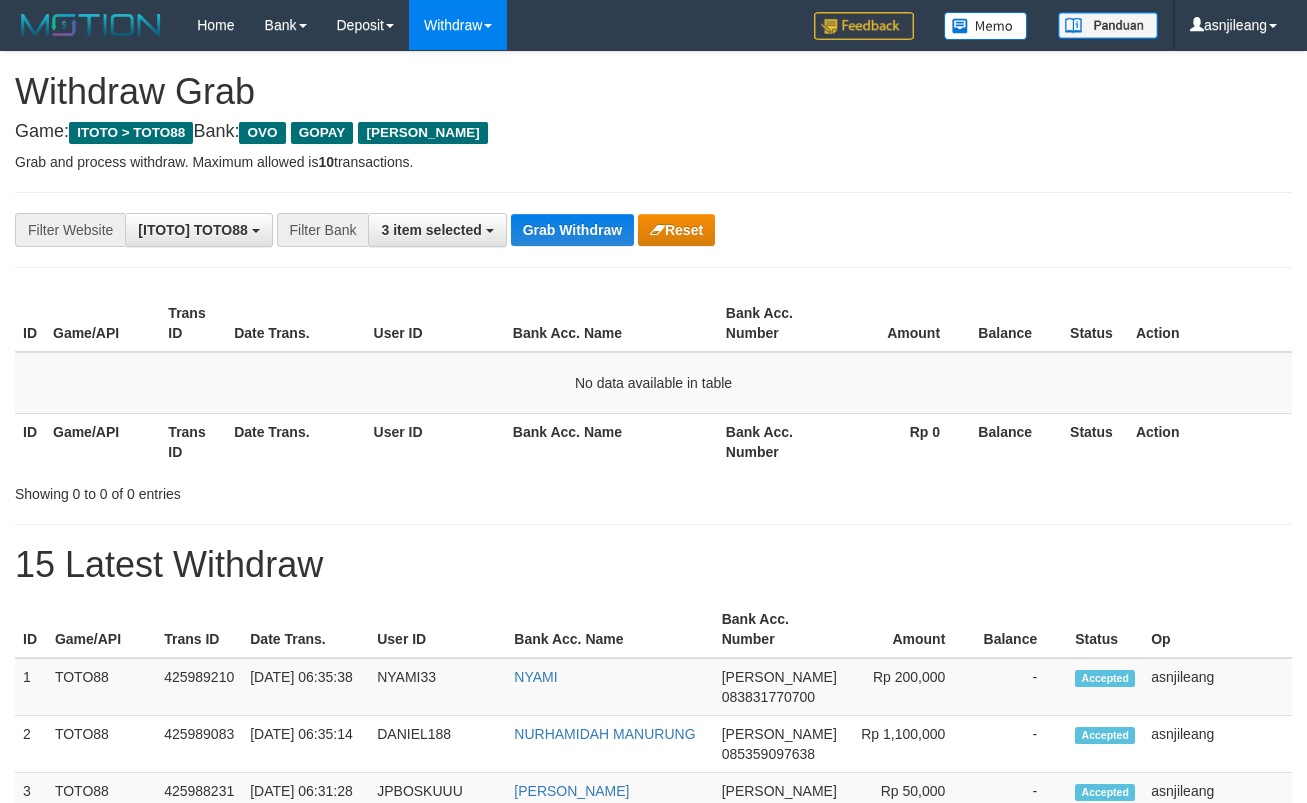 scroll, scrollTop: 0, scrollLeft: 0, axis: both 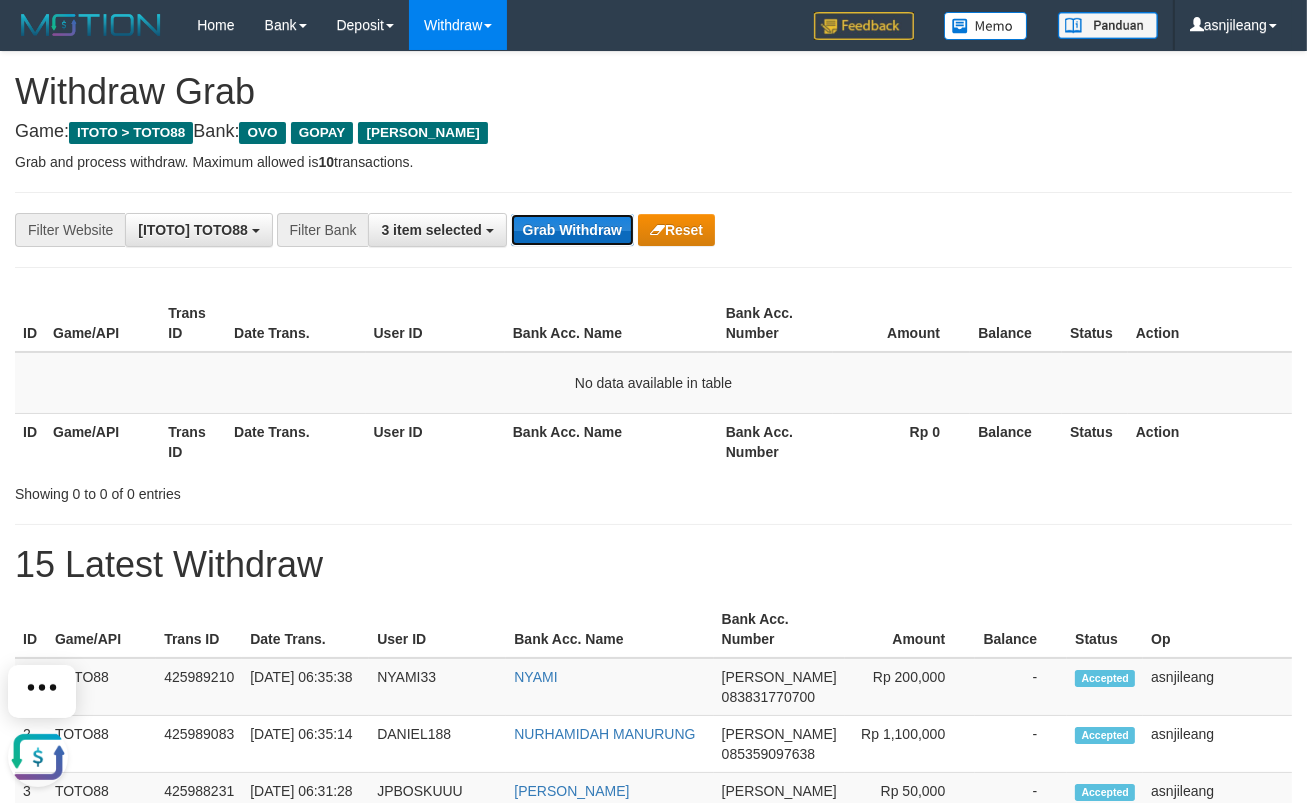 click on "Grab Withdraw" at bounding box center (572, 230) 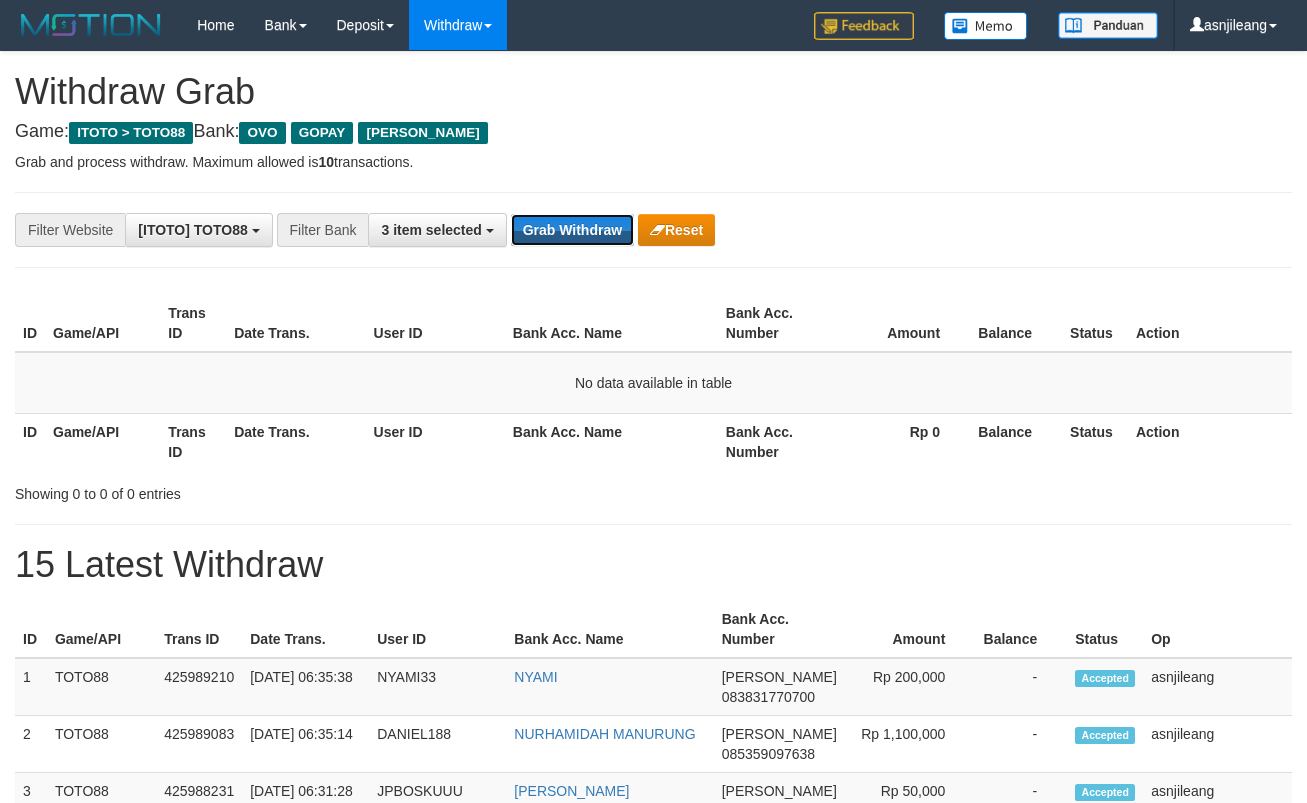 scroll, scrollTop: 0, scrollLeft: 0, axis: both 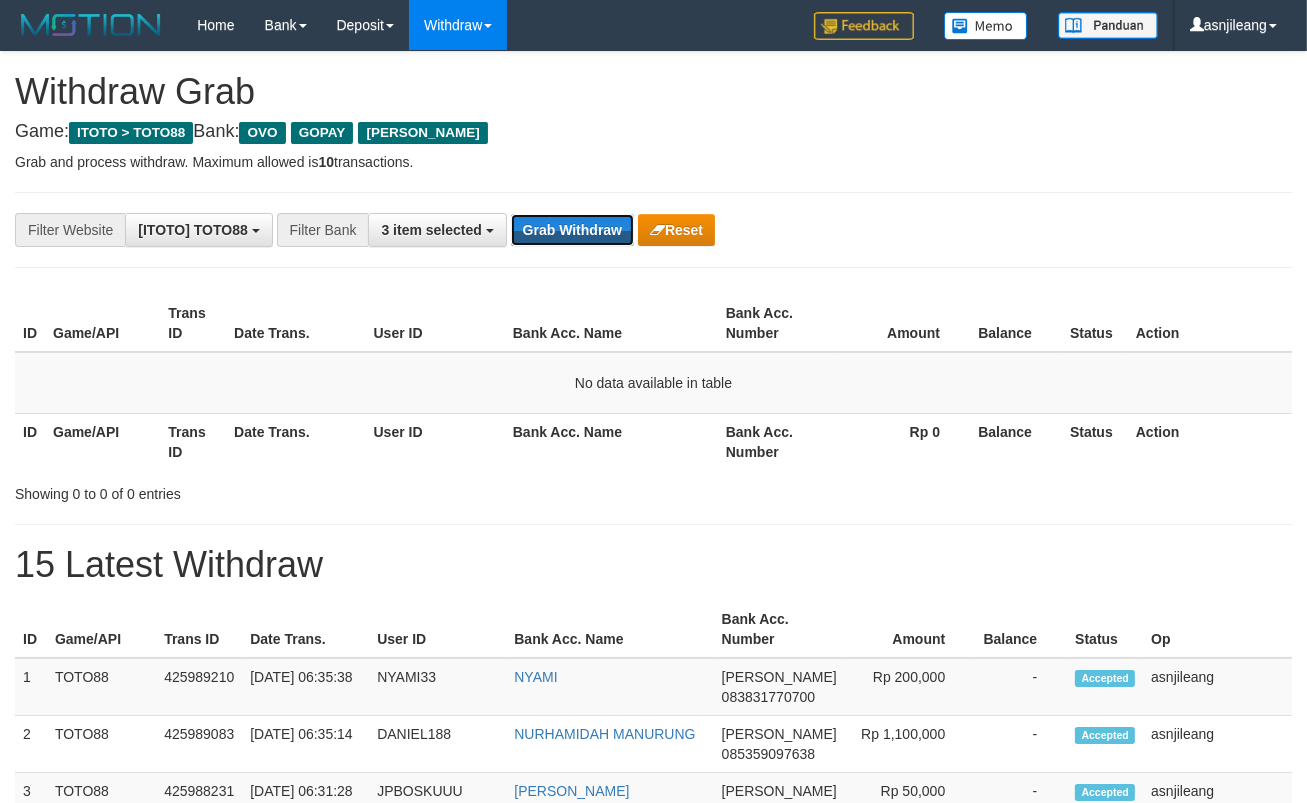 click on "Grab Withdraw" at bounding box center (572, 230) 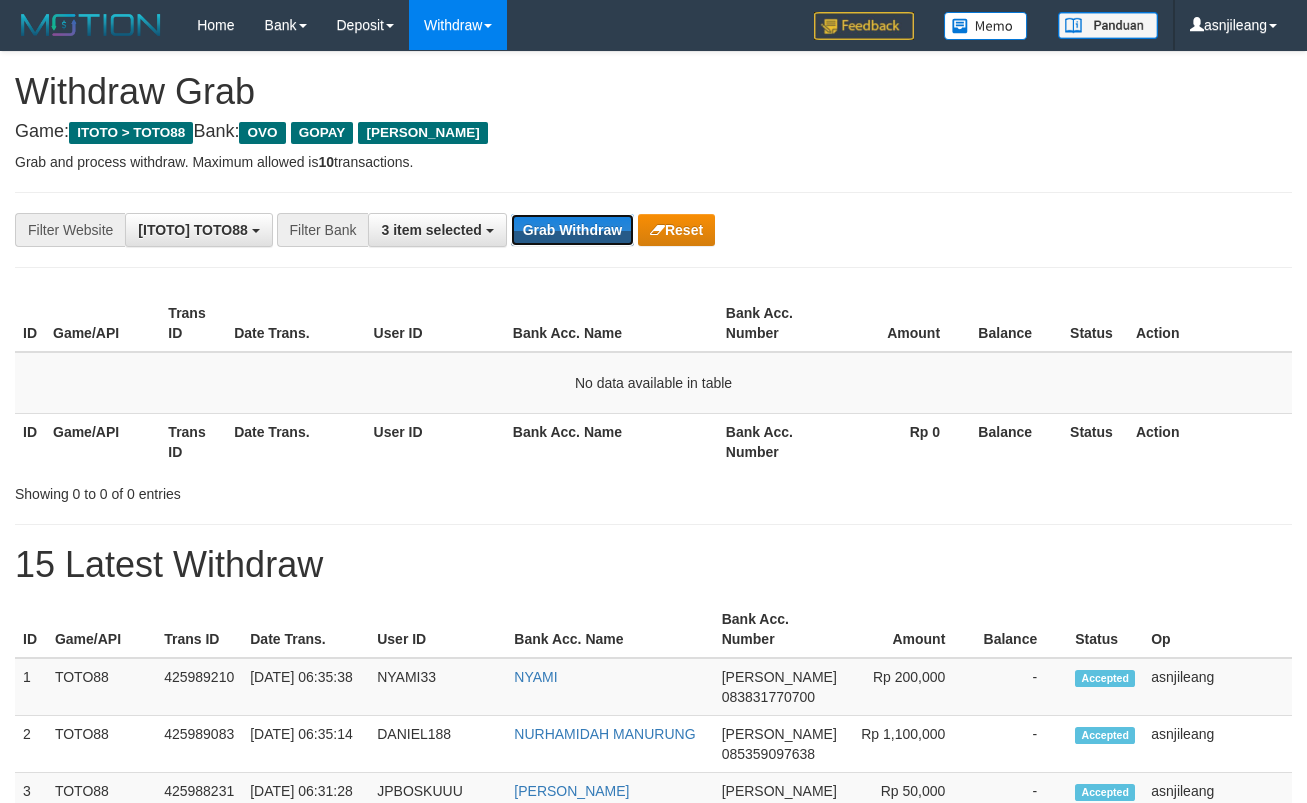 scroll, scrollTop: 0, scrollLeft: 0, axis: both 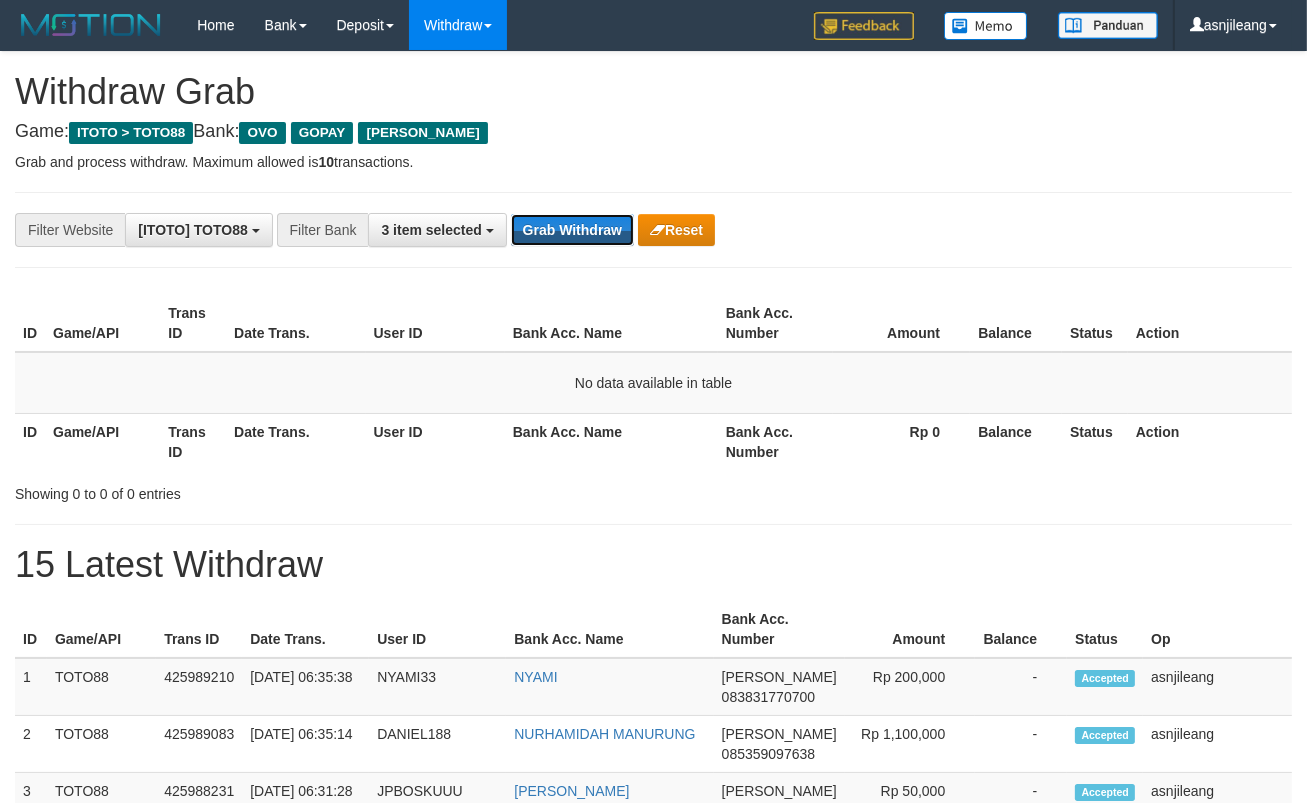 click on "Grab Withdraw" at bounding box center [572, 230] 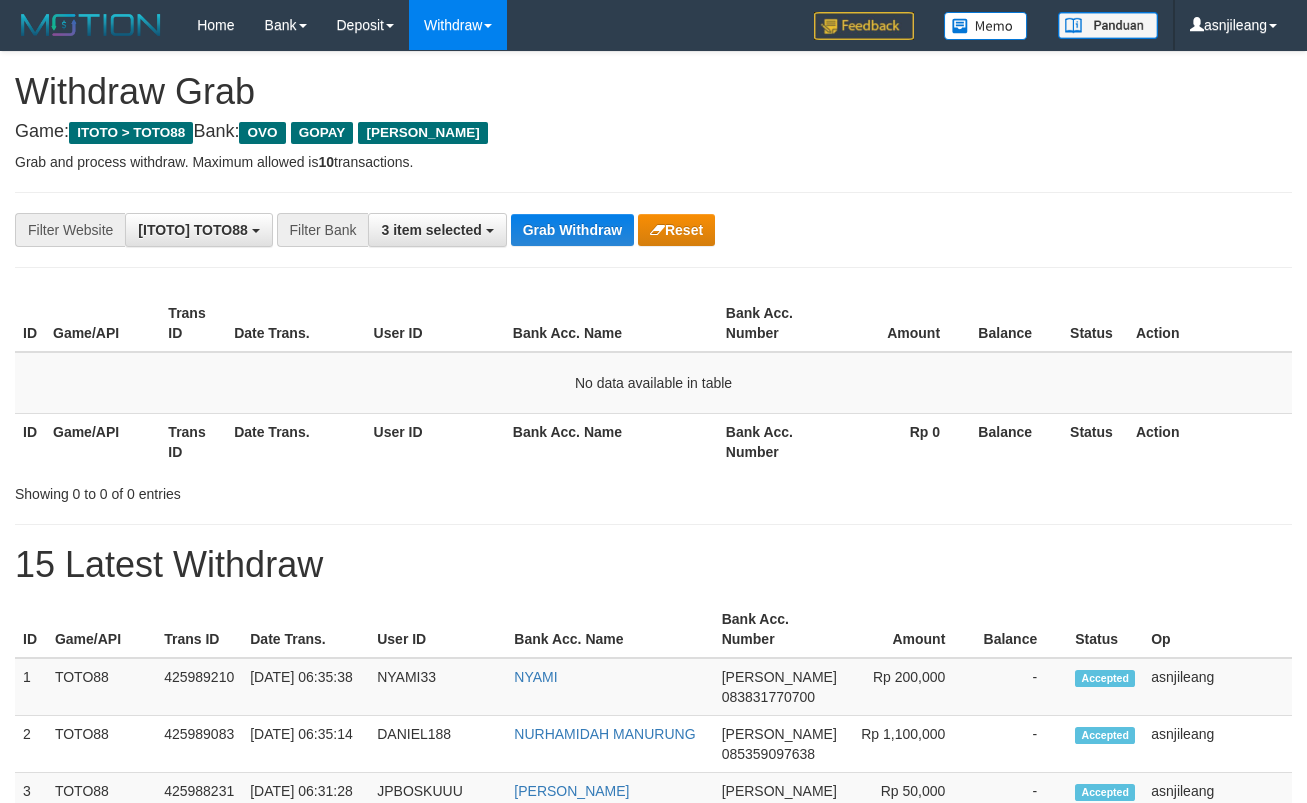 scroll, scrollTop: 0, scrollLeft: 0, axis: both 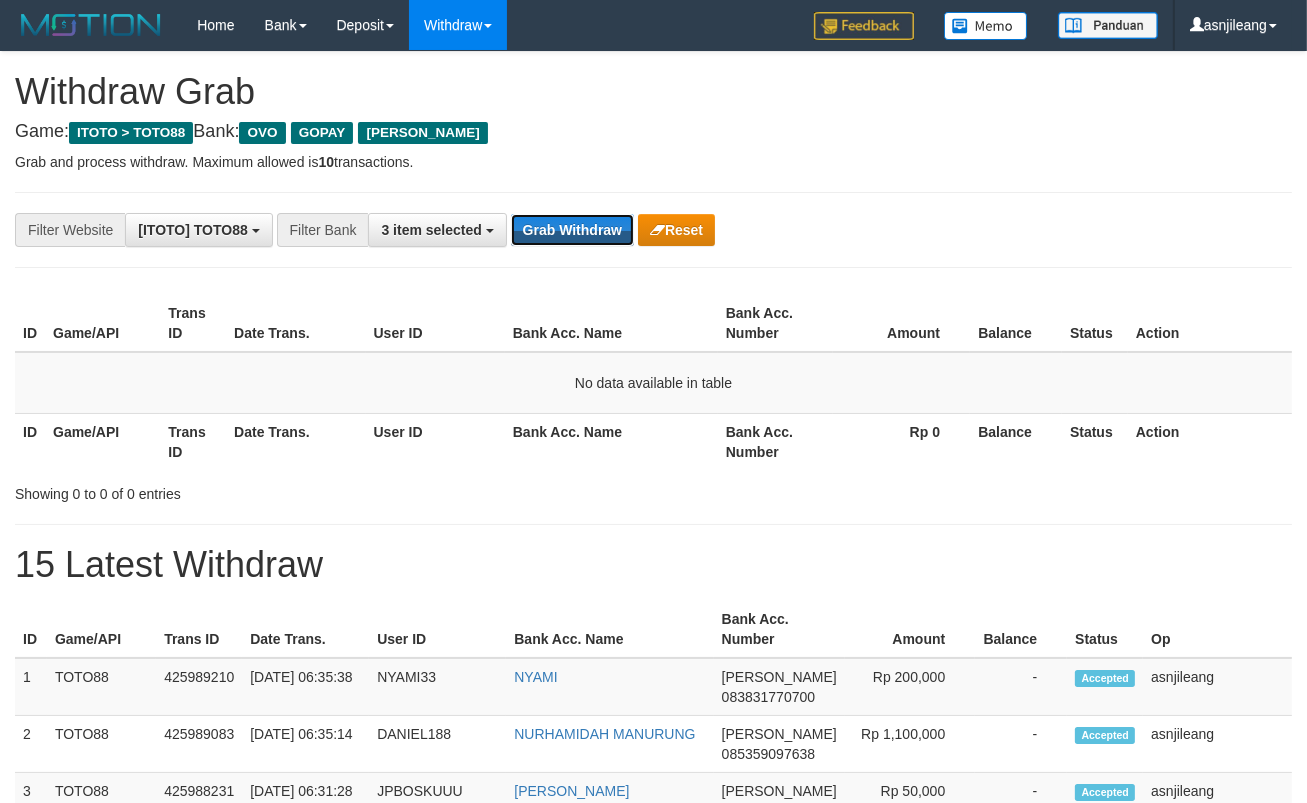 click on "Grab Withdraw" at bounding box center (572, 230) 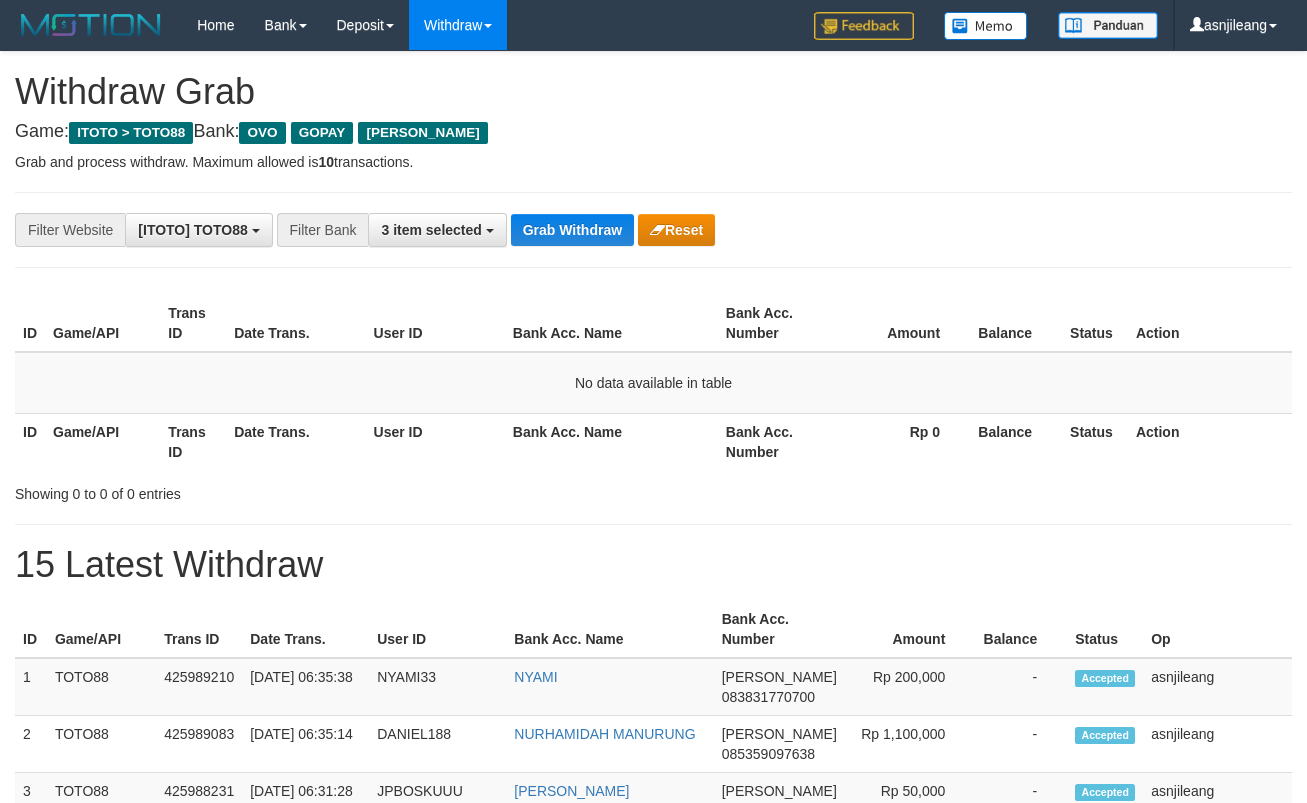 scroll, scrollTop: 0, scrollLeft: 0, axis: both 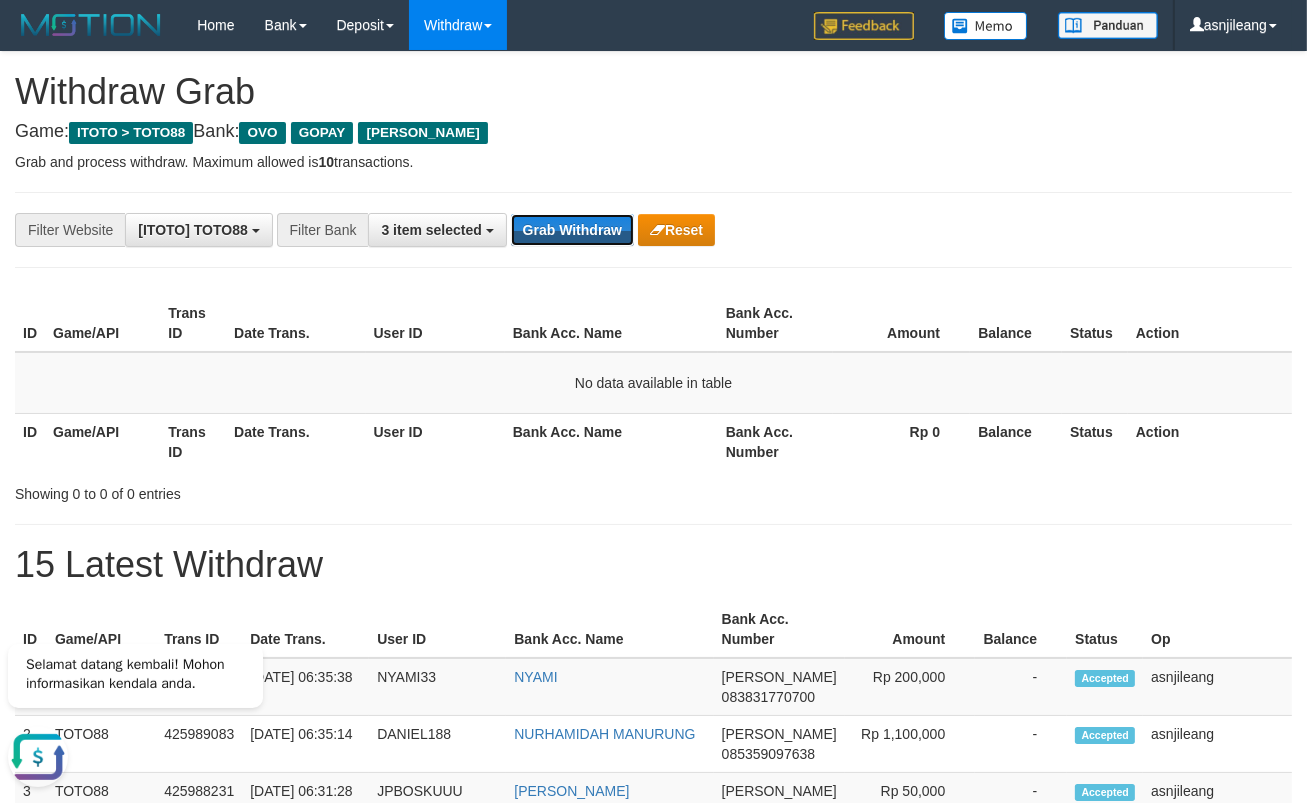 click on "Grab Withdraw" at bounding box center (572, 230) 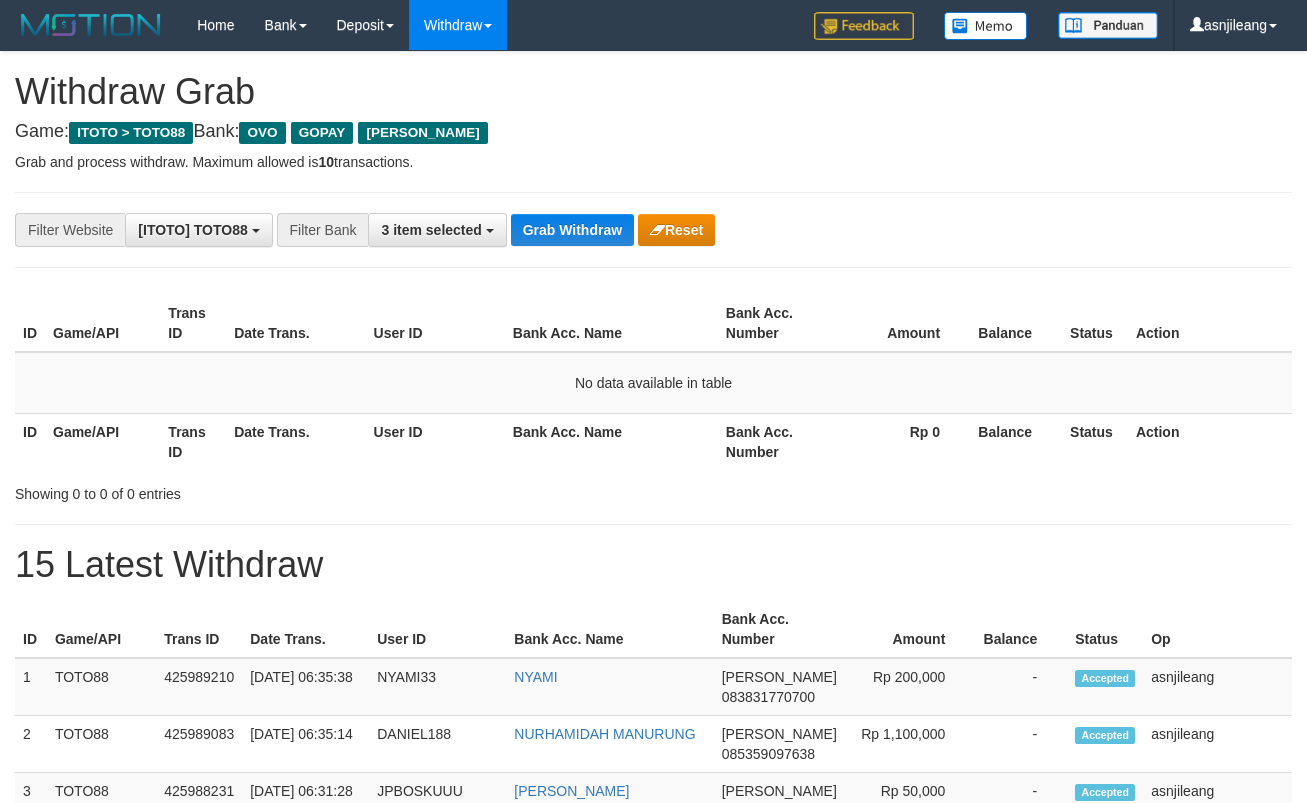 scroll, scrollTop: 0, scrollLeft: 0, axis: both 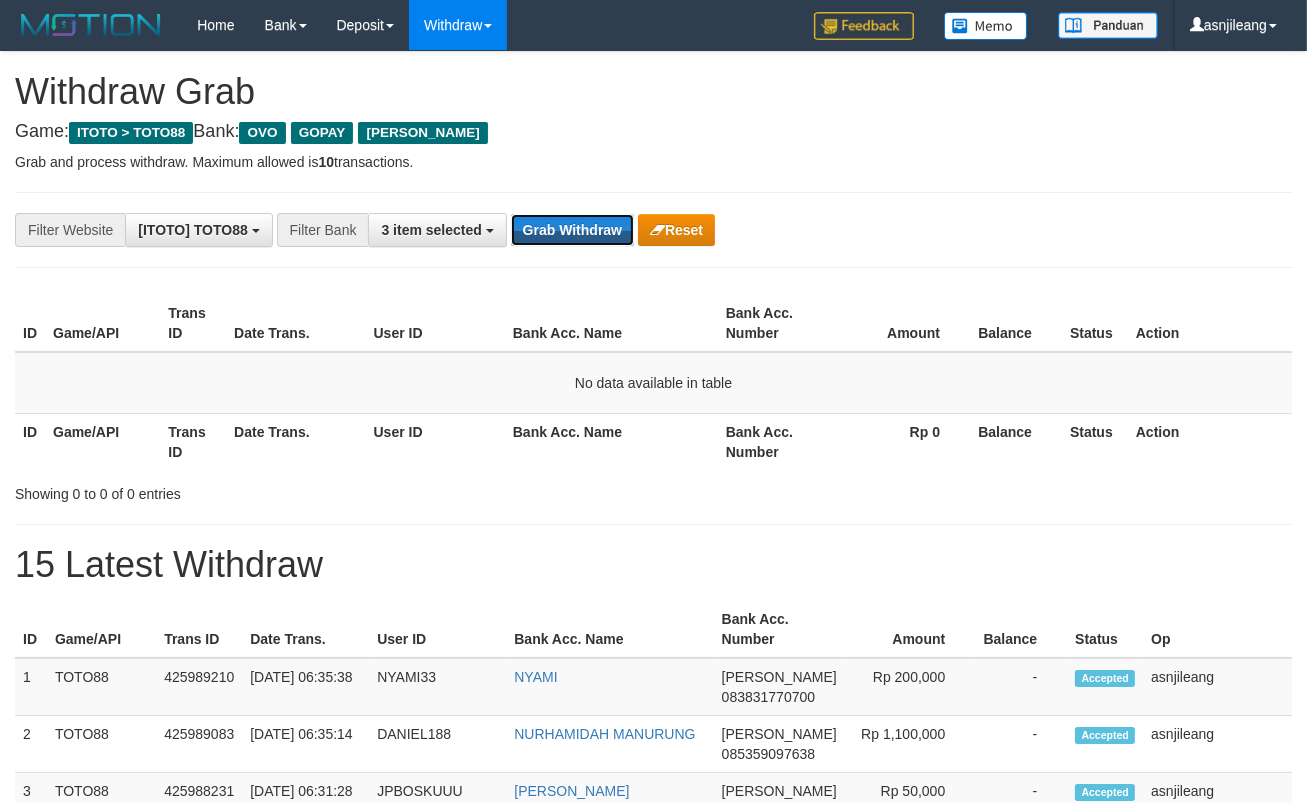 click on "Grab Withdraw" at bounding box center (572, 230) 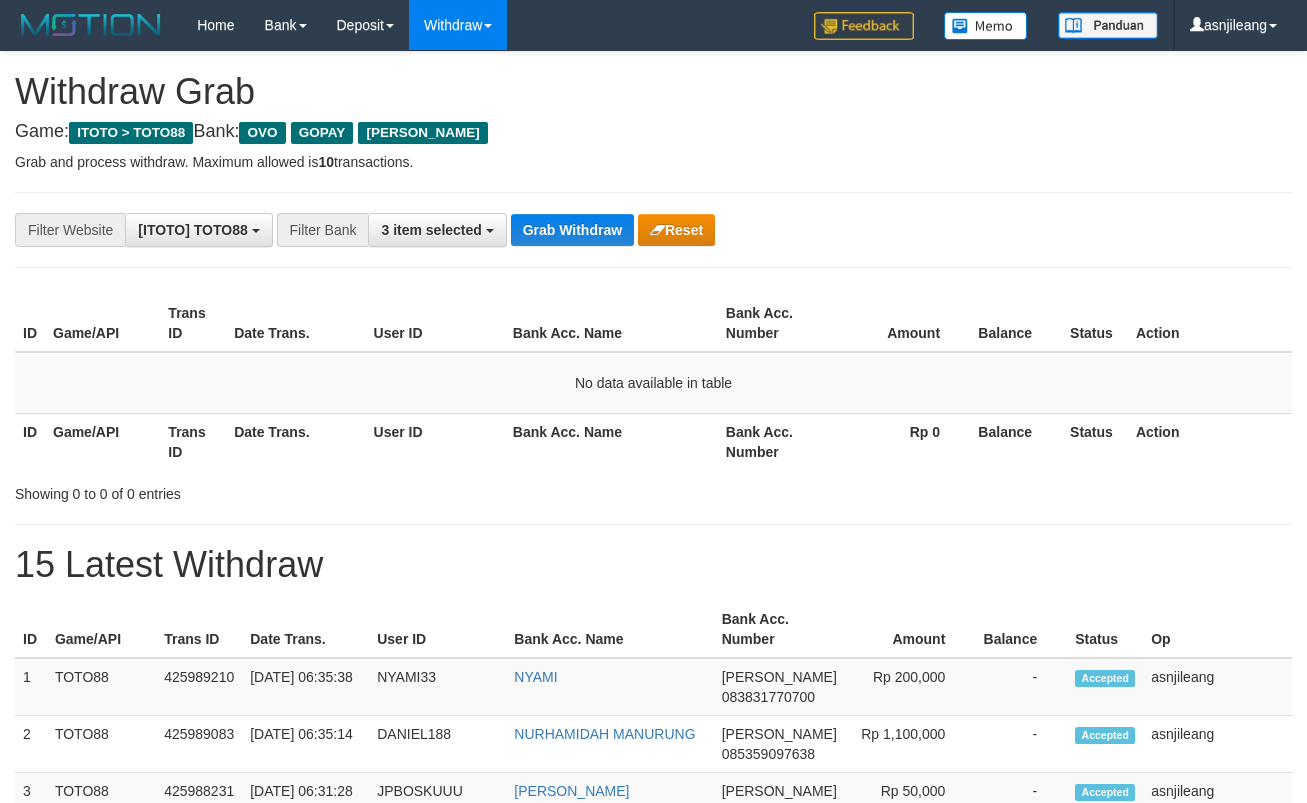 scroll, scrollTop: 0, scrollLeft: 0, axis: both 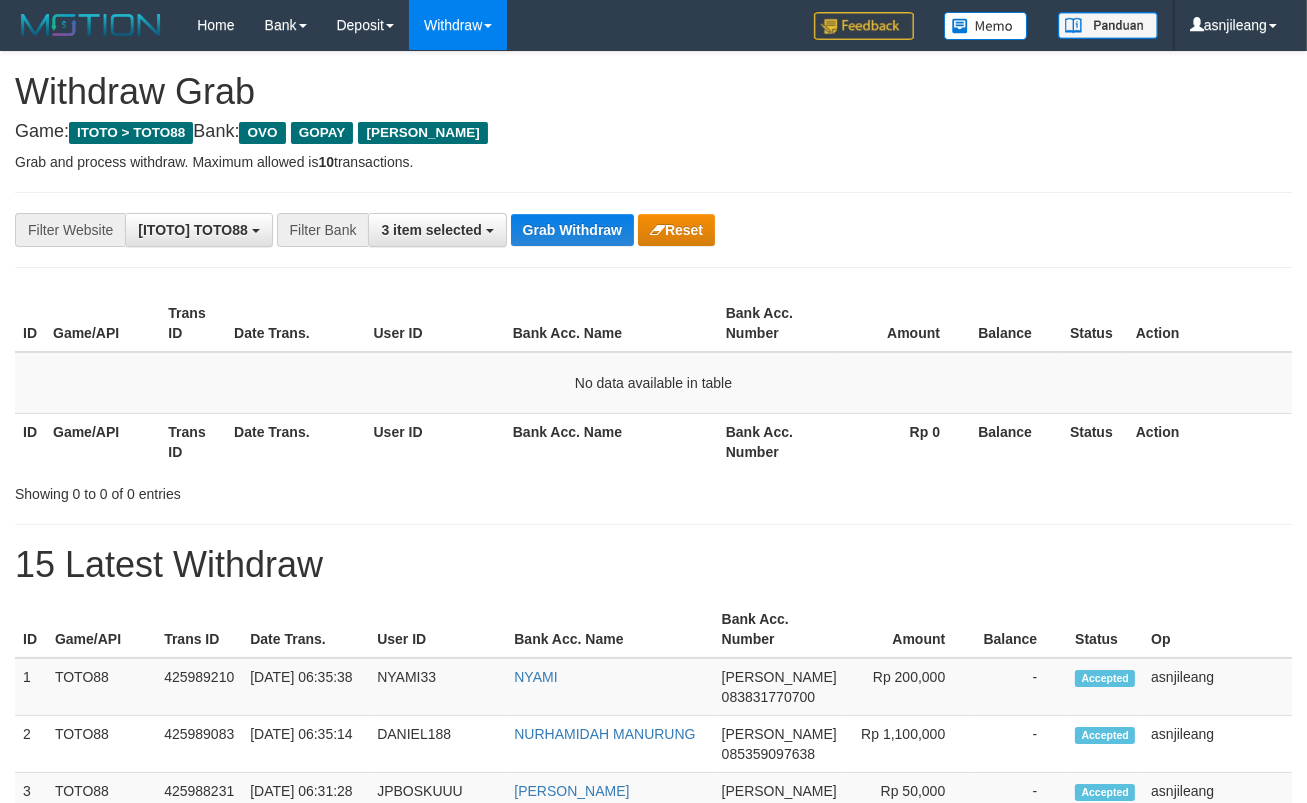 click on "**********" at bounding box center (653, 1113) 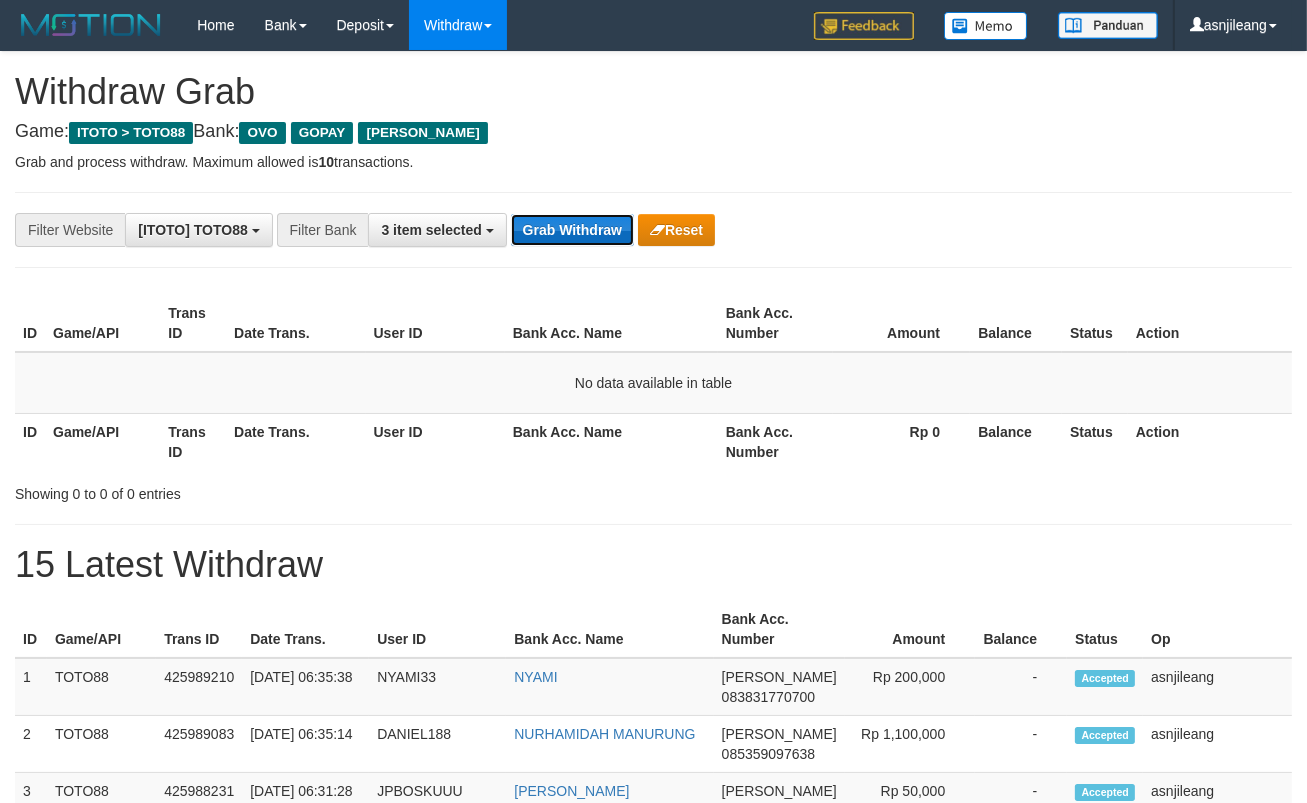 click on "Grab Withdraw" at bounding box center (572, 230) 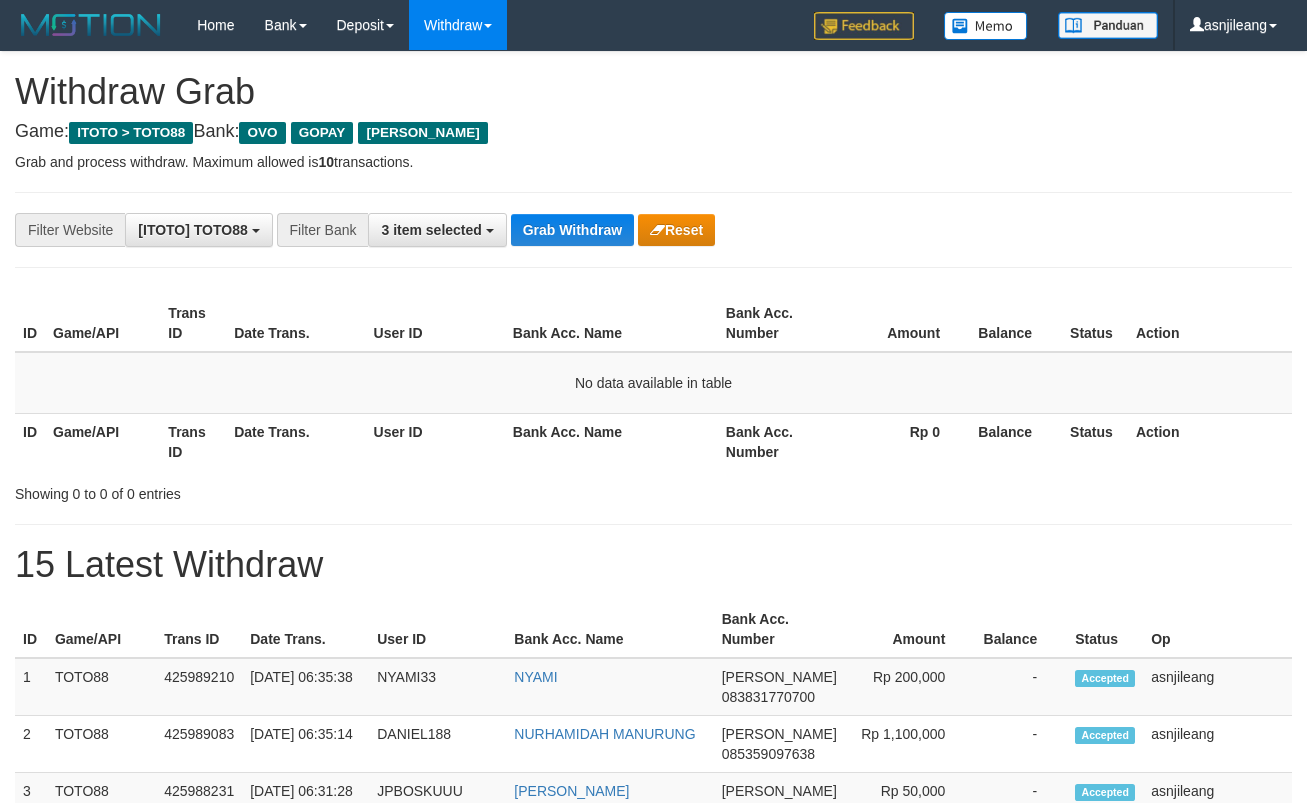 scroll, scrollTop: 0, scrollLeft: 0, axis: both 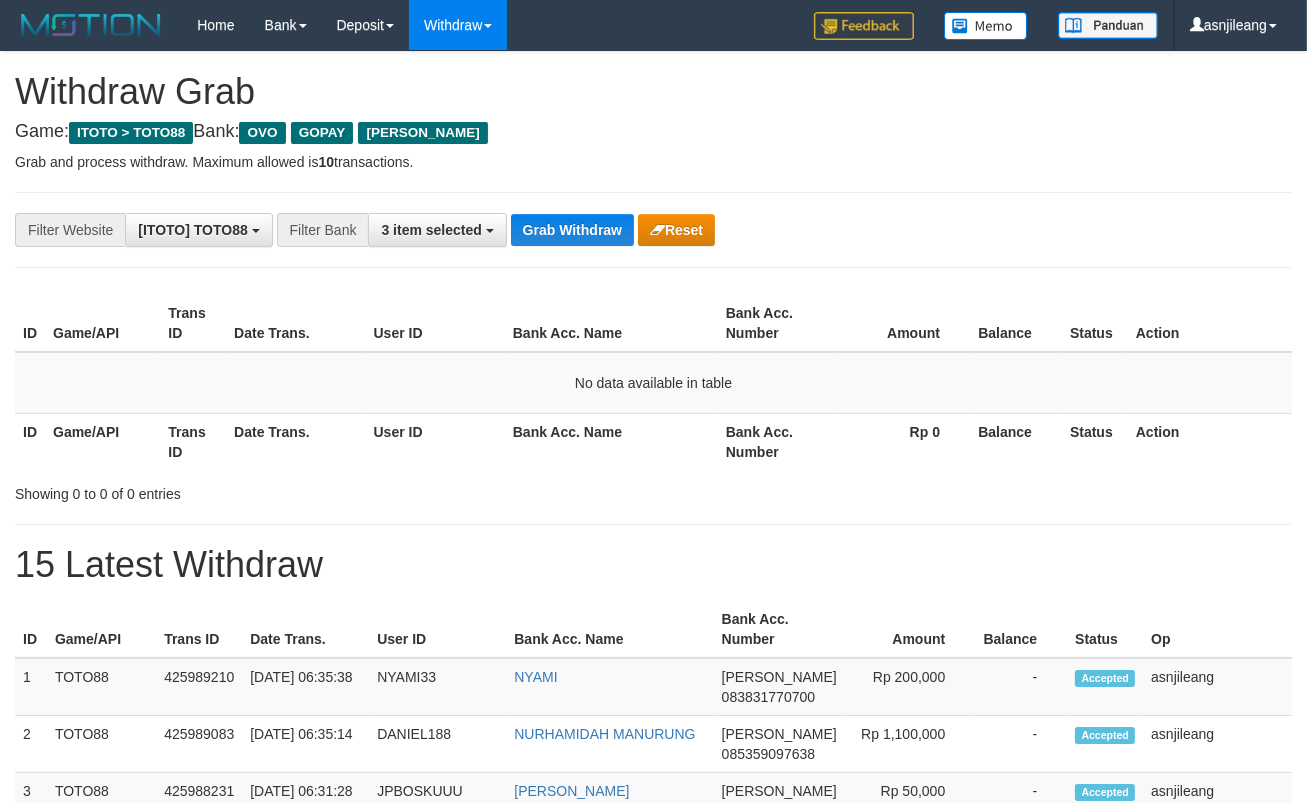 click on "Grab Withdraw" at bounding box center (572, 230) 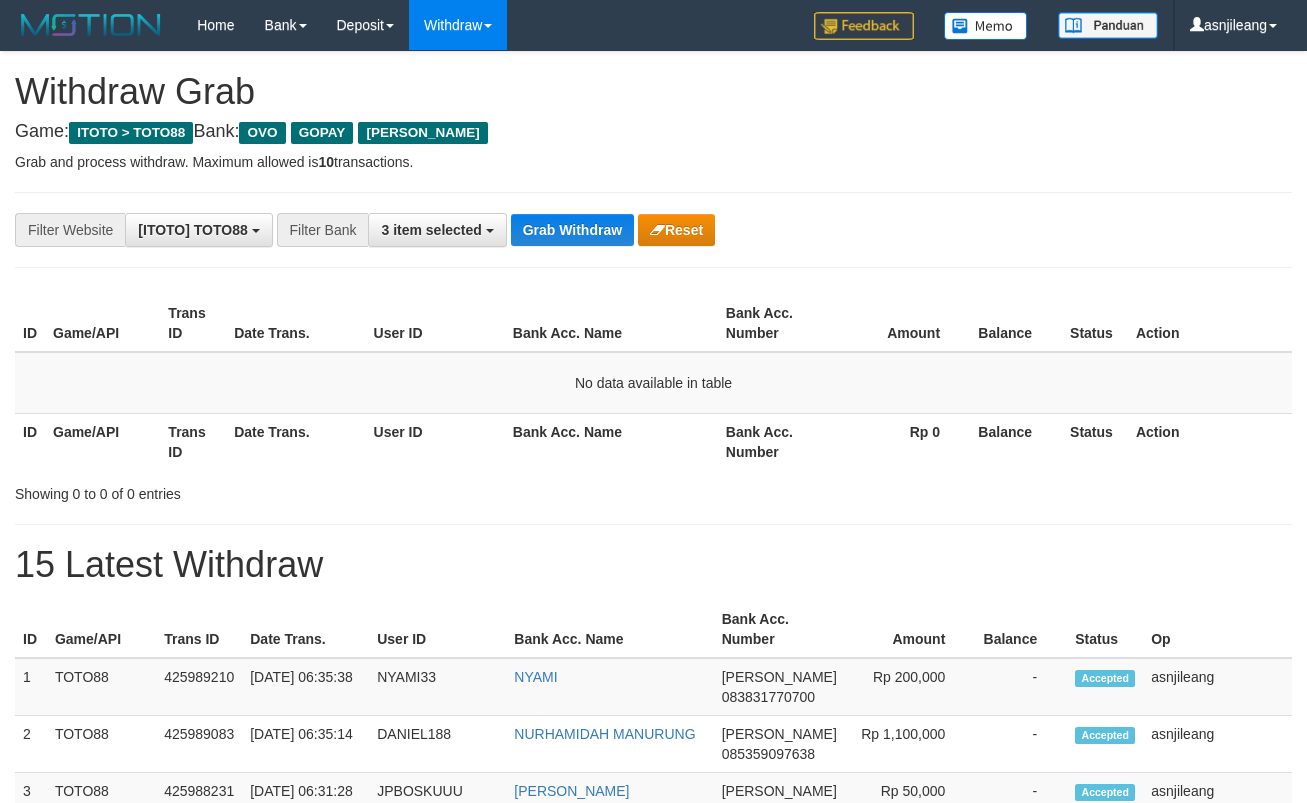 scroll, scrollTop: 0, scrollLeft: 0, axis: both 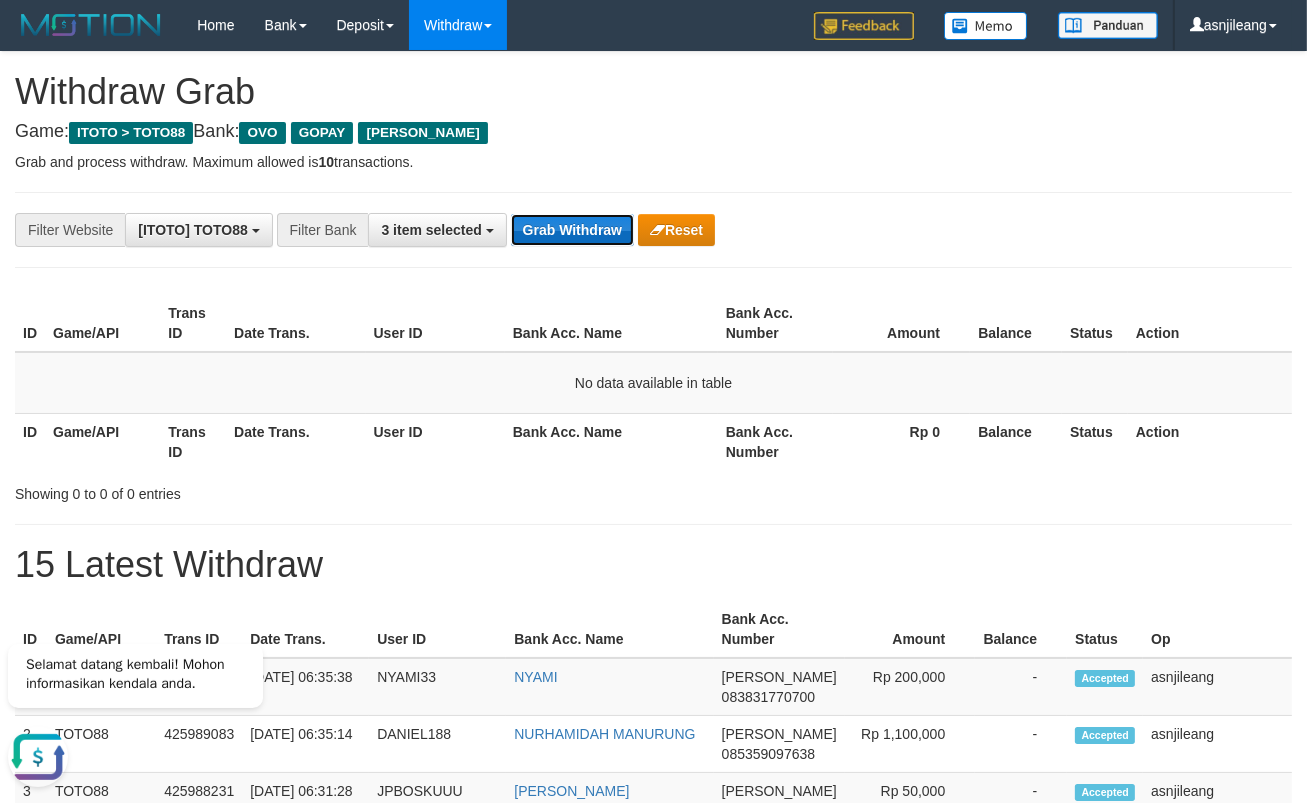 click on "Grab Withdraw" at bounding box center [572, 230] 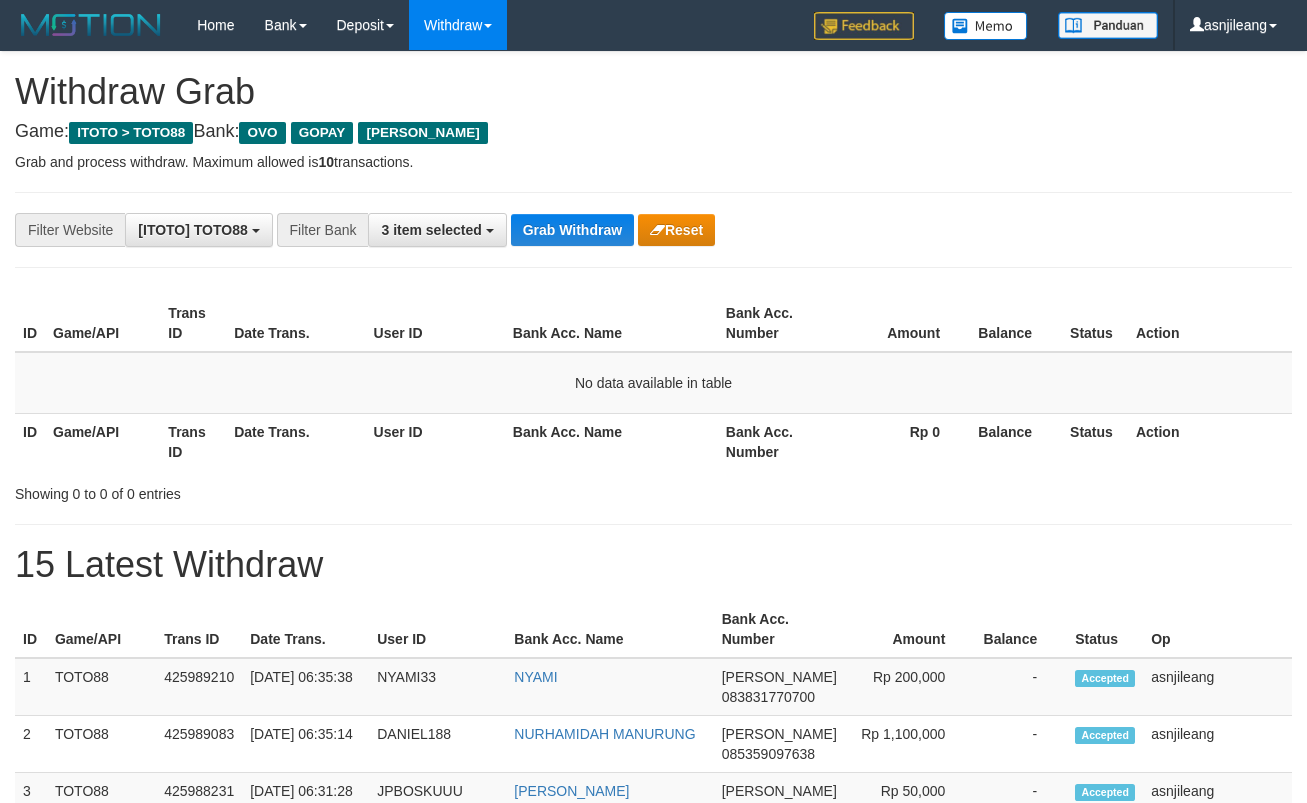 scroll, scrollTop: 0, scrollLeft: 0, axis: both 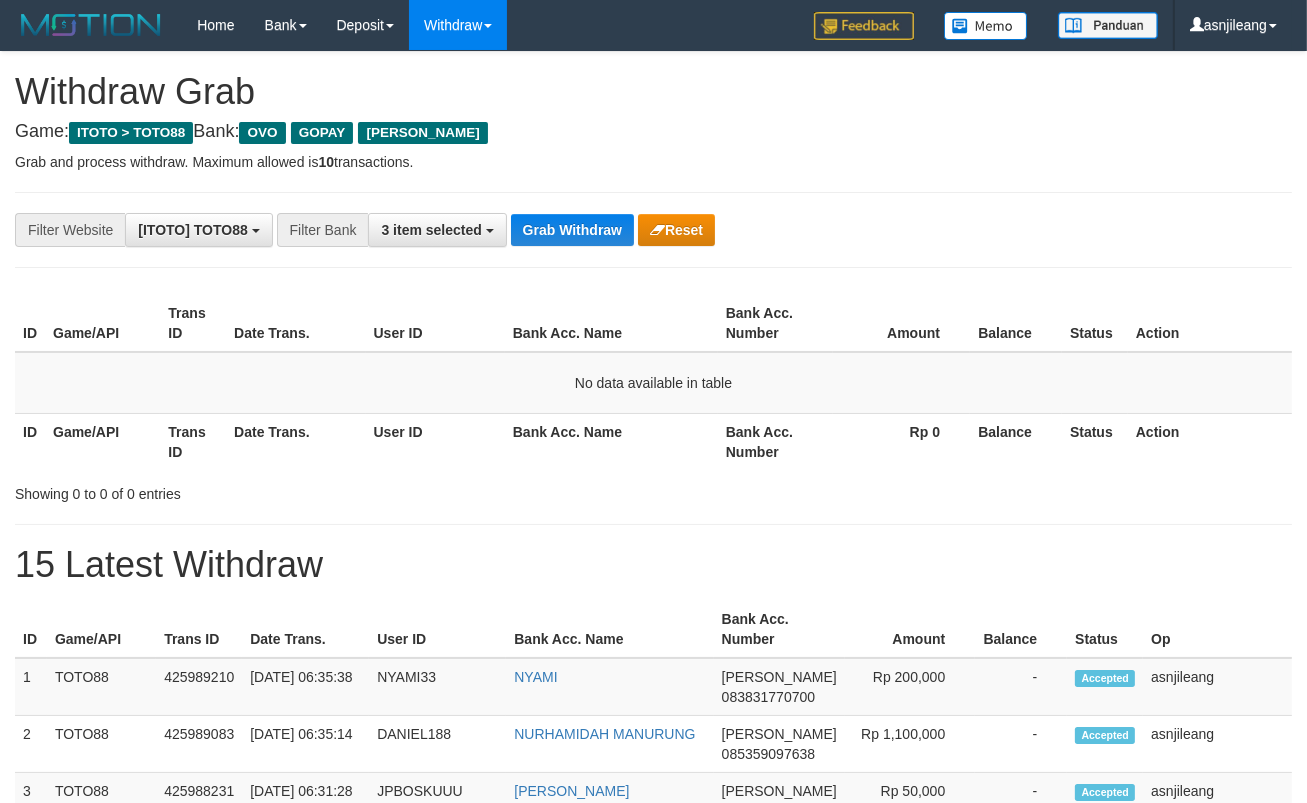 click on "Grab Withdraw" at bounding box center (572, 230) 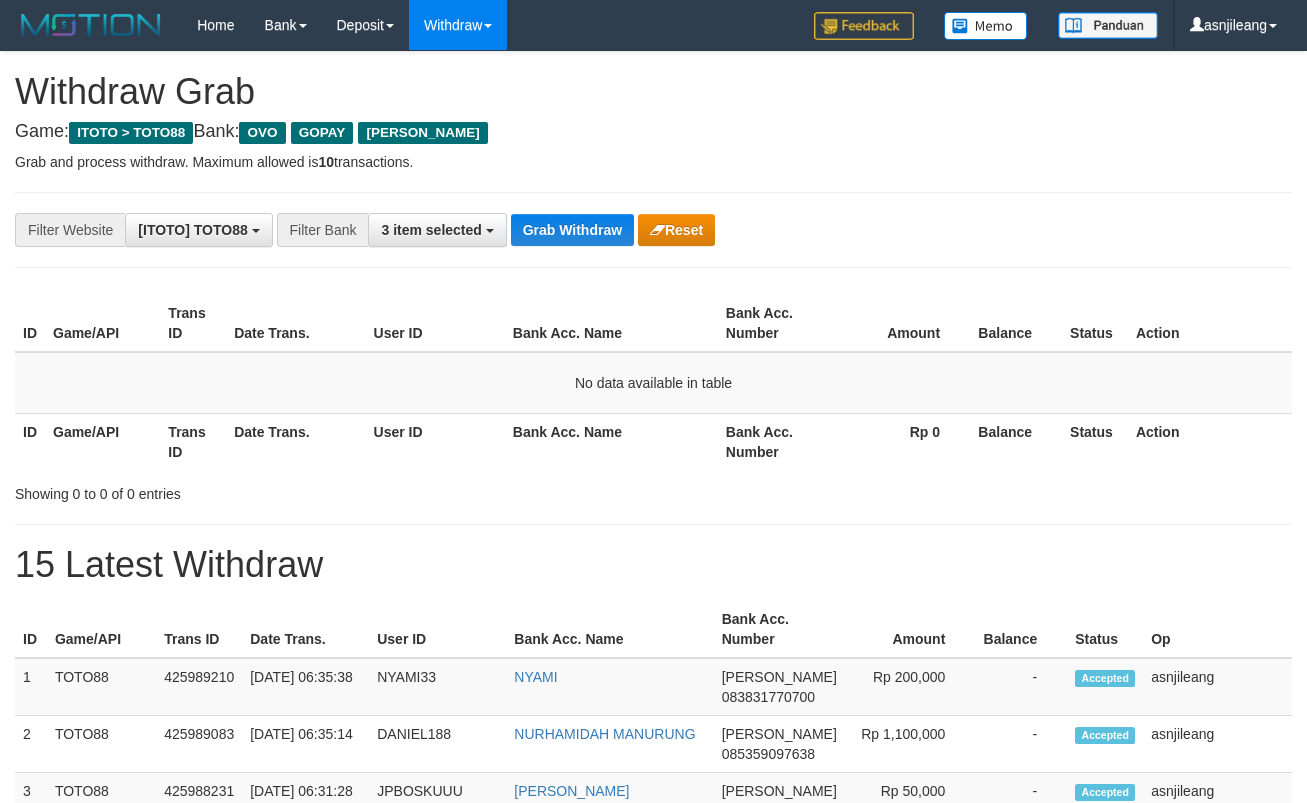scroll, scrollTop: 0, scrollLeft: 0, axis: both 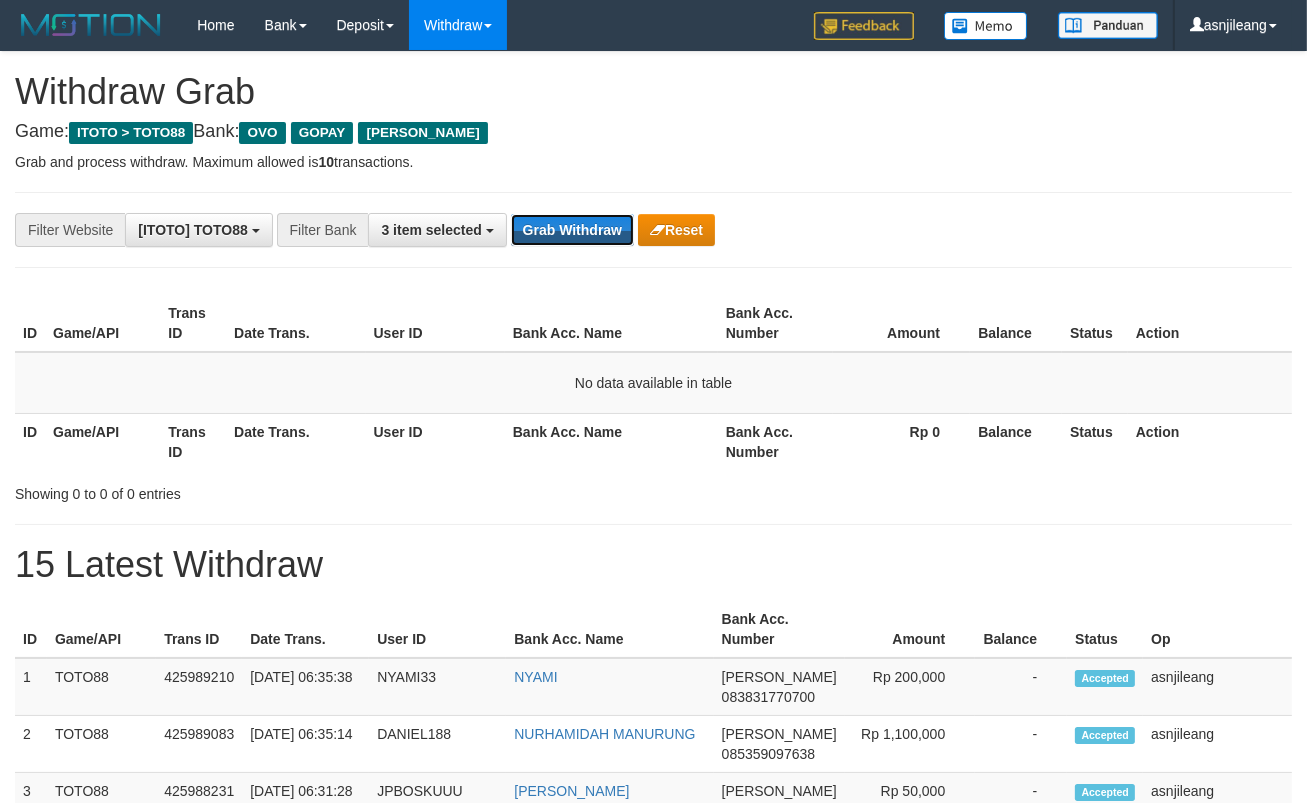 click on "Grab Withdraw" at bounding box center (572, 230) 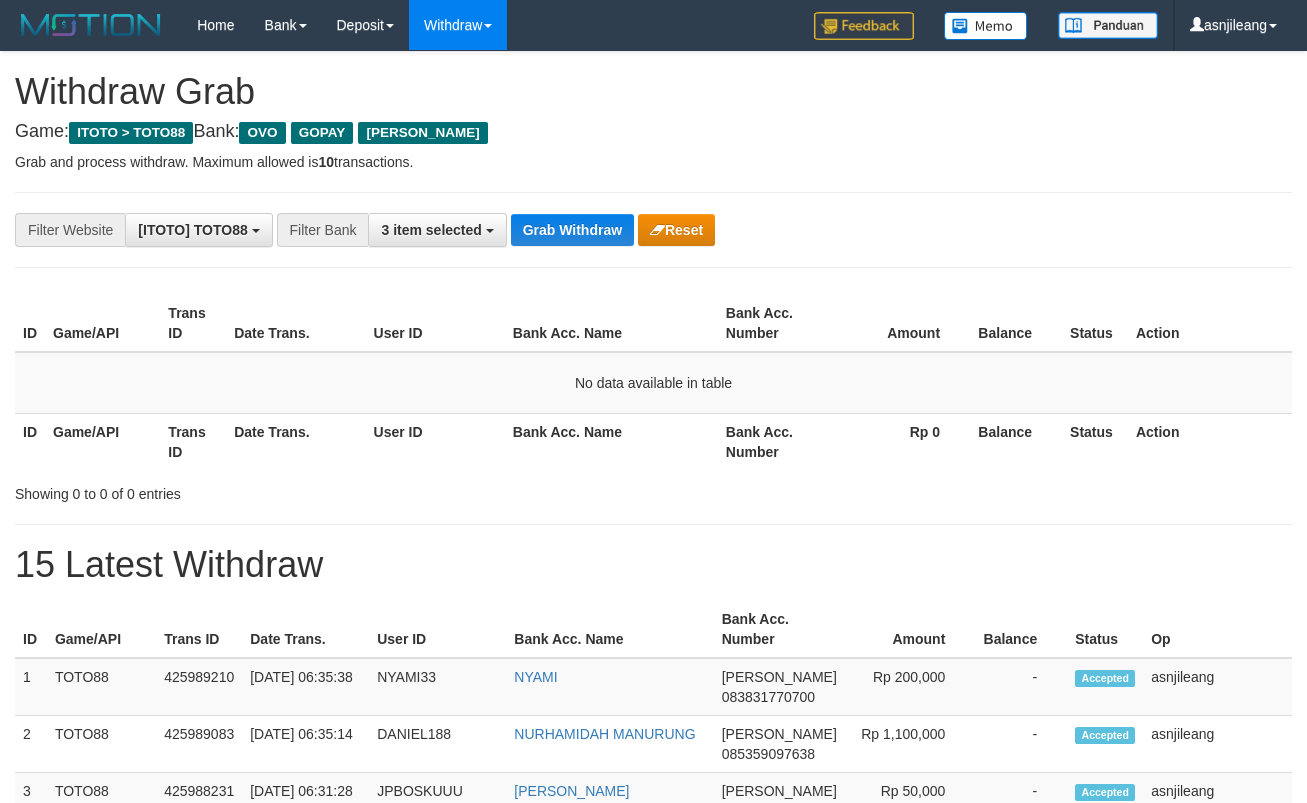 scroll, scrollTop: 0, scrollLeft: 0, axis: both 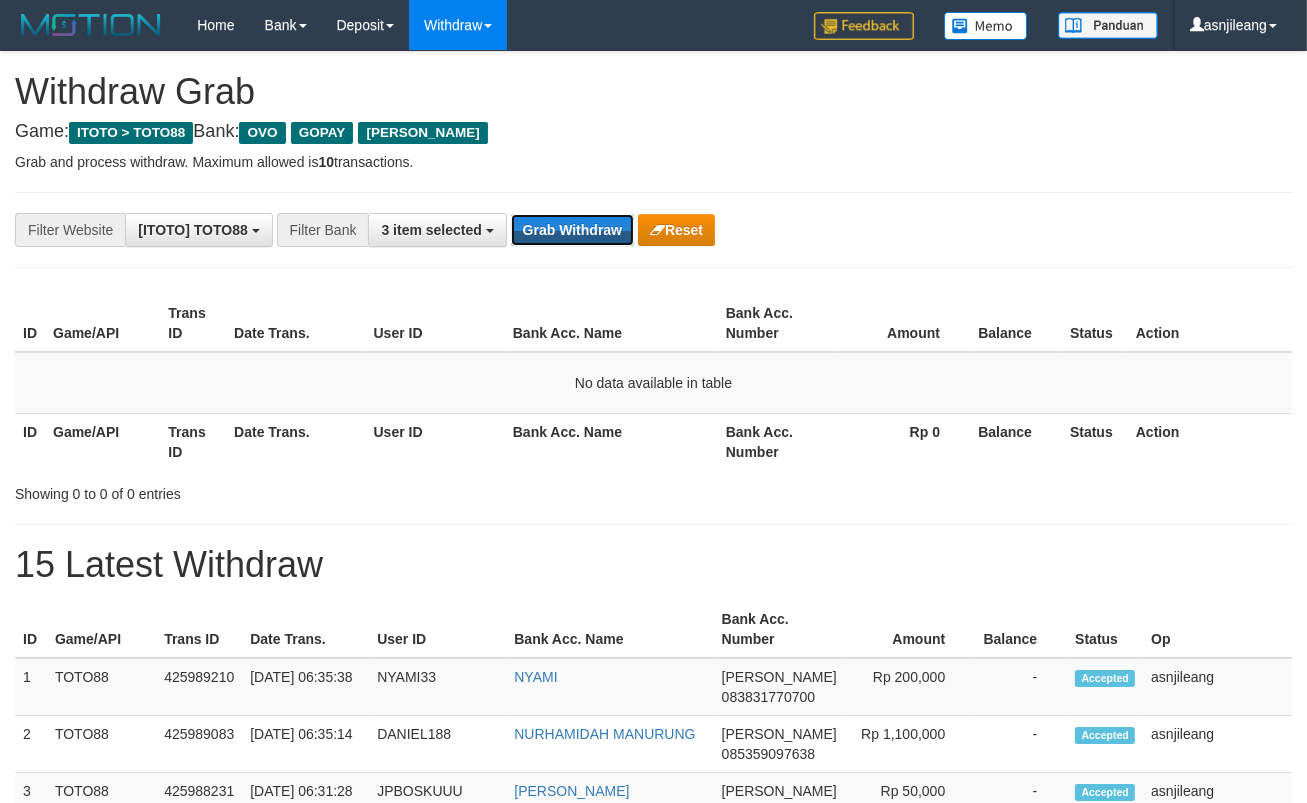 click on "Grab Withdraw" at bounding box center [572, 230] 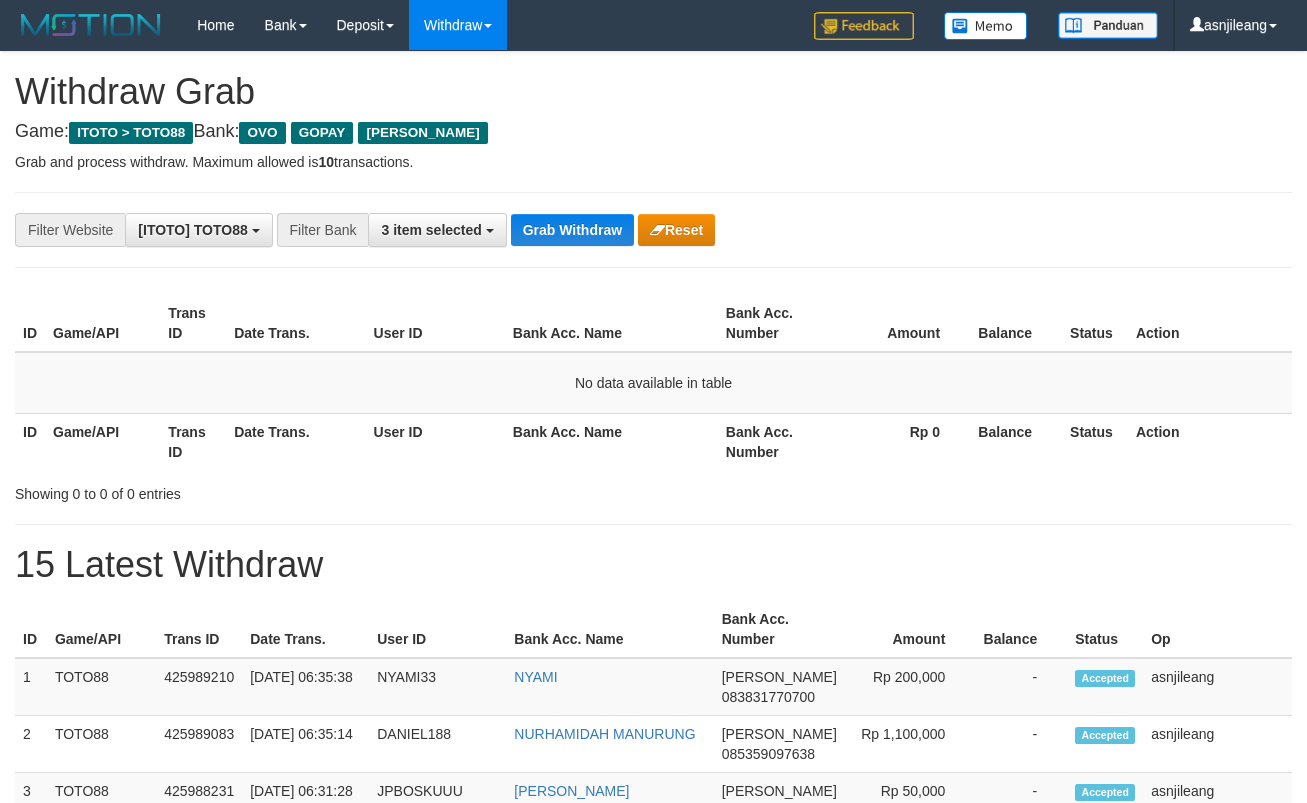 scroll, scrollTop: 0, scrollLeft: 0, axis: both 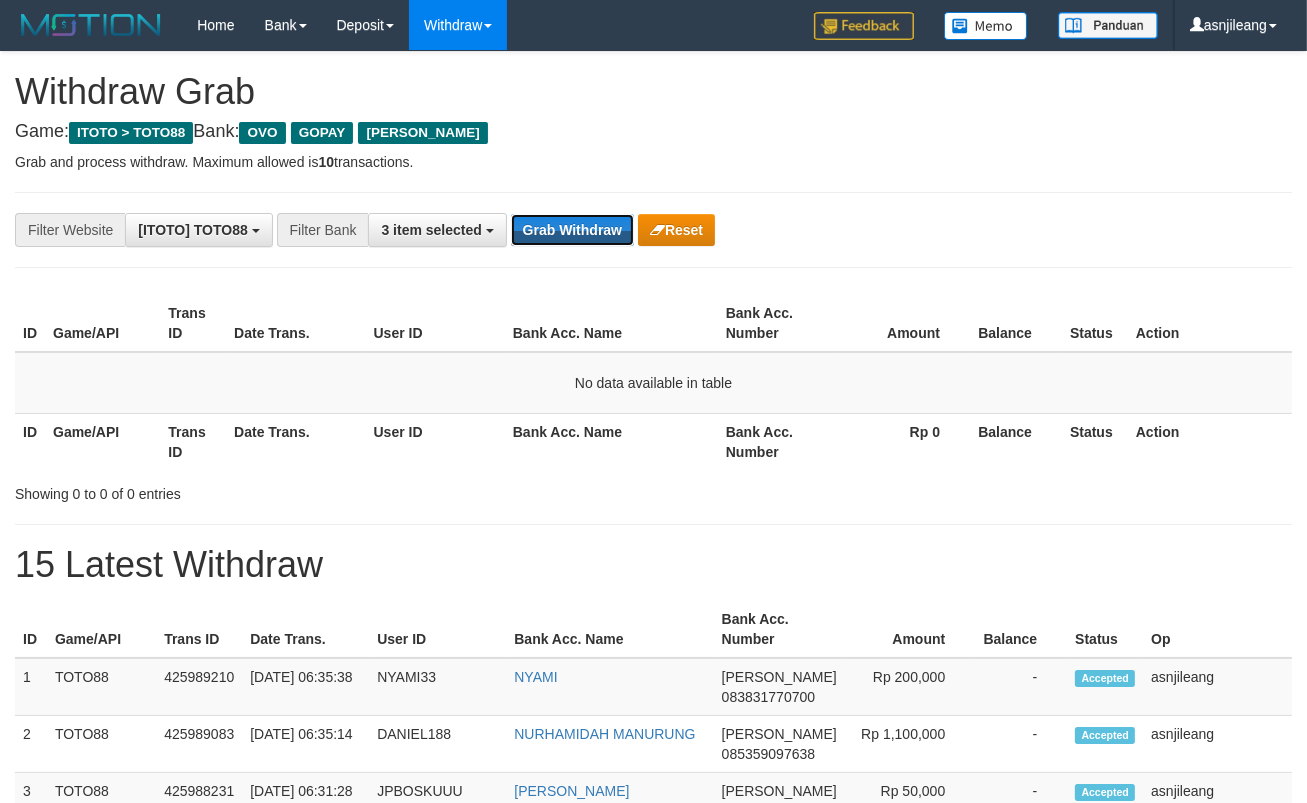 click on "Grab Withdraw" at bounding box center [572, 230] 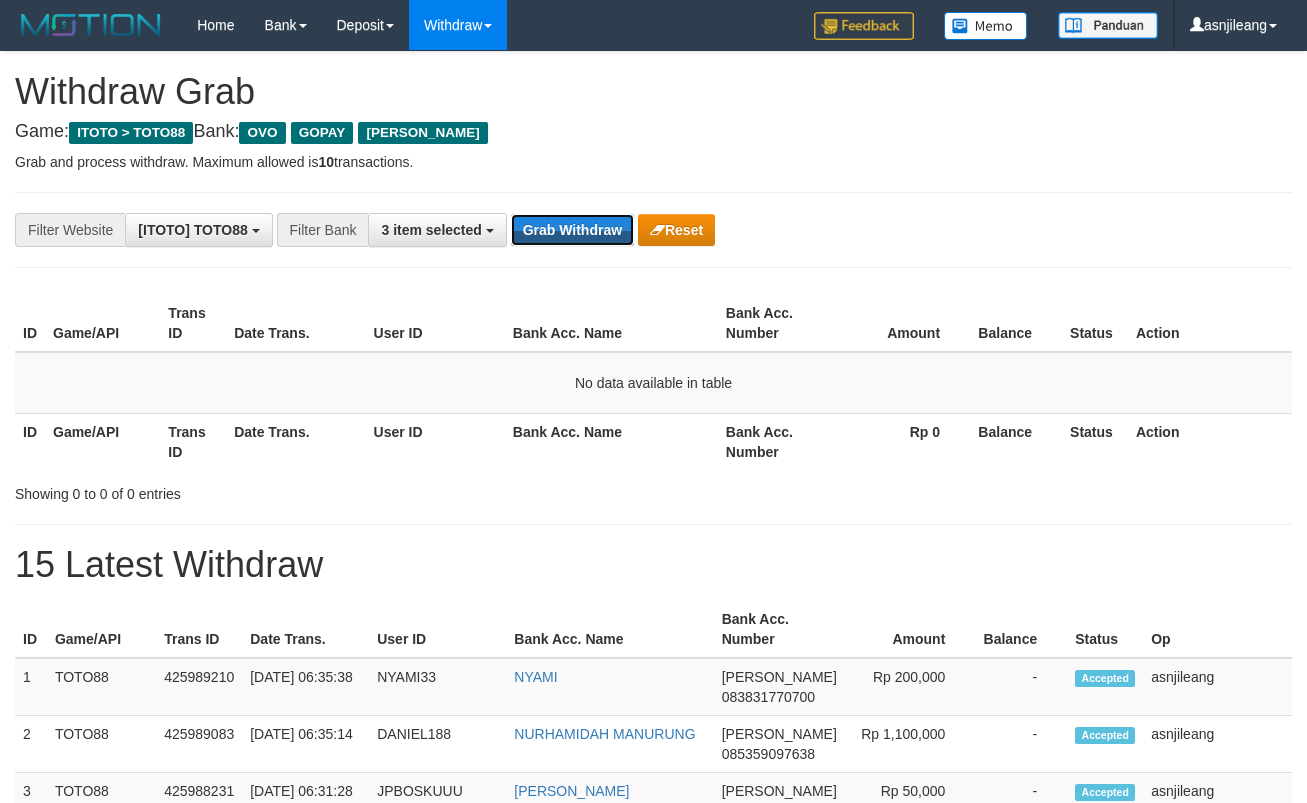 scroll, scrollTop: 0, scrollLeft: 0, axis: both 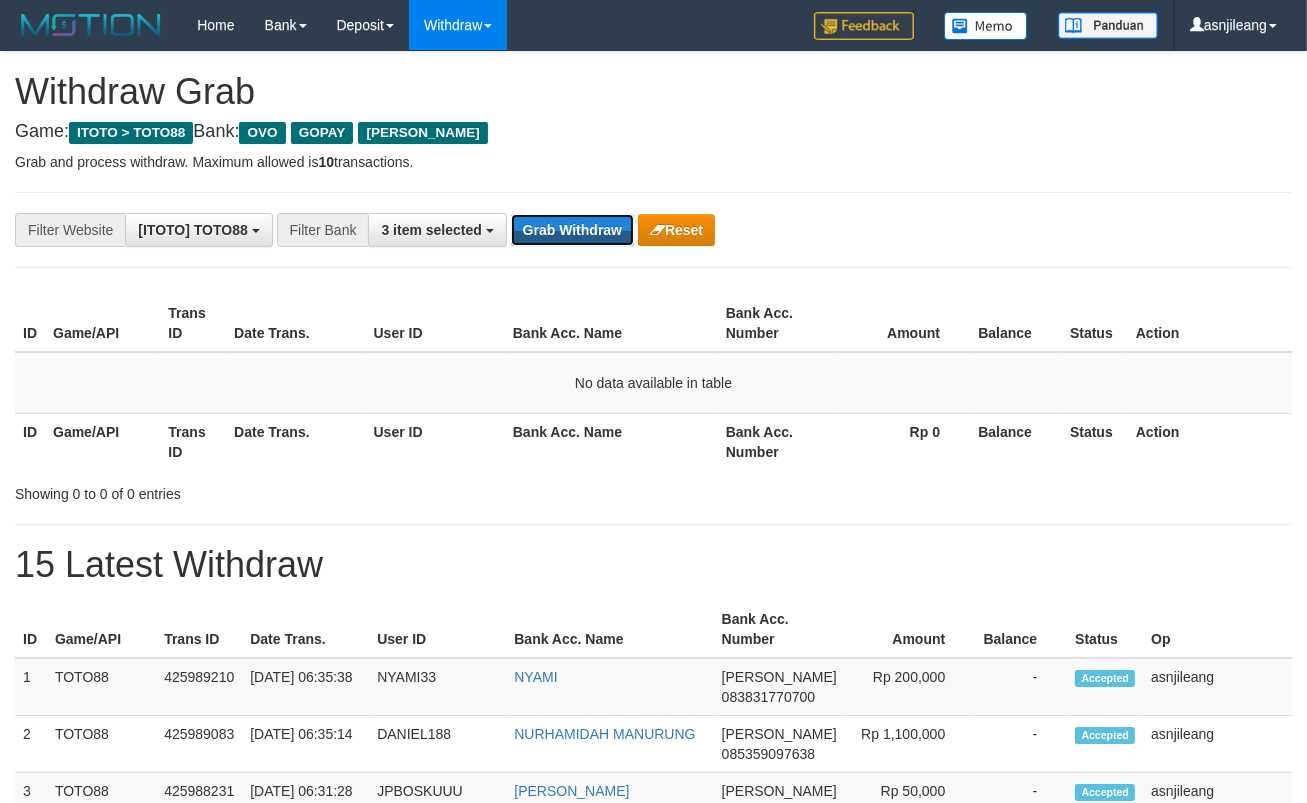 click on "Grab Withdraw" at bounding box center (572, 230) 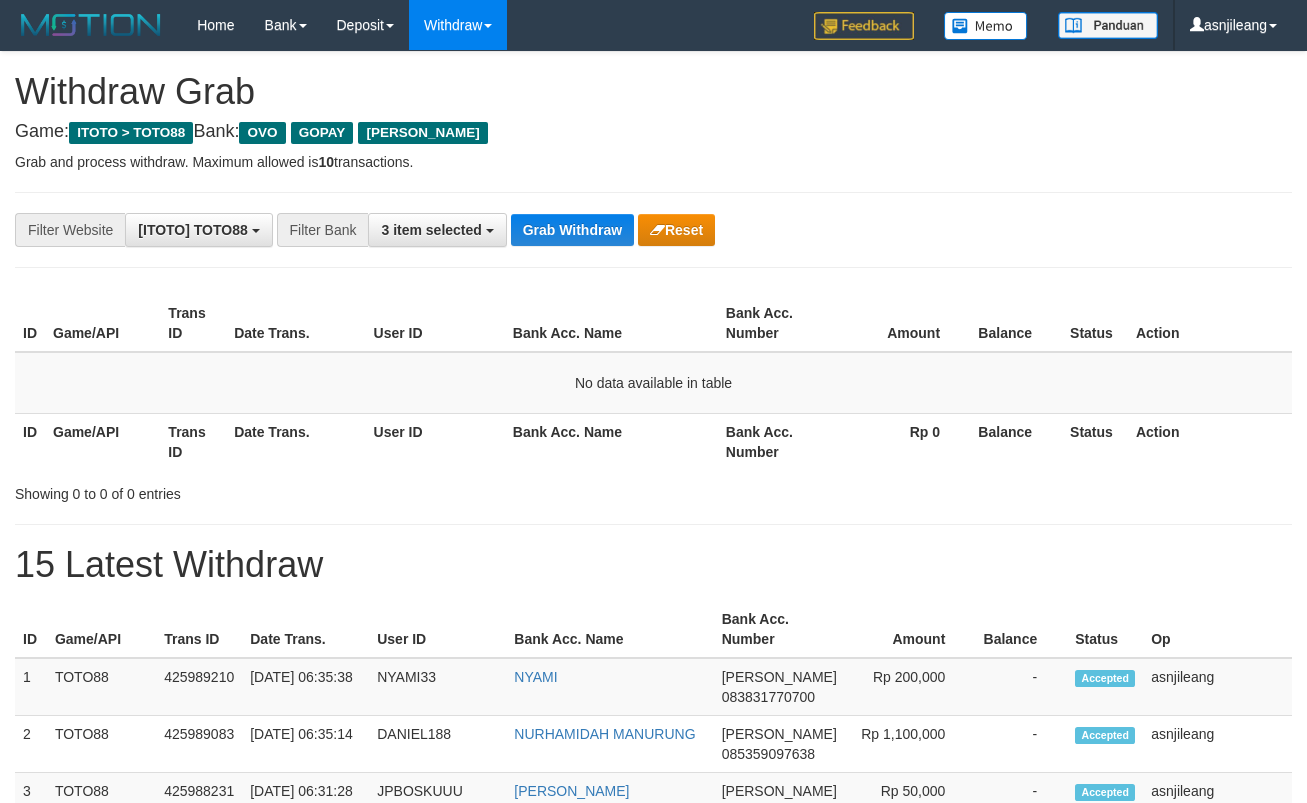 scroll, scrollTop: 0, scrollLeft: 0, axis: both 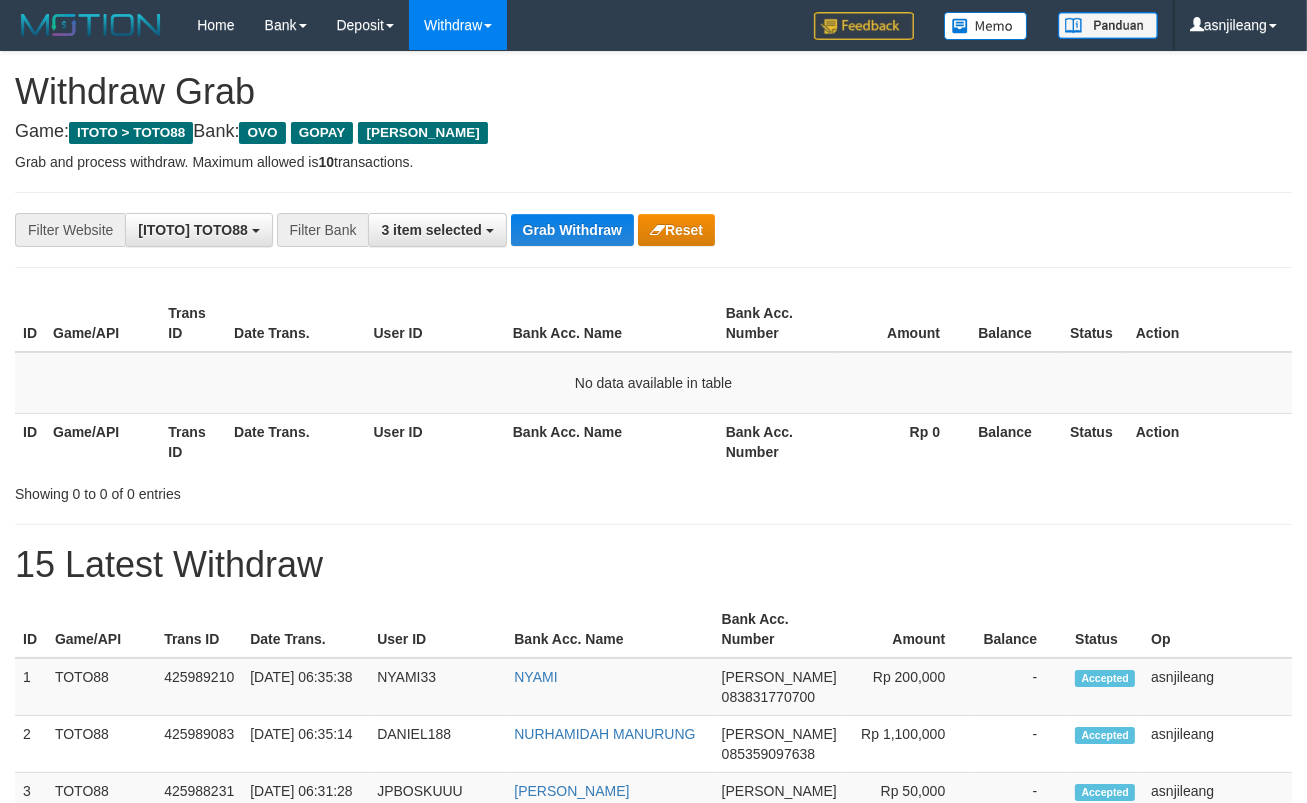 click on "**********" at bounding box center [544, 230] 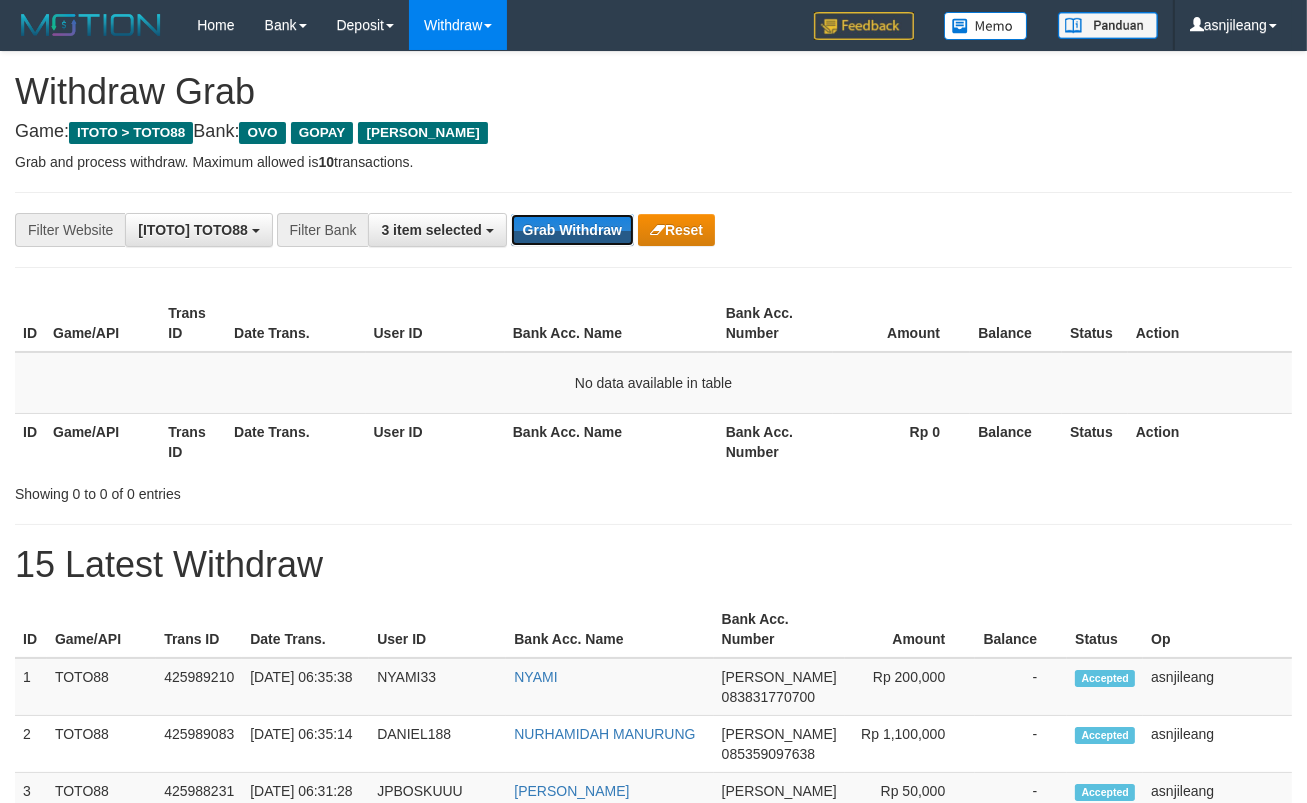 click on "Grab Withdraw" at bounding box center [572, 230] 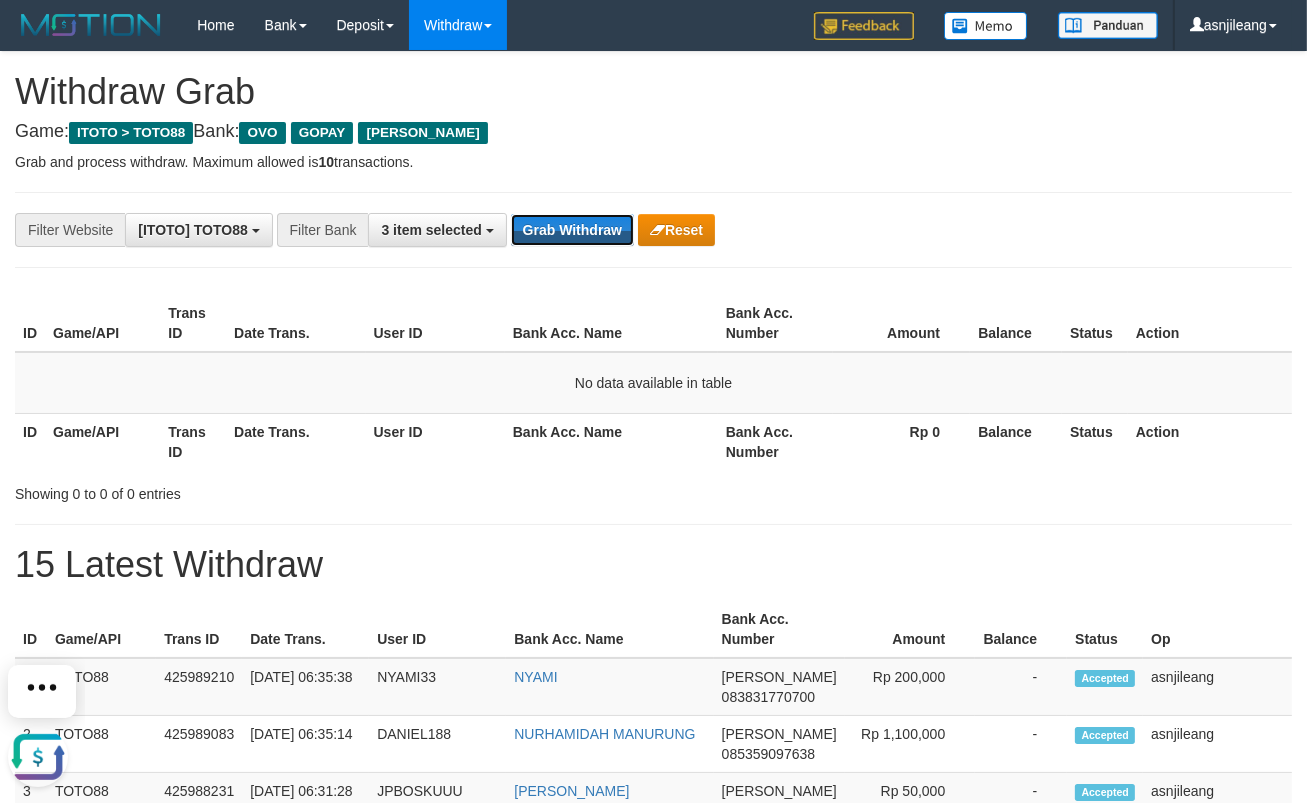 scroll, scrollTop: 0, scrollLeft: 0, axis: both 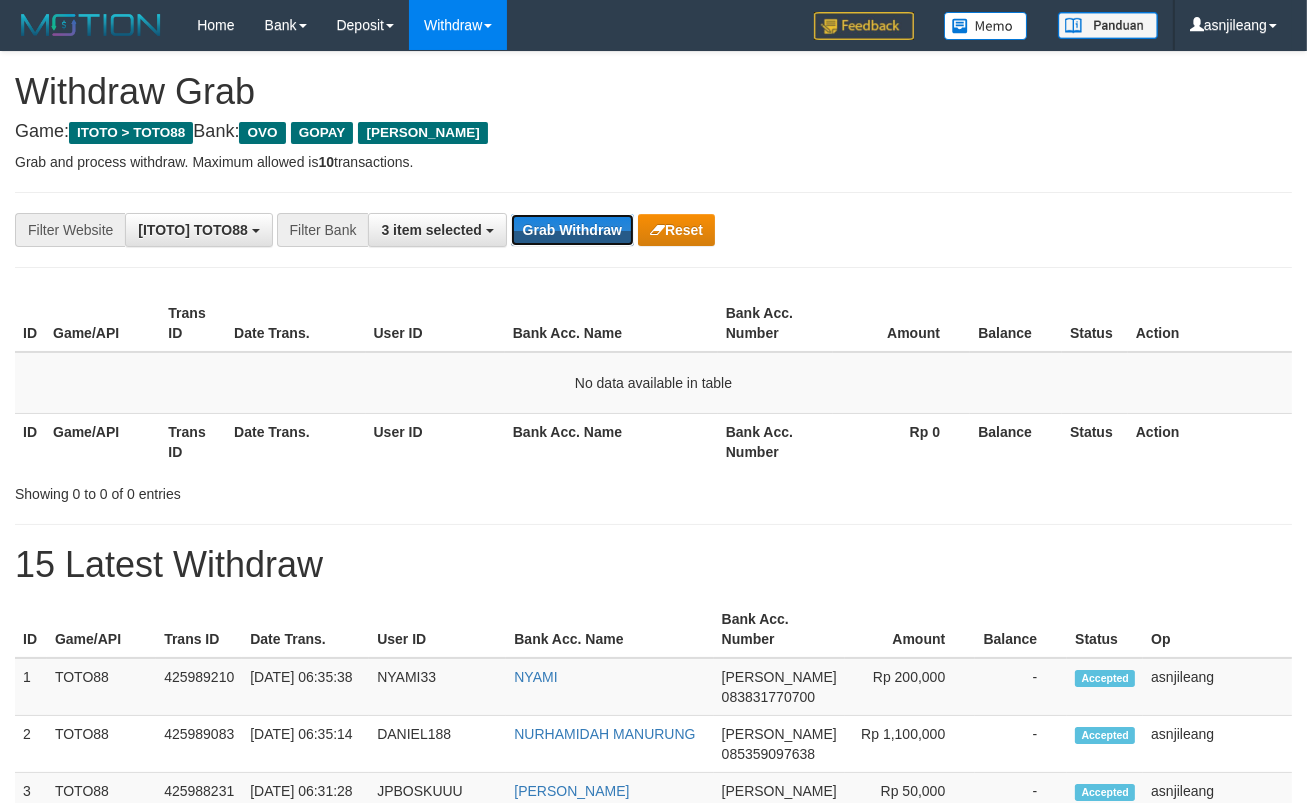 click on "Grab Withdraw" at bounding box center [572, 230] 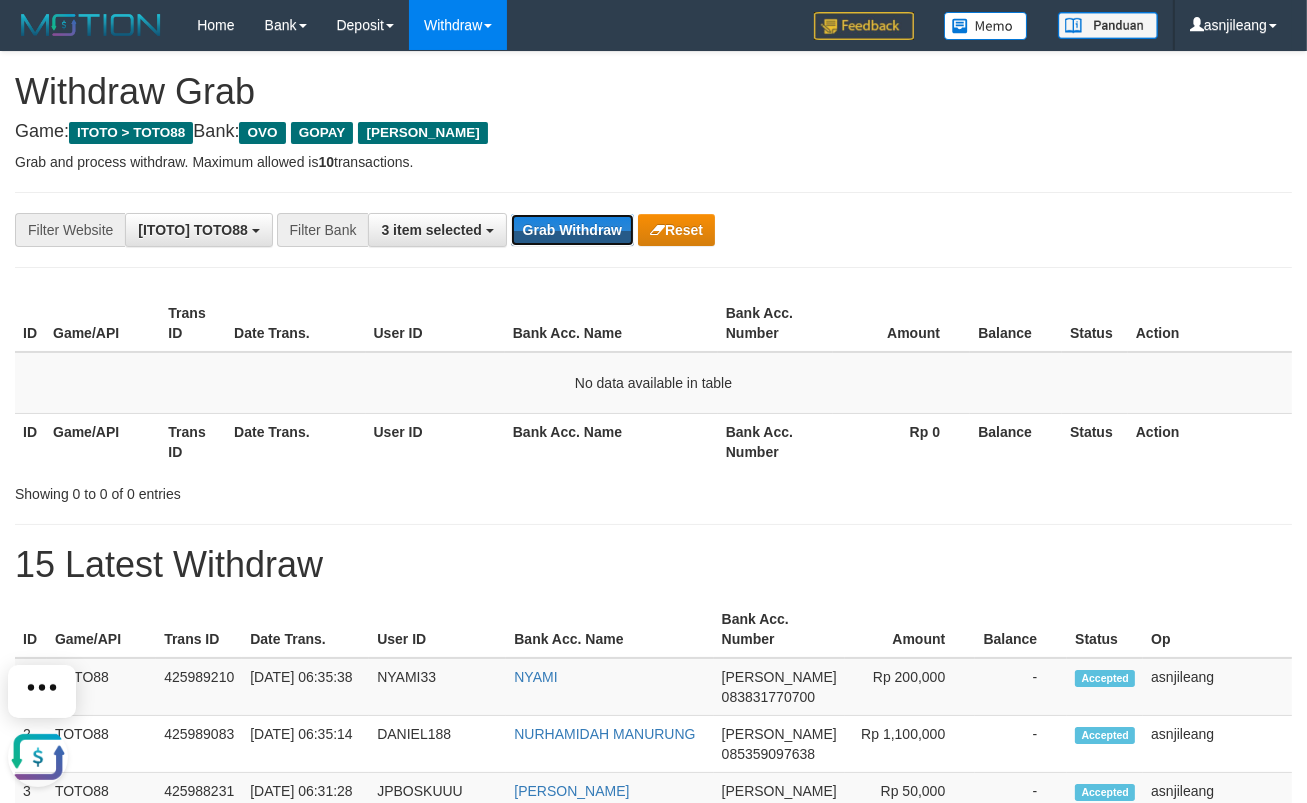 scroll, scrollTop: 0, scrollLeft: 0, axis: both 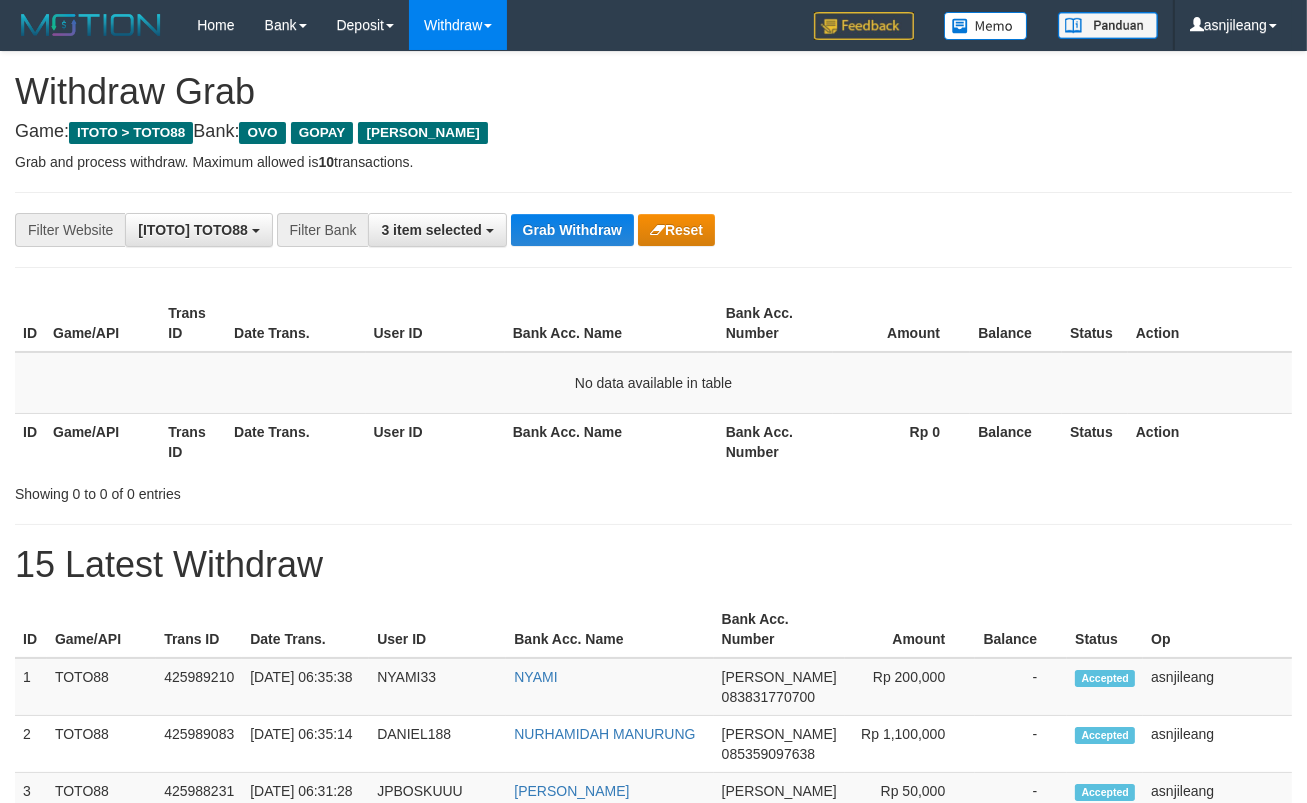 click on "Grab Withdraw" at bounding box center (572, 230) 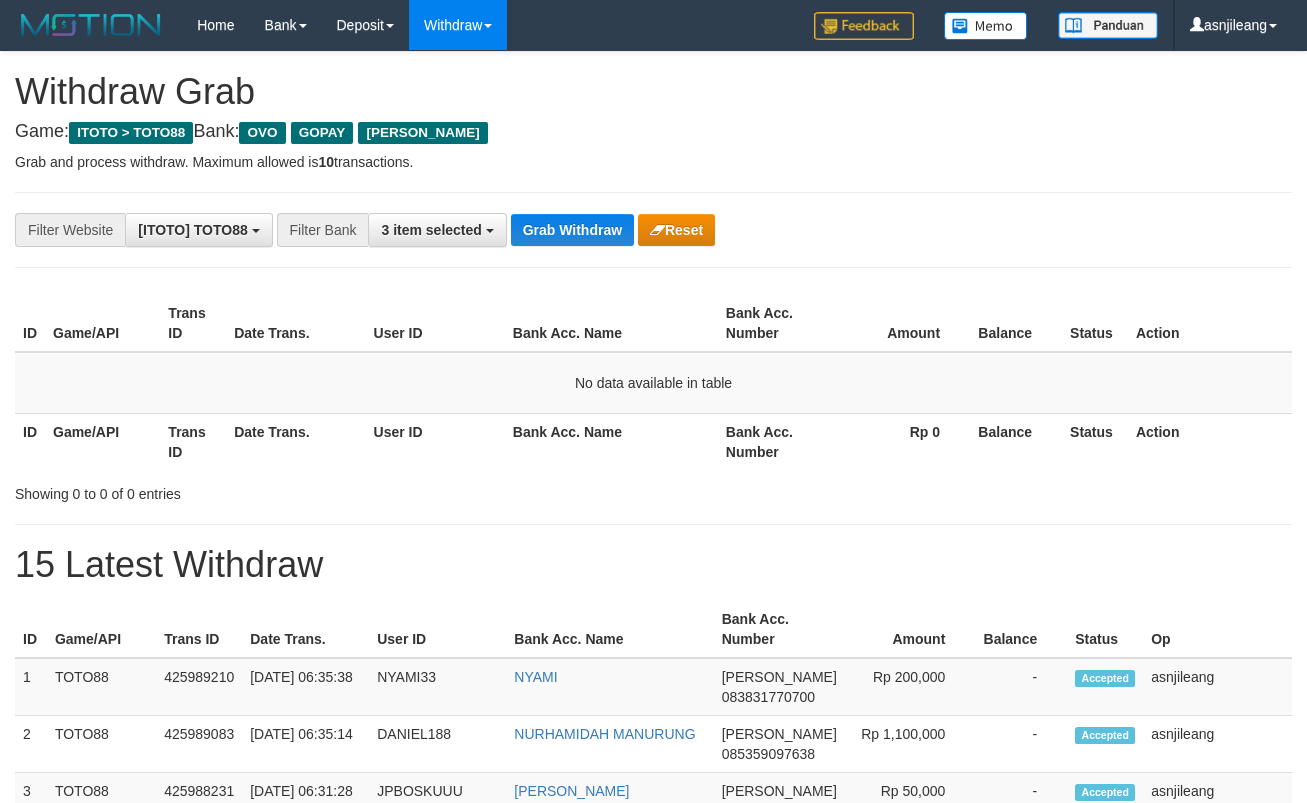 scroll, scrollTop: 0, scrollLeft: 0, axis: both 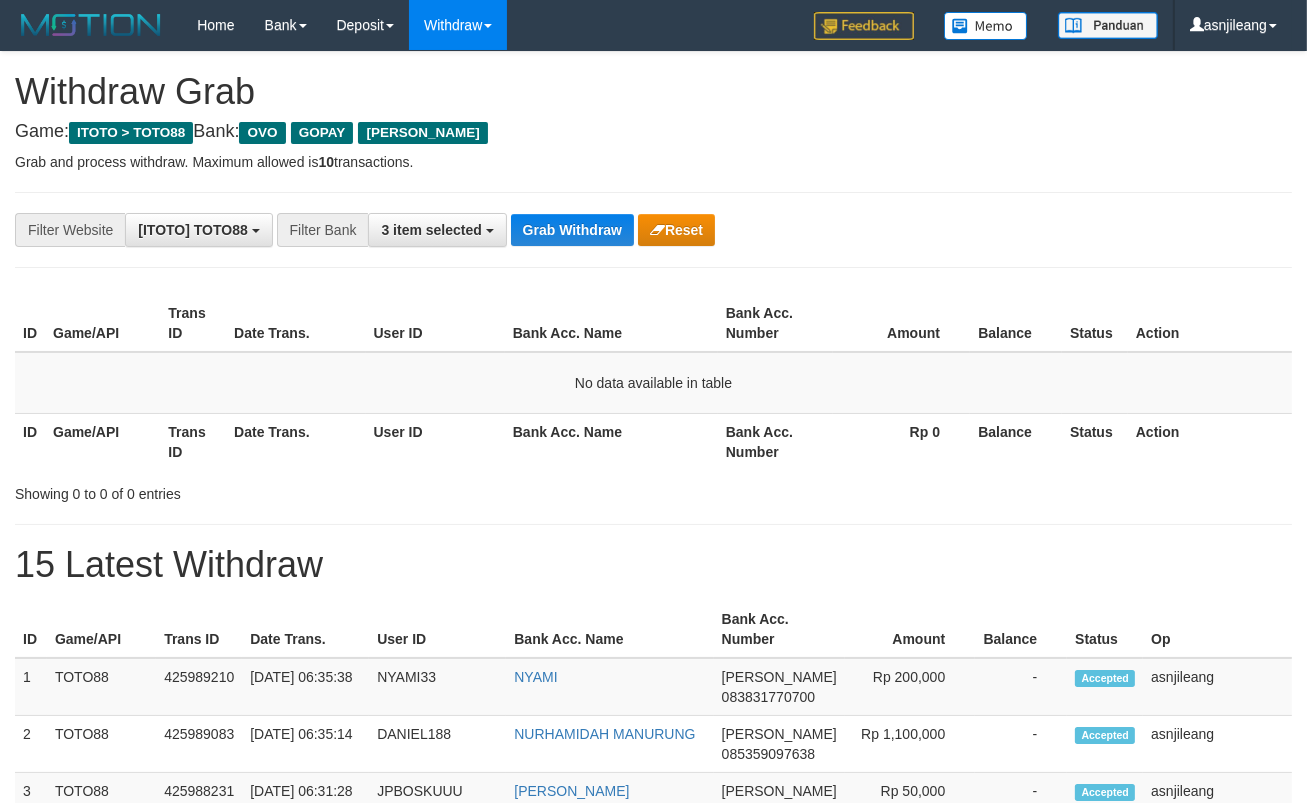 click on "Grab Withdraw" at bounding box center [572, 230] 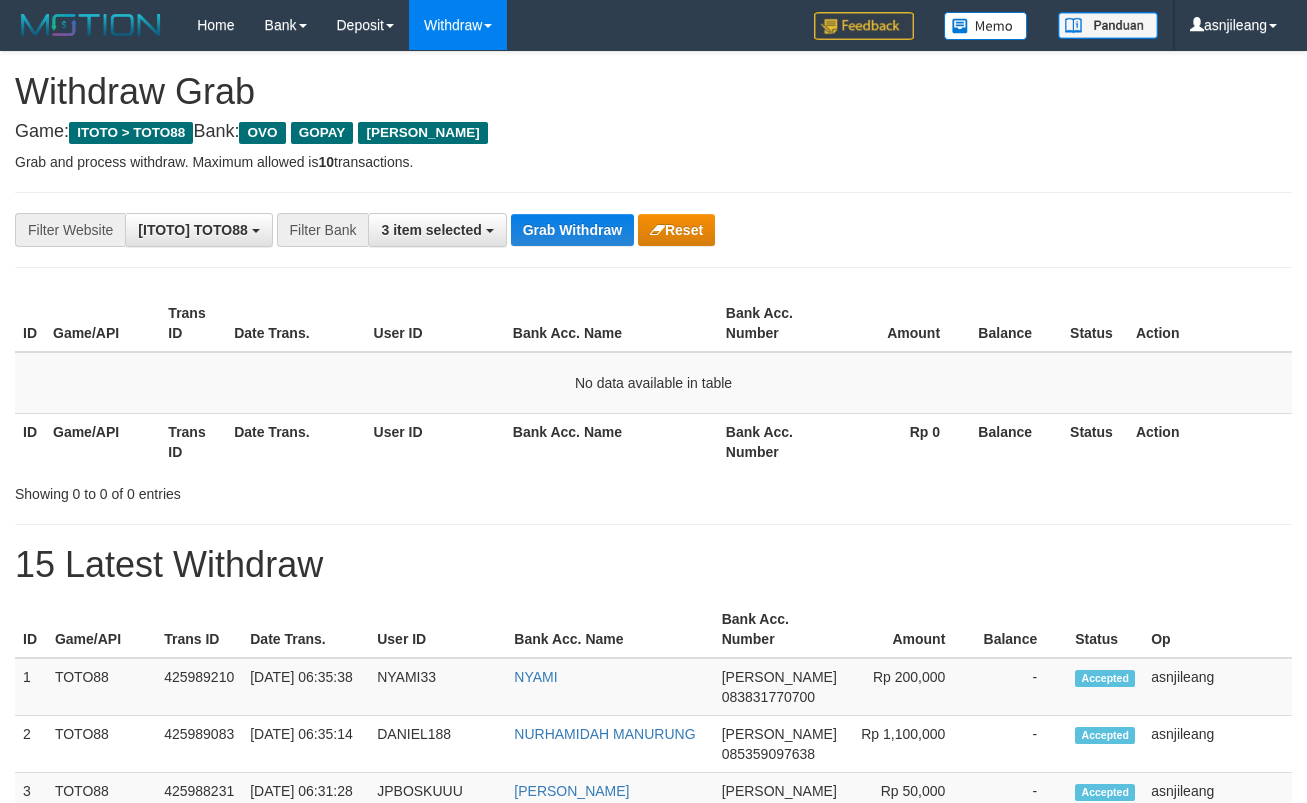 scroll, scrollTop: 0, scrollLeft: 0, axis: both 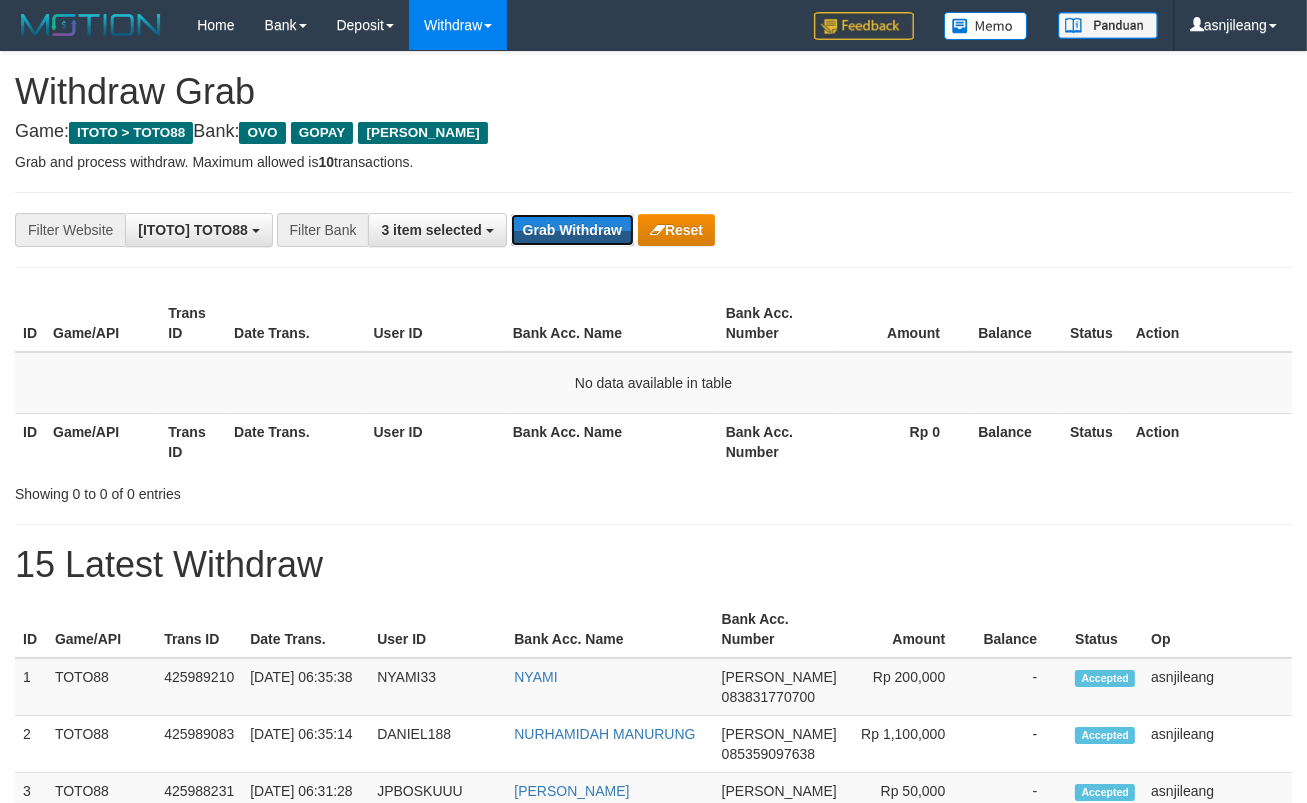 click on "Grab Withdraw" at bounding box center [572, 230] 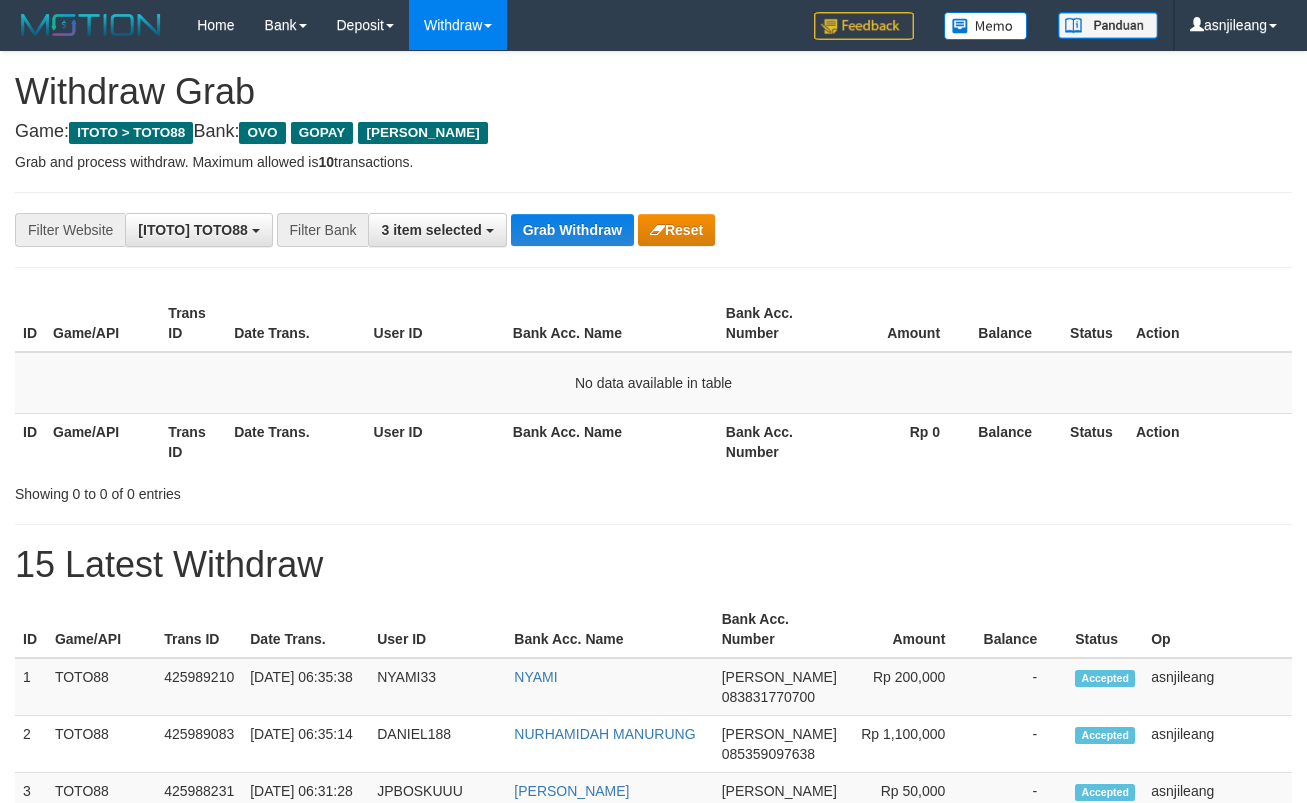 scroll, scrollTop: 0, scrollLeft: 0, axis: both 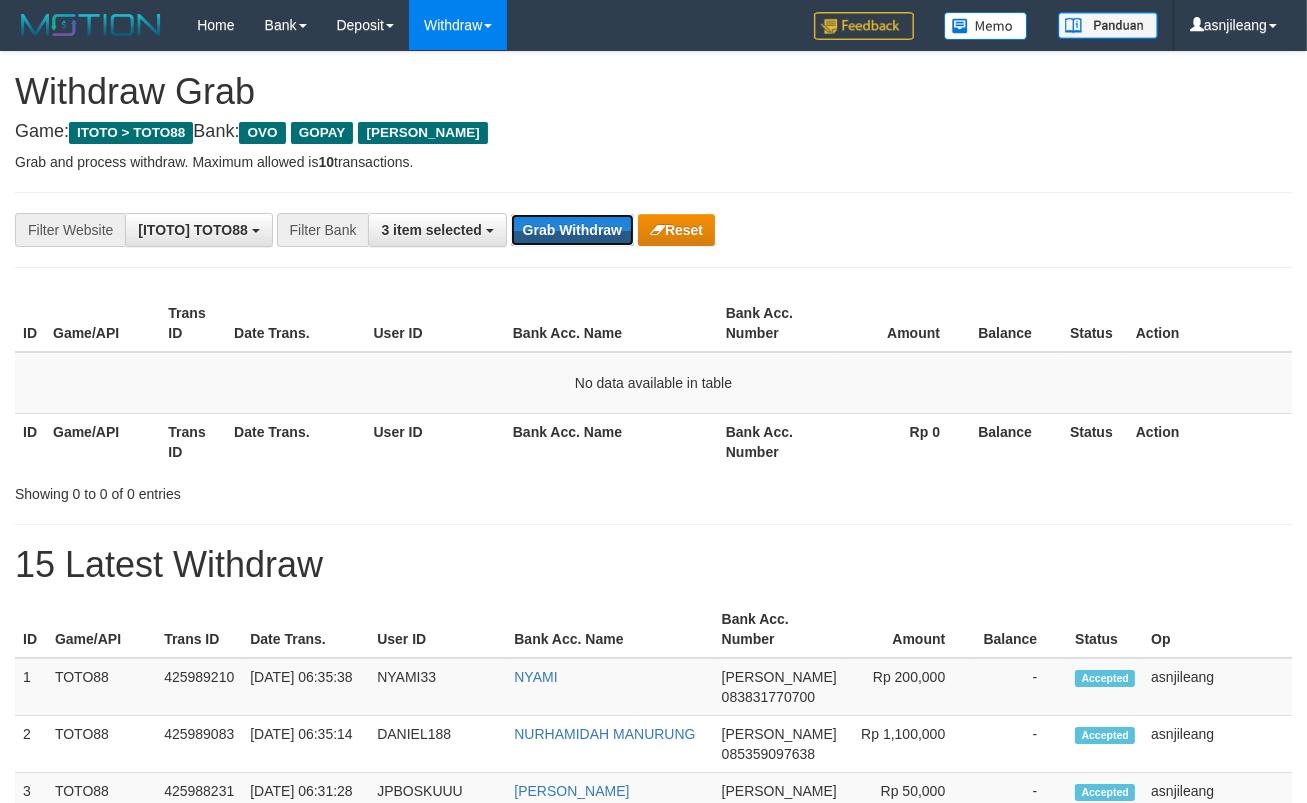 click on "Grab Withdraw" at bounding box center (572, 230) 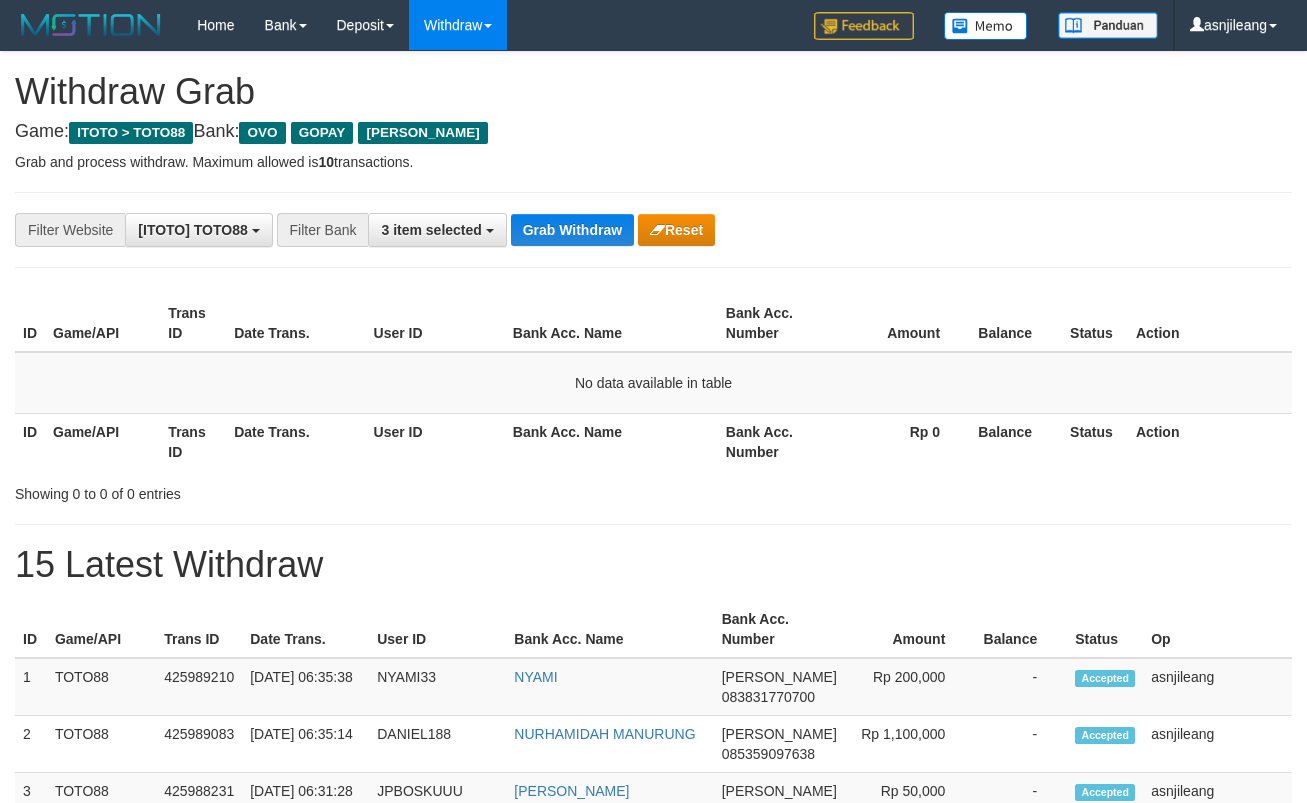 scroll, scrollTop: 0, scrollLeft: 0, axis: both 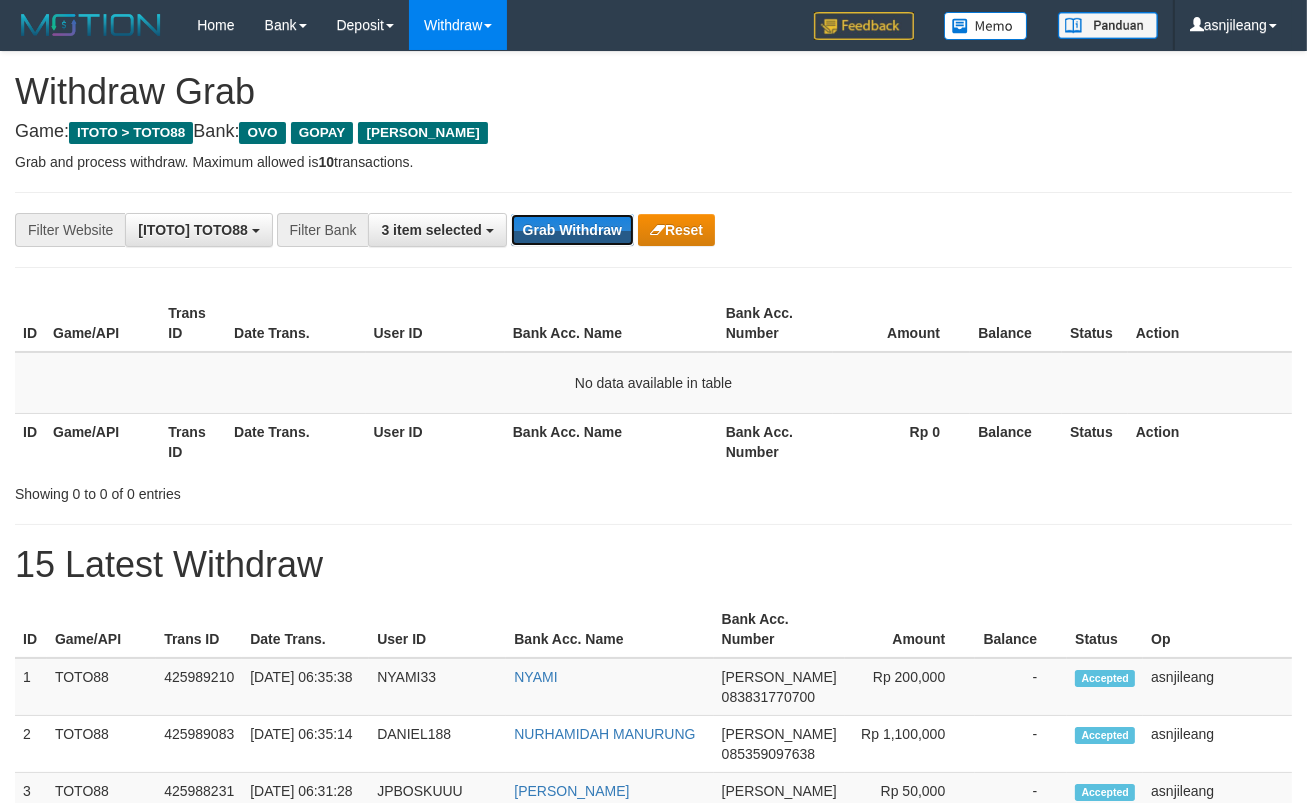 click on "Grab Withdraw" at bounding box center (572, 230) 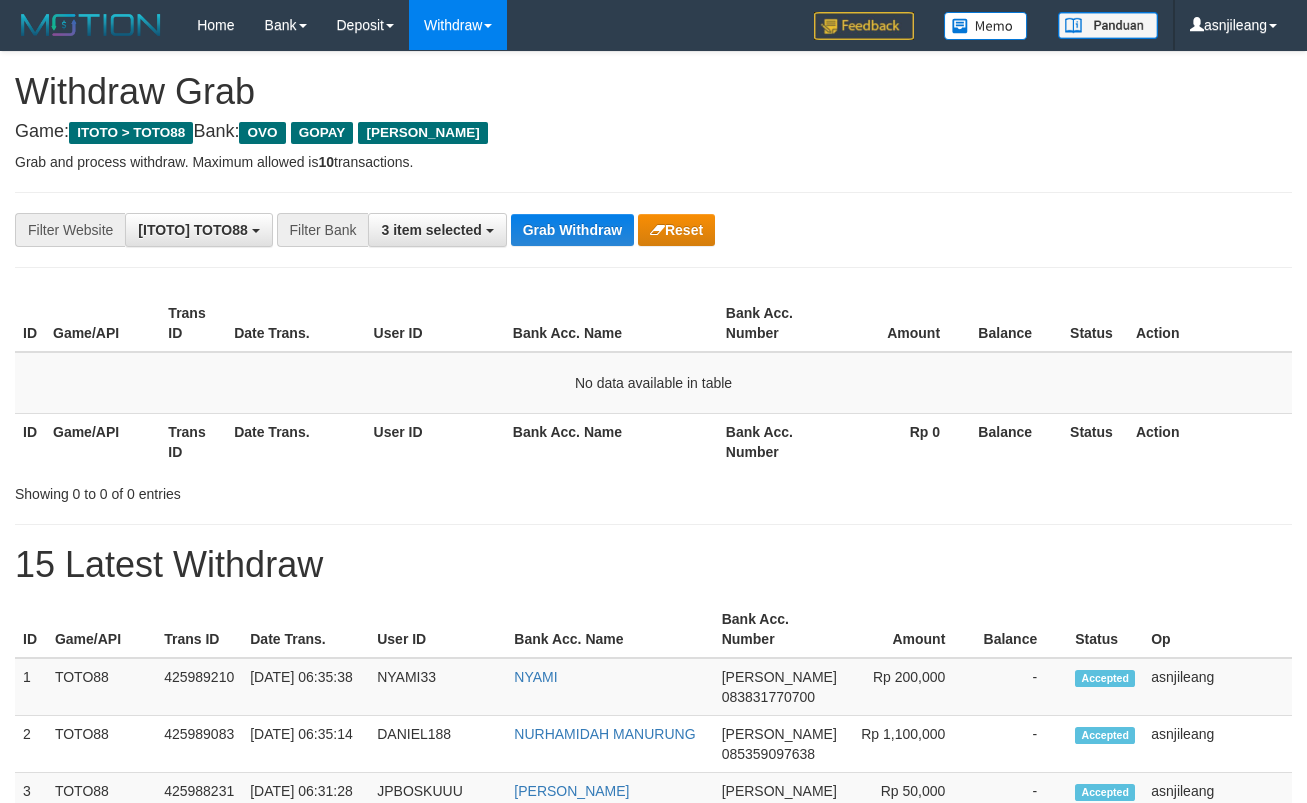 scroll, scrollTop: 0, scrollLeft: 0, axis: both 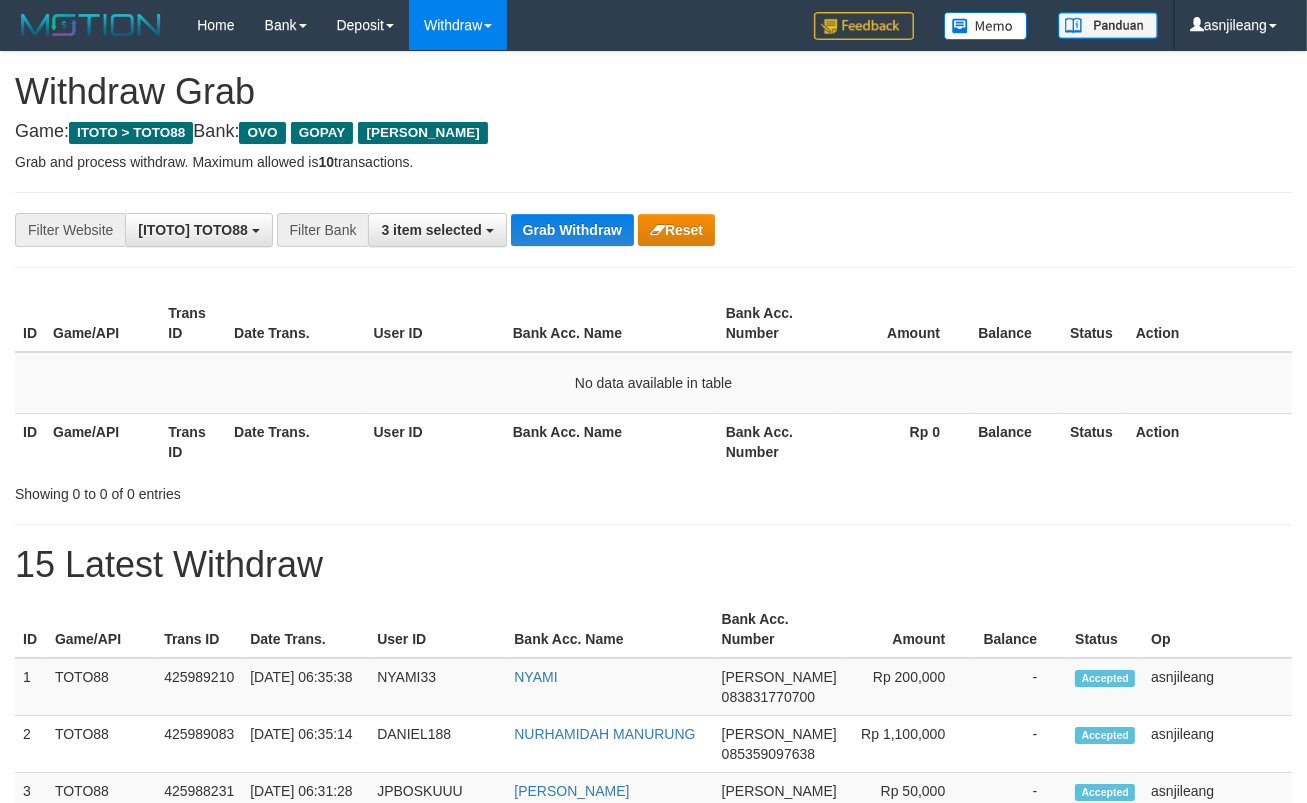 click on "Grab Withdraw" at bounding box center (572, 230) 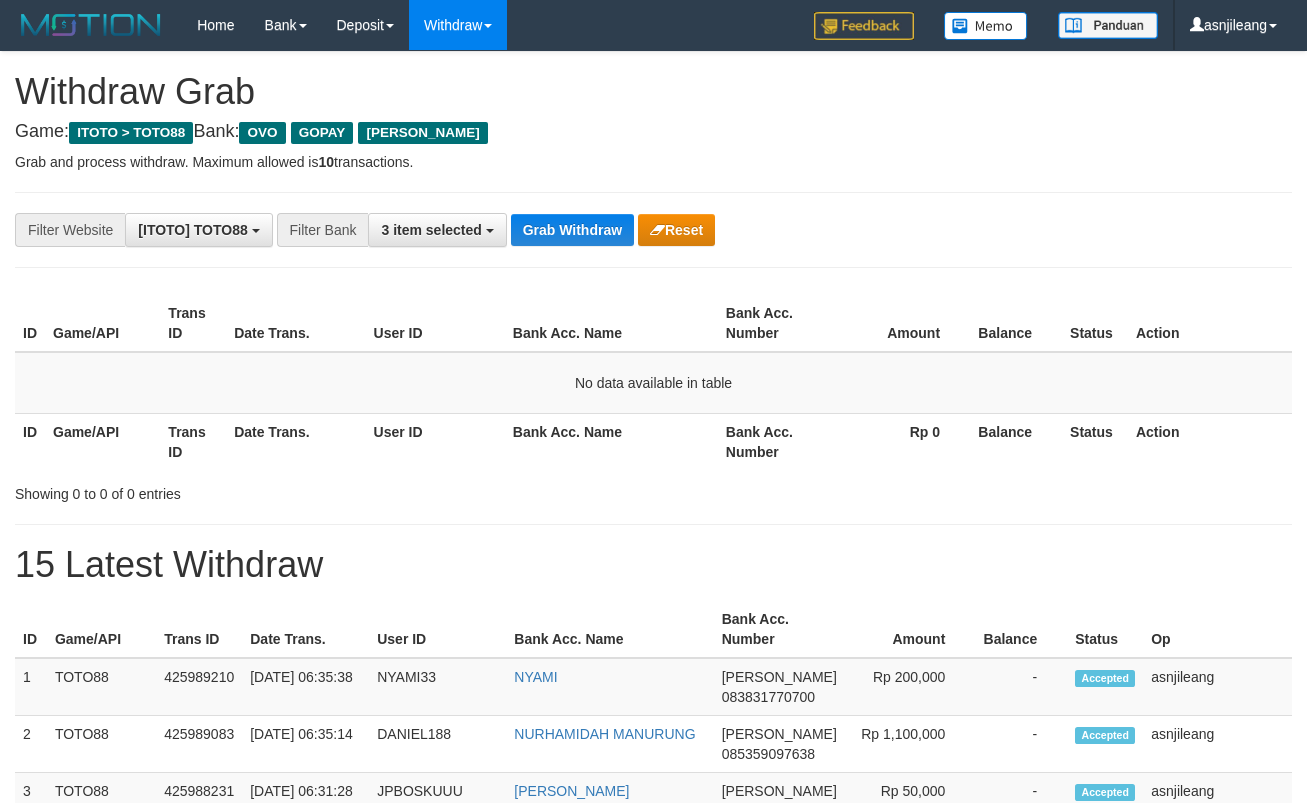 scroll, scrollTop: 0, scrollLeft: 0, axis: both 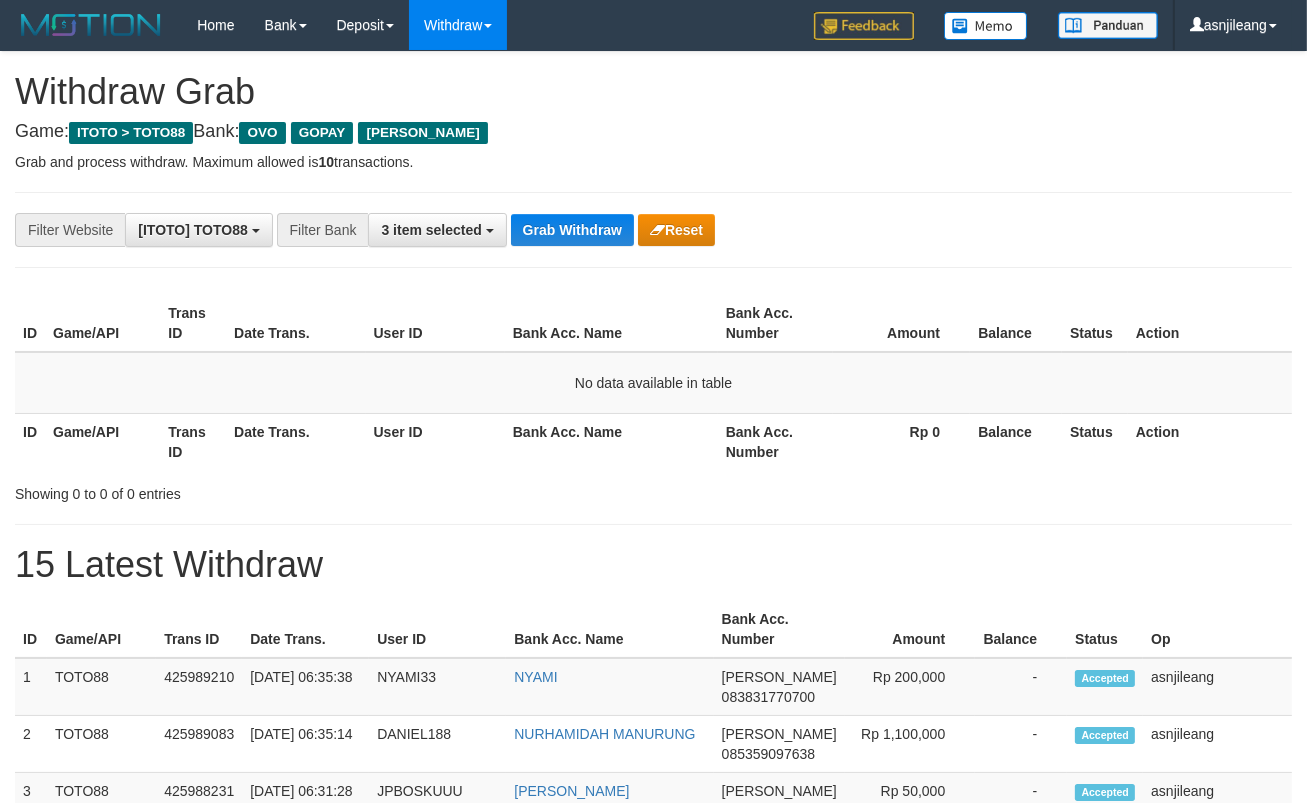 click on "Grab Withdraw" at bounding box center (572, 230) 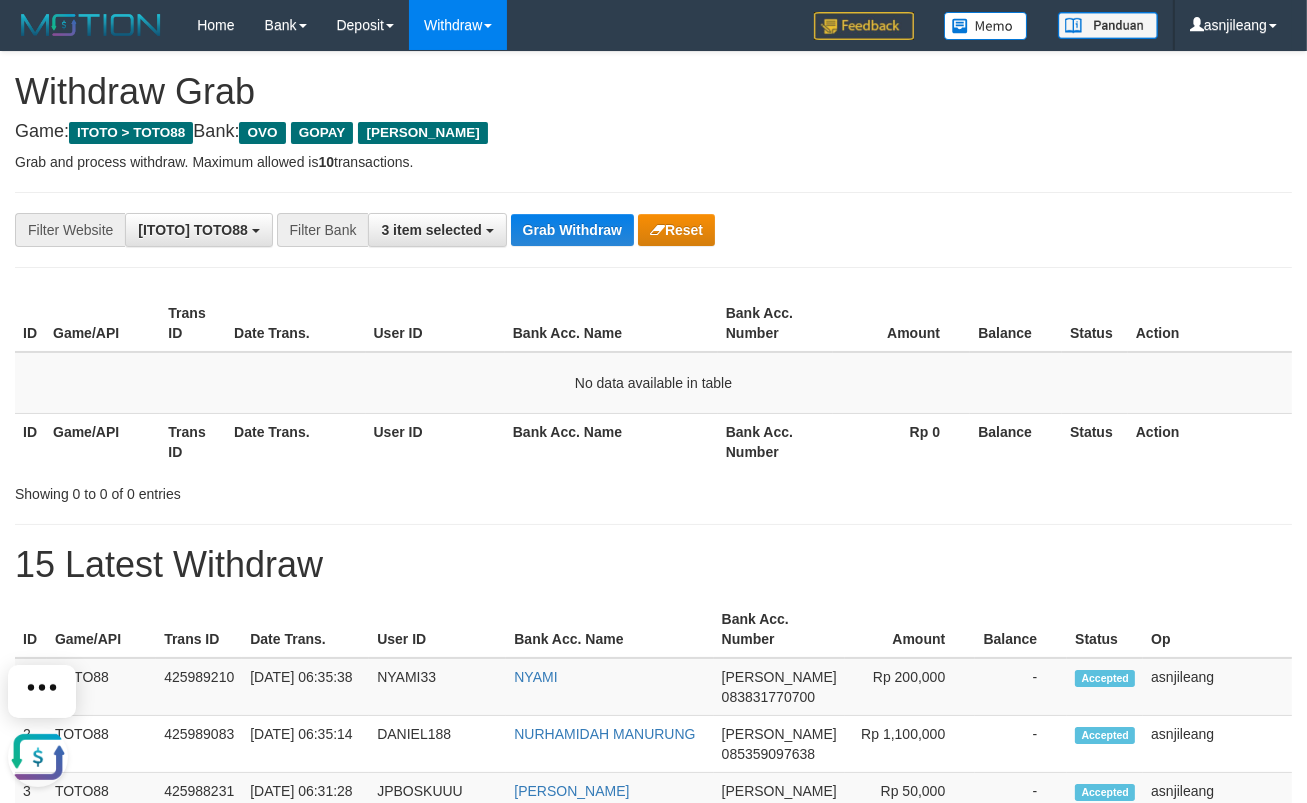 scroll, scrollTop: 0, scrollLeft: 0, axis: both 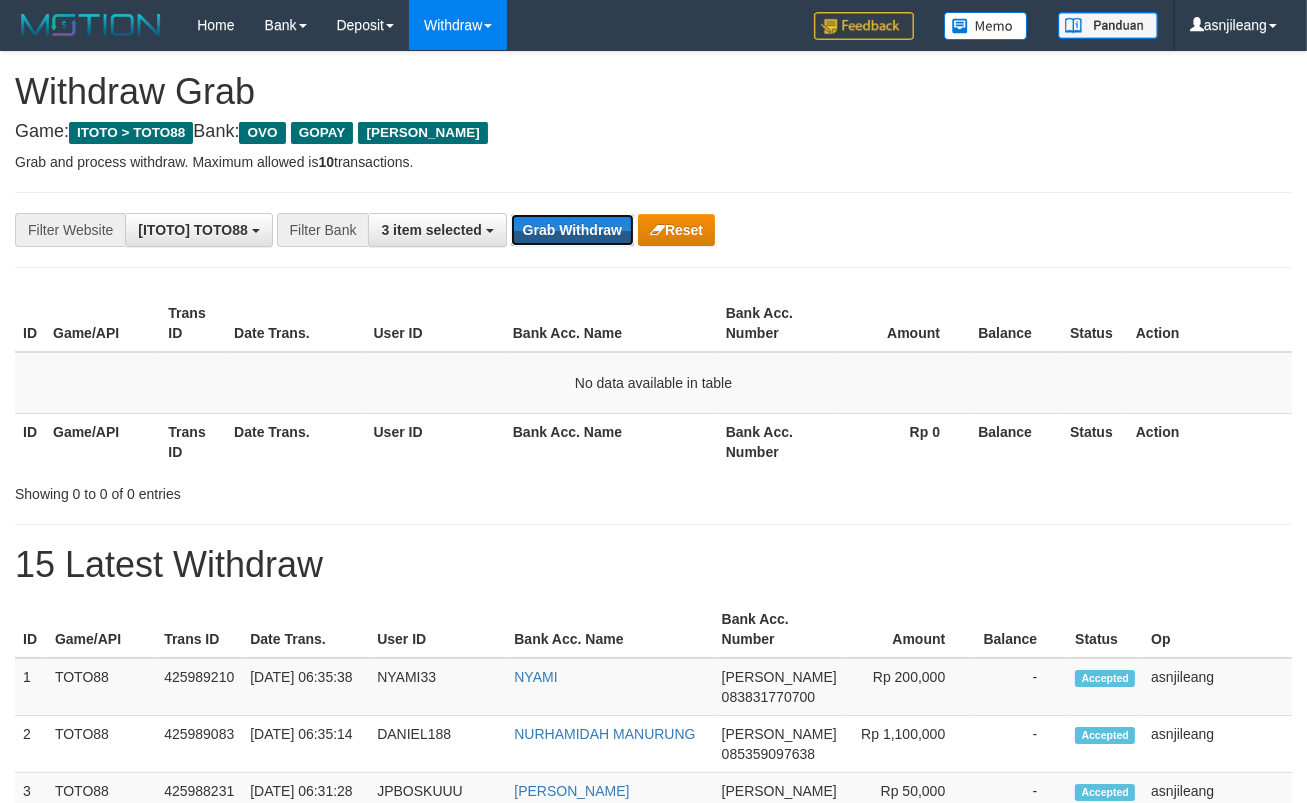 click on "Grab Withdraw" at bounding box center [572, 230] 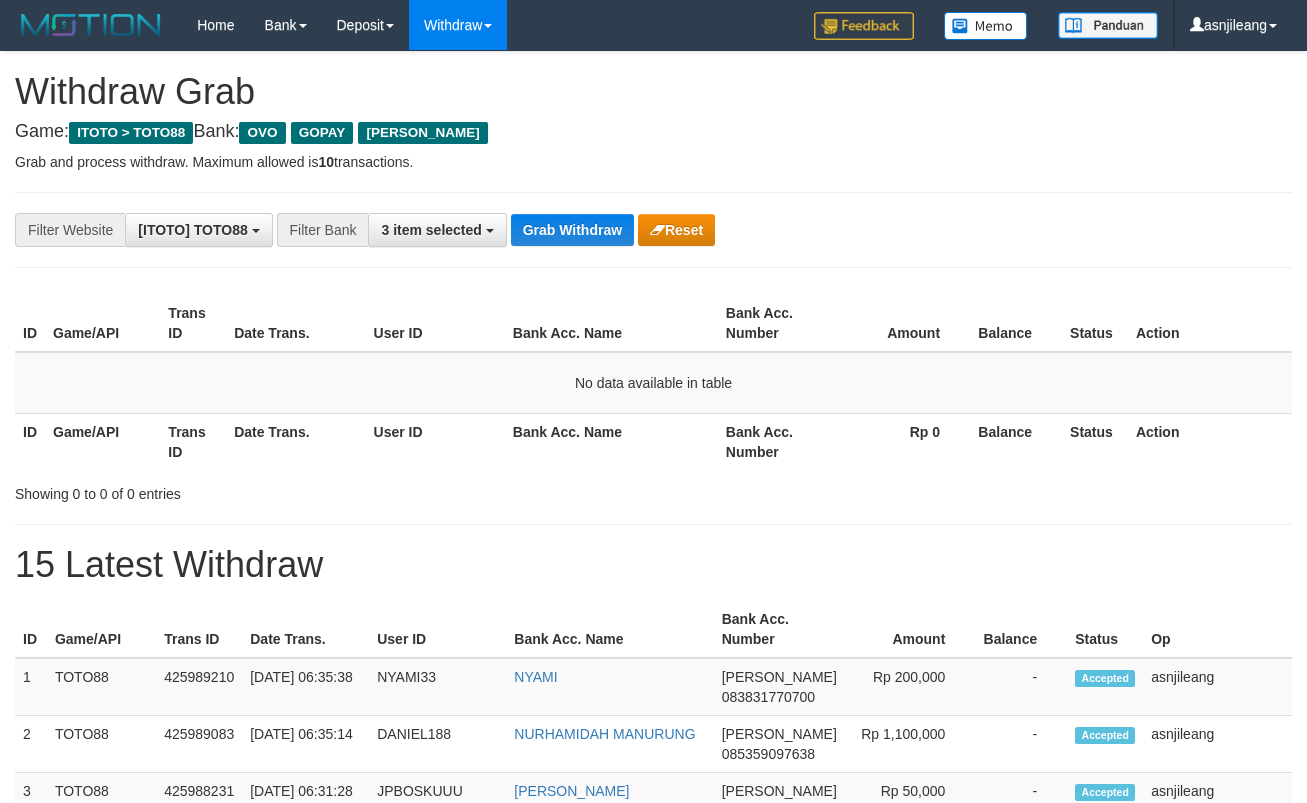 scroll, scrollTop: 0, scrollLeft: 0, axis: both 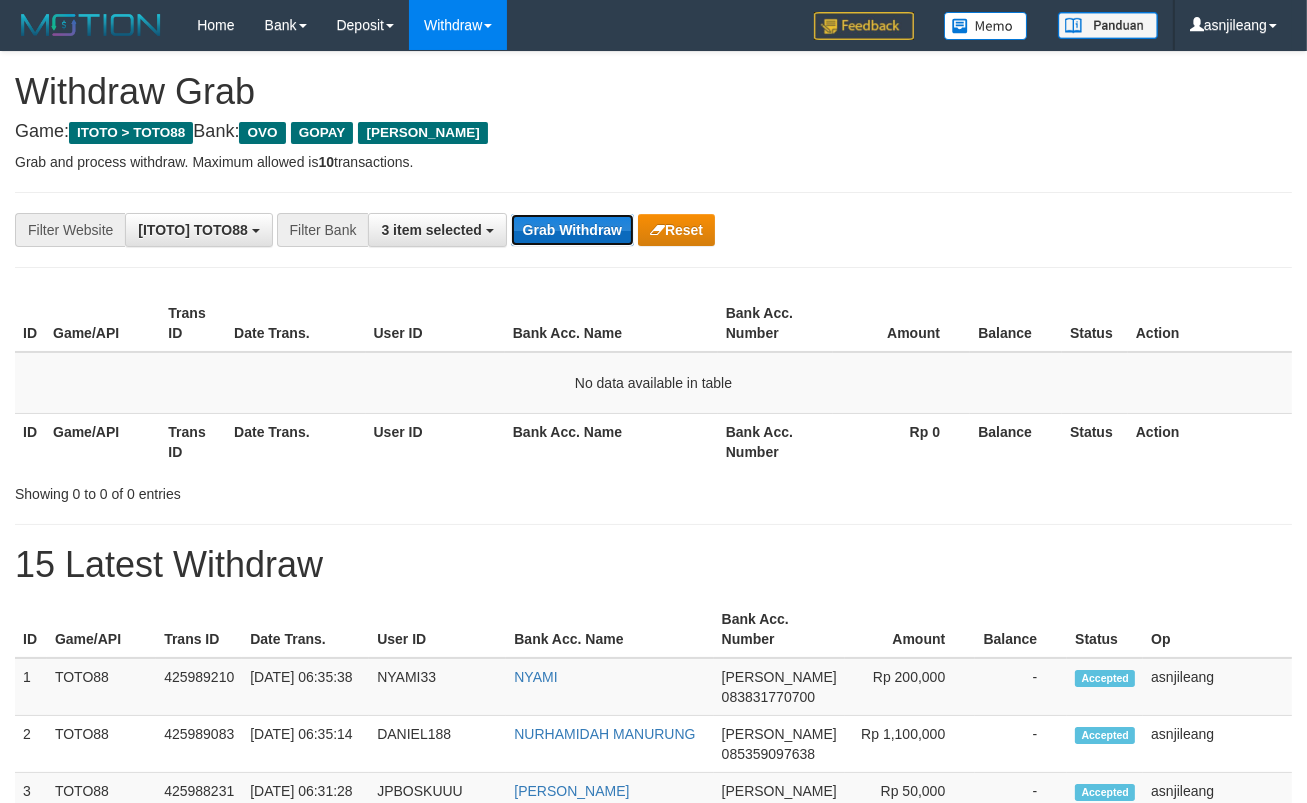 click on "Grab Withdraw" at bounding box center (572, 230) 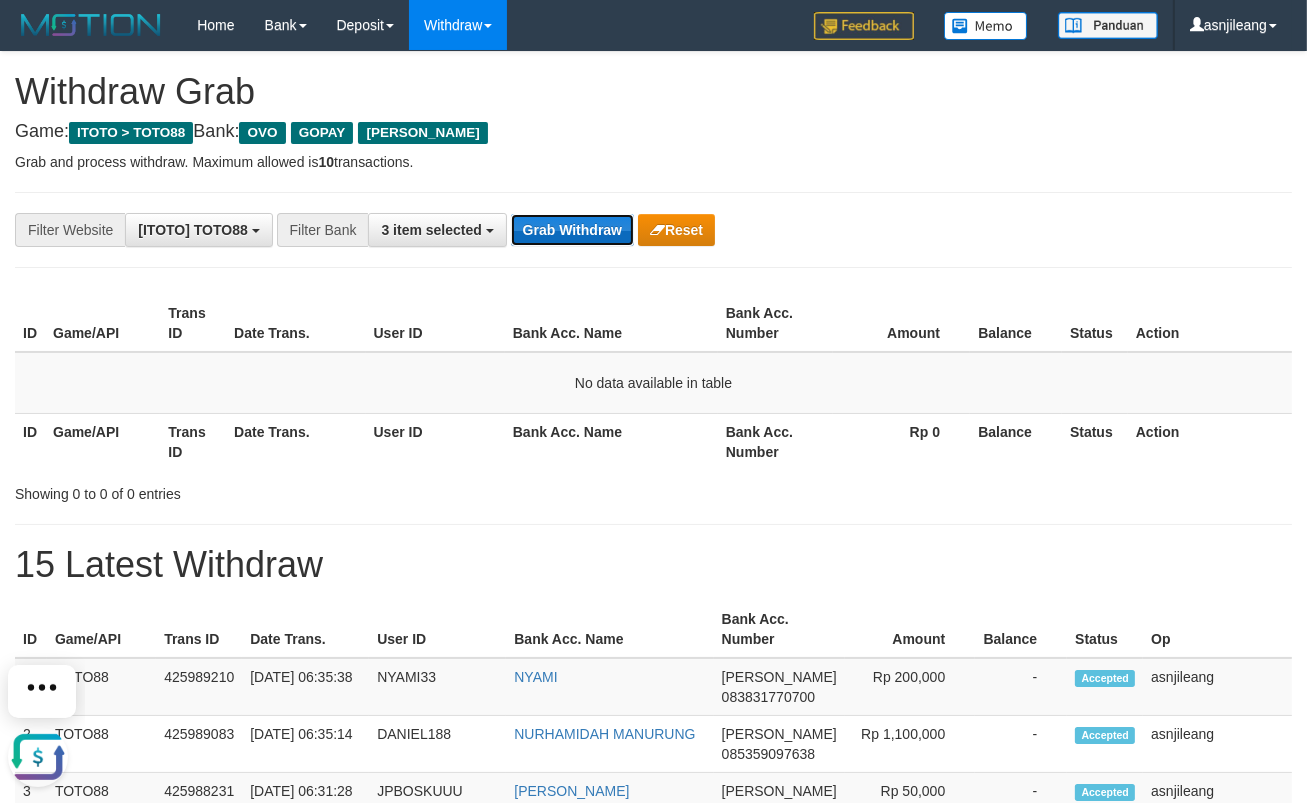 scroll, scrollTop: 0, scrollLeft: 0, axis: both 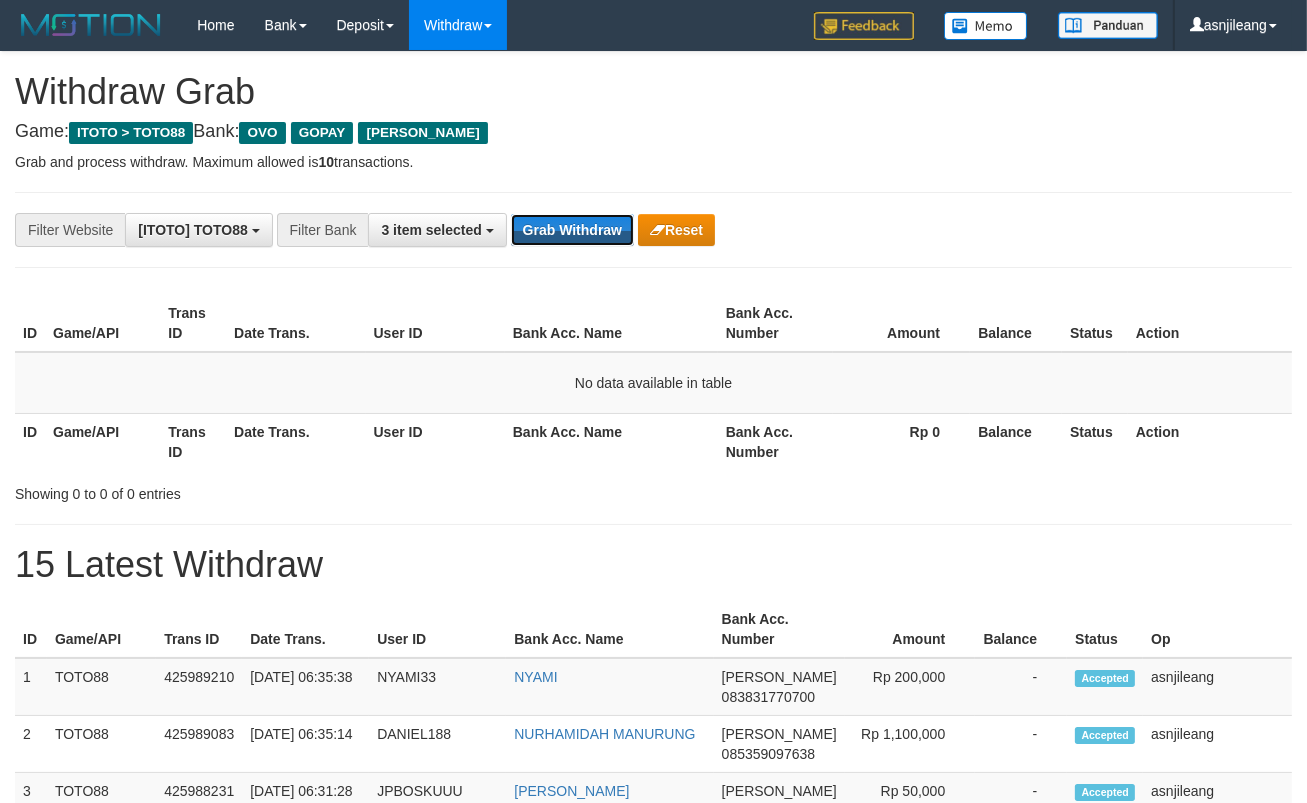 click on "Grab Withdraw" at bounding box center (572, 230) 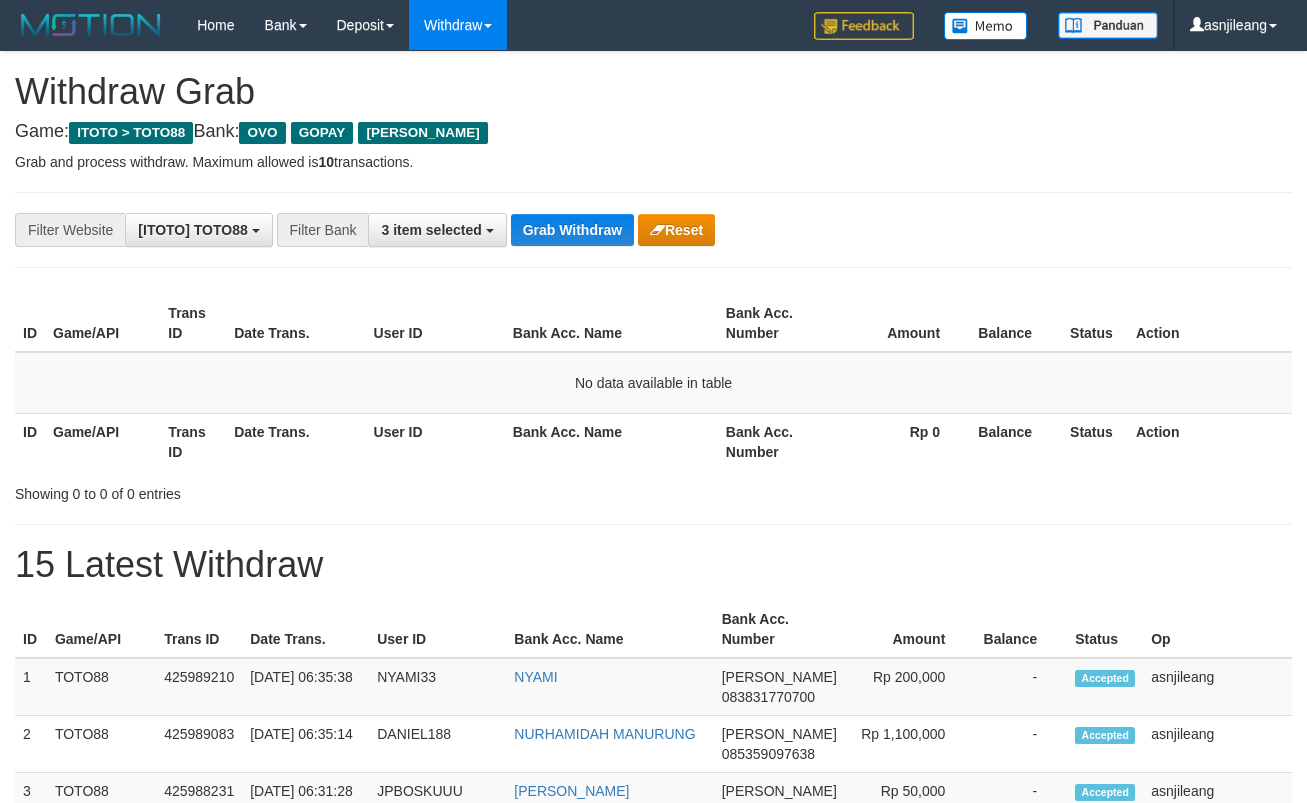 scroll, scrollTop: 0, scrollLeft: 0, axis: both 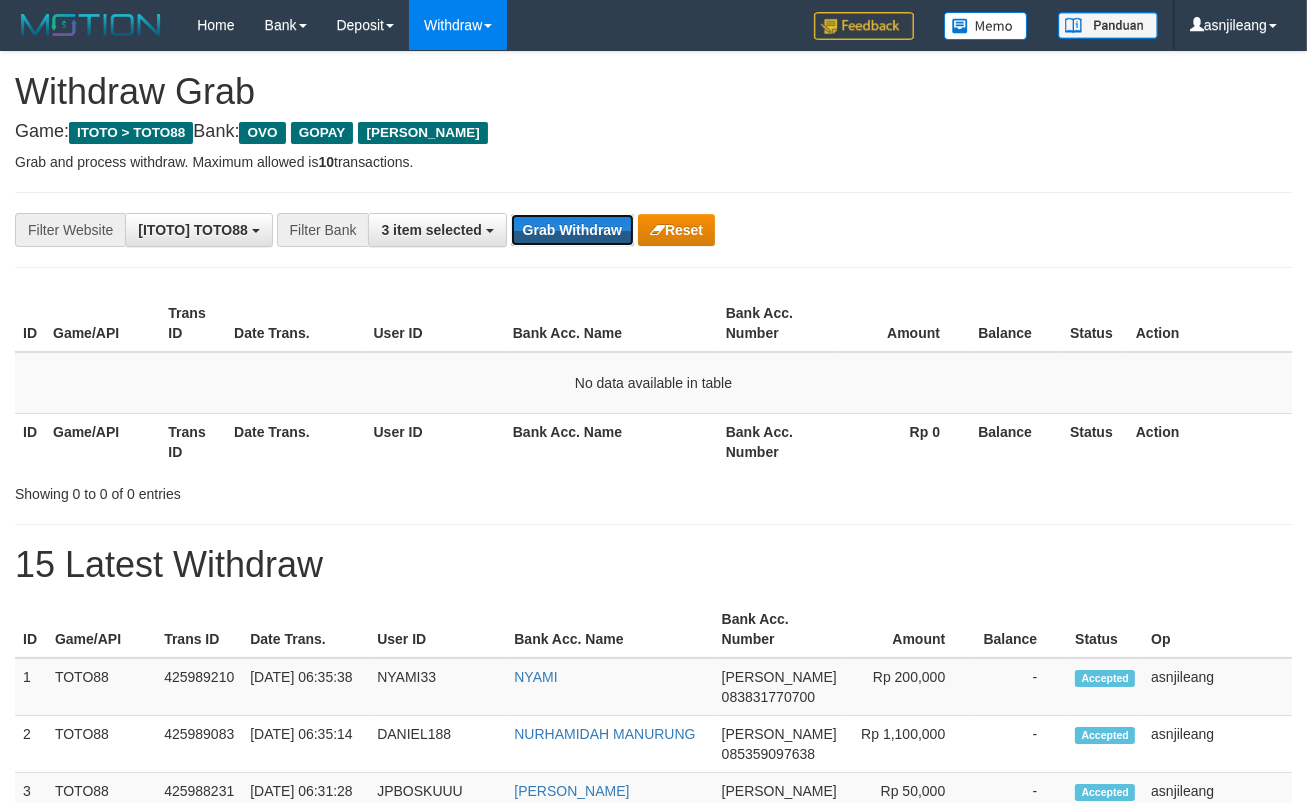 click on "Grab Withdraw" at bounding box center (572, 230) 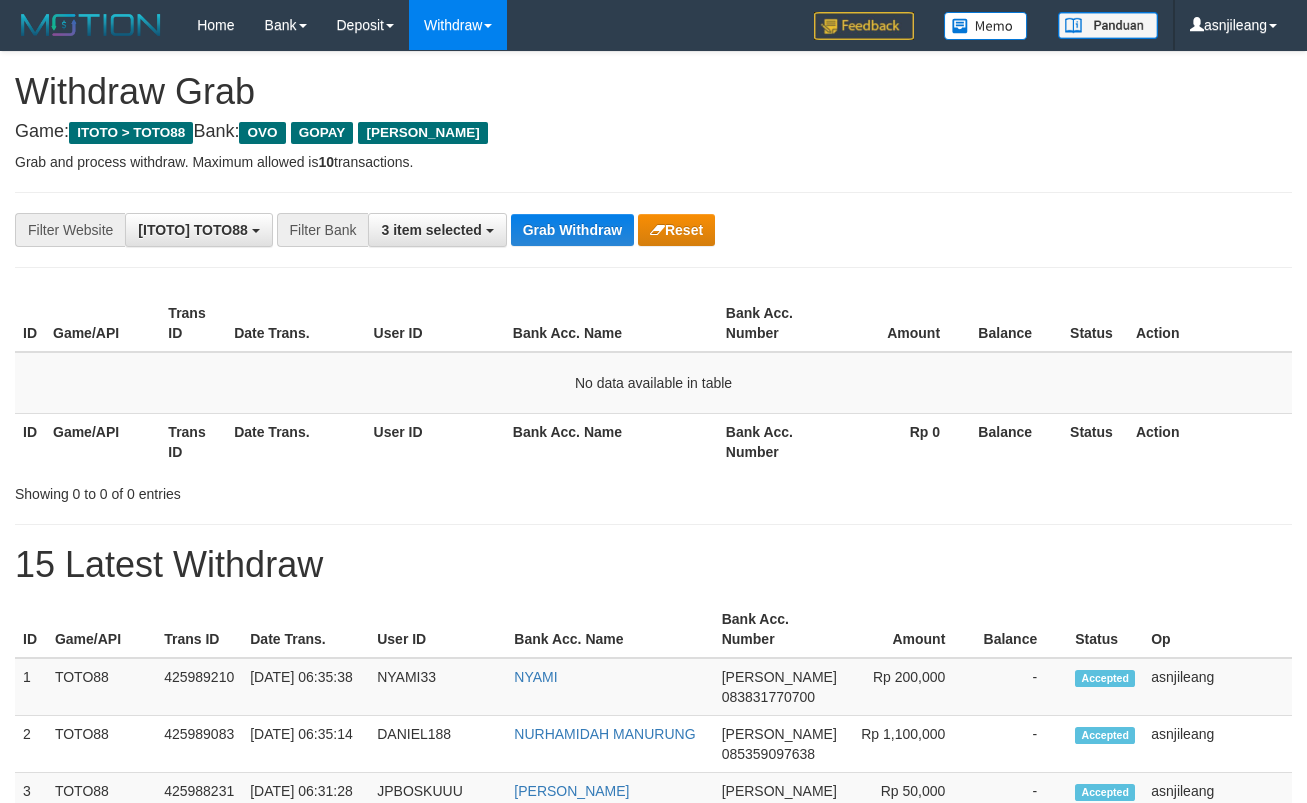 scroll, scrollTop: 0, scrollLeft: 0, axis: both 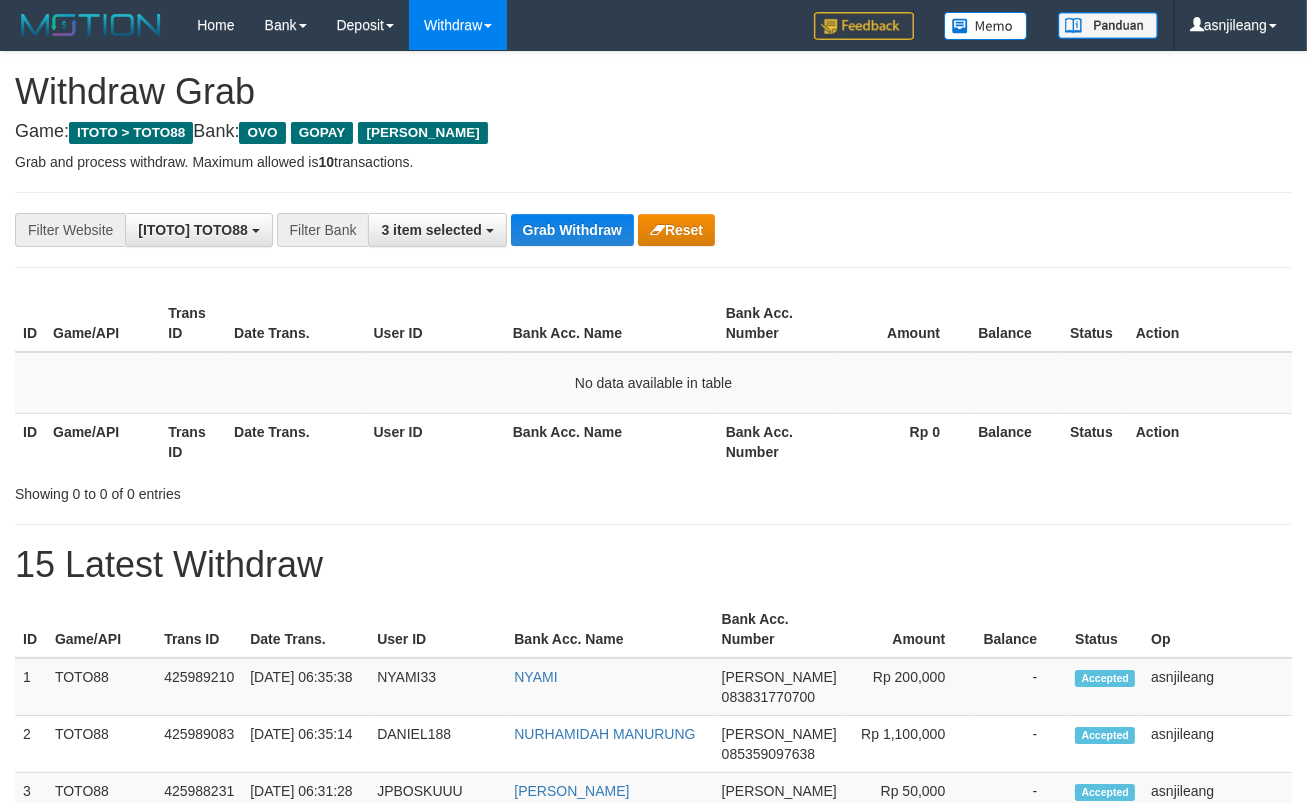 click on "Grab Withdraw" at bounding box center (572, 230) 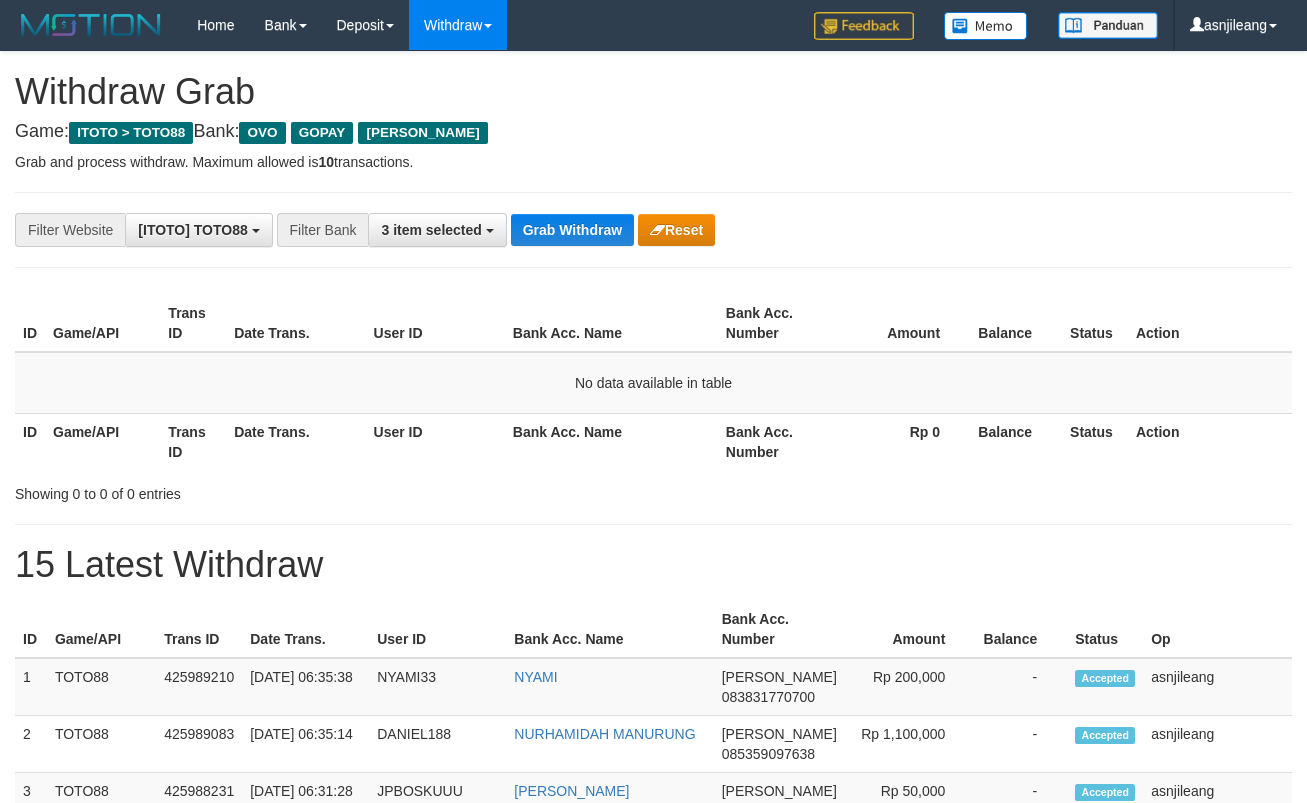 scroll, scrollTop: 0, scrollLeft: 0, axis: both 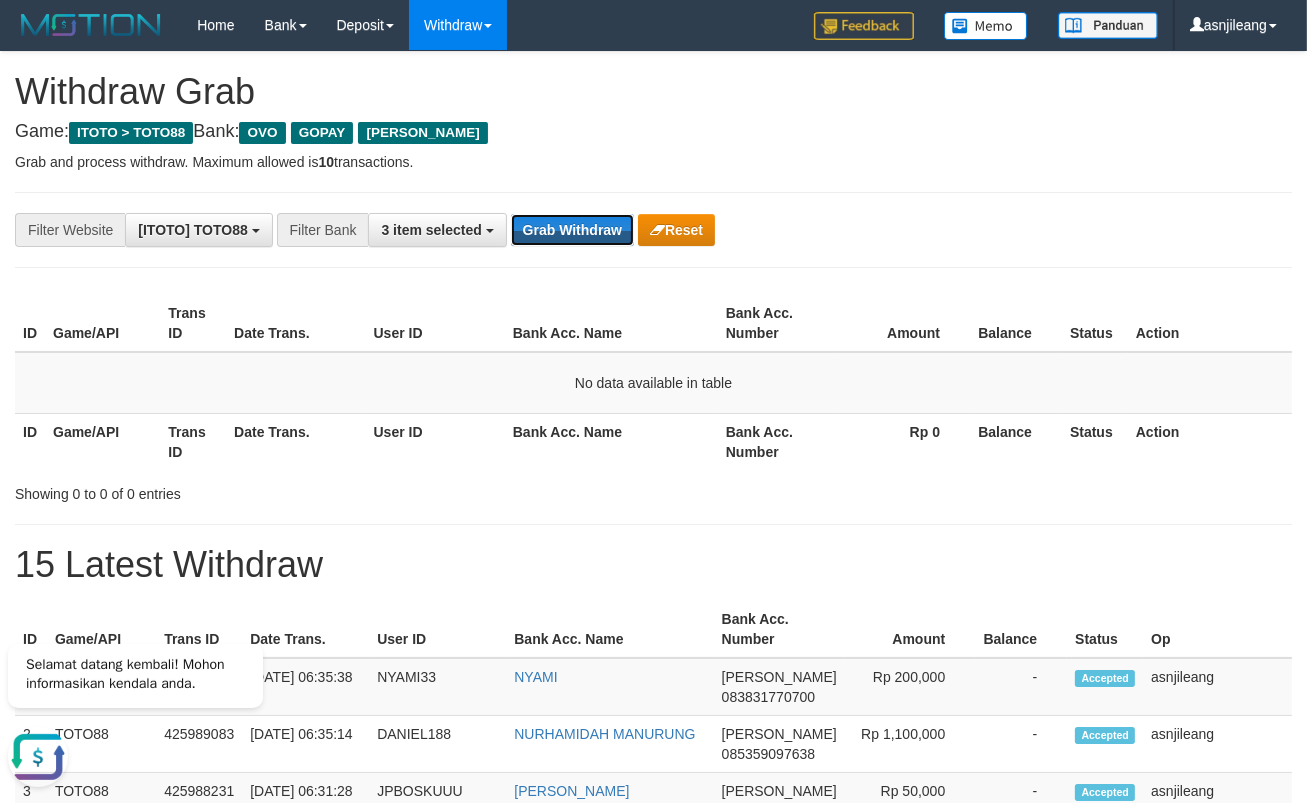 click on "Grab Withdraw" at bounding box center (572, 230) 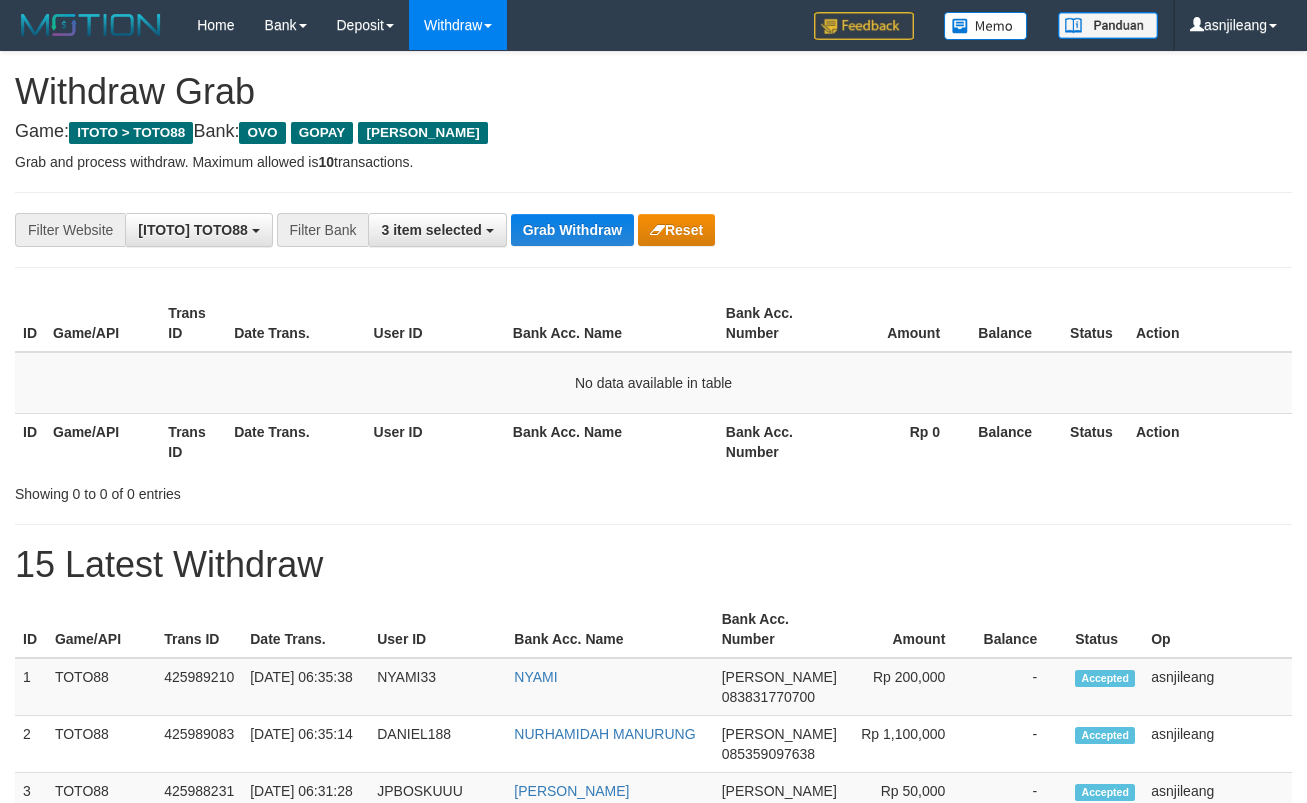 scroll, scrollTop: 0, scrollLeft: 0, axis: both 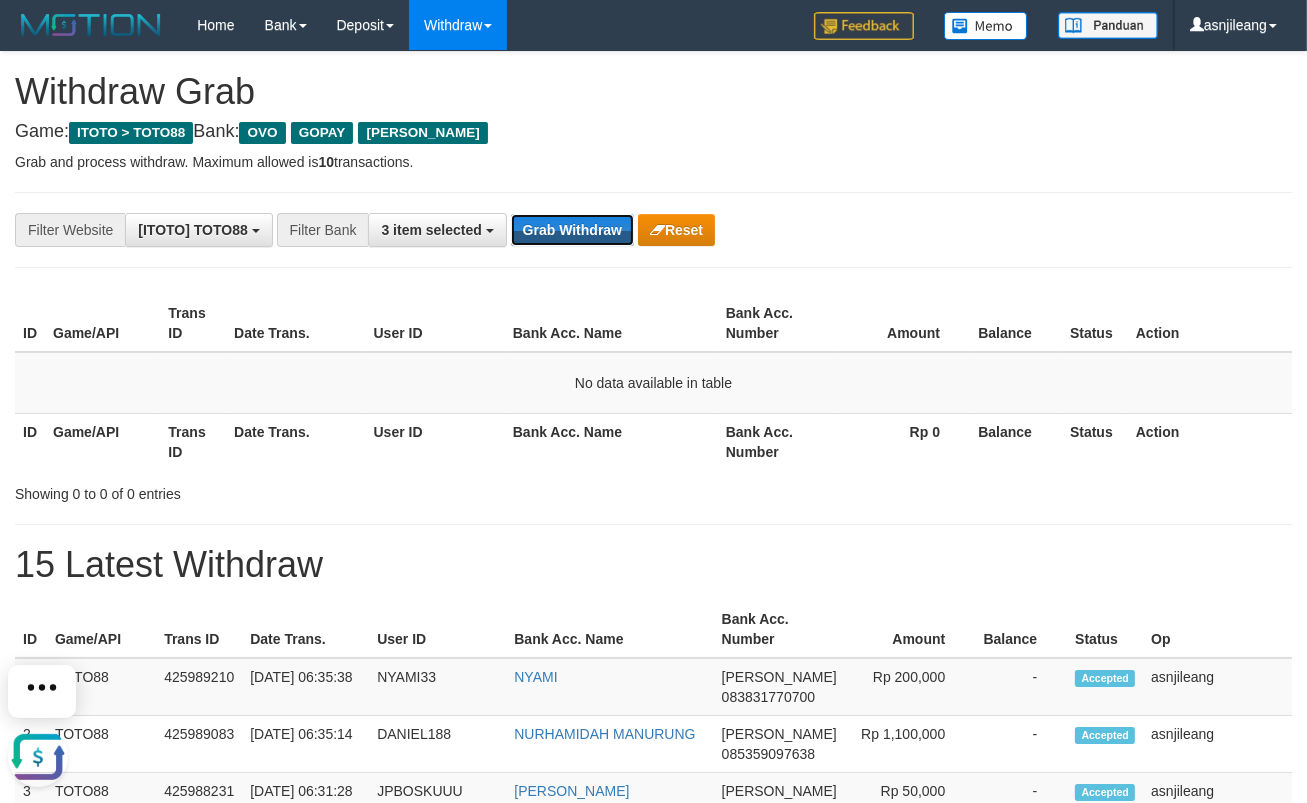 click on "Grab Withdraw" at bounding box center (572, 230) 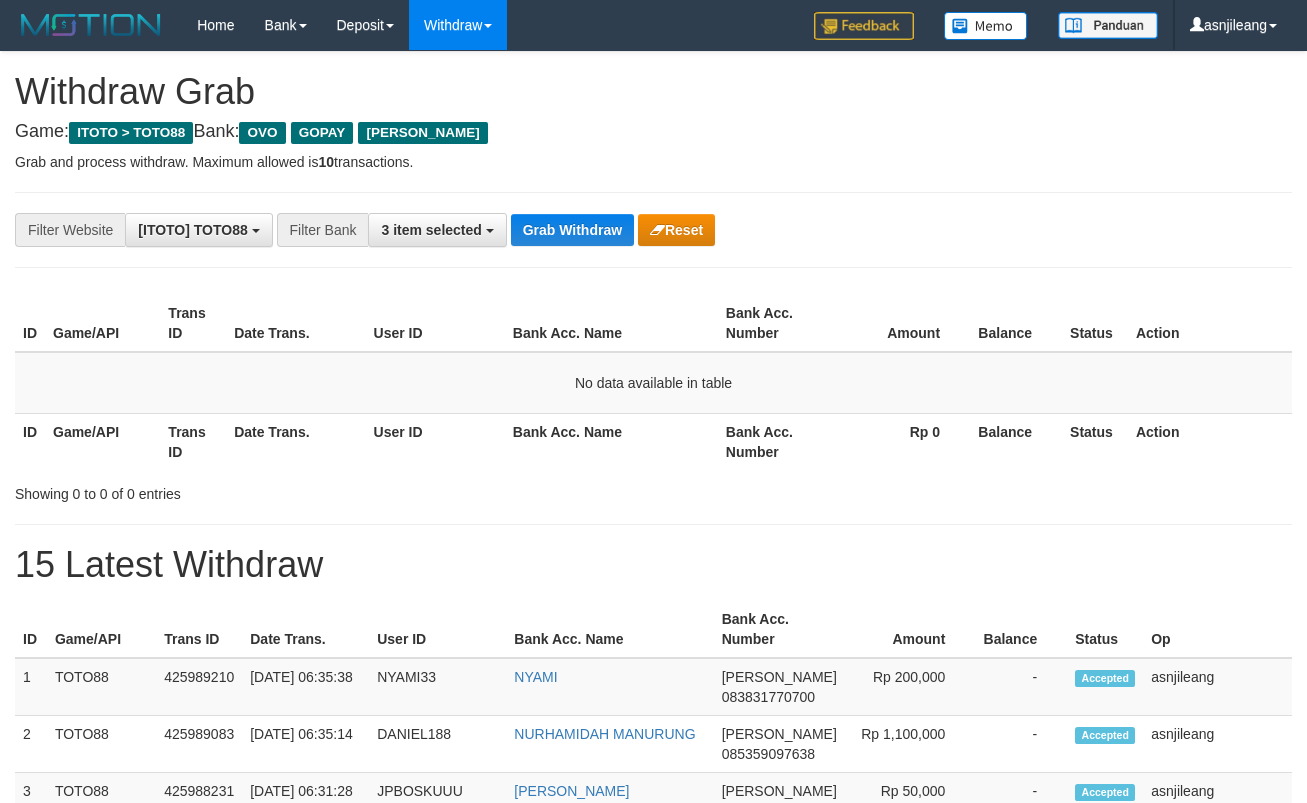 scroll, scrollTop: 0, scrollLeft: 0, axis: both 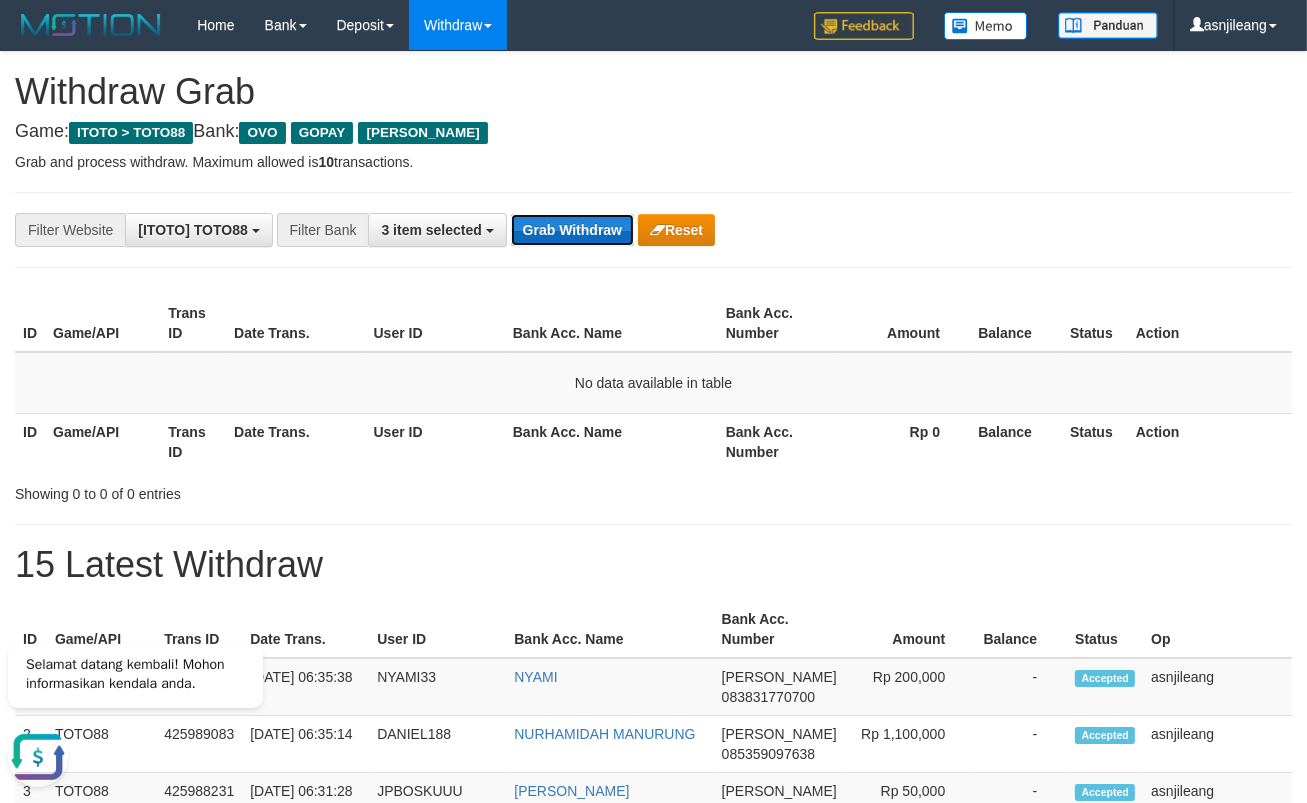 click on "Grab Withdraw" at bounding box center [572, 230] 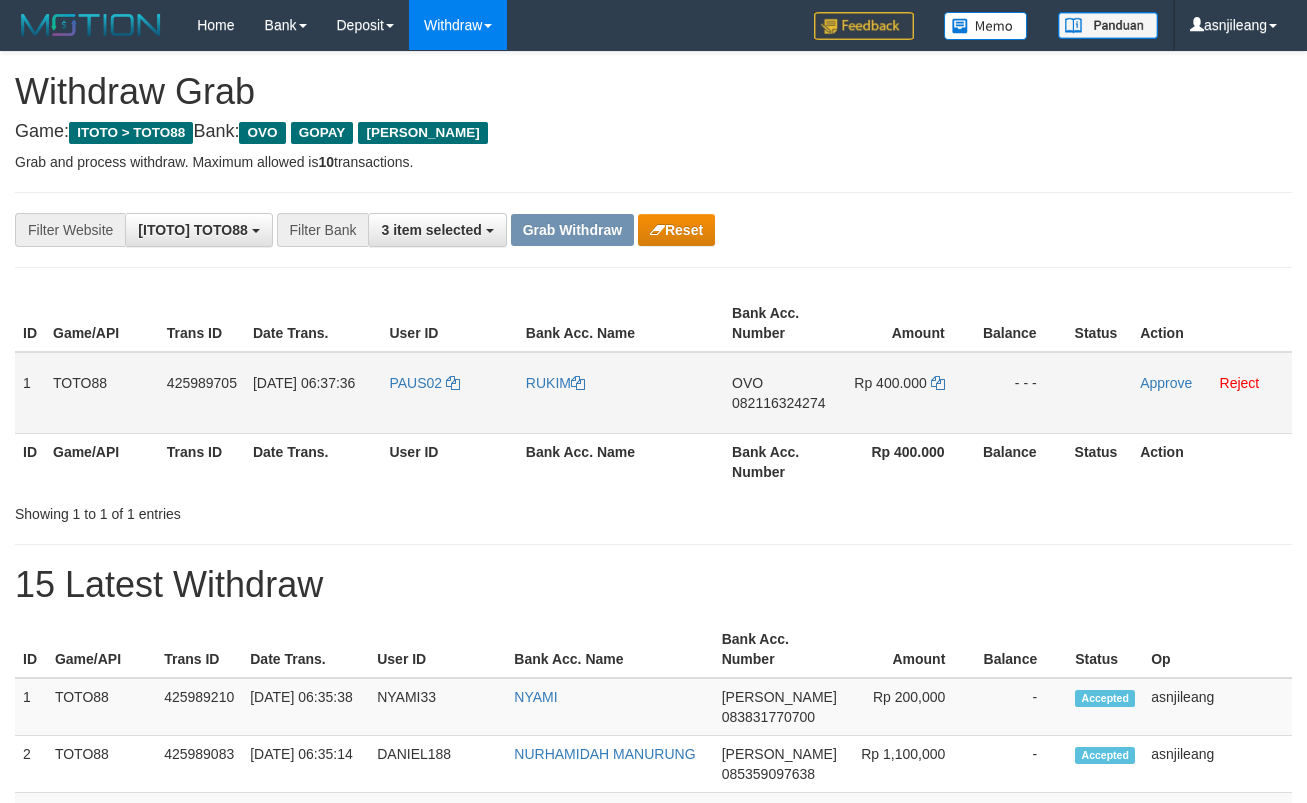 scroll, scrollTop: 0, scrollLeft: 0, axis: both 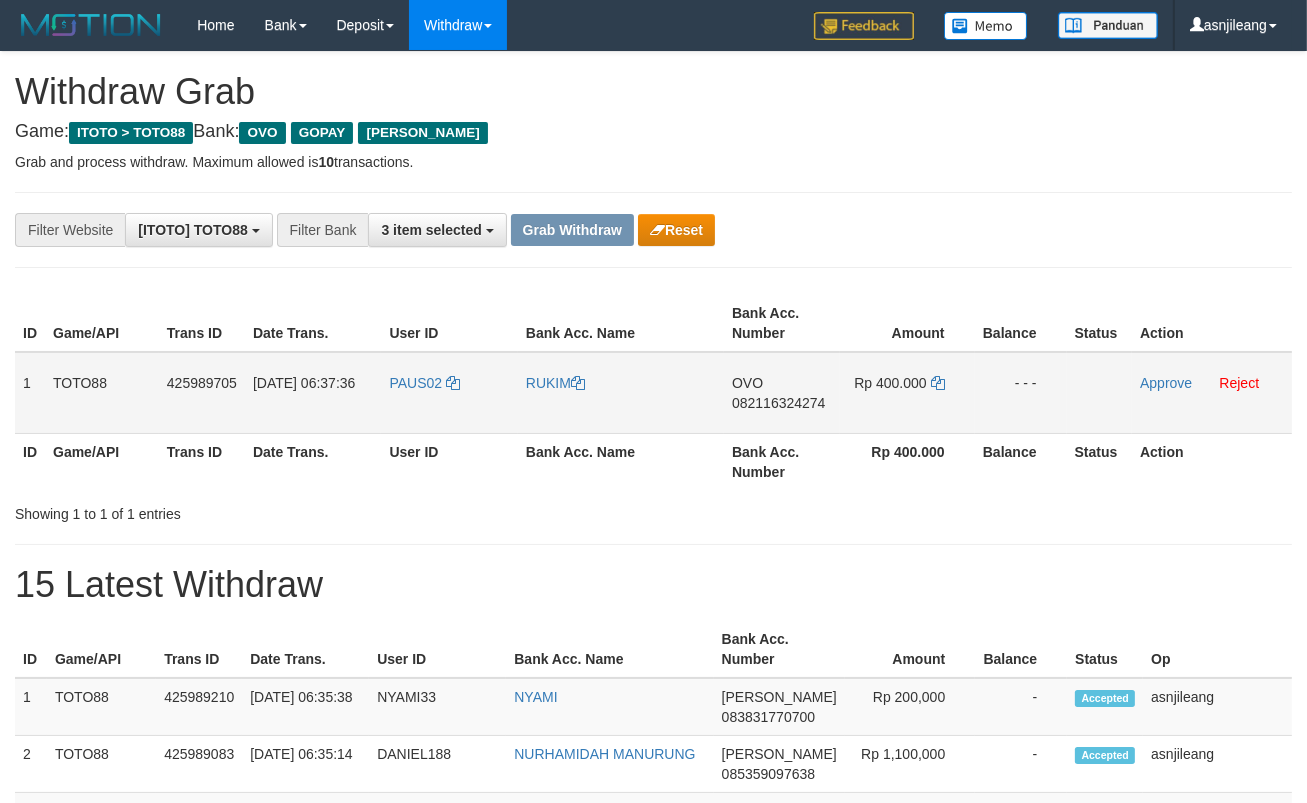 click on "OVO
082116324274" at bounding box center (782, 393) 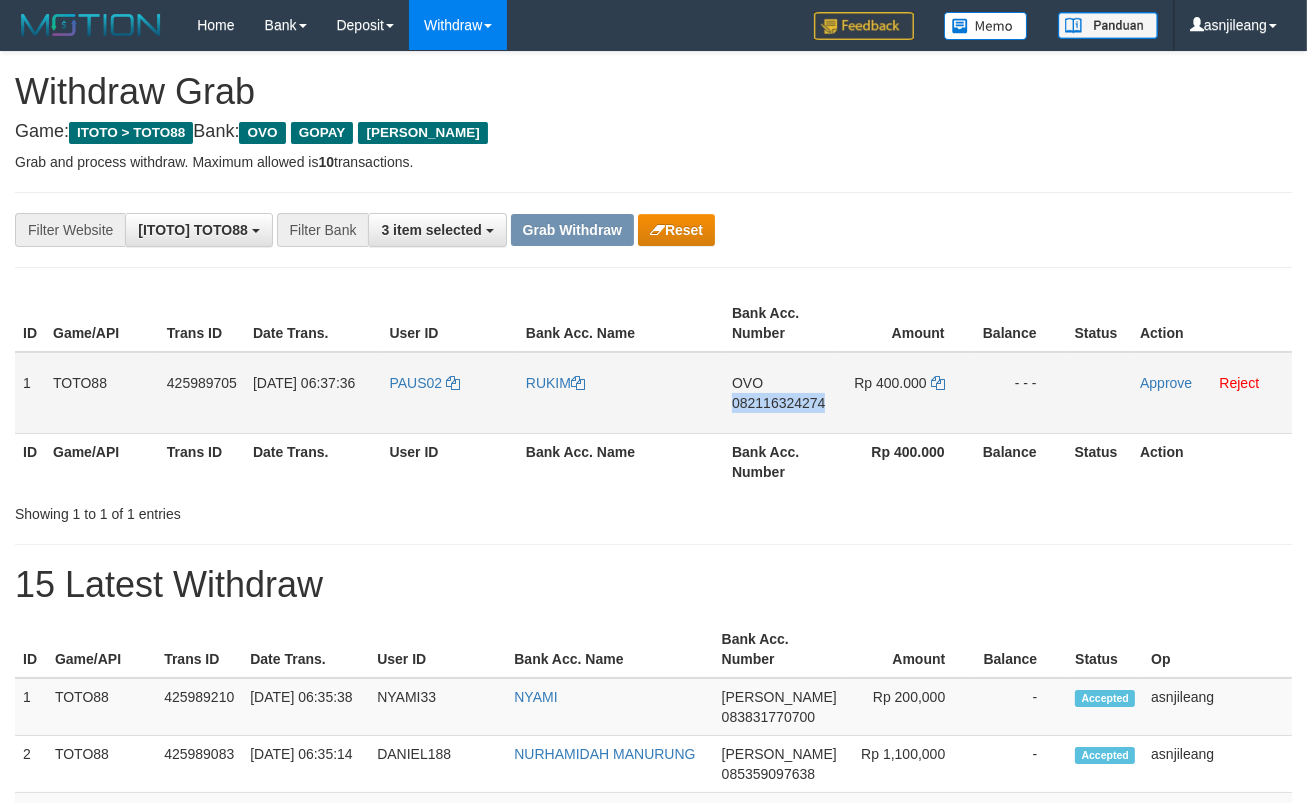 click on "OVO
082116324274" at bounding box center (782, 393) 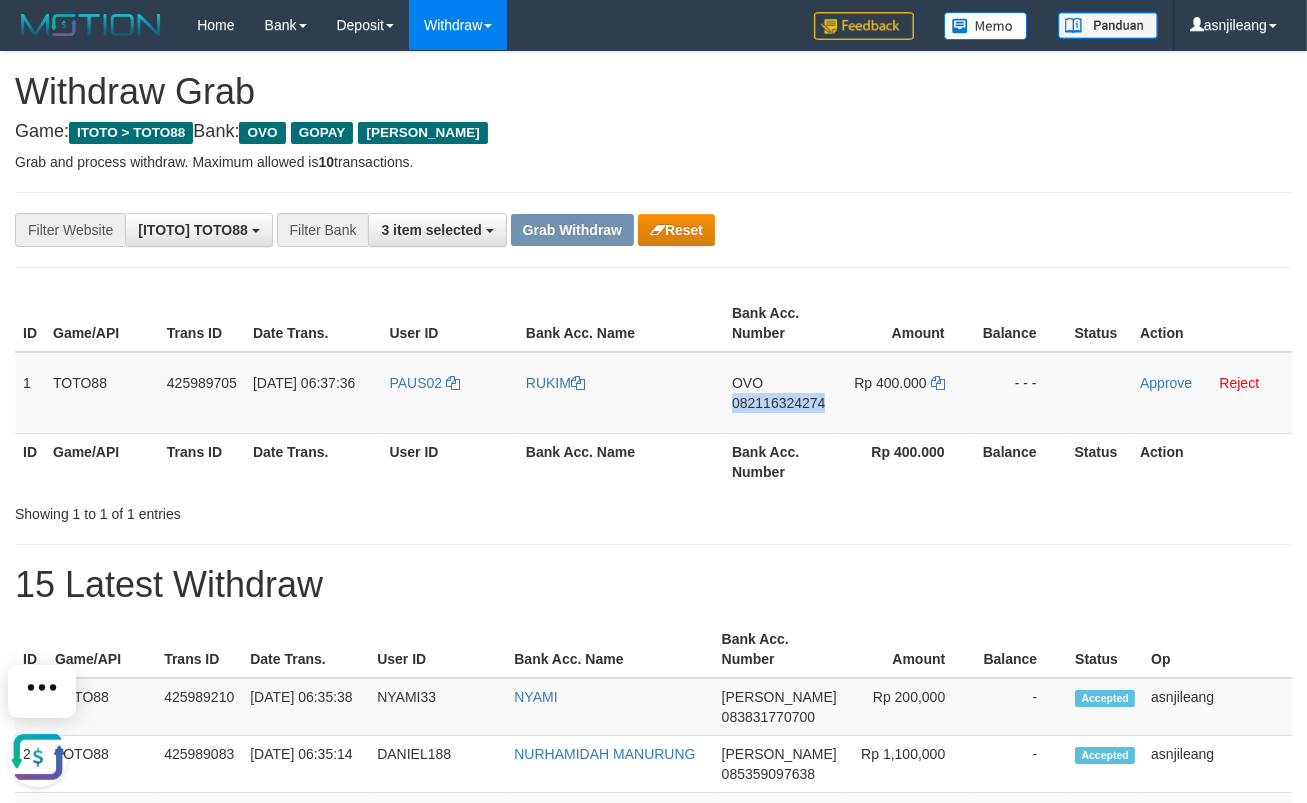 scroll, scrollTop: 0, scrollLeft: 0, axis: both 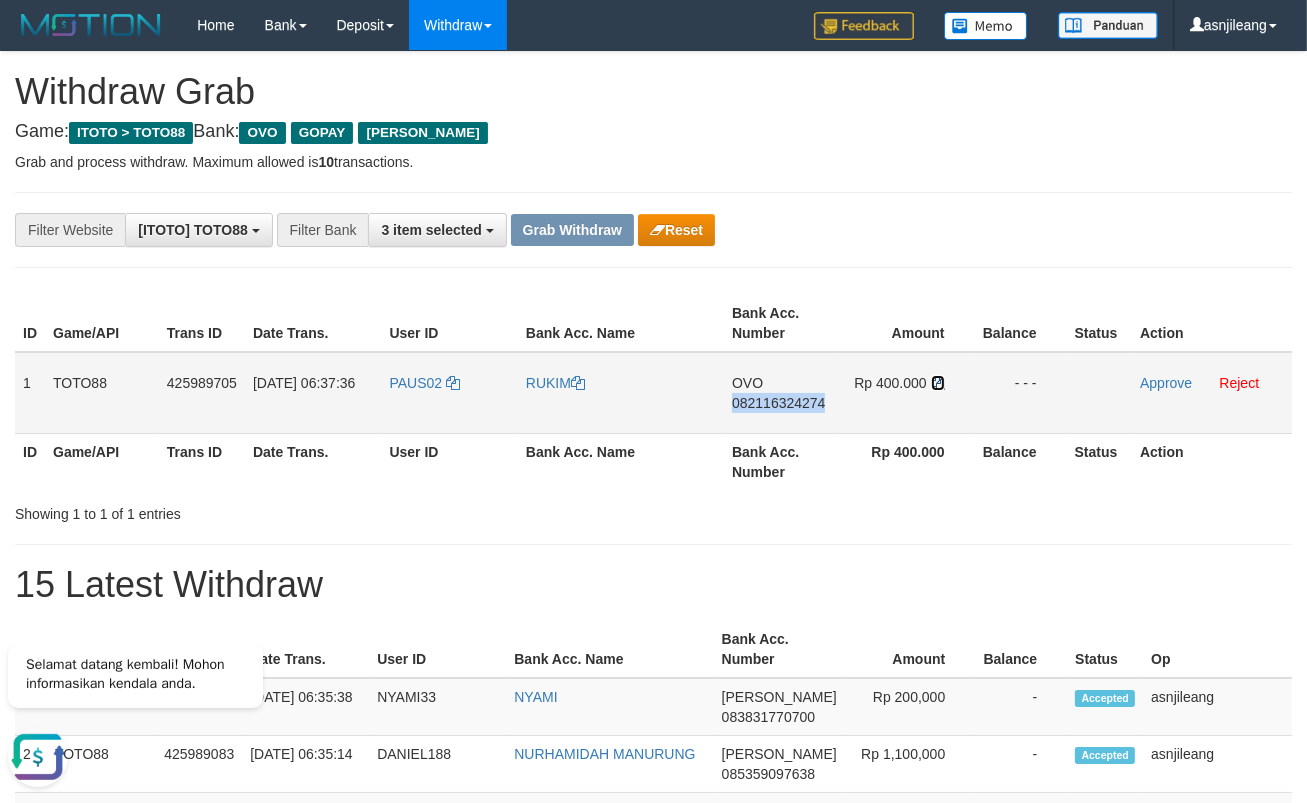 click at bounding box center (938, 383) 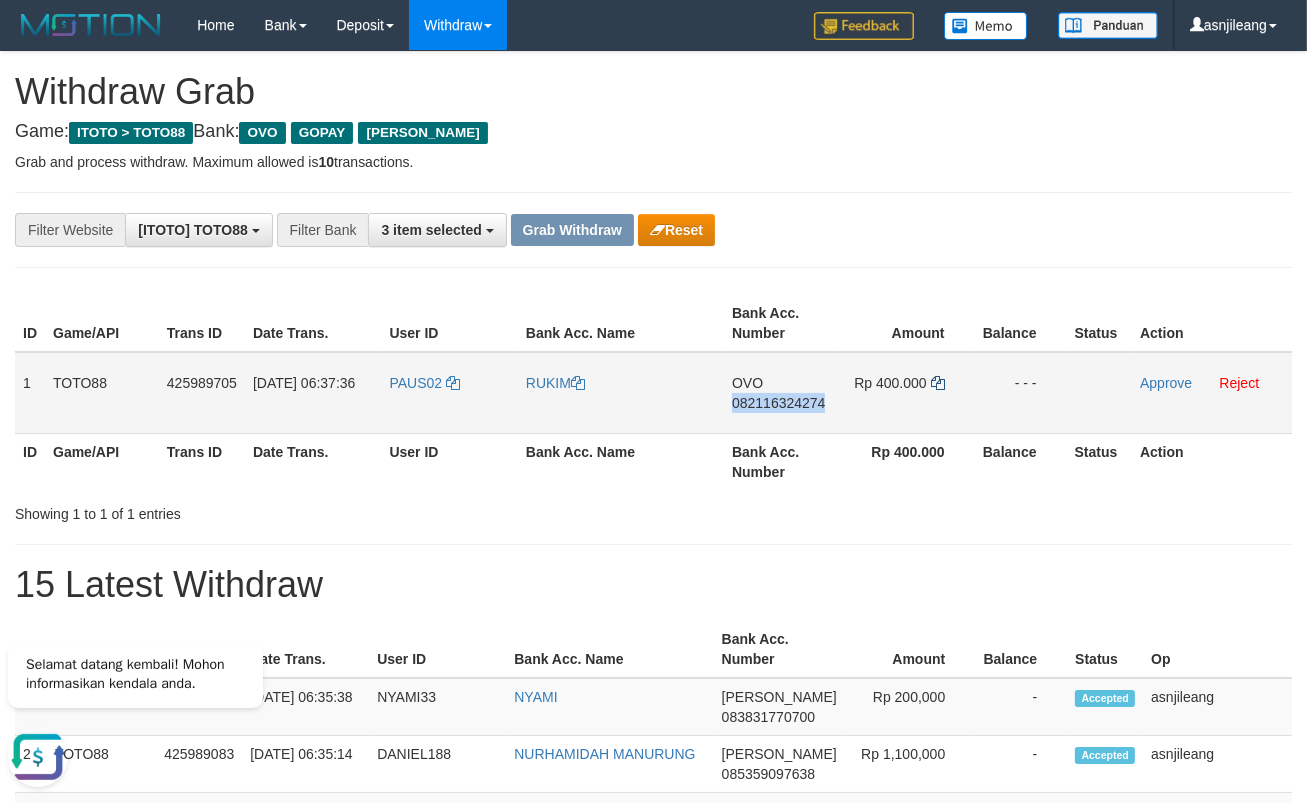 copy on "082116324274" 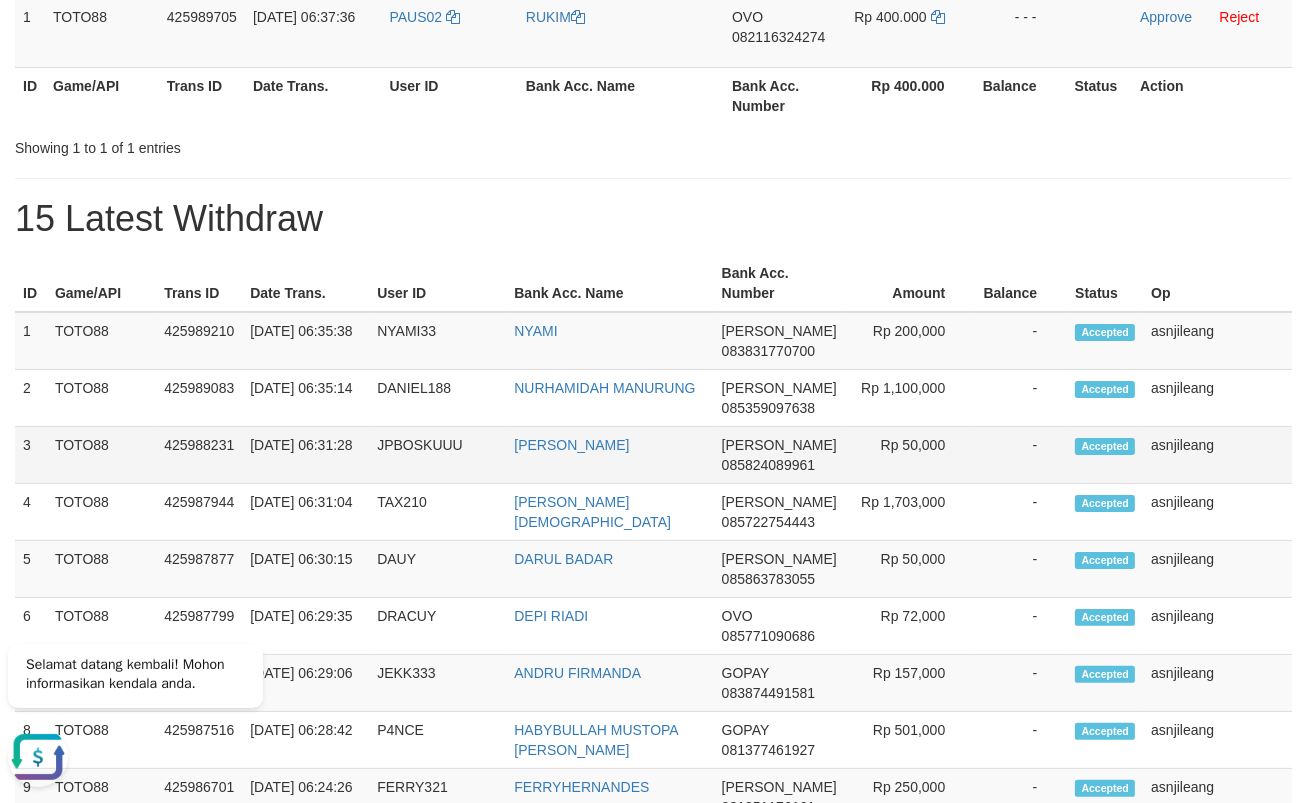 scroll, scrollTop: 0, scrollLeft: 0, axis: both 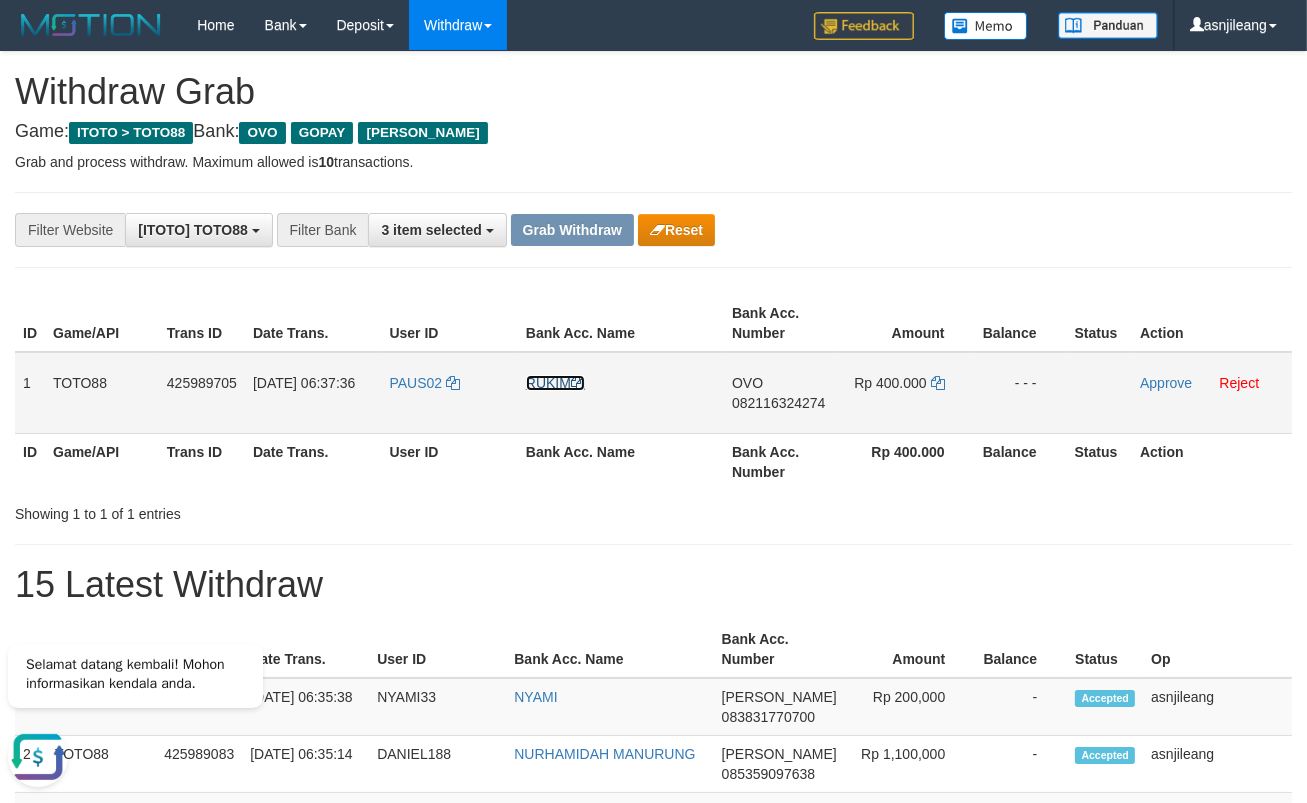 click on "RUKIM" at bounding box center [555, 383] 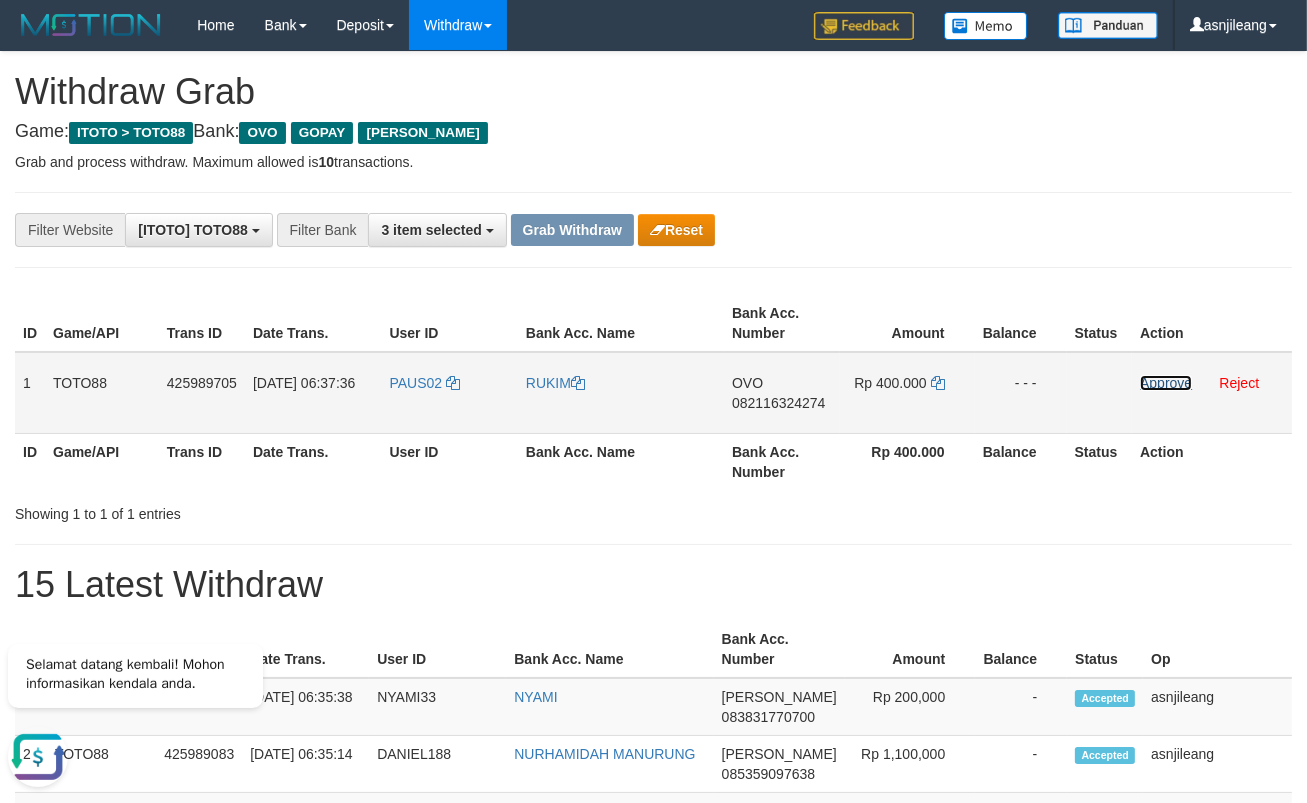 click on "Approve" at bounding box center [1166, 383] 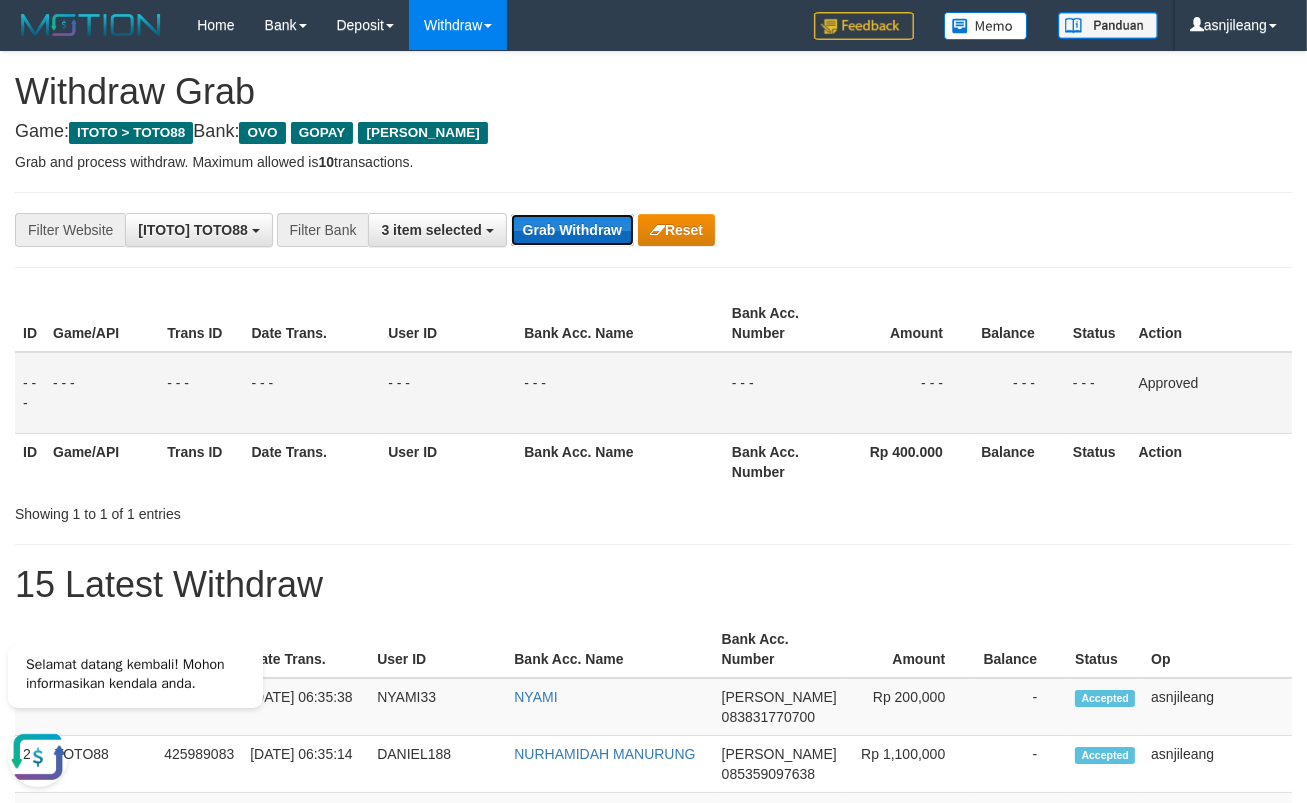 click on "Grab Withdraw" at bounding box center (572, 230) 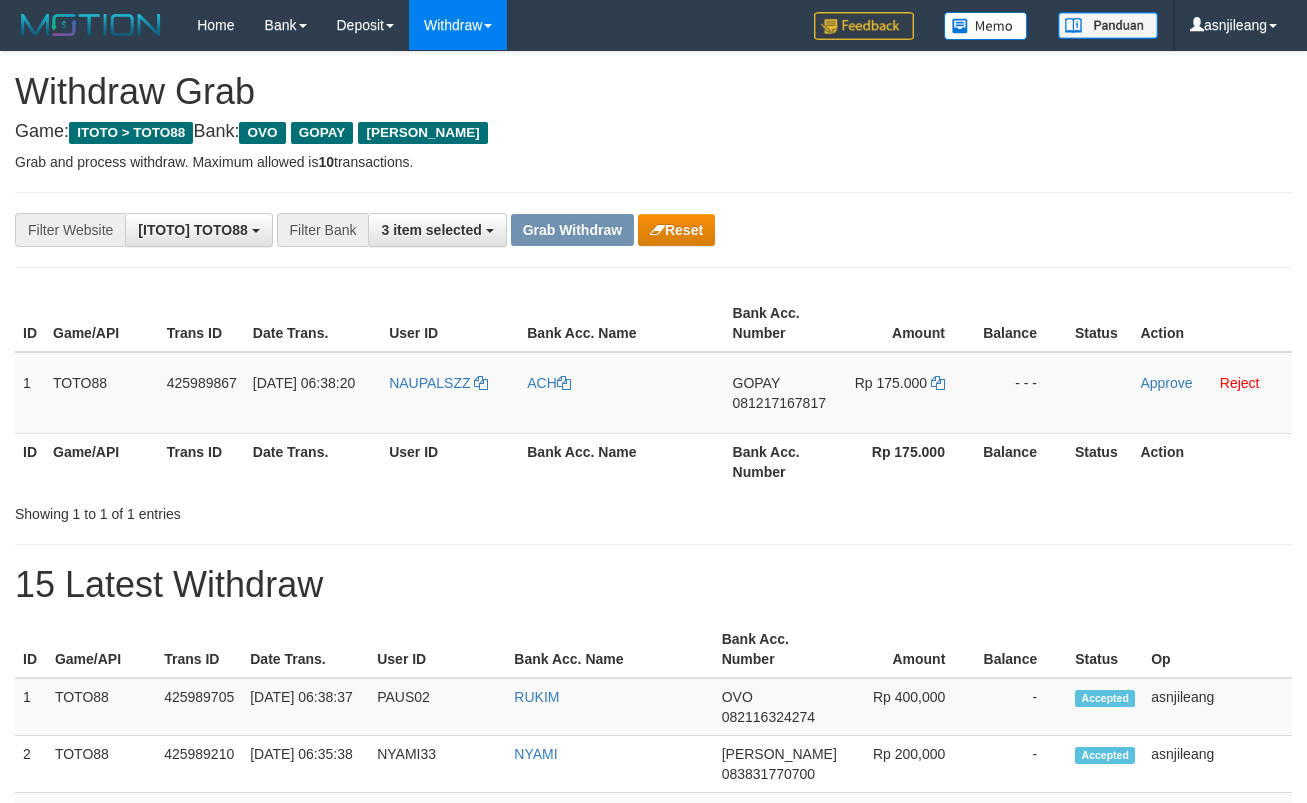 scroll, scrollTop: 0, scrollLeft: 0, axis: both 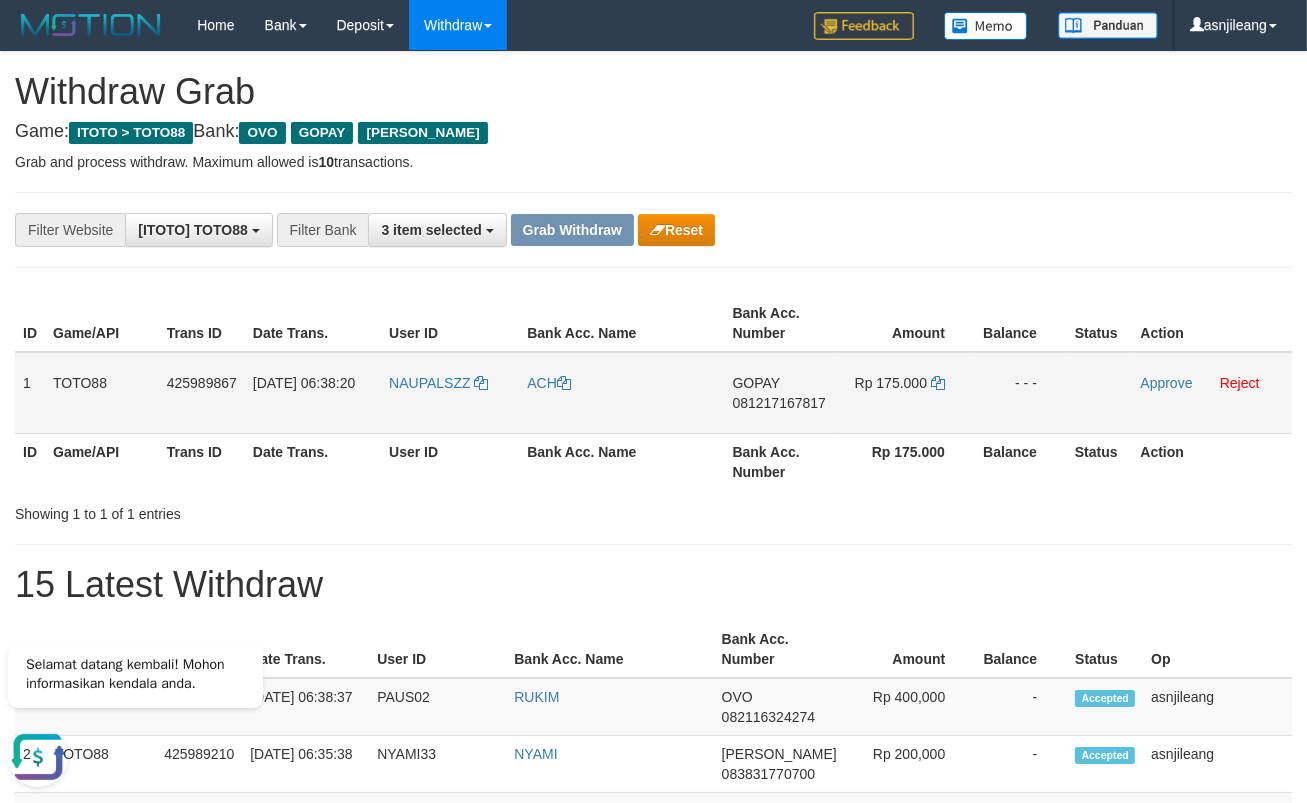 click on "GOPAY
081217167817" at bounding box center [783, 393] 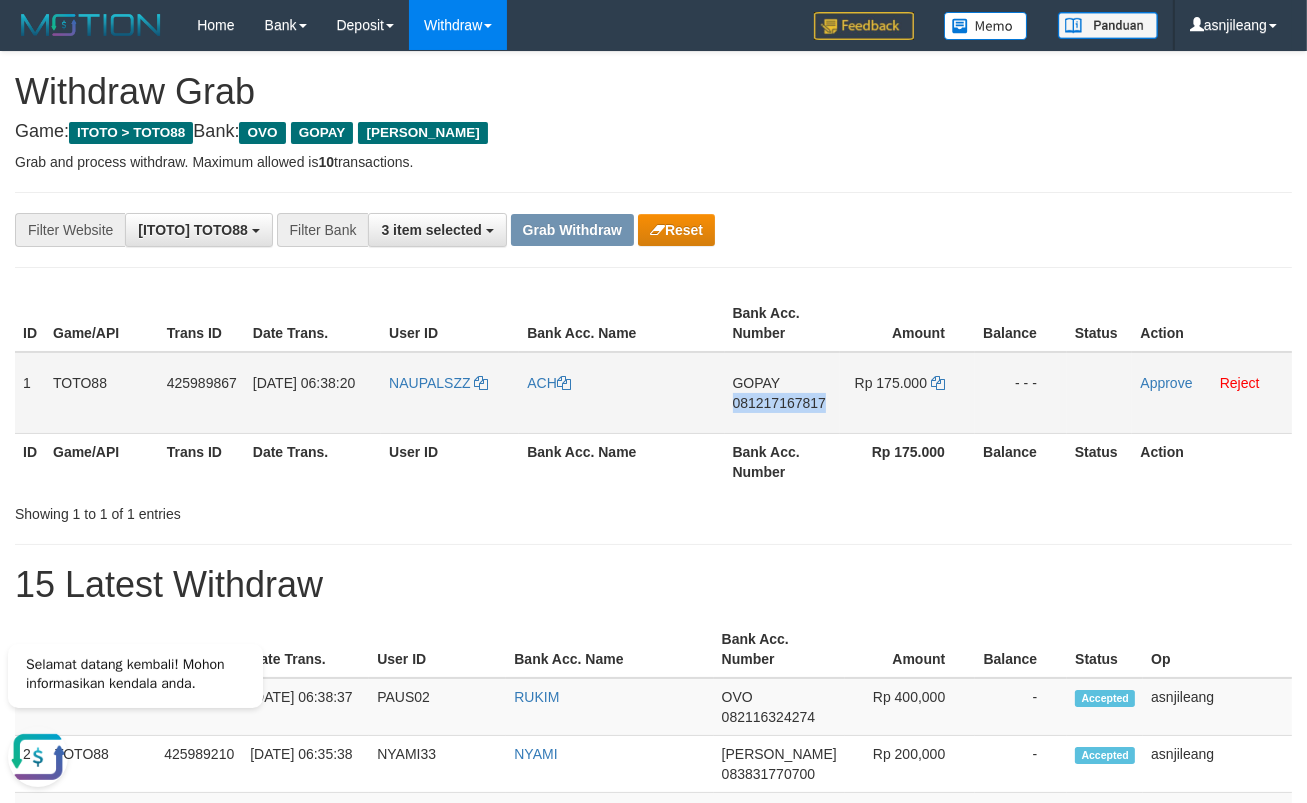 click on "GOPAY
081217167817" at bounding box center [783, 393] 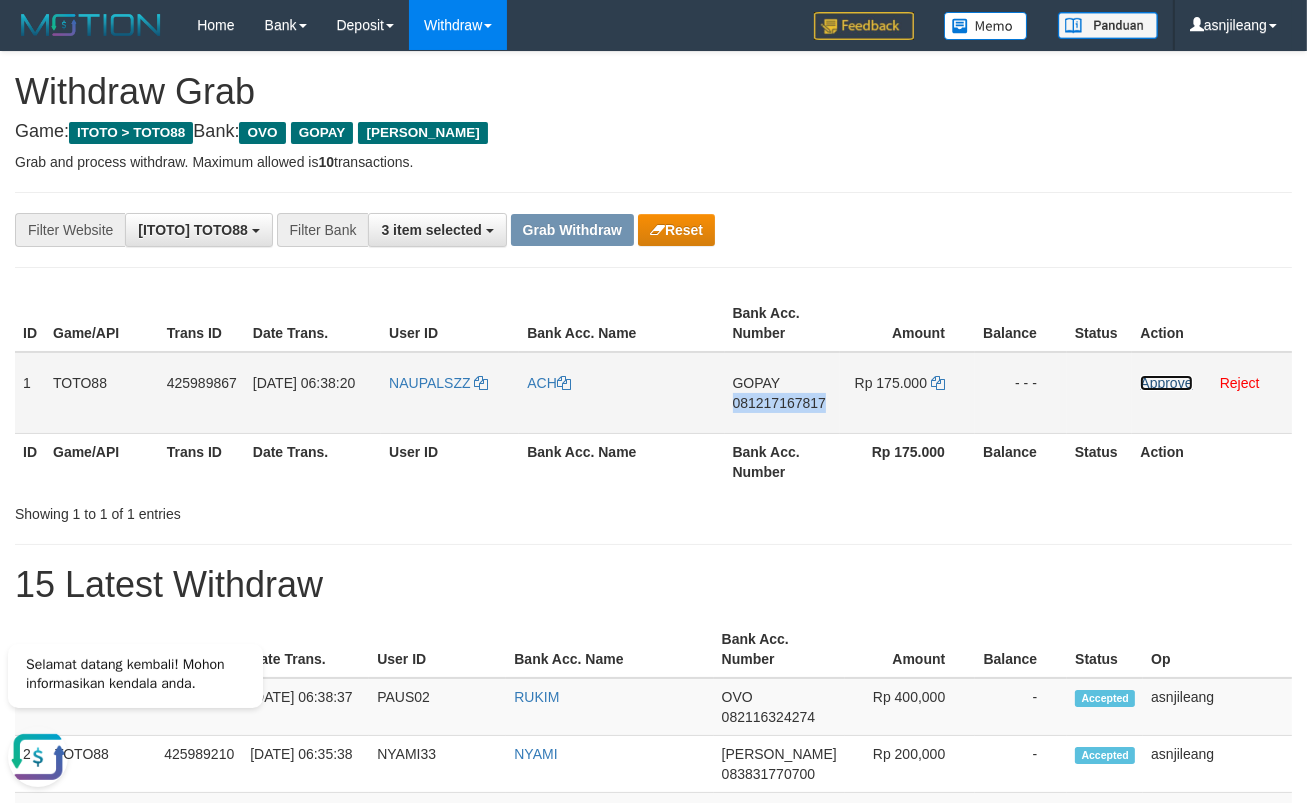 click on "Approve" at bounding box center [1166, 383] 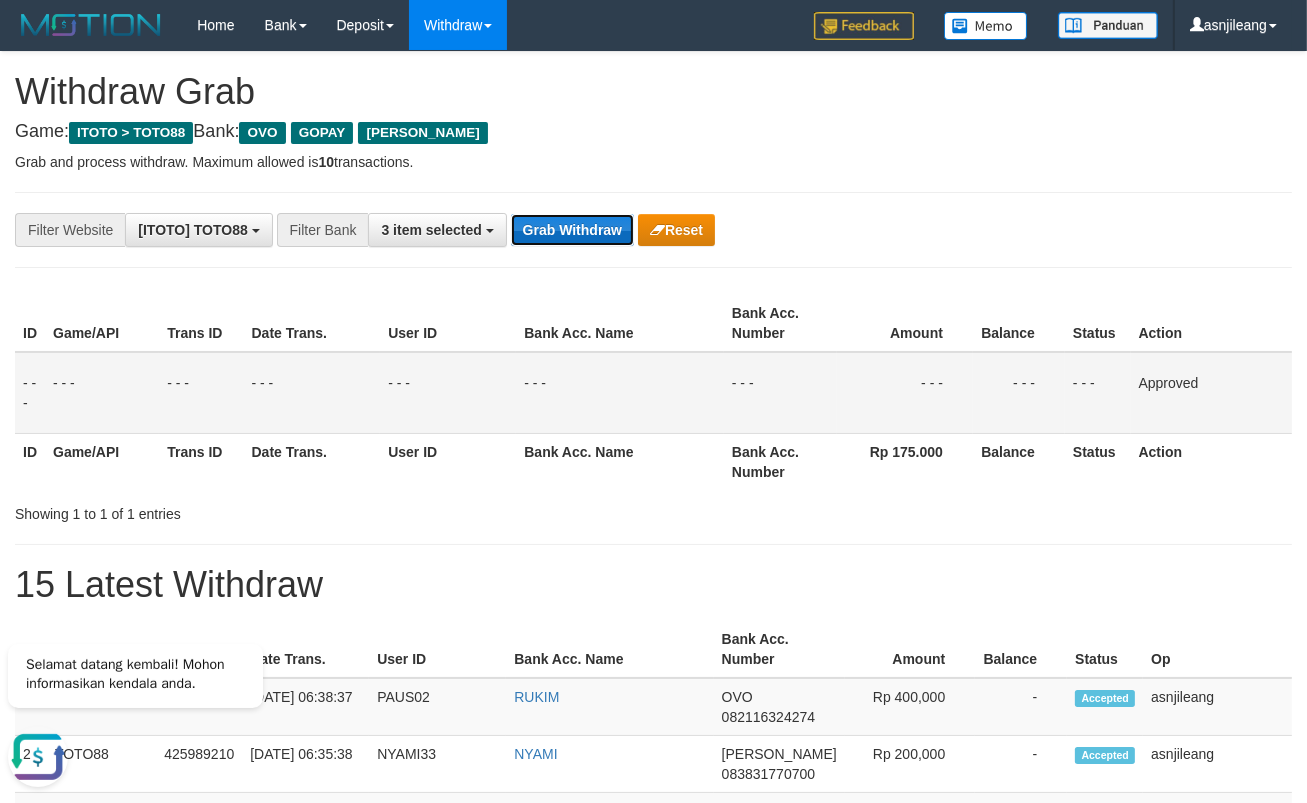 click on "Grab Withdraw" at bounding box center (572, 230) 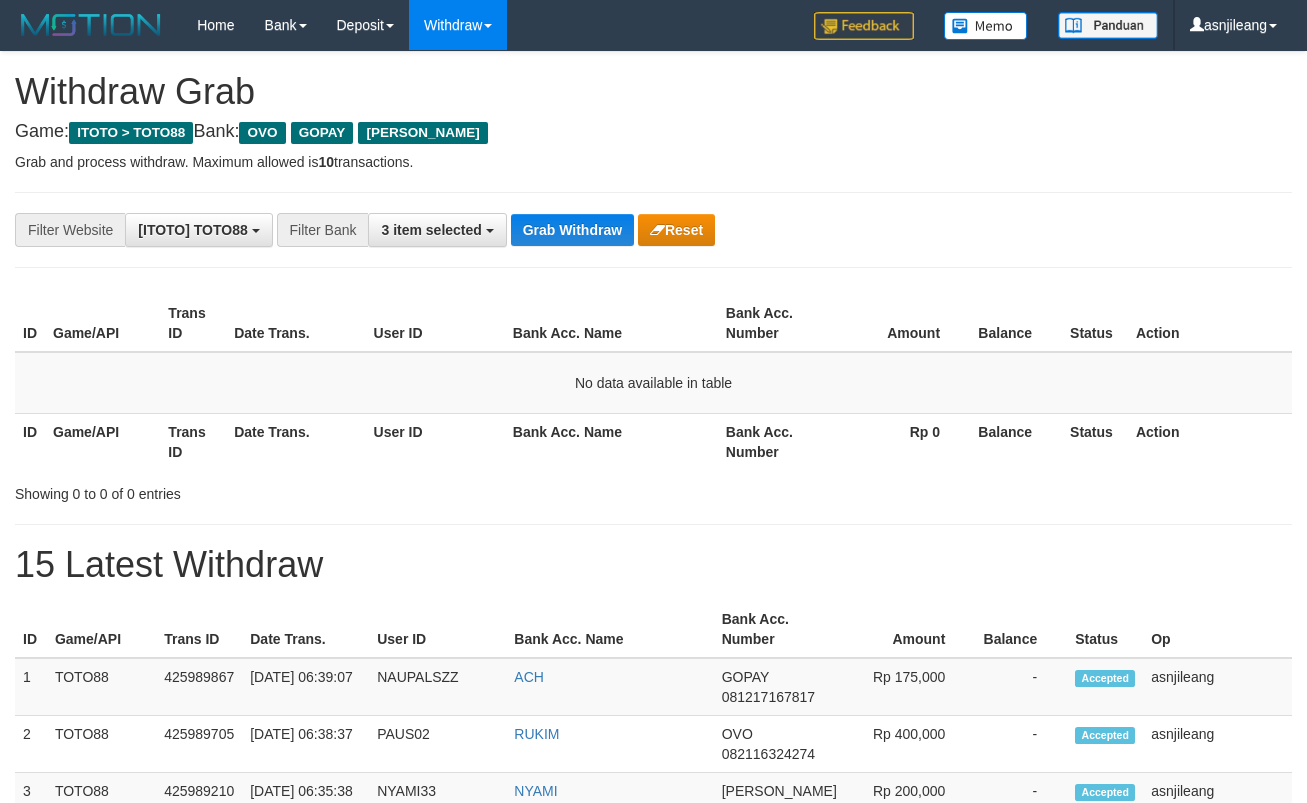 scroll, scrollTop: 0, scrollLeft: 0, axis: both 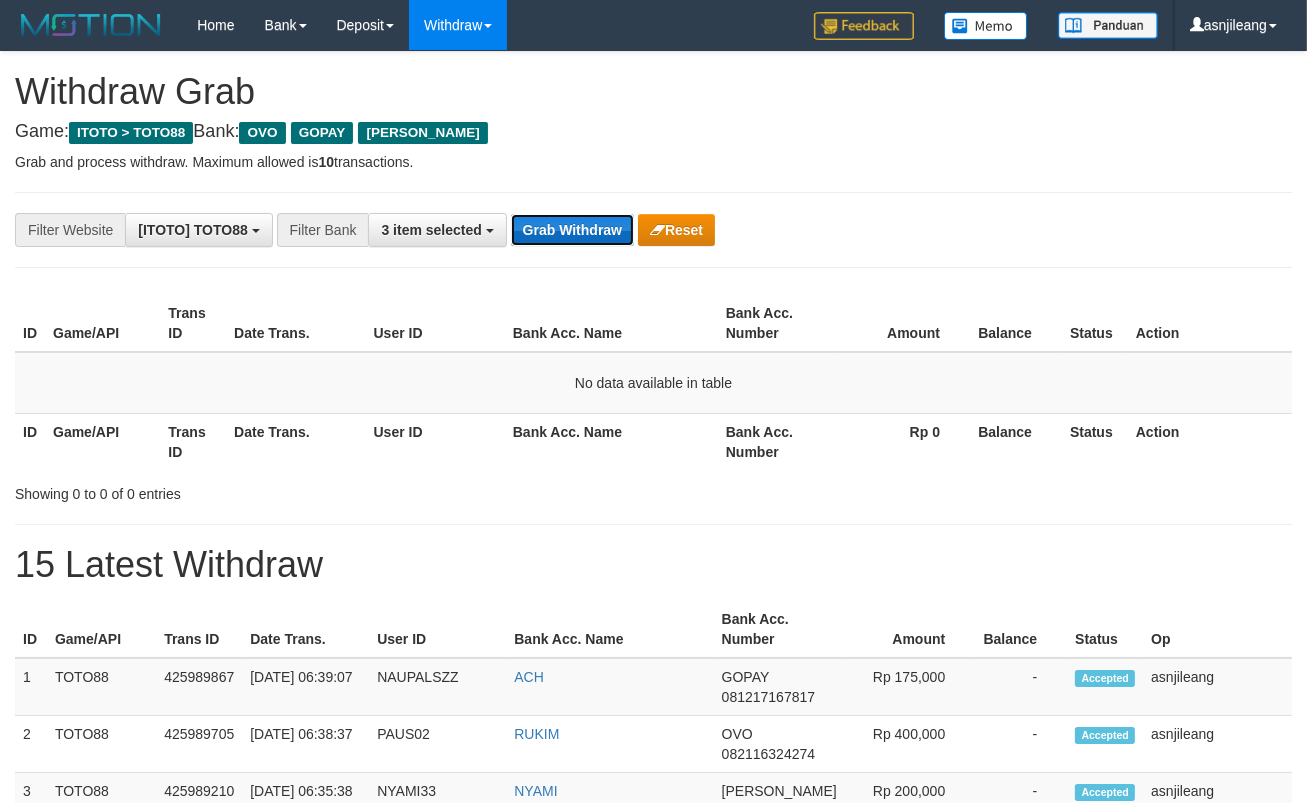 click on "Grab Withdraw" at bounding box center (572, 230) 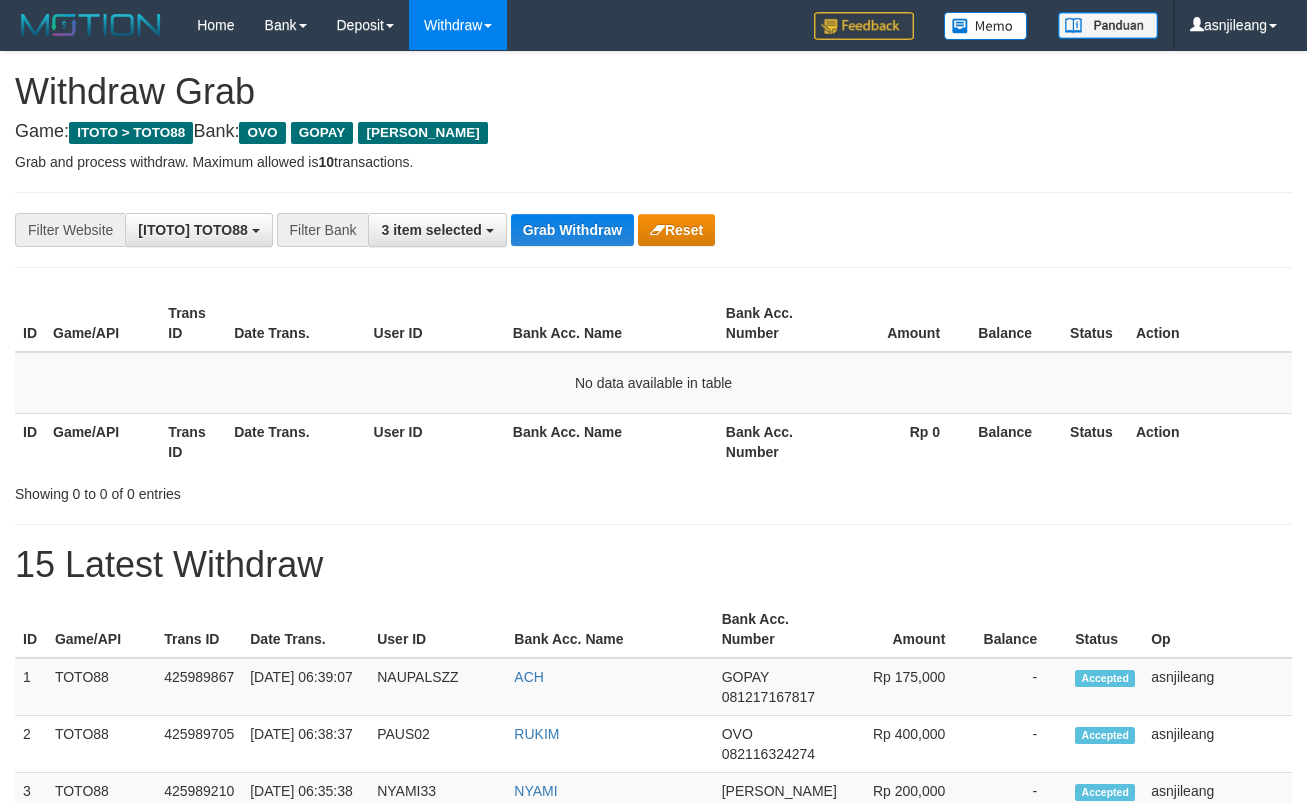 click on "Grab Withdraw" at bounding box center [572, 230] 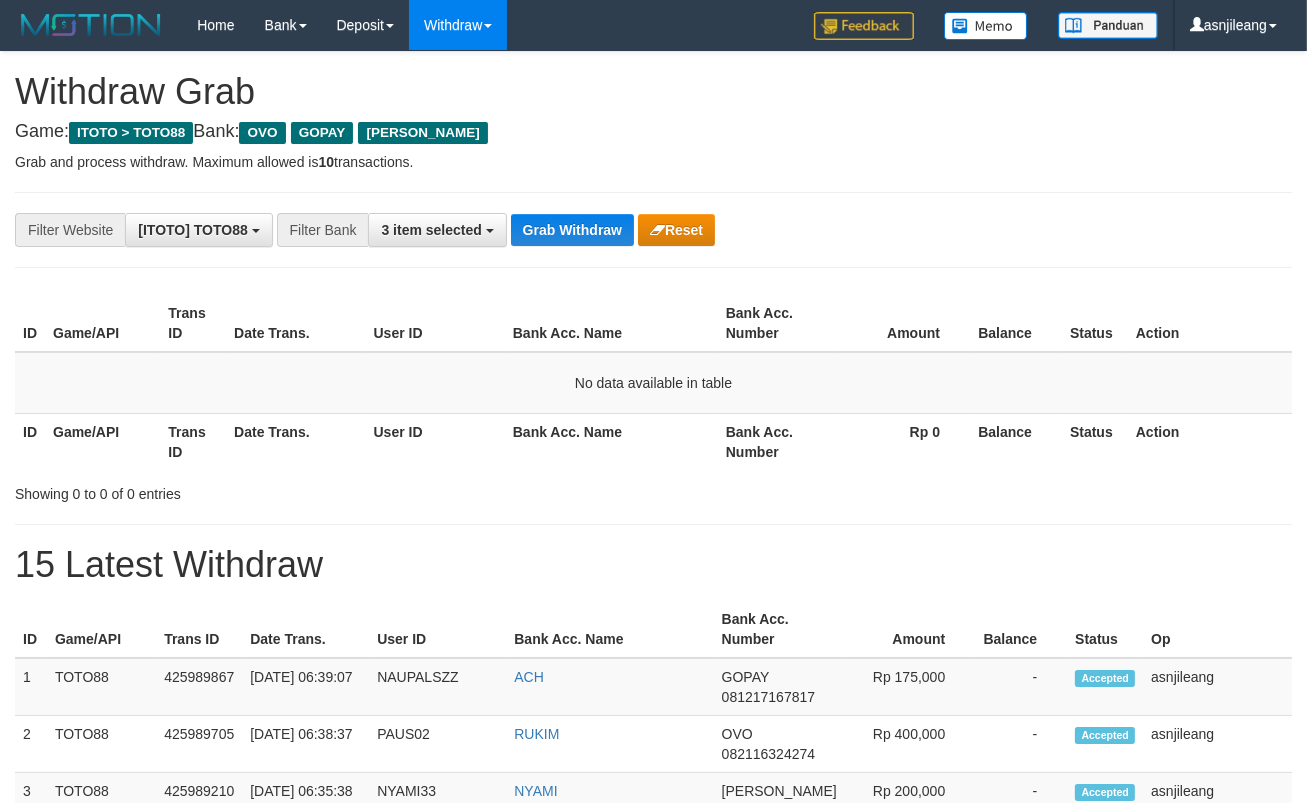 scroll, scrollTop: 17, scrollLeft: 0, axis: vertical 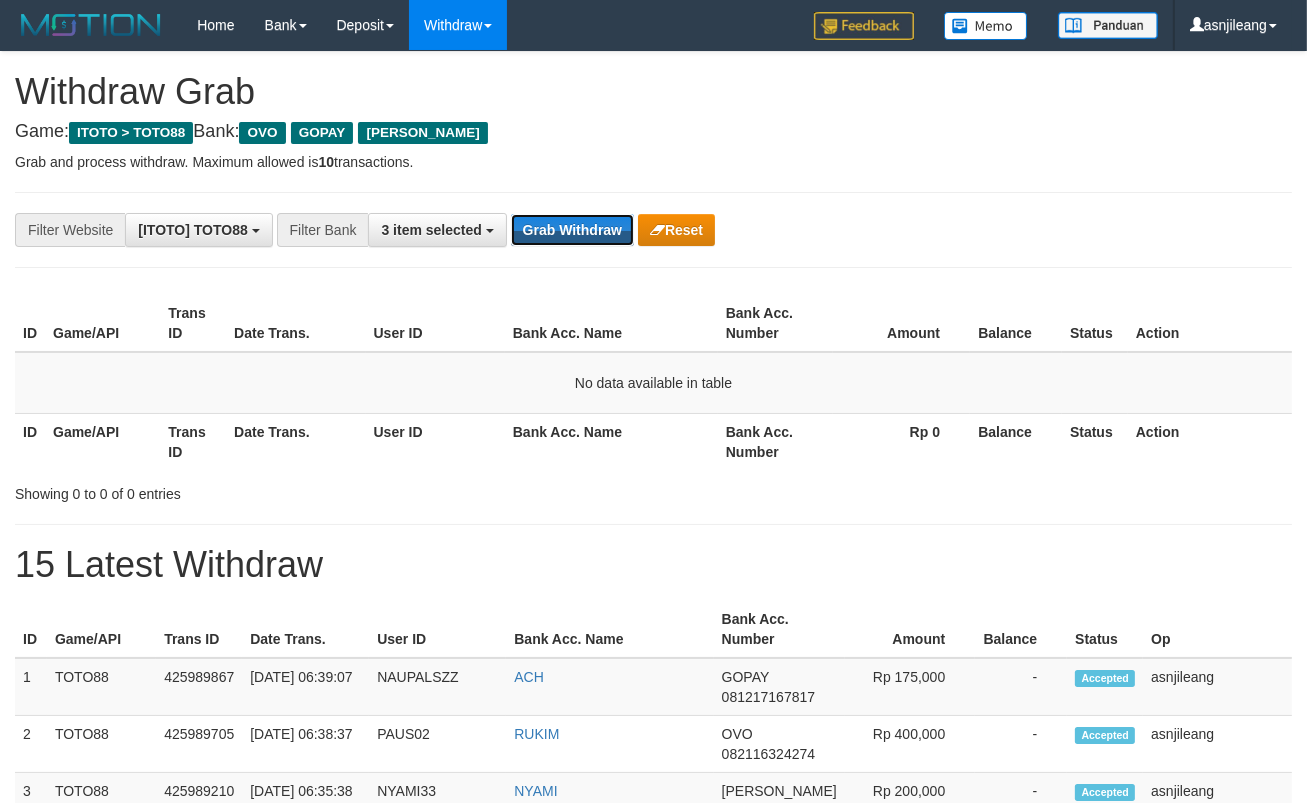 click on "Grab Withdraw" at bounding box center [572, 230] 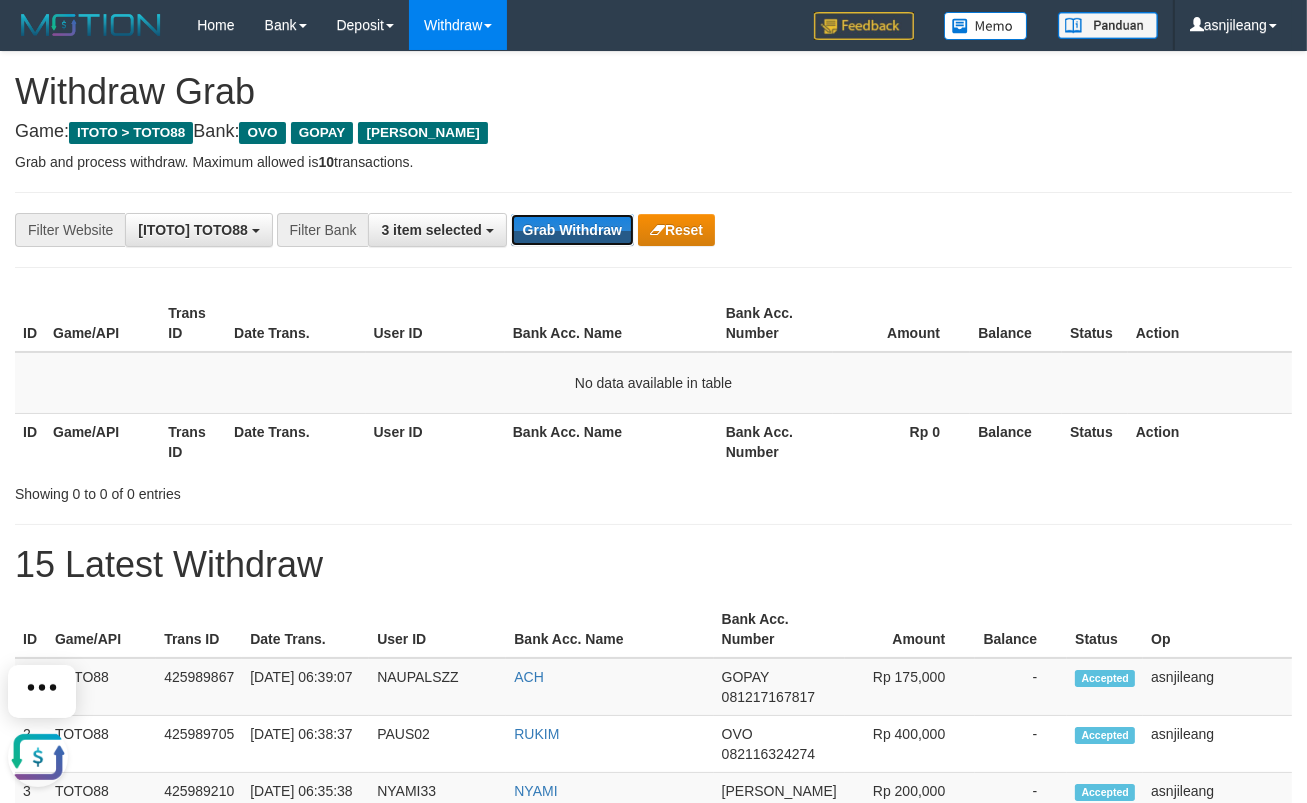 scroll, scrollTop: 0, scrollLeft: 0, axis: both 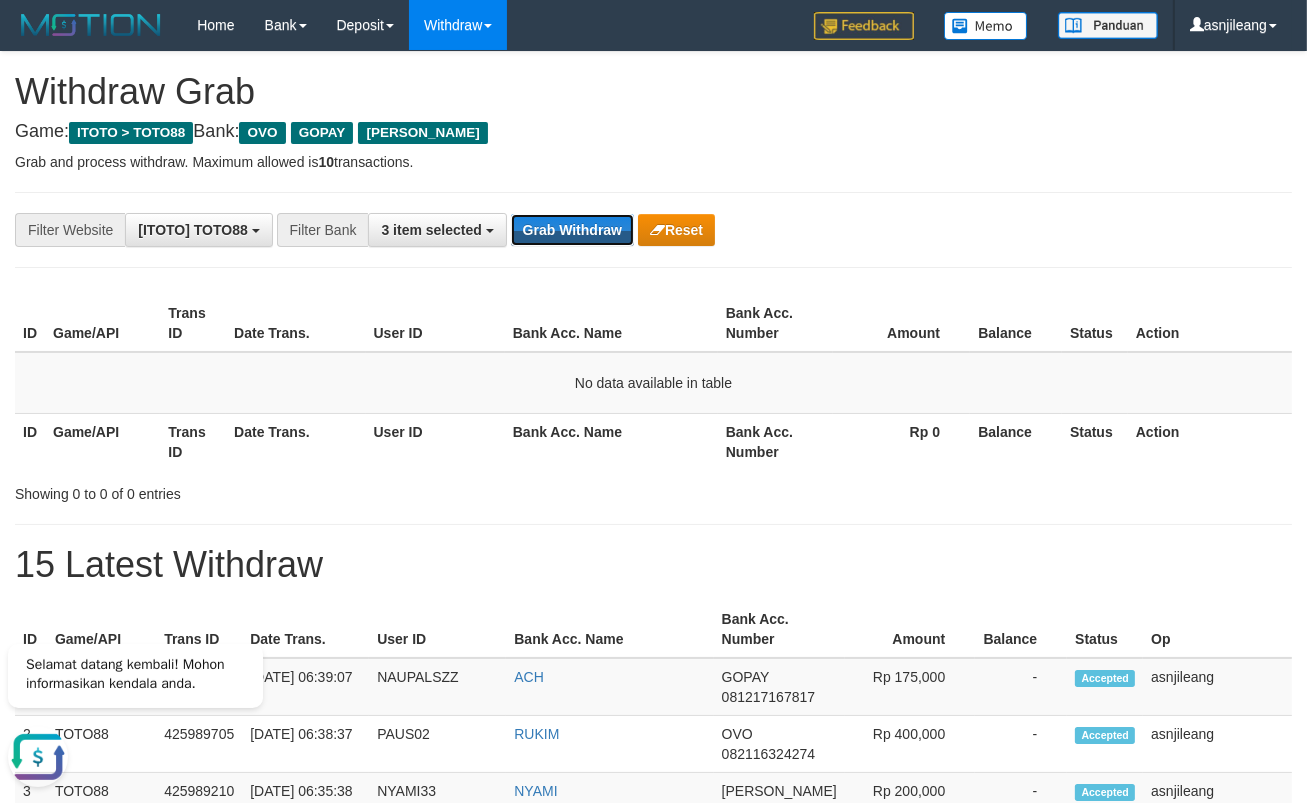 click on "Grab Withdraw" at bounding box center [572, 230] 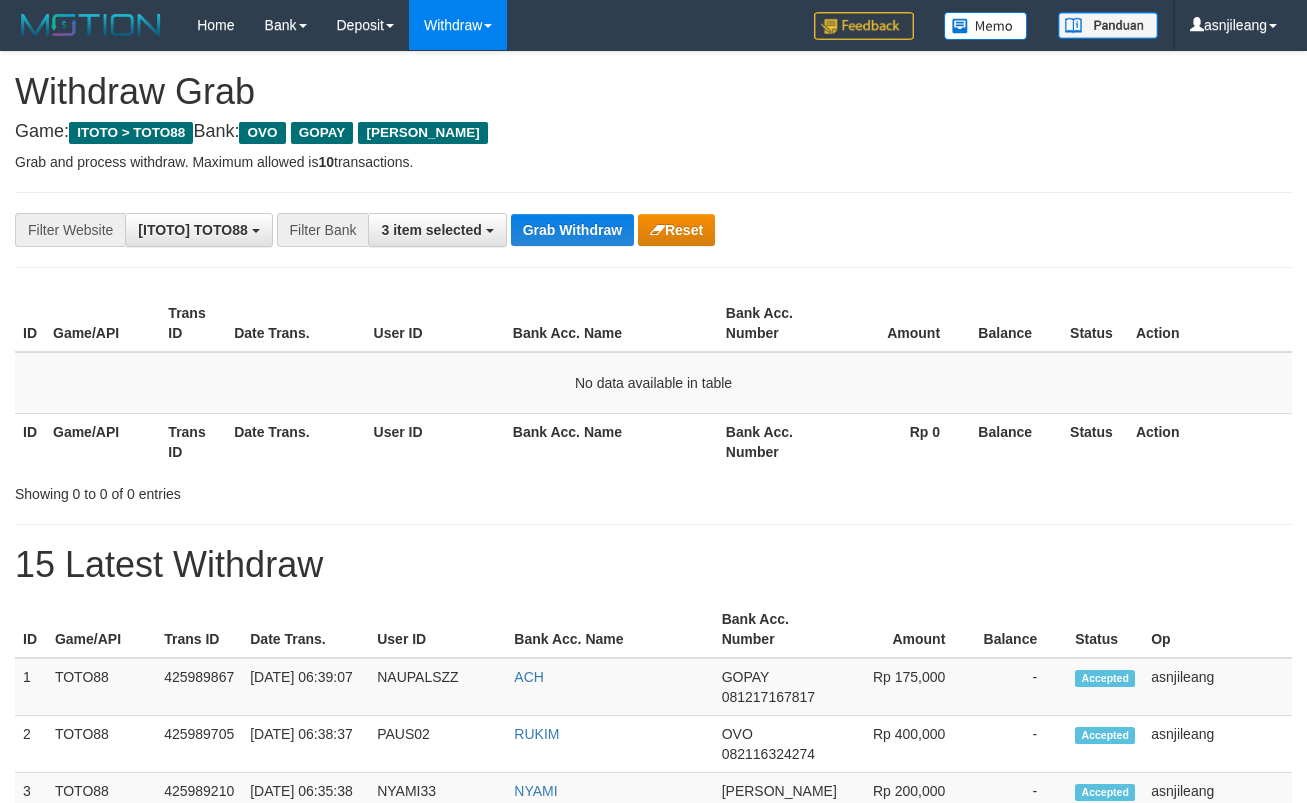 scroll, scrollTop: 0, scrollLeft: 0, axis: both 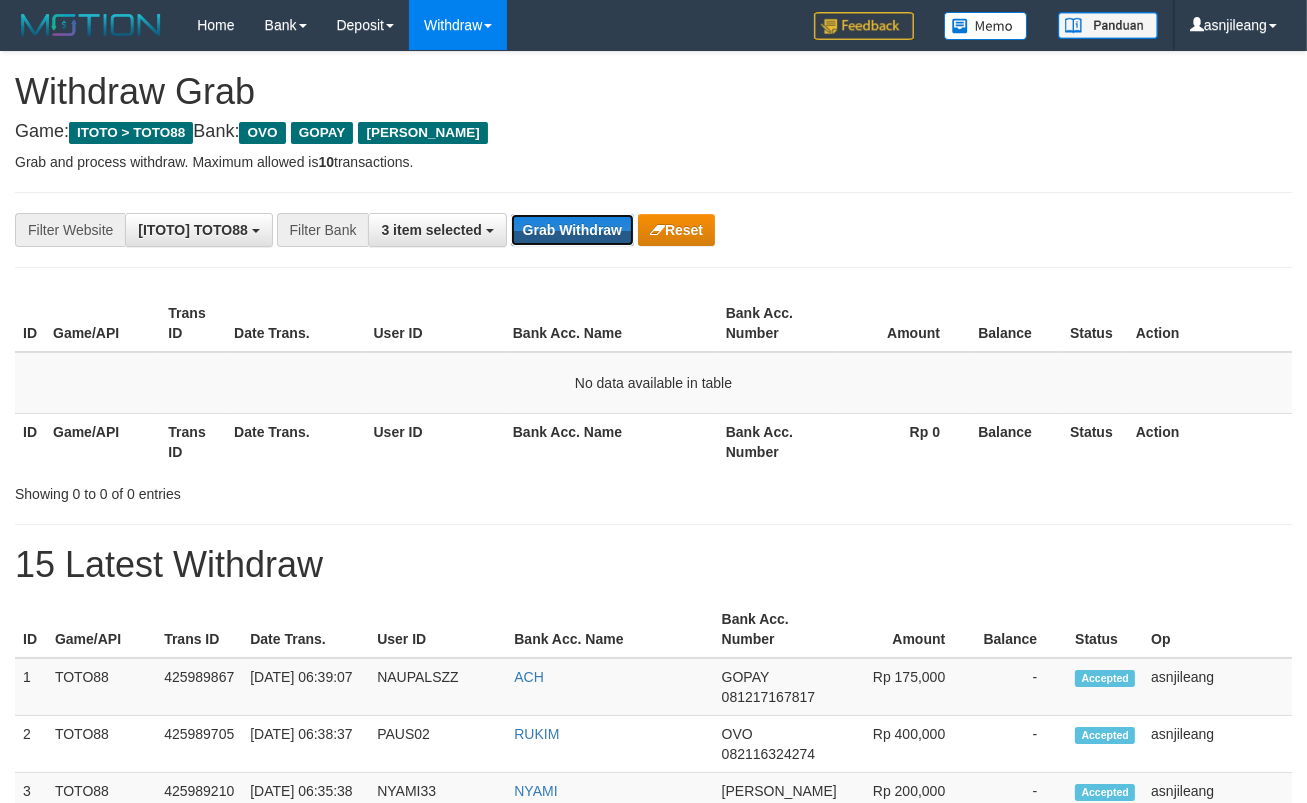 click on "Grab Withdraw" at bounding box center [572, 230] 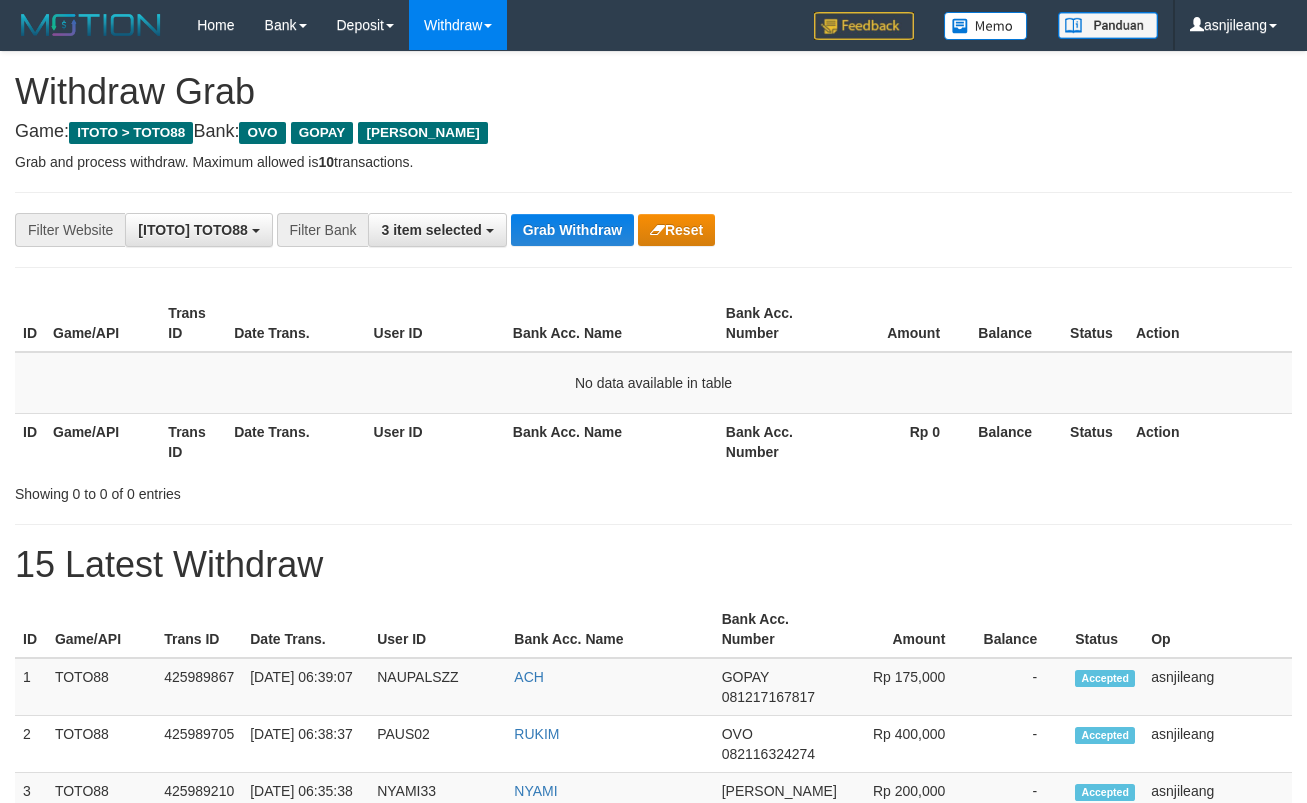 scroll, scrollTop: 0, scrollLeft: 0, axis: both 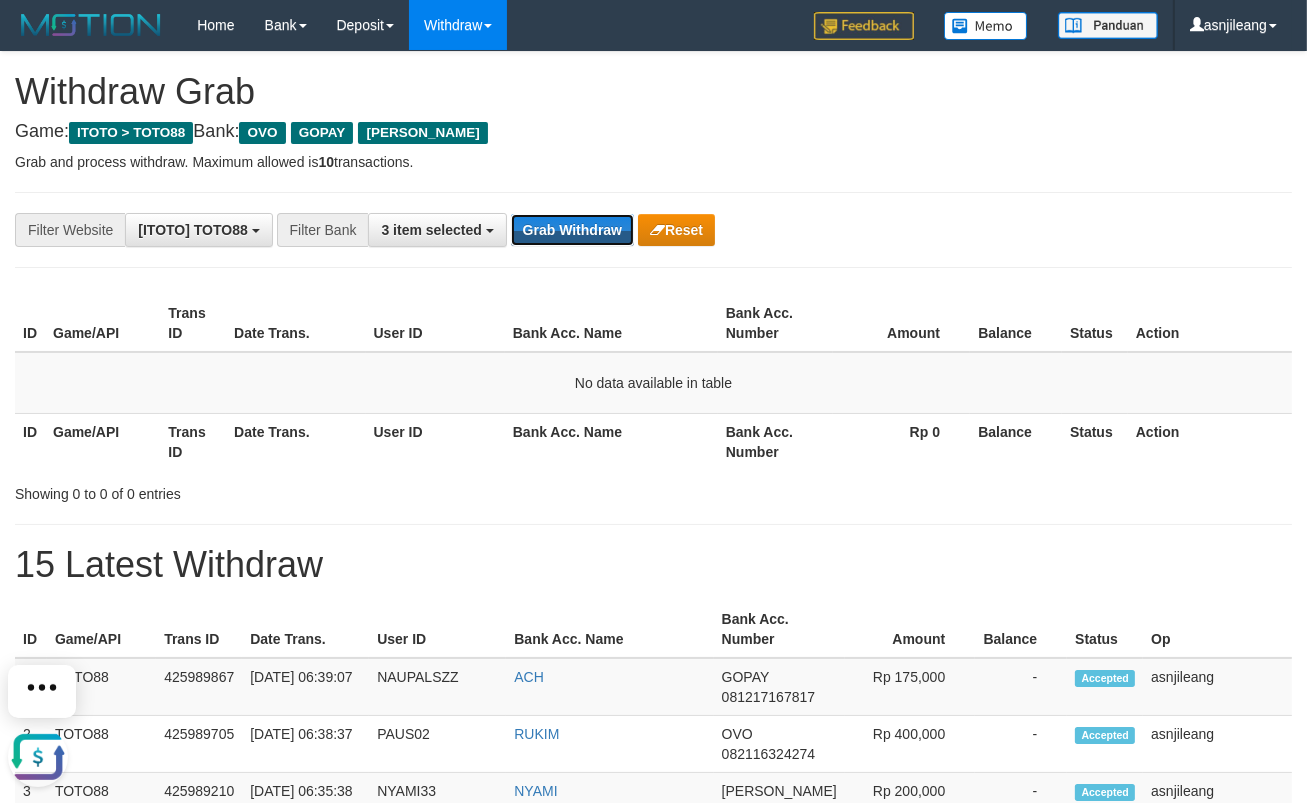 click on "Grab Withdraw" at bounding box center [572, 230] 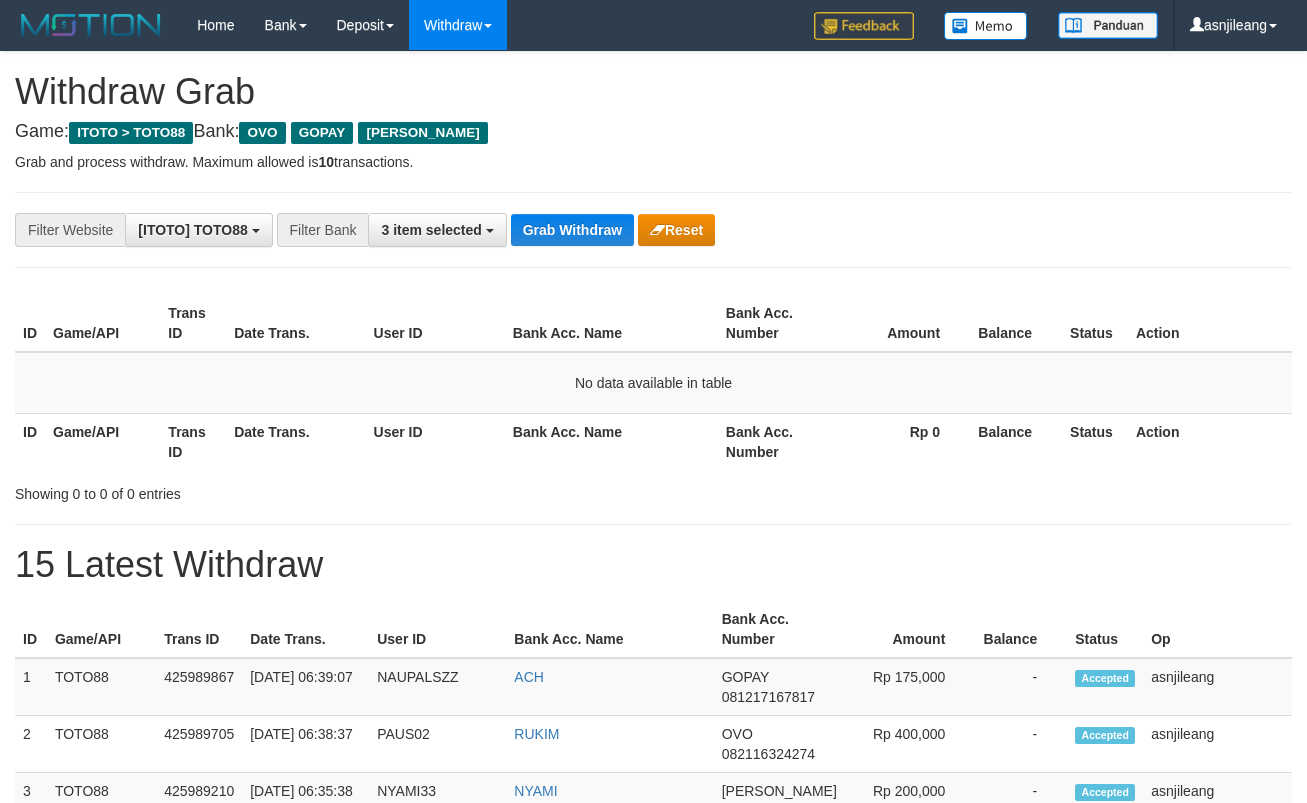 scroll, scrollTop: 0, scrollLeft: 0, axis: both 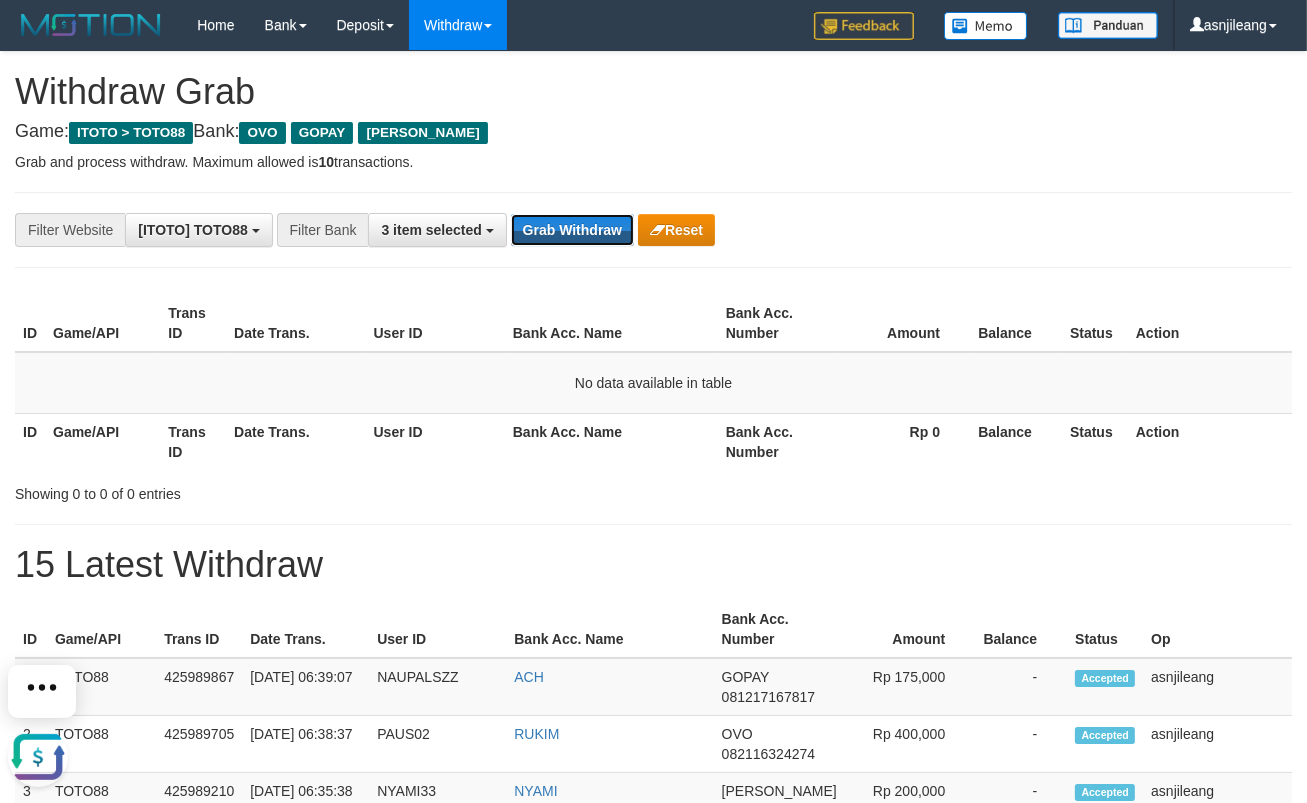 click on "Grab Withdraw" at bounding box center [572, 230] 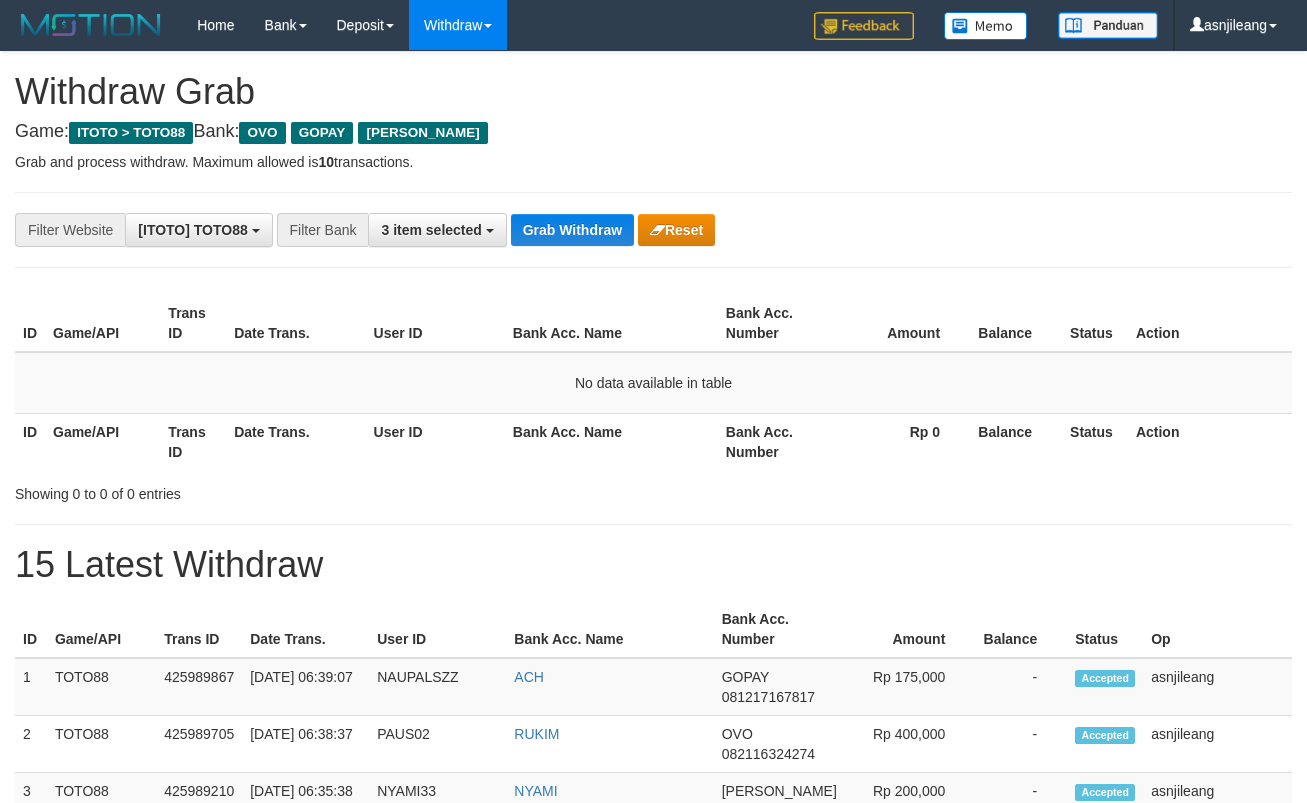 scroll, scrollTop: 0, scrollLeft: 0, axis: both 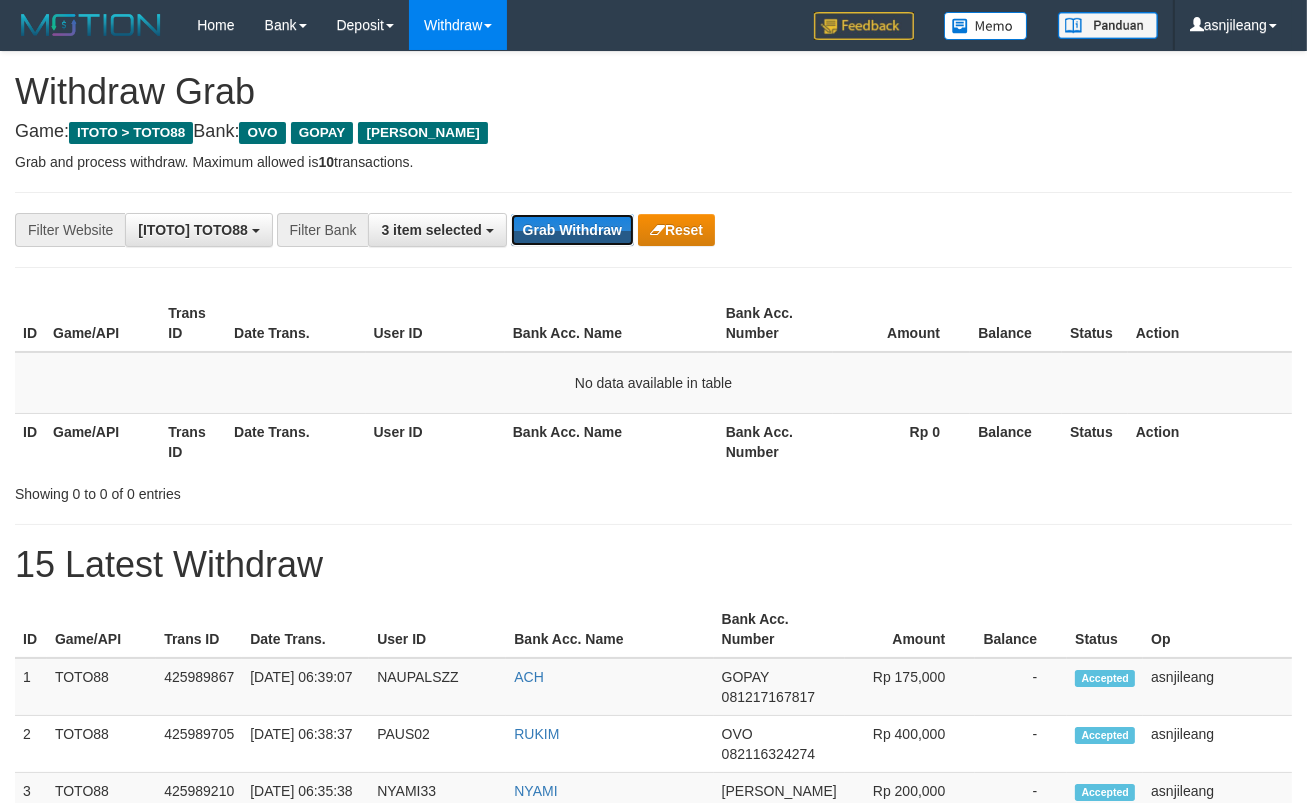 click on "Grab Withdraw" at bounding box center (572, 230) 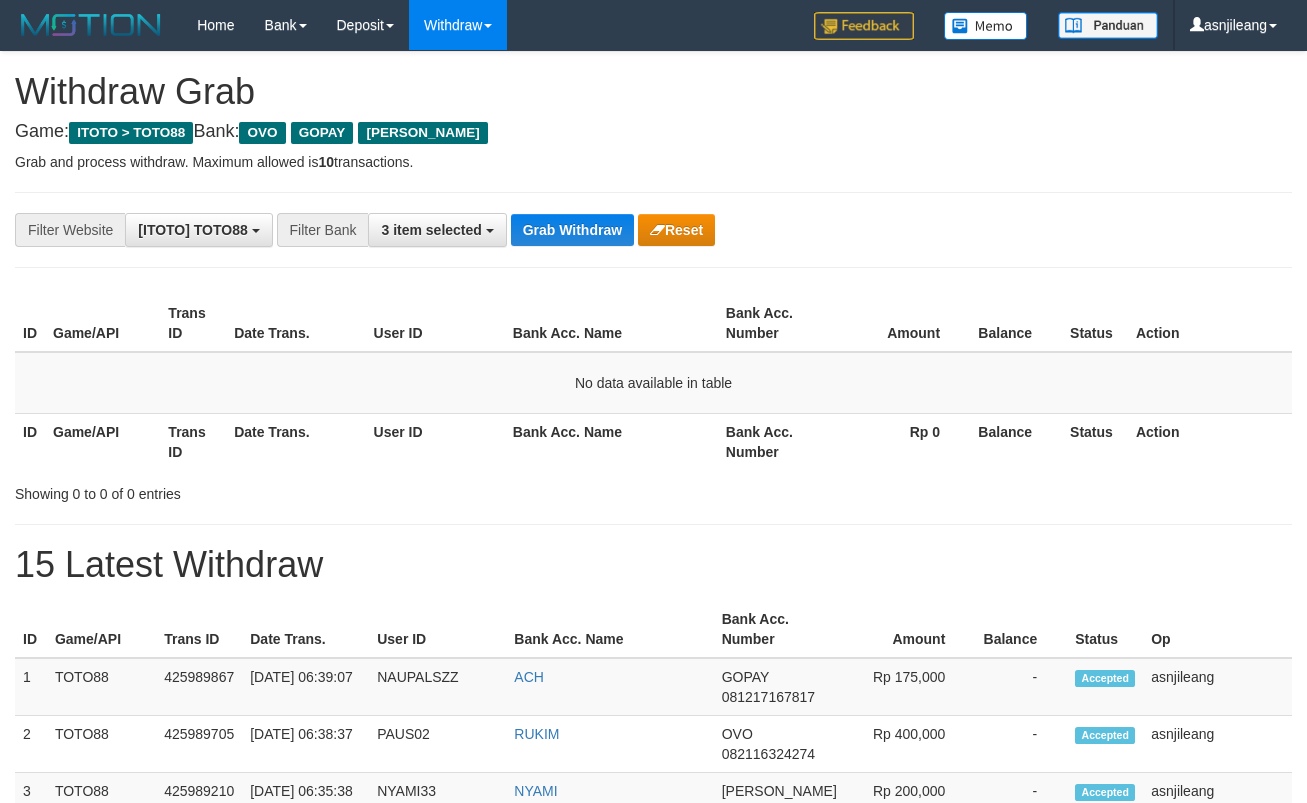 scroll, scrollTop: 0, scrollLeft: 0, axis: both 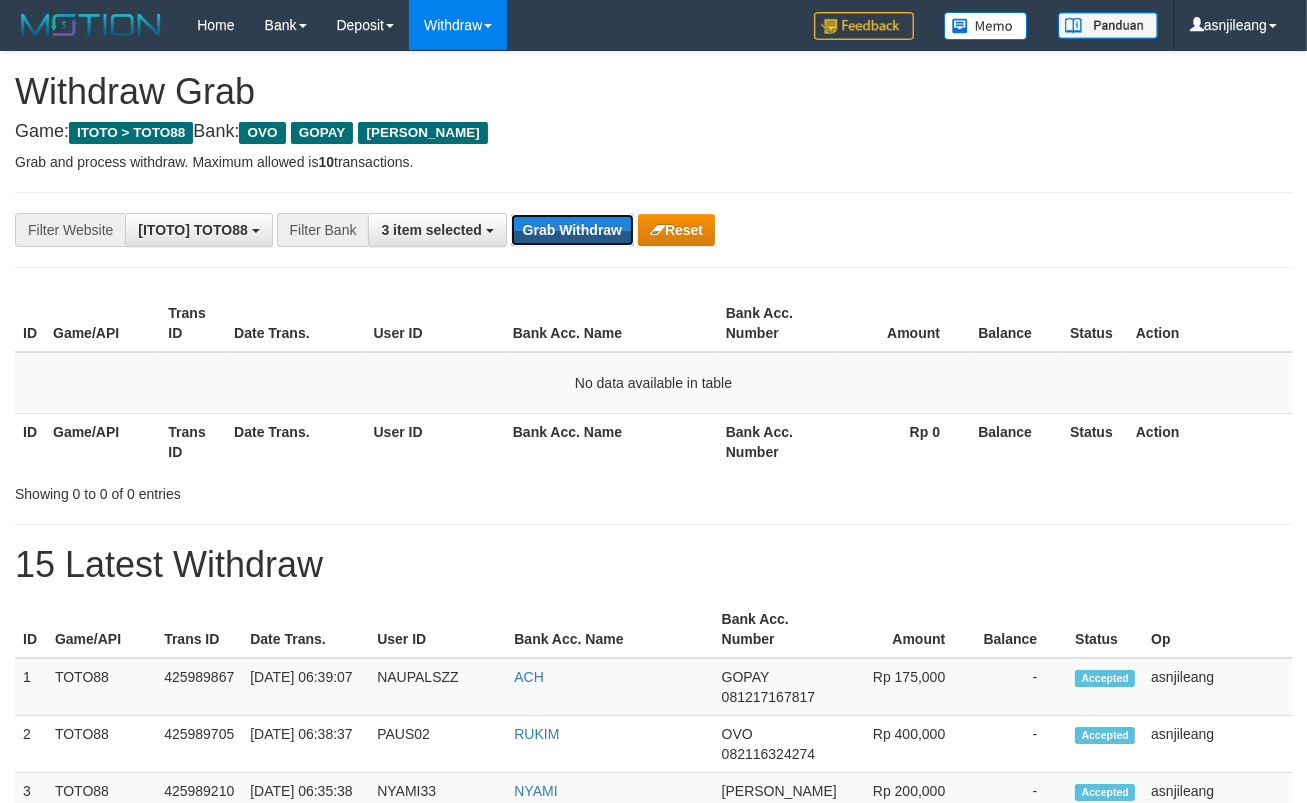 click on "Grab Withdraw" at bounding box center [572, 230] 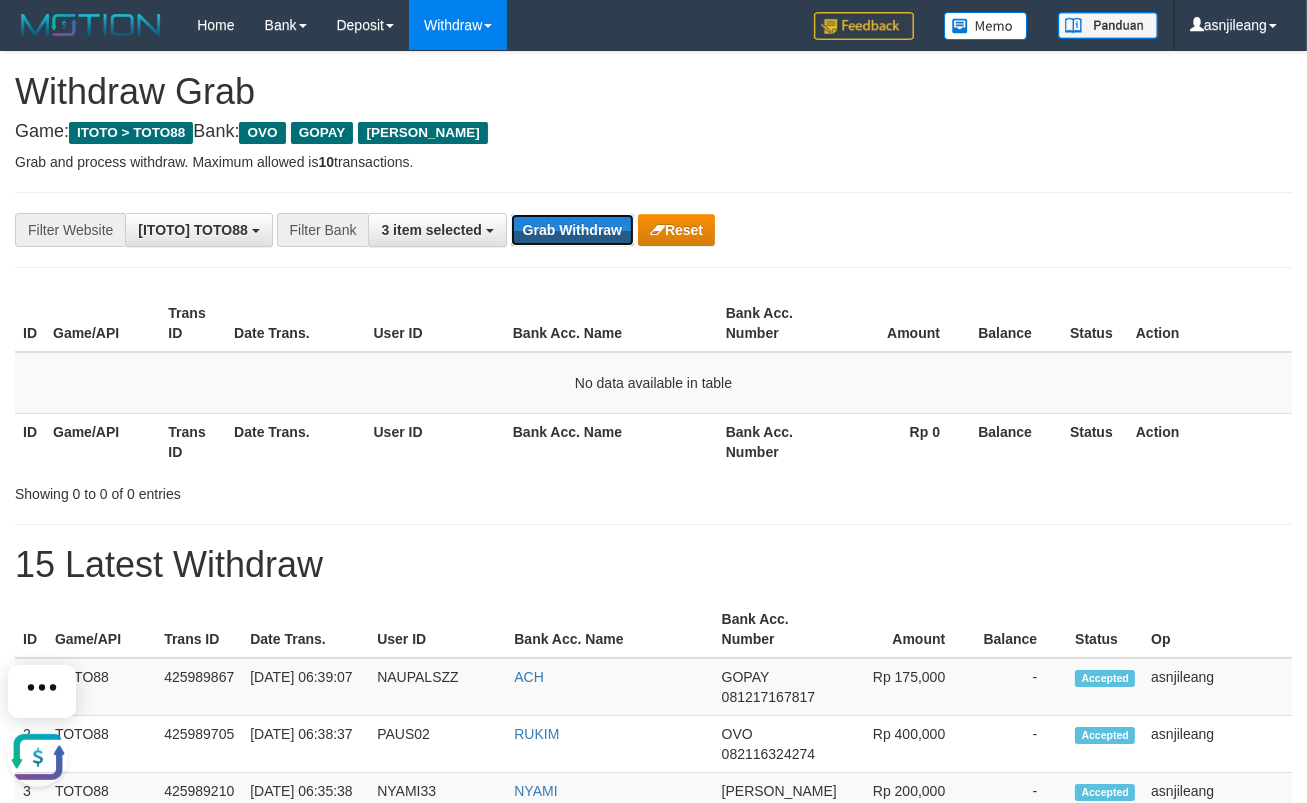 scroll, scrollTop: 0, scrollLeft: 0, axis: both 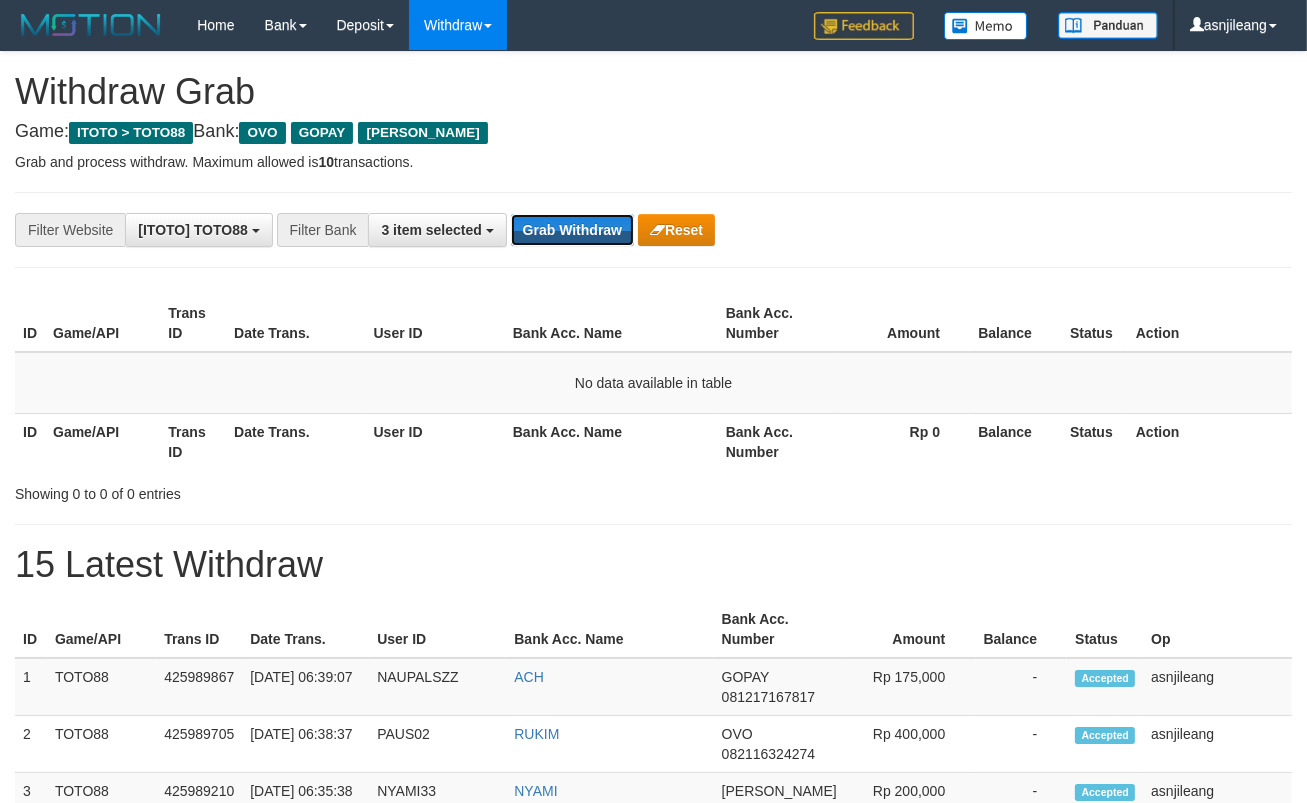 click on "Grab Withdraw" at bounding box center (572, 230) 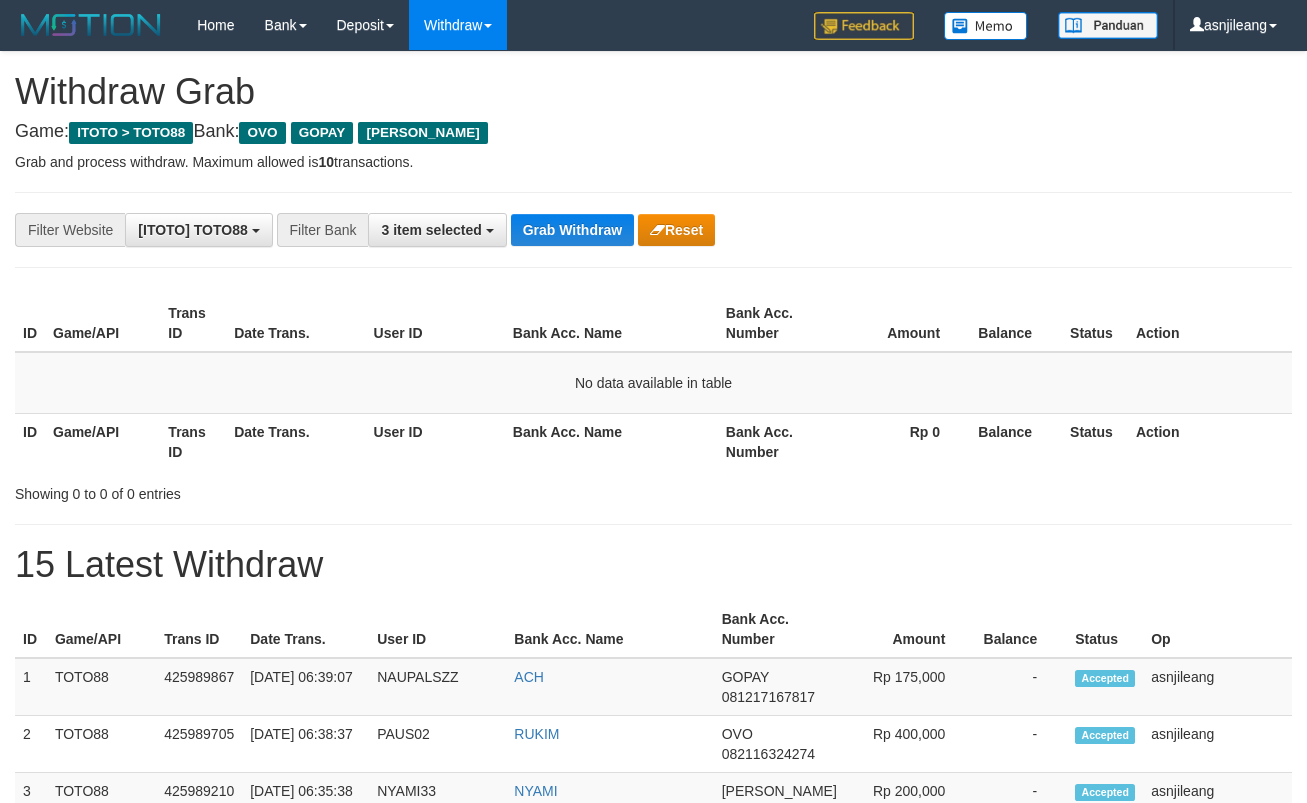 scroll, scrollTop: 0, scrollLeft: 0, axis: both 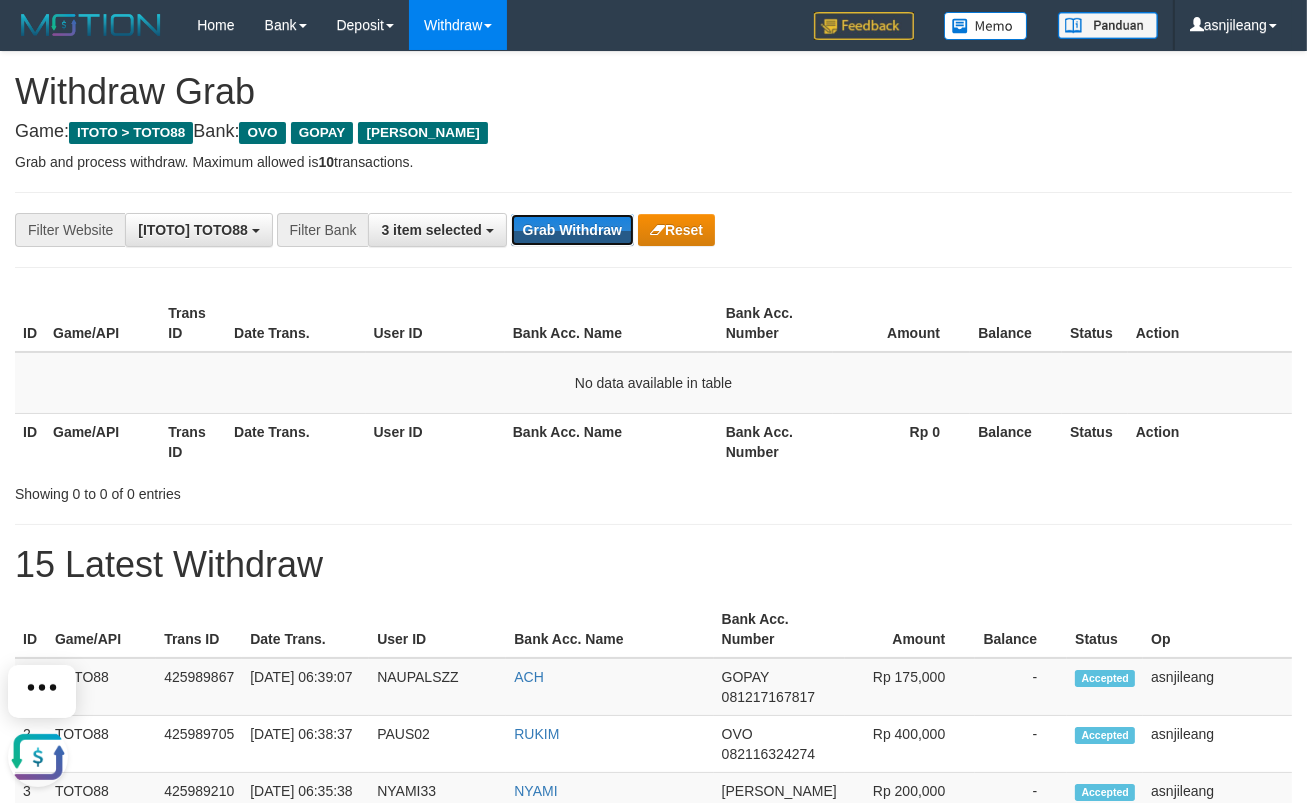 click on "Grab Withdraw" at bounding box center [572, 230] 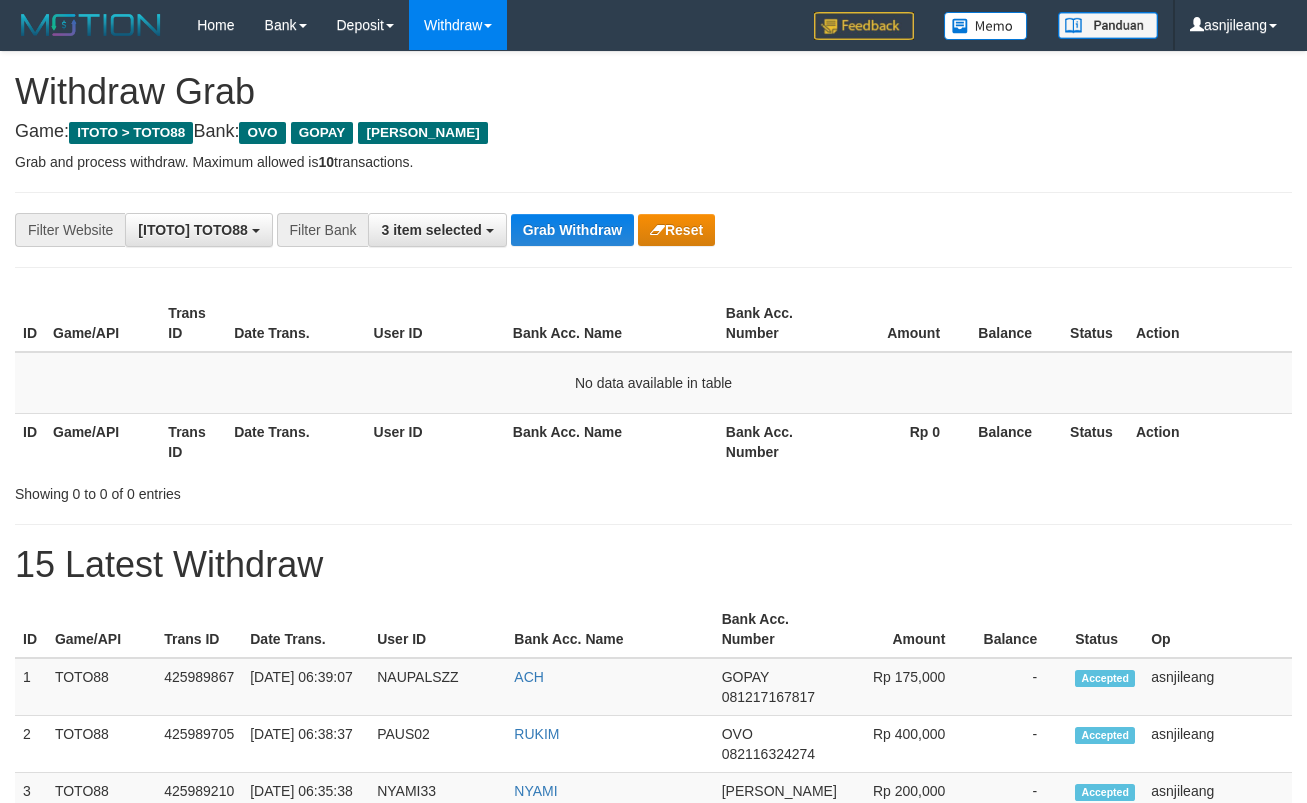 click on "Grab Withdraw" at bounding box center (572, 230) 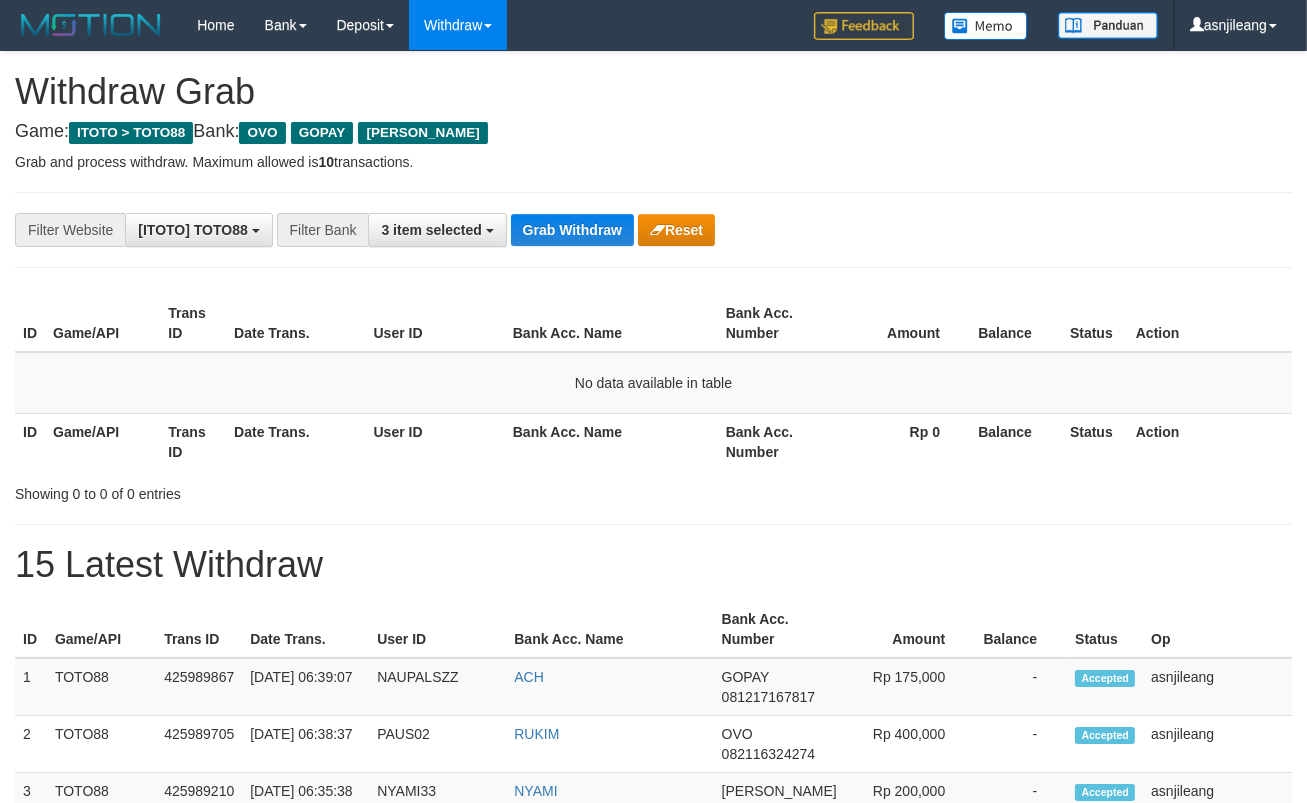 scroll, scrollTop: 17, scrollLeft: 0, axis: vertical 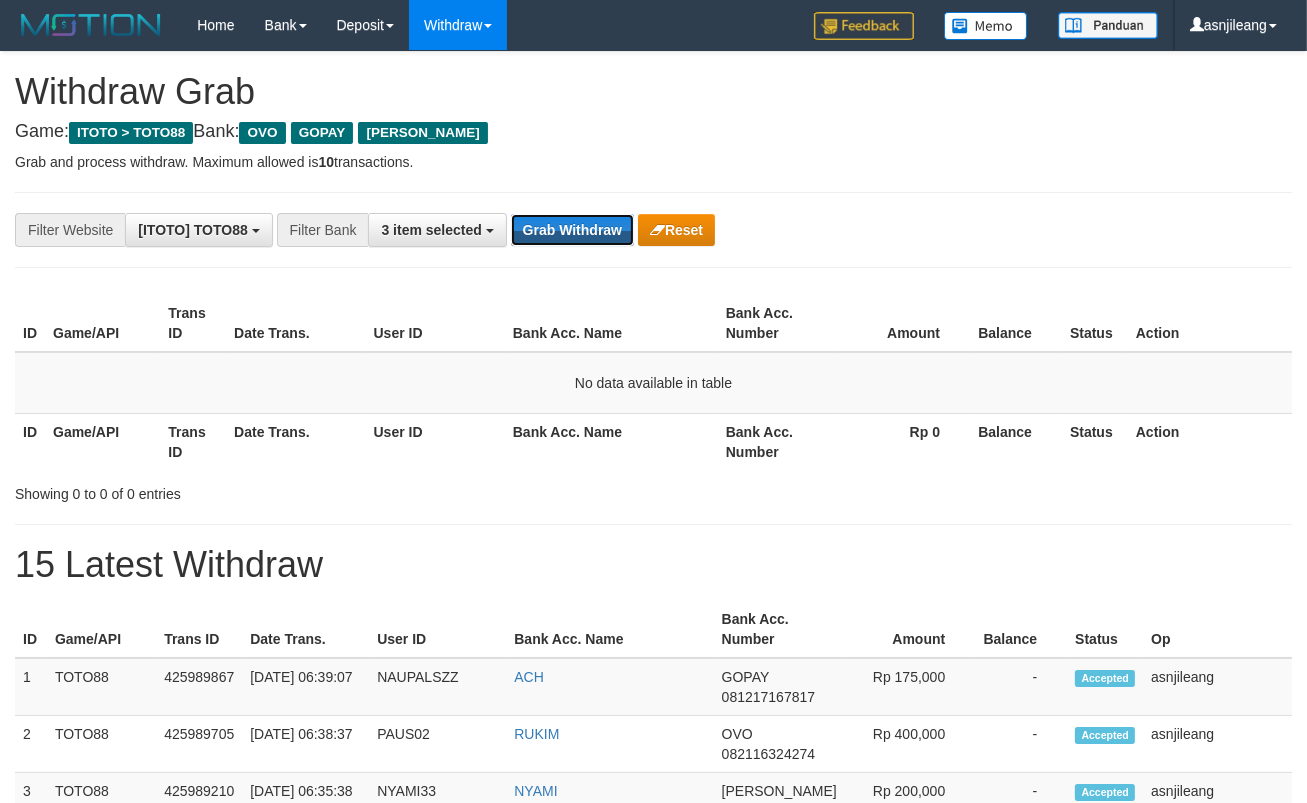 click on "Grab Withdraw" at bounding box center [572, 230] 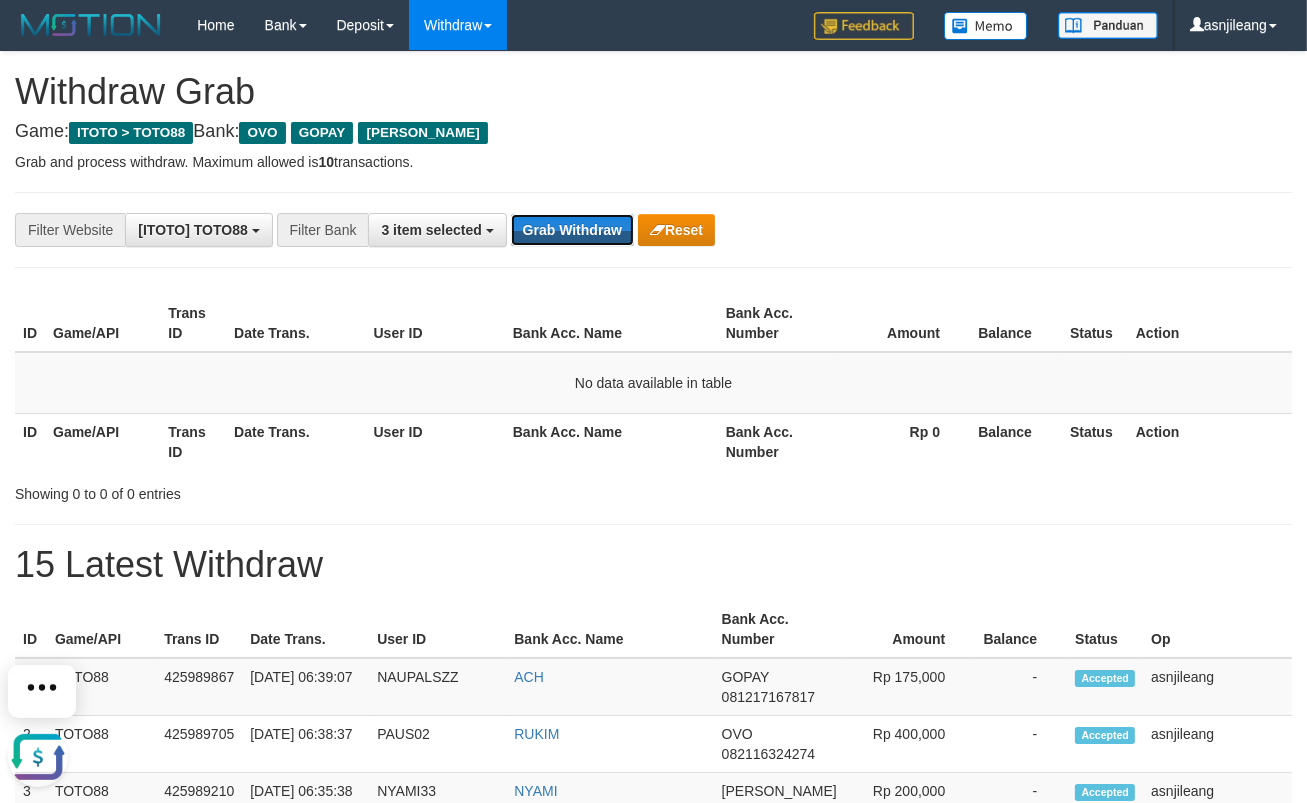 scroll, scrollTop: 0, scrollLeft: 0, axis: both 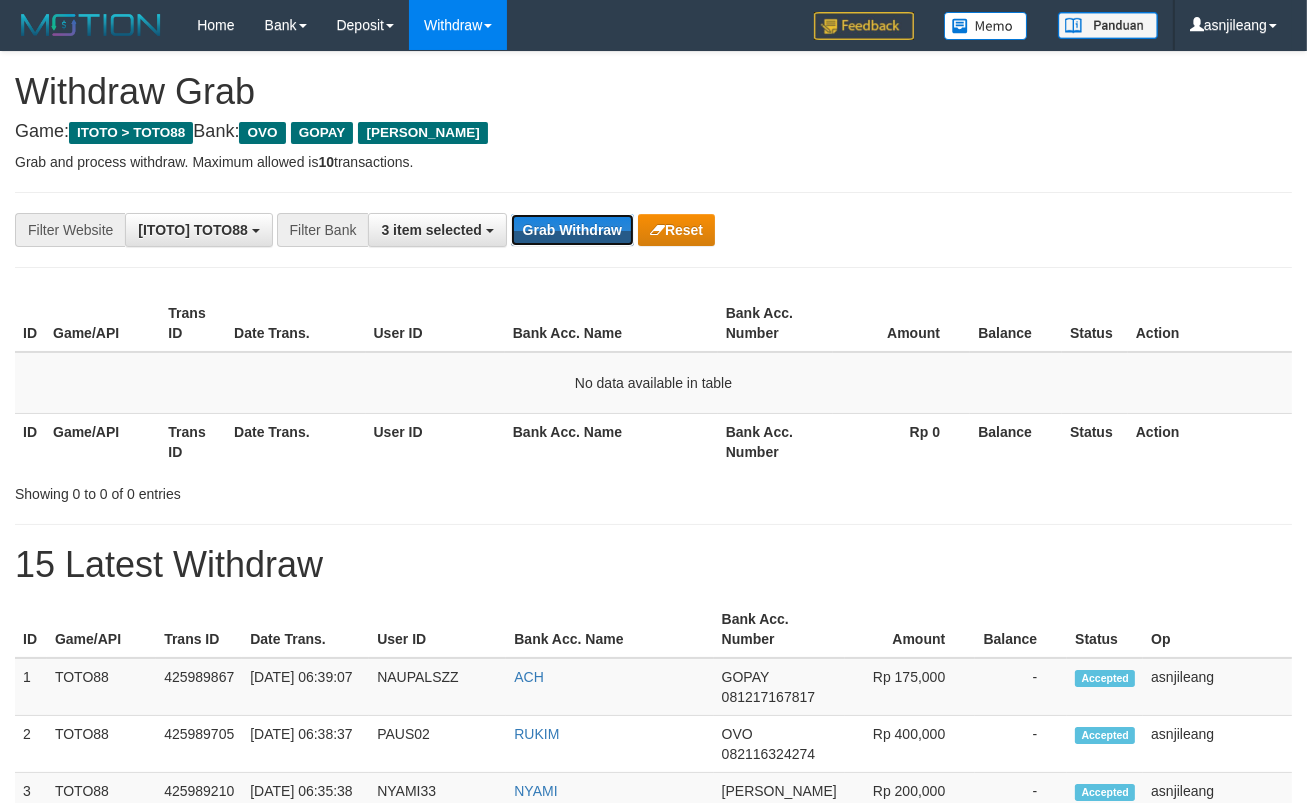 click on "Grab Withdraw" at bounding box center (572, 230) 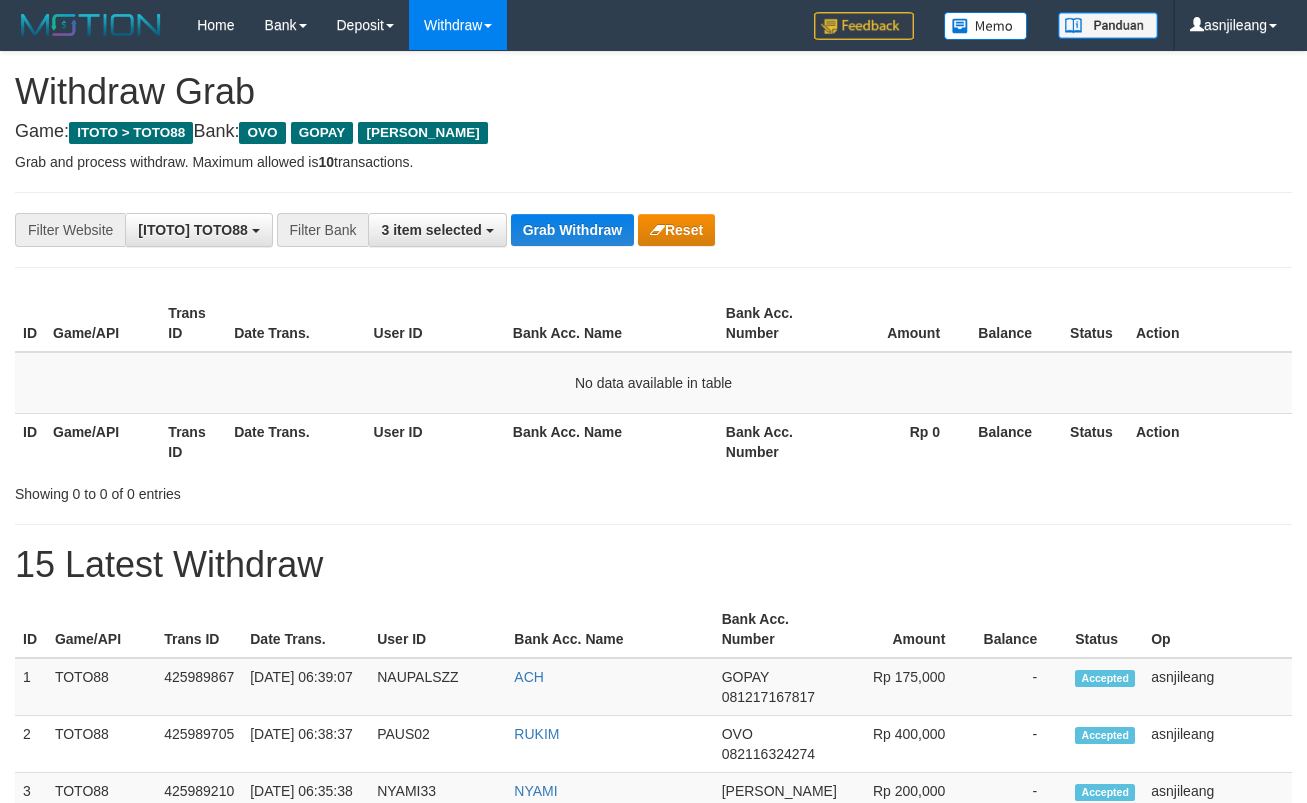 scroll, scrollTop: 0, scrollLeft: 0, axis: both 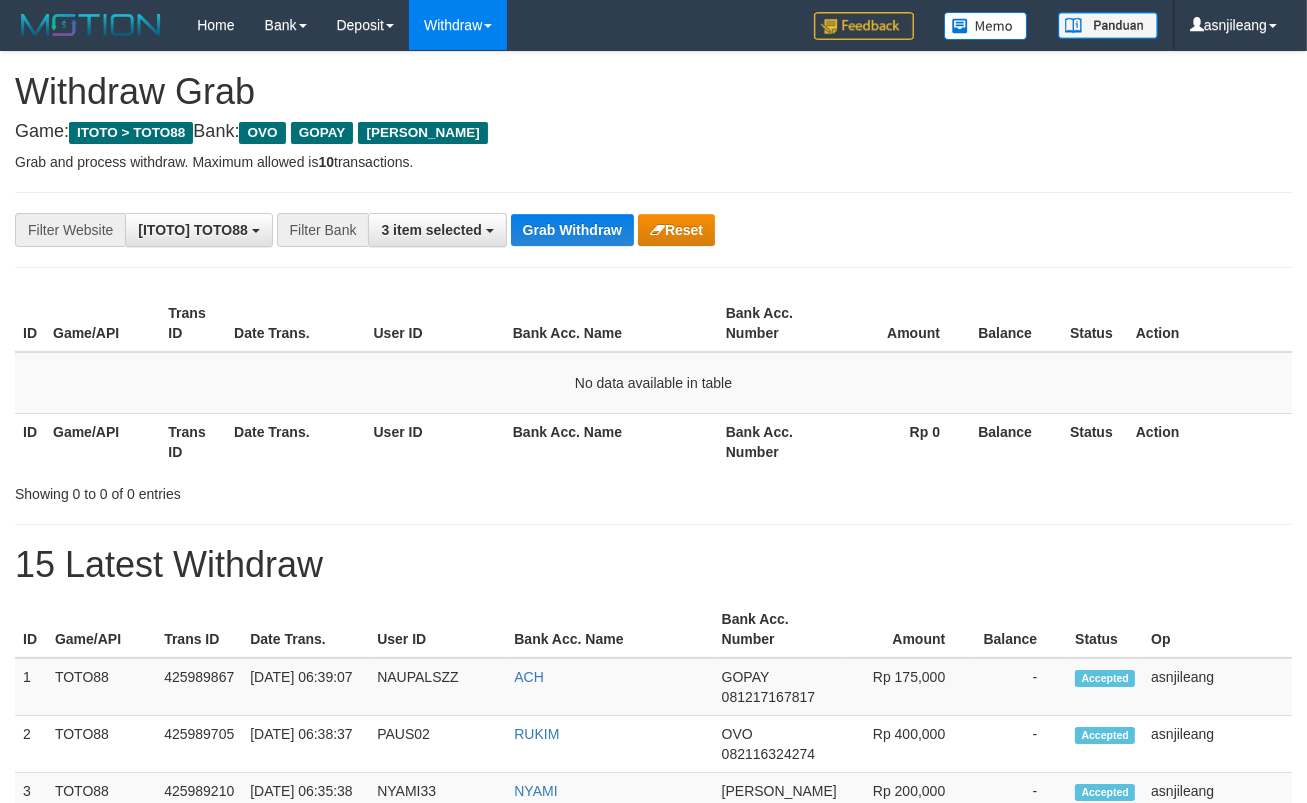 click on "Grab Withdraw" at bounding box center (572, 230) 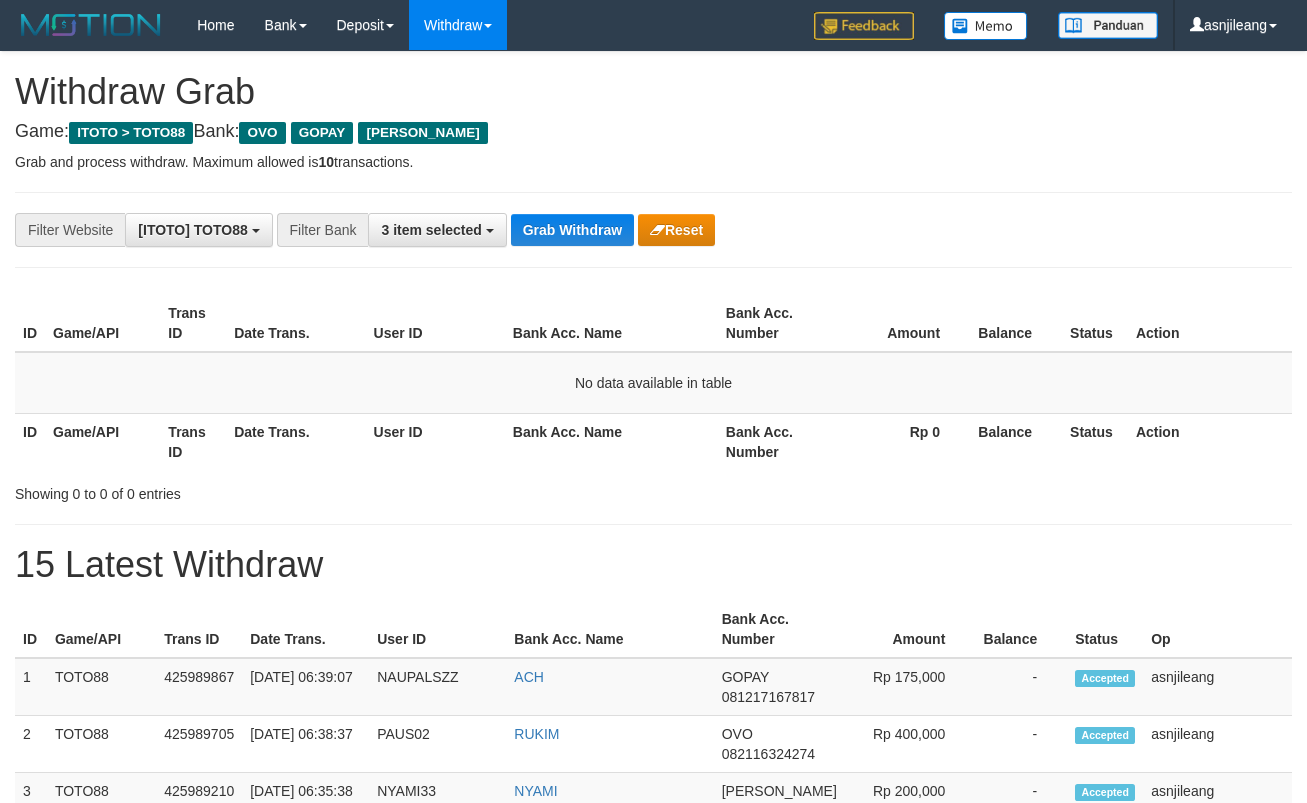 scroll, scrollTop: 0, scrollLeft: 0, axis: both 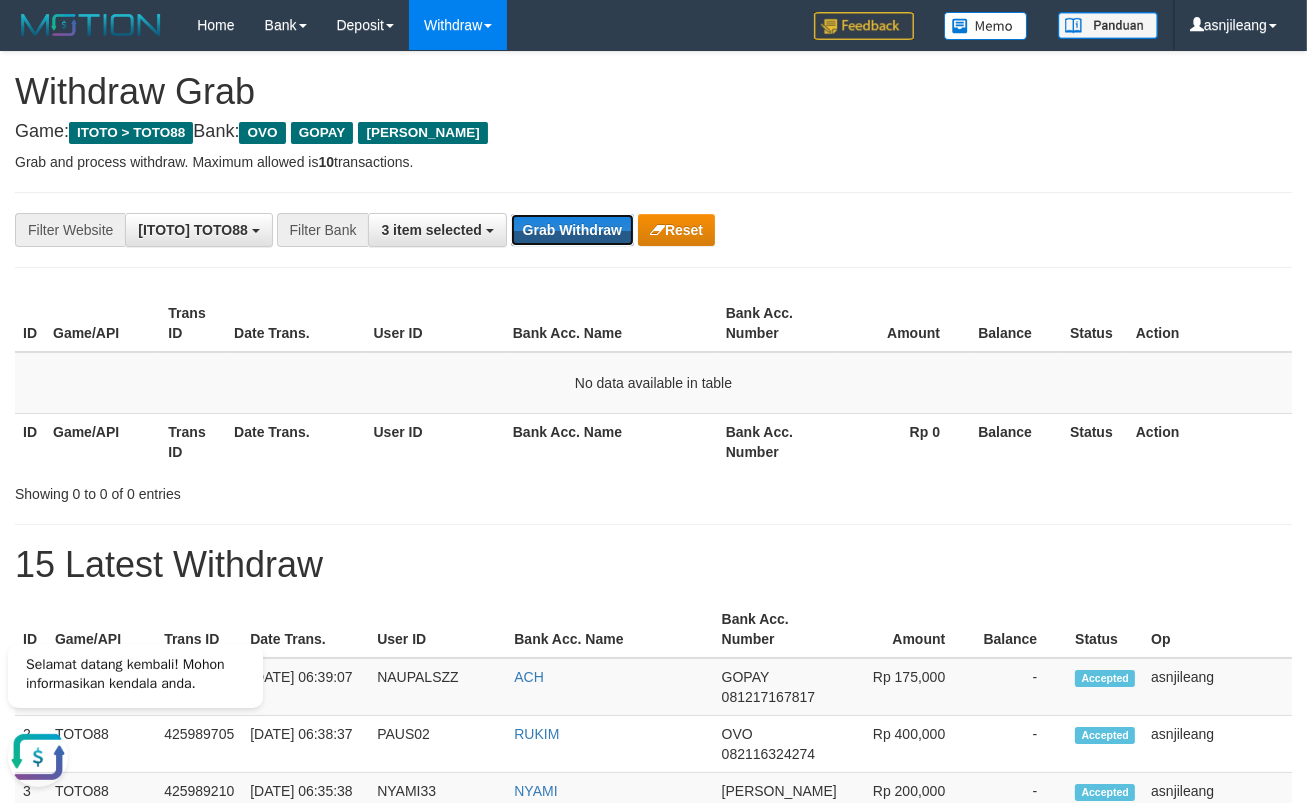 click on "Grab Withdraw" at bounding box center (572, 230) 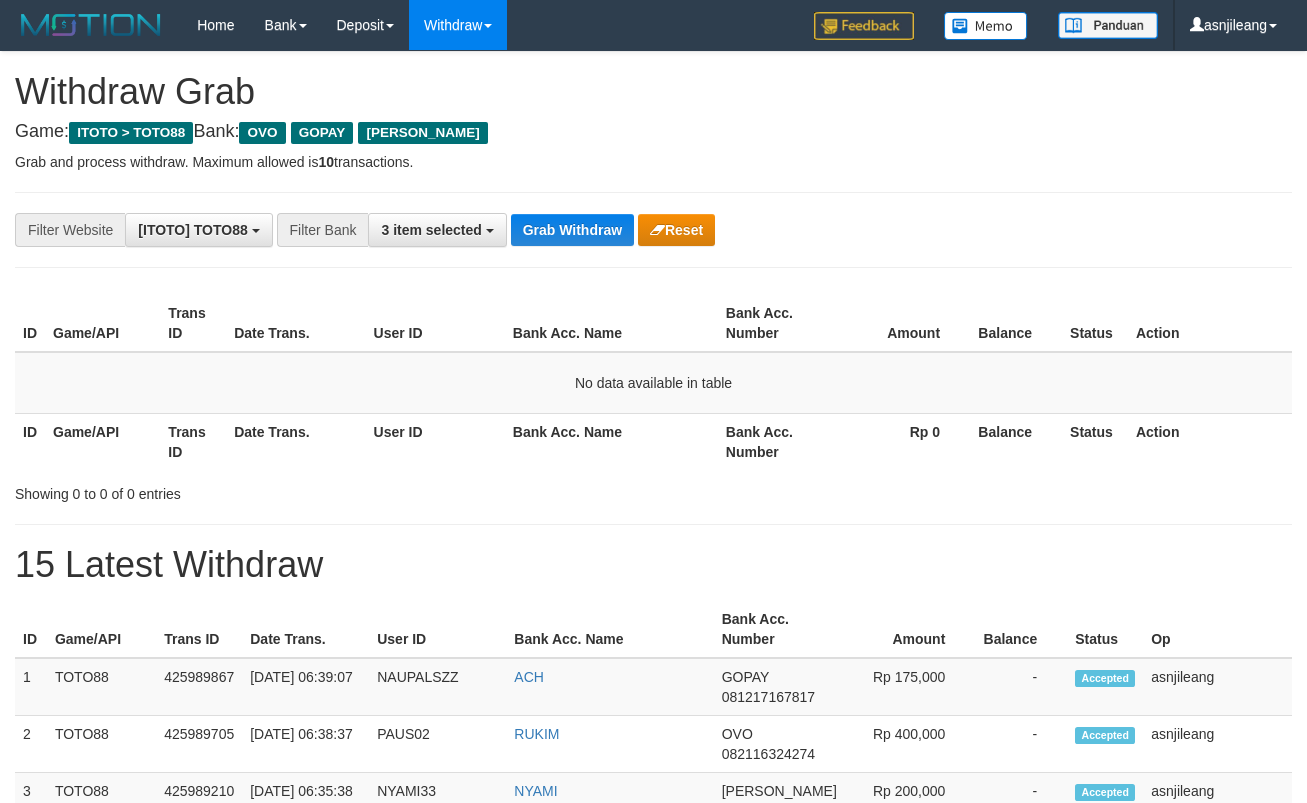 scroll, scrollTop: 0, scrollLeft: 0, axis: both 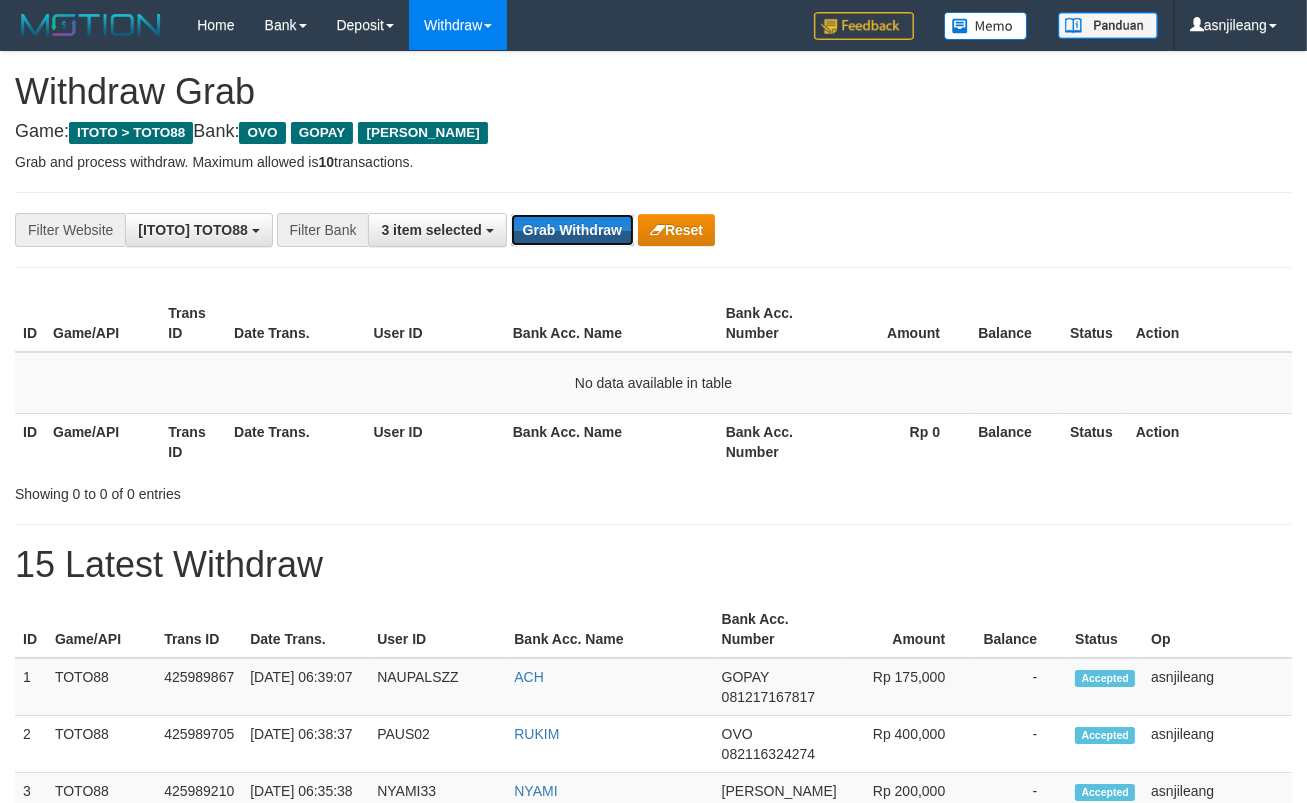 click on "Grab Withdraw" at bounding box center [572, 230] 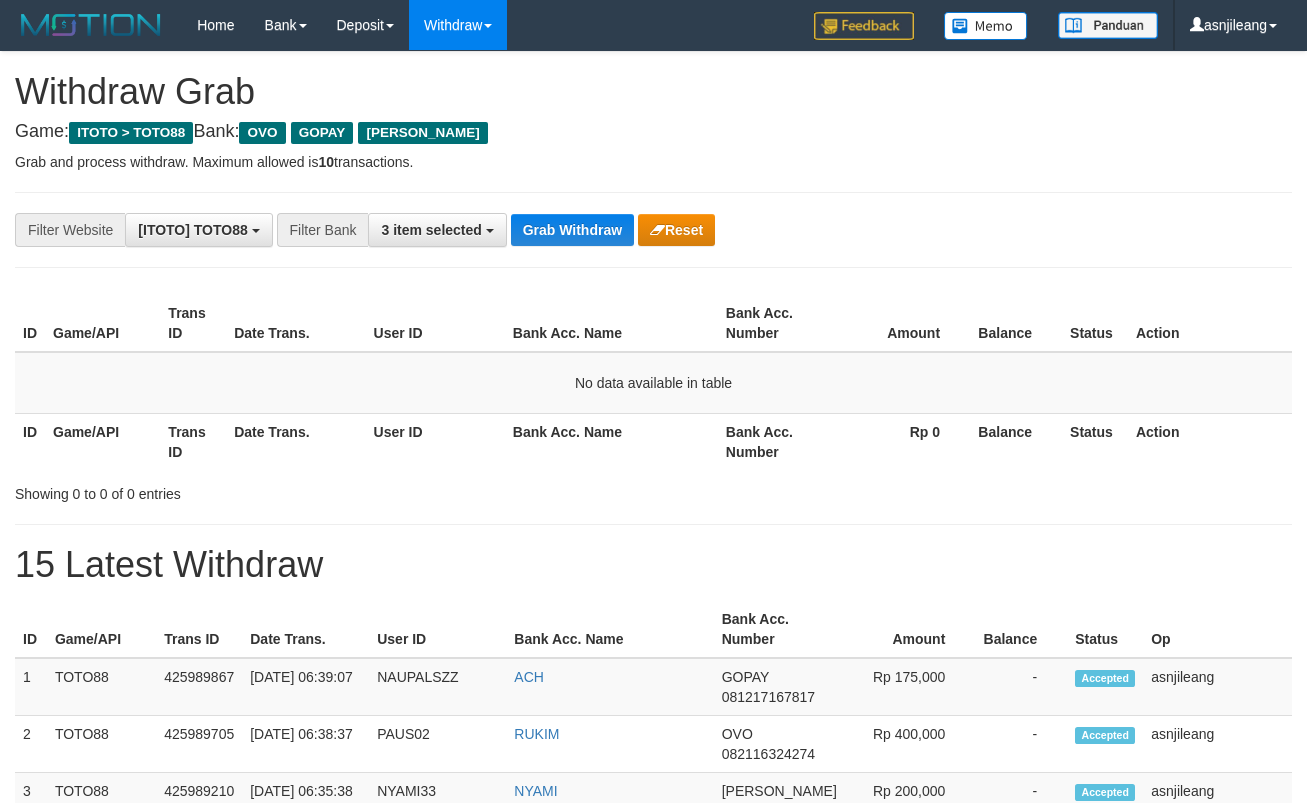 scroll, scrollTop: 0, scrollLeft: 0, axis: both 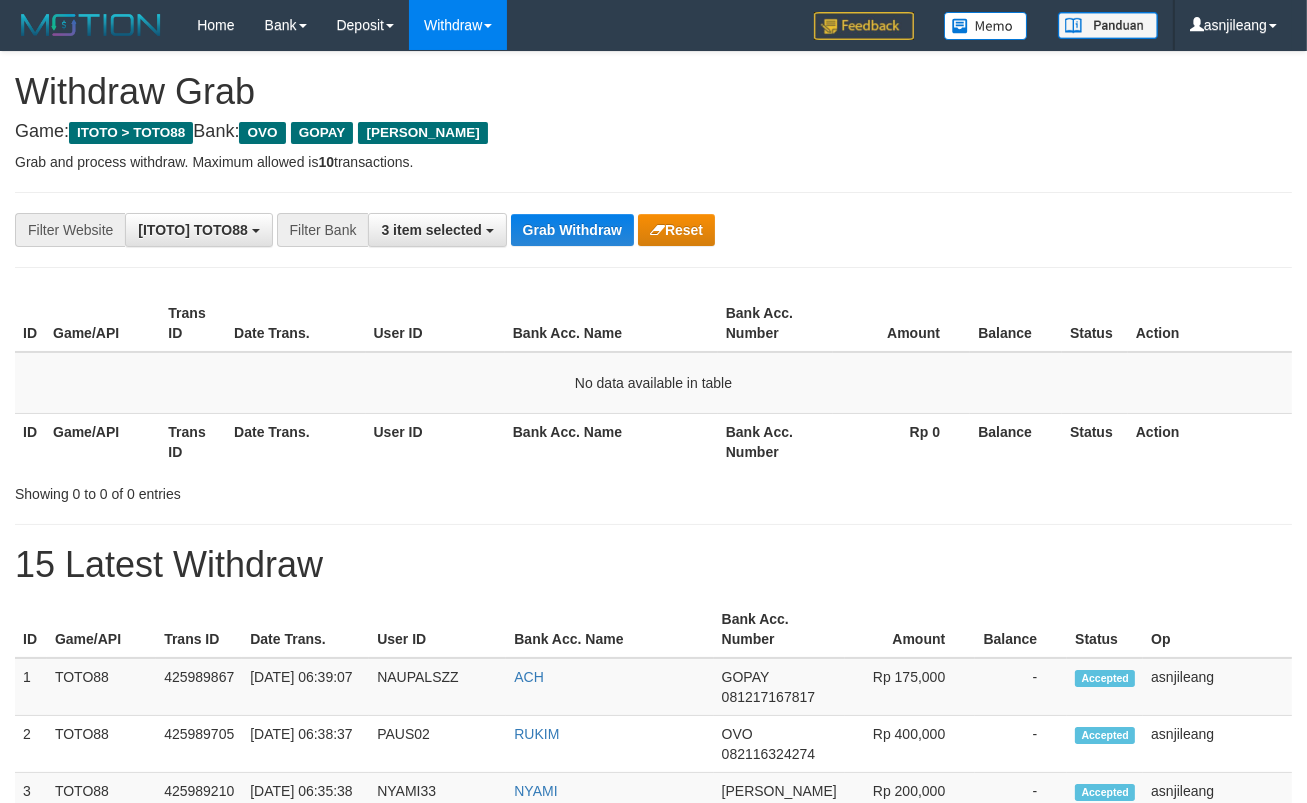 click on "Grab Withdraw" at bounding box center (572, 230) 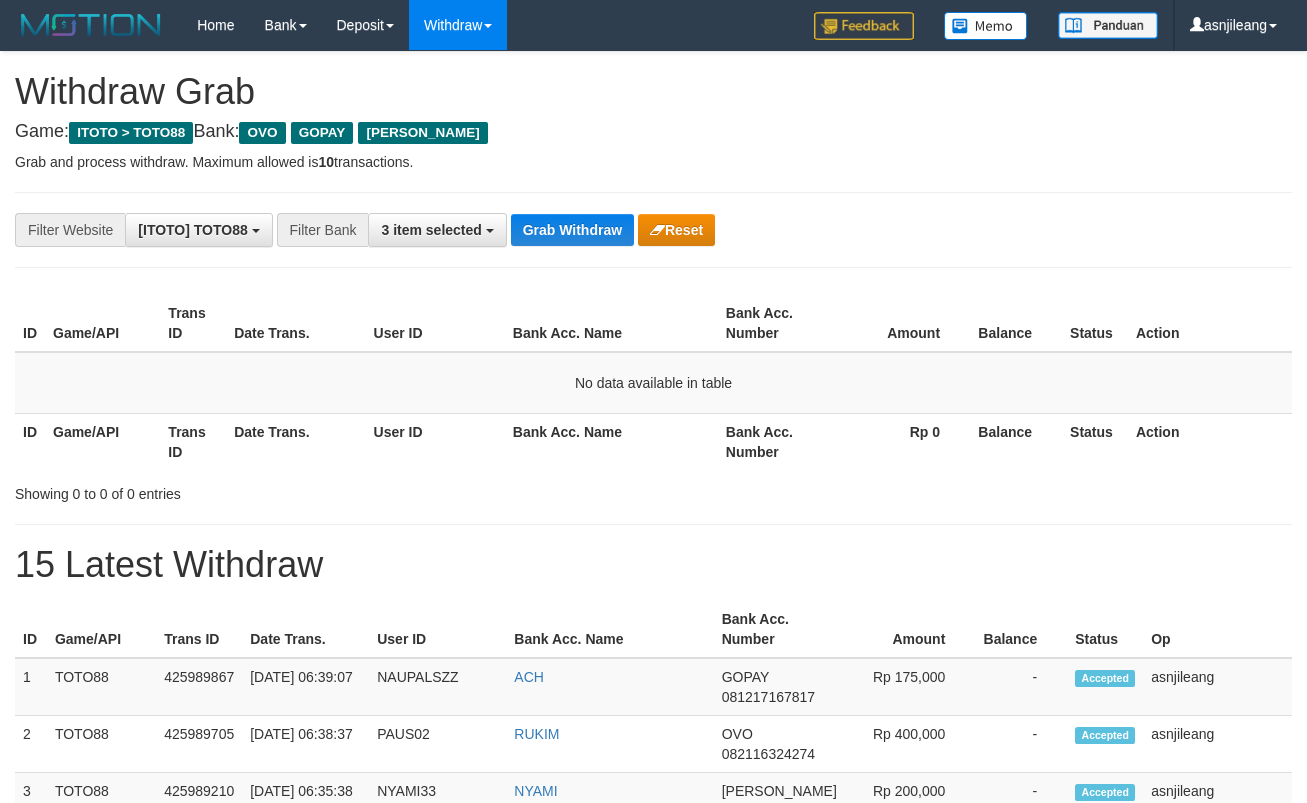 scroll, scrollTop: 0, scrollLeft: 0, axis: both 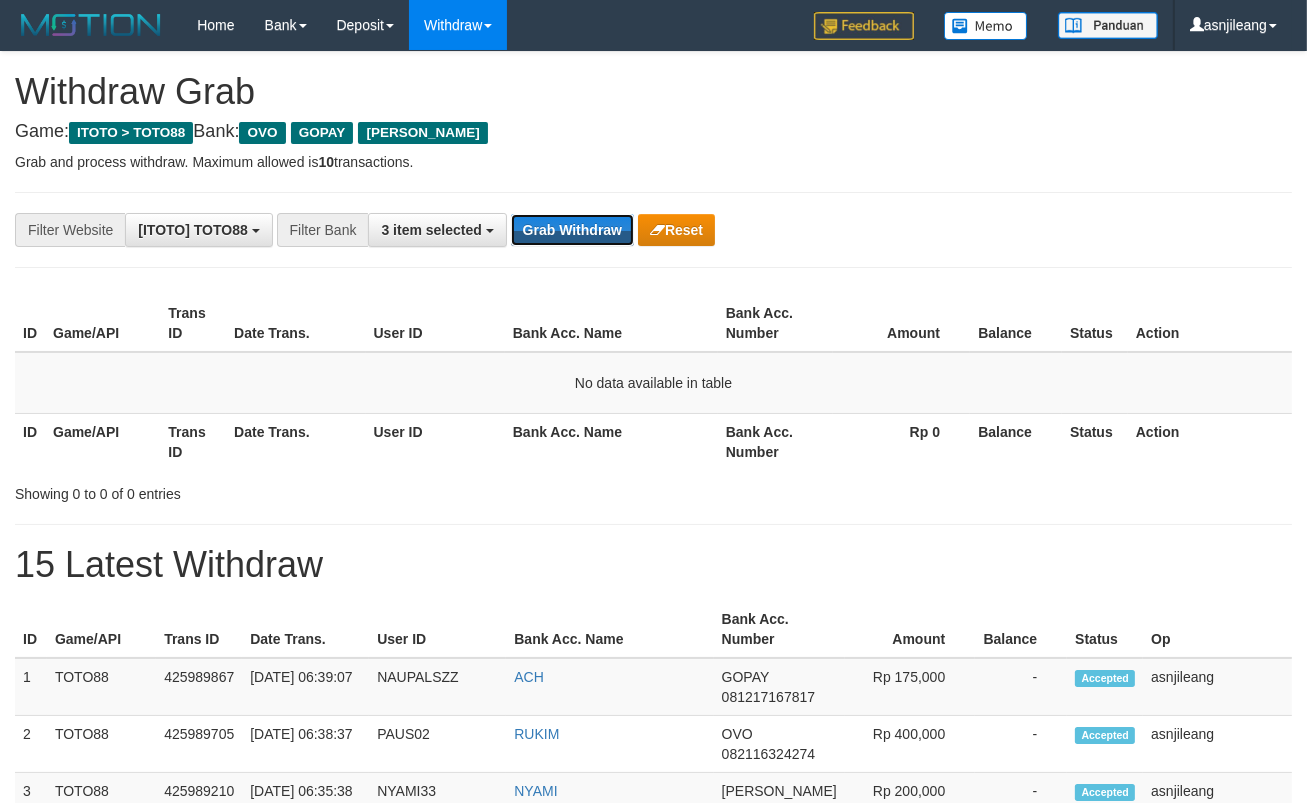 click on "Grab Withdraw" at bounding box center (572, 230) 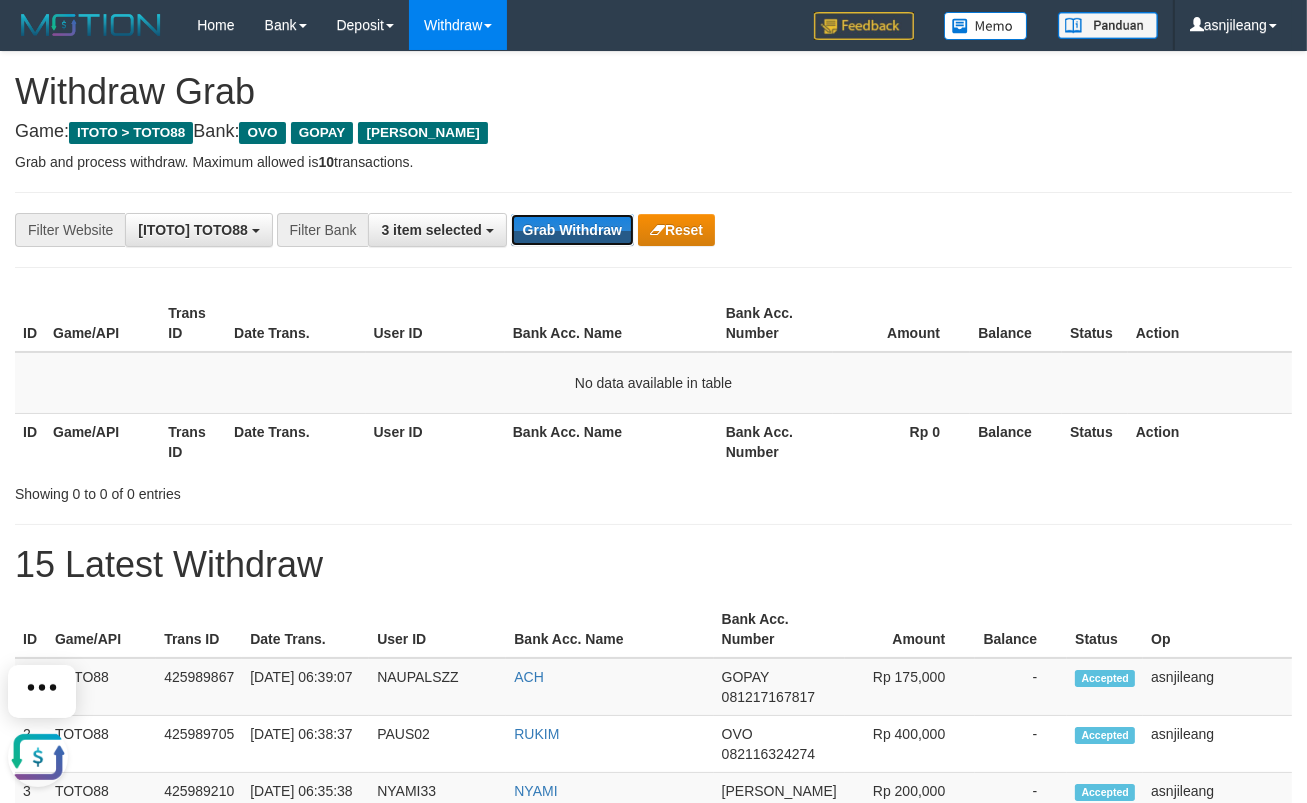 scroll, scrollTop: 0, scrollLeft: 0, axis: both 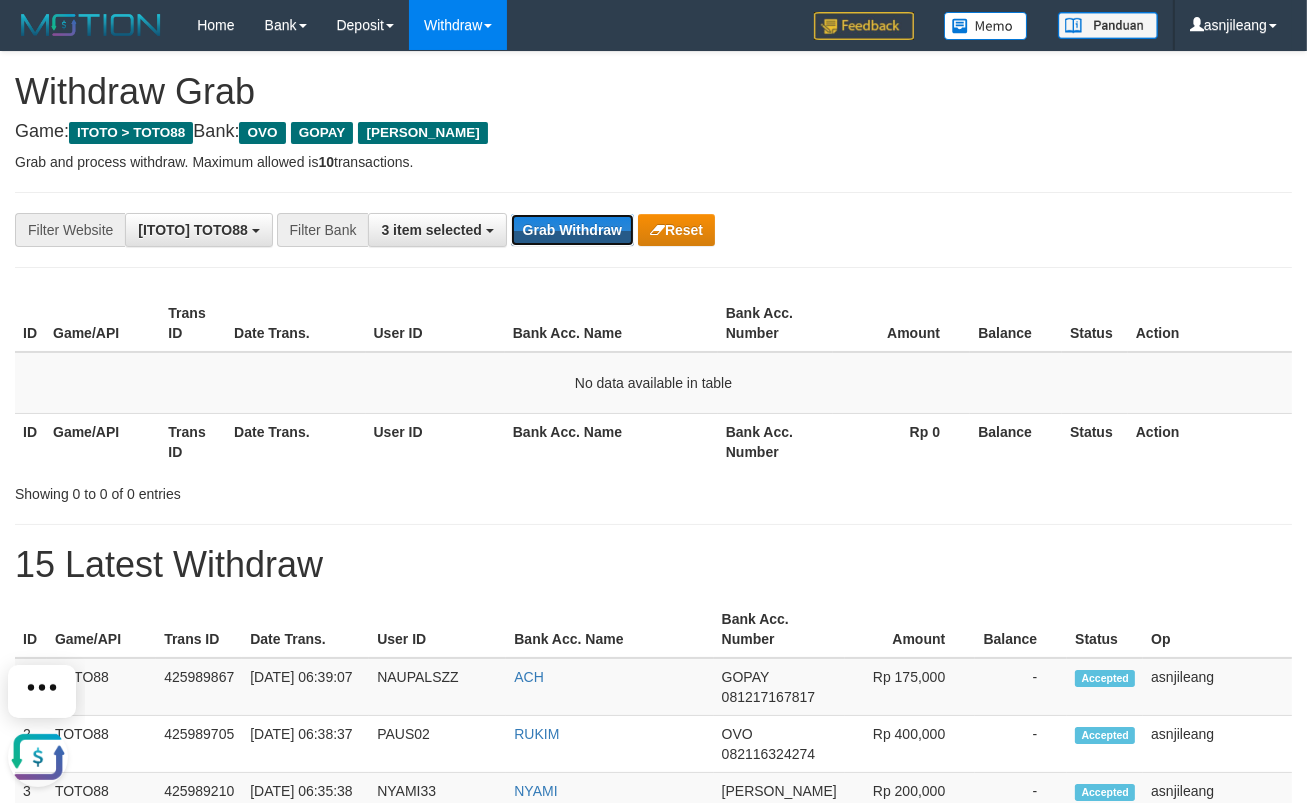 click on "Grab Withdraw" at bounding box center [572, 230] 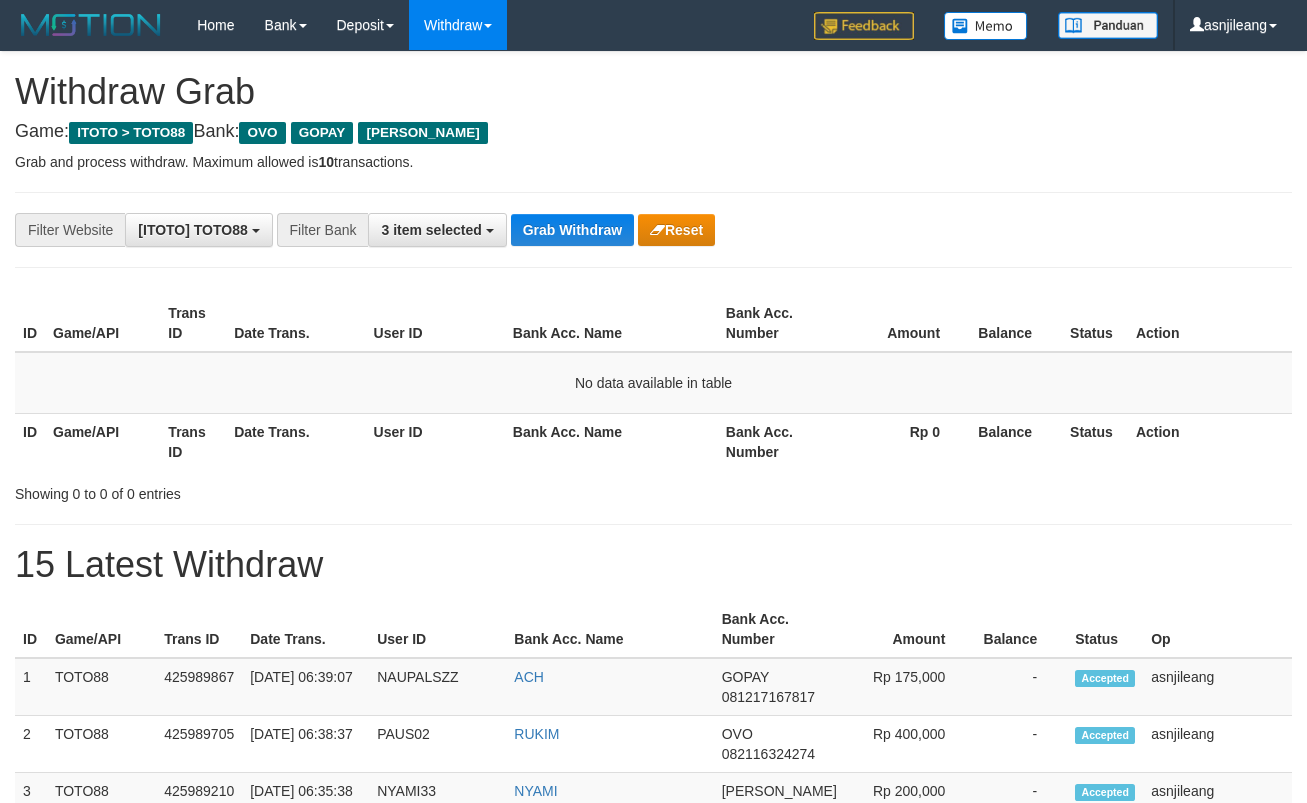 scroll, scrollTop: 0, scrollLeft: 0, axis: both 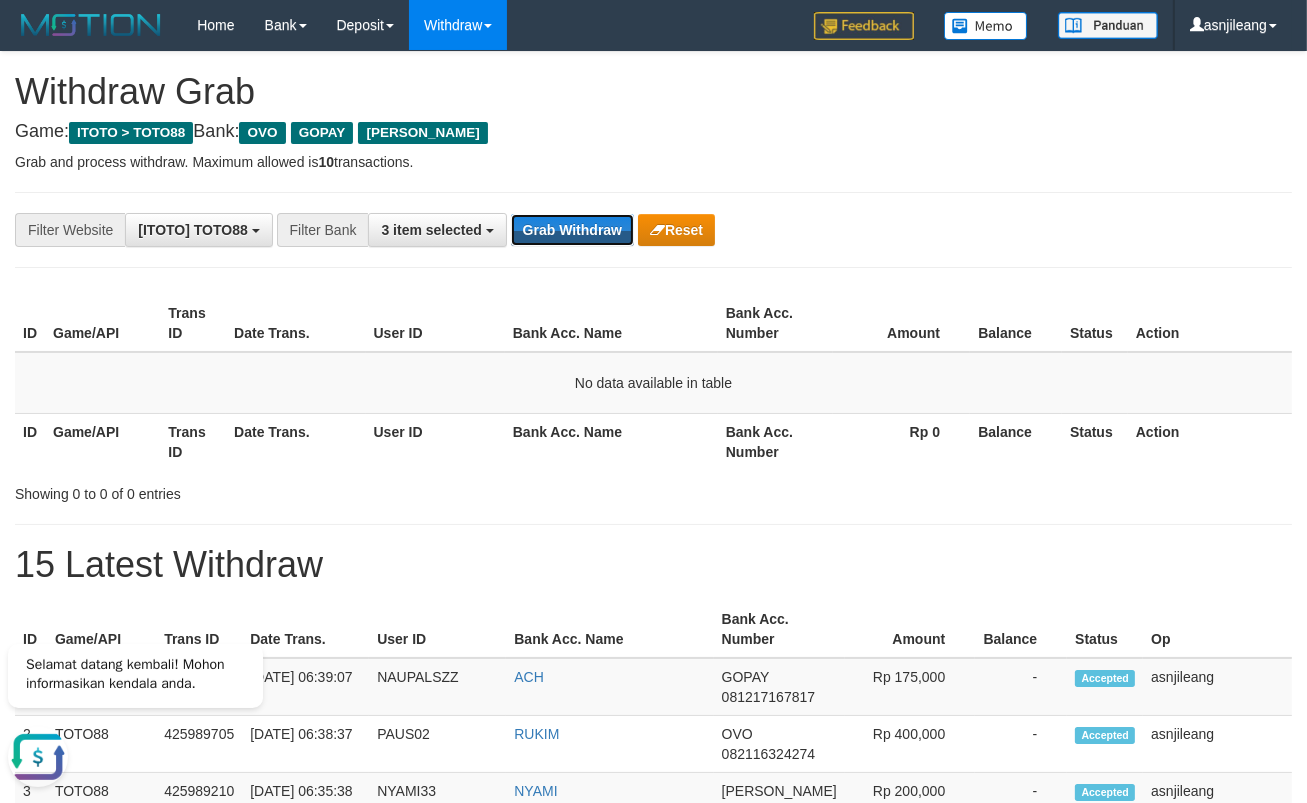 click on "Grab Withdraw" at bounding box center (572, 230) 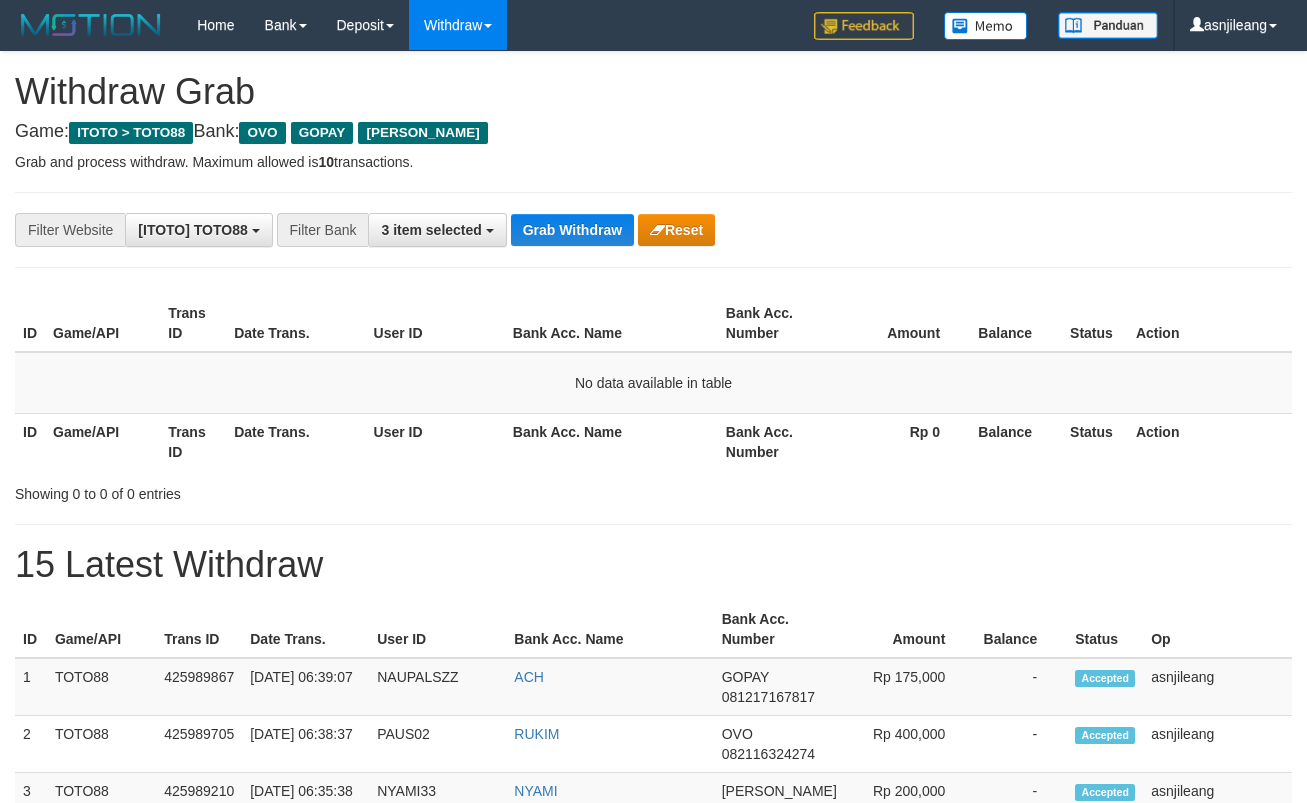 scroll, scrollTop: 0, scrollLeft: 0, axis: both 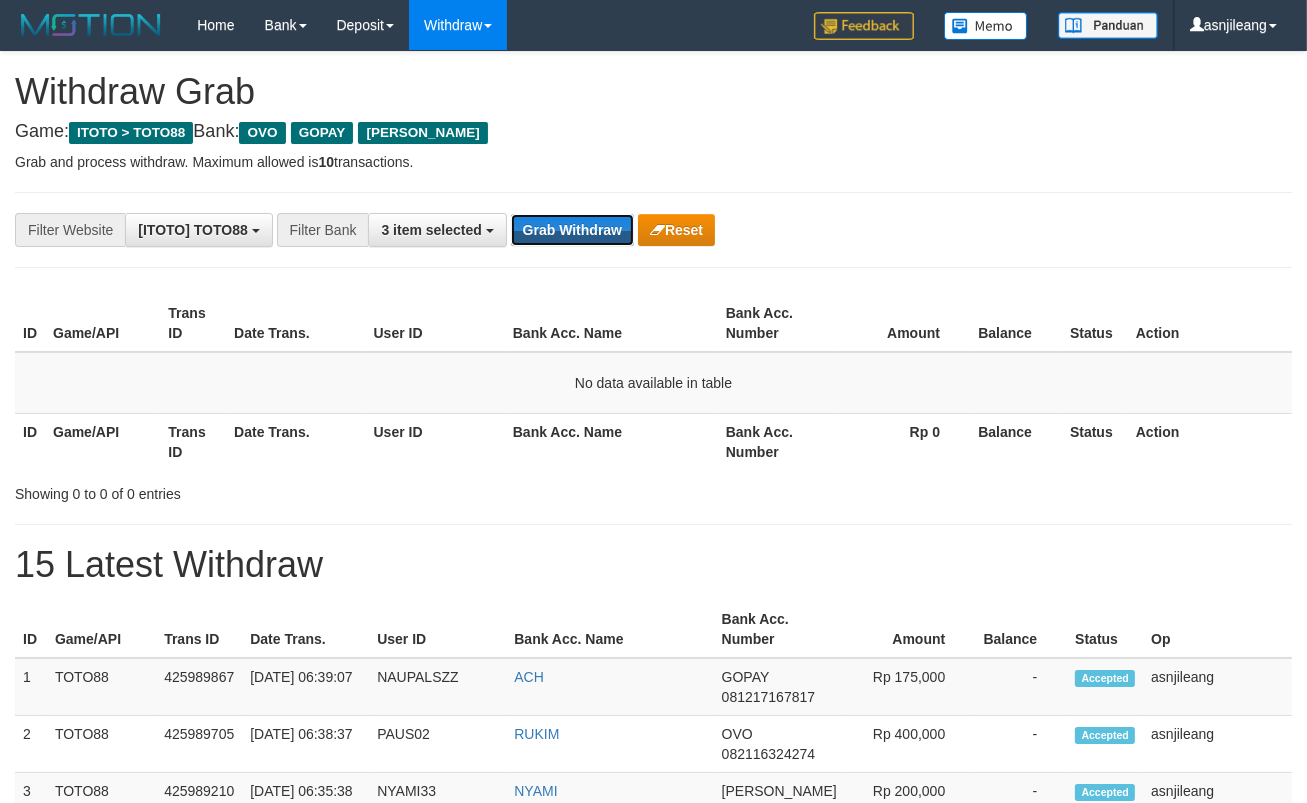 click on "Grab Withdraw" at bounding box center (572, 230) 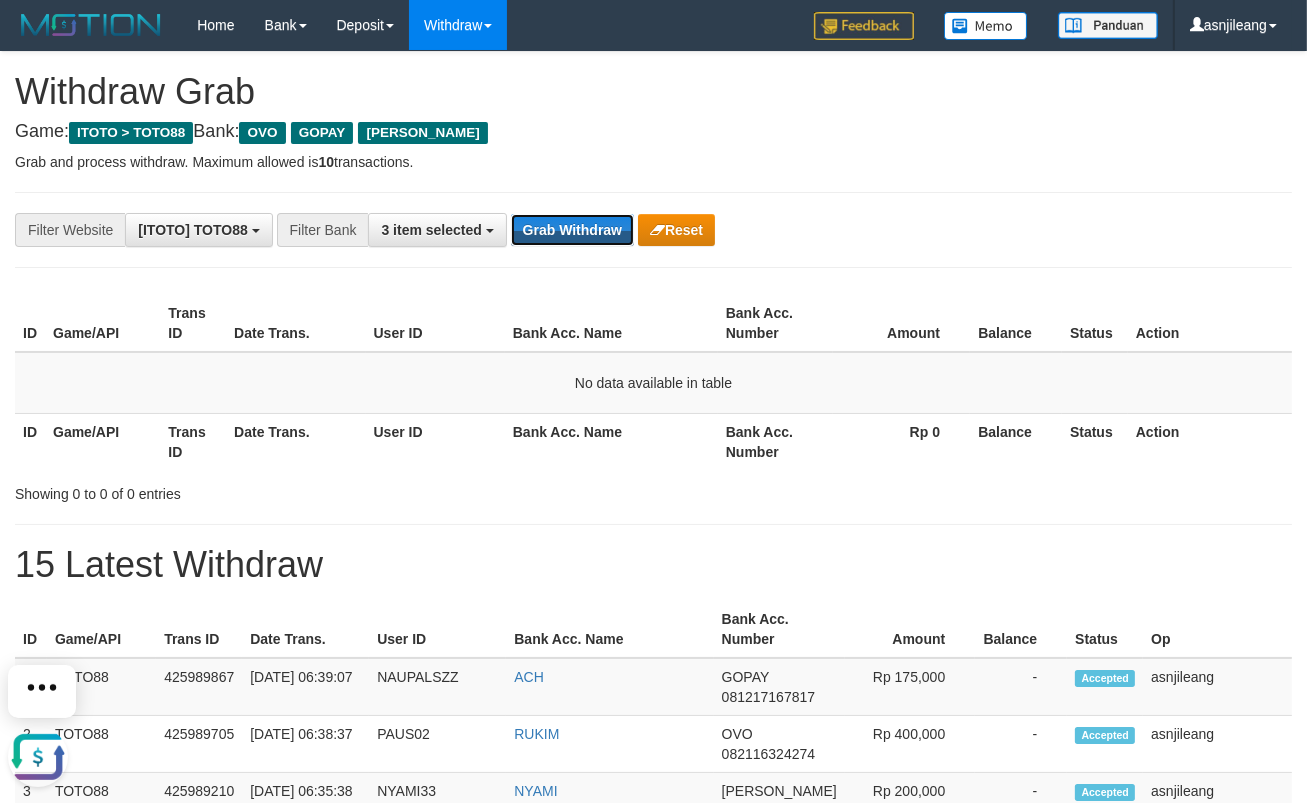 scroll, scrollTop: 0, scrollLeft: 0, axis: both 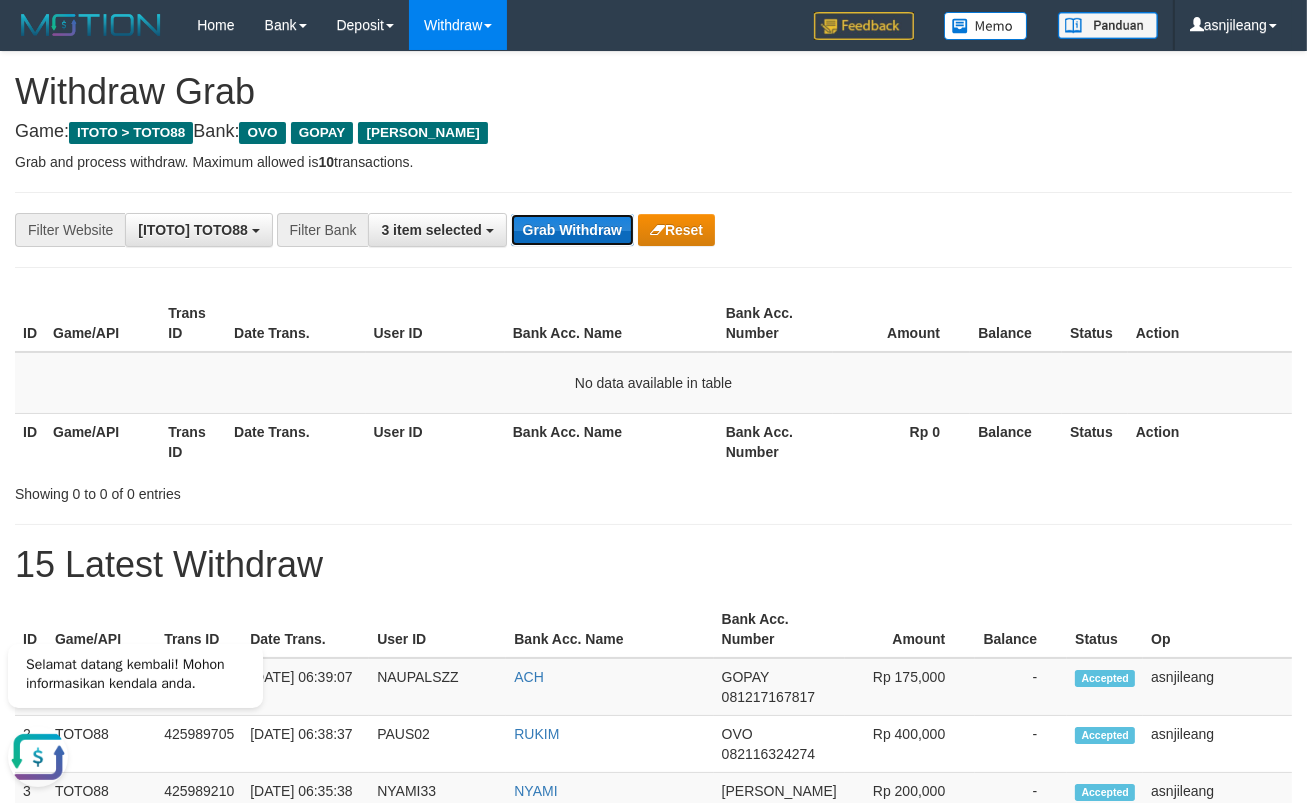 click on "Grab Withdraw" at bounding box center [572, 230] 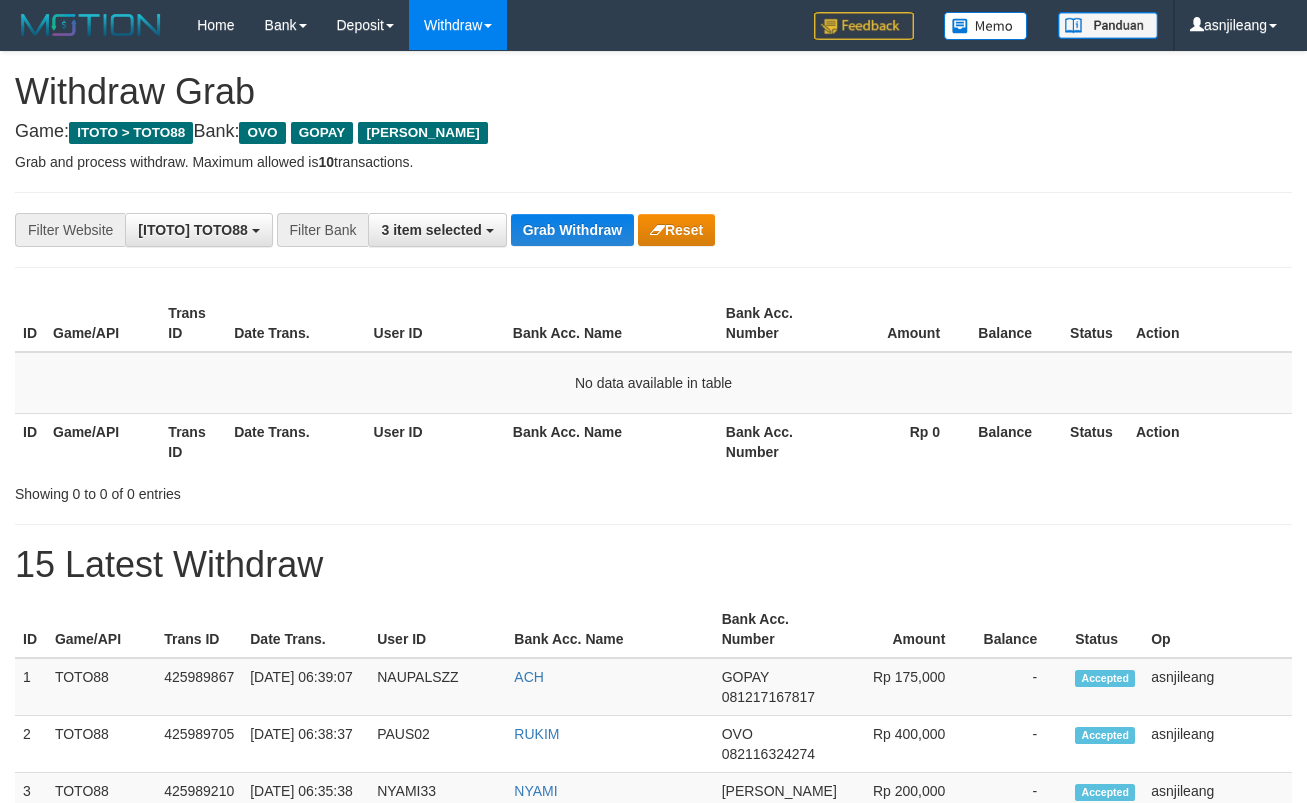 scroll, scrollTop: 0, scrollLeft: 0, axis: both 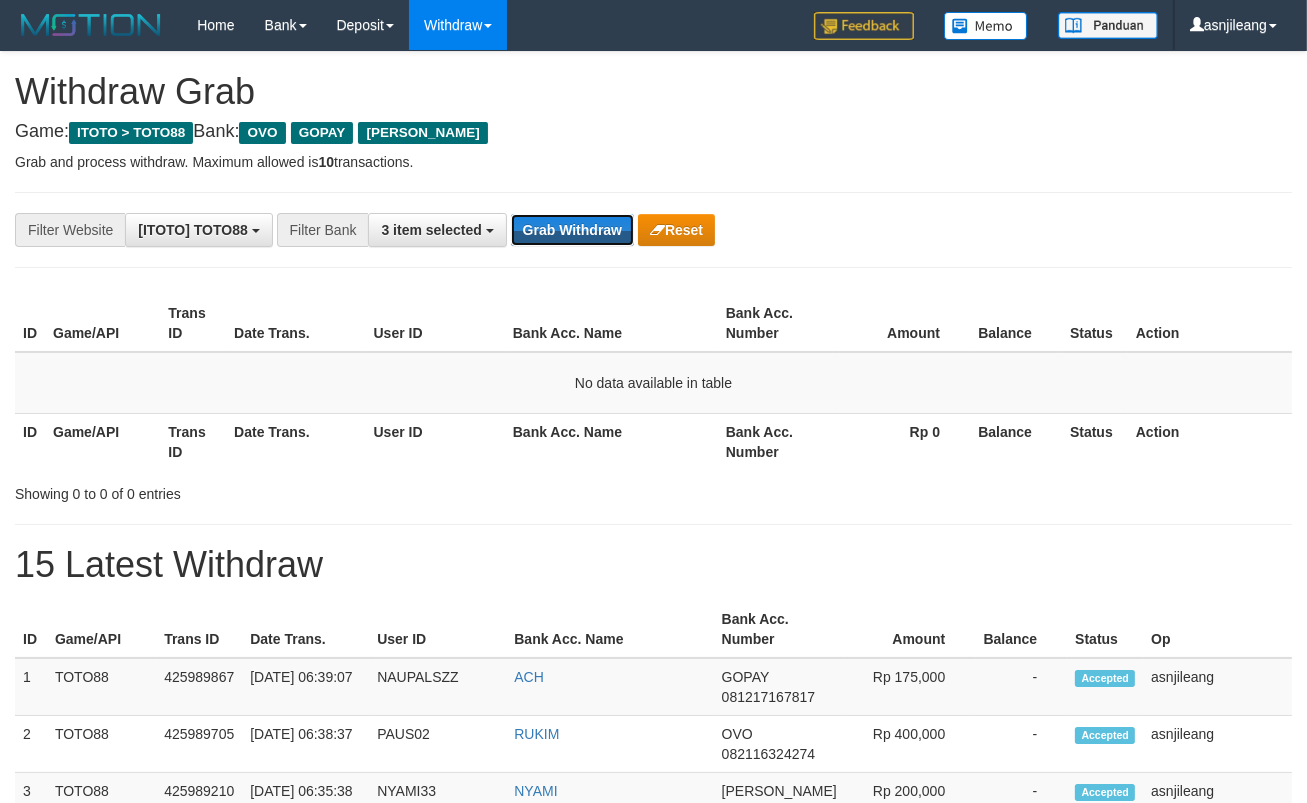 click on "Grab Withdraw" at bounding box center (572, 230) 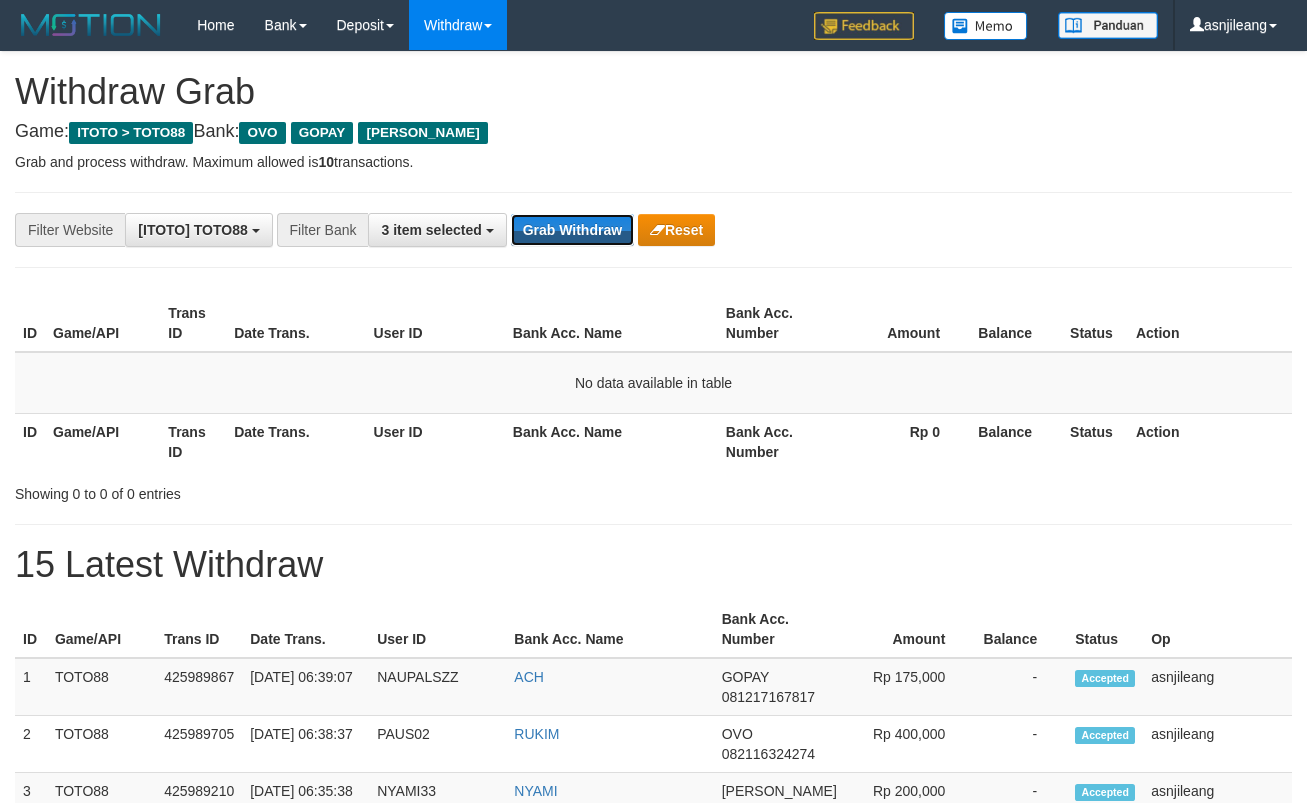 scroll, scrollTop: 0, scrollLeft: 0, axis: both 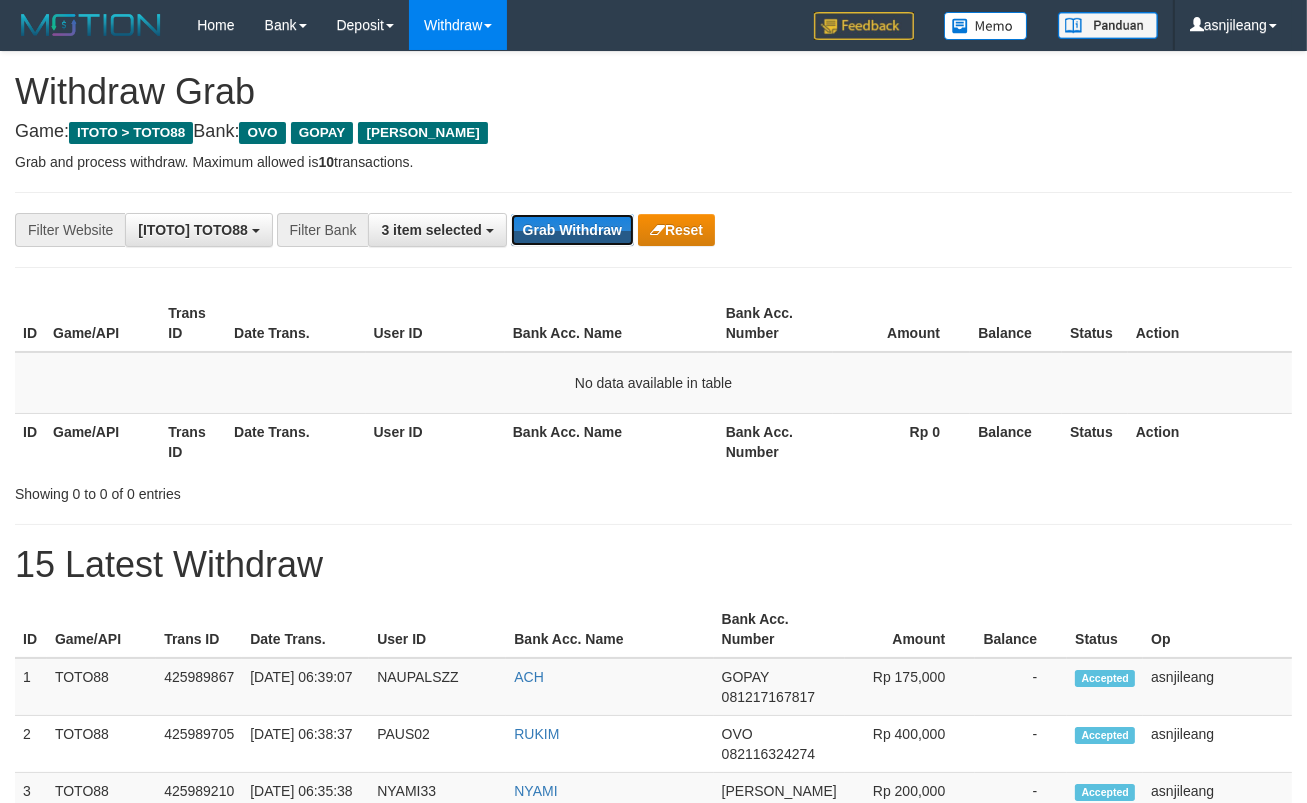 click on "Grab Withdraw" at bounding box center (572, 230) 